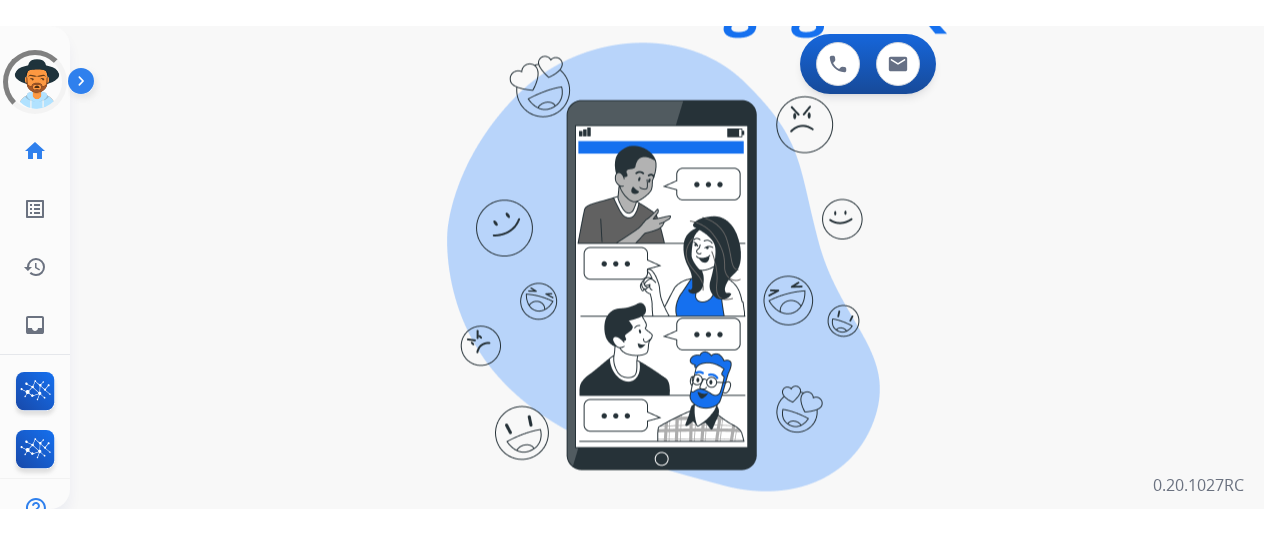 scroll, scrollTop: 0, scrollLeft: 0, axis: both 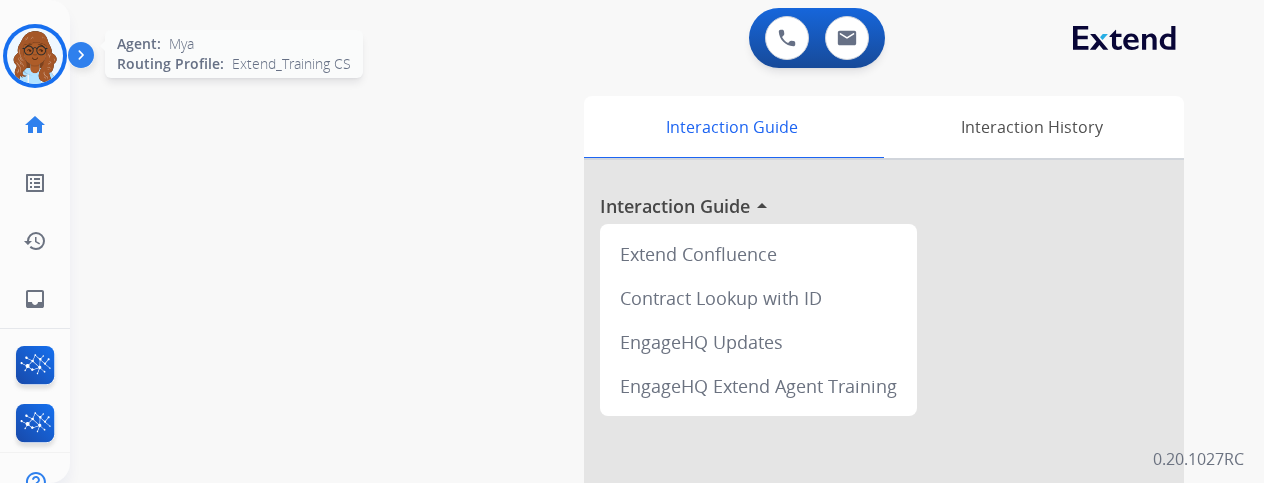 click at bounding box center (35, 56) 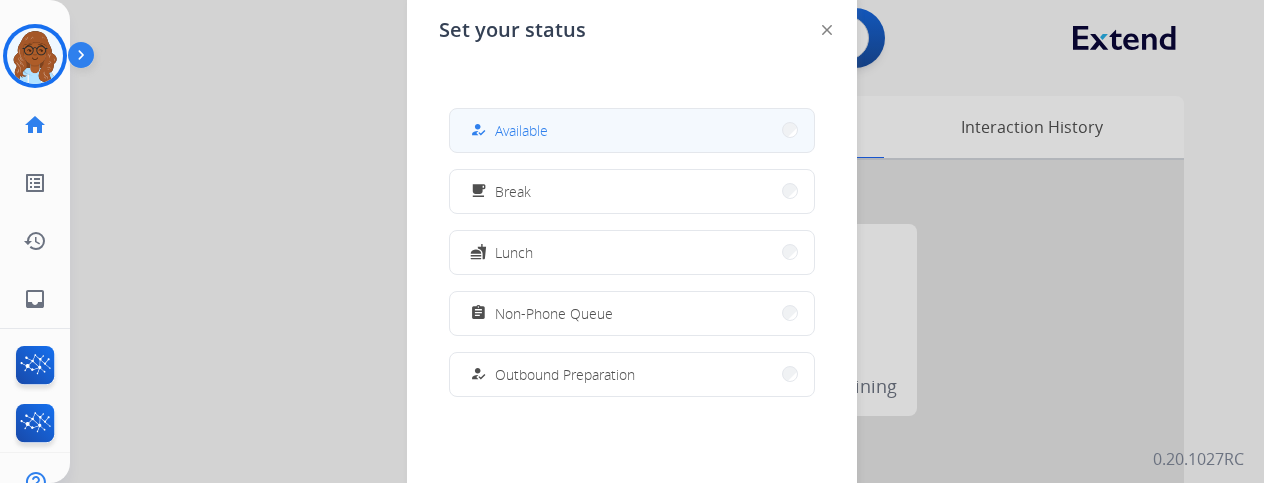 click on "Available" at bounding box center (521, 130) 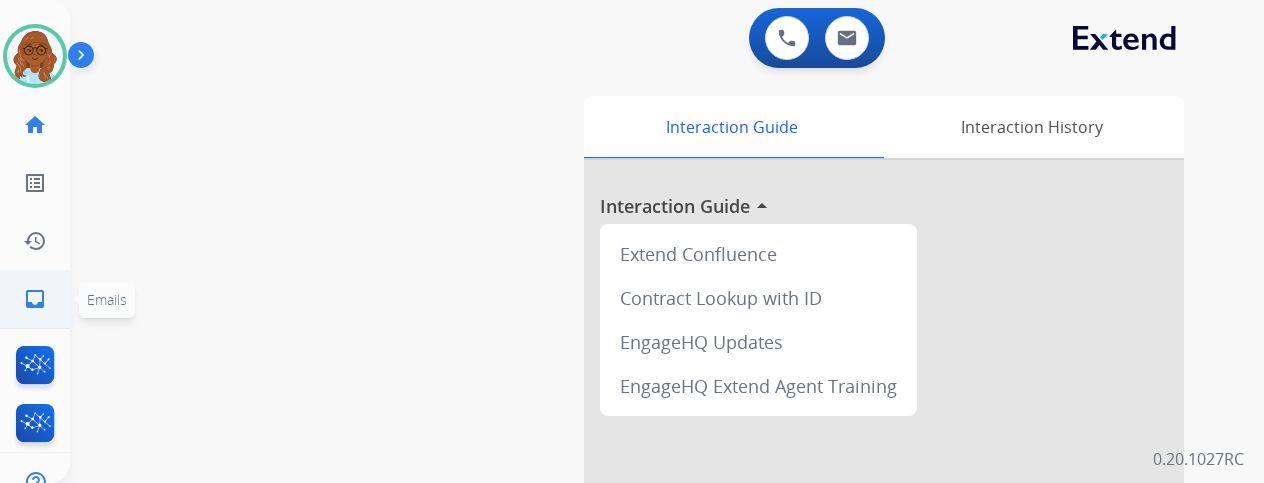 click on "inbox" 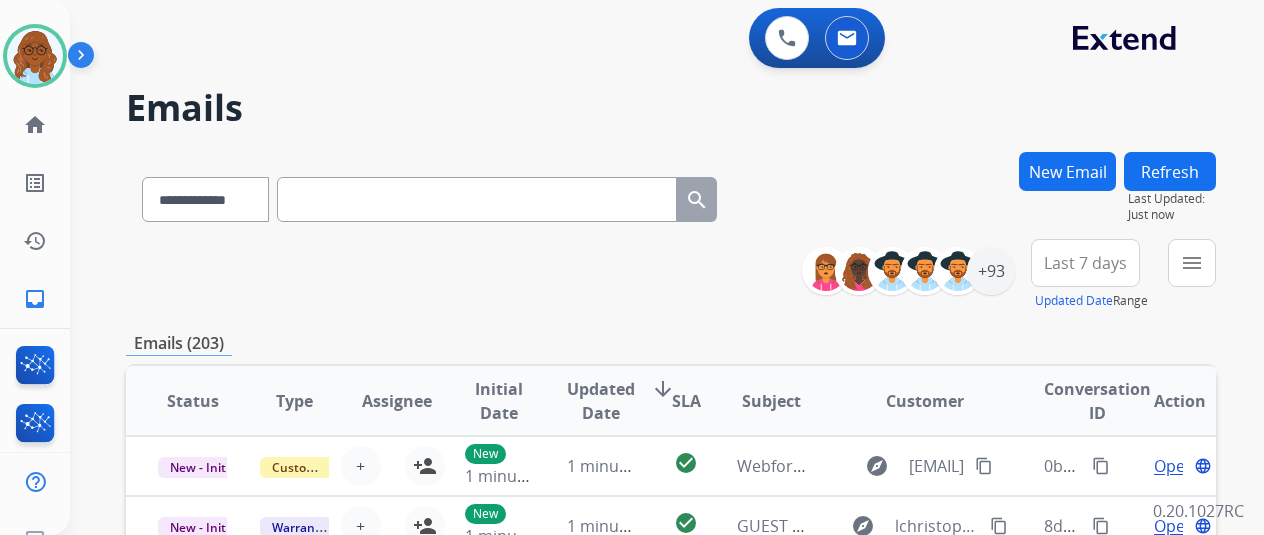 click on "menu" at bounding box center (1192, 263) 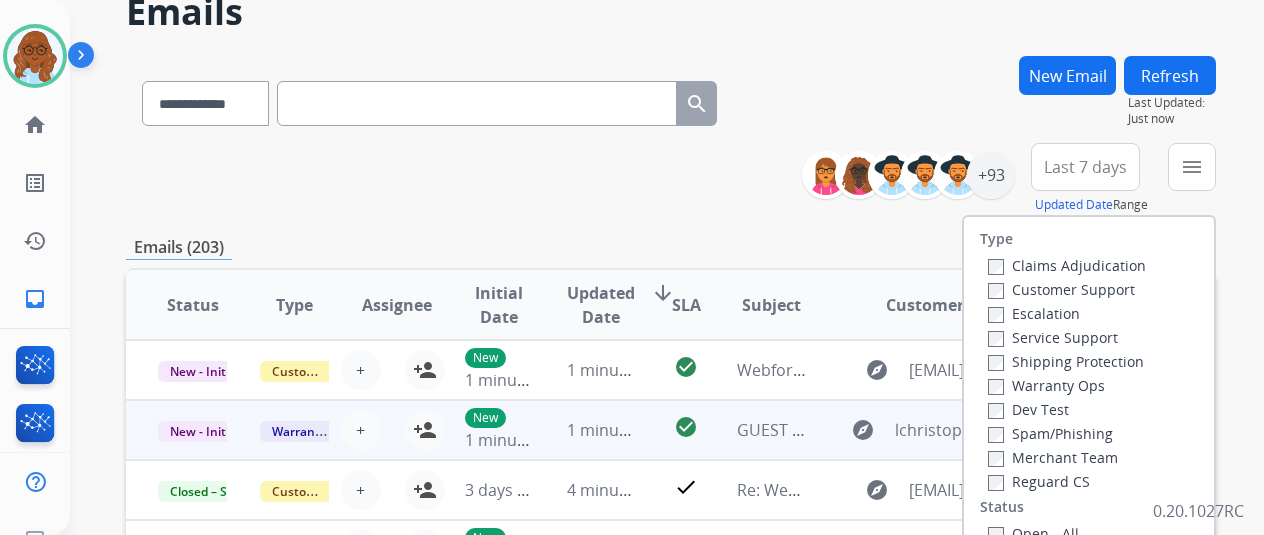 scroll, scrollTop: 300, scrollLeft: 0, axis: vertical 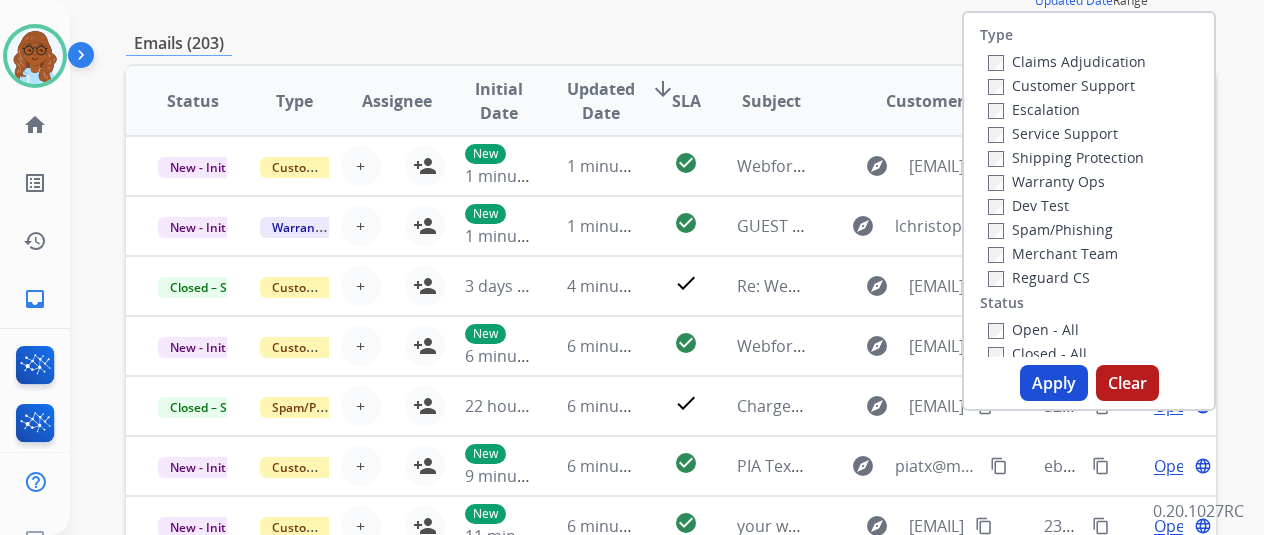 click on "Apply" at bounding box center (1054, 383) 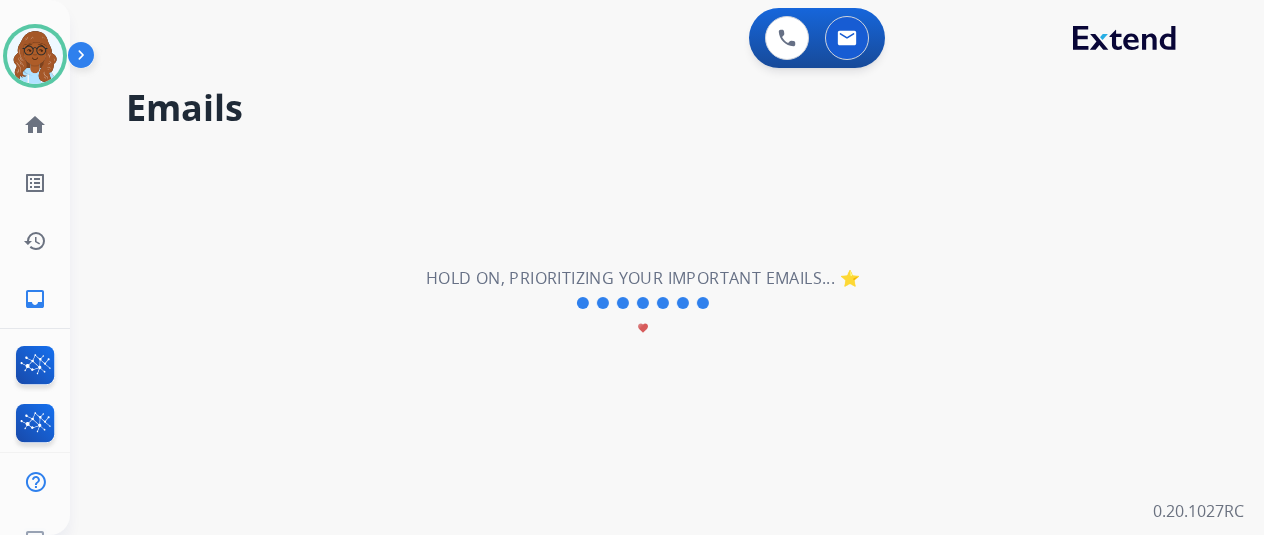scroll, scrollTop: 0, scrollLeft: 0, axis: both 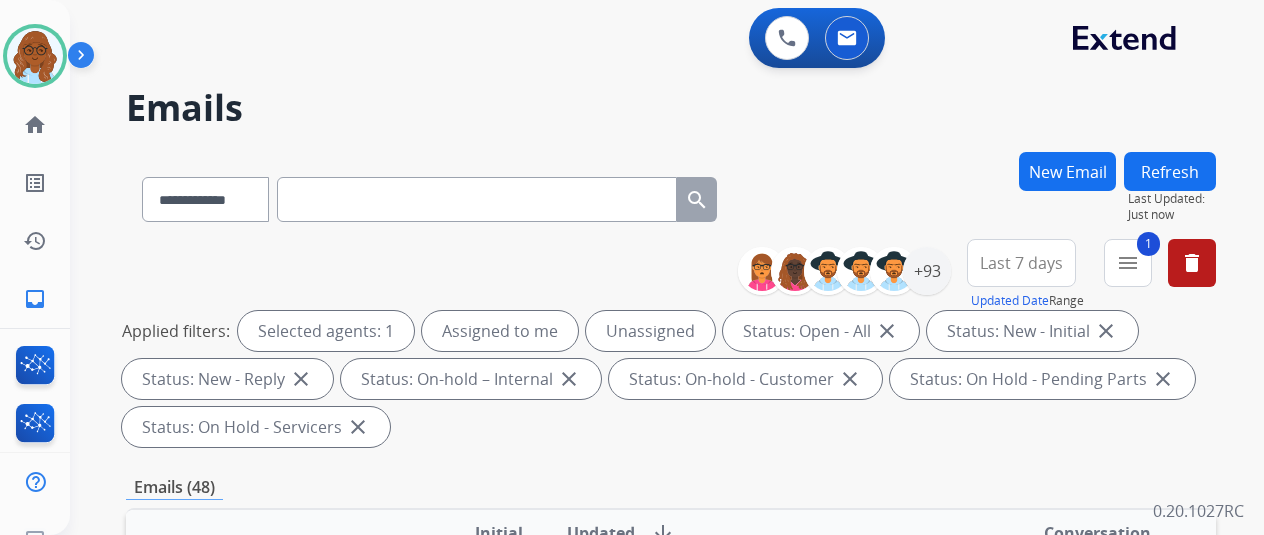 click on "Last 7 days" at bounding box center (1021, 263) 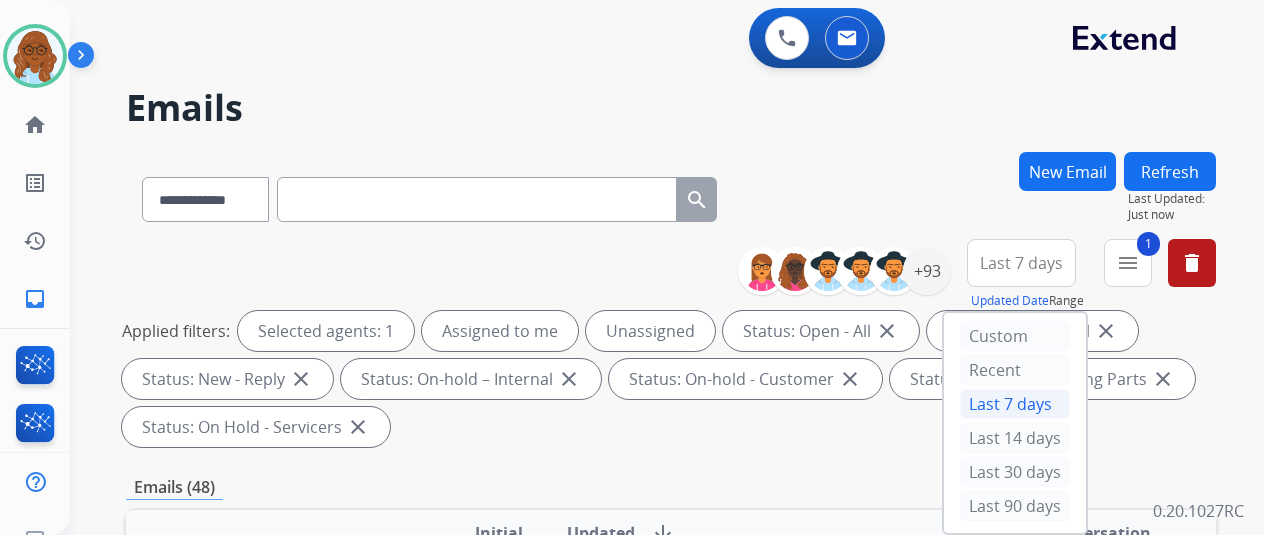 click on "Last 90 days" at bounding box center [1015, 506] 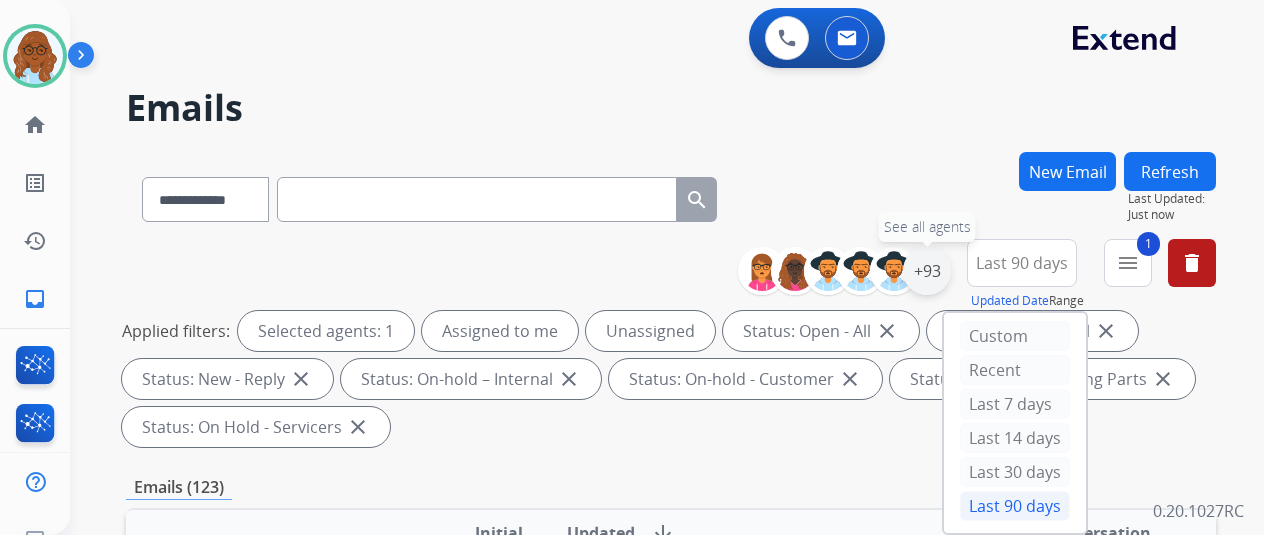 click on "+93" at bounding box center (927, 271) 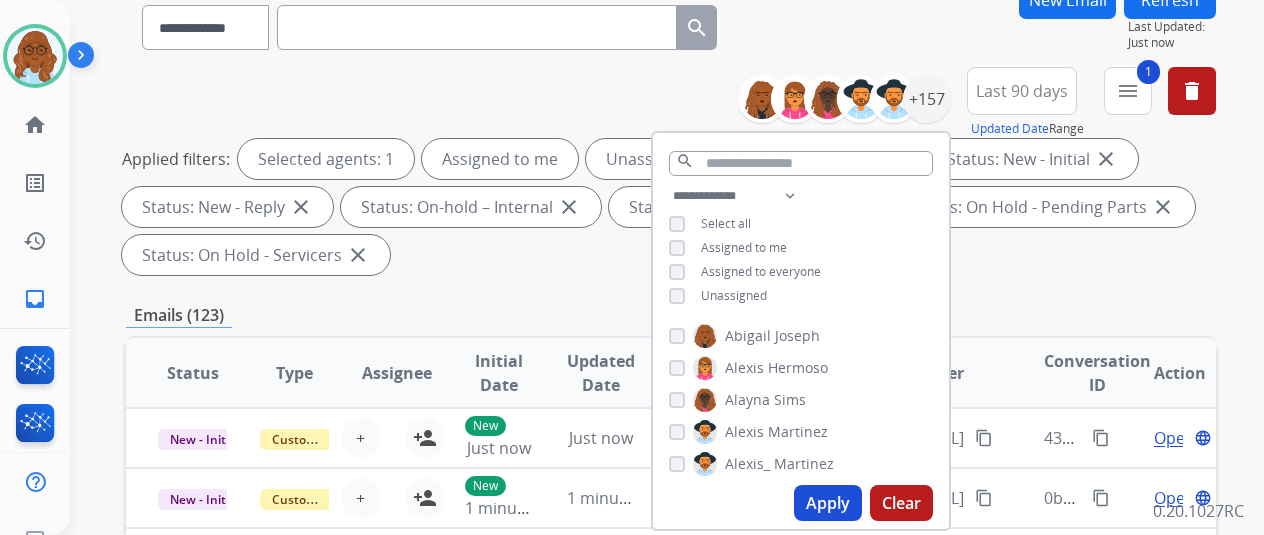 scroll, scrollTop: 200, scrollLeft: 0, axis: vertical 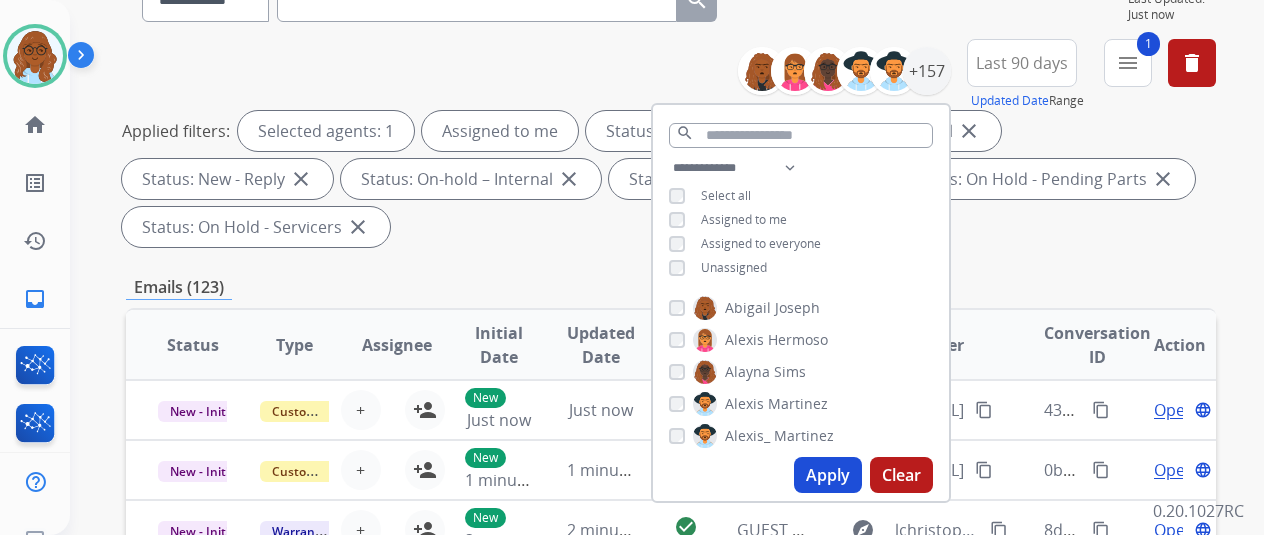 click on "Apply" at bounding box center (828, 475) 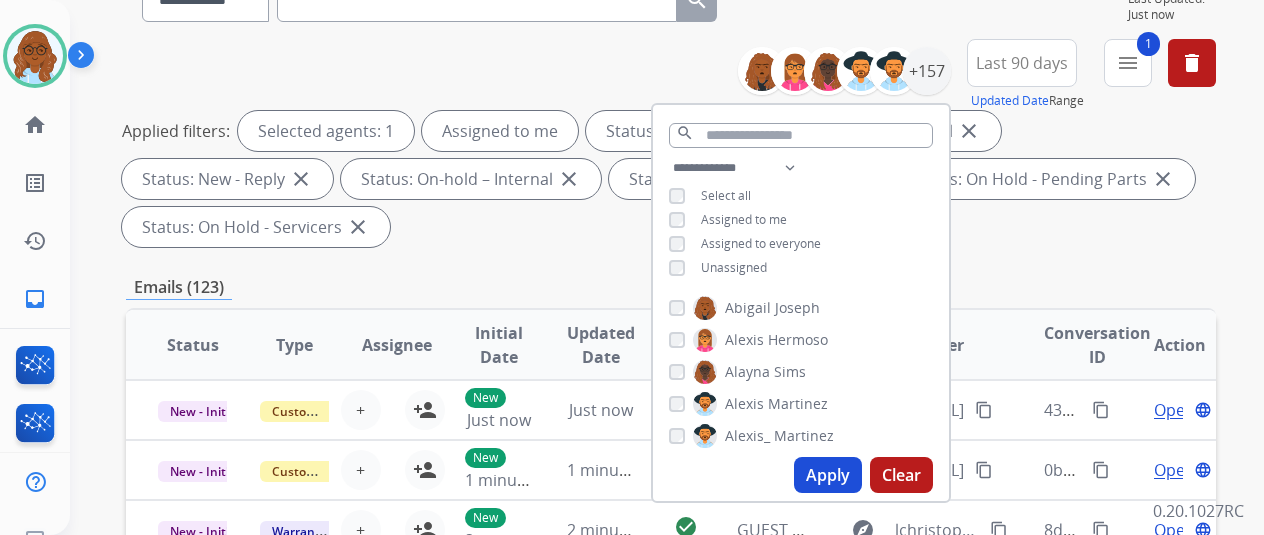 scroll, scrollTop: 0, scrollLeft: 0, axis: both 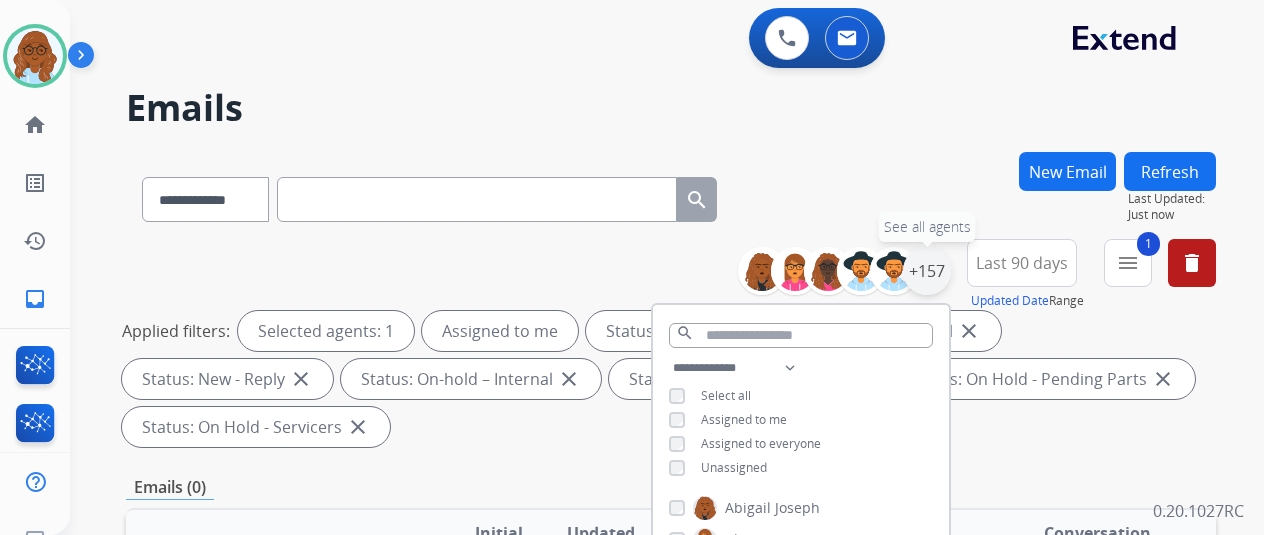 click on "+157" at bounding box center (927, 271) 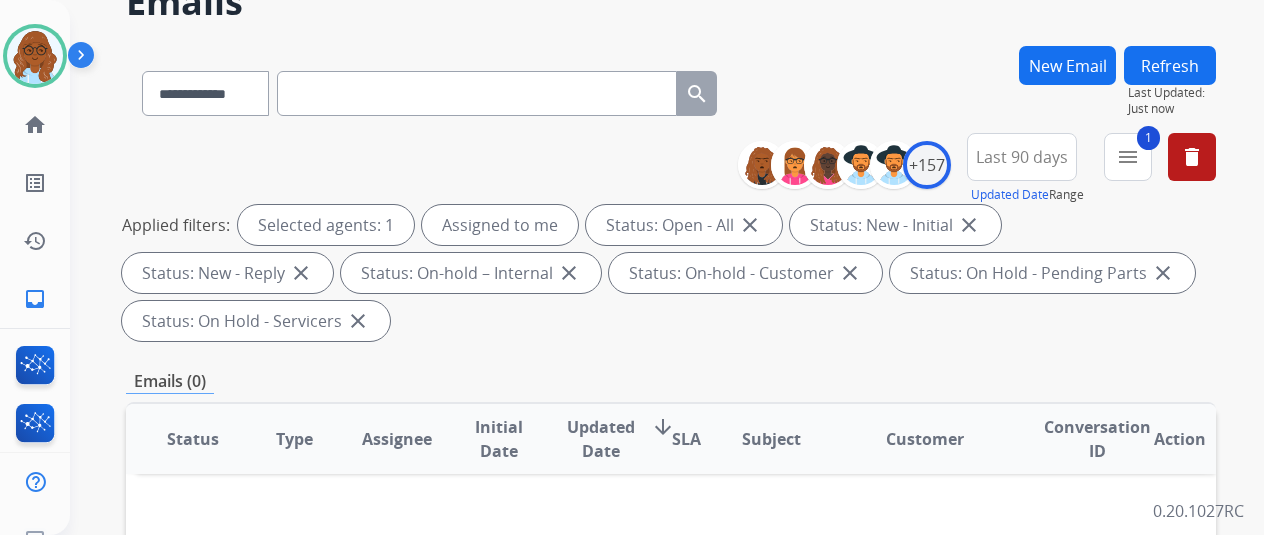 scroll, scrollTop: 100, scrollLeft: 0, axis: vertical 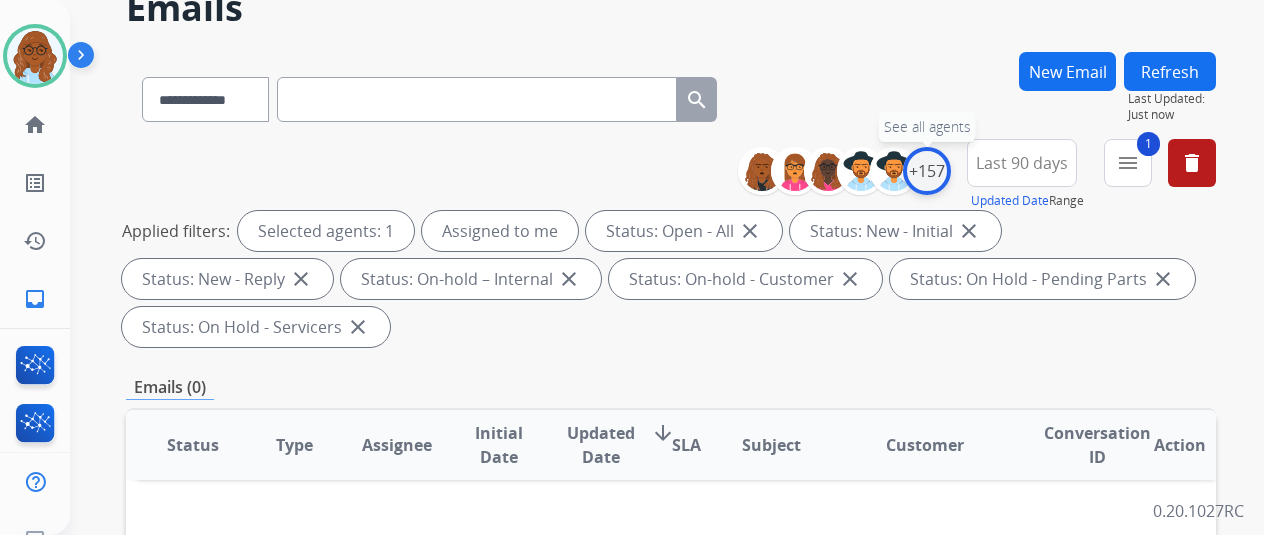 click on "+157" at bounding box center [927, 171] 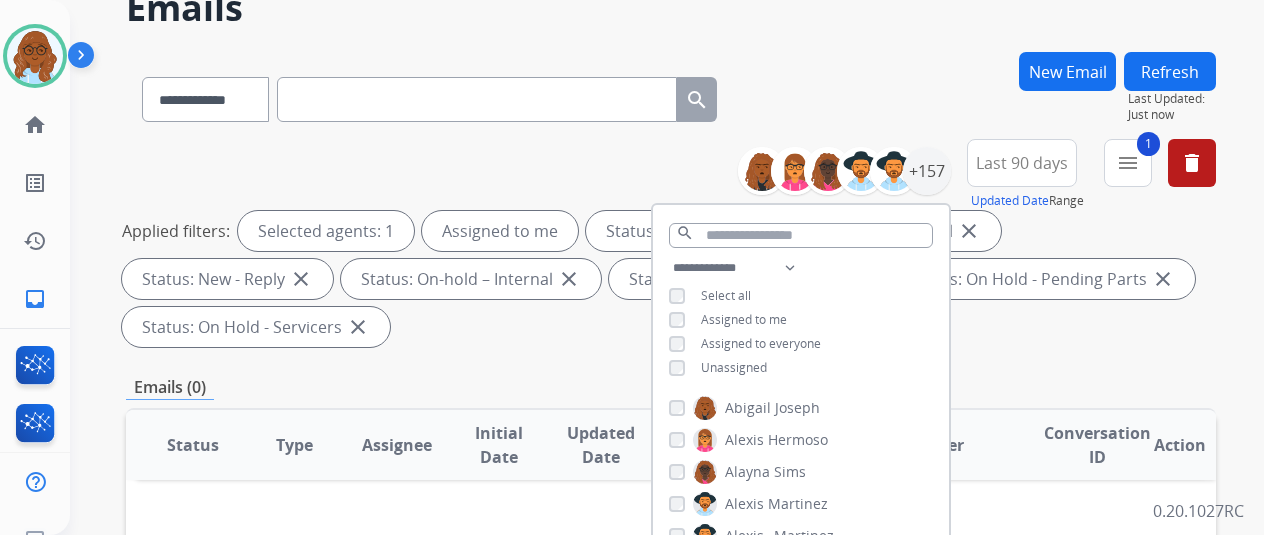 scroll, scrollTop: 400, scrollLeft: 0, axis: vertical 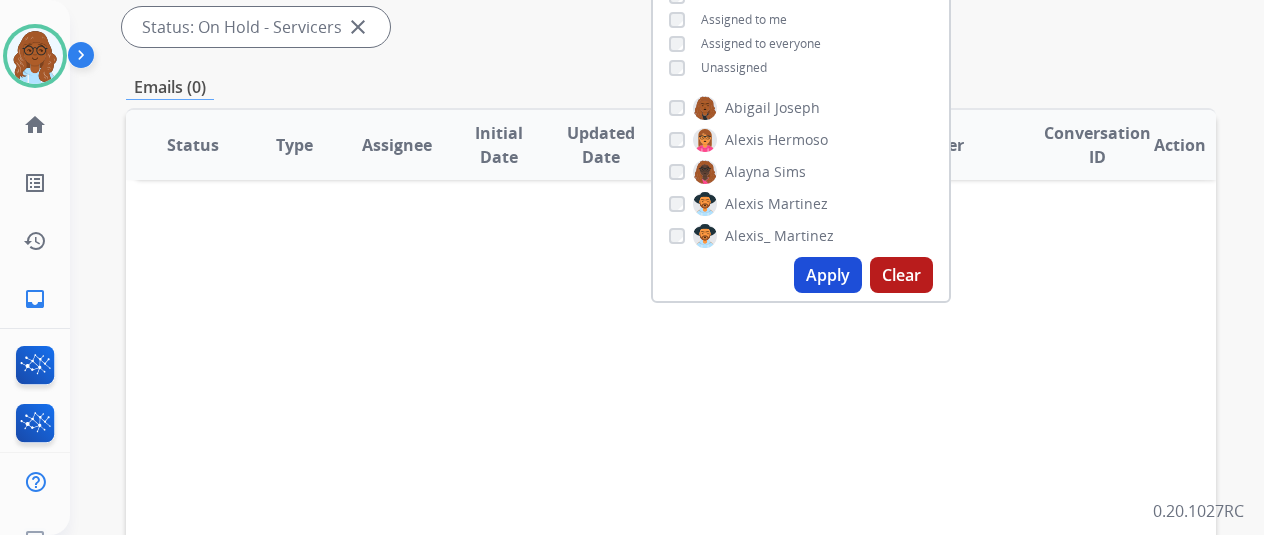 click on "Apply" at bounding box center [828, 275] 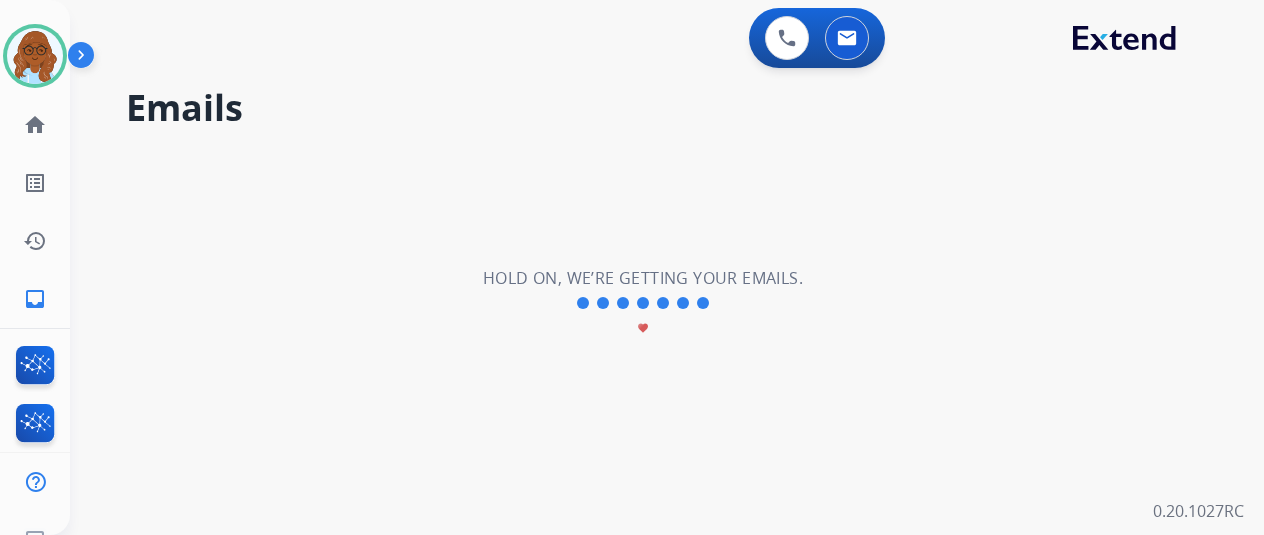 scroll, scrollTop: 0, scrollLeft: 0, axis: both 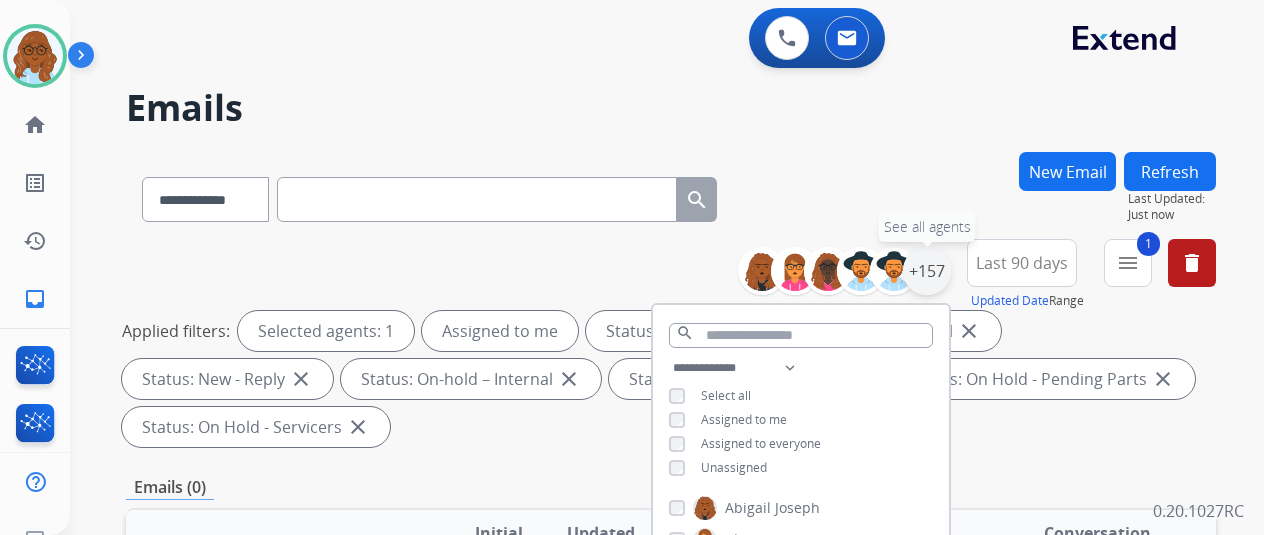 click on "+157" at bounding box center [927, 271] 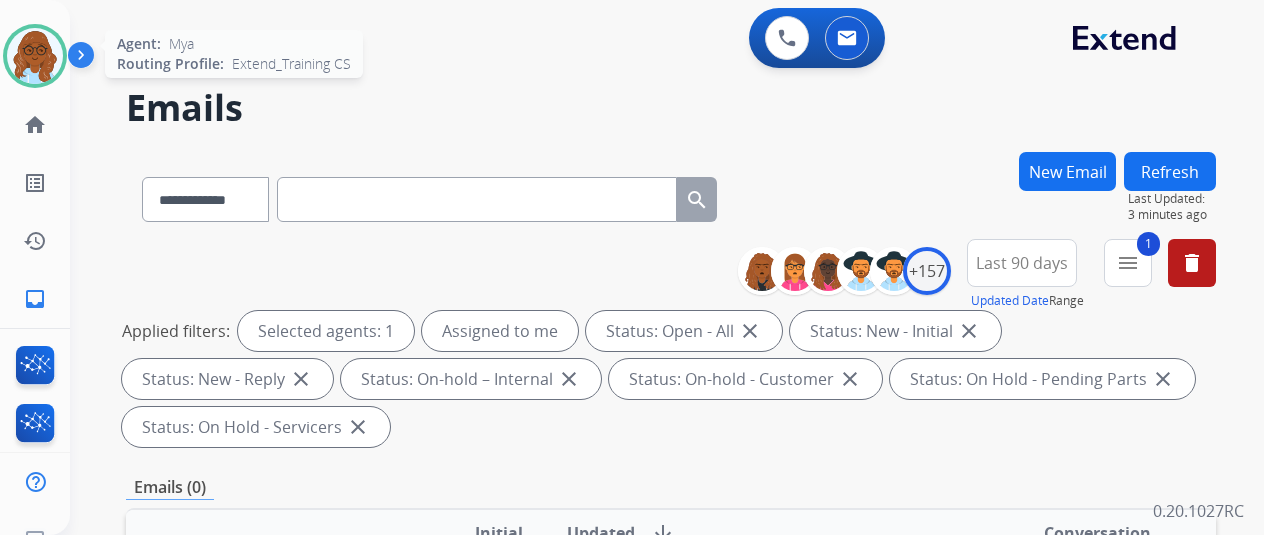 click at bounding box center (35, 56) 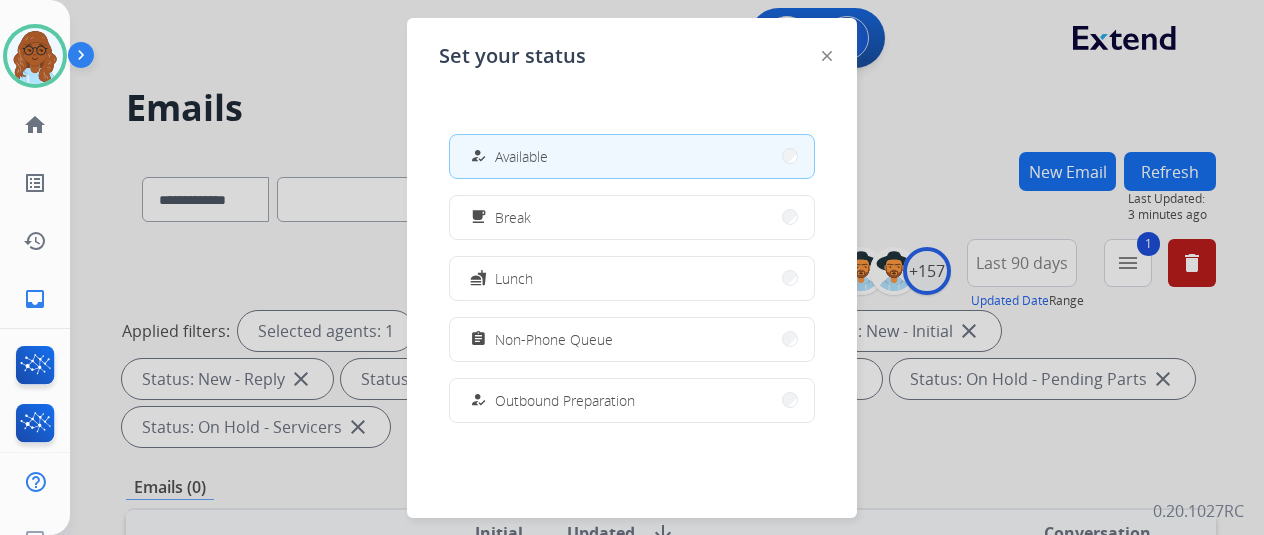click on "Set your status how_to_reg Available free_breakfast Break fastfood Lunch assignment Non-Phone Queue how_to_reg Outbound Preparation campaign Team Huddle menu_book Training school Coaching phonelink_off System Issue login Logged In work_off Offline" 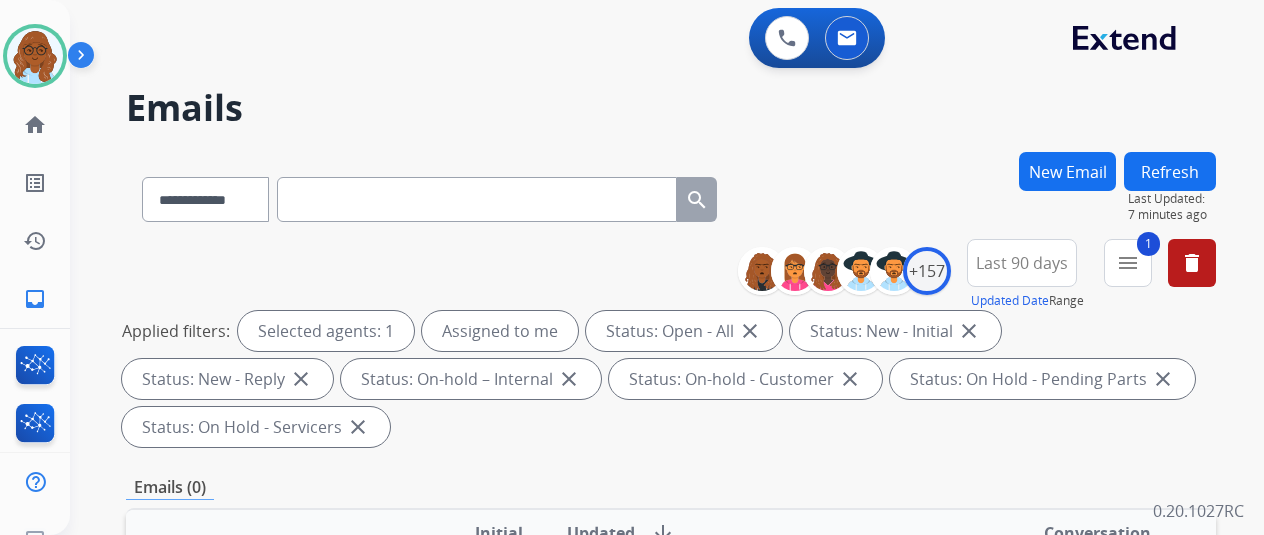 paste on "**********" 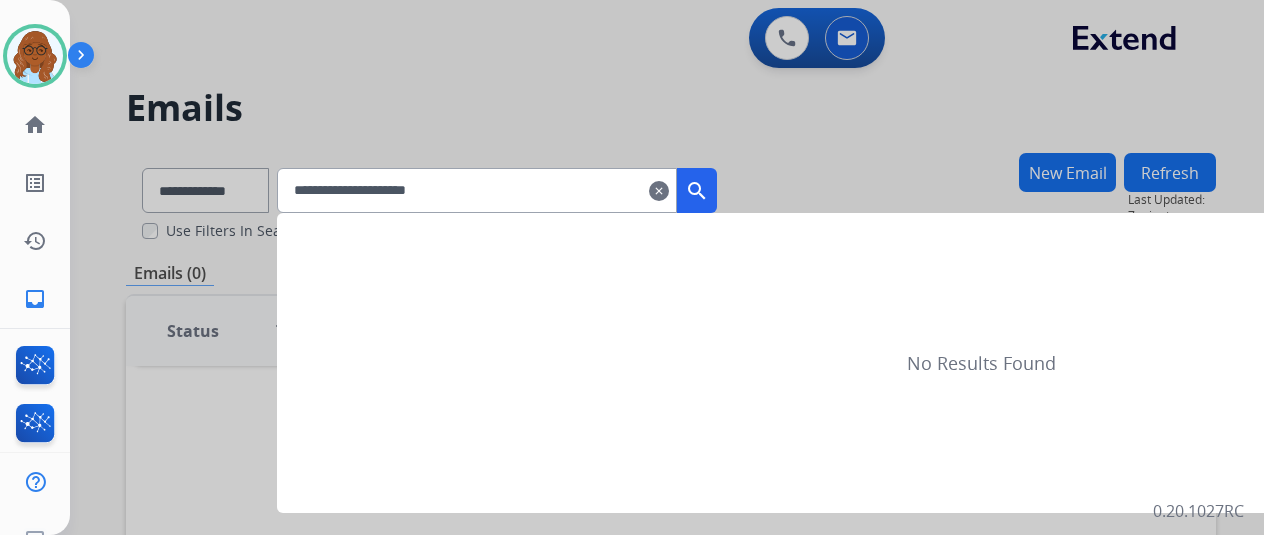 type on "**********" 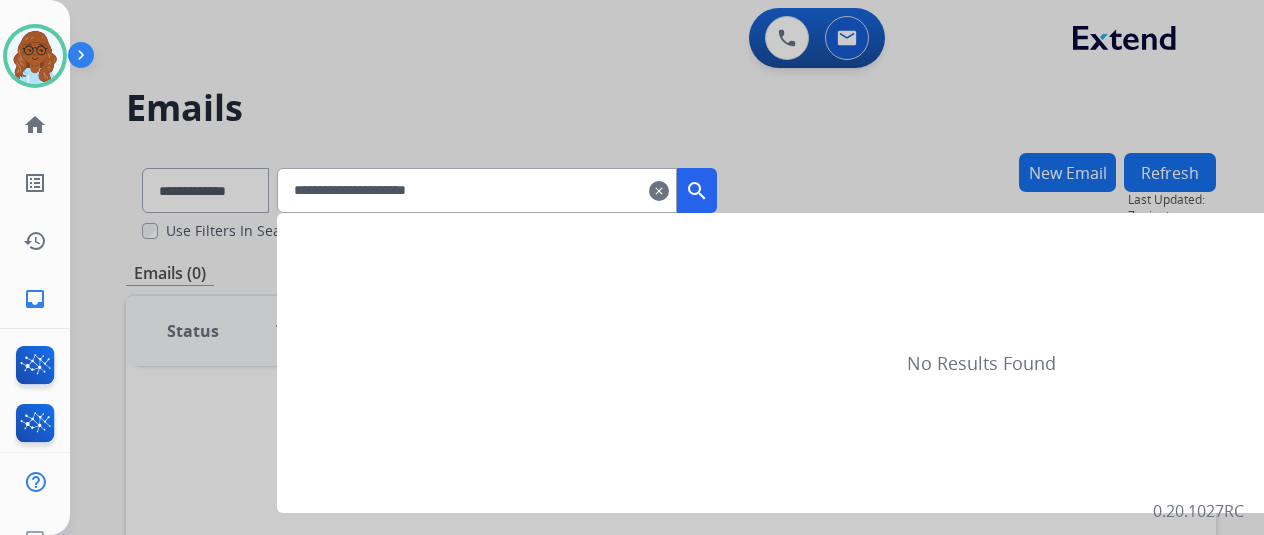 click on "search" at bounding box center [697, 191] 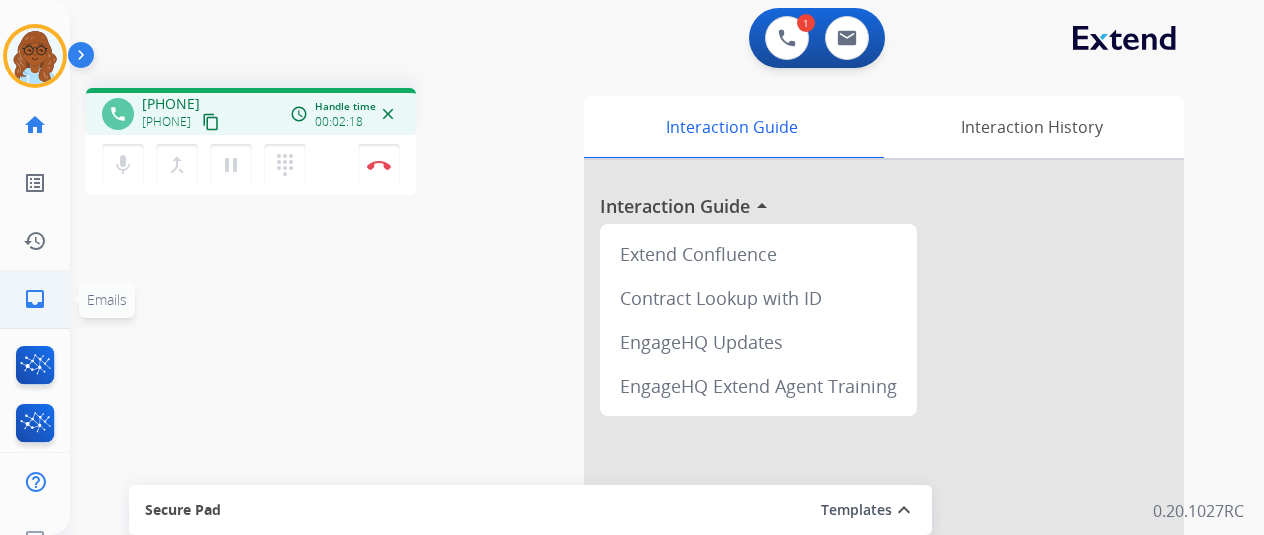 click on "inbox" 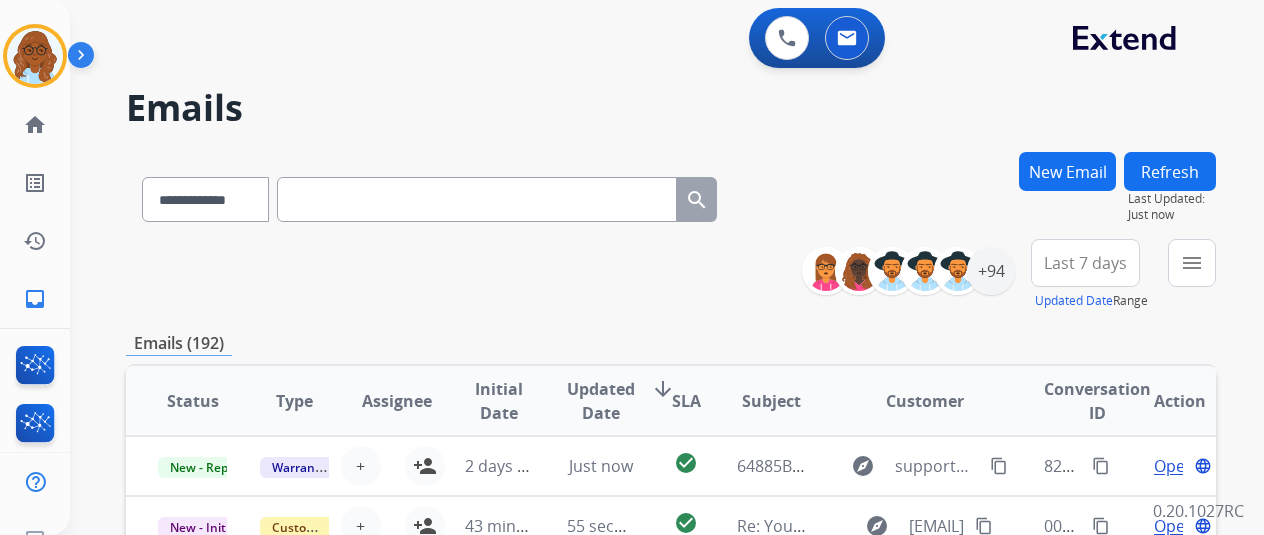 click on "New Email" at bounding box center (1067, 171) 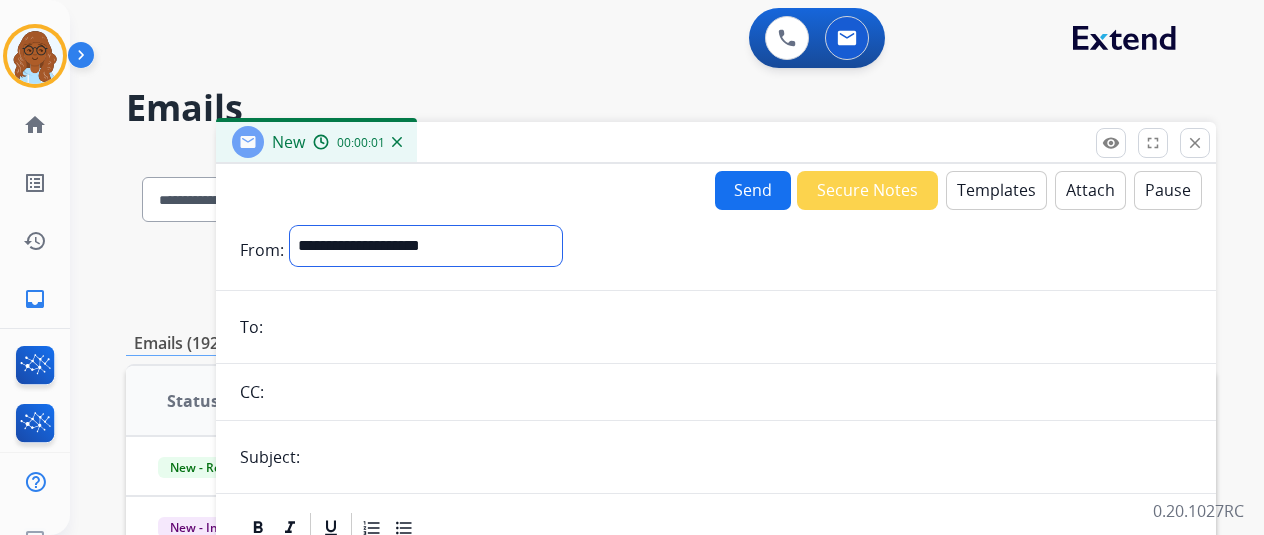 drag, startPoint x: 519, startPoint y: 236, endPoint x: 510, endPoint y: 251, distance: 17.492855 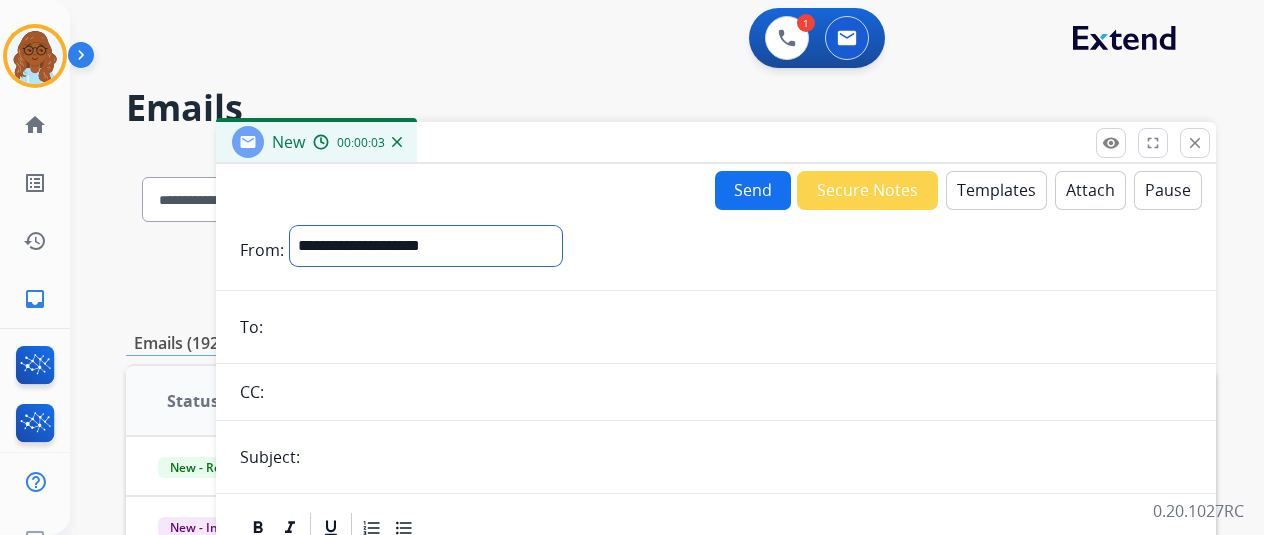 select on "**********" 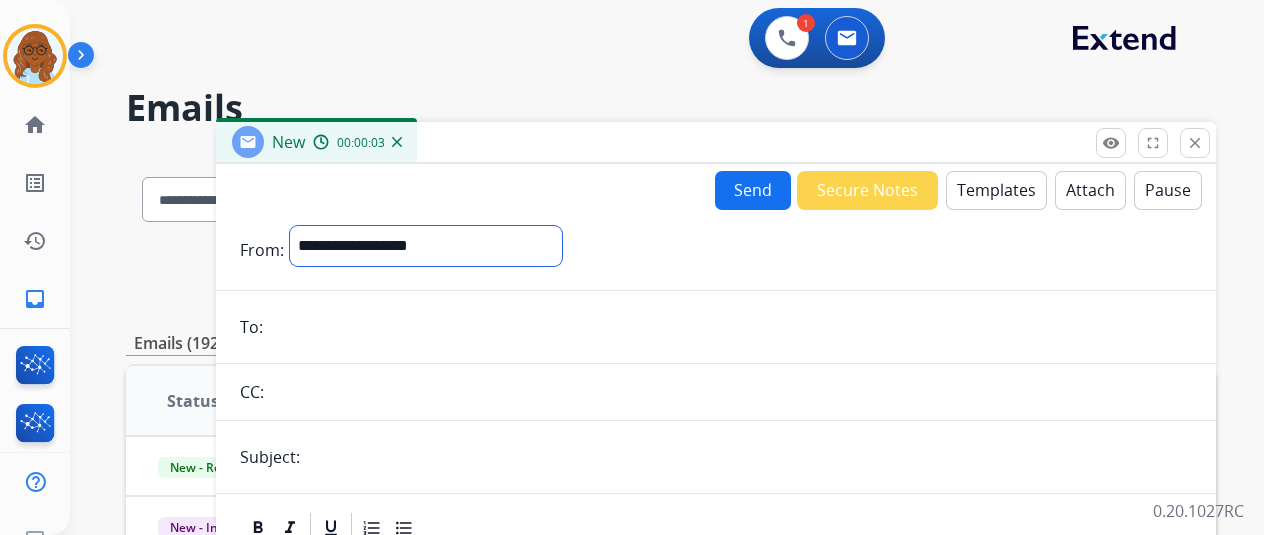 click on "**********" at bounding box center (426, 246) 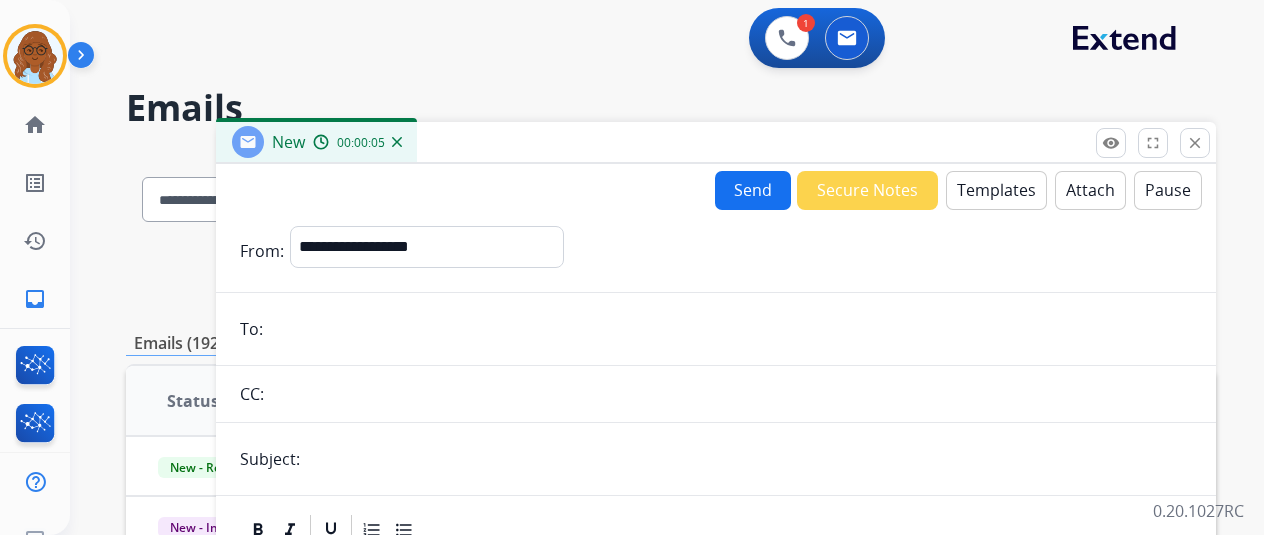 drag, startPoint x: 333, startPoint y: 327, endPoint x: 407, endPoint y: 329, distance: 74.02702 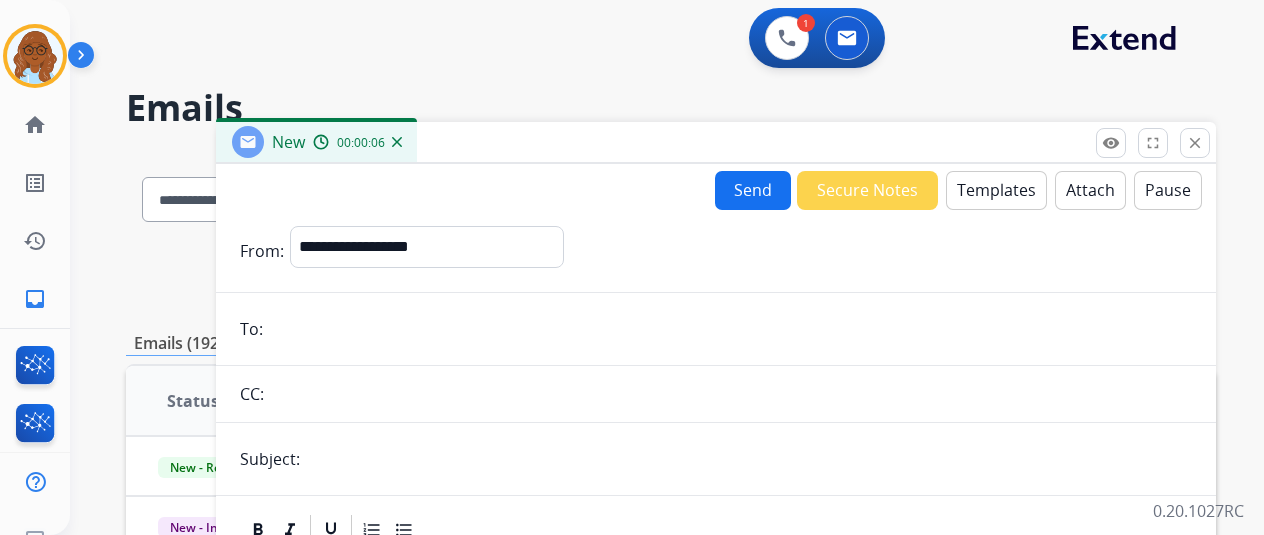 paste on "**********" 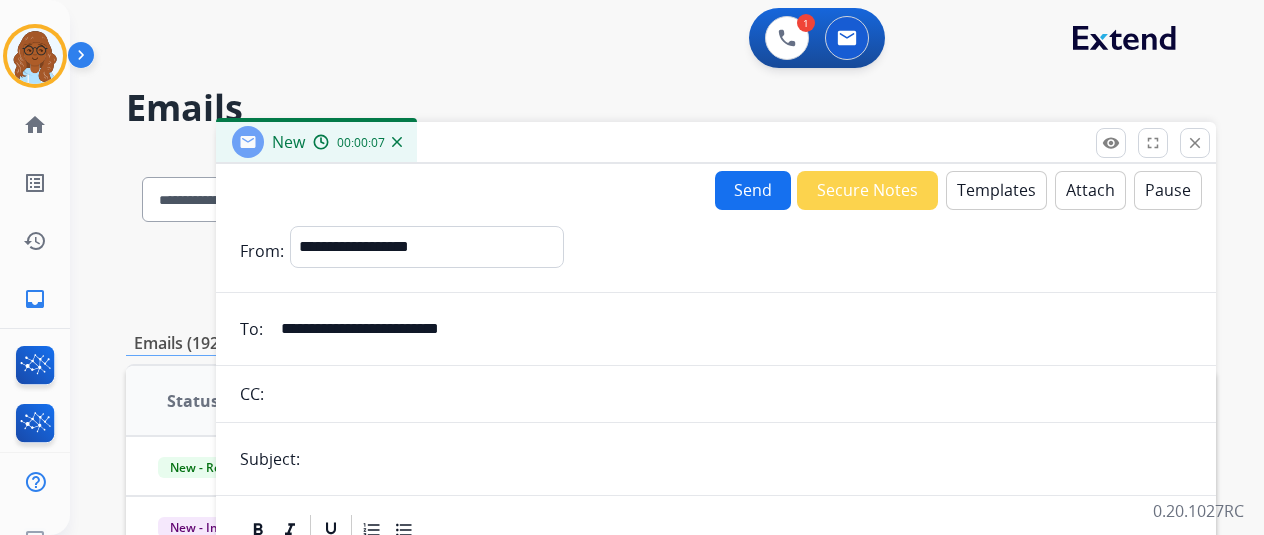 type on "**********" 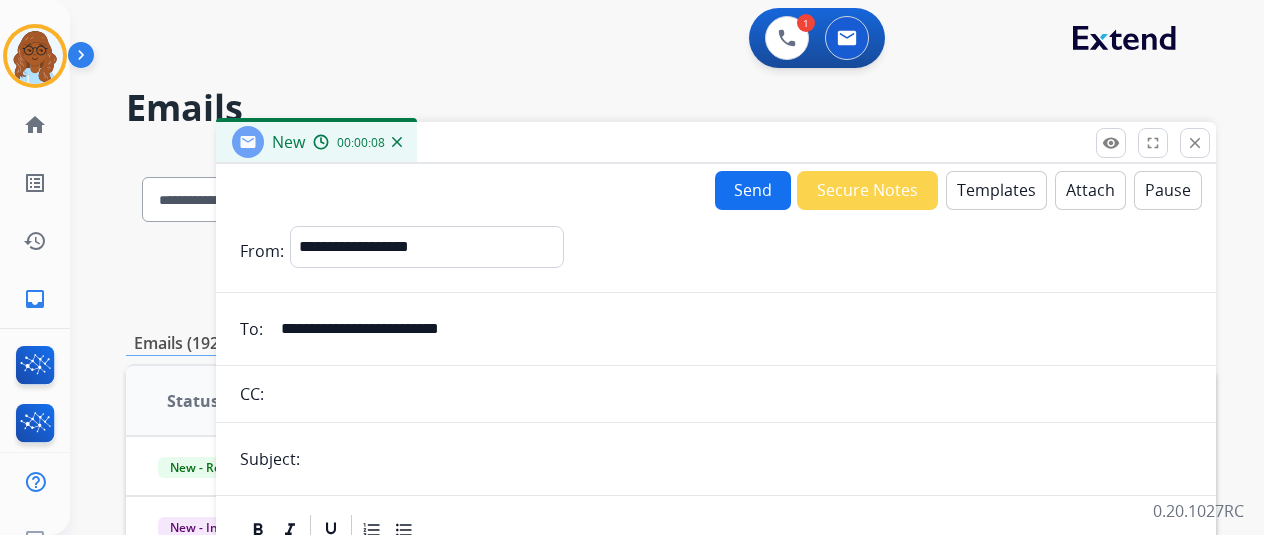 type on "**********" 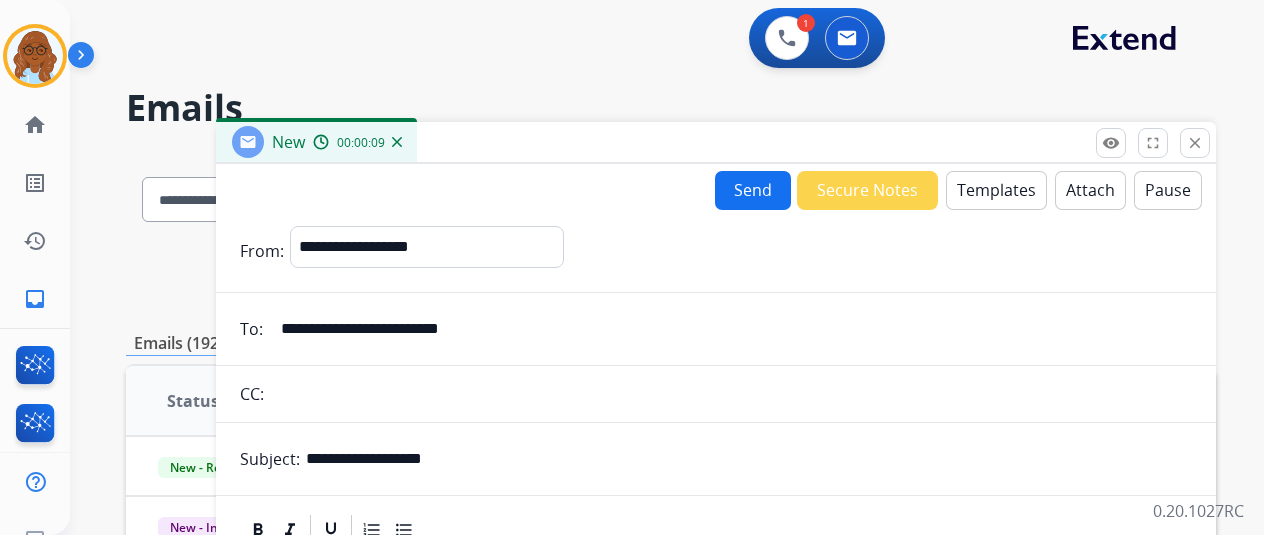 click on "Templates" at bounding box center [996, 190] 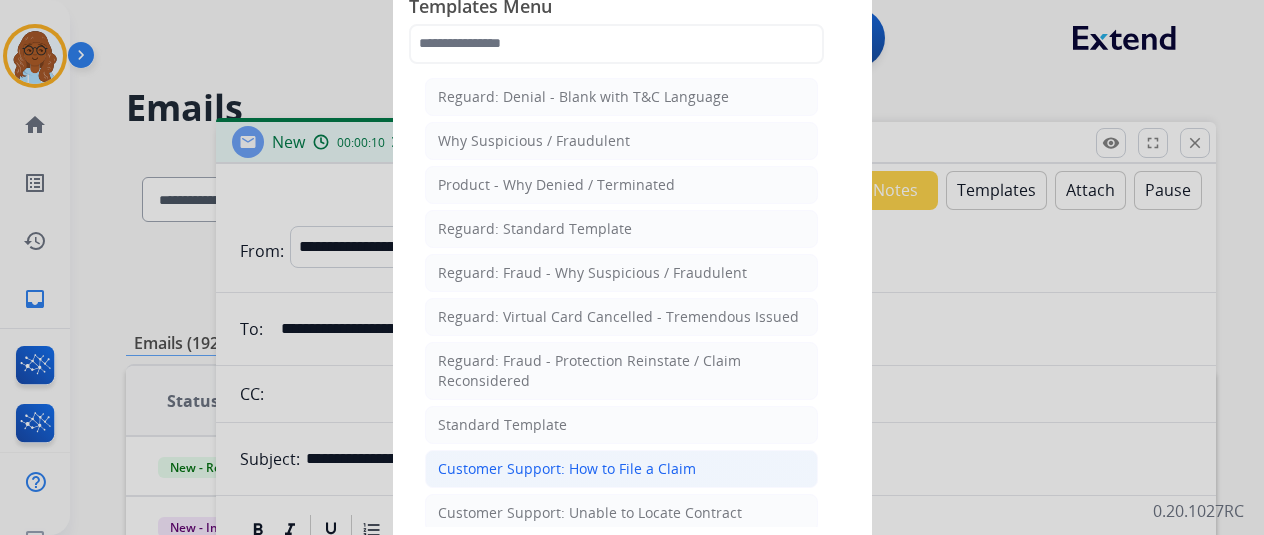 click on "Customer Support: How to File a Claim" 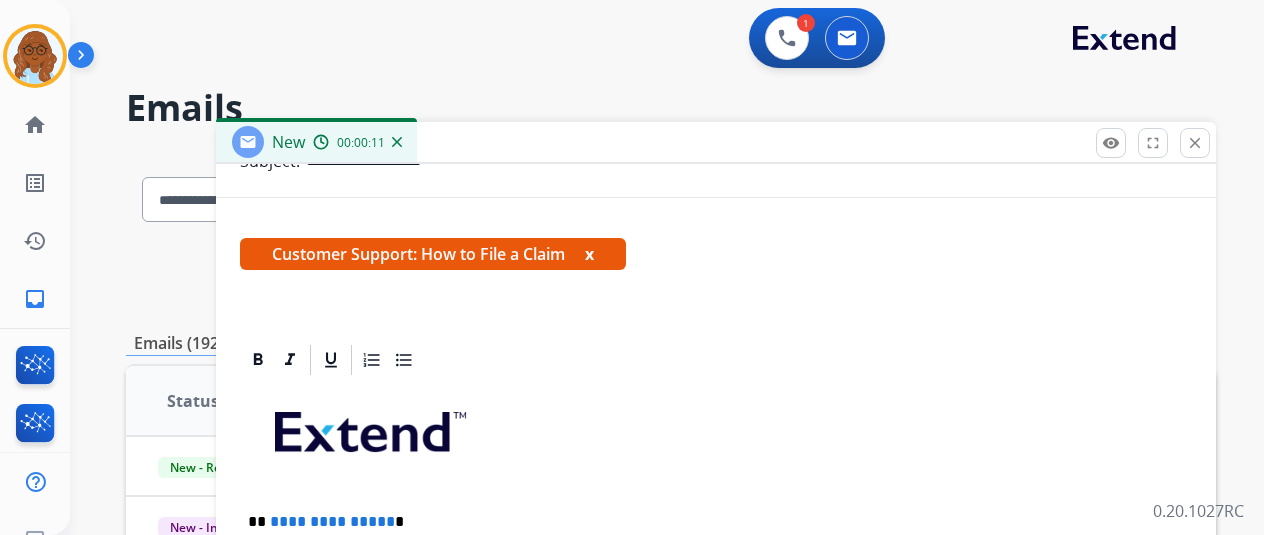 scroll, scrollTop: 383, scrollLeft: 0, axis: vertical 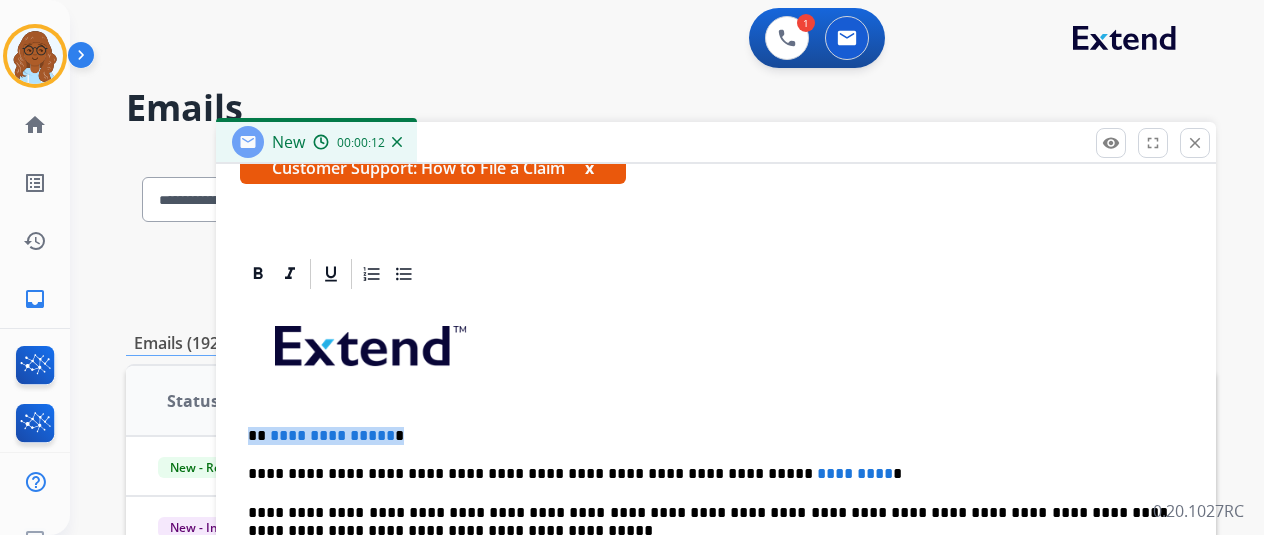 drag, startPoint x: 412, startPoint y: 425, endPoint x: 174, endPoint y: 431, distance: 238.07562 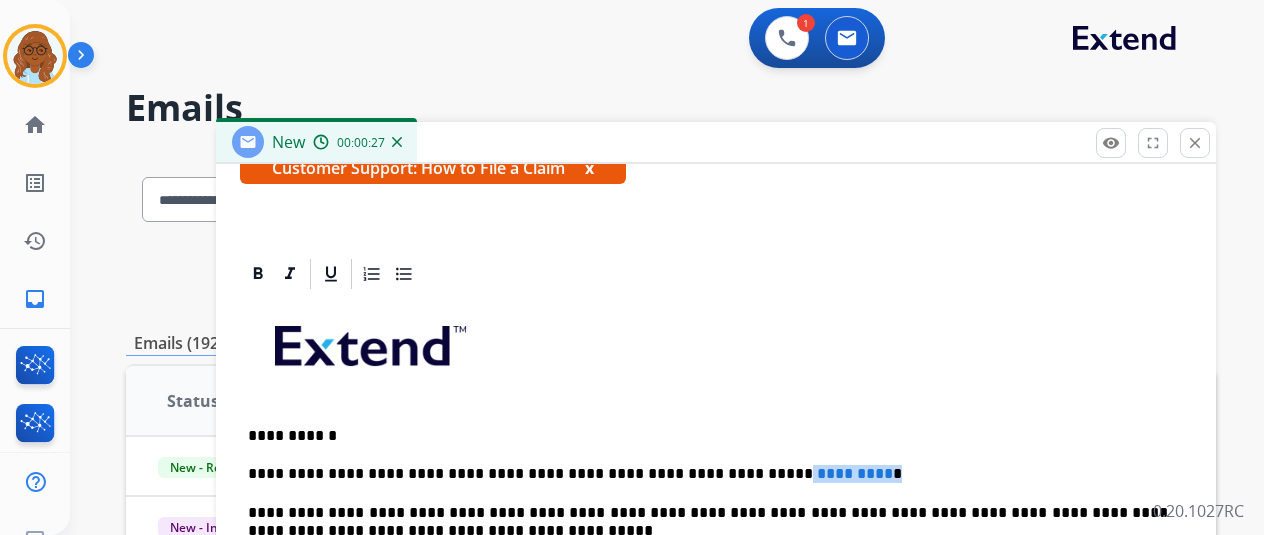 drag, startPoint x: 854, startPoint y: 457, endPoint x: 720, endPoint y: 471, distance: 134.72935 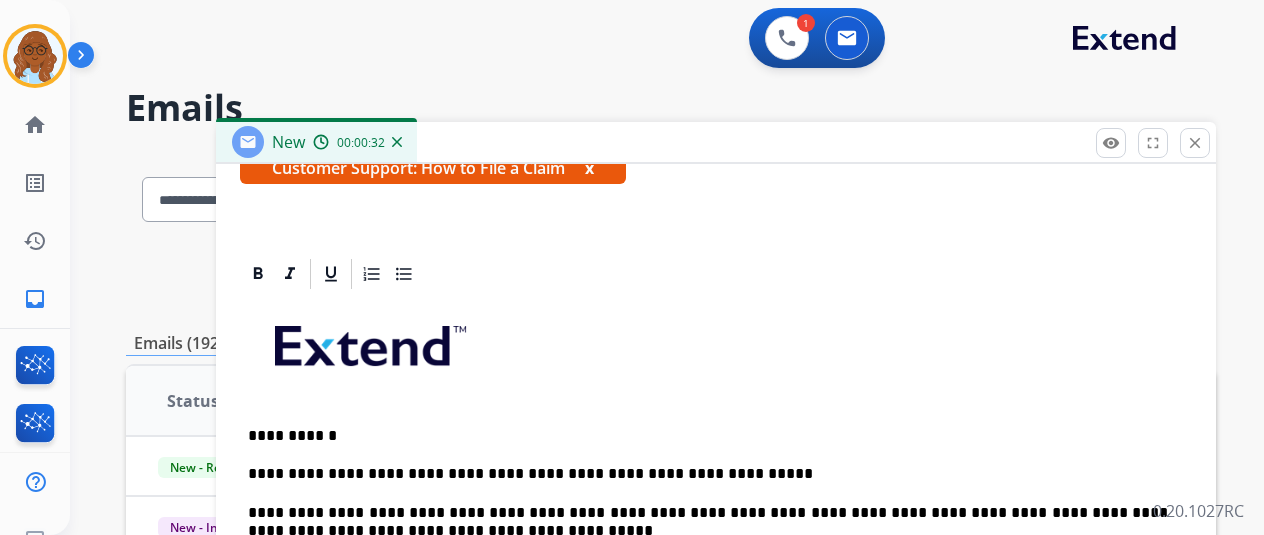 click on "**********" at bounding box center [716, 597] 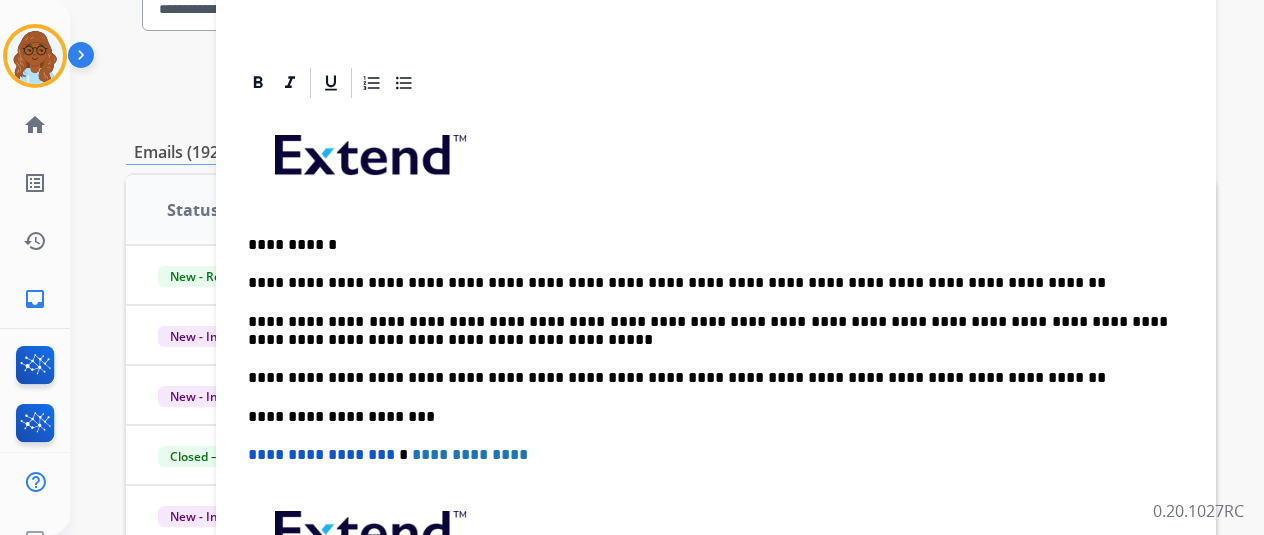 scroll, scrollTop: 300, scrollLeft: 0, axis: vertical 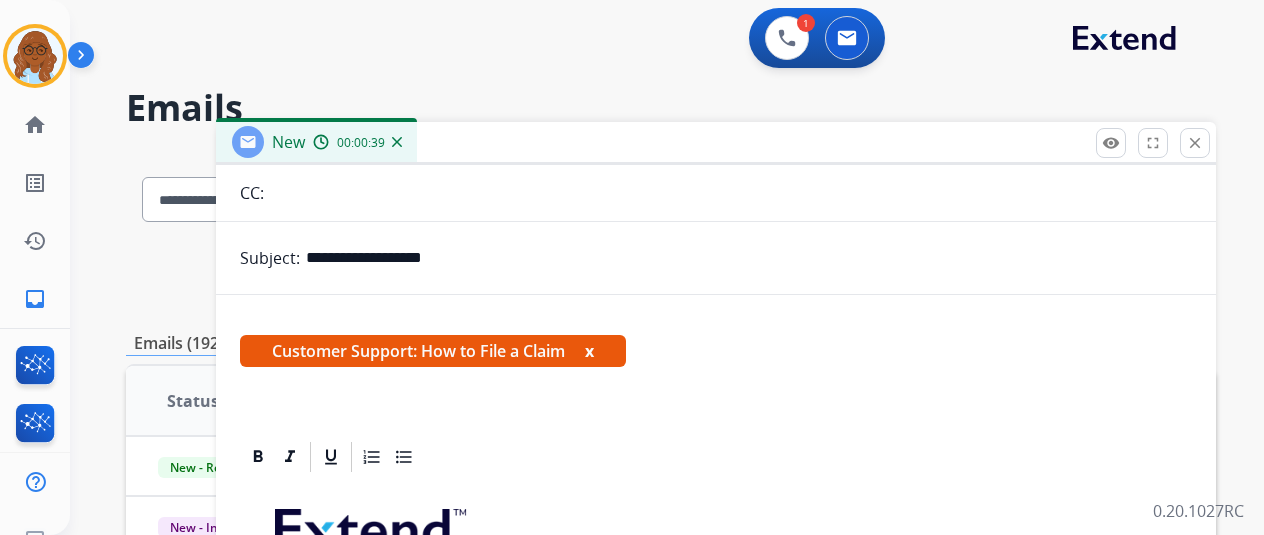 click on "x" at bounding box center [589, 351] 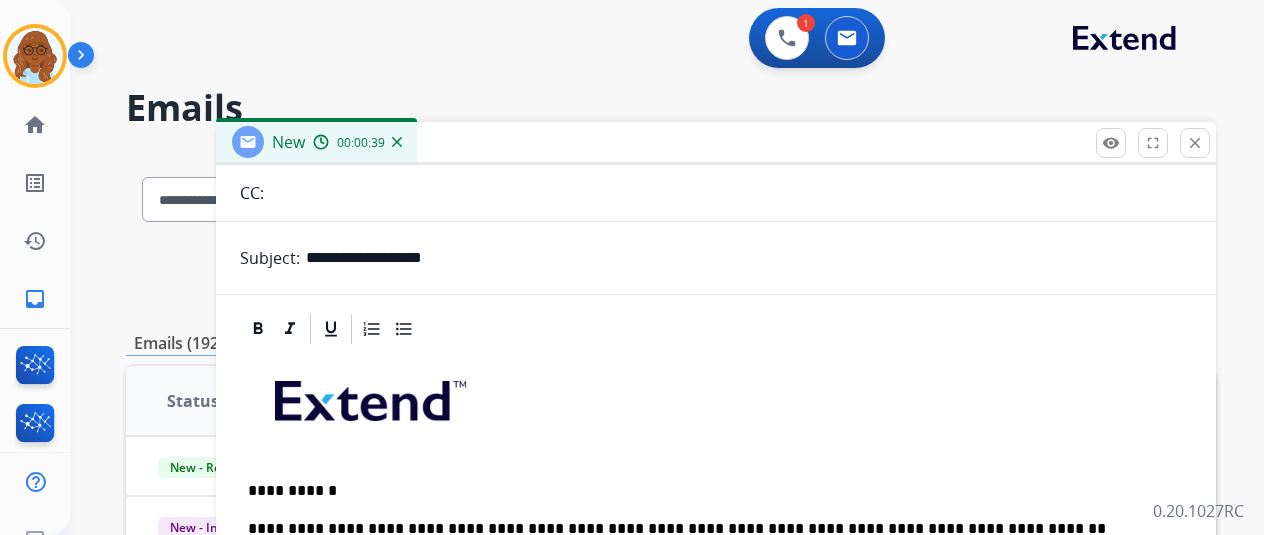 scroll, scrollTop: 0, scrollLeft: 0, axis: both 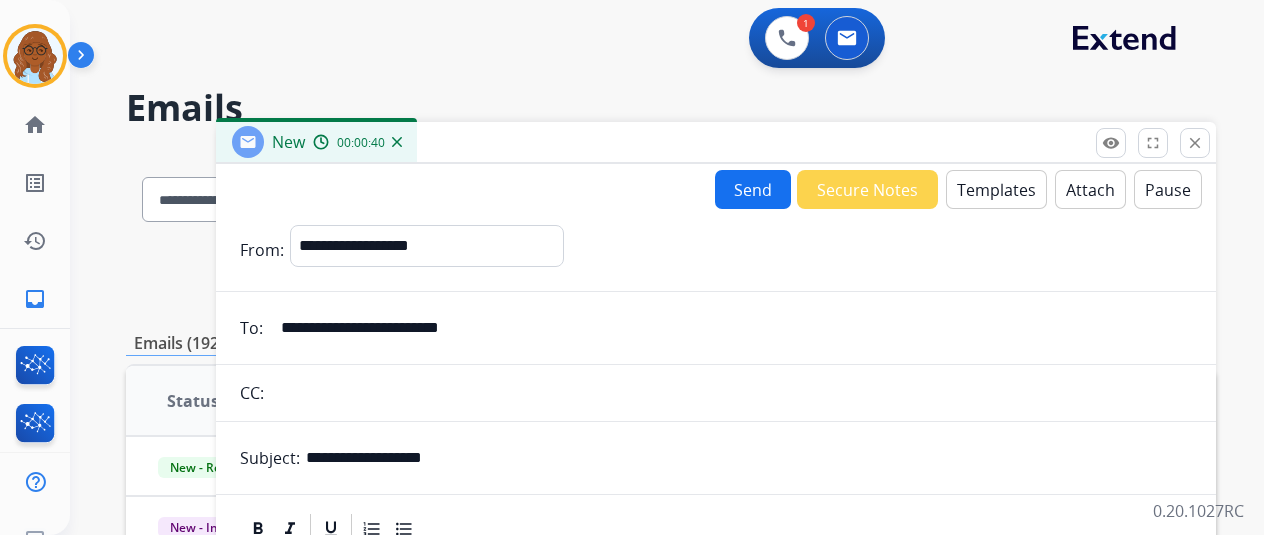 click on "Send" at bounding box center (753, 189) 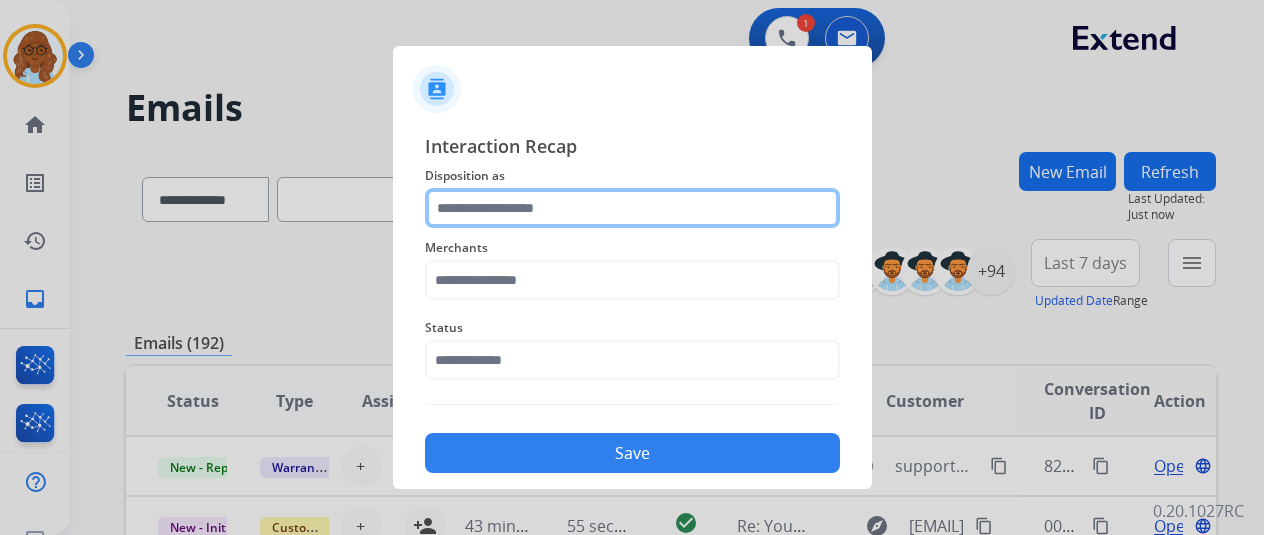 click 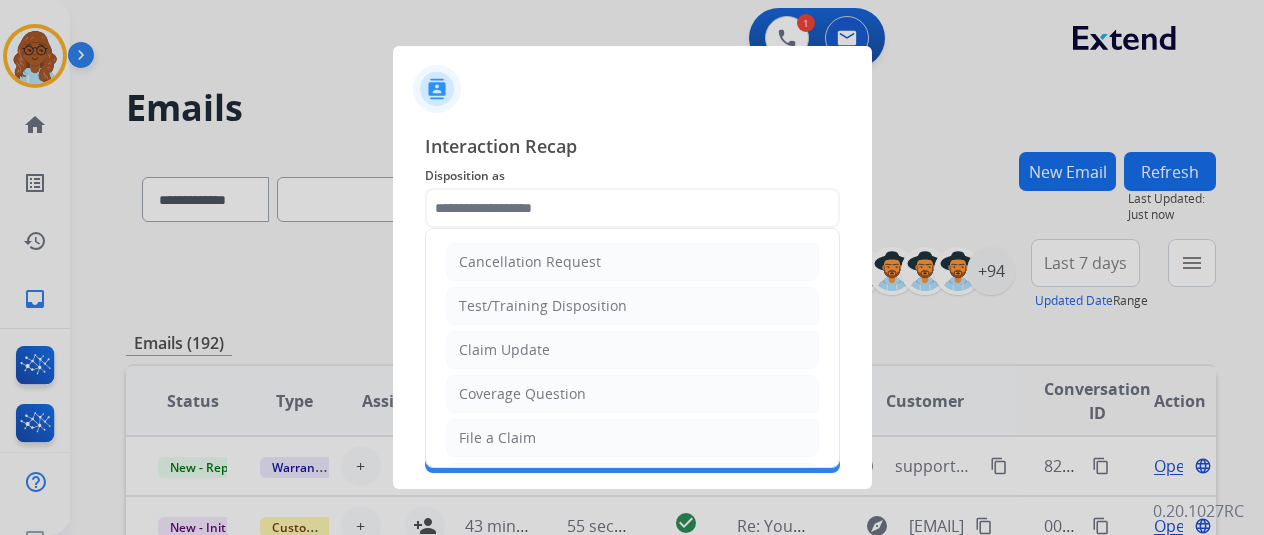 drag, startPoint x: 514, startPoint y: 427, endPoint x: 514, endPoint y: 310, distance: 117 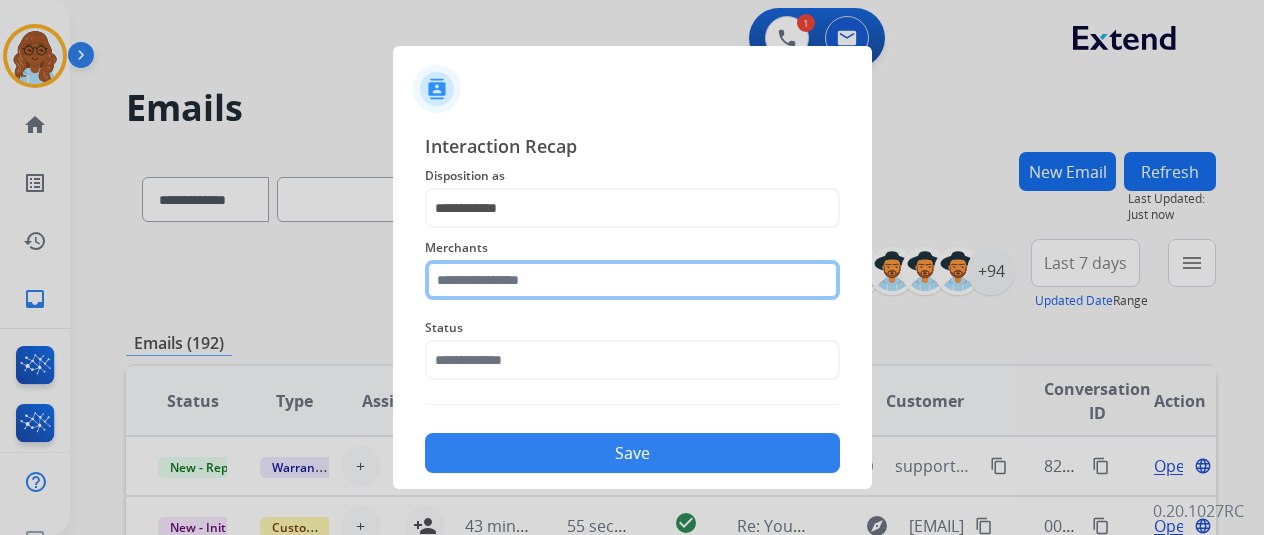 click 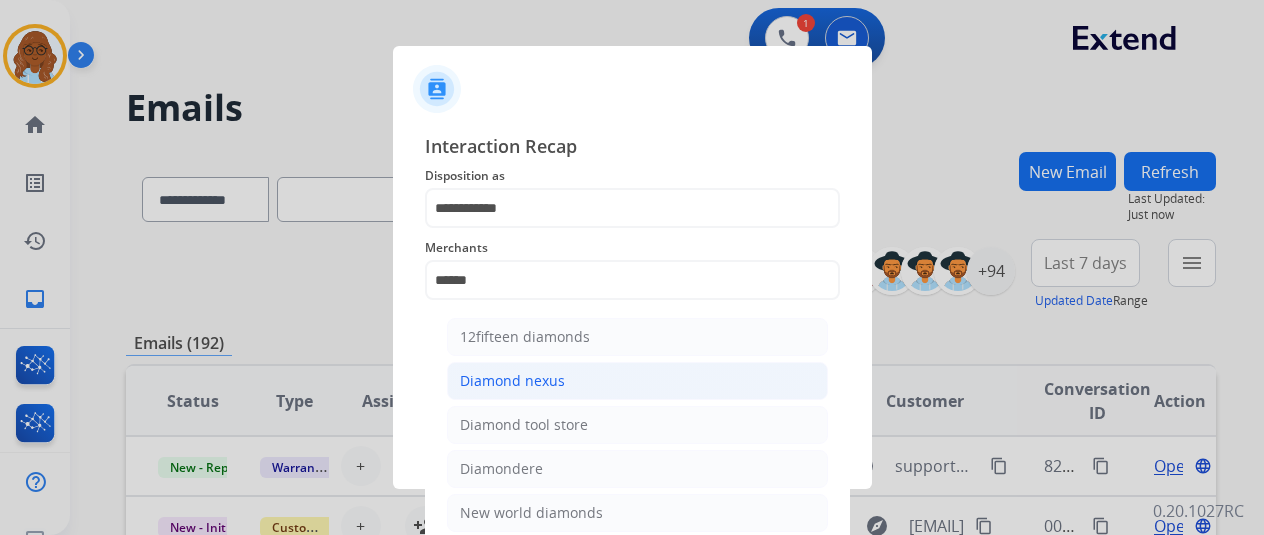 click on "Diamond nexus" 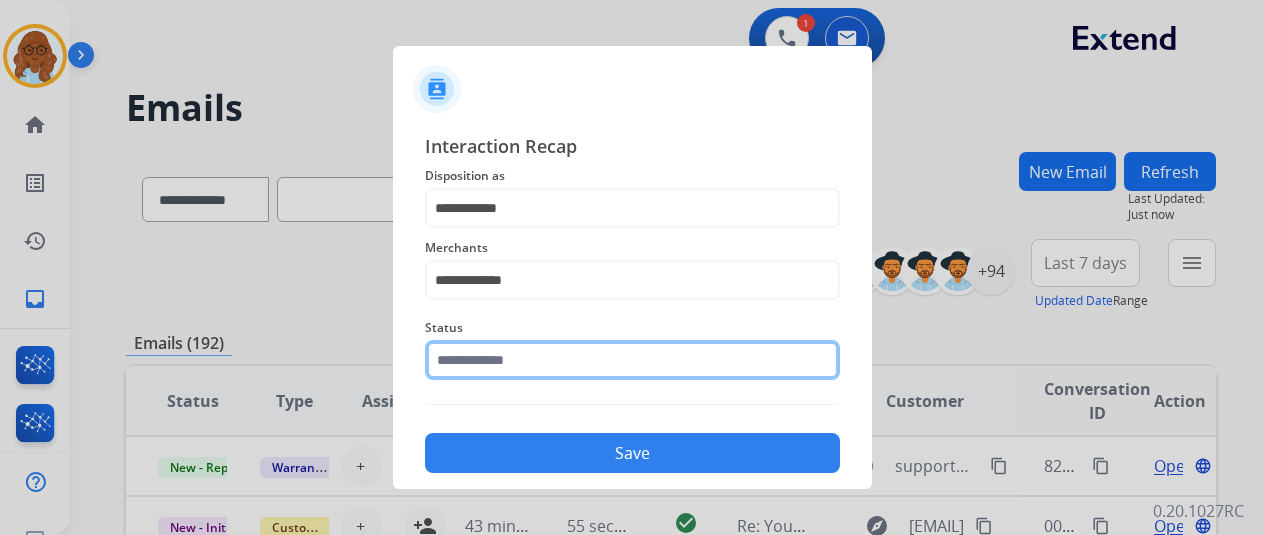 click 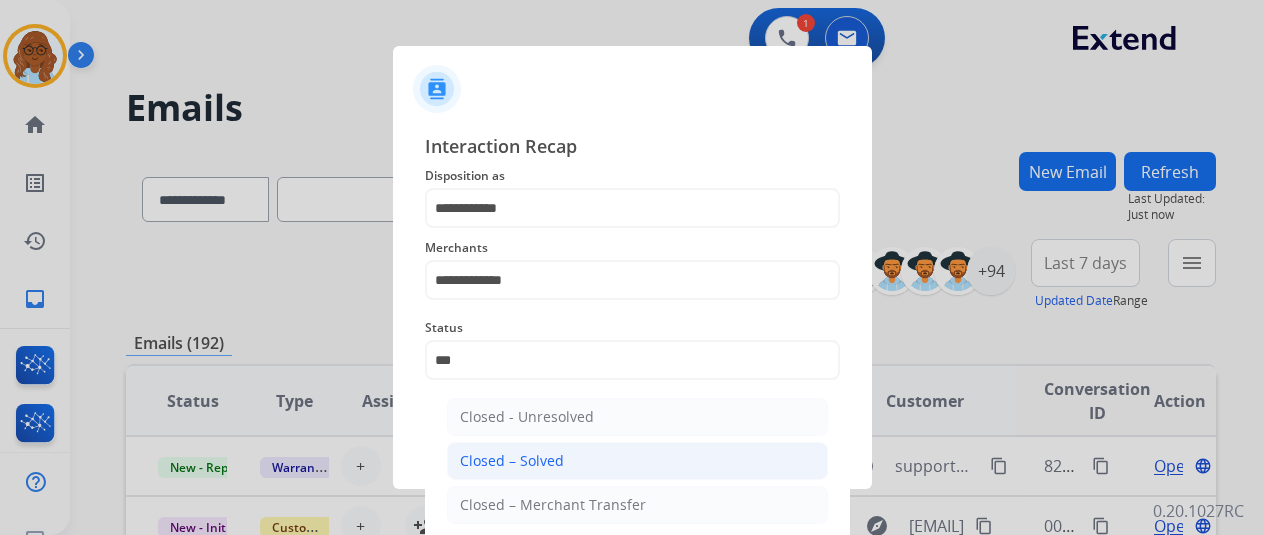 click on "Closed – Solved" 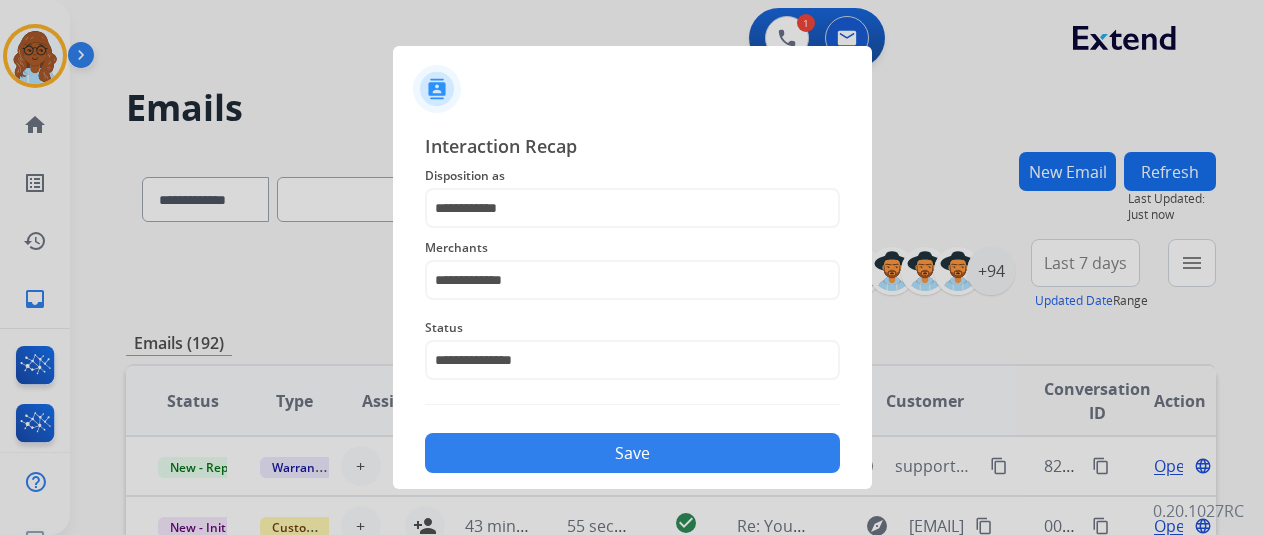 click on "Save" 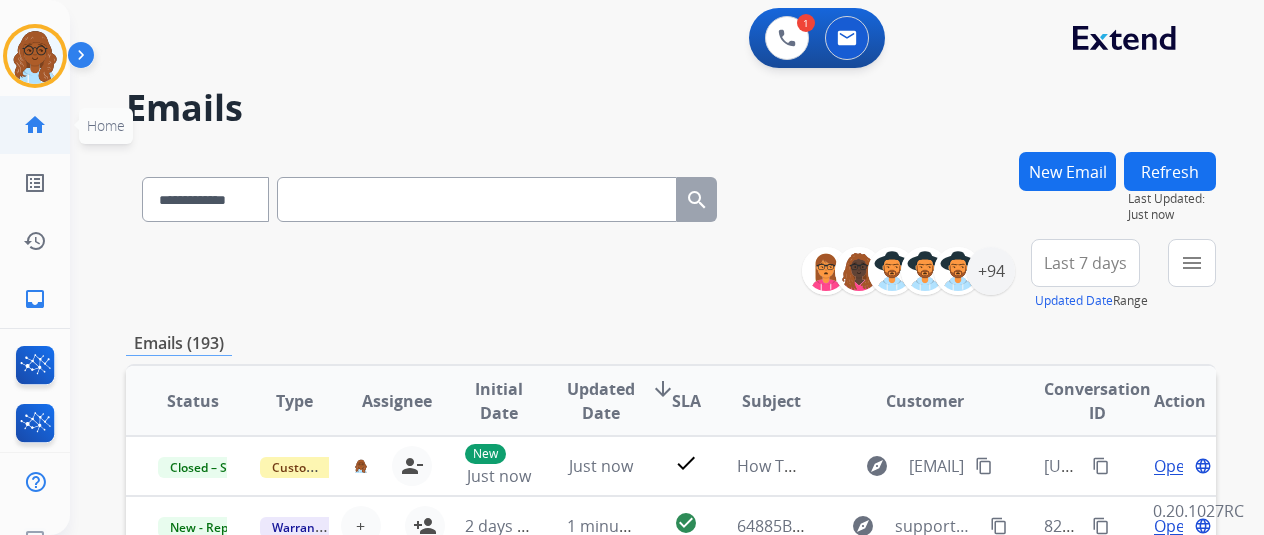 click on "home" 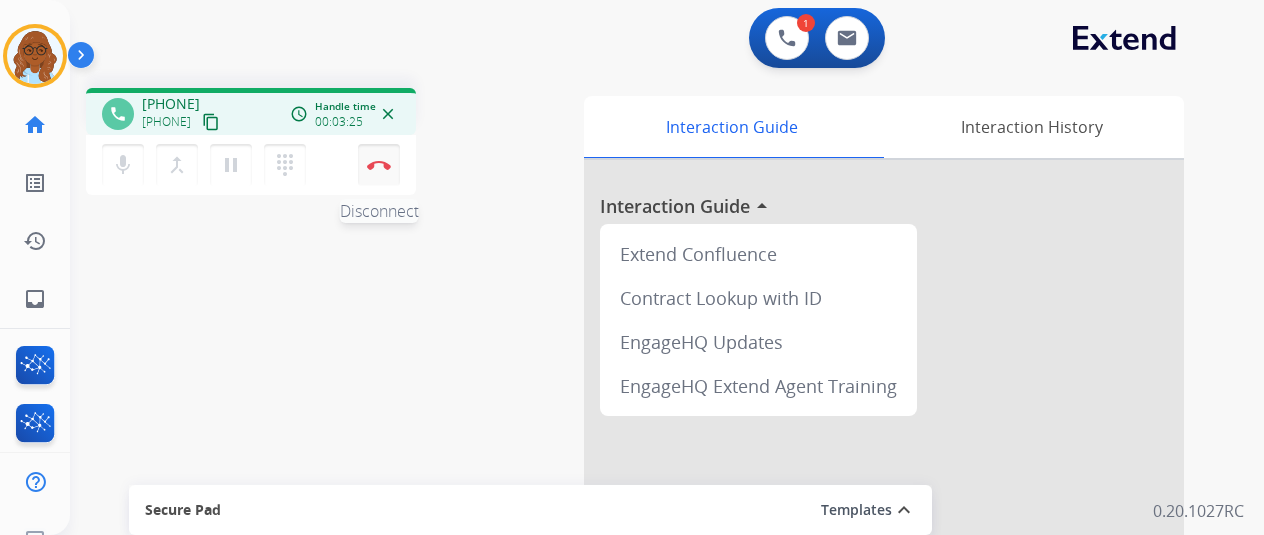click at bounding box center (379, 165) 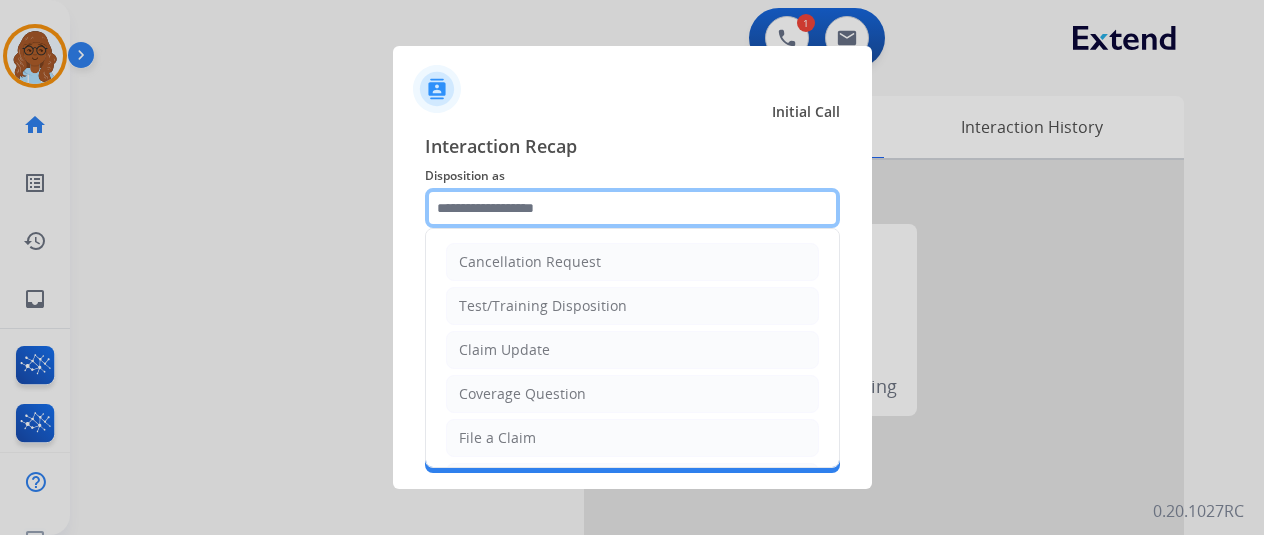 click 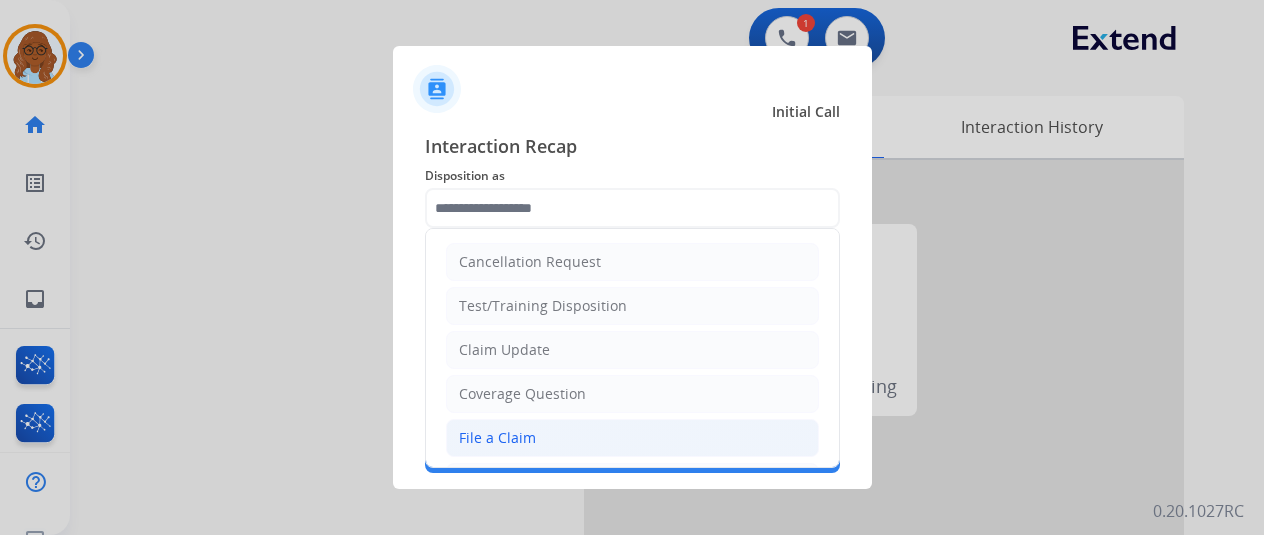 click on "File a Claim" 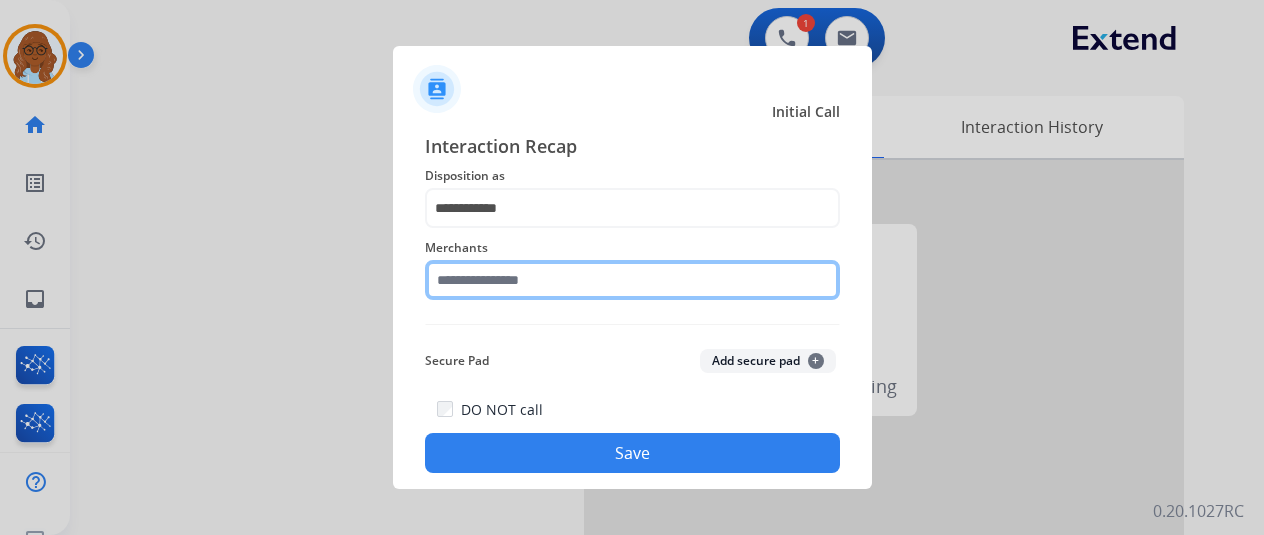 click 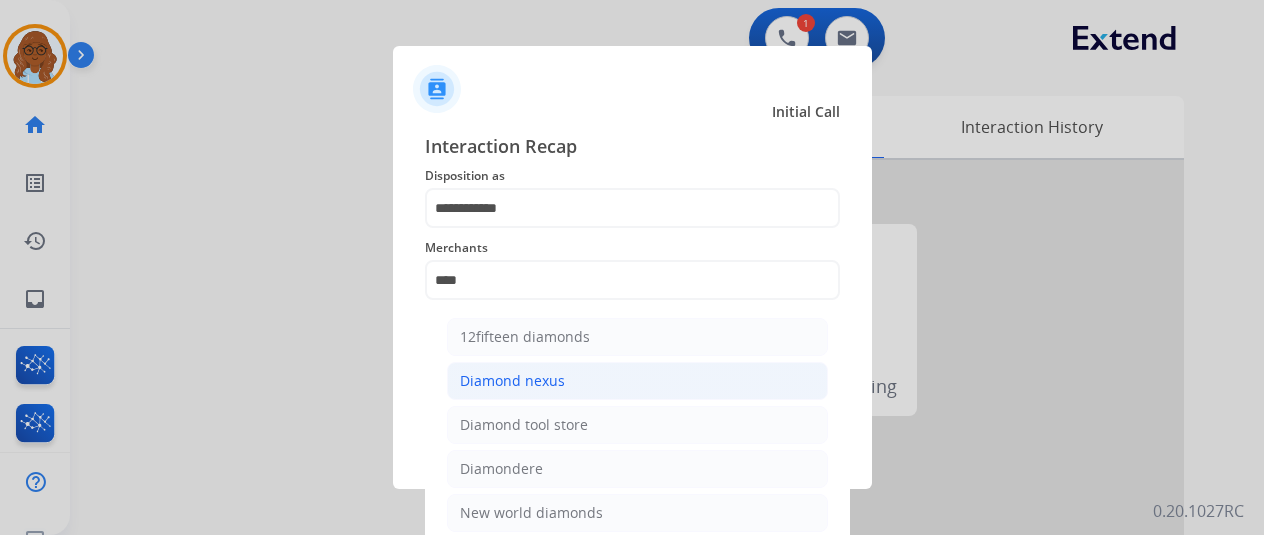 click on "Diamond nexus" 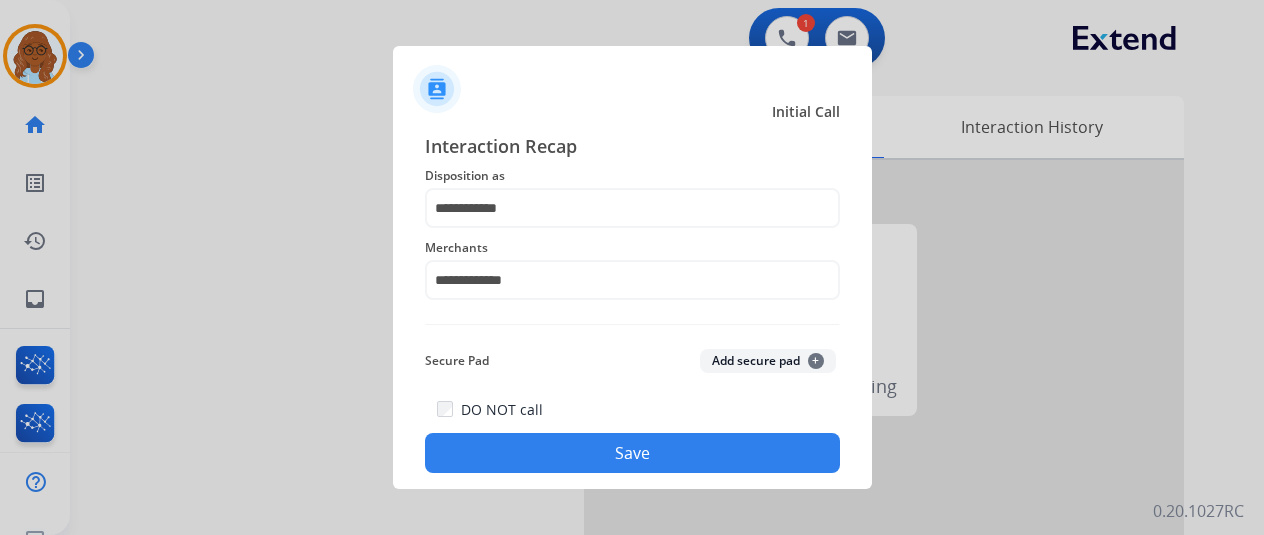 click on "Save" 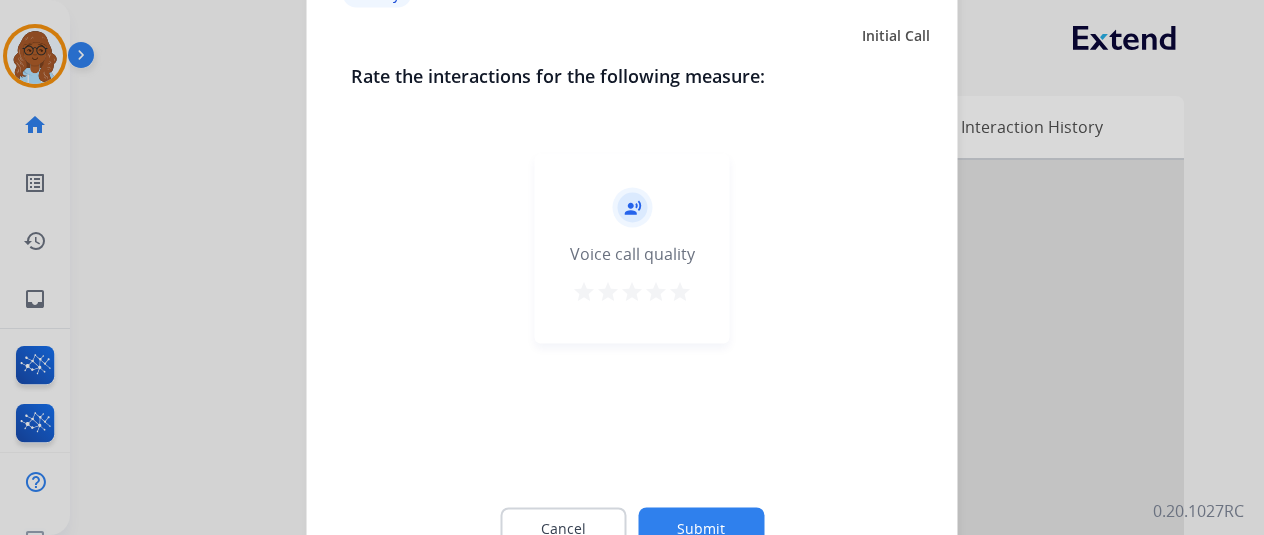 click on "star" at bounding box center [680, 291] 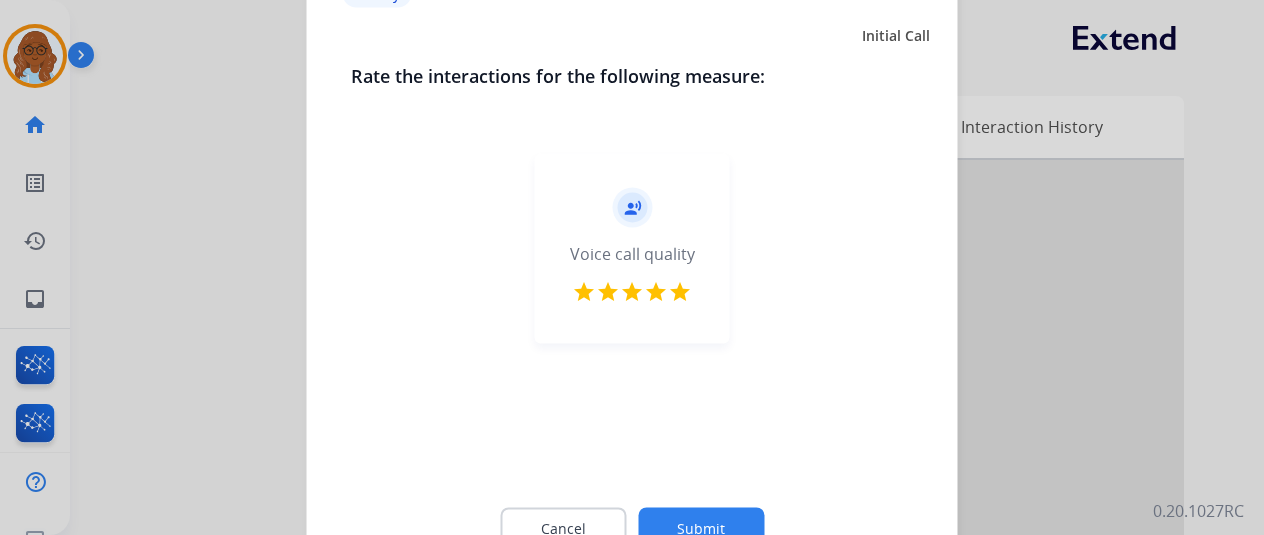 drag, startPoint x: 689, startPoint y: 492, endPoint x: 689, endPoint y: 513, distance: 21 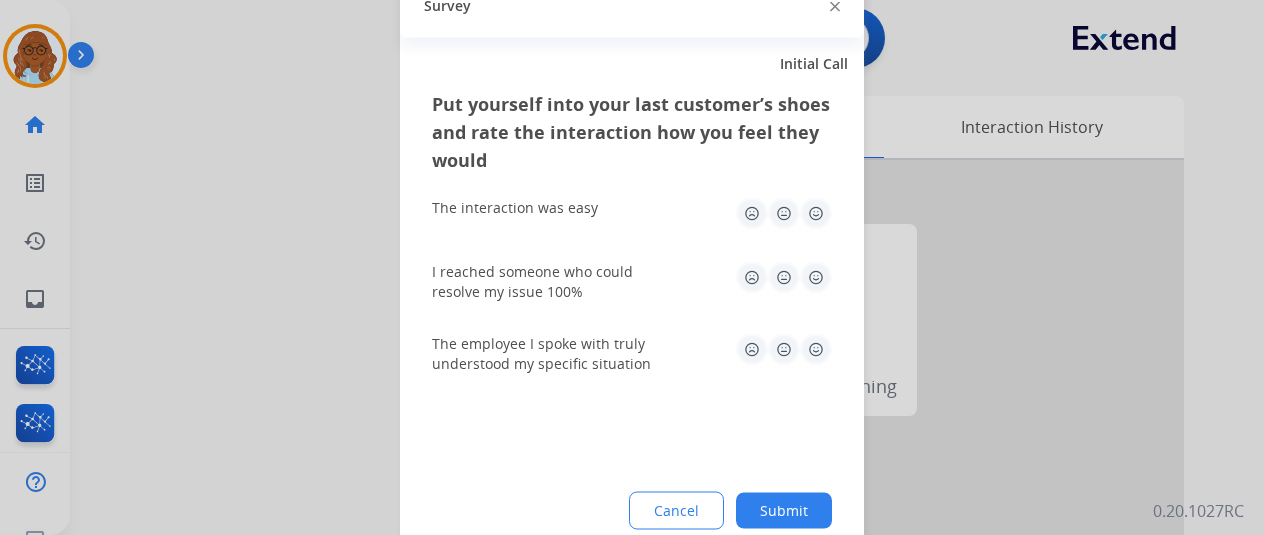 click 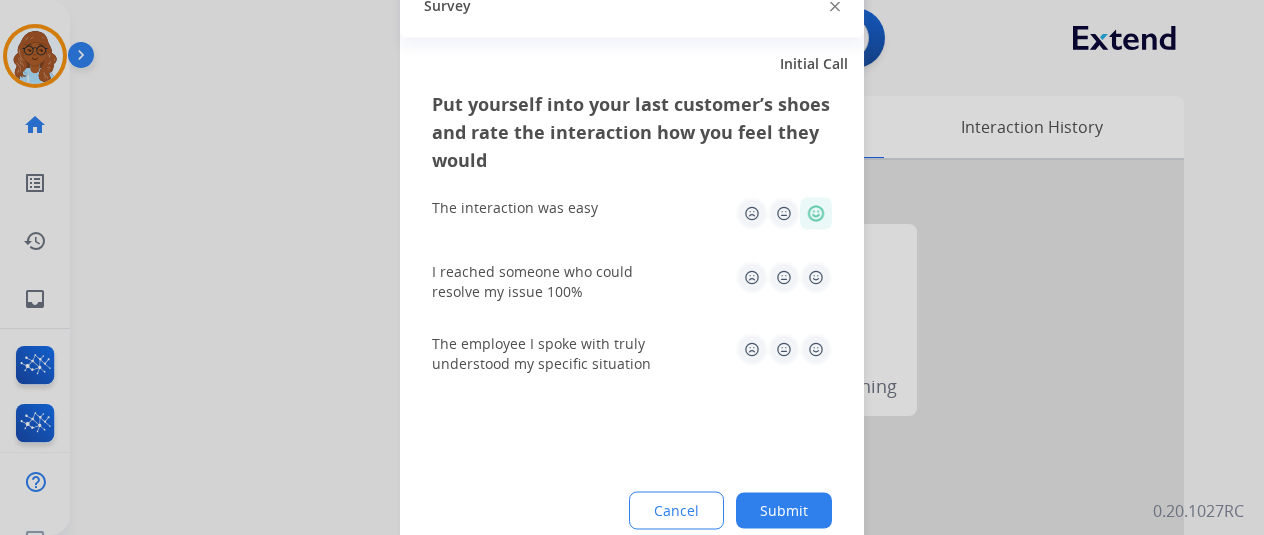 click on "I reached someone who could resolve my issue 100%" 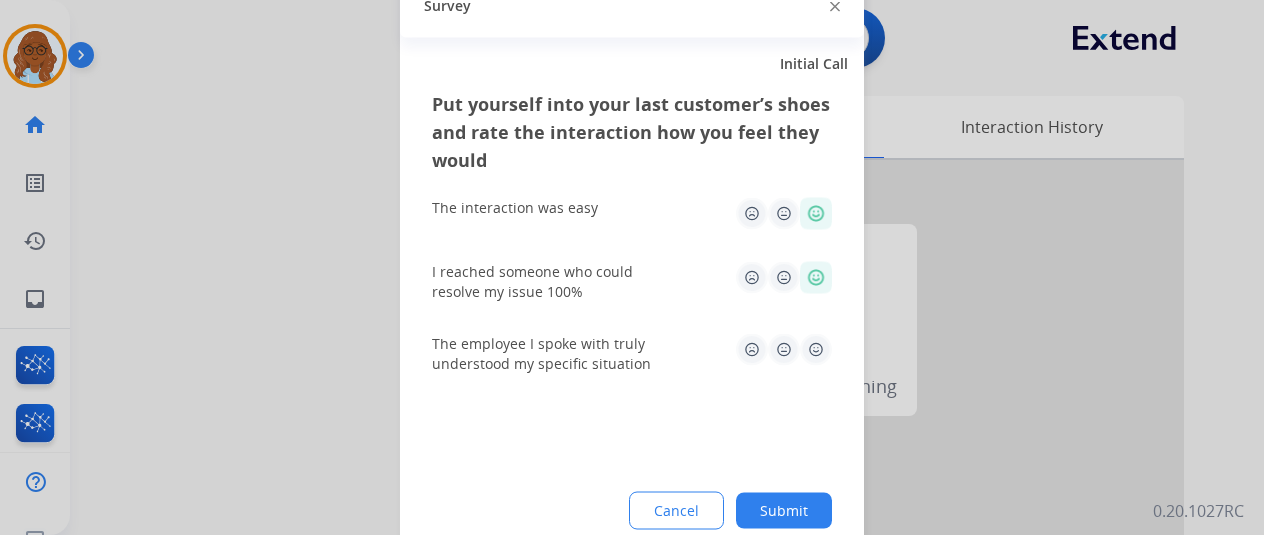 click on "The employee I spoke with truly understood my specific situation" 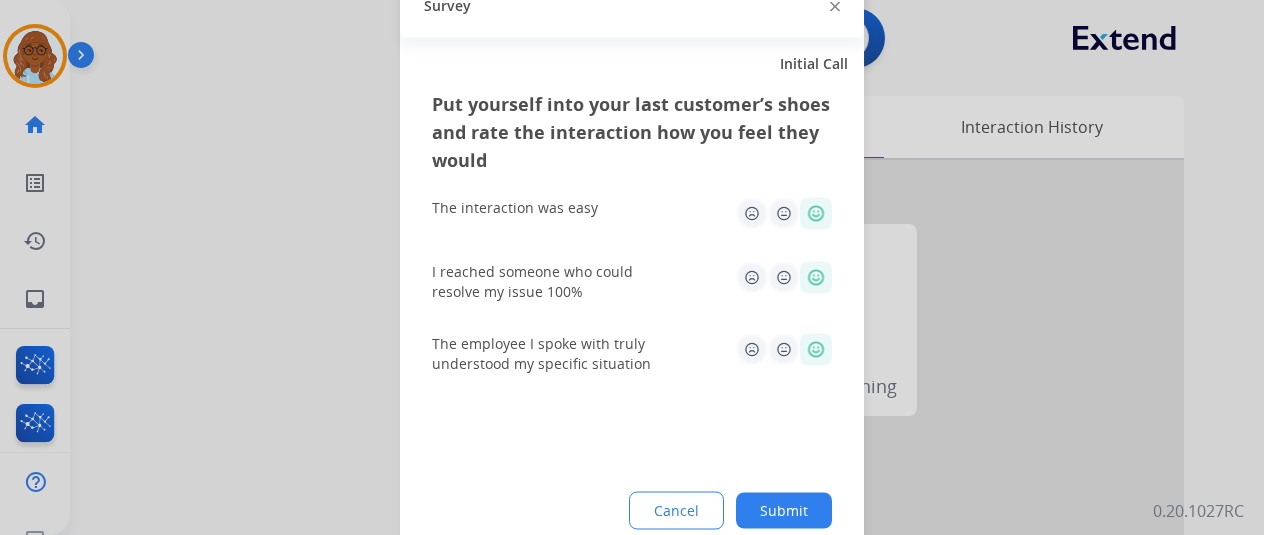 click on "Submit" 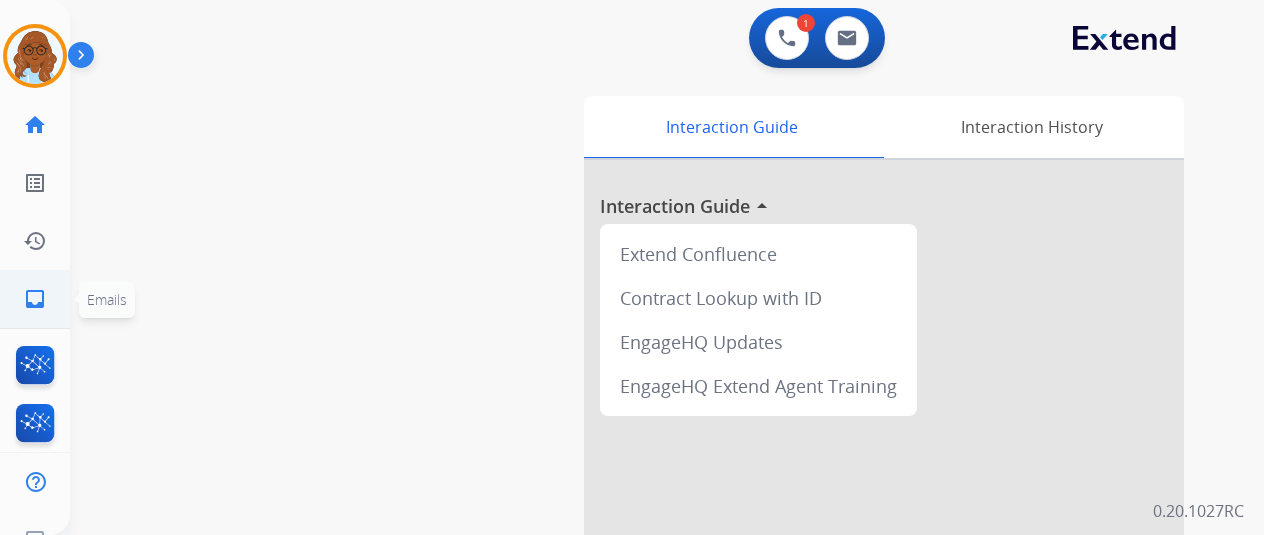 click on "inbox" 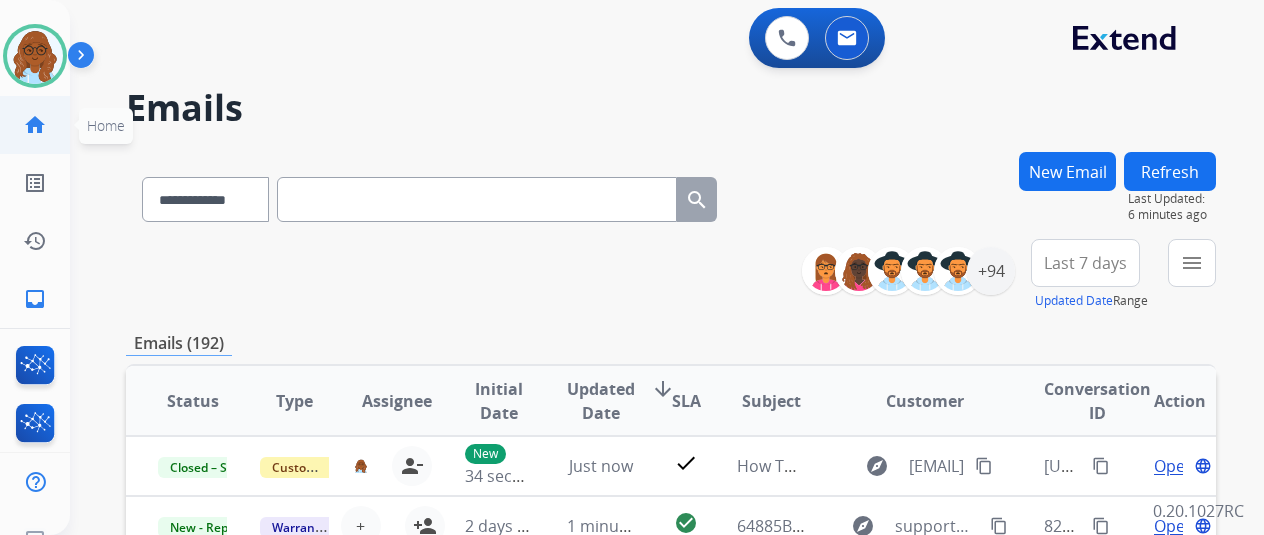 click on "home  Home" 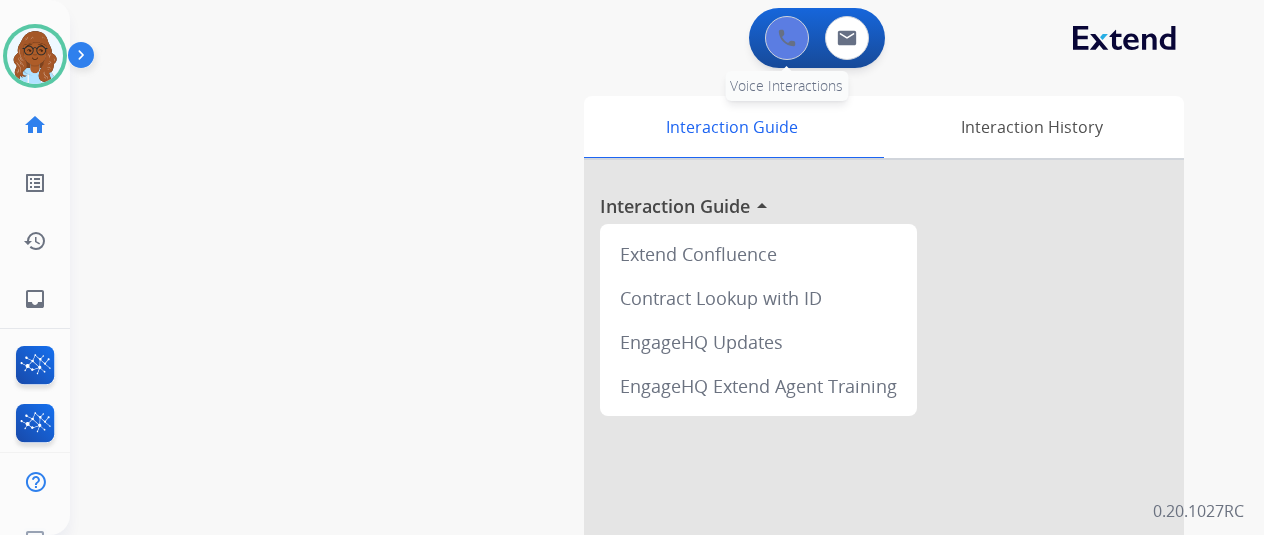 click at bounding box center (787, 38) 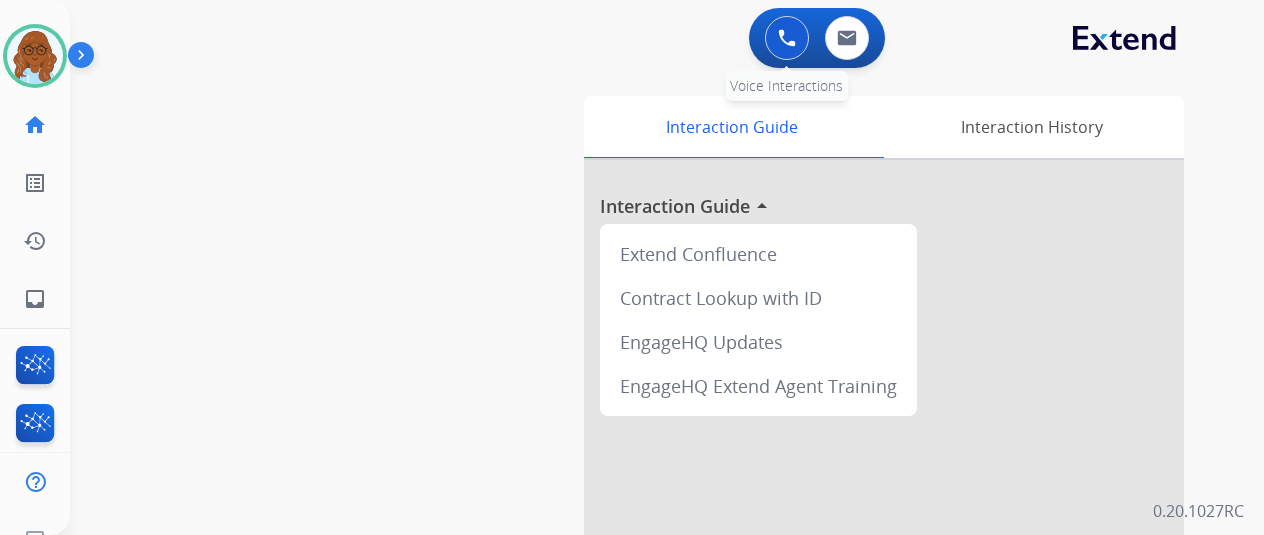 click at bounding box center [787, 38] 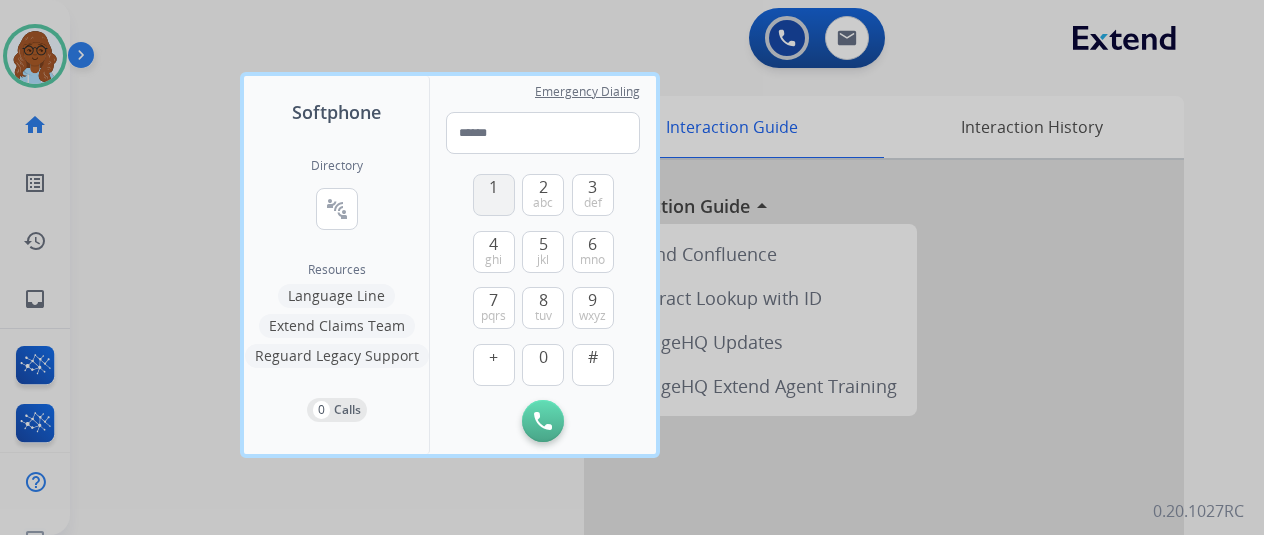 click on "1" at bounding box center (494, 195) 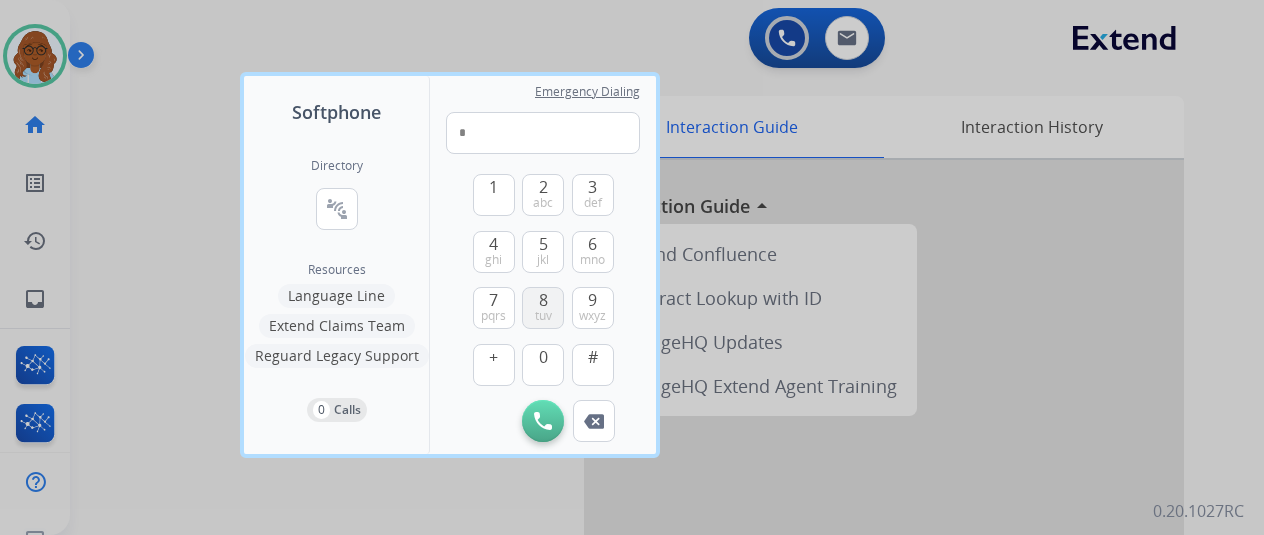 click on "8 tuv" at bounding box center (543, 308) 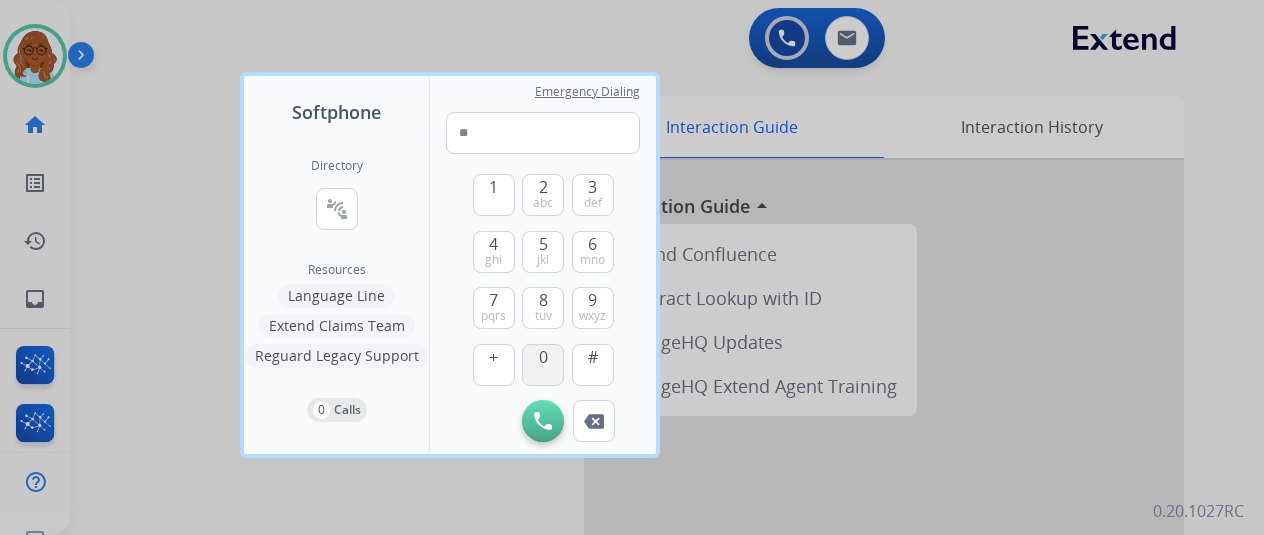 click on "0" at bounding box center (543, 357) 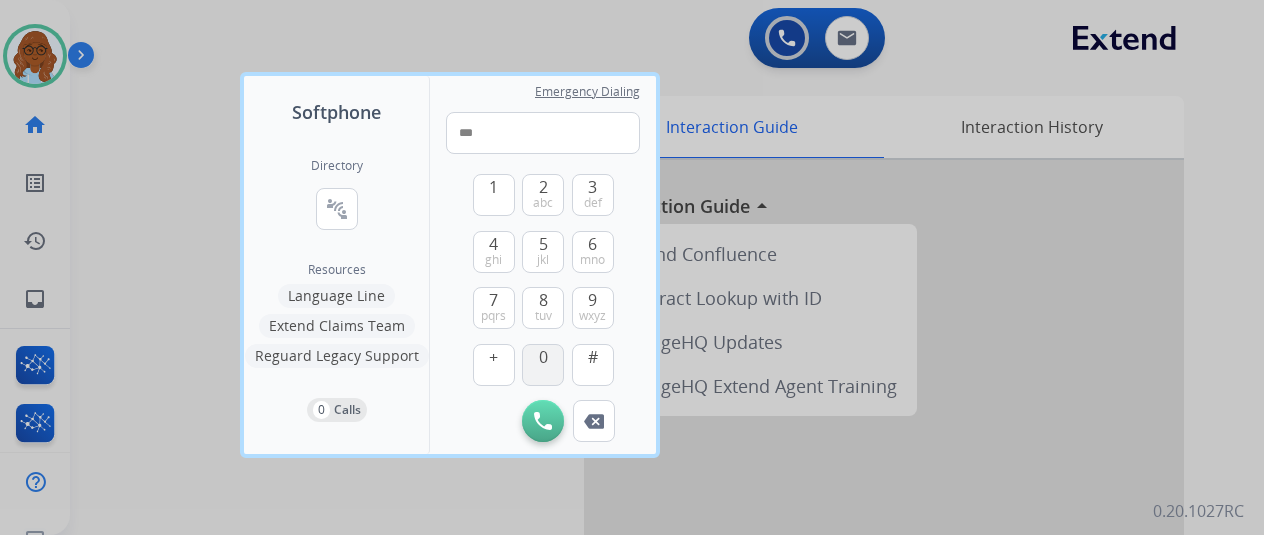 click on "0" at bounding box center [543, 357] 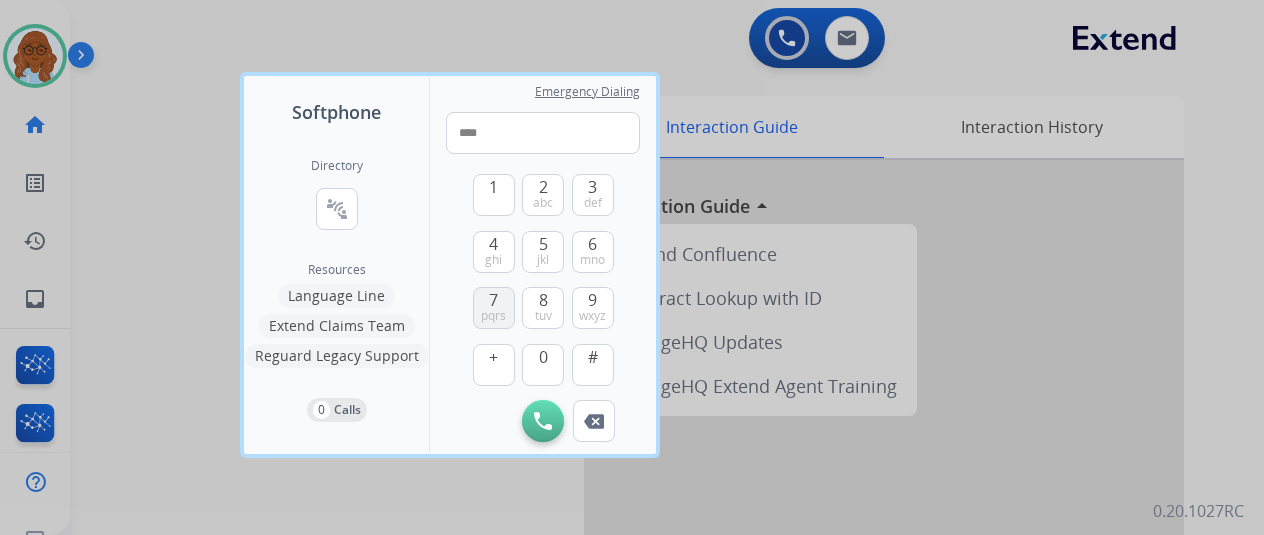 click on "7" at bounding box center (493, 300) 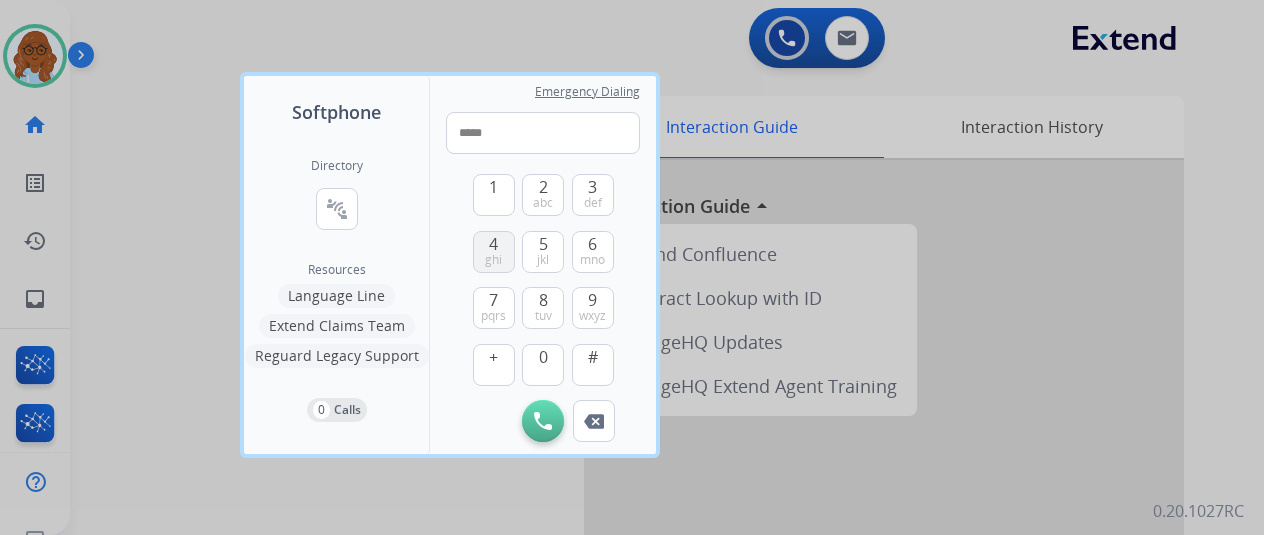 click on "ghi" at bounding box center (493, 260) 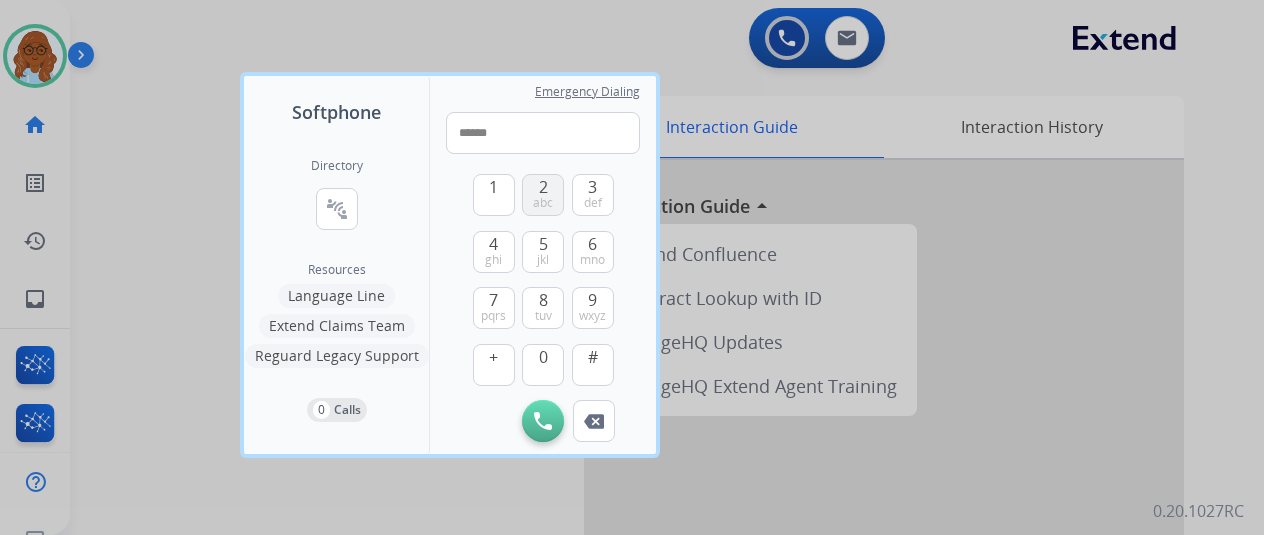 click on "2 abc" at bounding box center [543, 195] 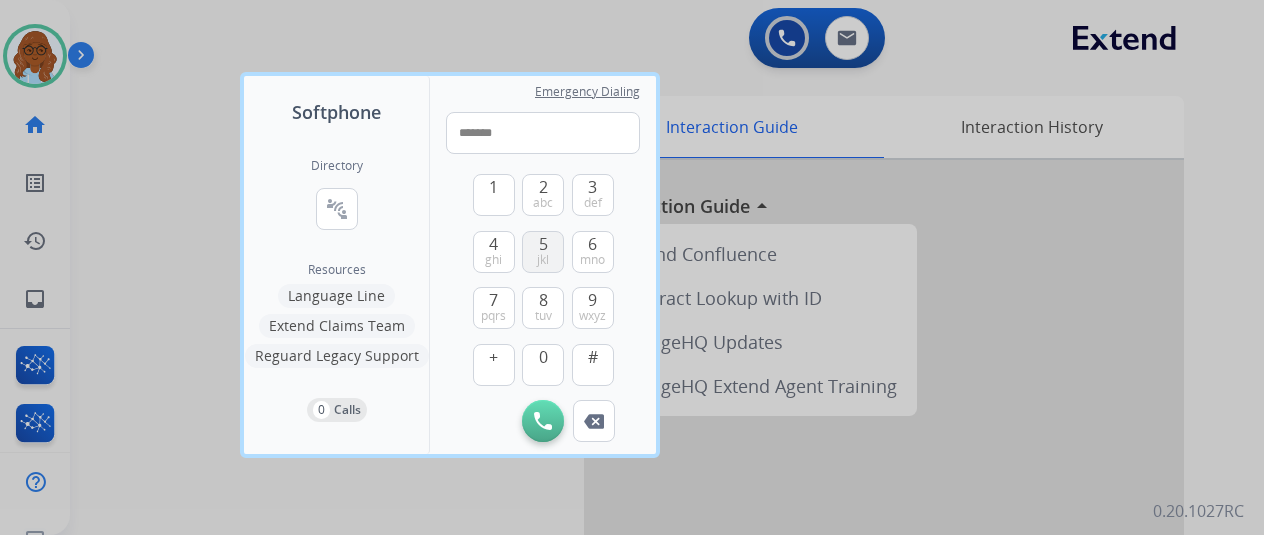 click on "jkl" at bounding box center (543, 260) 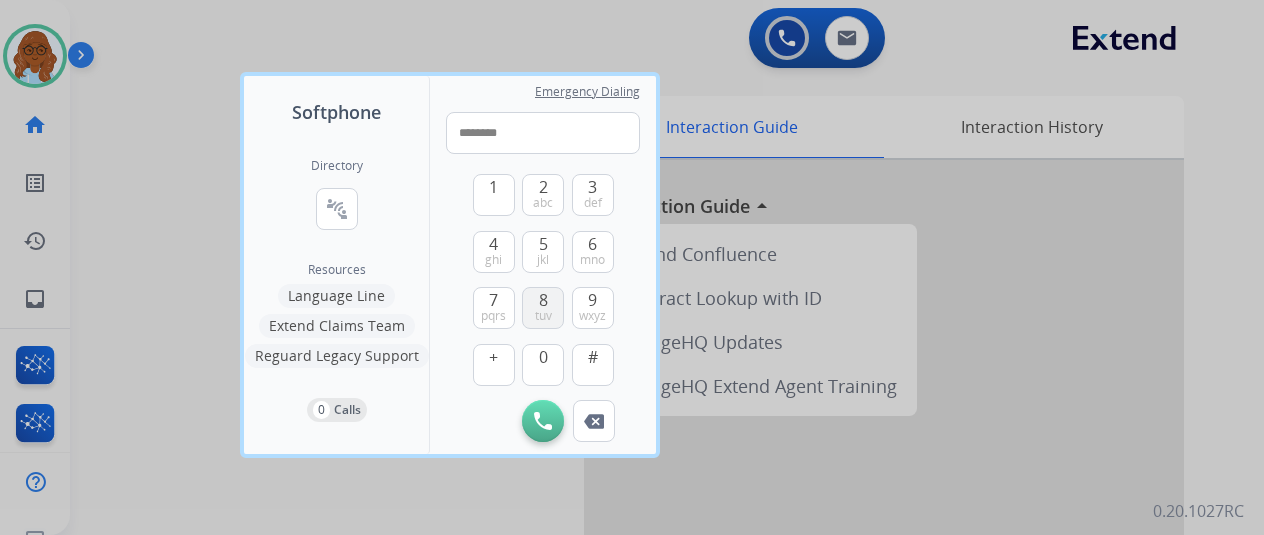 click on "8" at bounding box center [543, 300] 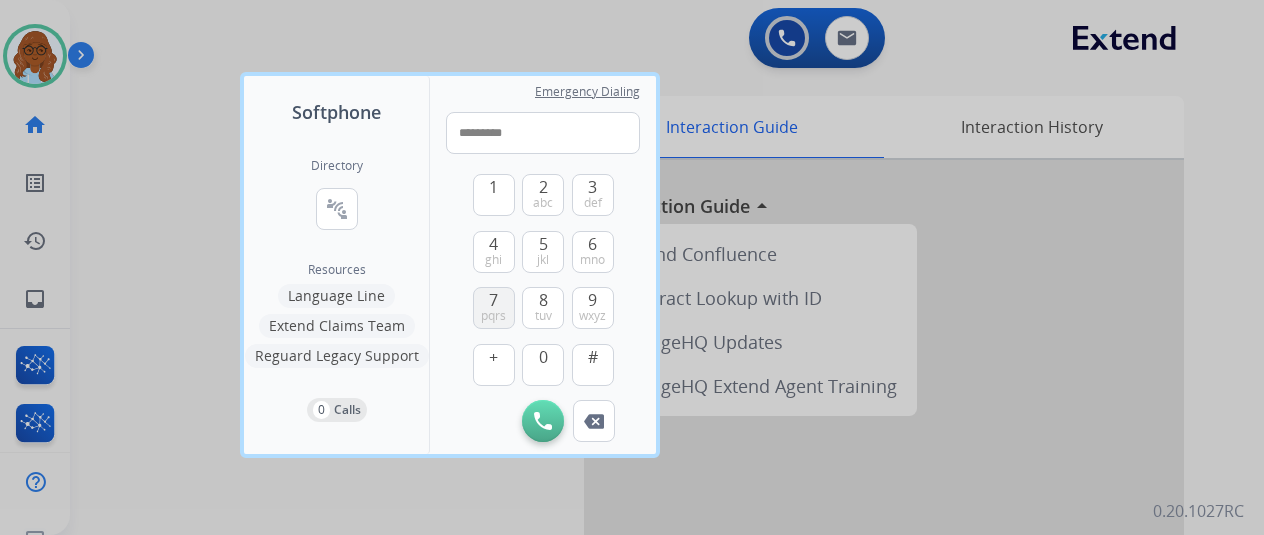 click on "7 pqrs" at bounding box center [494, 308] 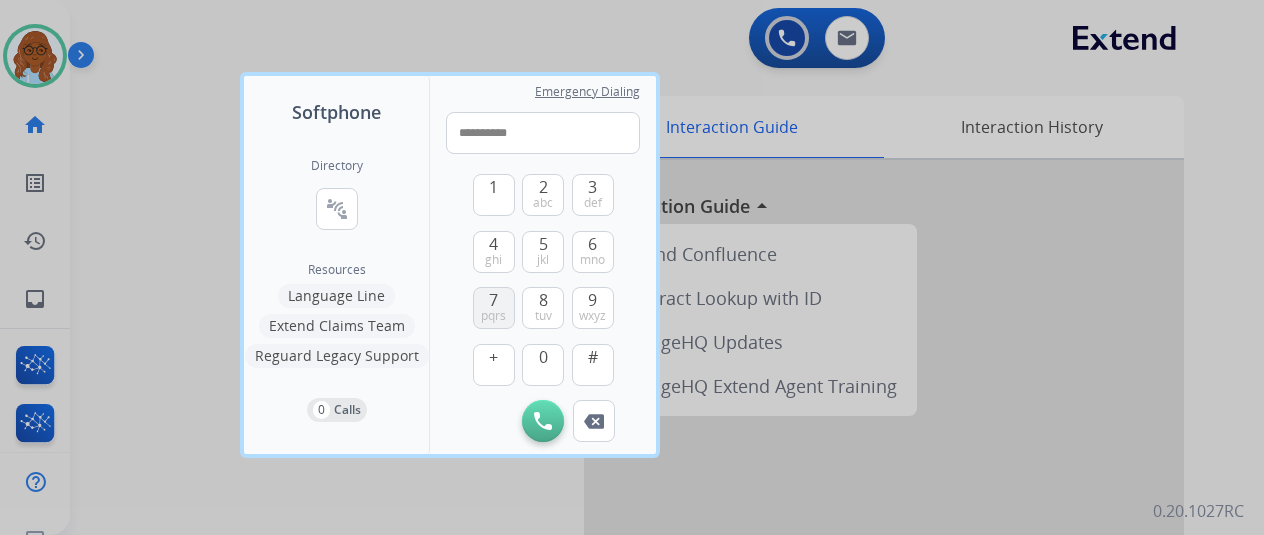 click on "7 pqrs" at bounding box center [494, 308] 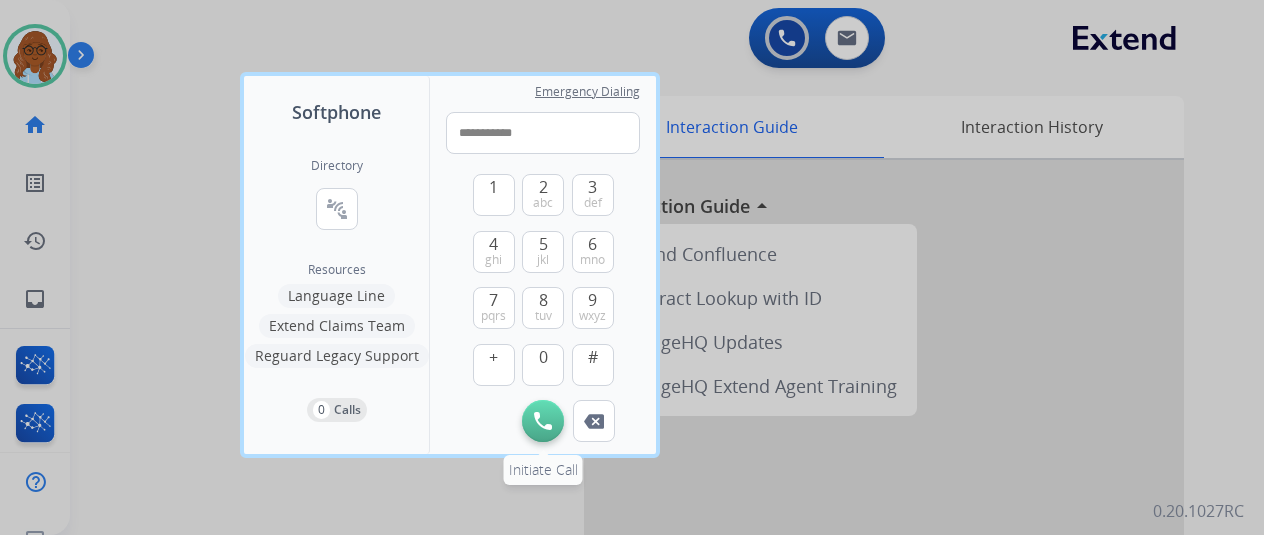 click on "Initiate Call" at bounding box center [543, 421] 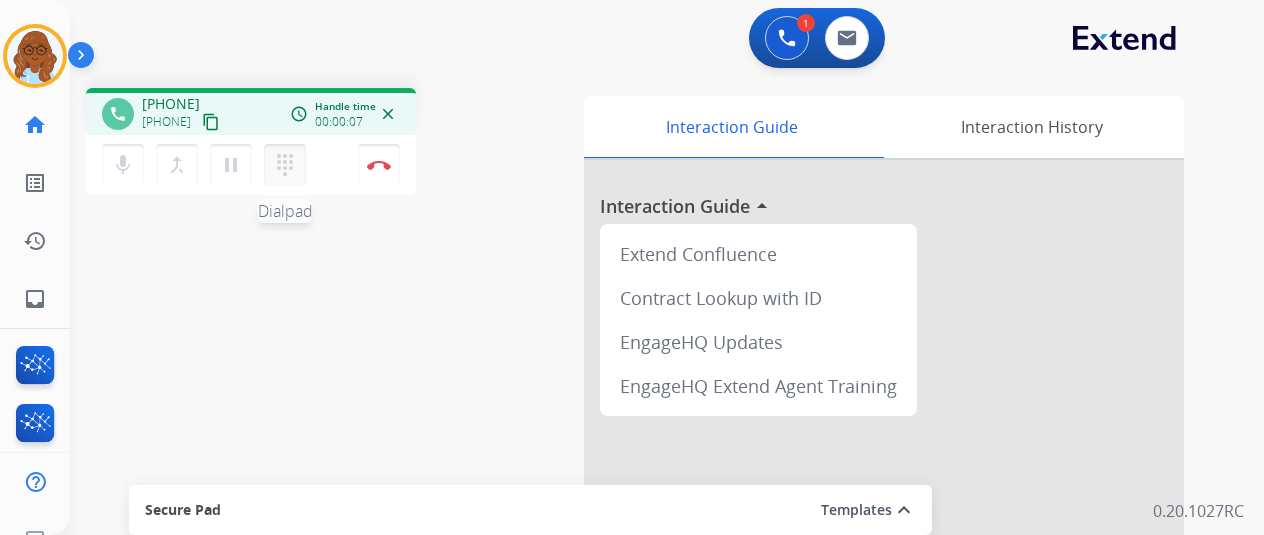 click on "dialpad Dialpad" at bounding box center (285, 165) 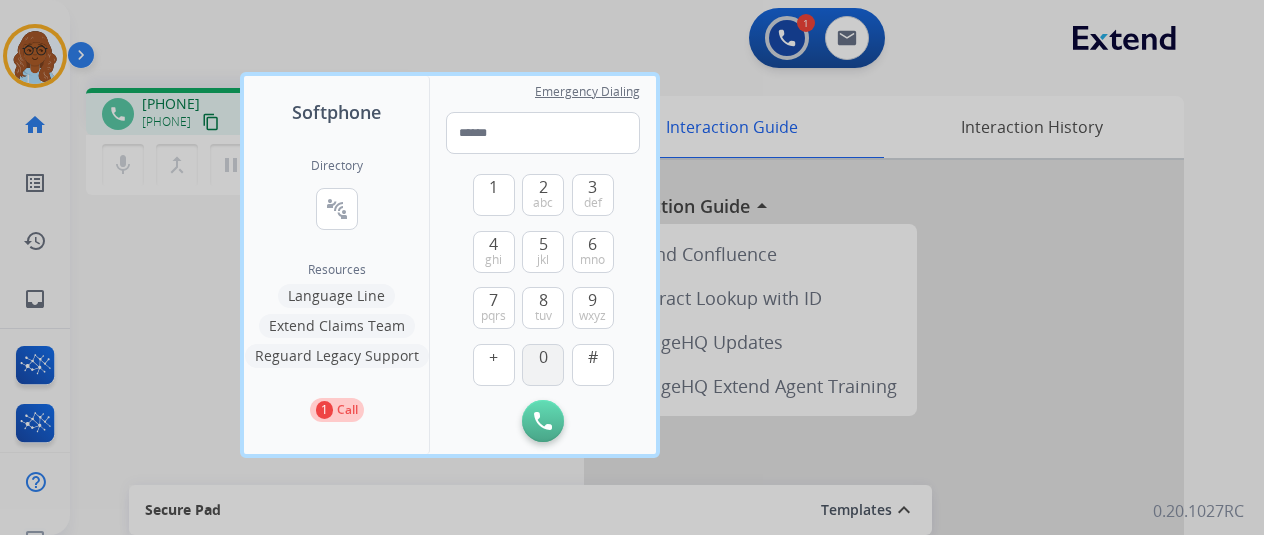 click on "0" at bounding box center (543, 365) 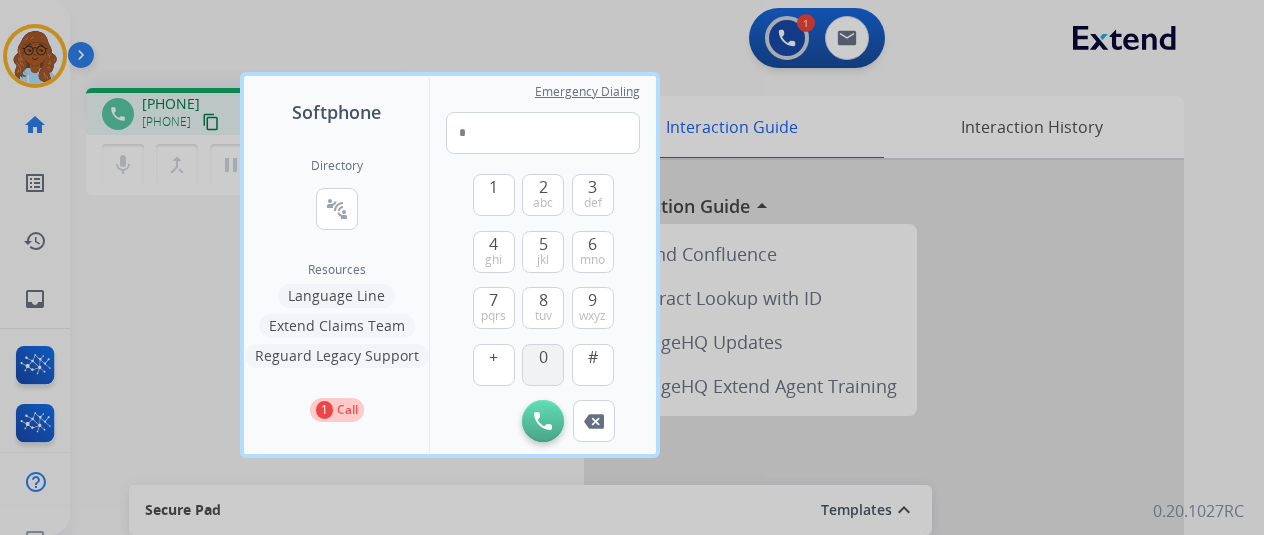 click on "0" at bounding box center (543, 365) 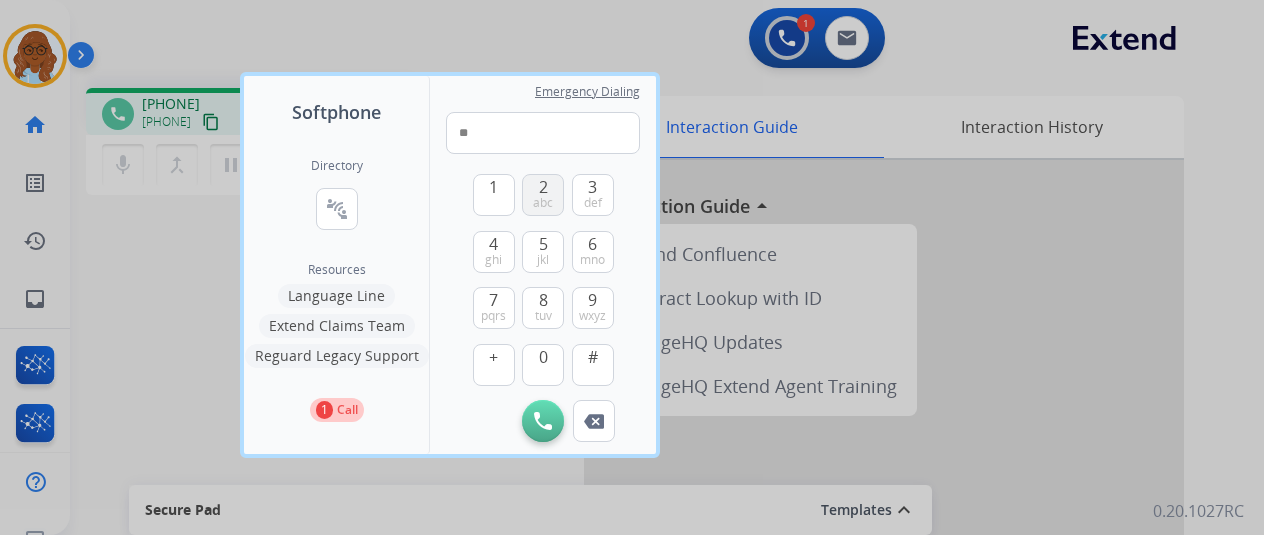 click on "2 abc" at bounding box center (543, 195) 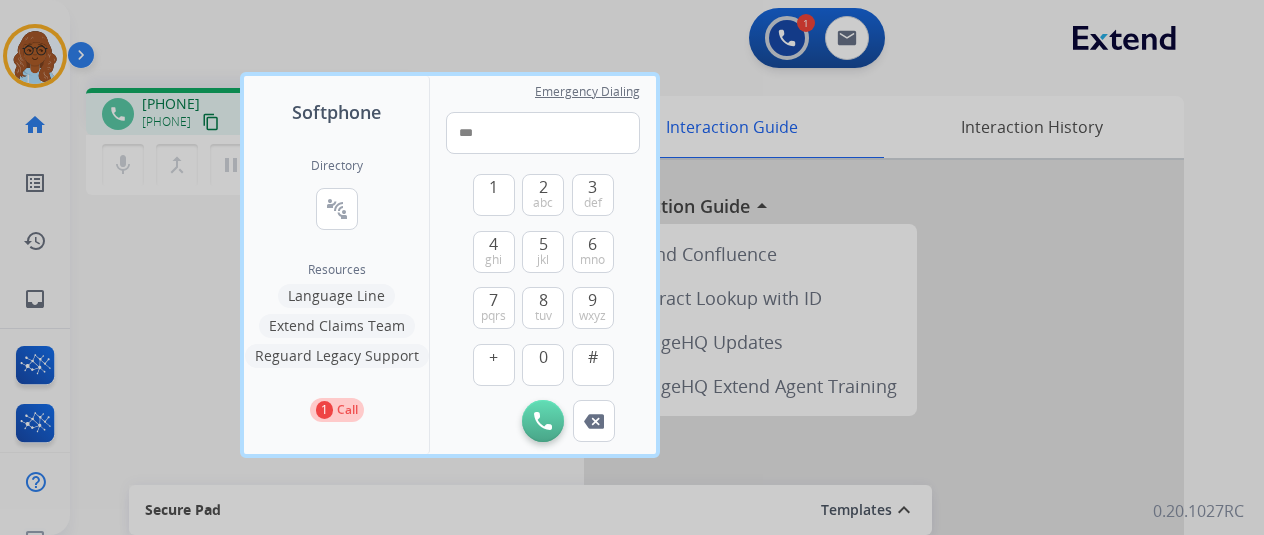 click at bounding box center [632, 267] 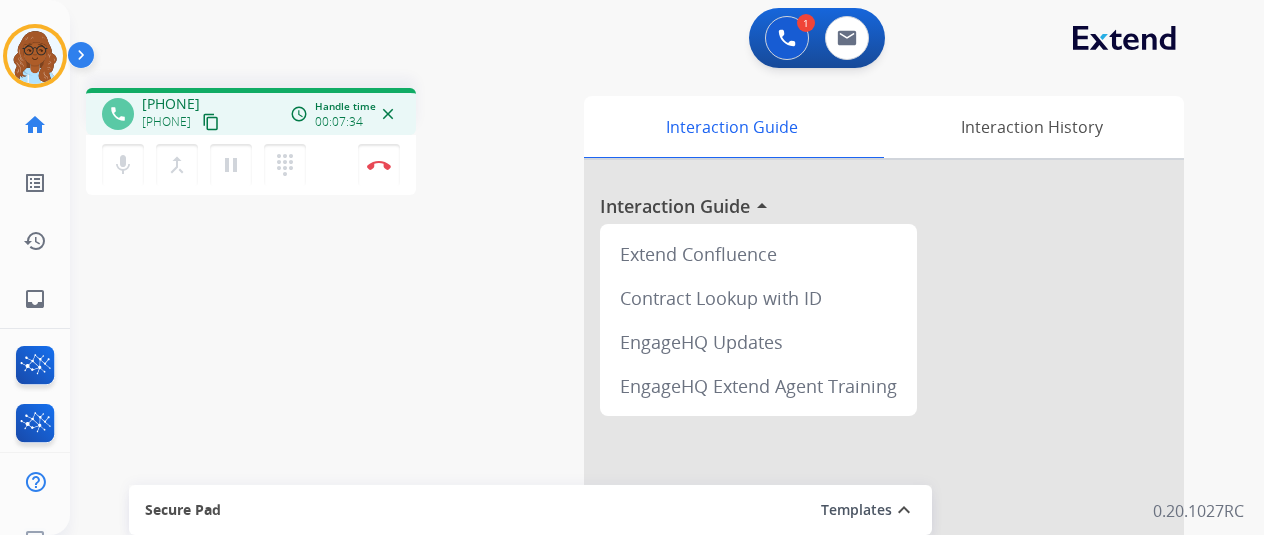 drag, startPoint x: 384, startPoint y: 167, endPoint x: 456, endPoint y: 154, distance: 73.1642 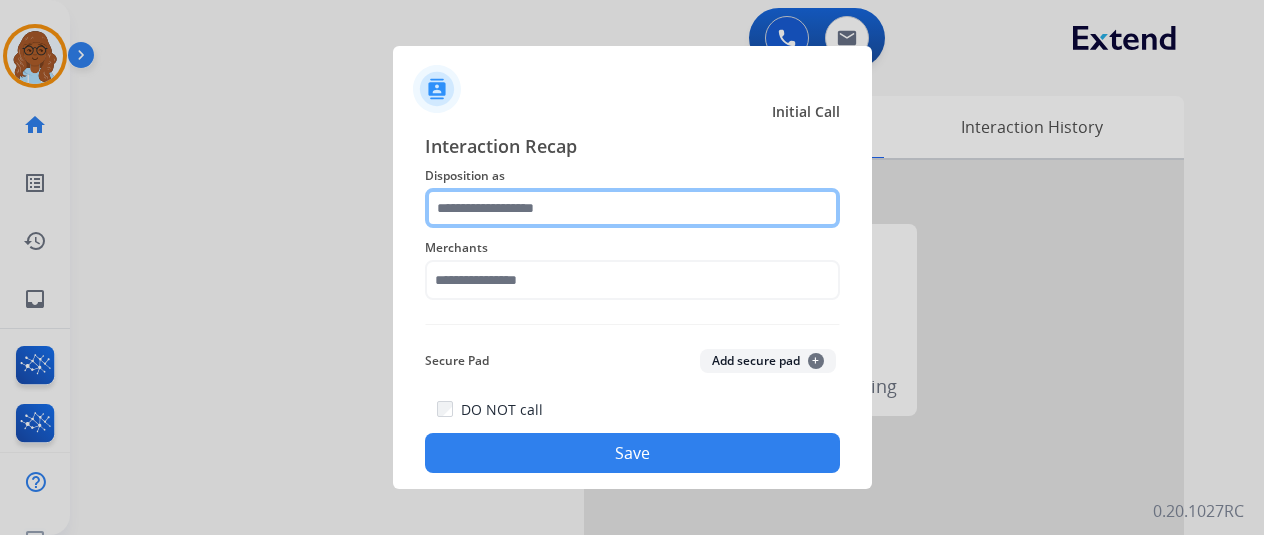 click 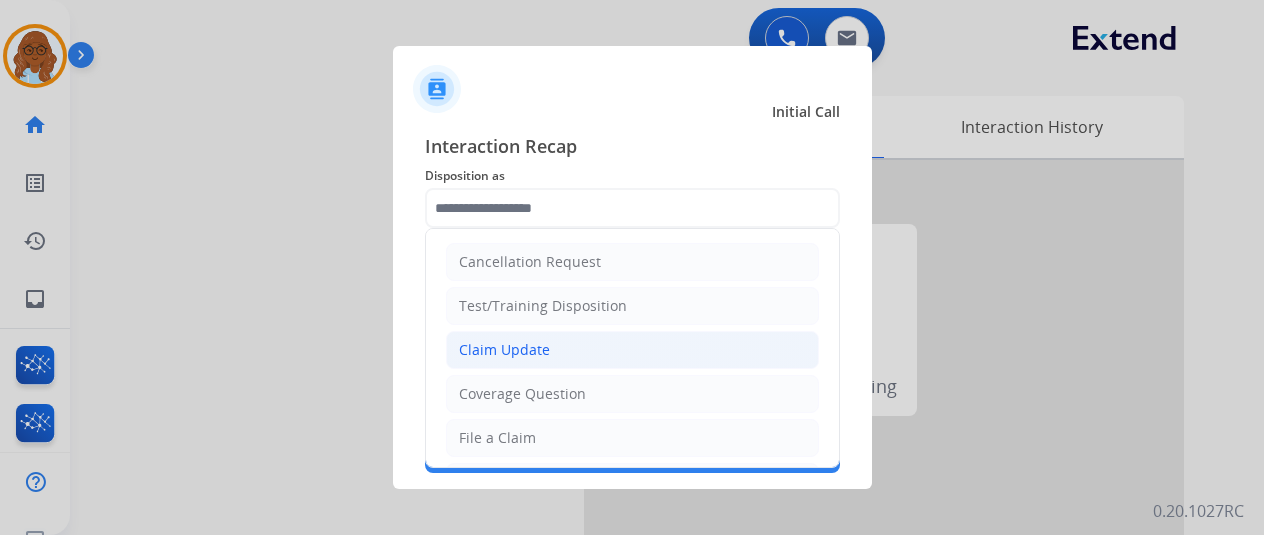click on "Claim Update" 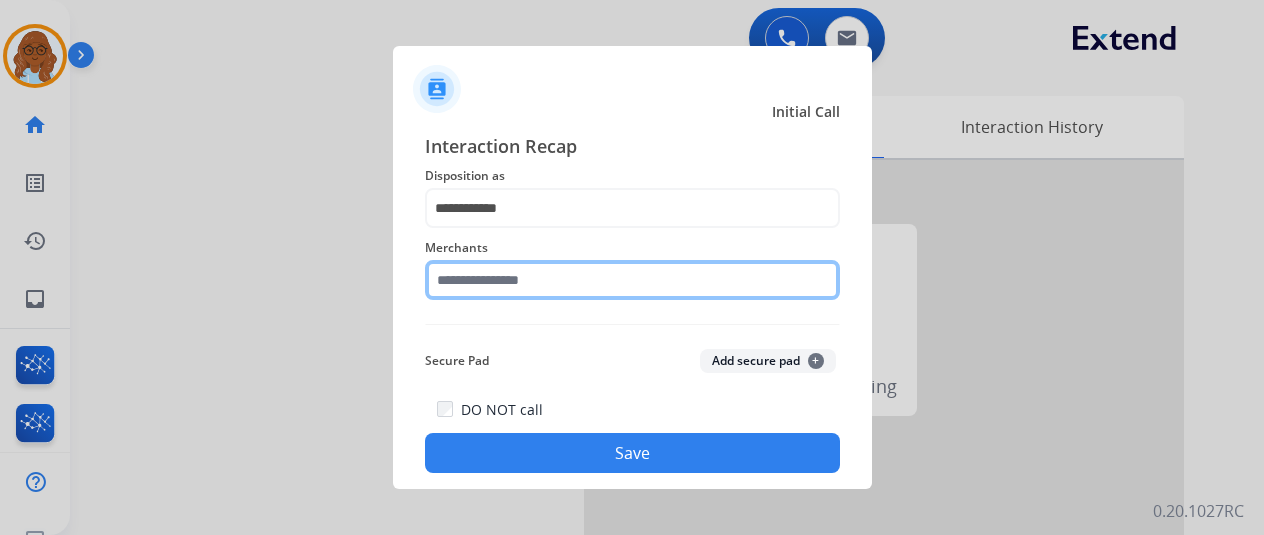 click 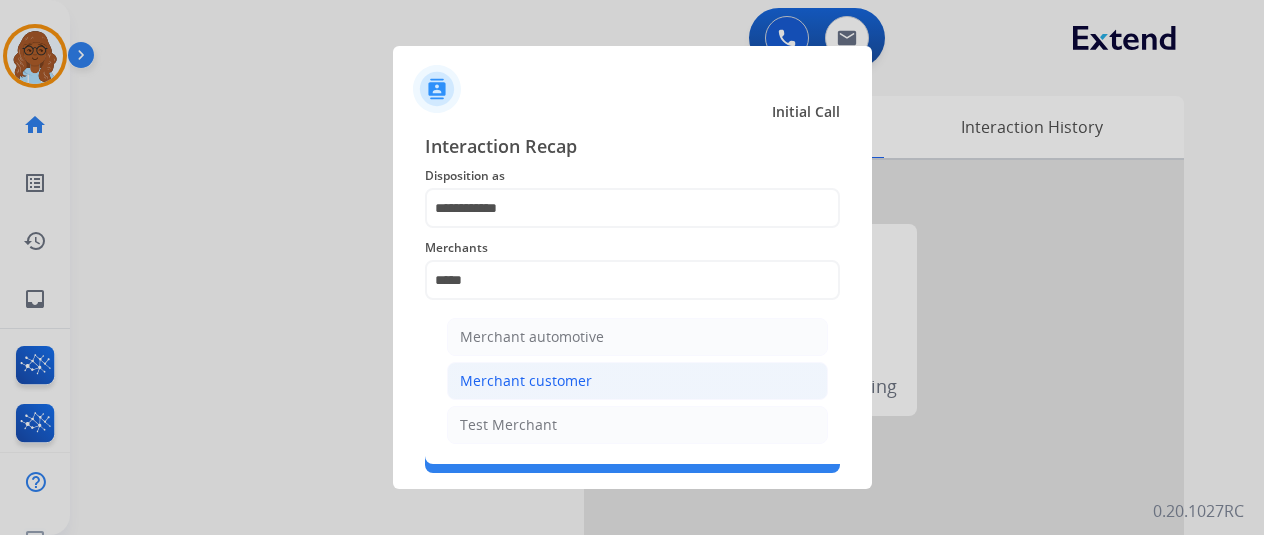 click on "Merchant customer" 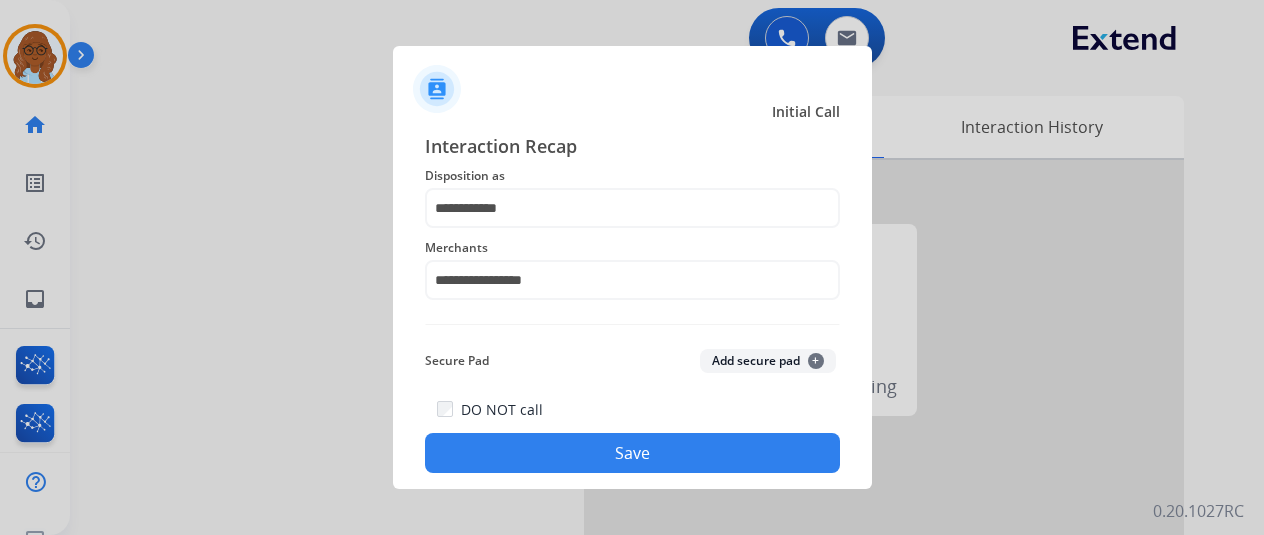 click on "**********" 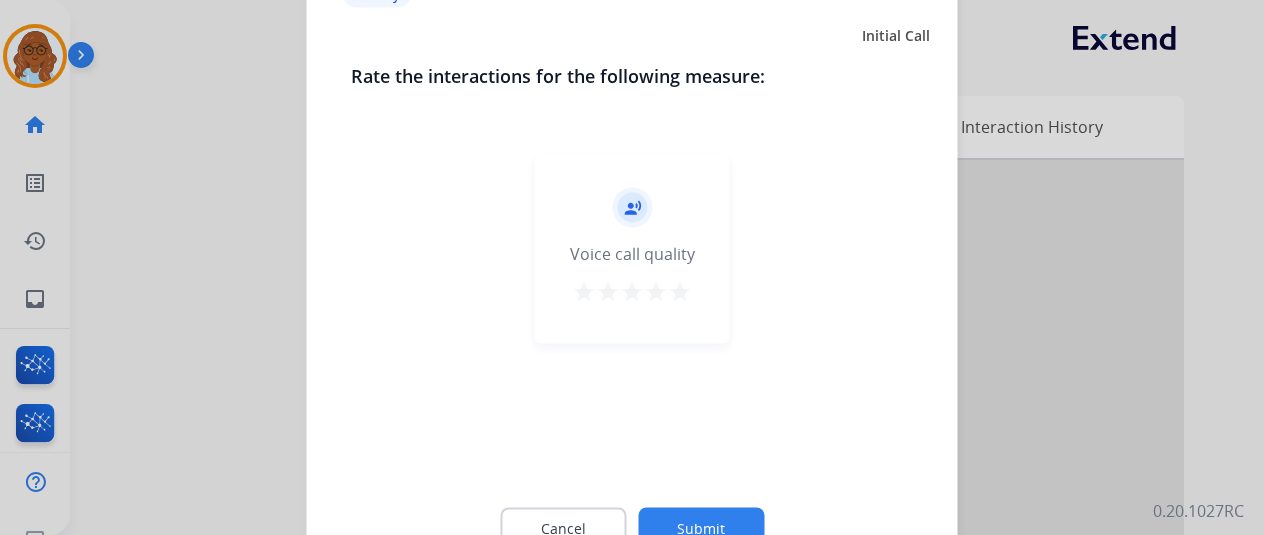 click on "star" at bounding box center [656, 291] 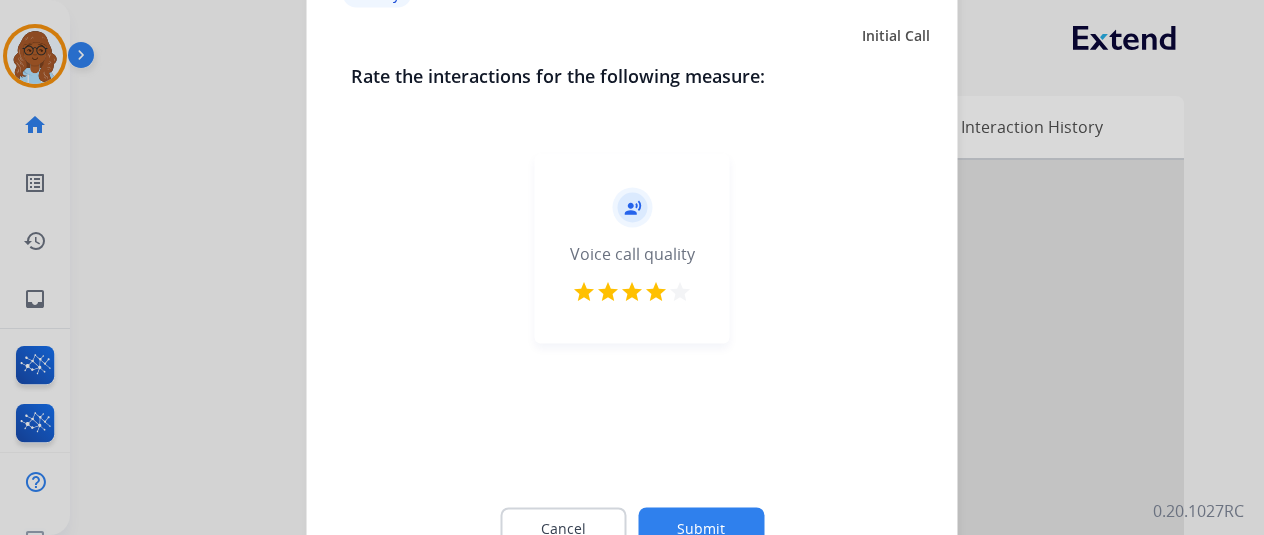 click on "Submit" 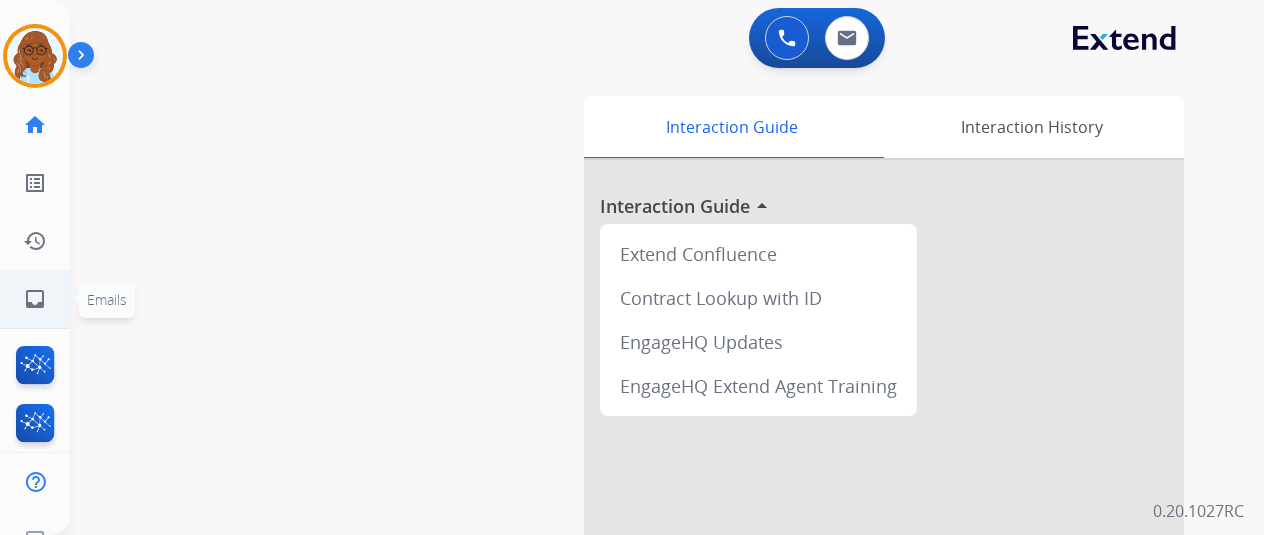 click on "inbox" 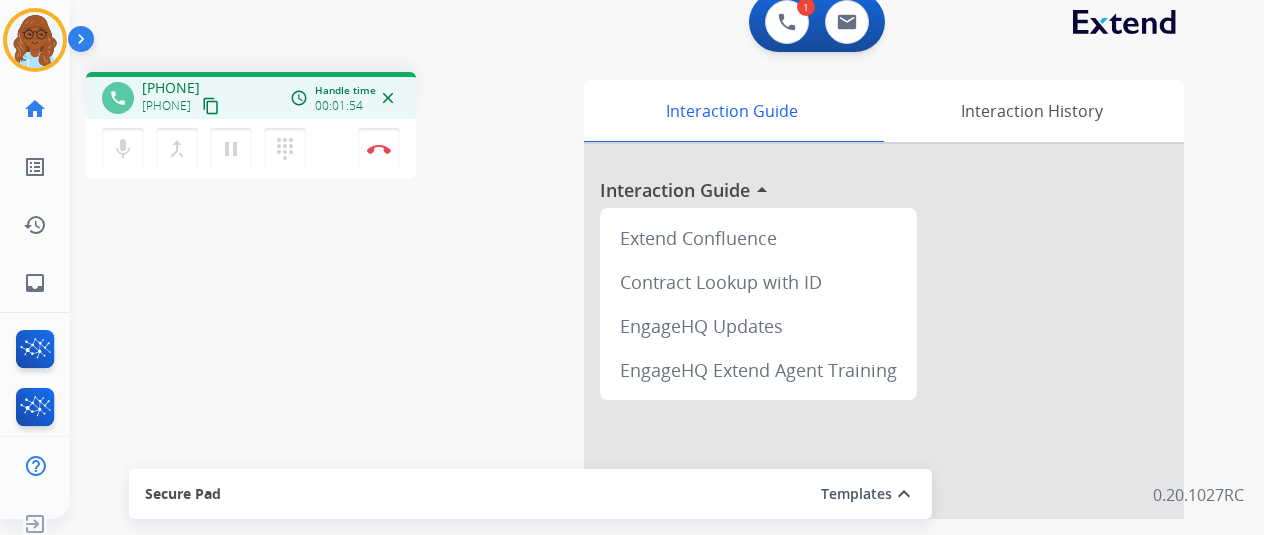 scroll, scrollTop: 24, scrollLeft: 0, axis: vertical 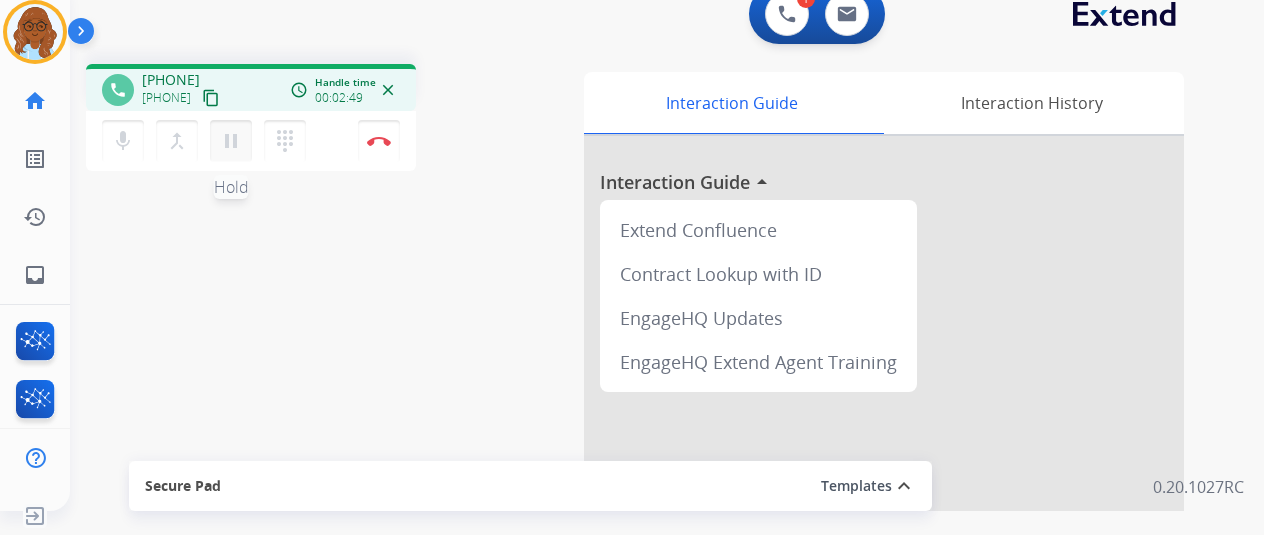 click on "pause" at bounding box center [231, 141] 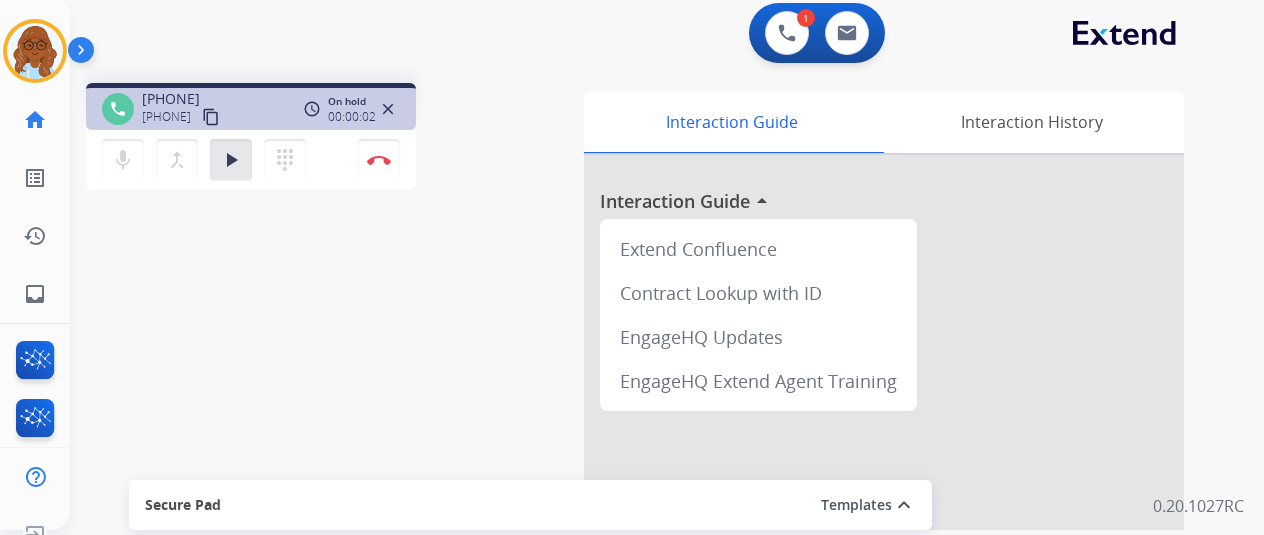 scroll, scrollTop: 0, scrollLeft: 0, axis: both 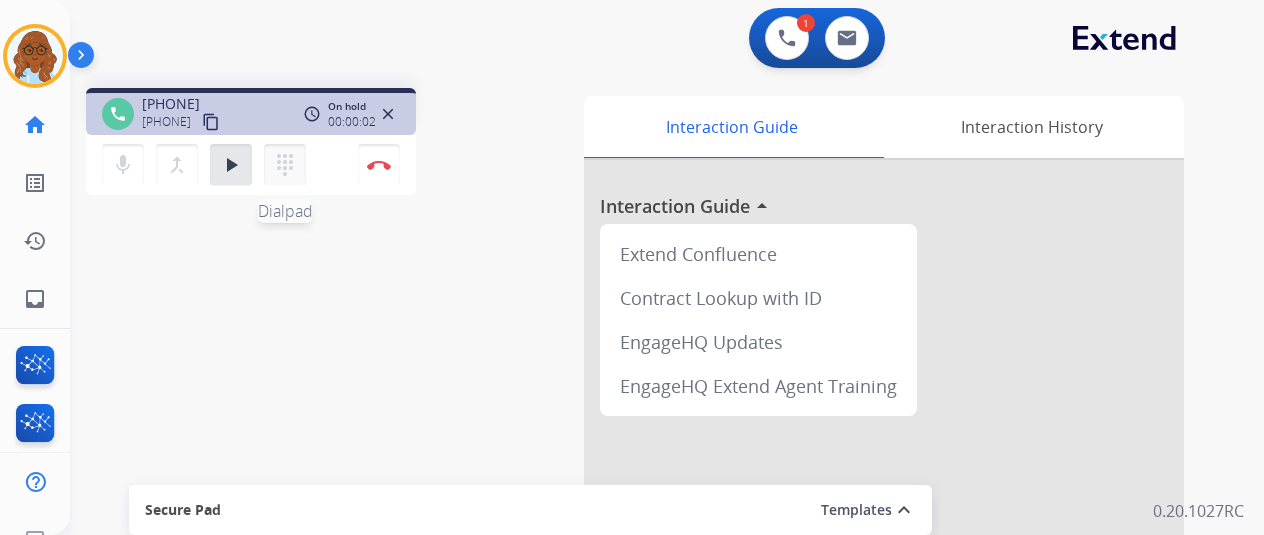 click on "dialpad" at bounding box center [285, 165] 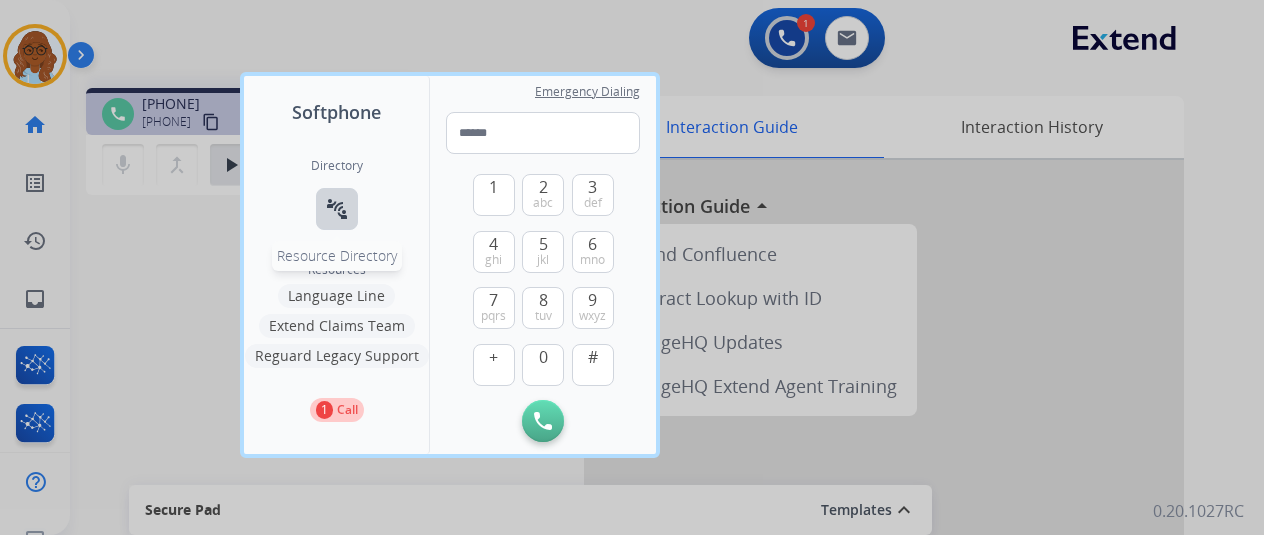 click on "connect_without_contact" at bounding box center (337, 209) 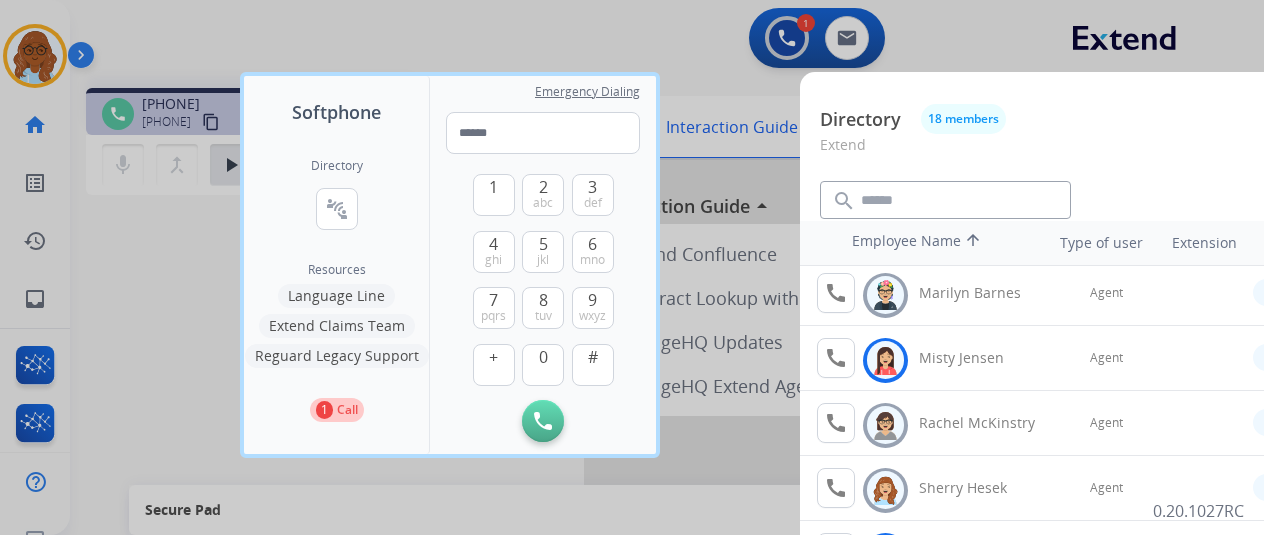 scroll, scrollTop: 756, scrollLeft: 0, axis: vertical 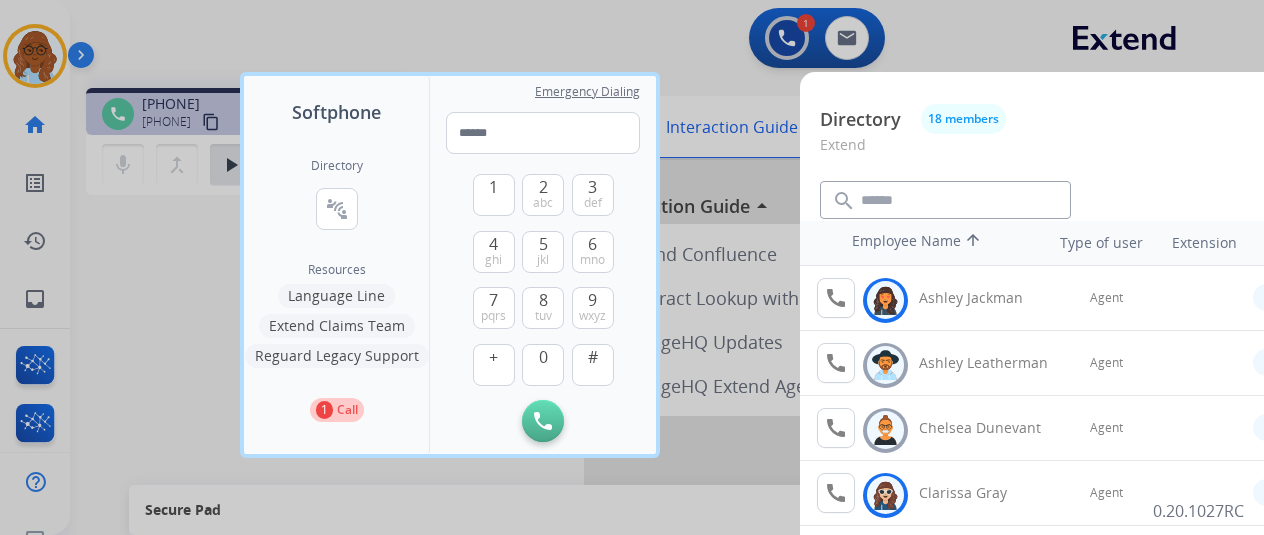 click at bounding box center (632, 267) 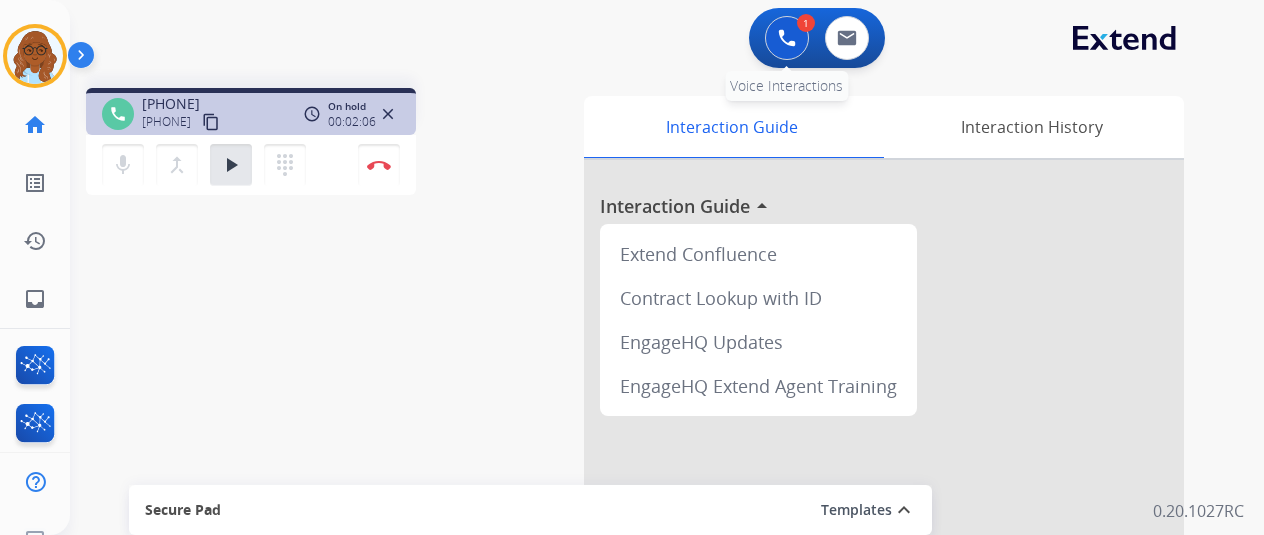 click at bounding box center (787, 38) 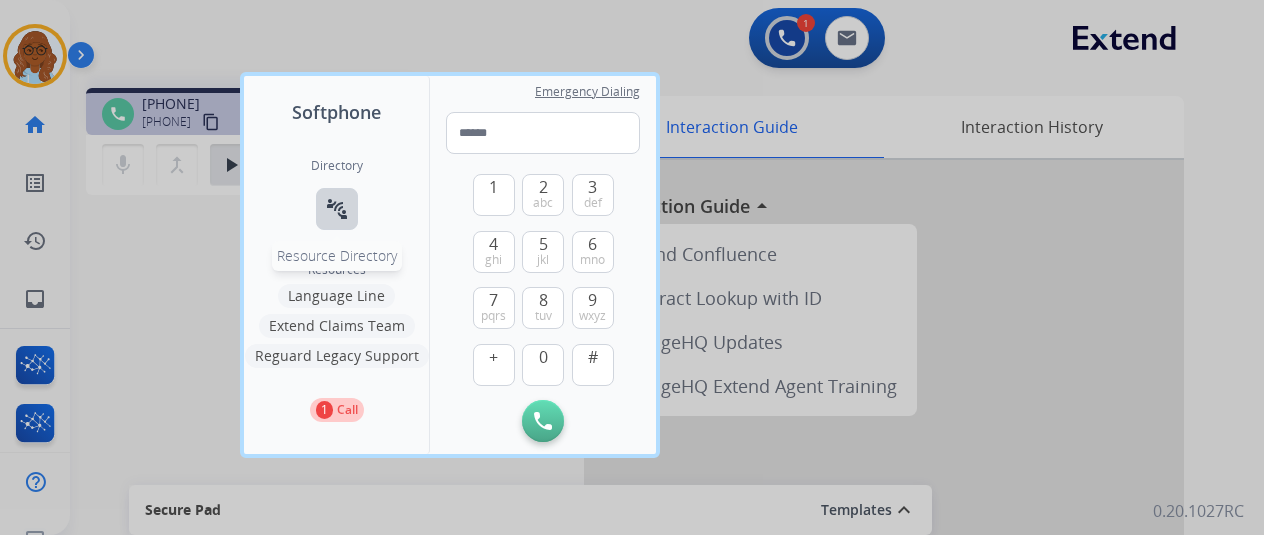 click on "connect_without_contact" at bounding box center [337, 209] 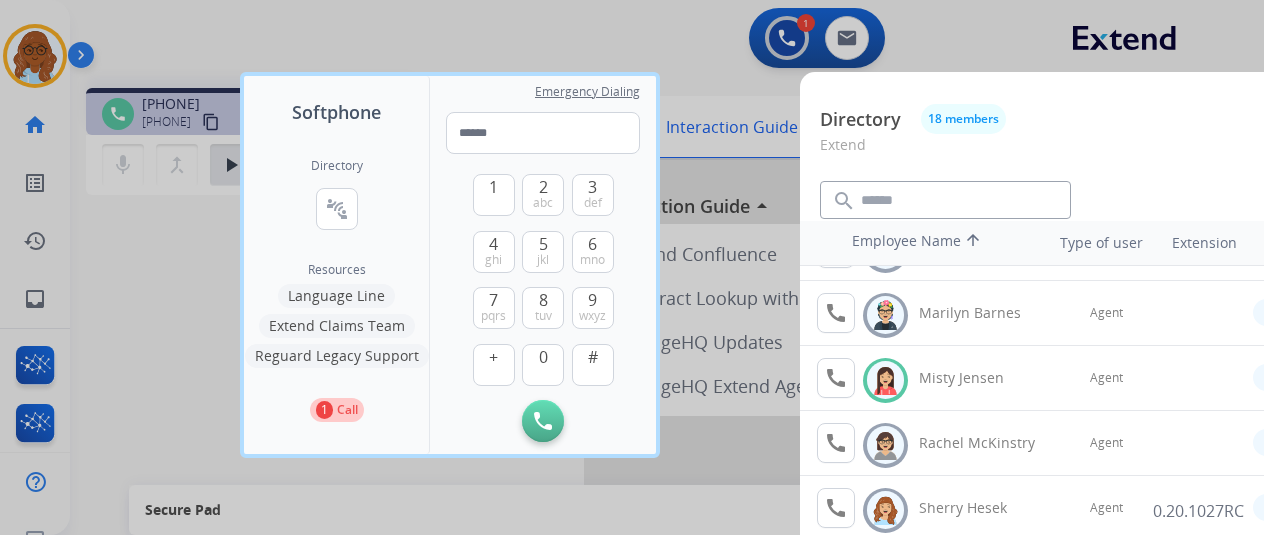 scroll, scrollTop: 756, scrollLeft: 0, axis: vertical 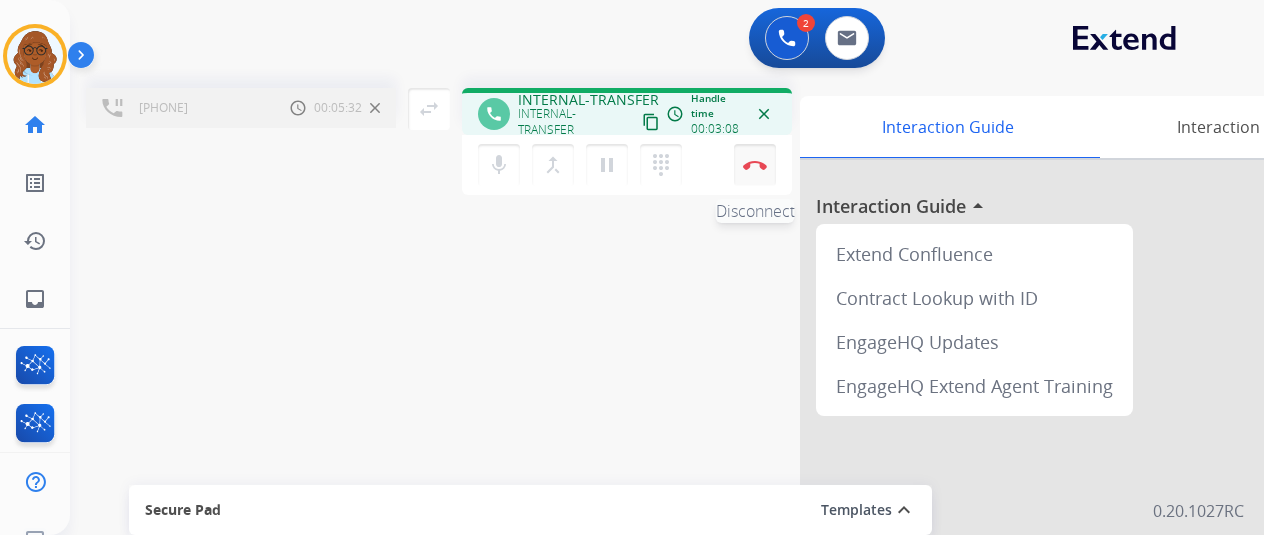 click on "Disconnect" at bounding box center [755, 165] 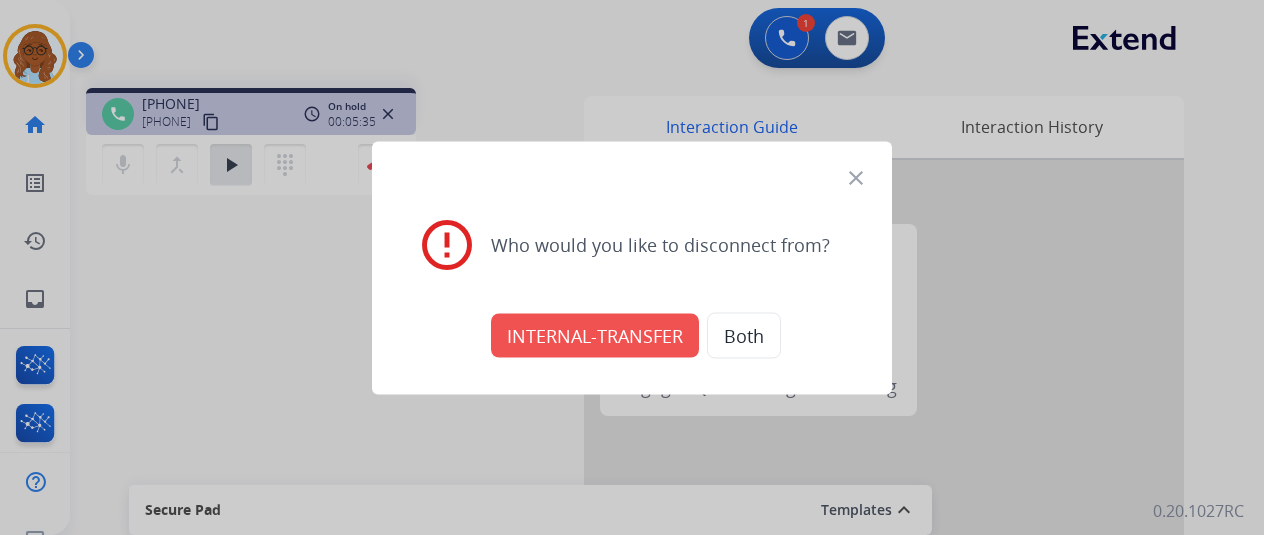 click on "close" at bounding box center [856, 177] 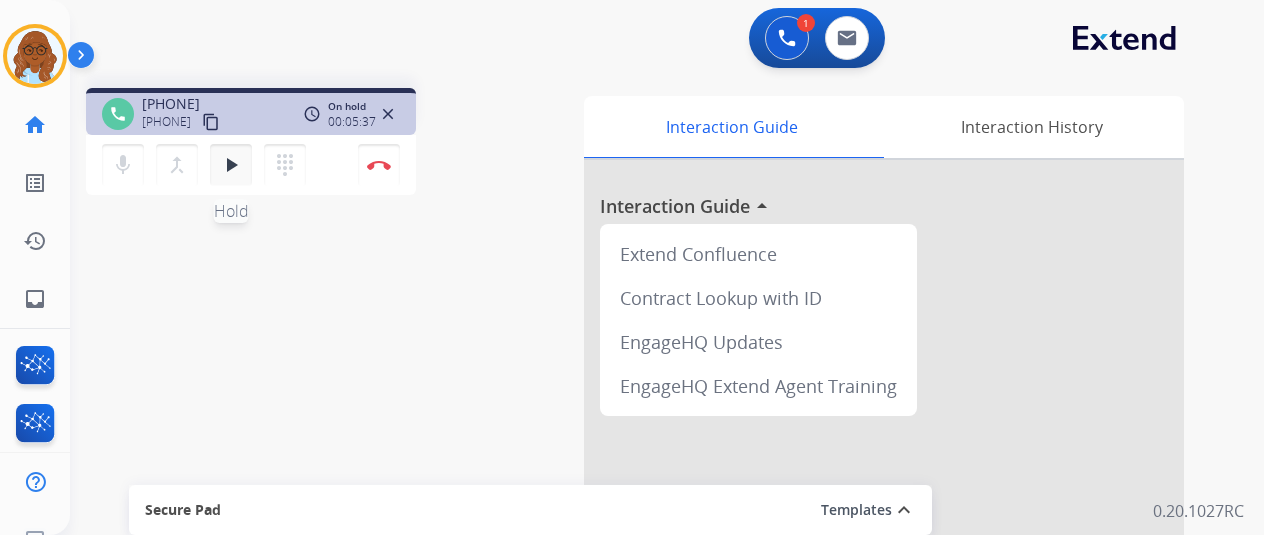 click on "play_arrow" at bounding box center [231, 165] 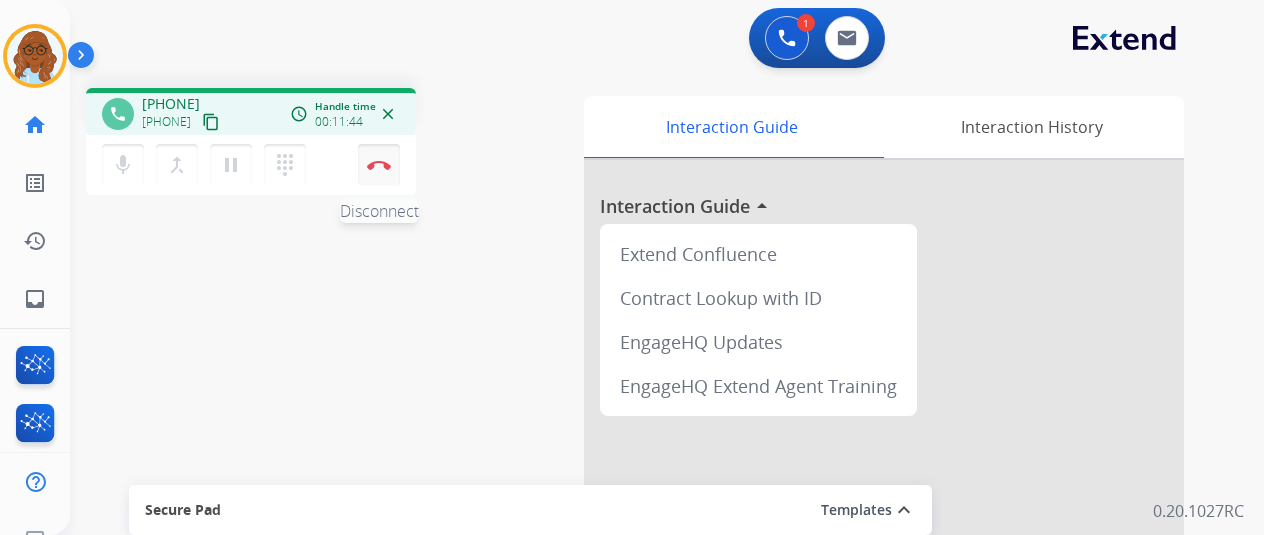 click on "Disconnect" at bounding box center (379, 165) 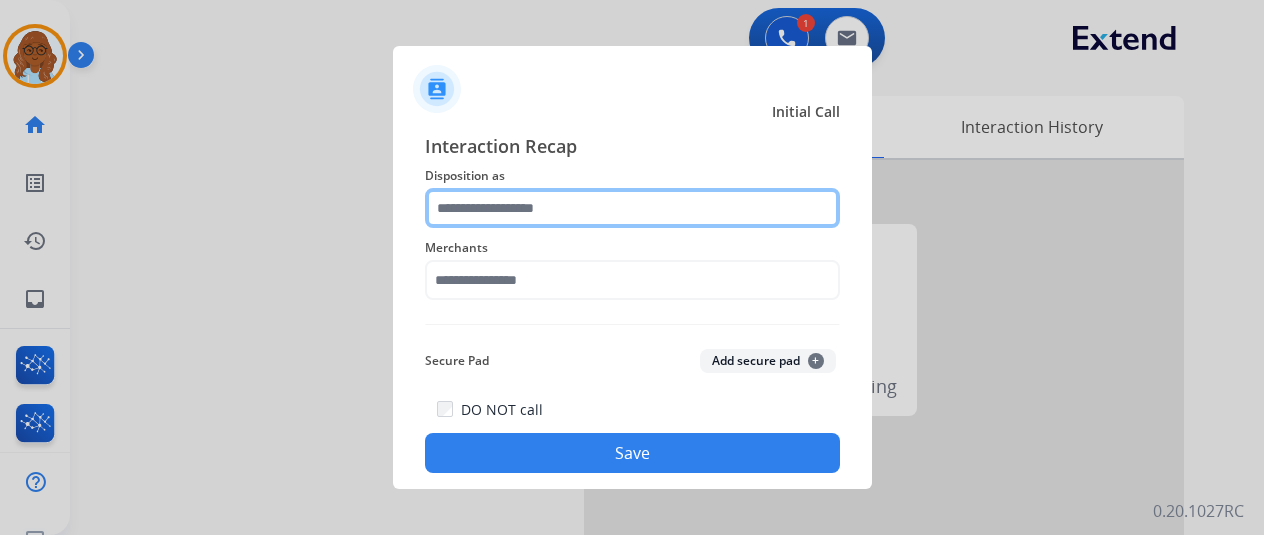 click 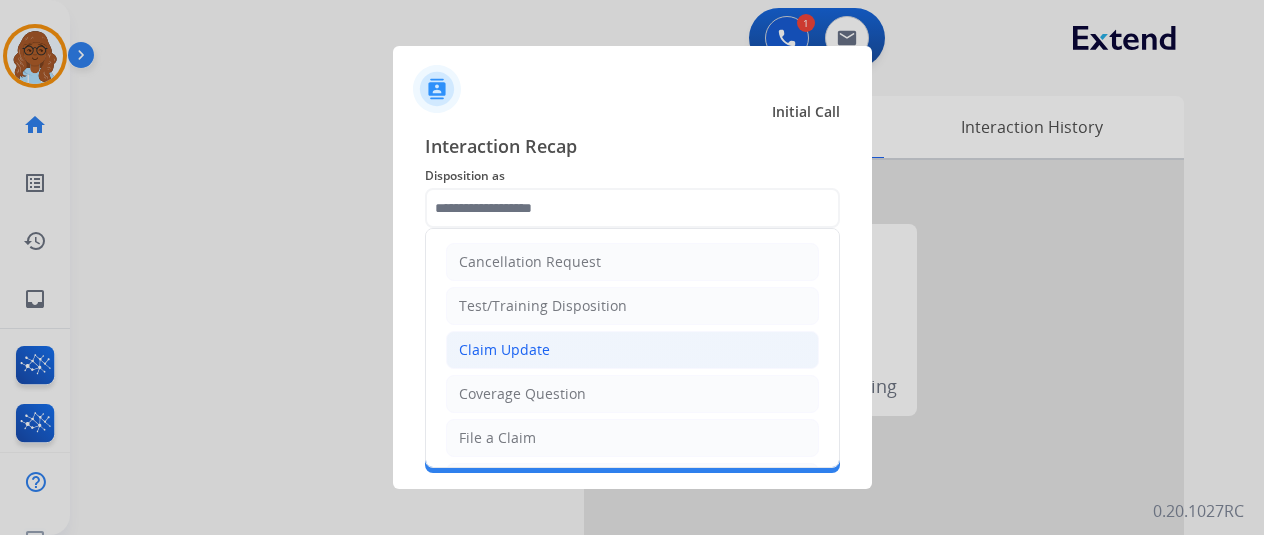click on "Claim Update" 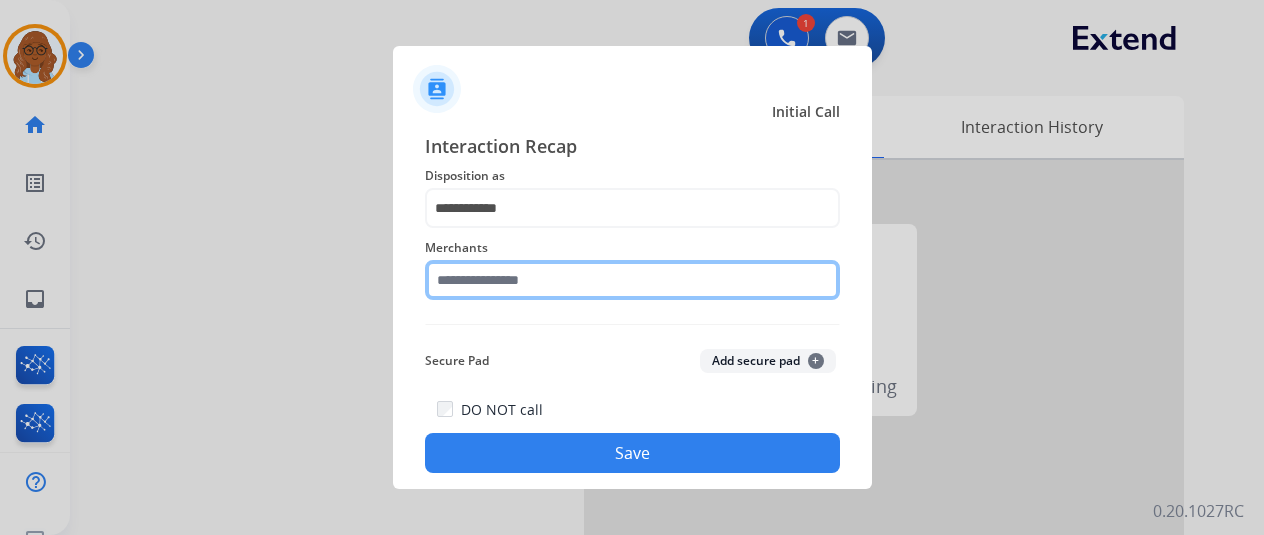 click 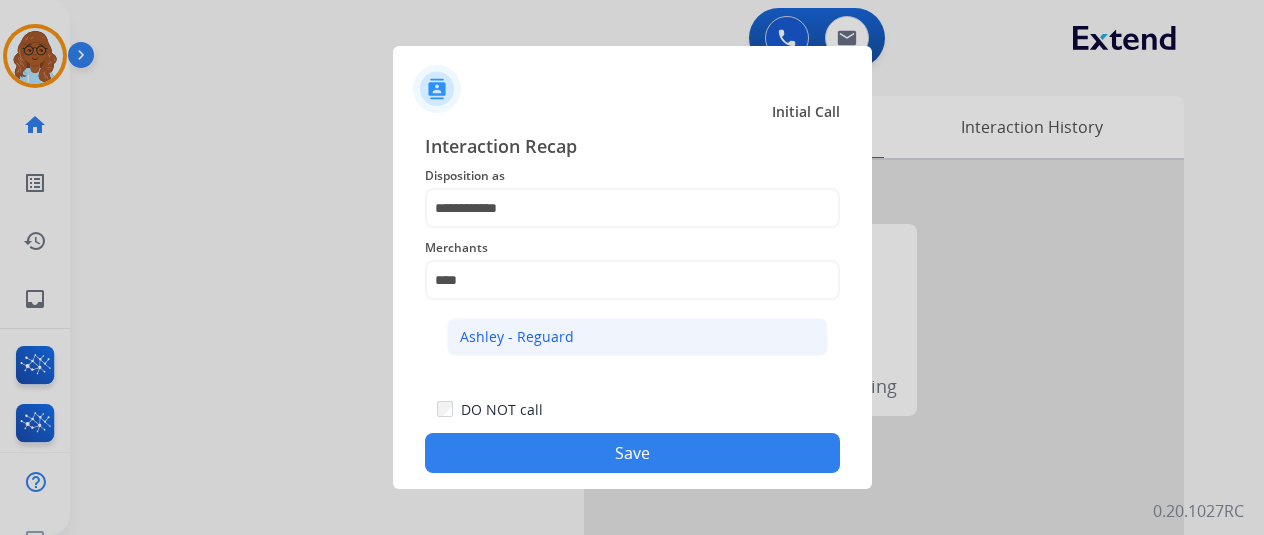 click on "Ashley - Reguard" 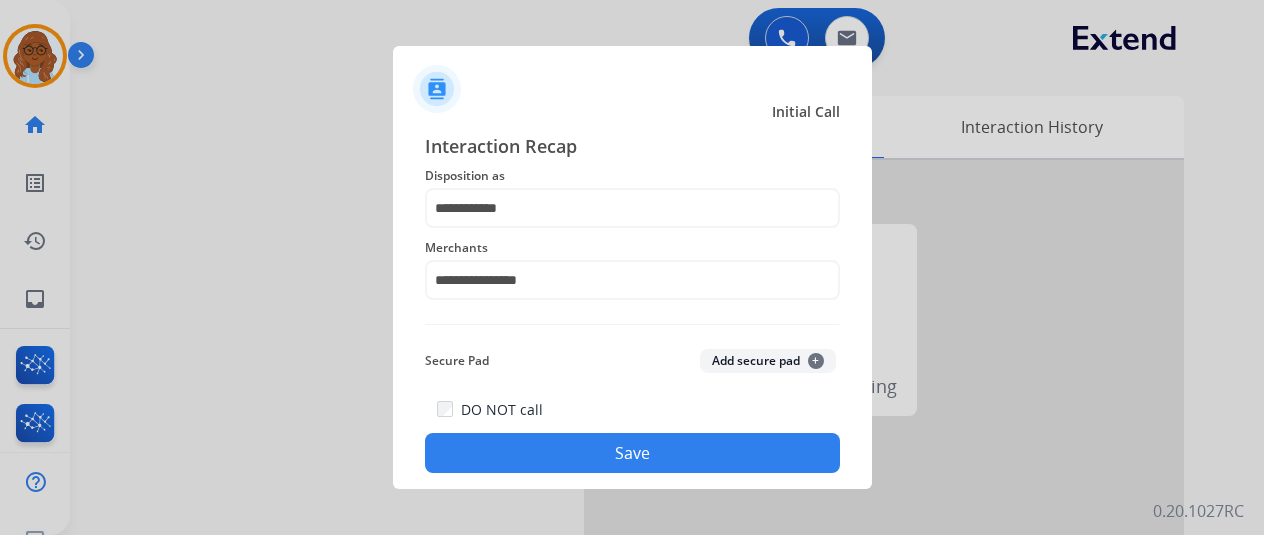 click on "Save" 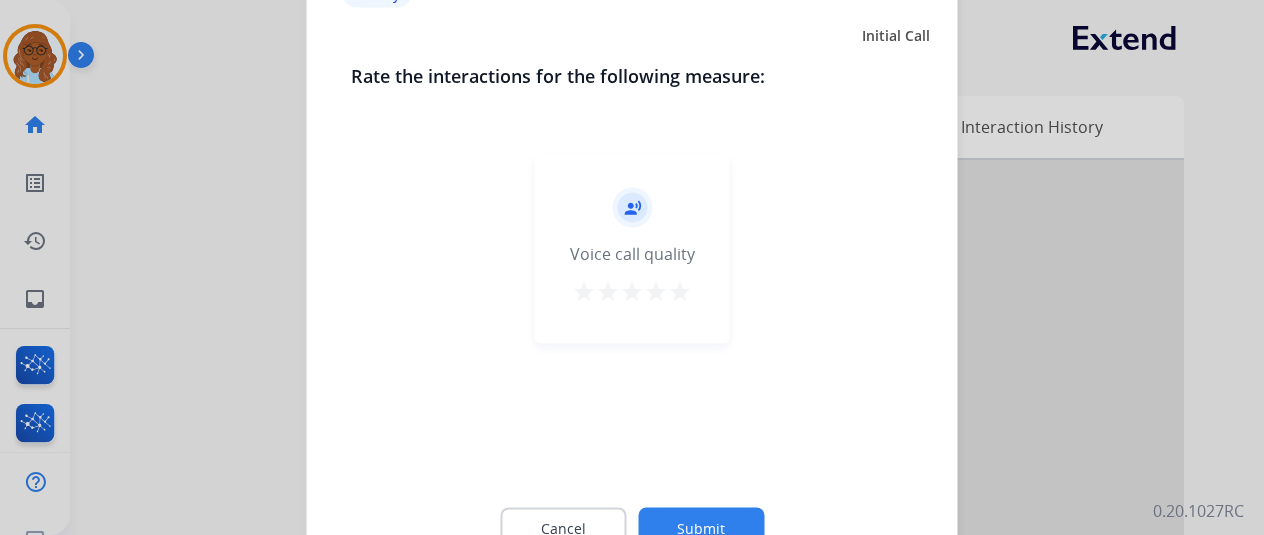 click on "star" at bounding box center (680, 291) 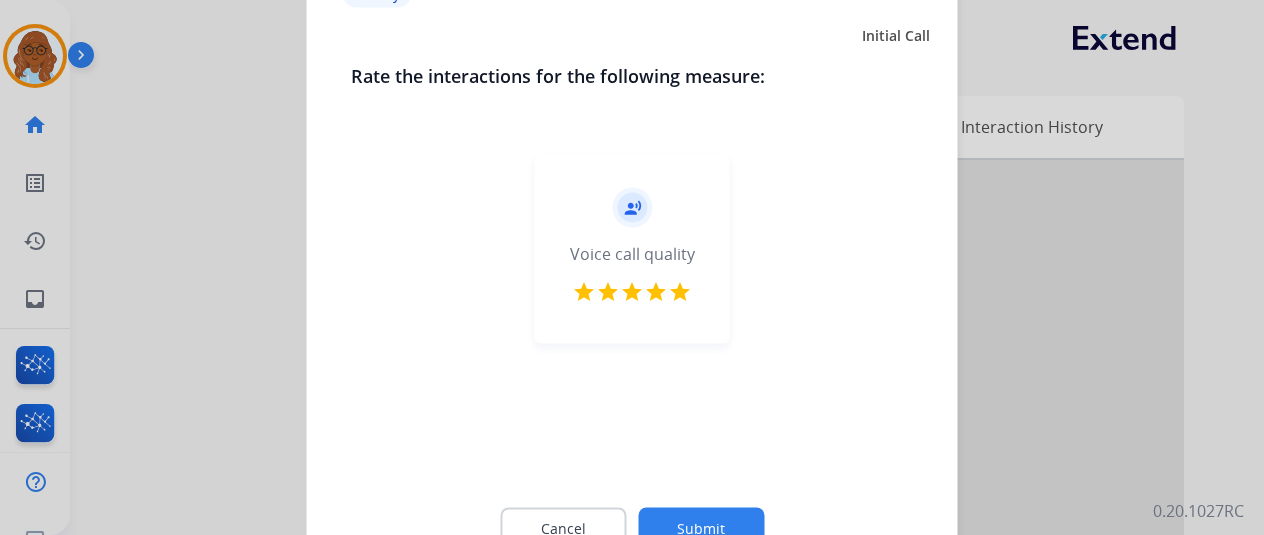 click on "Submit" 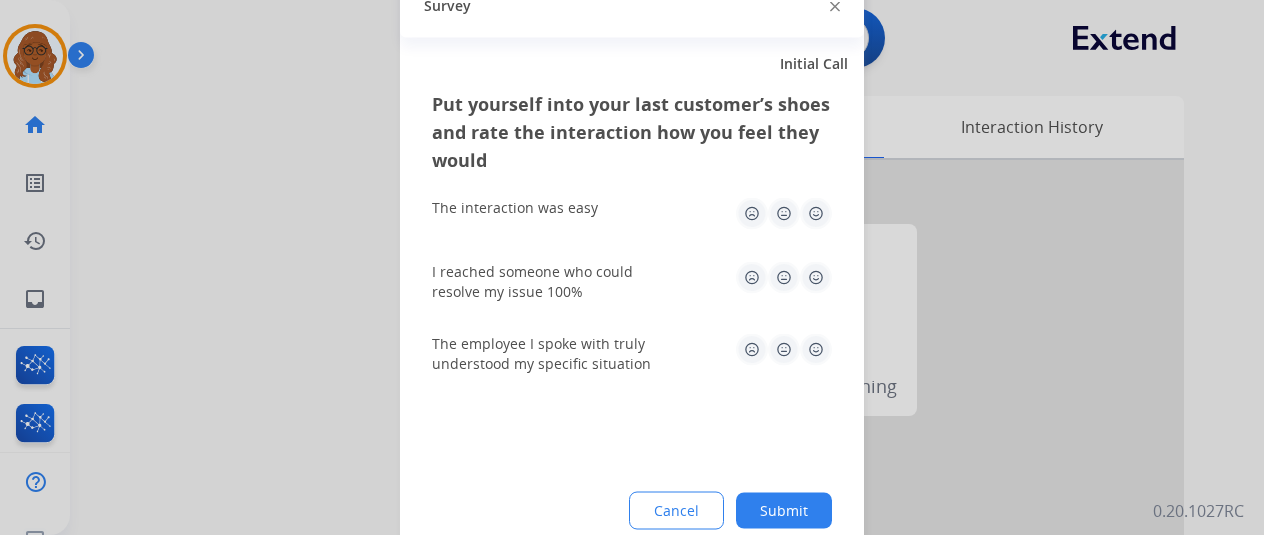 click 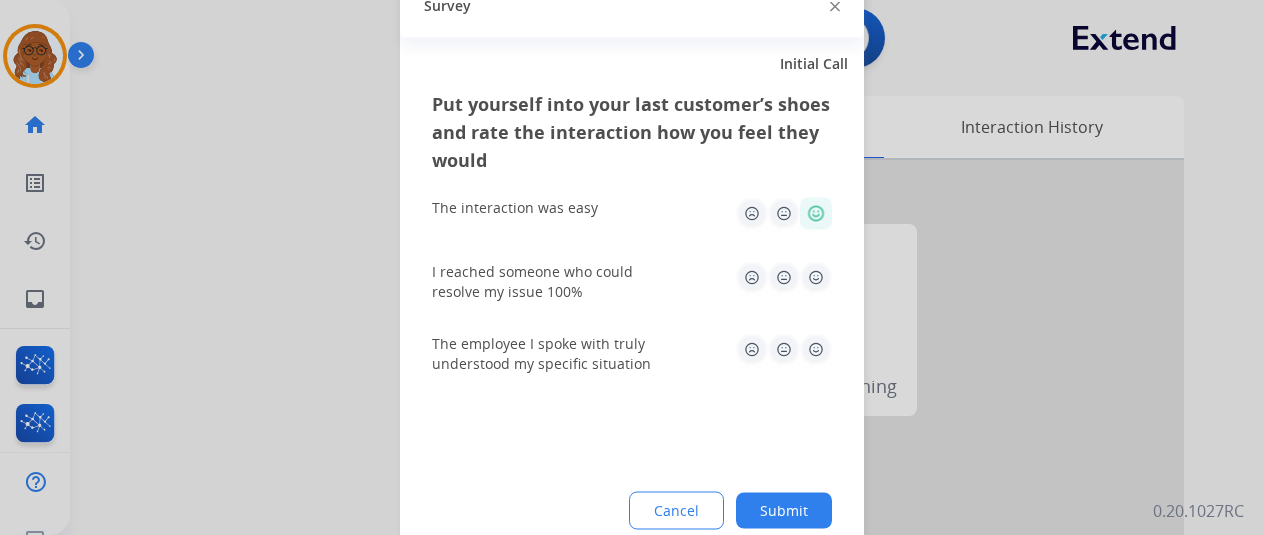 click on "I reached someone who could resolve my issue 100%" 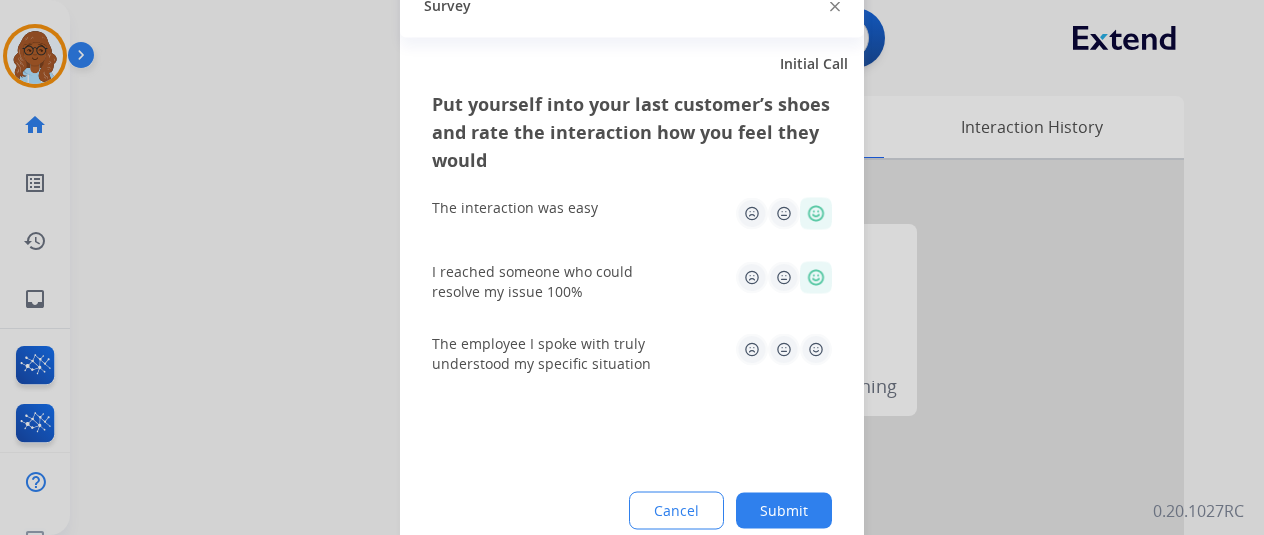 click on "The employee I spoke with truly understood my specific situation" 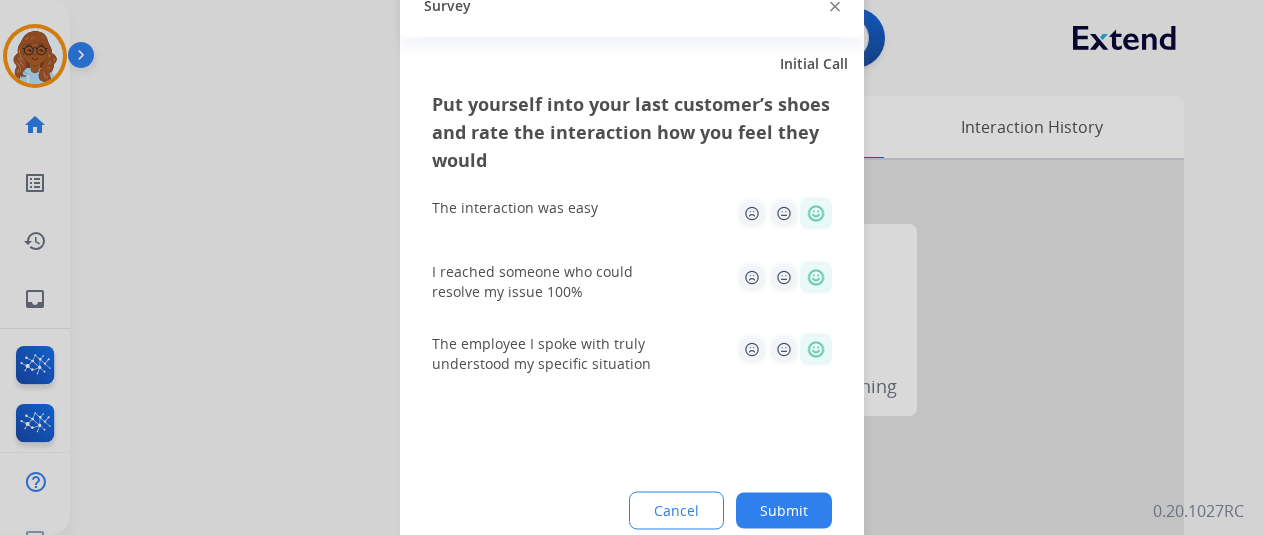 click on "Submit" 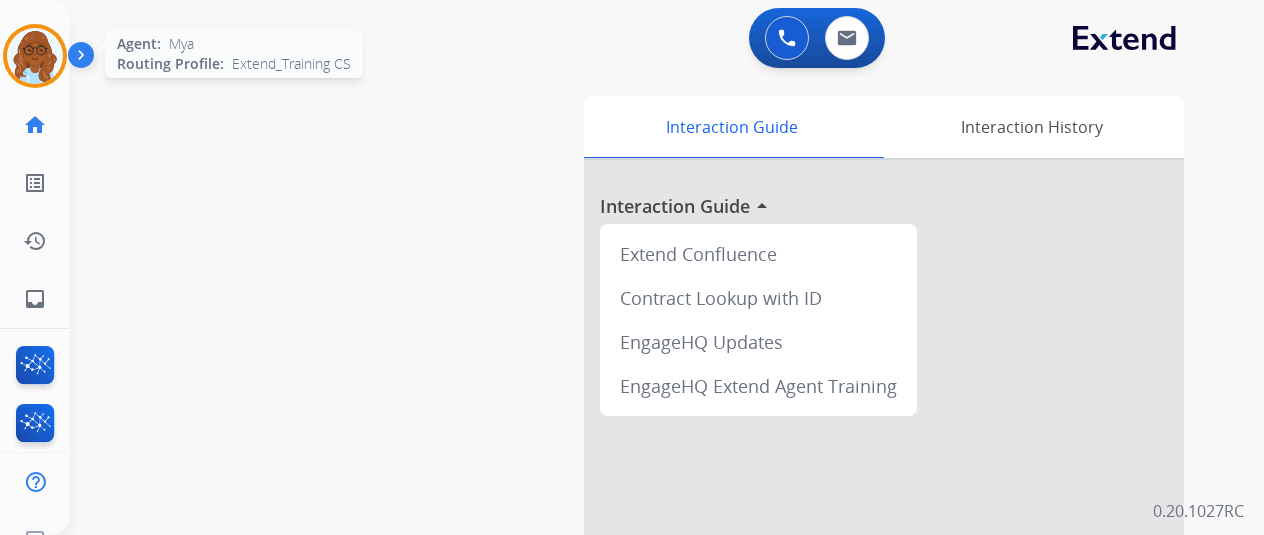 click at bounding box center (35, 56) 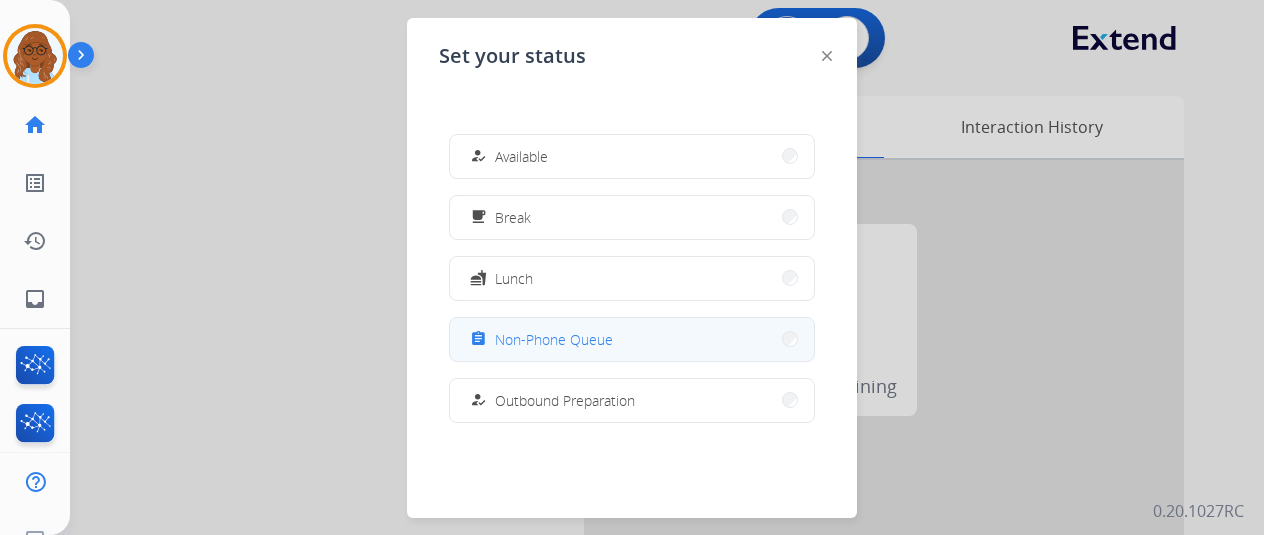 click on "assignment Non-Phone Queue" at bounding box center [632, 339] 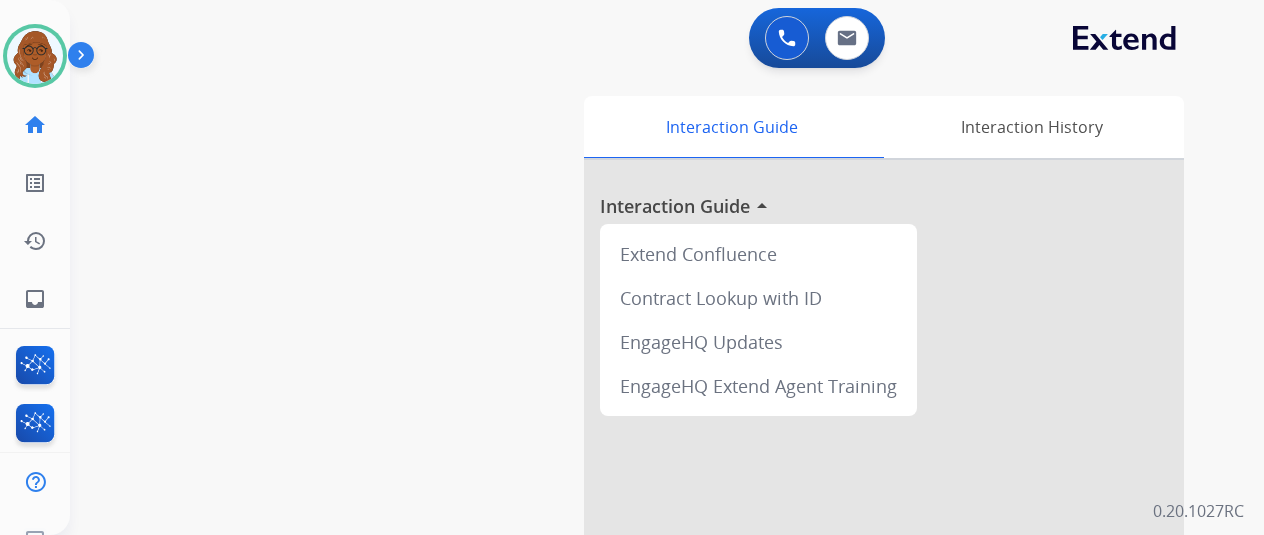 drag, startPoint x: 48, startPoint y: 78, endPoint x: 91, endPoint y: 75, distance: 43.104523 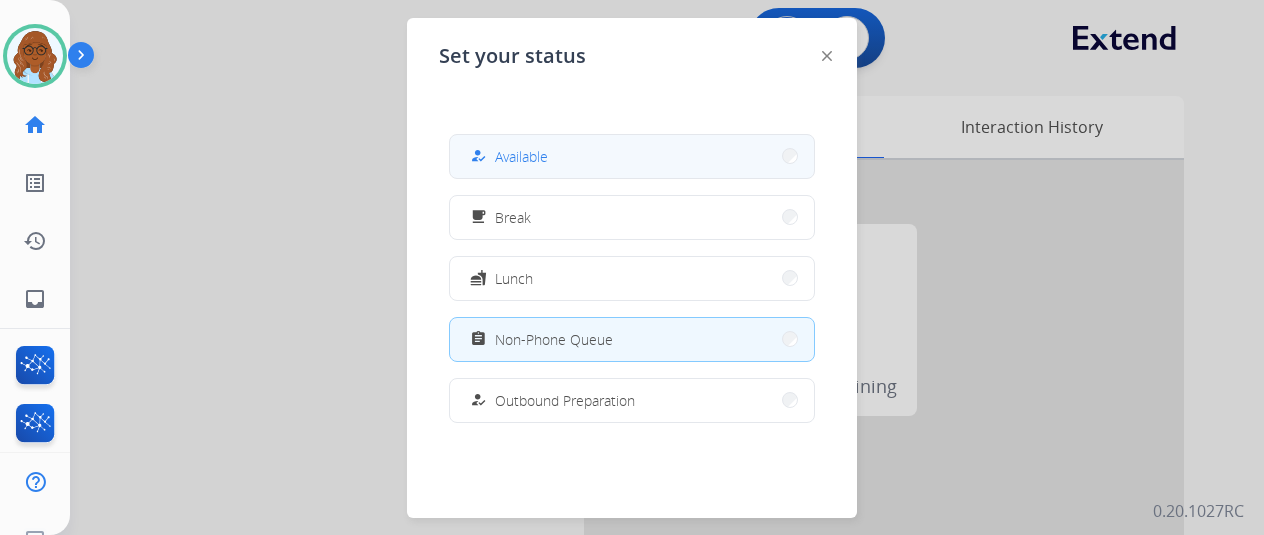 drag, startPoint x: 532, startPoint y: 151, endPoint x: 1262, endPoint y: 95, distance: 732.1448 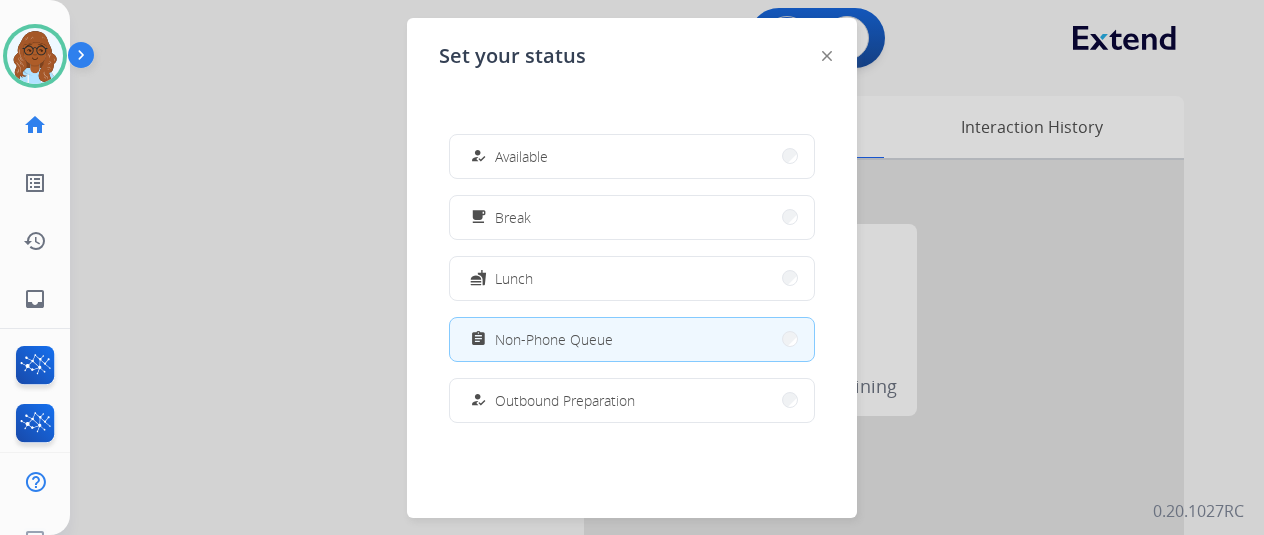 click on "Available" at bounding box center (521, 156) 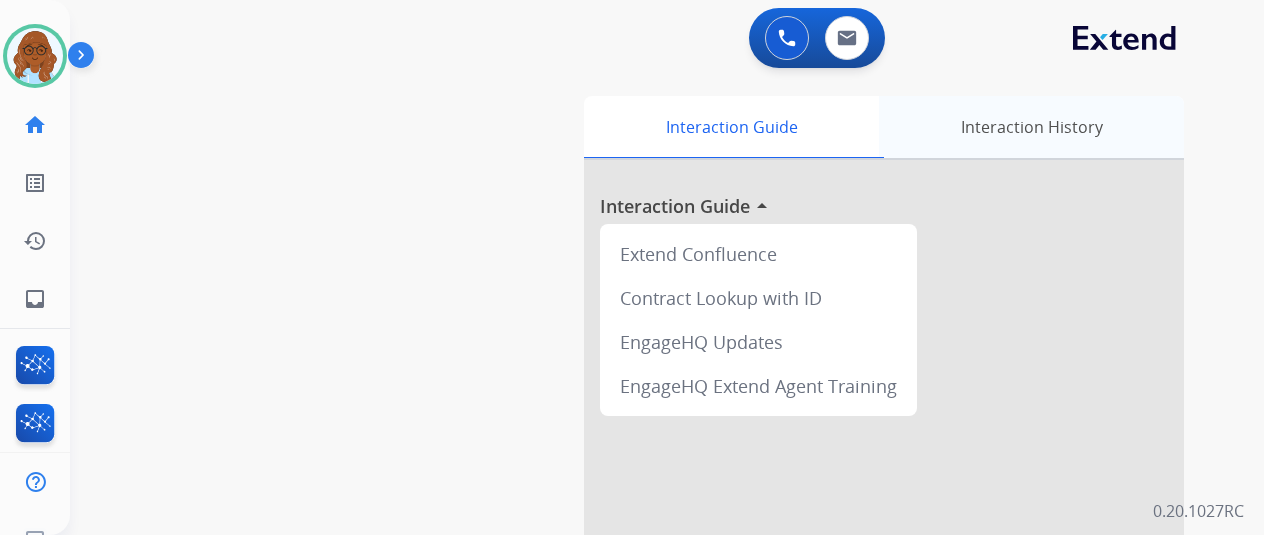 drag, startPoint x: 1006, startPoint y: 64, endPoint x: 1144, endPoint y: 96, distance: 141.66158 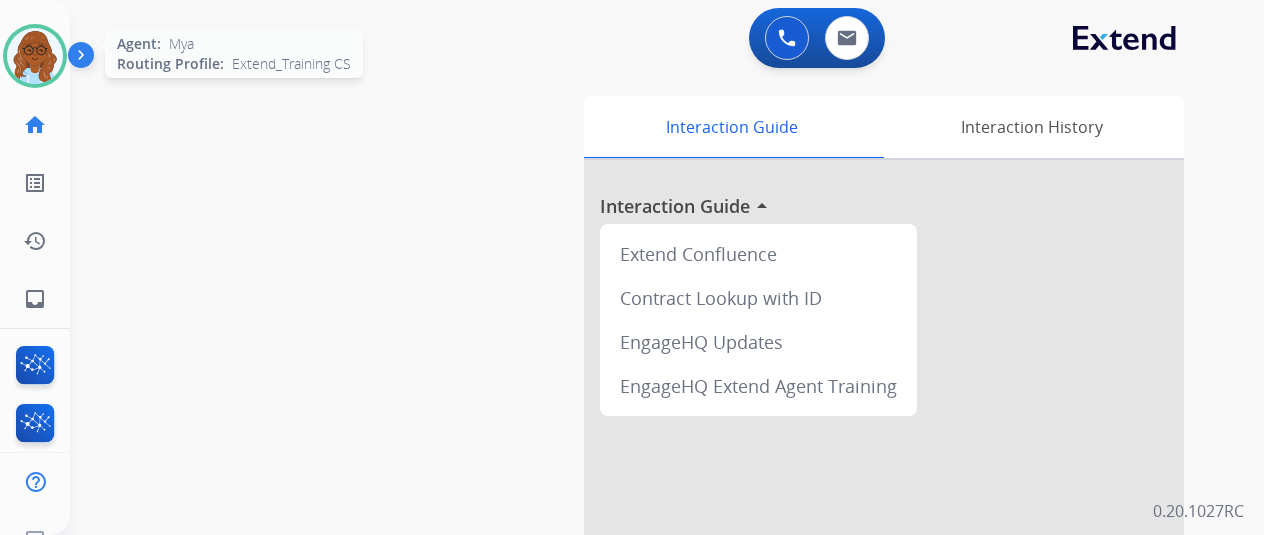 click at bounding box center [35, 56] 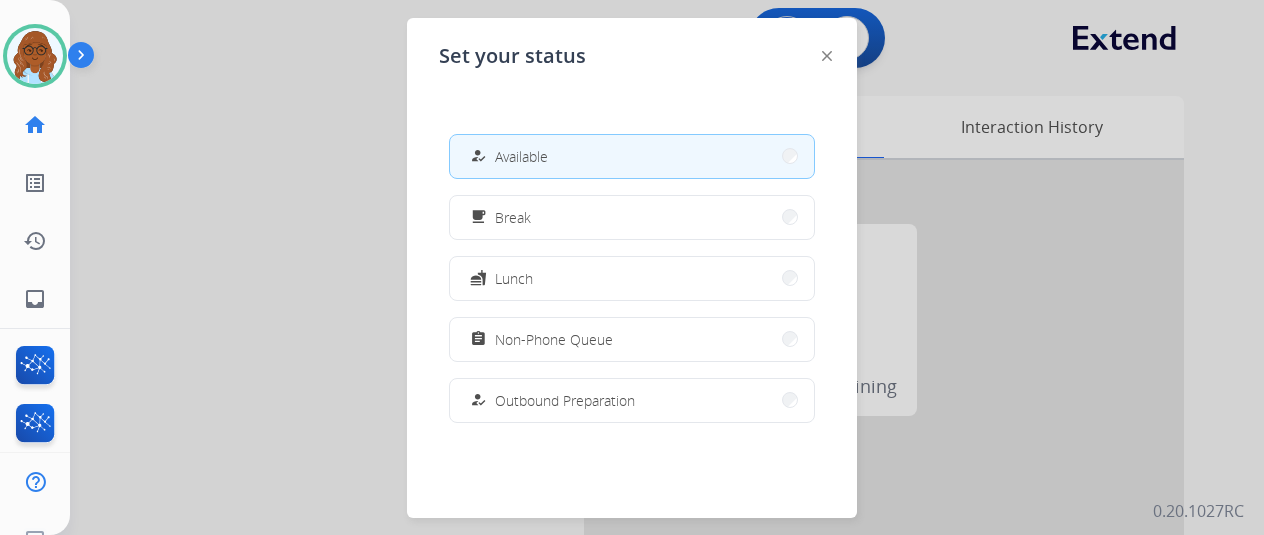 click on "Set your status how_to_reg Available free_breakfast Break fastfood Lunch assignment Non-Phone Queue how_to_reg Outbound Preparation campaign Team Huddle menu_book Training school Coaching phonelink_off System Issue login Logged In work_off Offline" 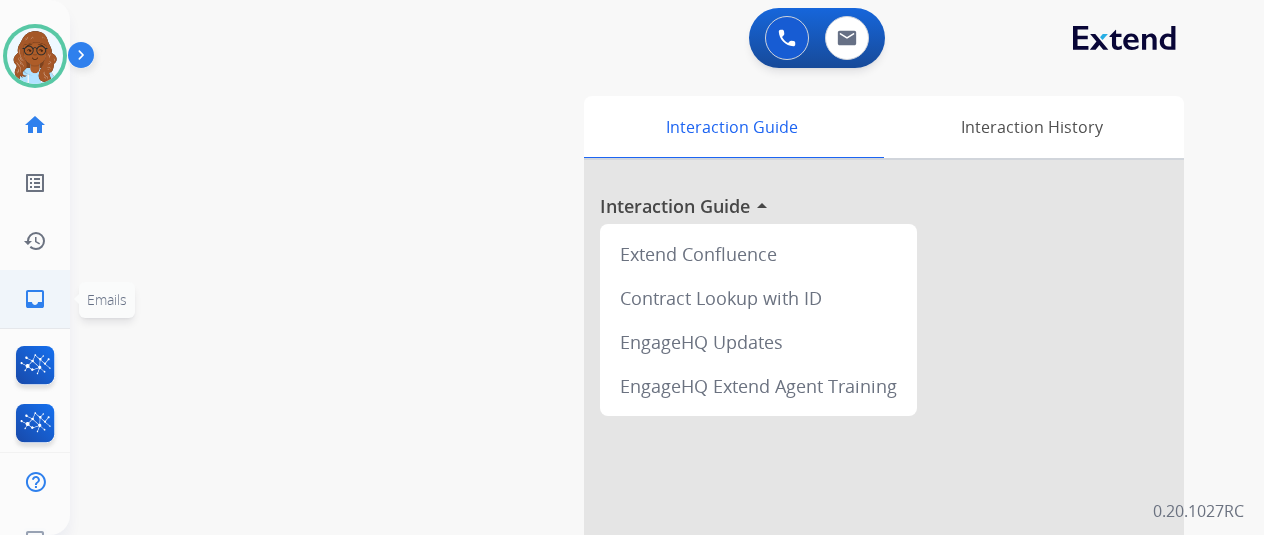 click on "inbox  Emails  Emails" 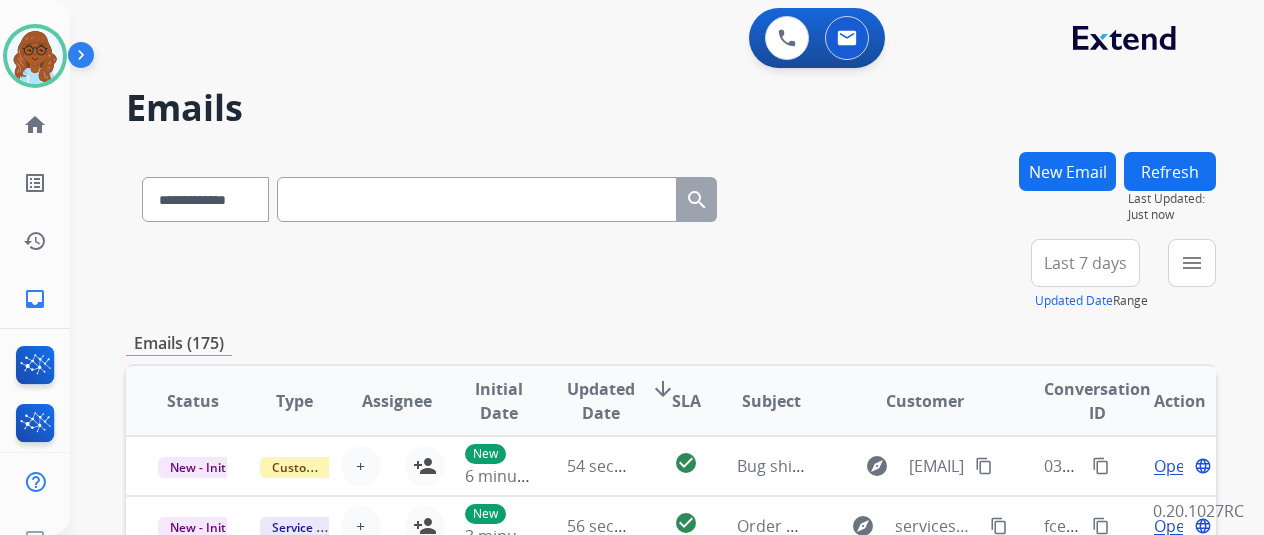 click on "New Email" at bounding box center (1067, 171) 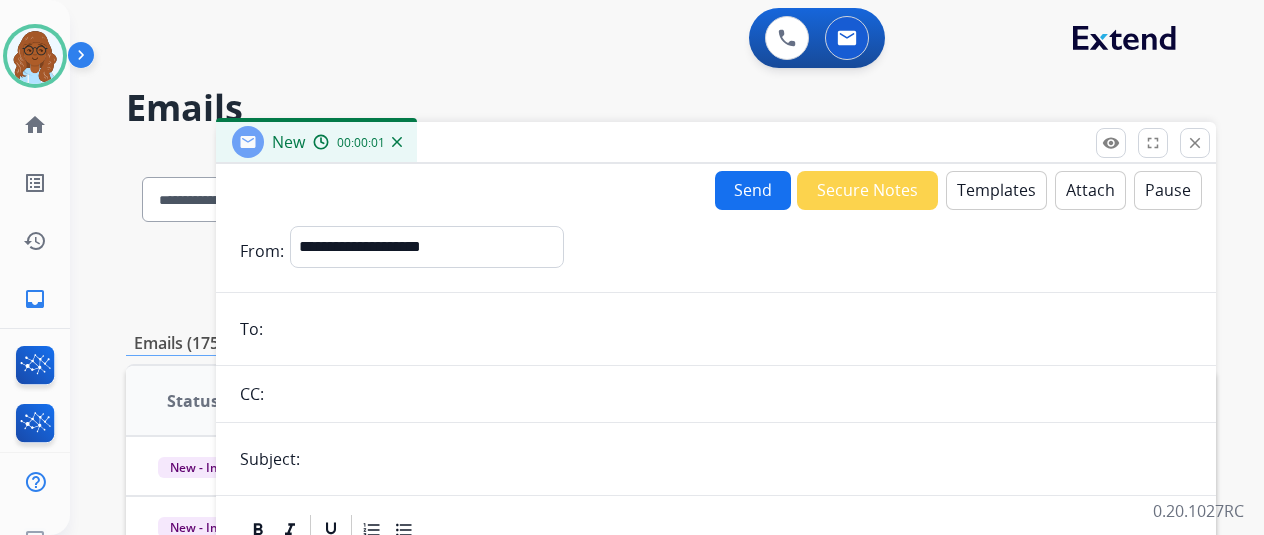 paste on "**********" 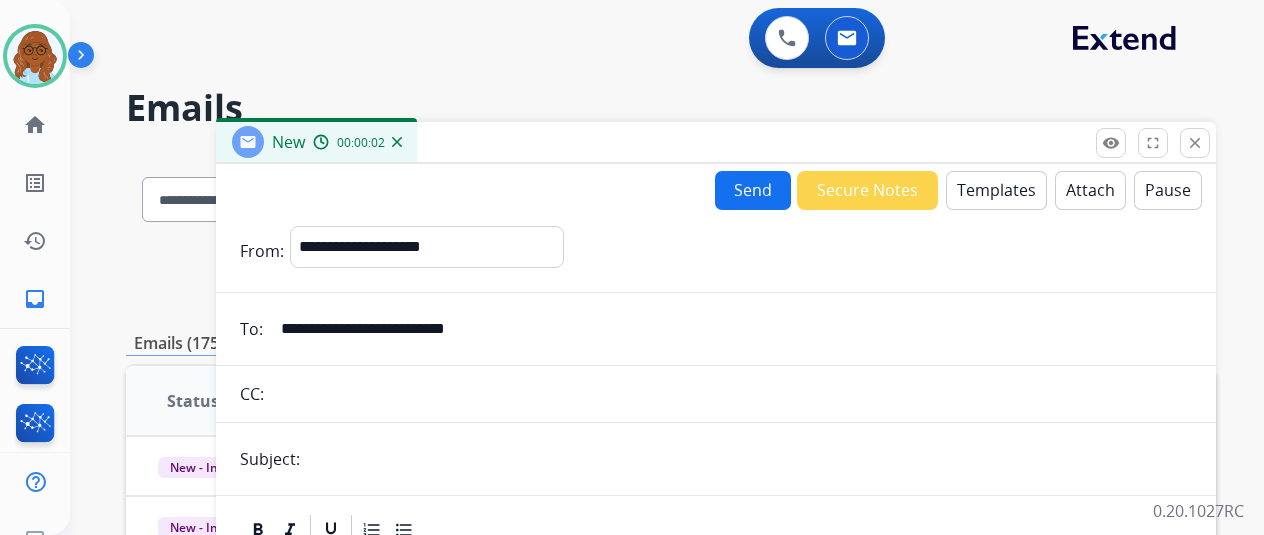 type on "**********" 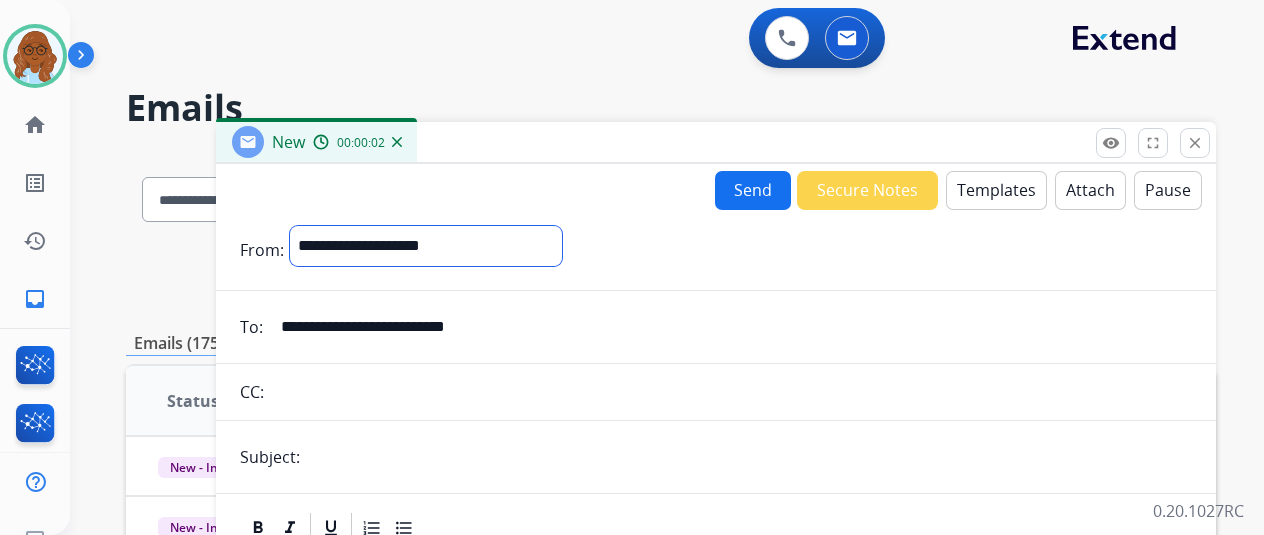 drag, startPoint x: 384, startPoint y: 249, endPoint x: 384, endPoint y: 265, distance: 16 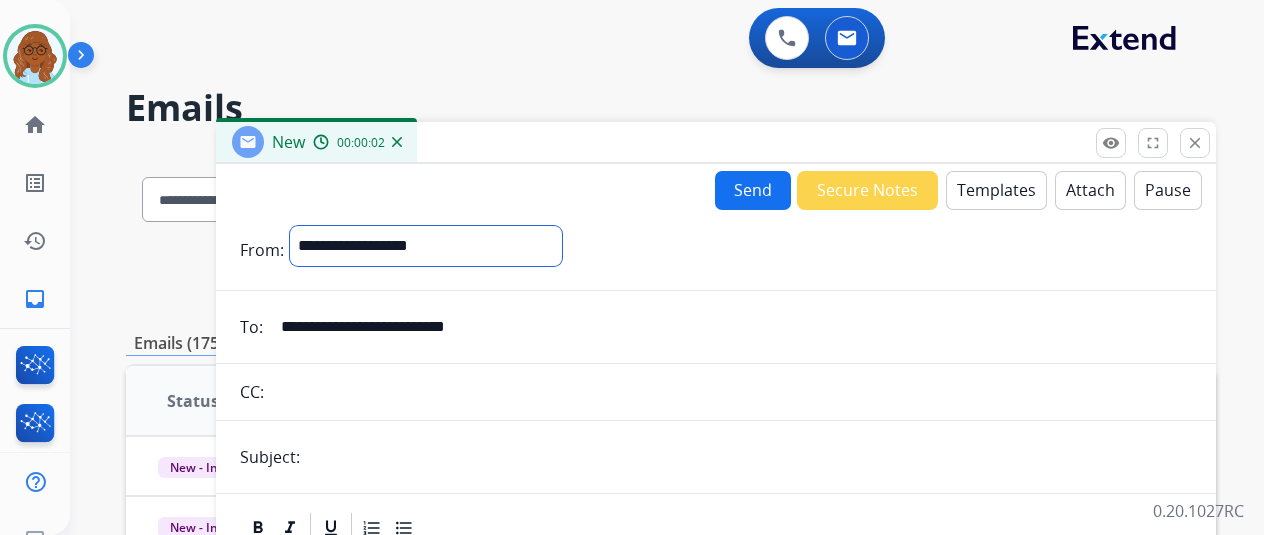 click on "**********" at bounding box center [426, 246] 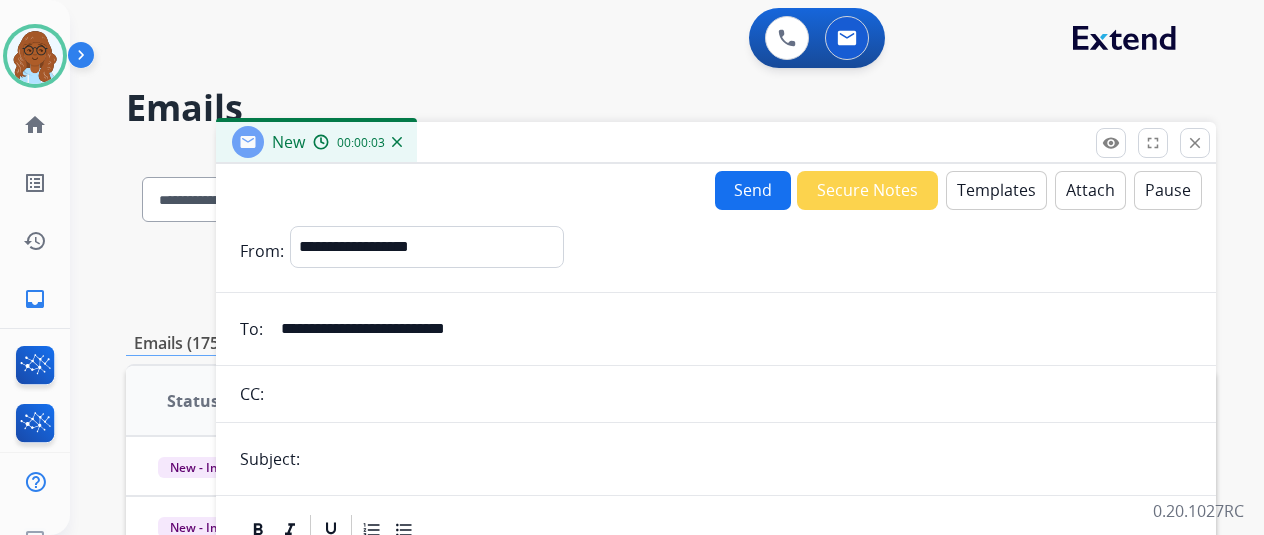 click at bounding box center [749, 459] 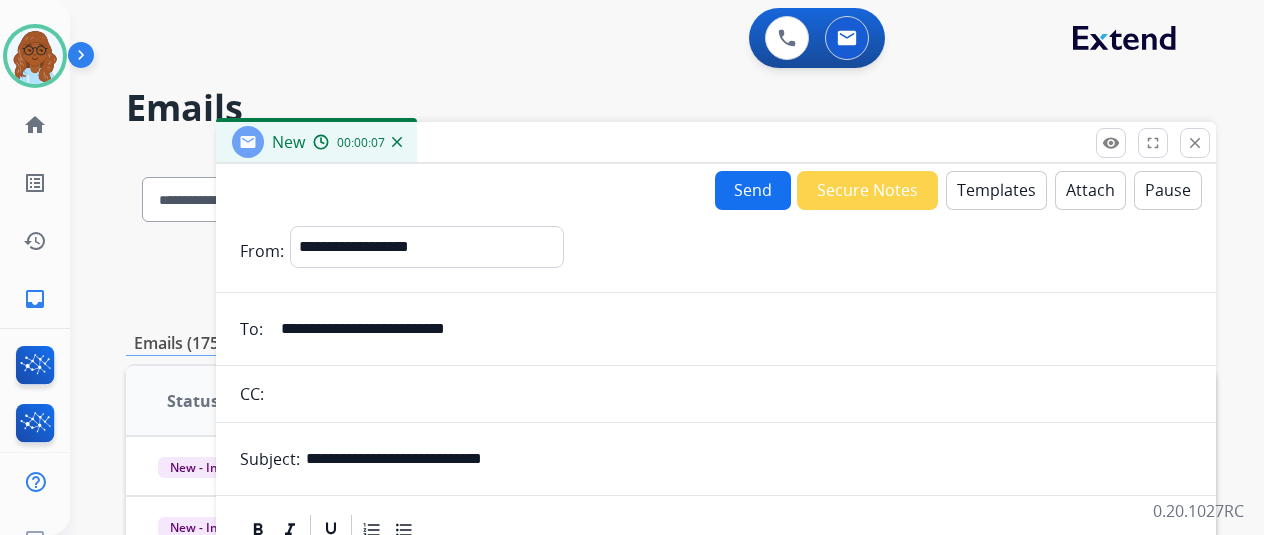 type on "**********" 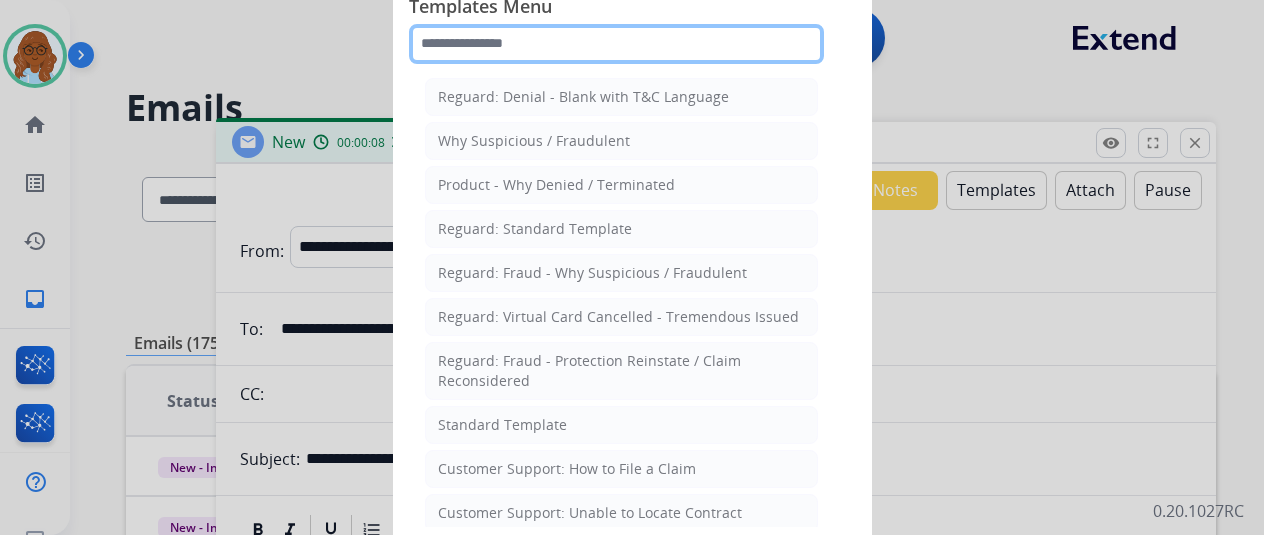 click 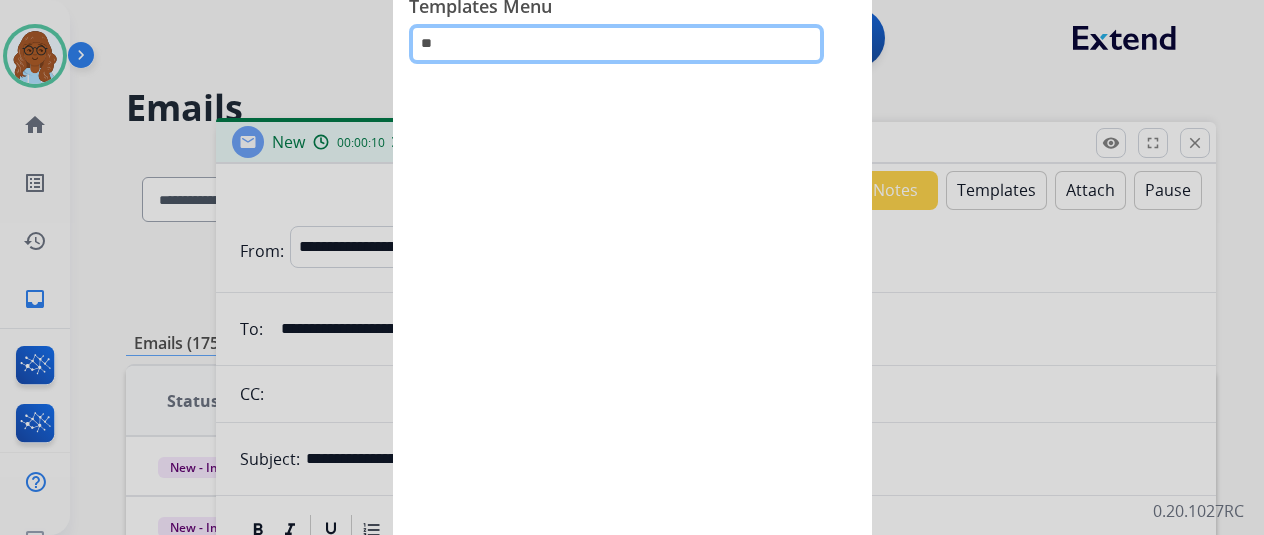 type on "*" 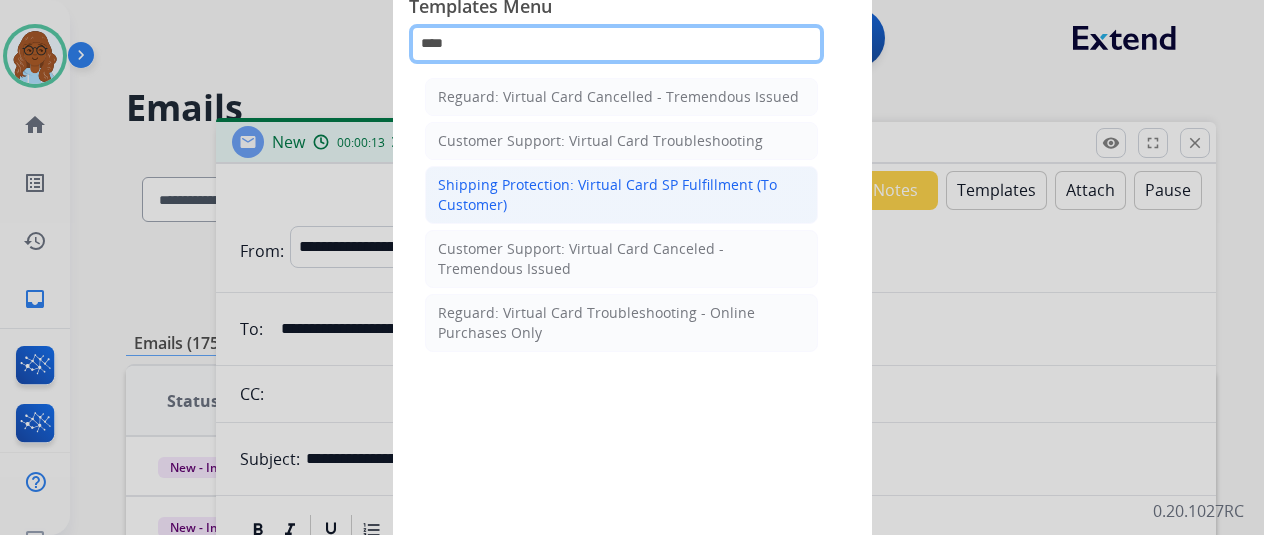 type on "****" 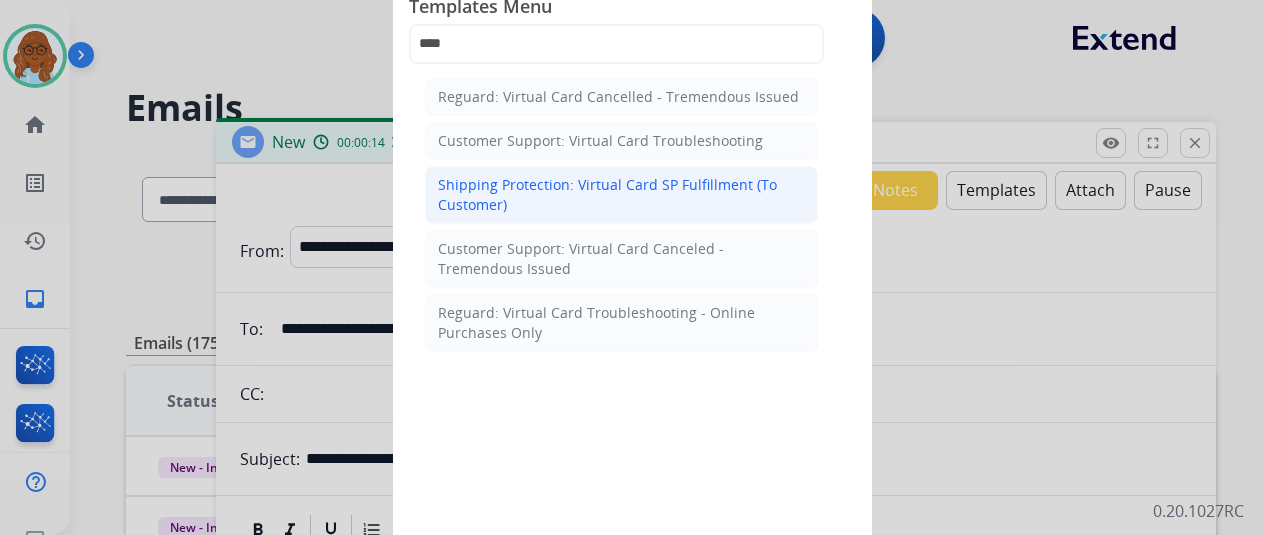 click on "Shipping Protection: Virtual Card SP Fulfillment (To Customer)" 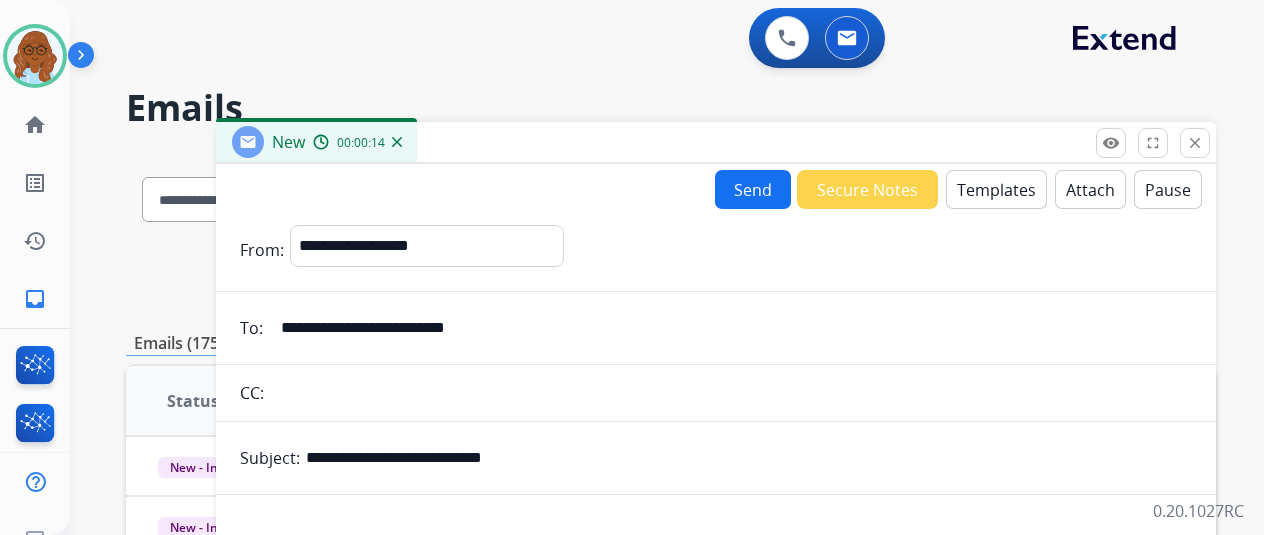 scroll, scrollTop: 478, scrollLeft: 0, axis: vertical 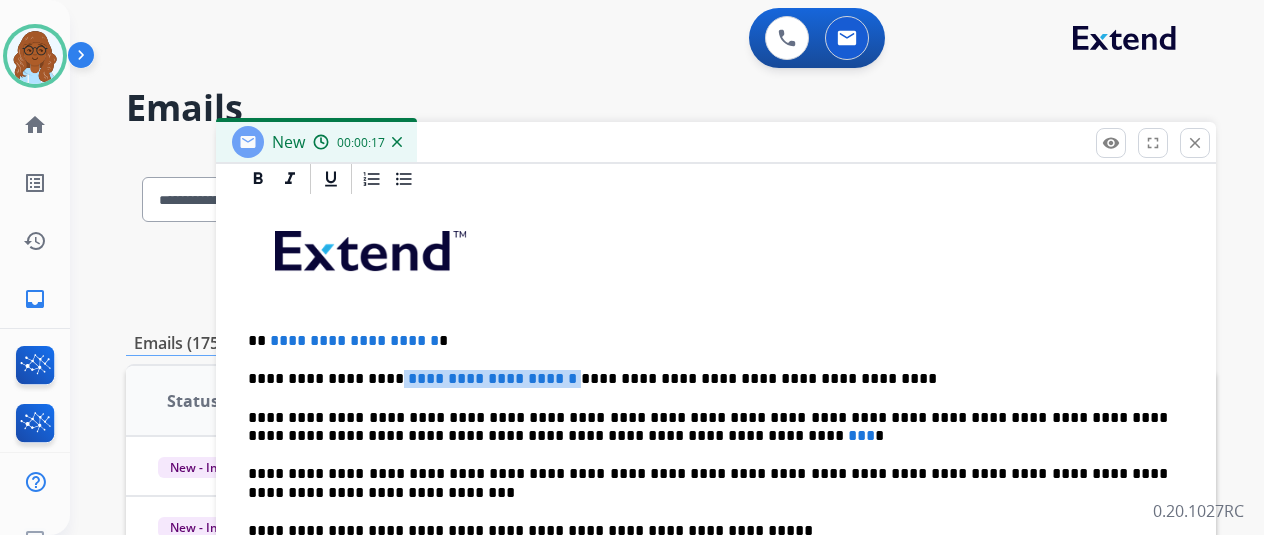drag, startPoint x: 542, startPoint y: 379, endPoint x: 393, endPoint y: 378, distance: 149.00336 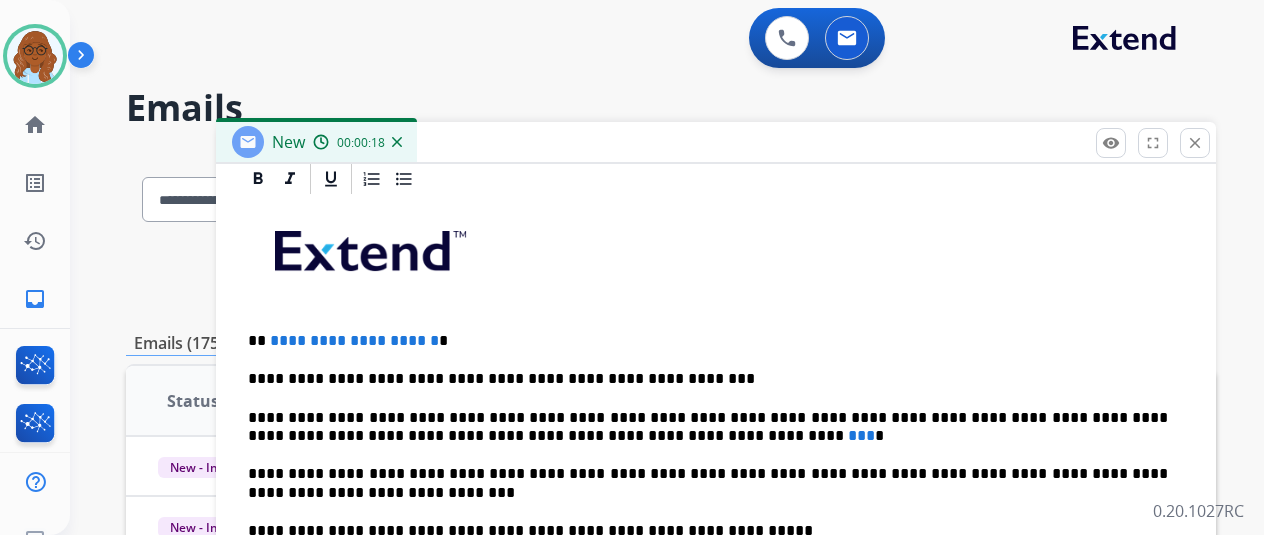 type 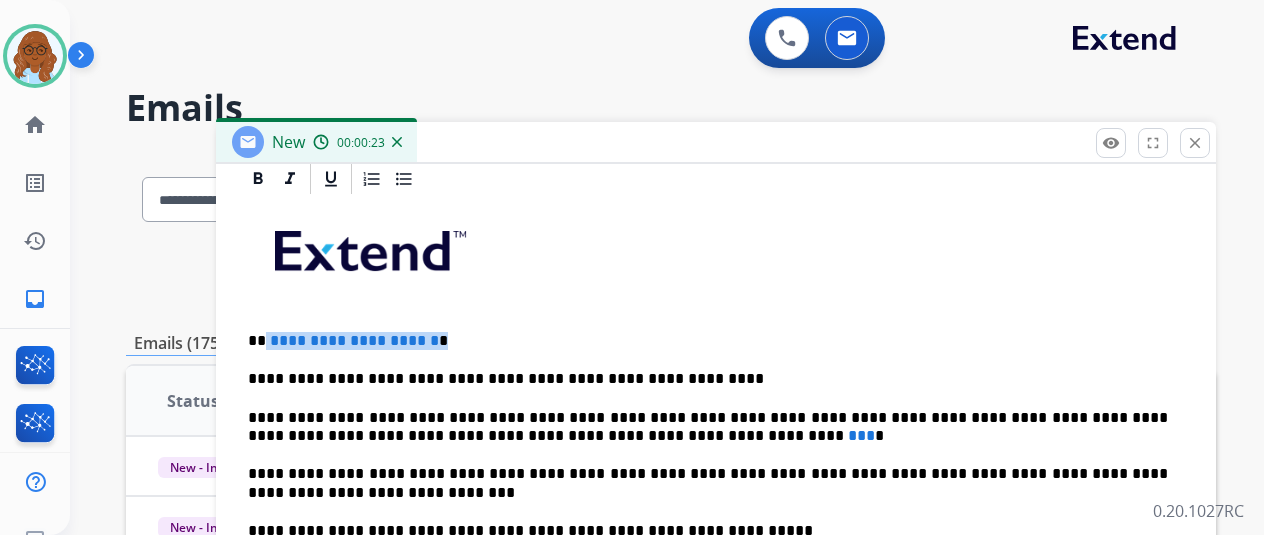 drag, startPoint x: 500, startPoint y: 325, endPoint x: 278, endPoint y: 330, distance: 222.0563 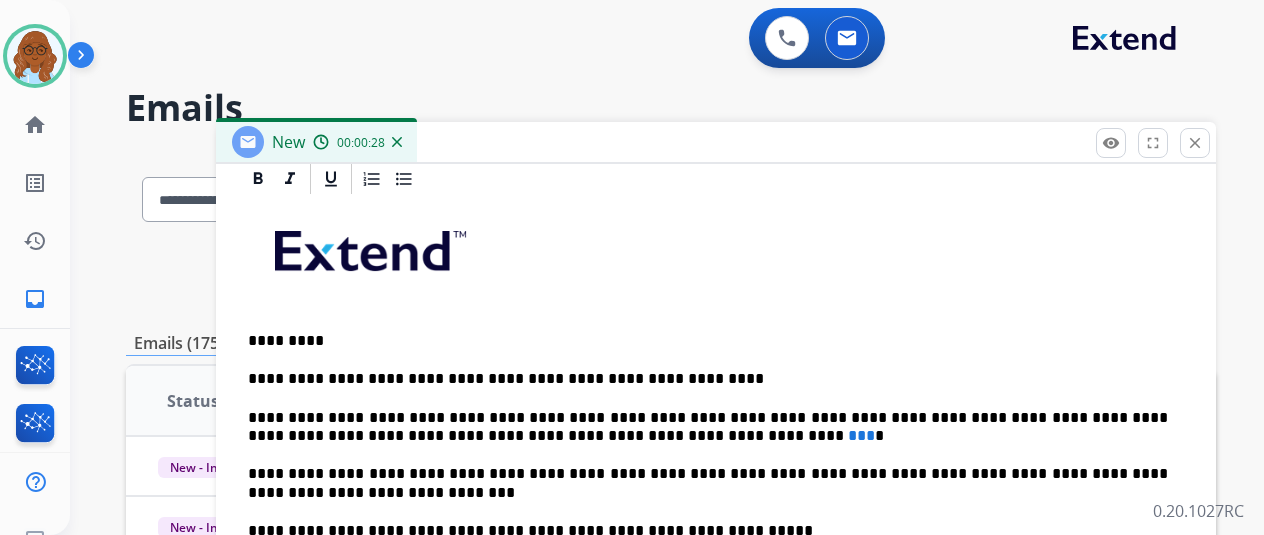 click on "**********" at bounding box center [708, 427] 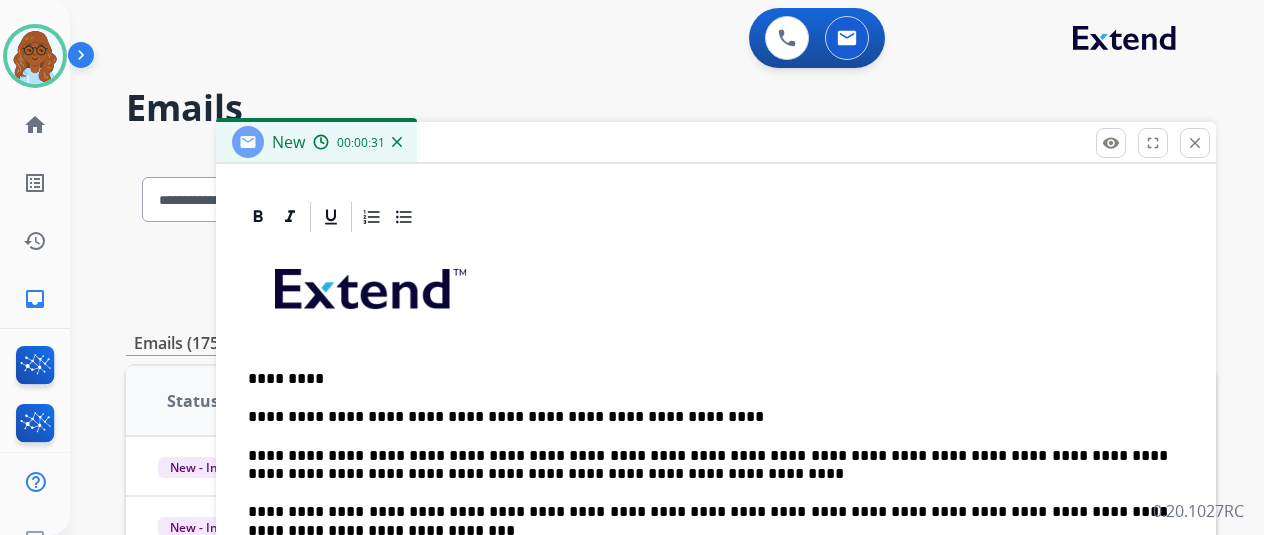 scroll, scrollTop: 478, scrollLeft: 0, axis: vertical 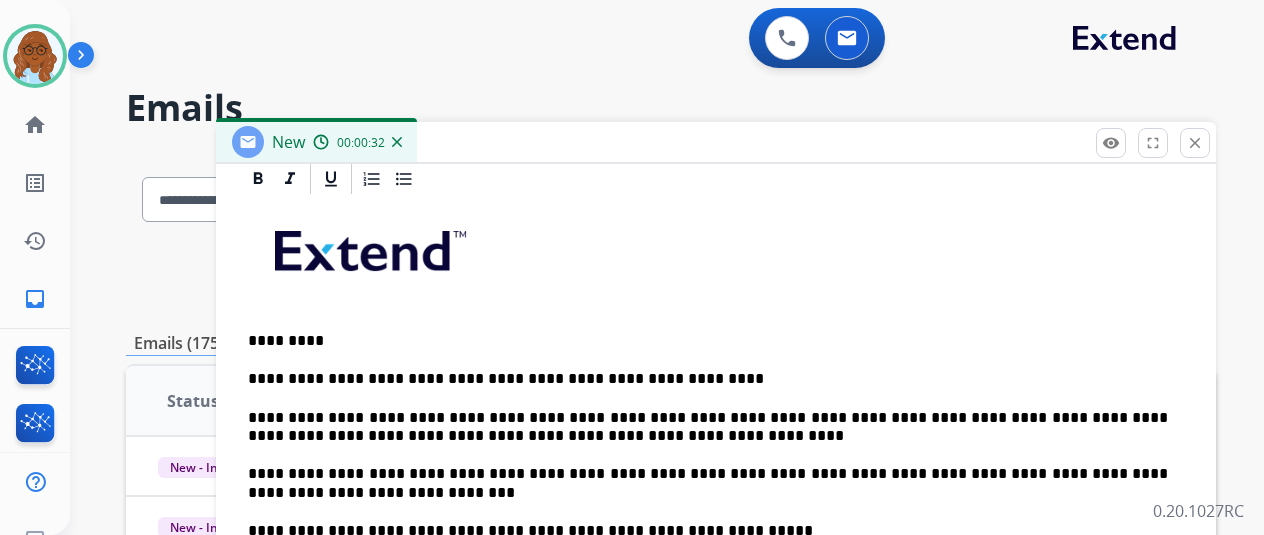 click on "**********" at bounding box center [708, 427] 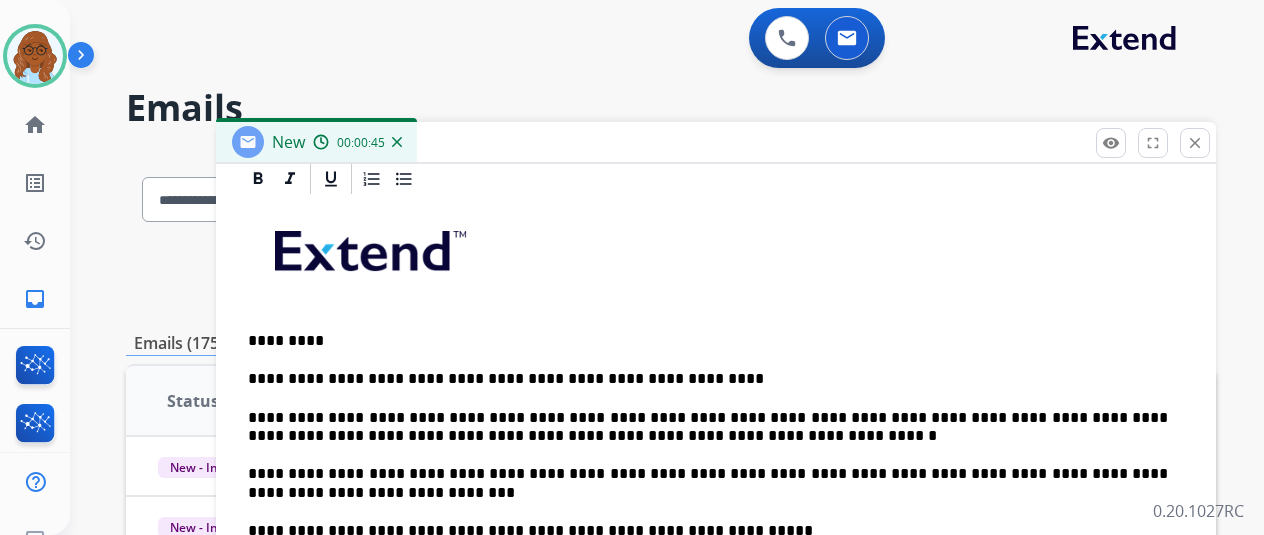 scroll, scrollTop: 300, scrollLeft: 0, axis: vertical 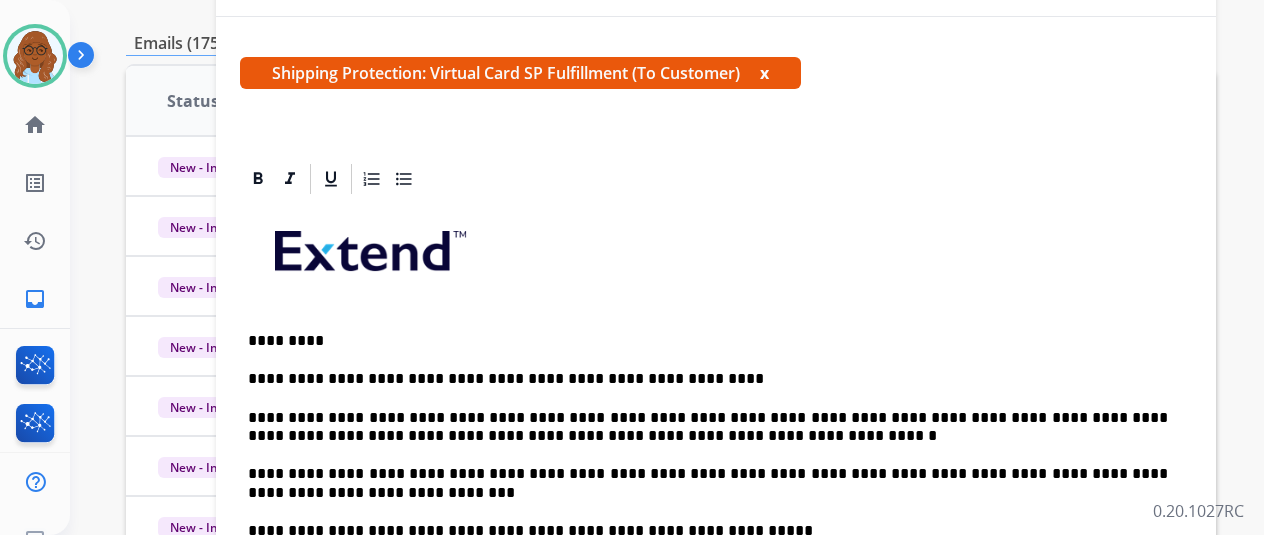 click on "x" at bounding box center (764, 73) 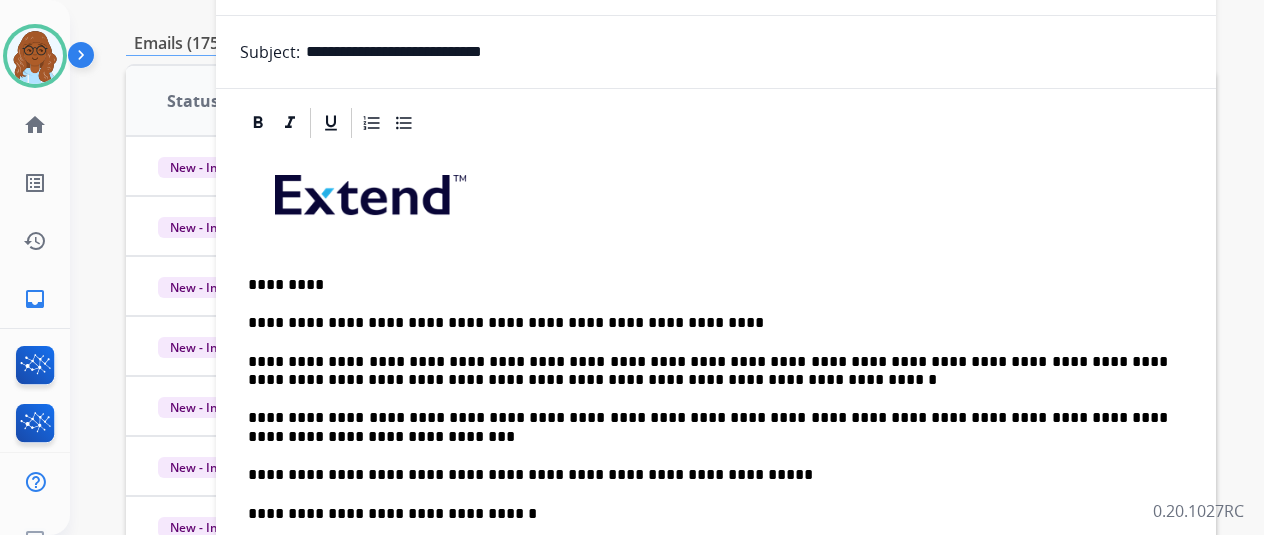 scroll, scrollTop: 0, scrollLeft: 0, axis: both 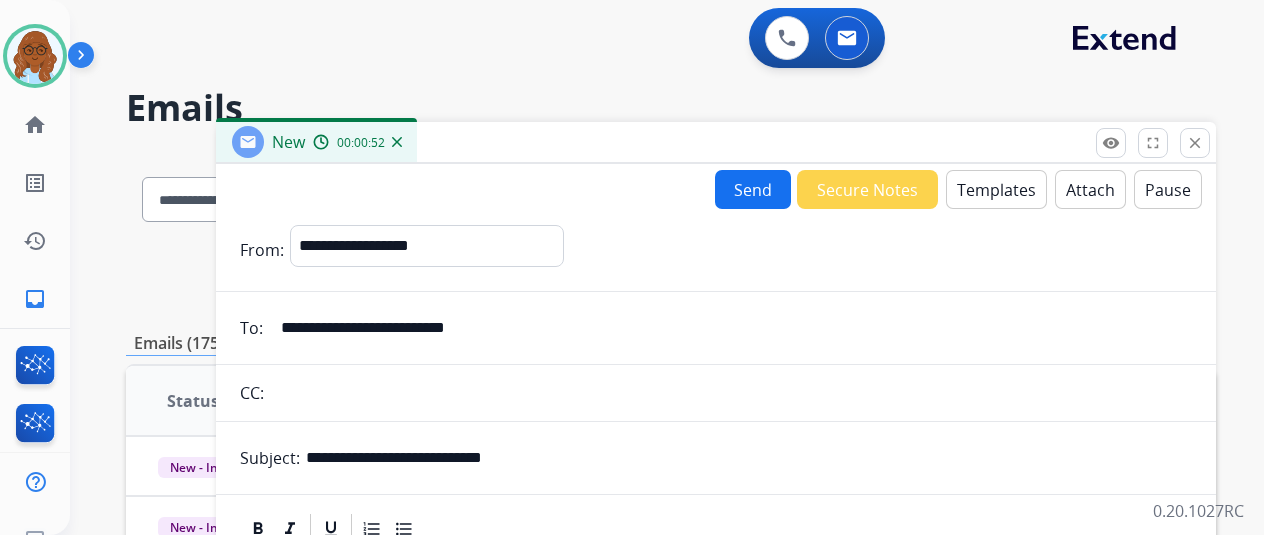 click on "Send" at bounding box center [753, 189] 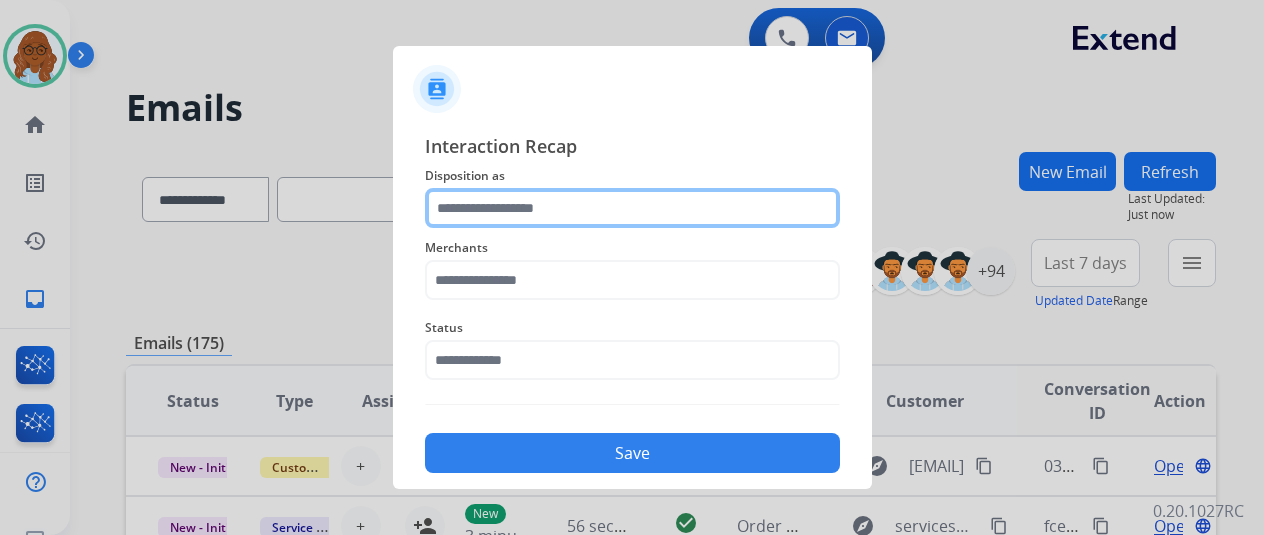 click 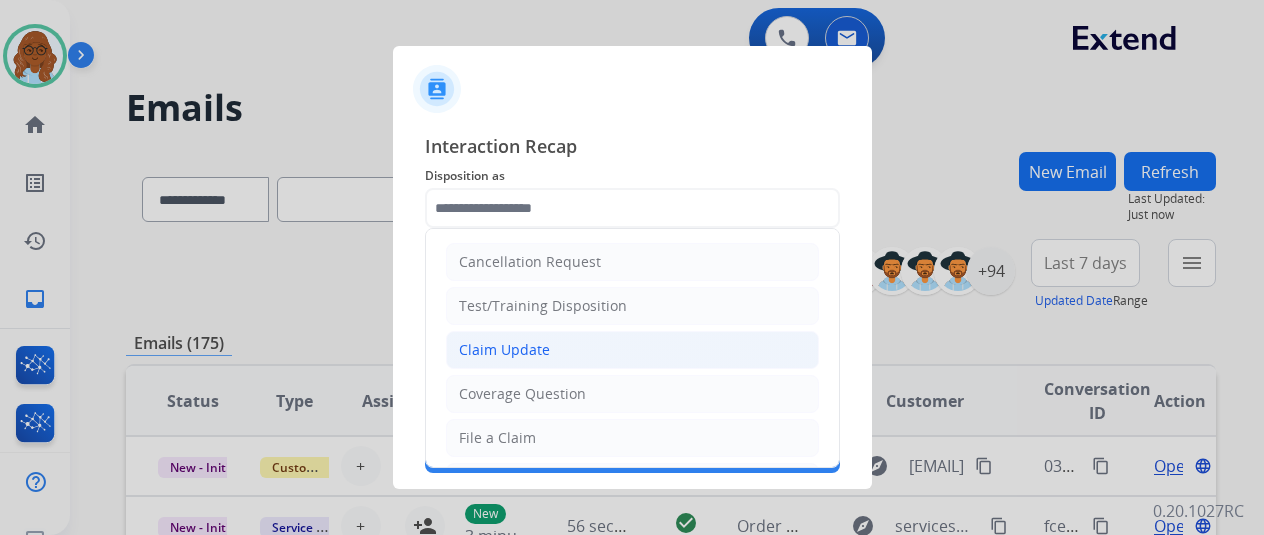click on "Claim Update" 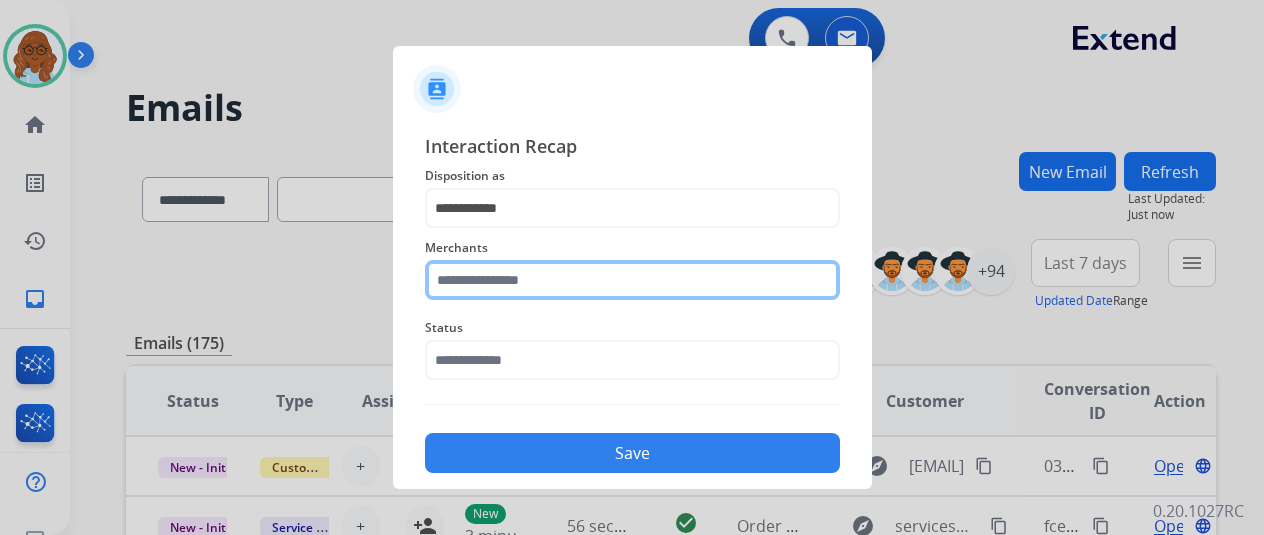 click 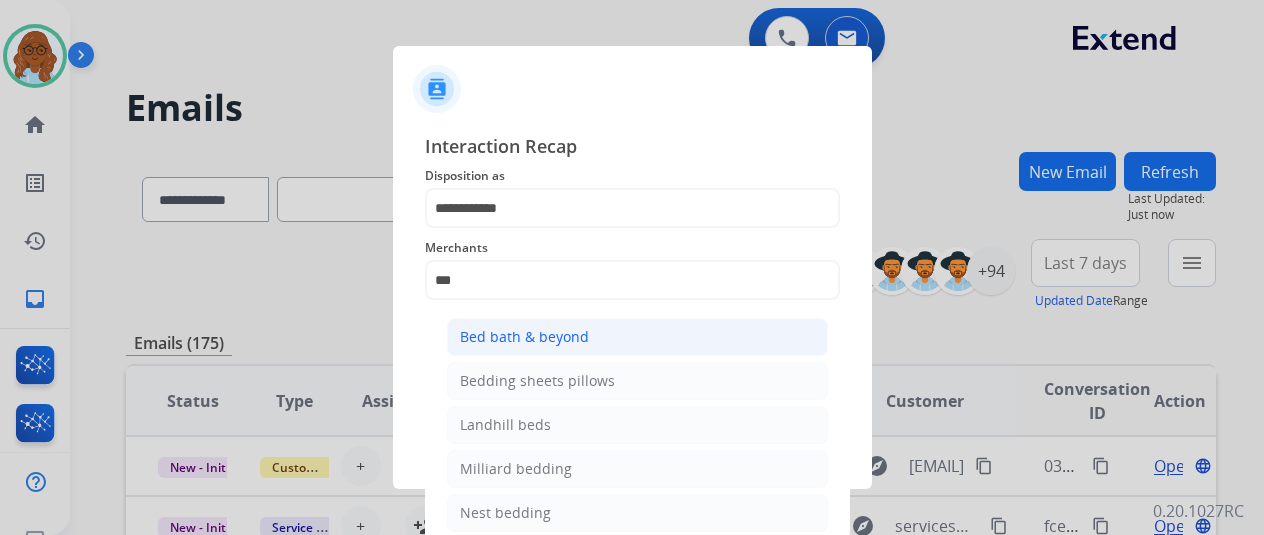 click on "Bed bath & beyond" 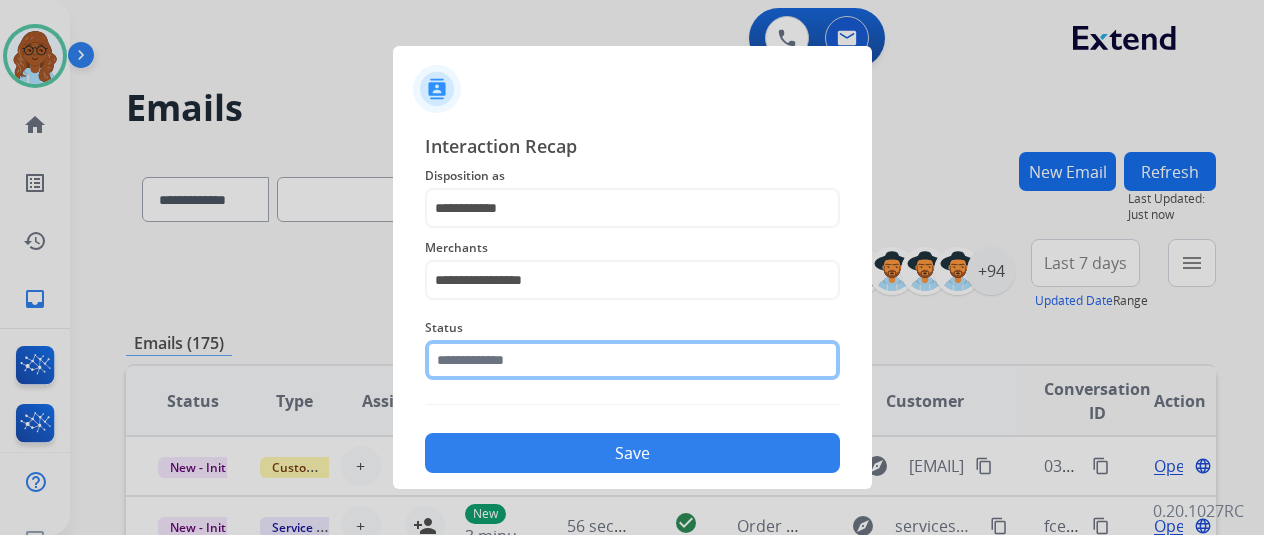 click 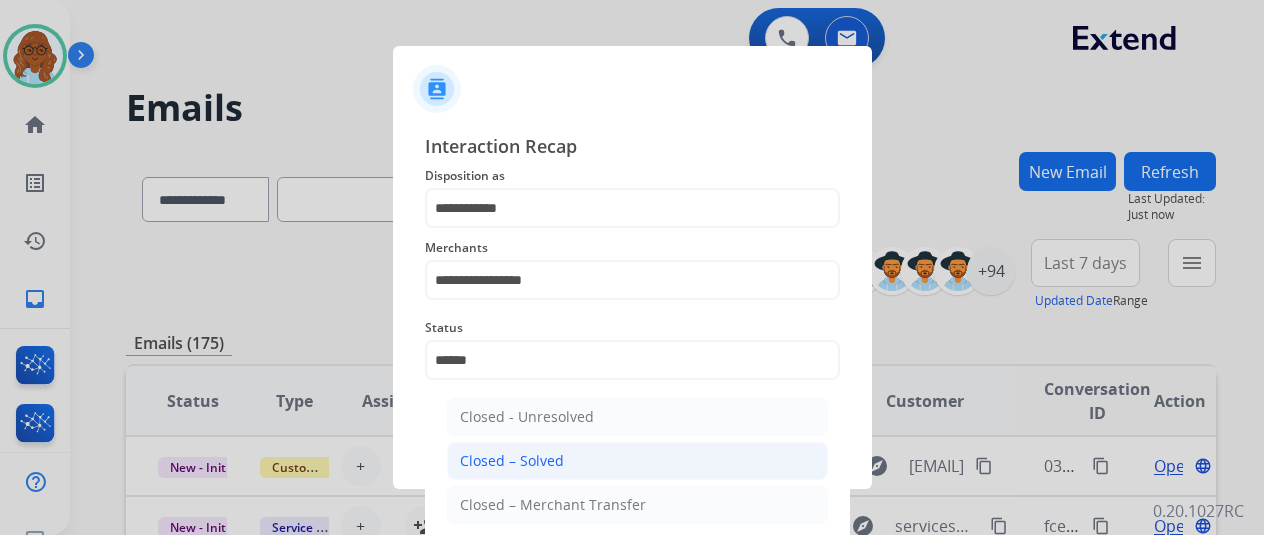click on "Closed – Solved" 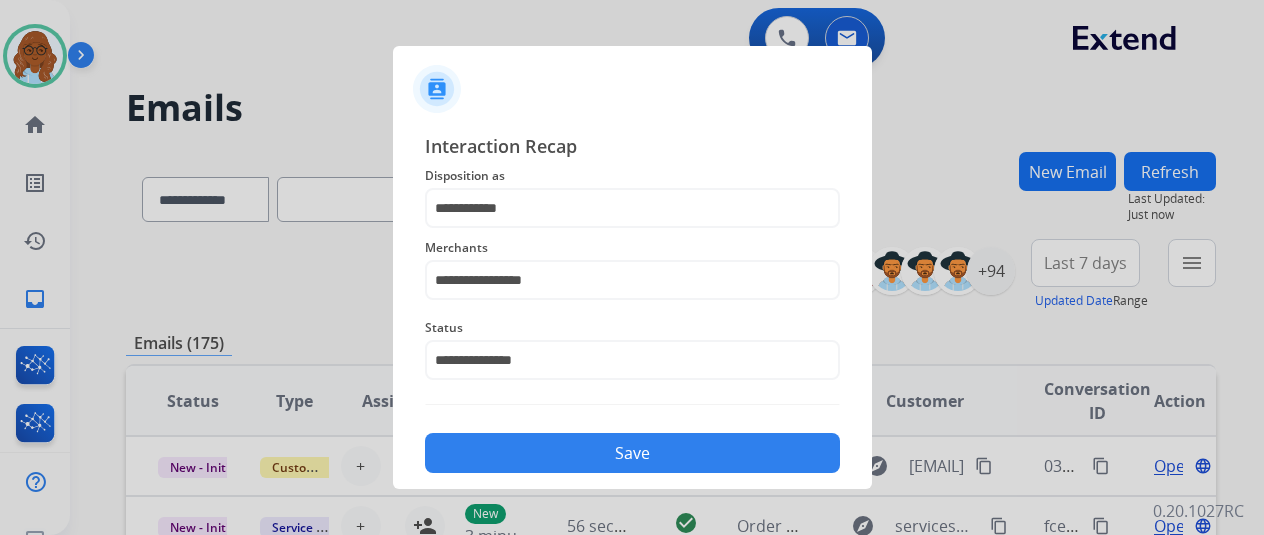 drag, startPoint x: 568, startPoint y: 457, endPoint x: 620, endPoint y: 457, distance: 52 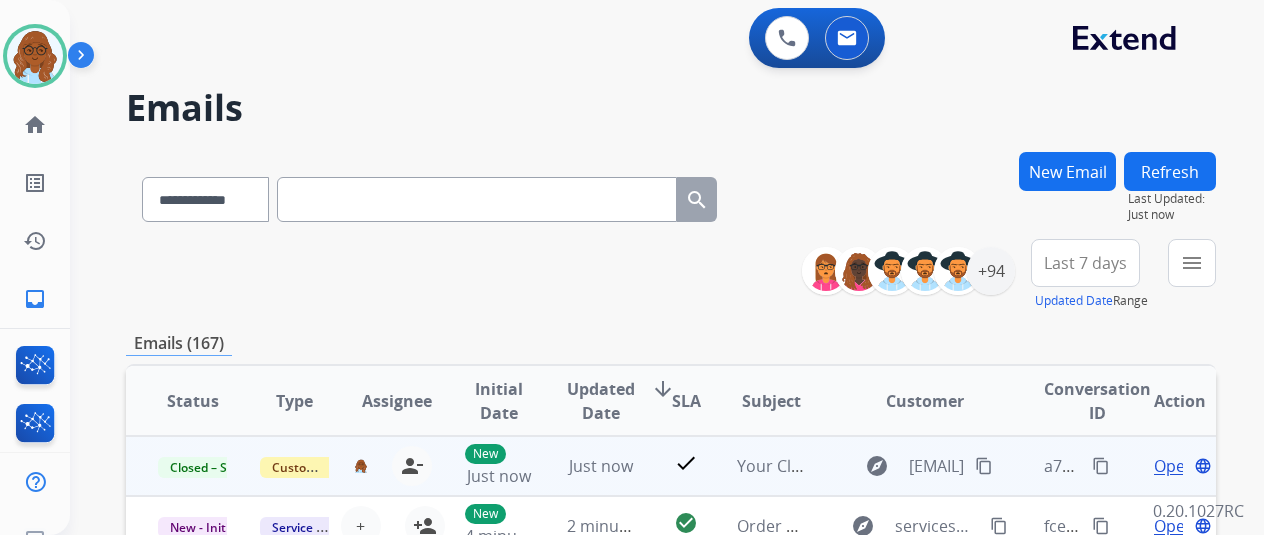 drag, startPoint x: 1098, startPoint y: 469, endPoint x: 1209, endPoint y: 477, distance: 111.28792 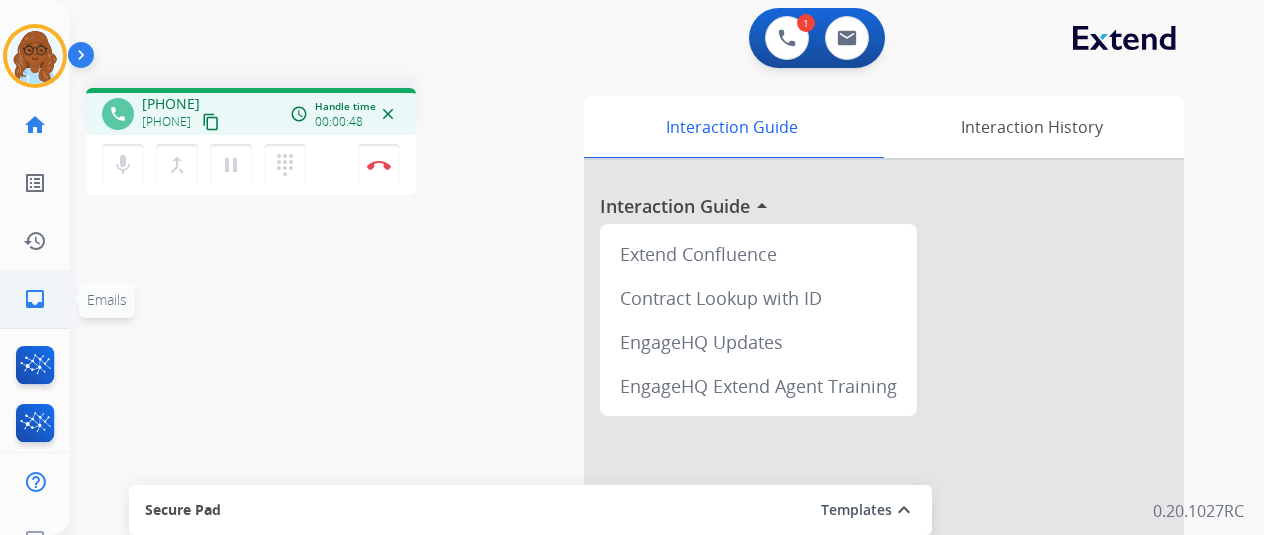 click on "inbox" 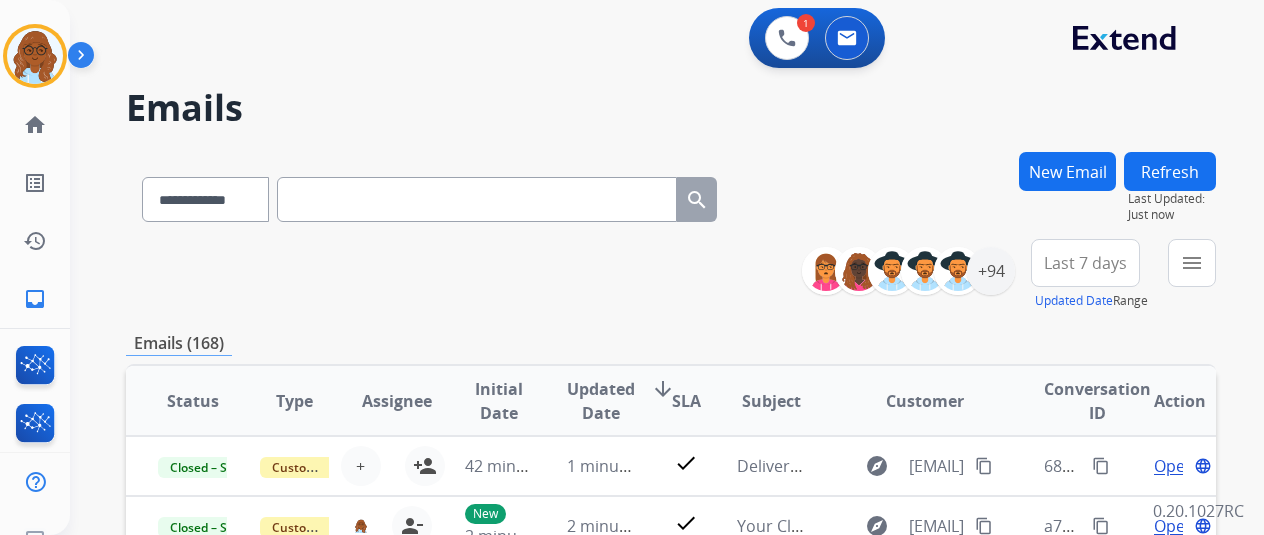 click on "New Email" at bounding box center (1067, 171) 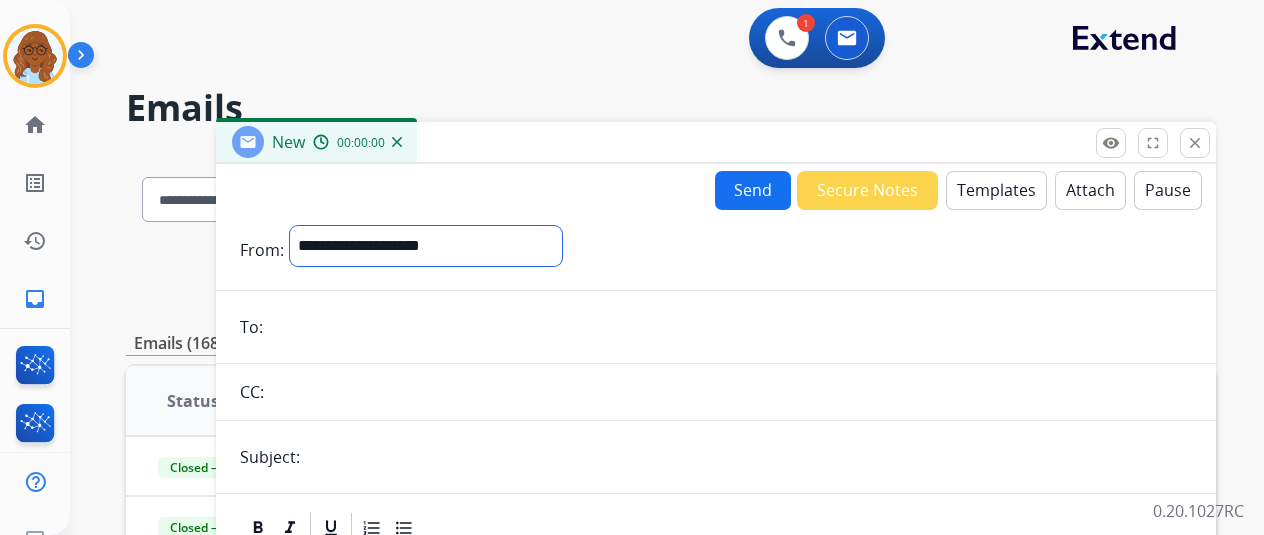 click on "**********" at bounding box center (426, 246) 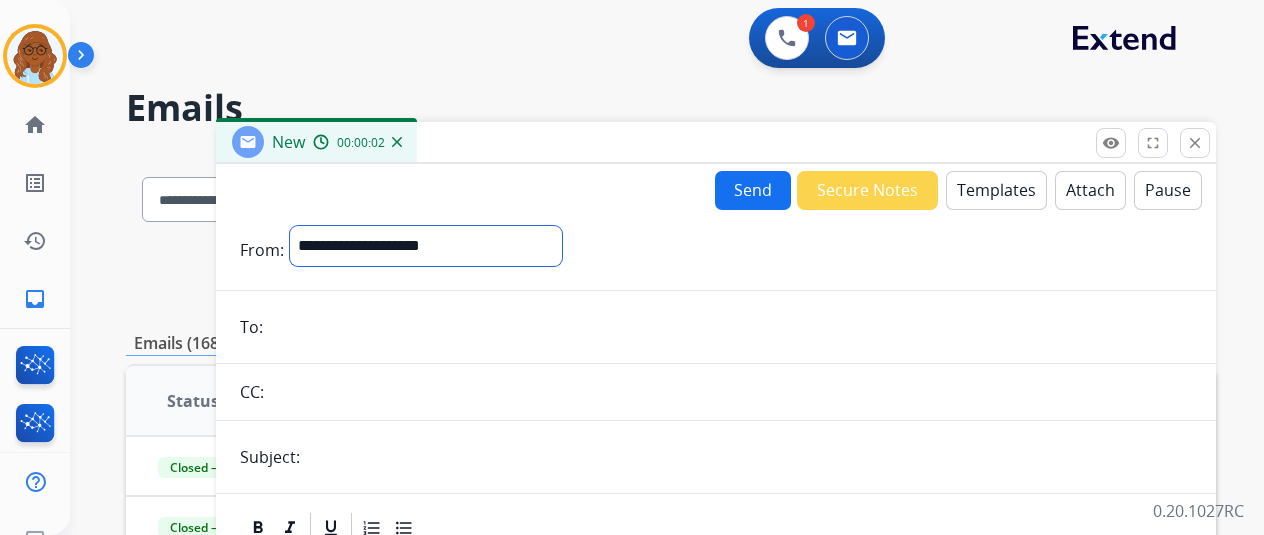 select on "**********" 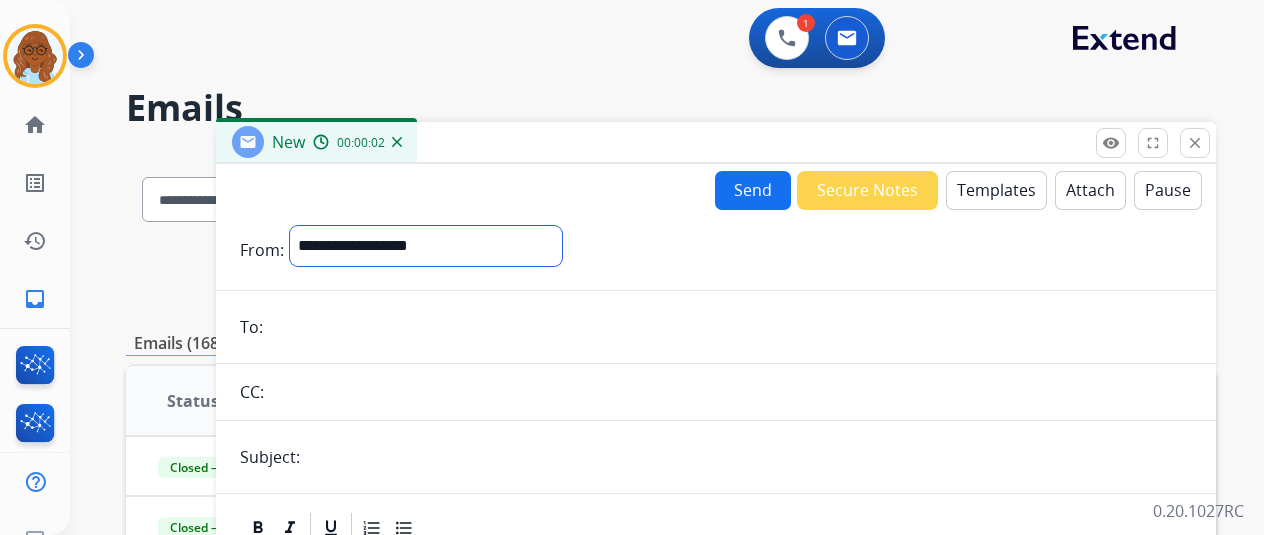 click on "**********" at bounding box center [426, 246] 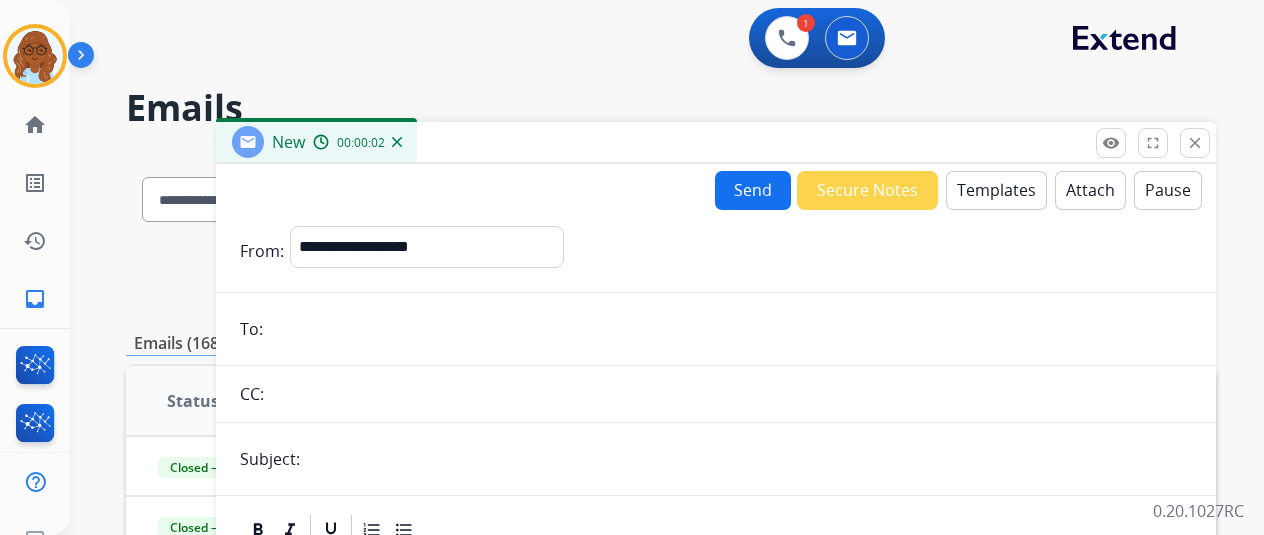 click at bounding box center [730, 329] 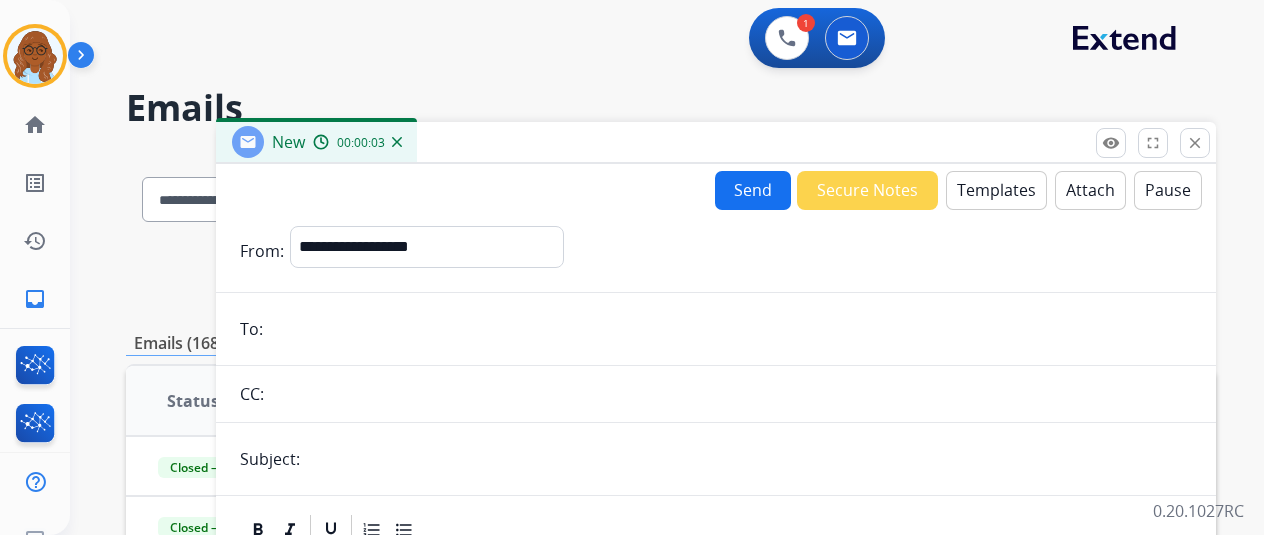 paste on "**********" 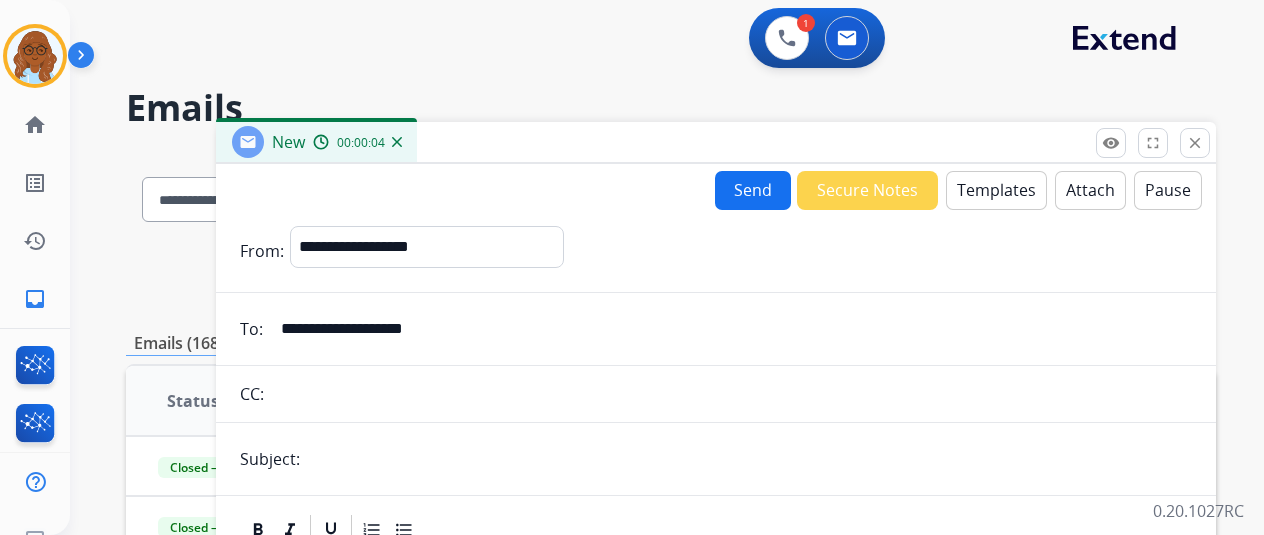 type on "**********" 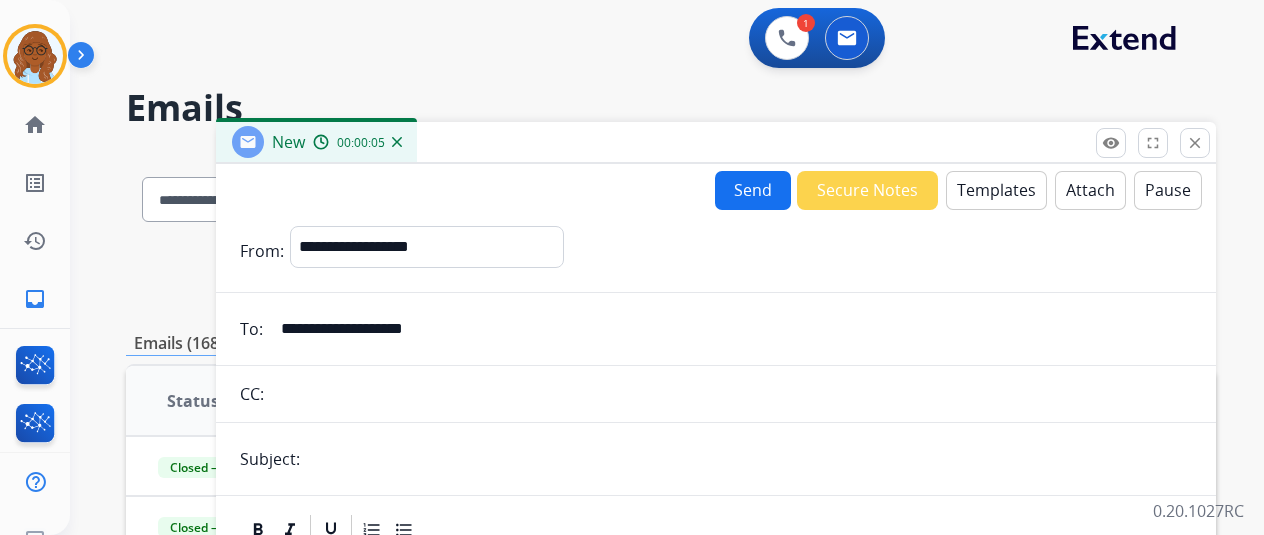 type on "**********" 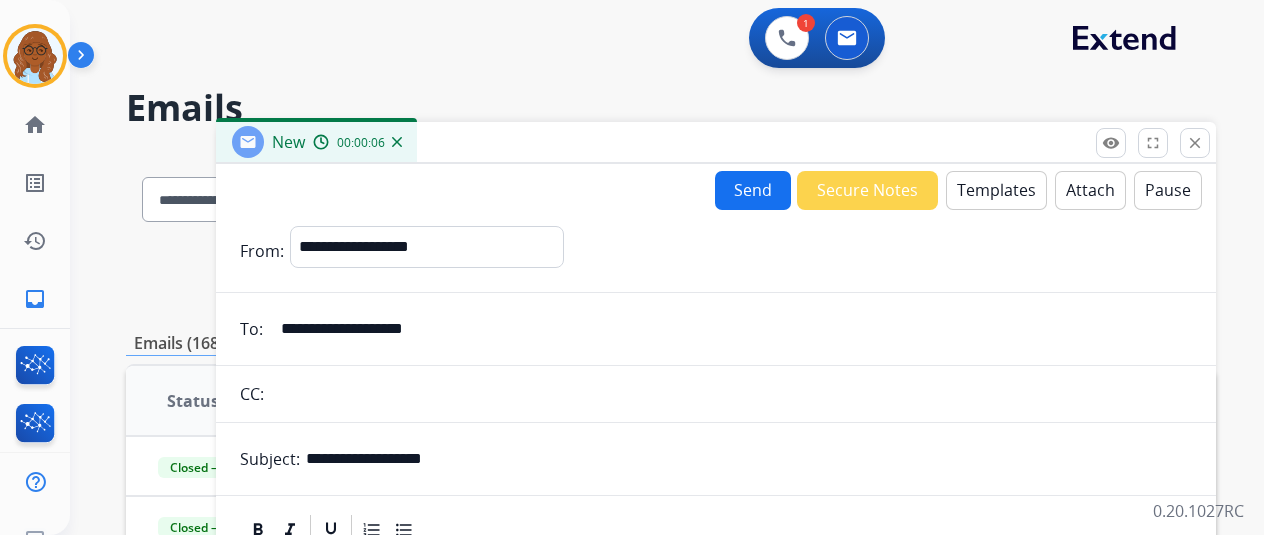 click on "Templates" at bounding box center (996, 190) 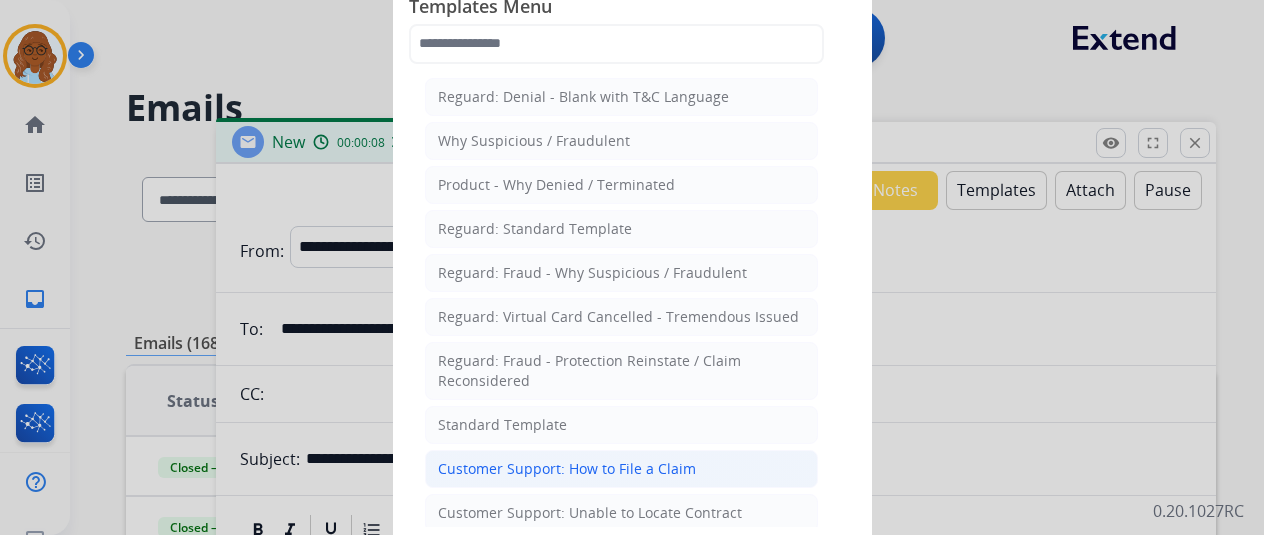 click on "Customer Support: How to File a Claim" 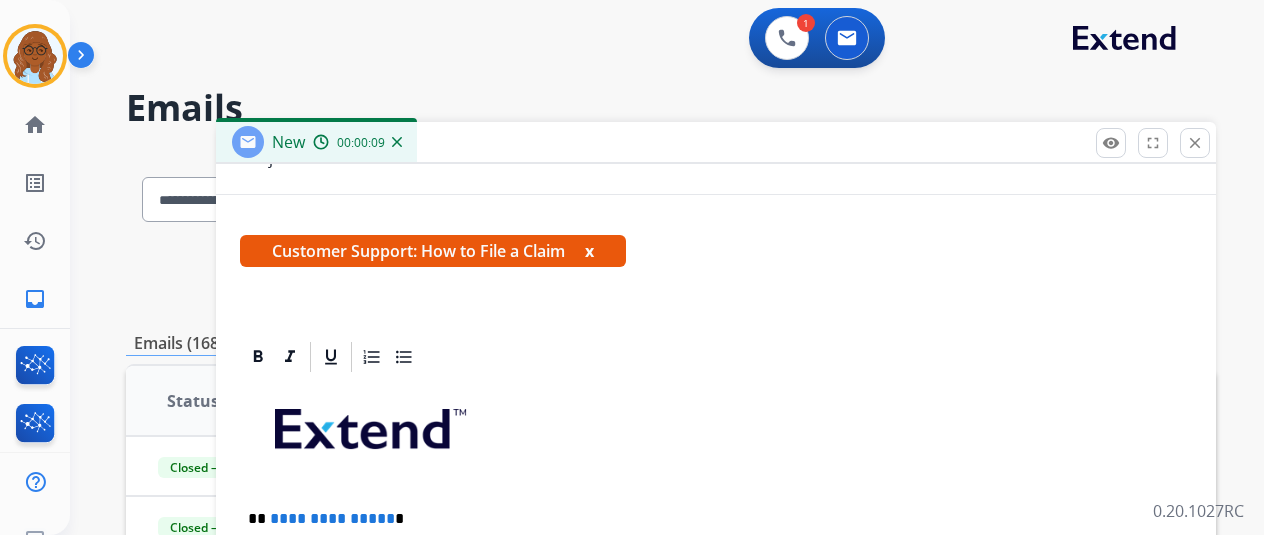 drag, startPoint x: 612, startPoint y: 247, endPoint x: 594, endPoint y: 293, distance: 49.396355 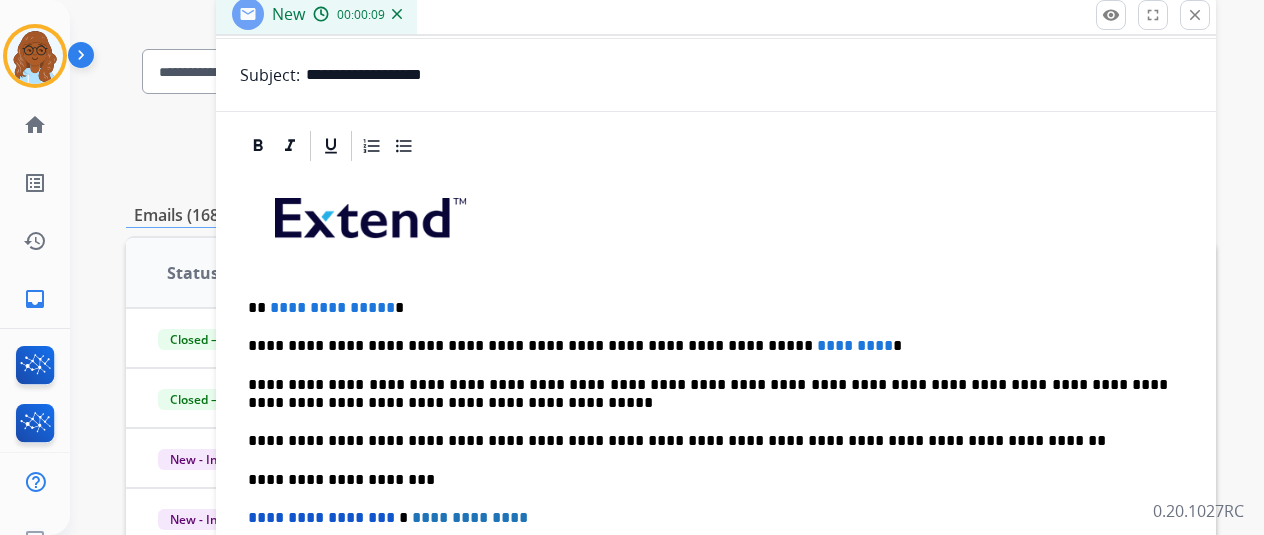 scroll, scrollTop: 200, scrollLeft: 0, axis: vertical 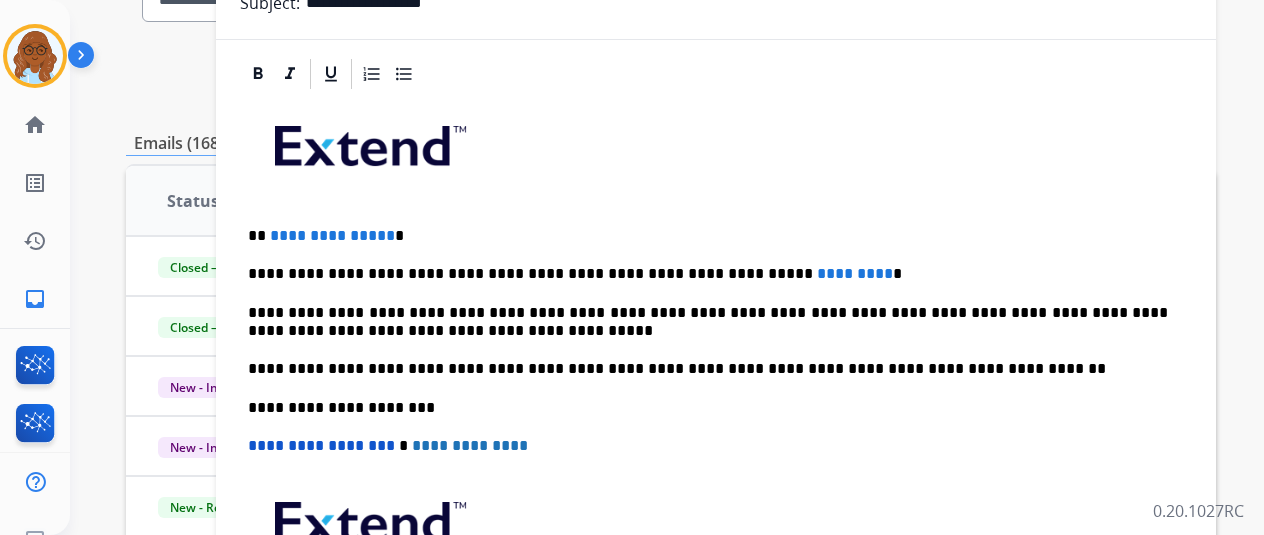 drag, startPoint x: 426, startPoint y: 232, endPoint x: 240, endPoint y: 245, distance: 186.45375 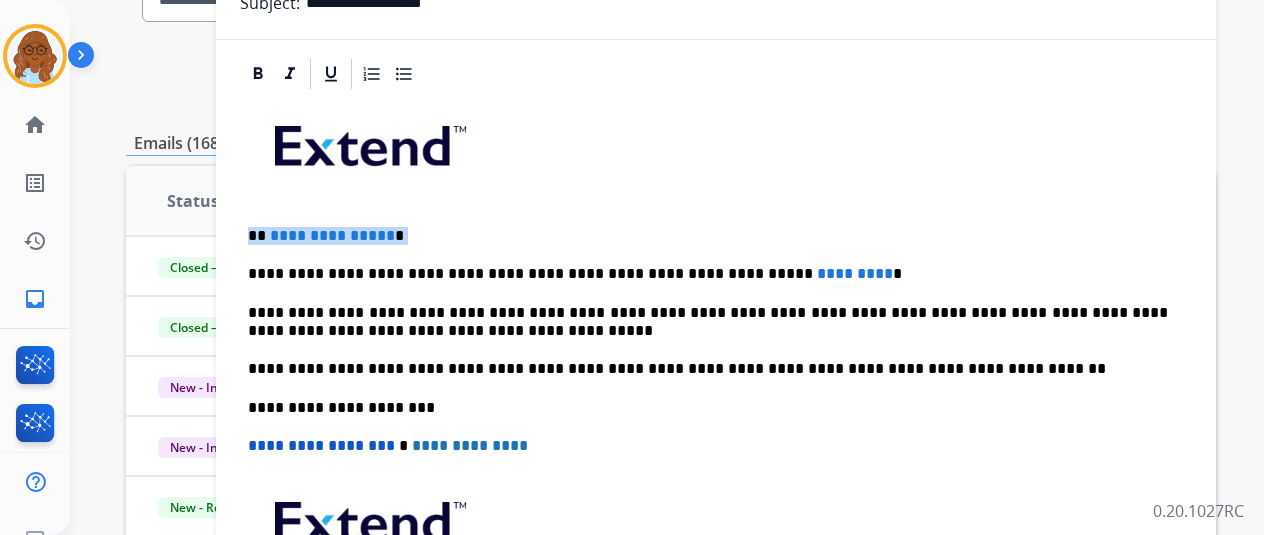 drag, startPoint x: 254, startPoint y: 238, endPoint x: 234, endPoint y: 238, distance: 20 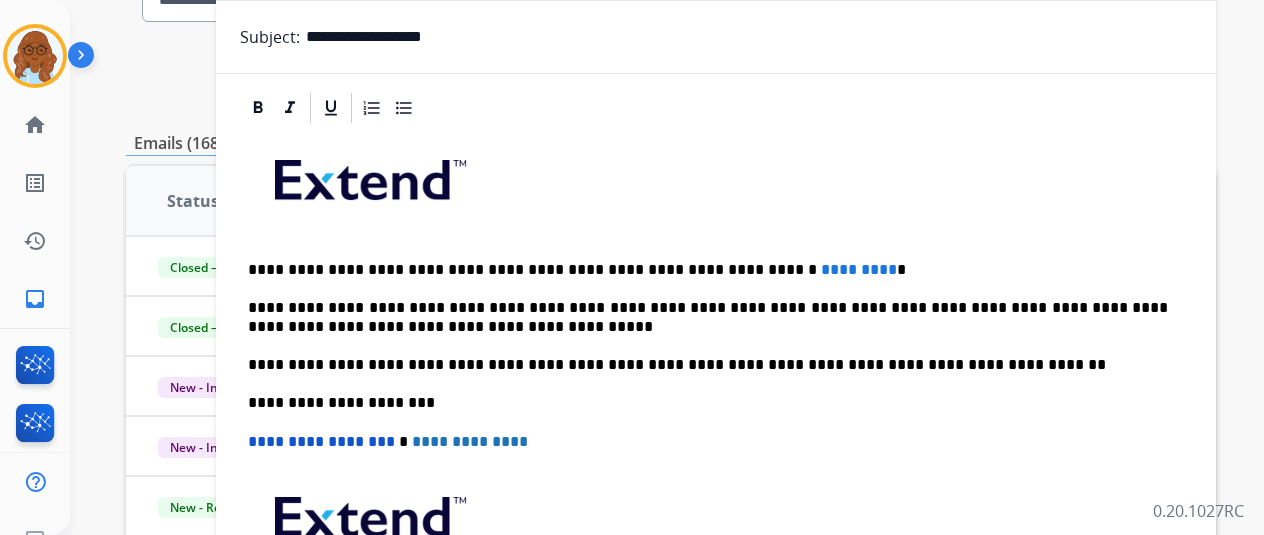 scroll, scrollTop: 217, scrollLeft: 0, axis: vertical 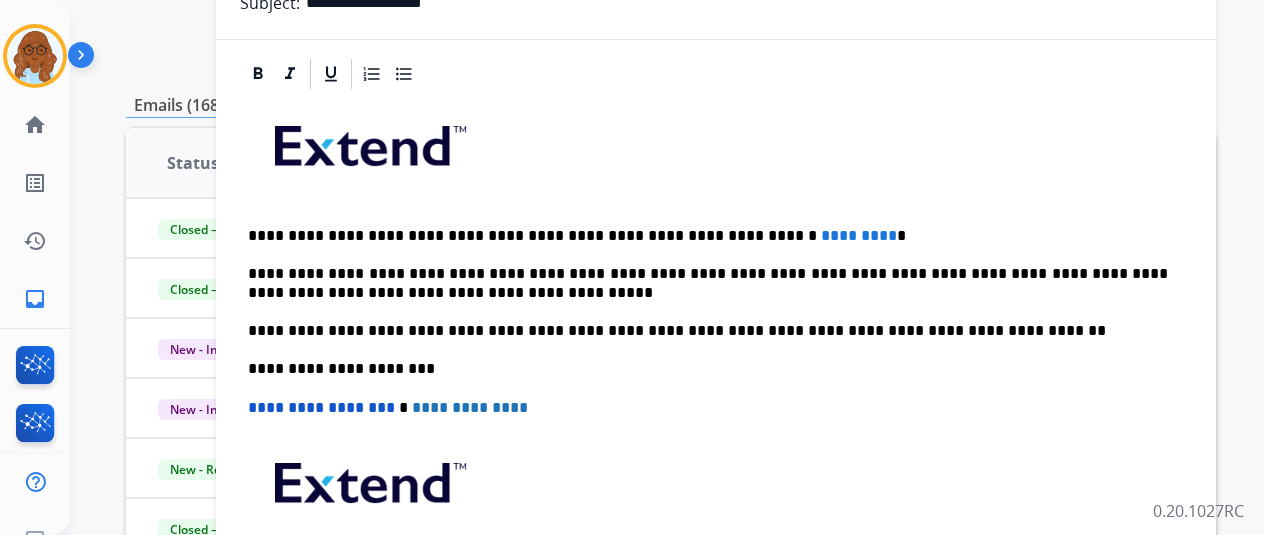type 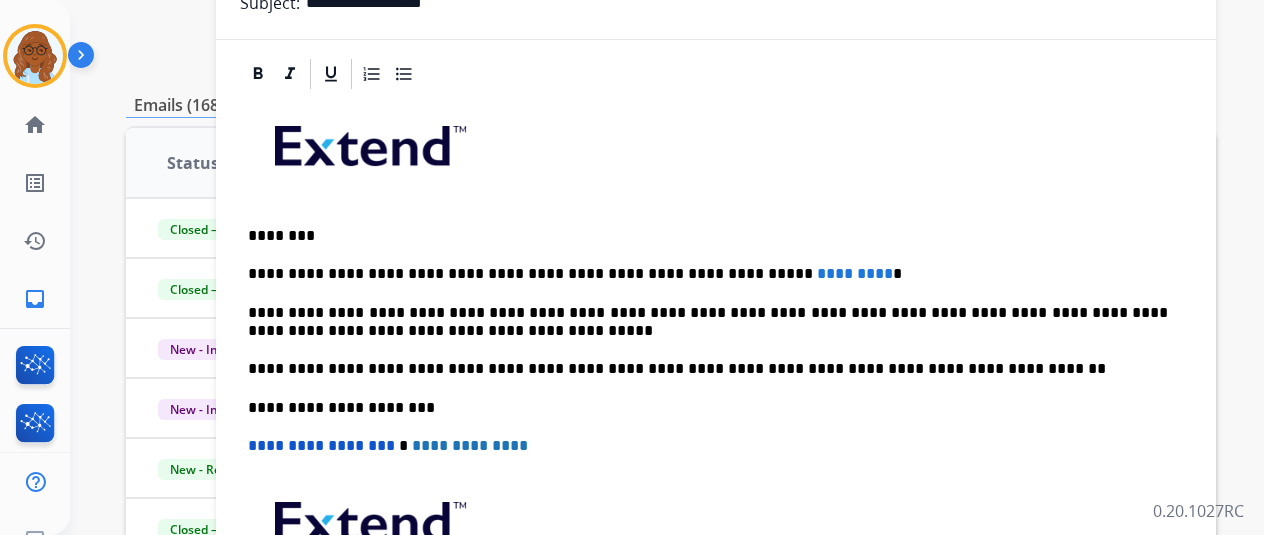 scroll, scrollTop: 255, scrollLeft: 0, axis: vertical 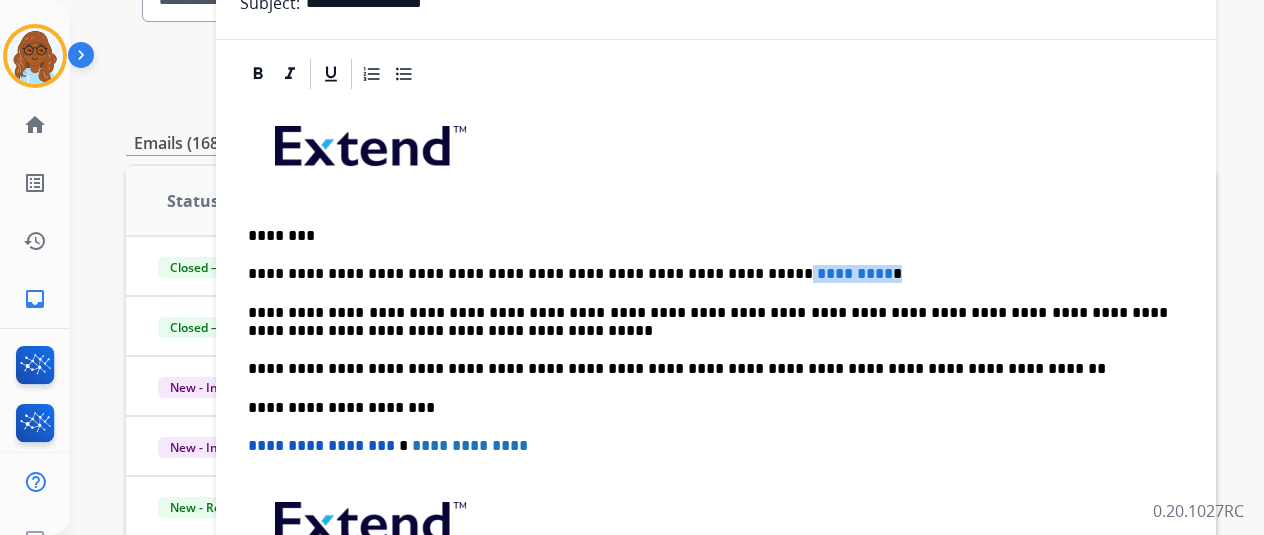 drag, startPoint x: 833, startPoint y: 270, endPoint x: 719, endPoint y: 270, distance: 114 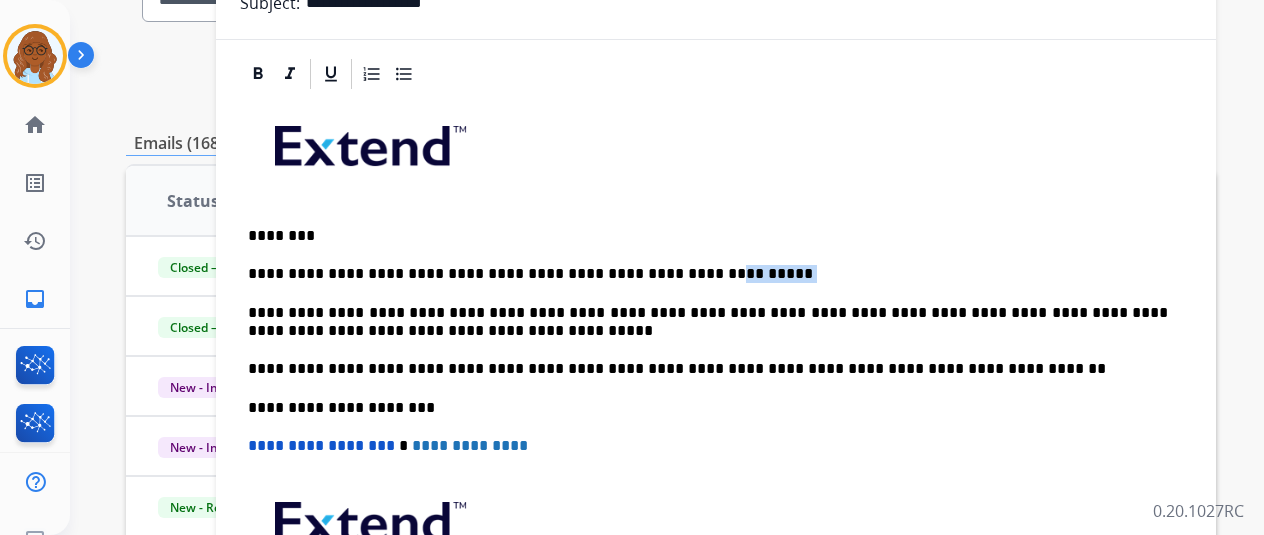 drag, startPoint x: 714, startPoint y: 269, endPoint x: 668, endPoint y: 273, distance: 46.173584 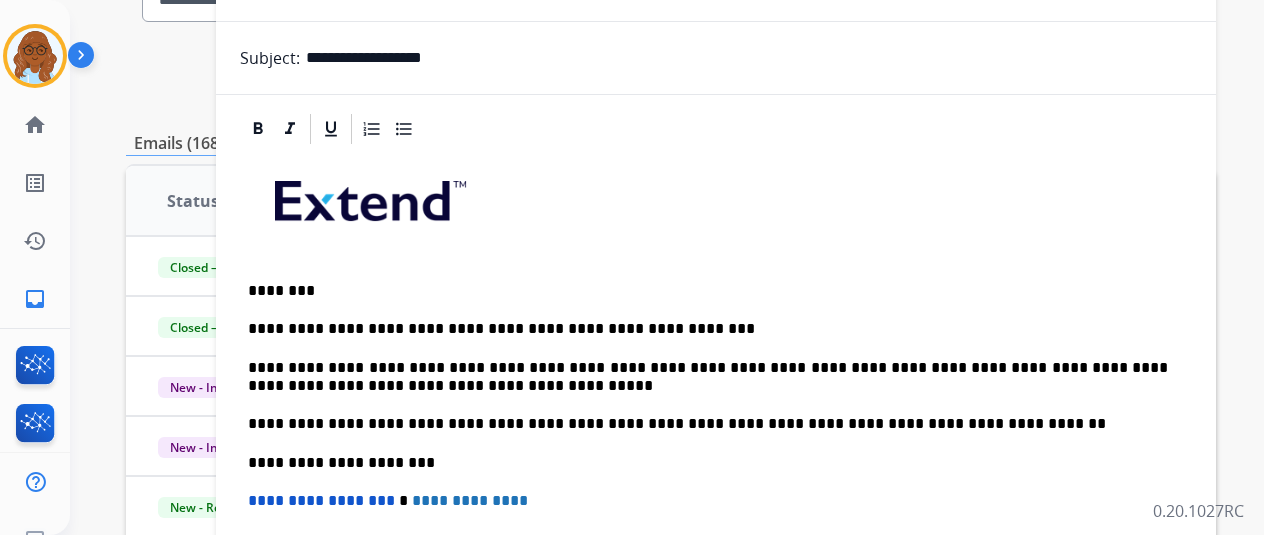 scroll, scrollTop: 0, scrollLeft: 0, axis: both 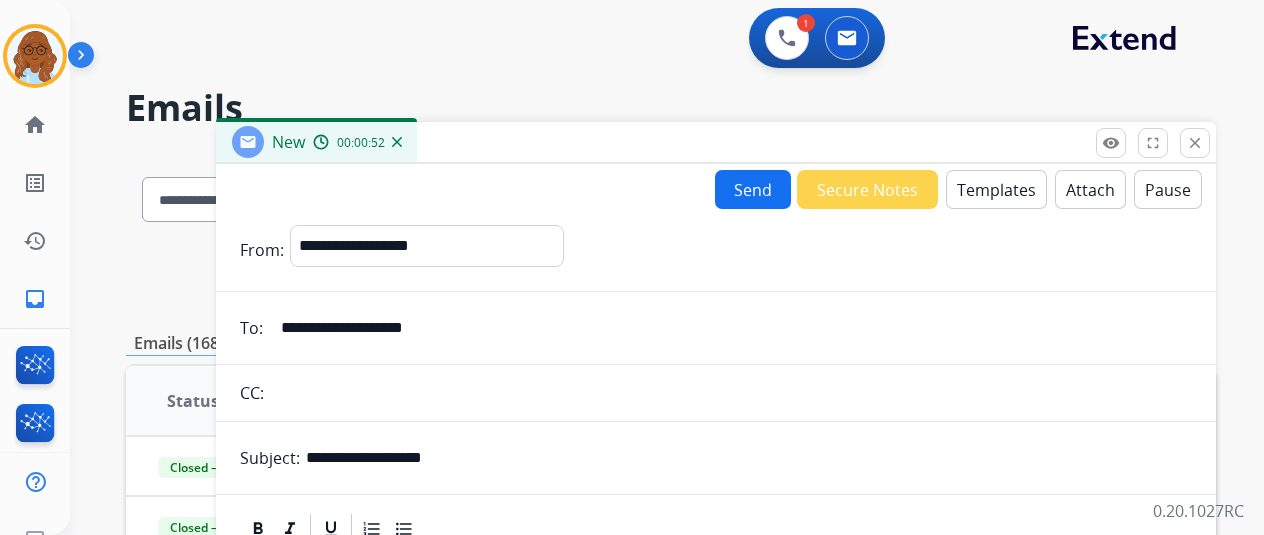 click on "Send" at bounding box center (753, 189) 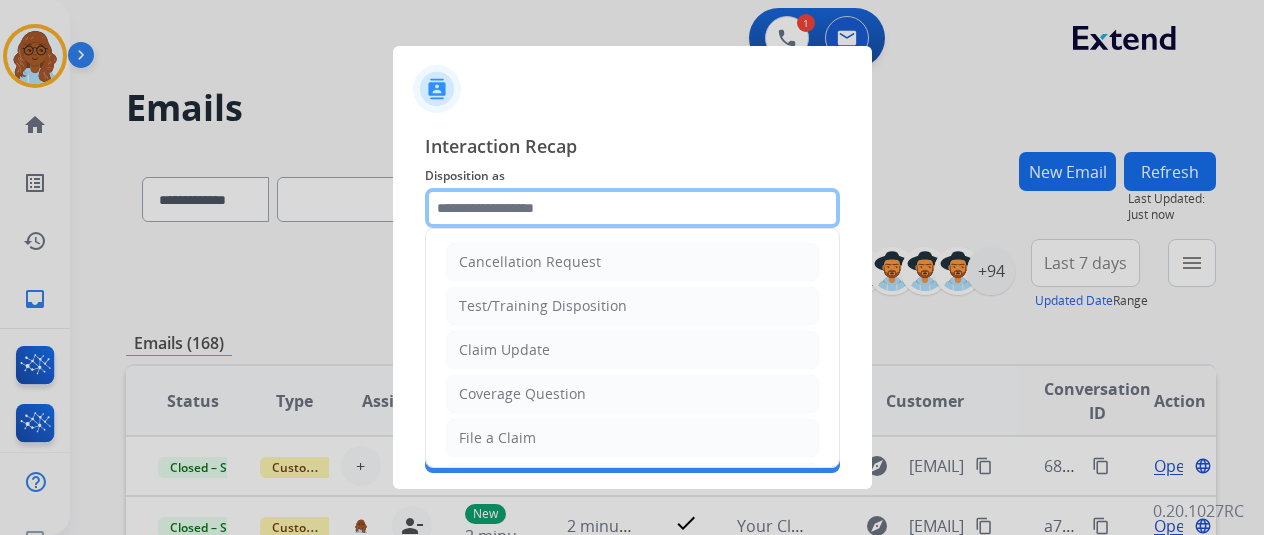 click 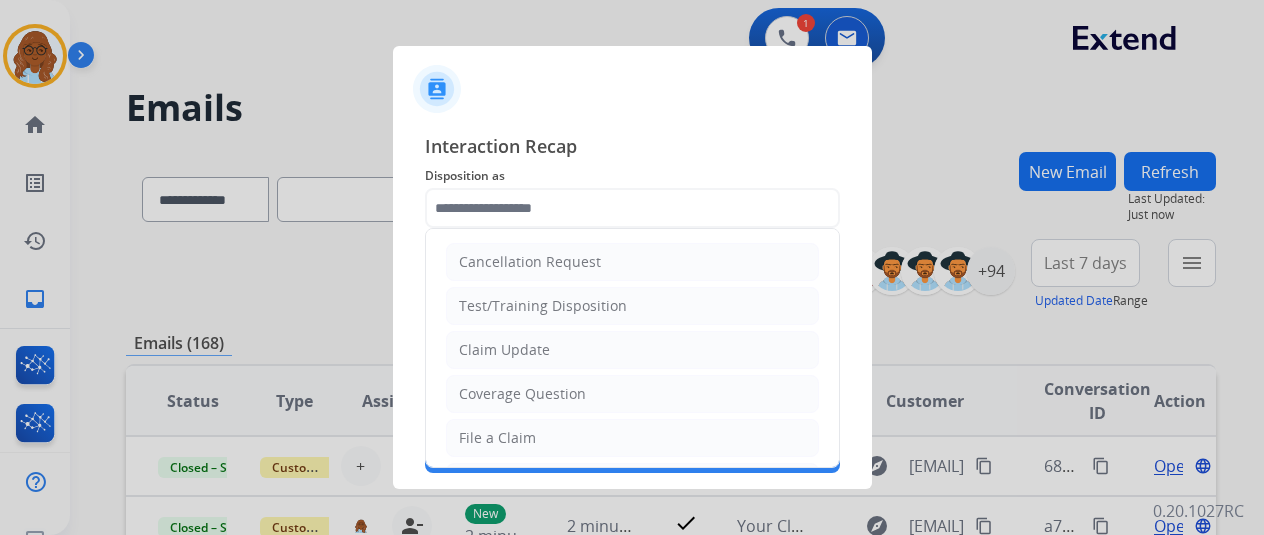 click on "File a Claim" 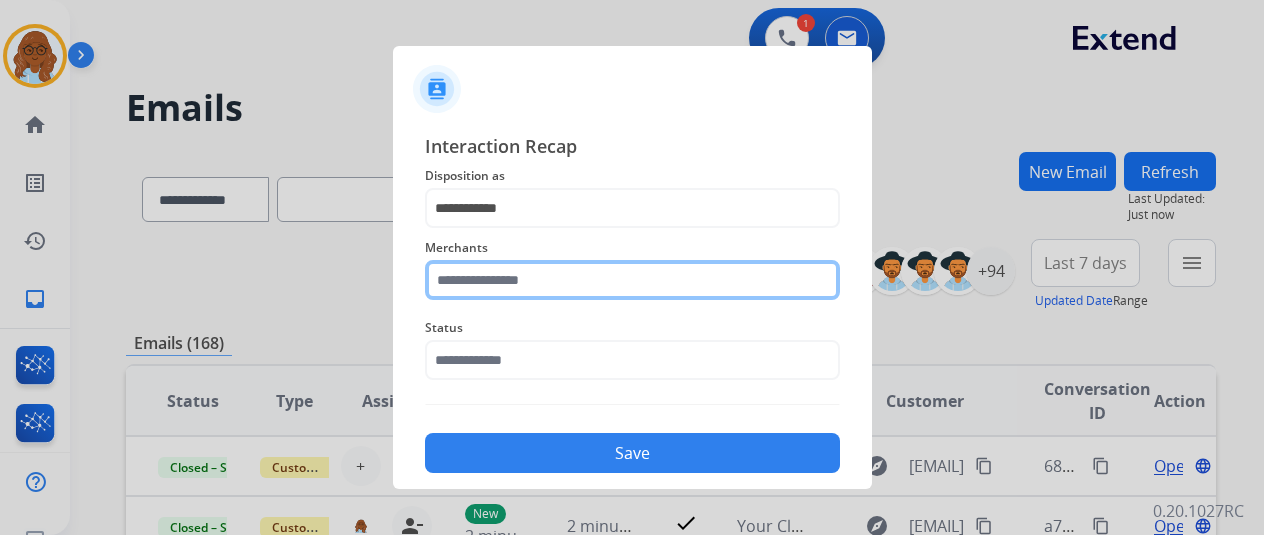click 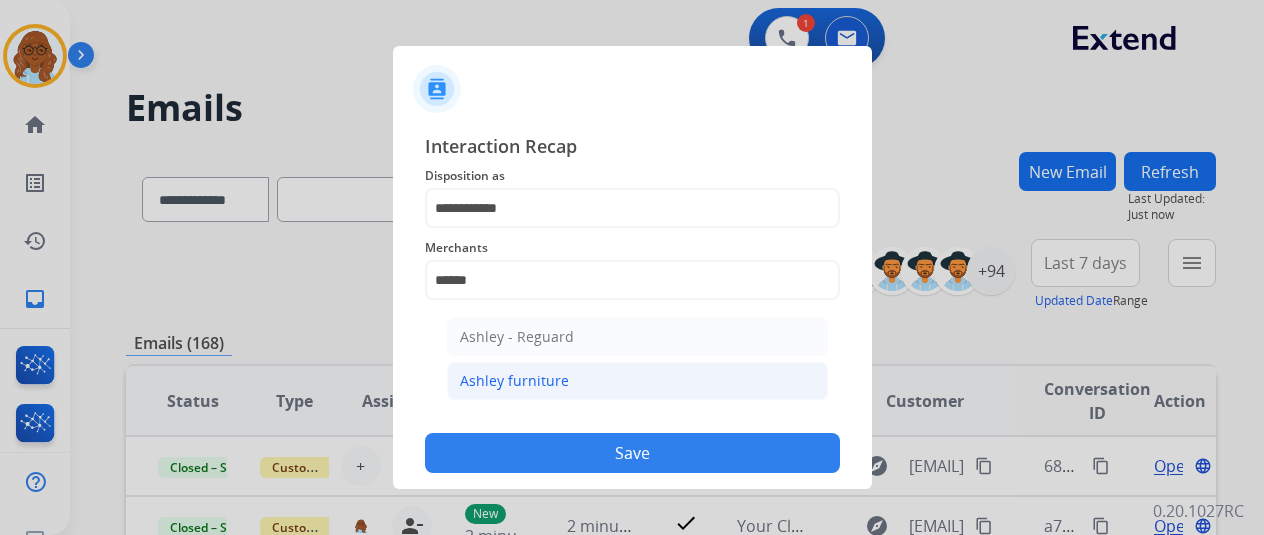 click on "Ashley furniture" 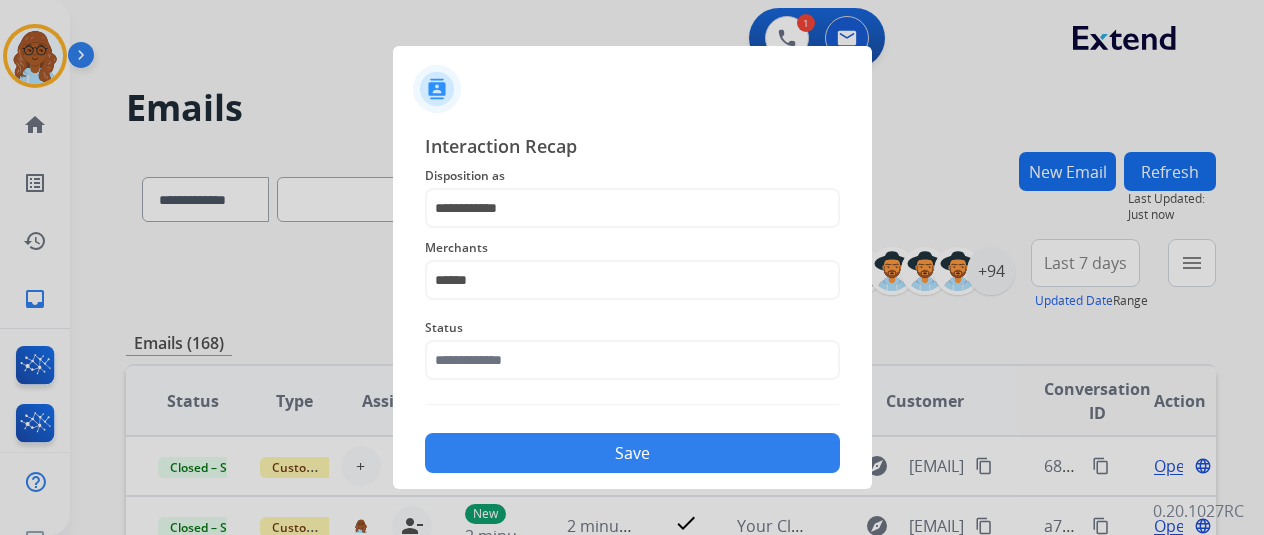 type on "**********" 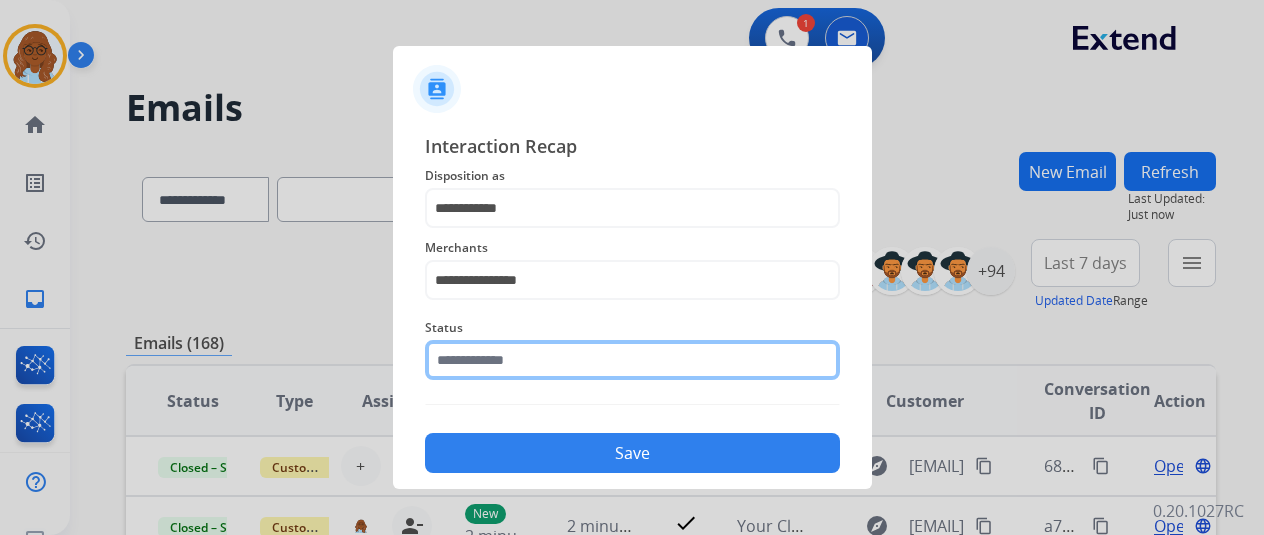 click 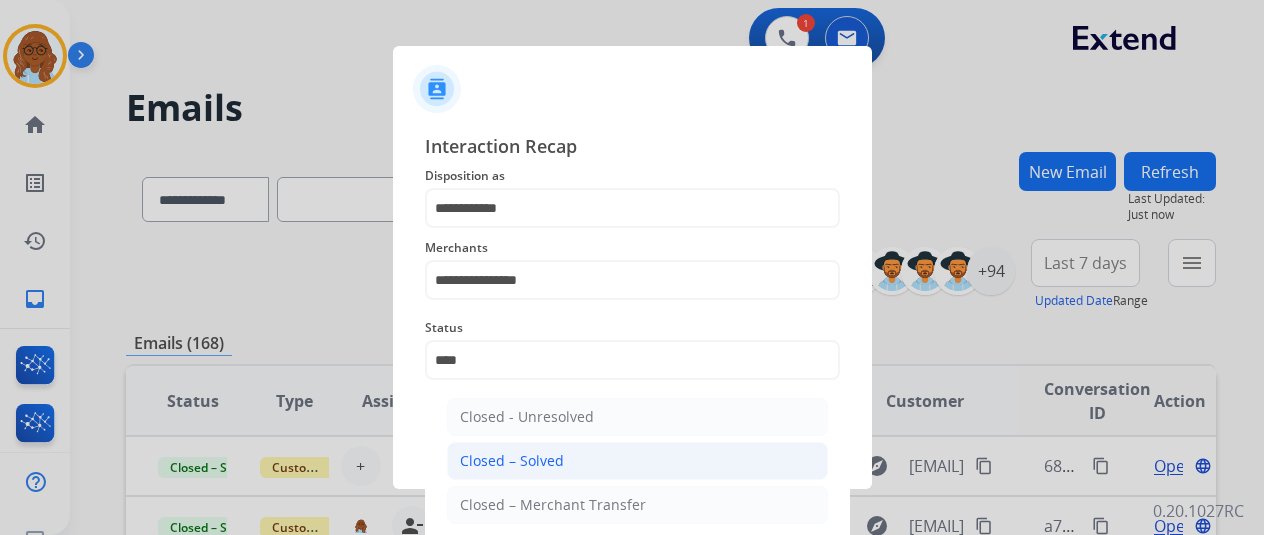 click on "Closed – Solved" 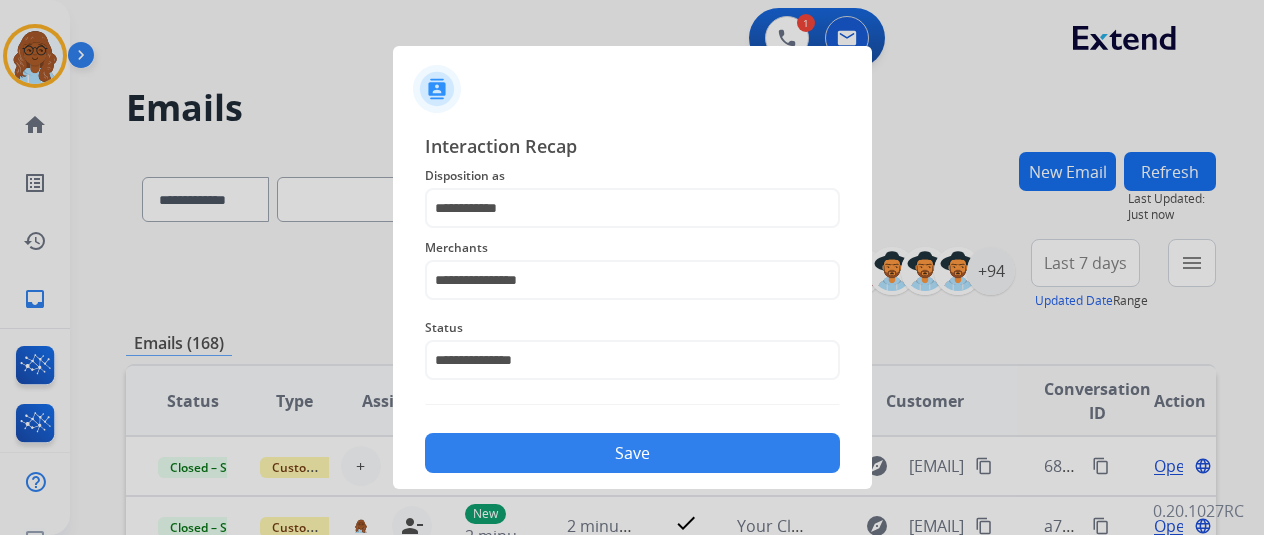 drag, startPoint x: 598, startPoint y: 445, endPoint x: 758, endPoint y: 445, distance: 160 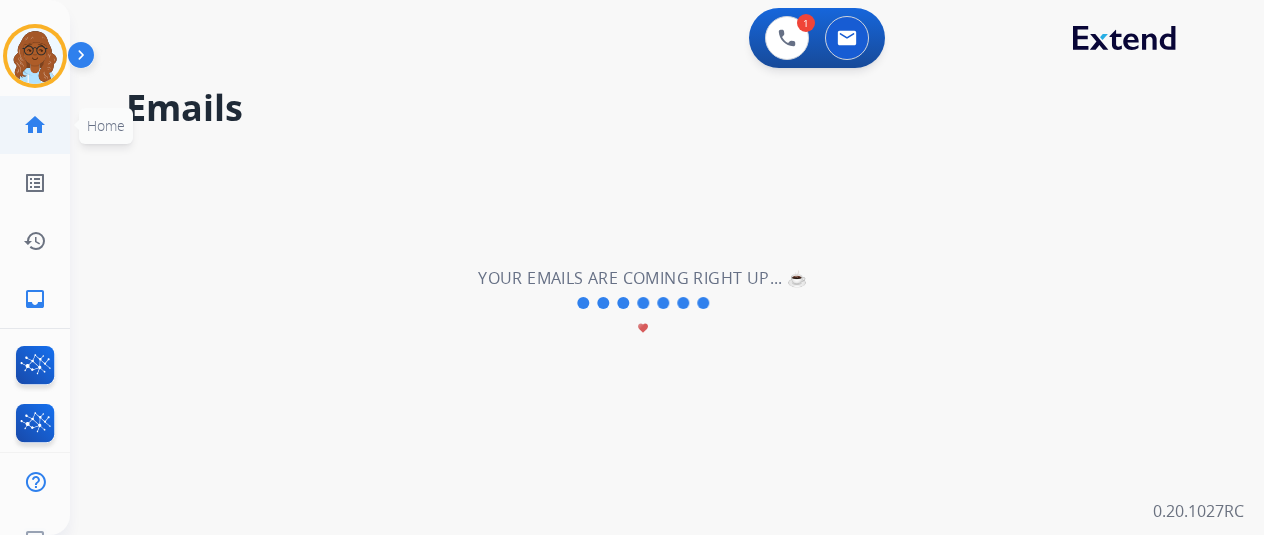 click on "home  Home" 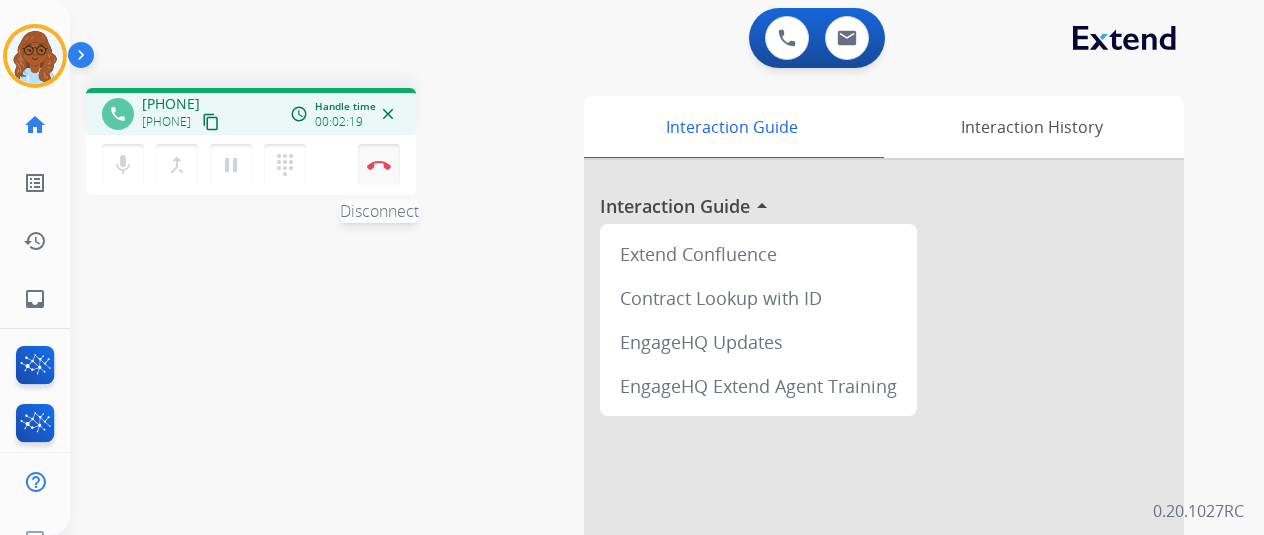 click at bounding box center (379, 165) 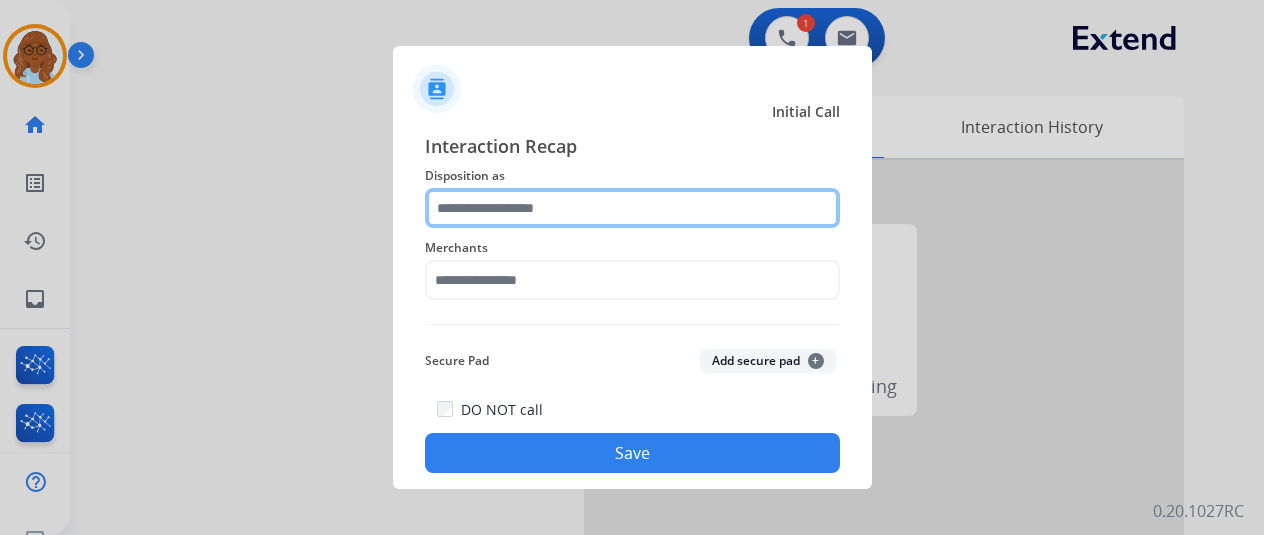 drag, startPoint x: 507, startPoint y: 213, endPoint x: 518, endPoint y: 222, distance: 14.21267 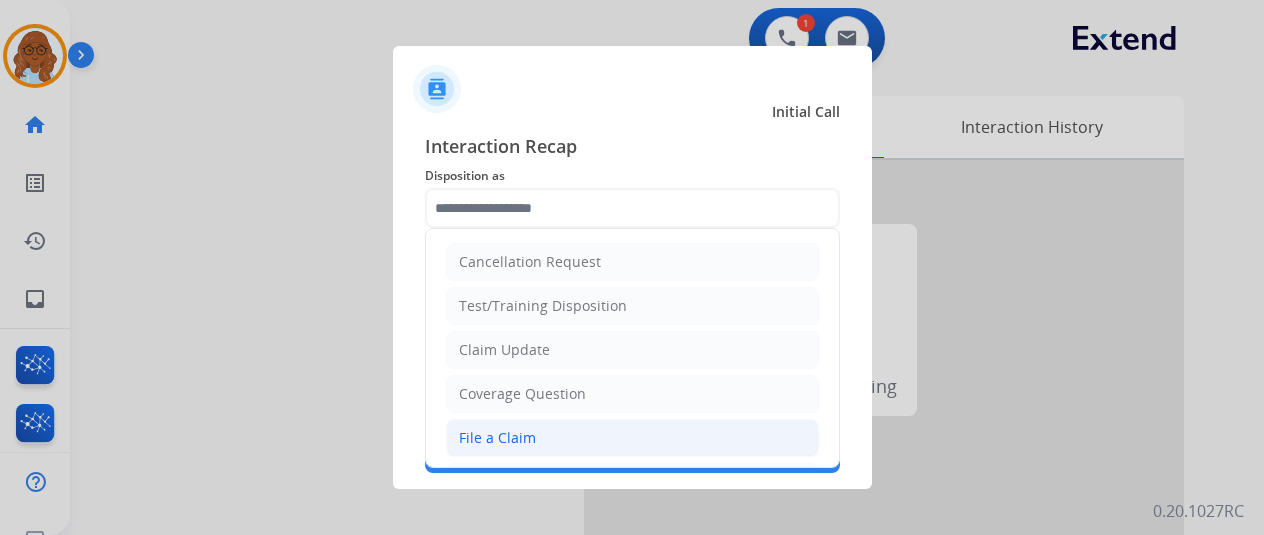 click on "File a Claim" 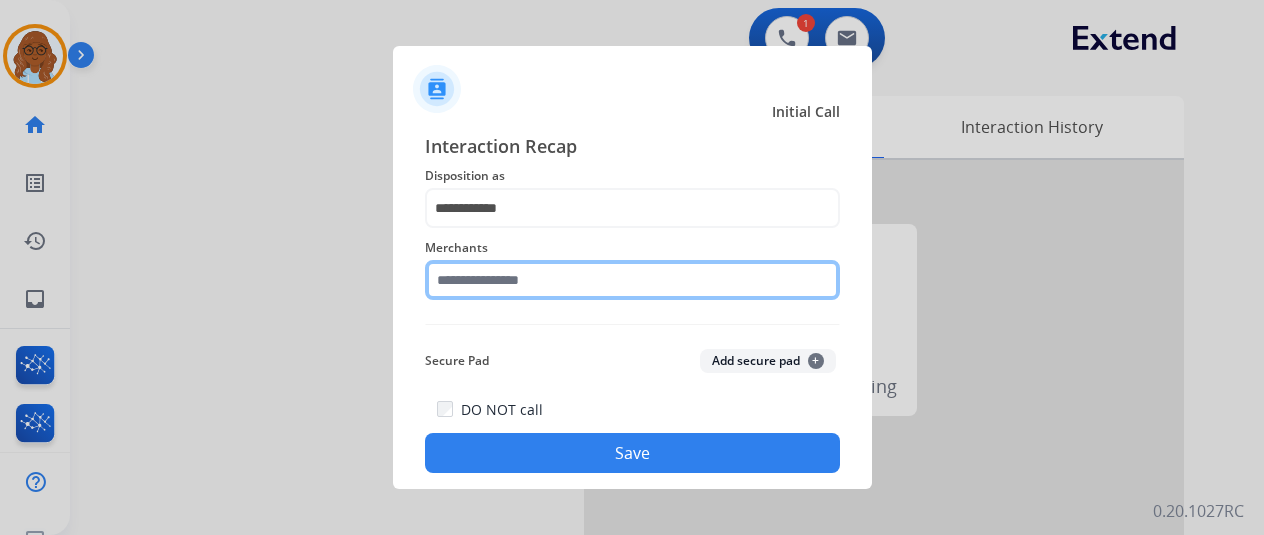 click 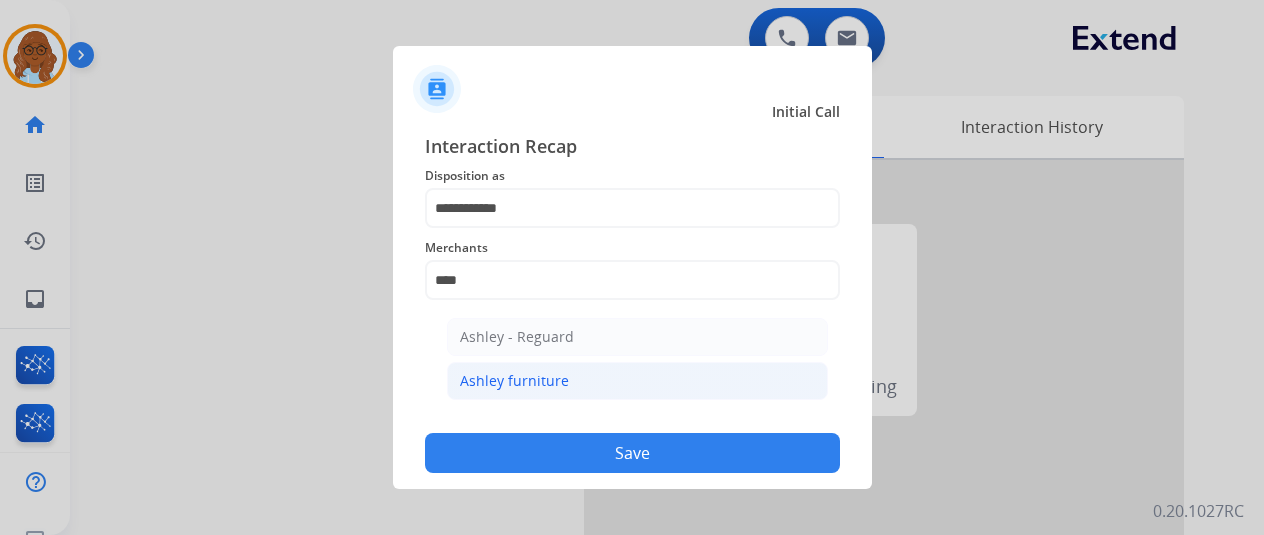 click on "Ashley furniture" 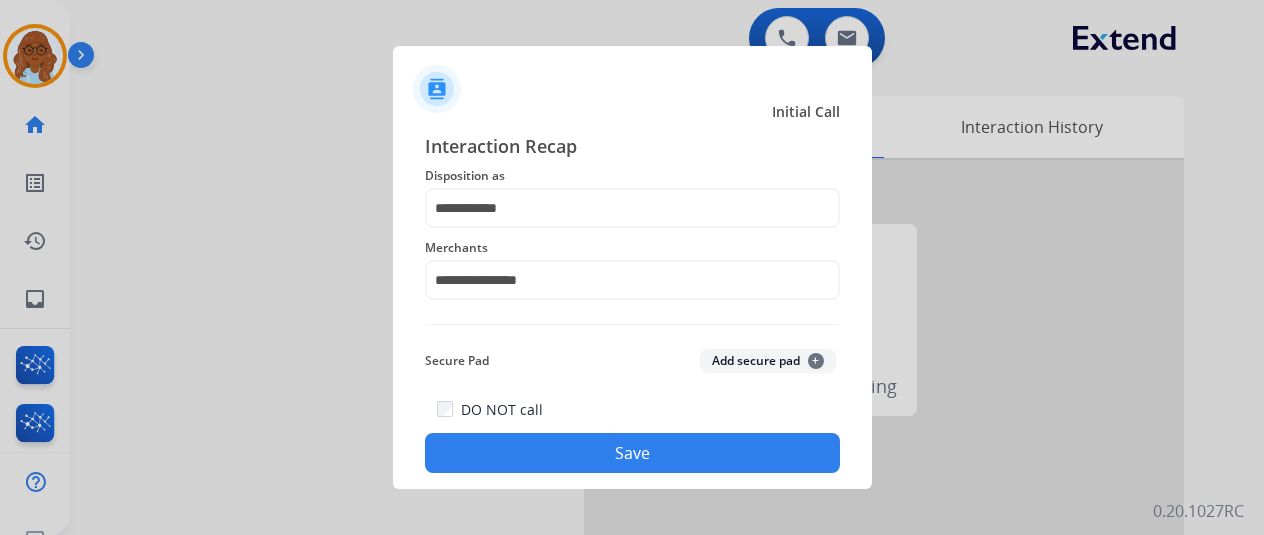 click on "Save" 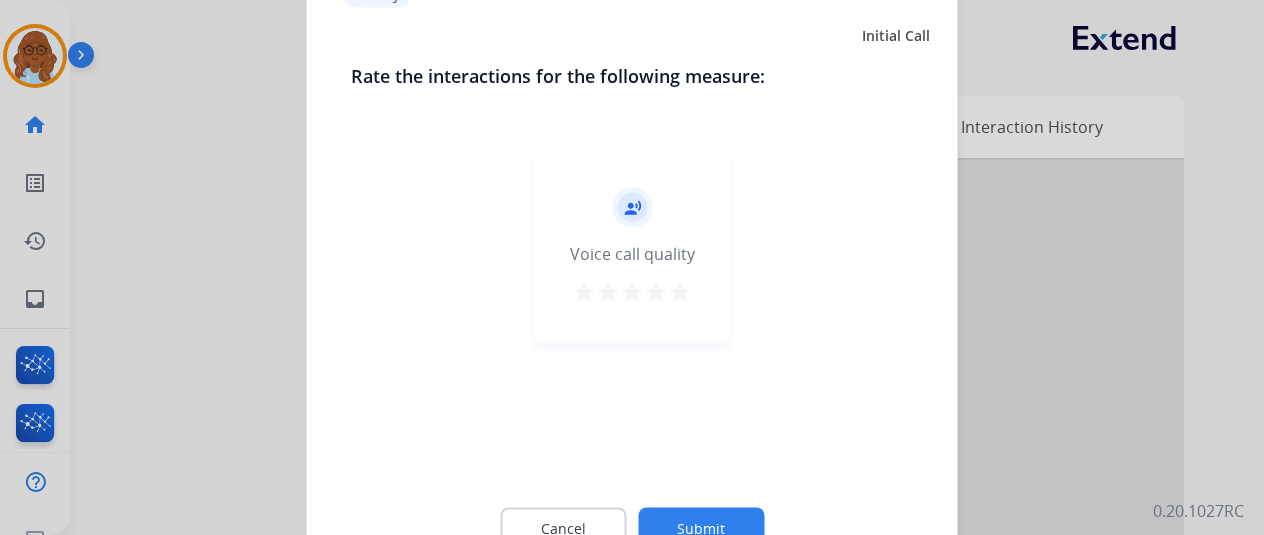 click on "star" at bounding box center [680, 291] 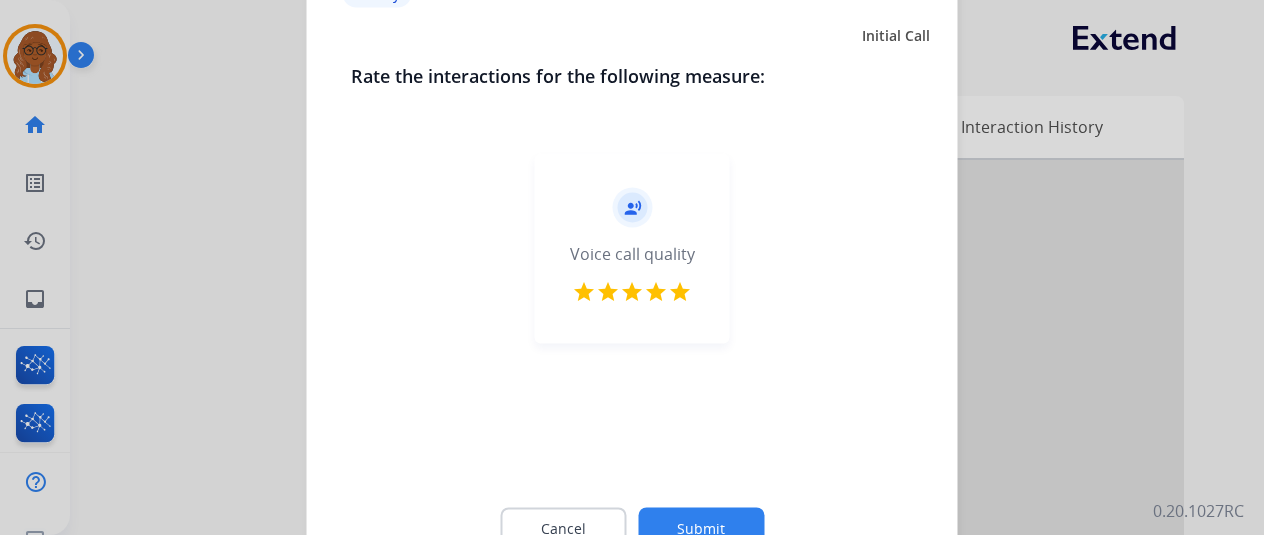 click on "Cancel Submit" 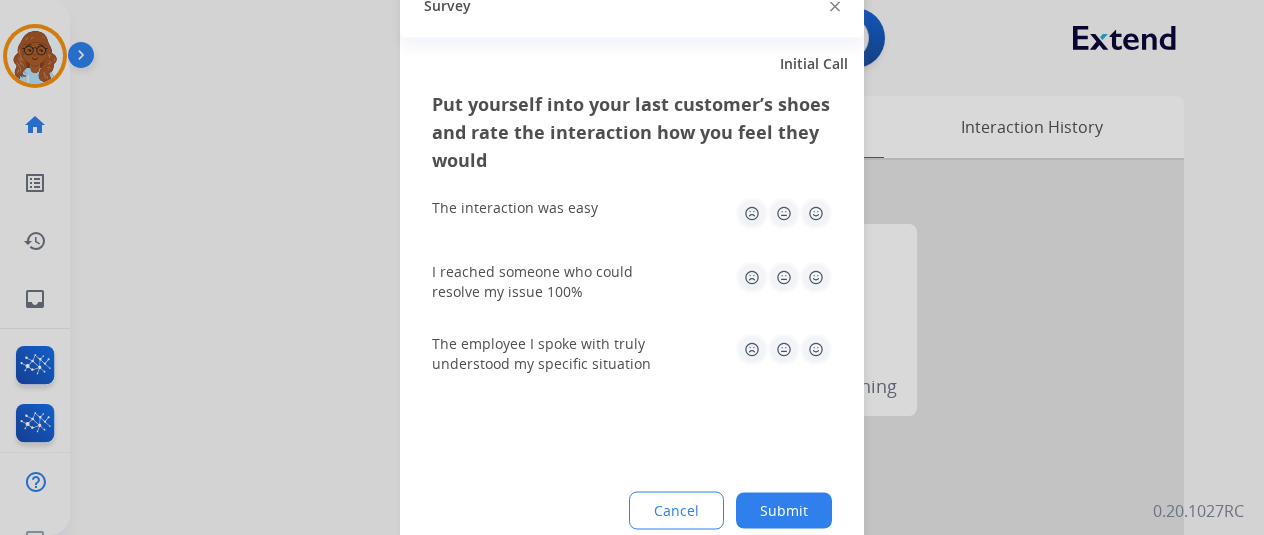 click 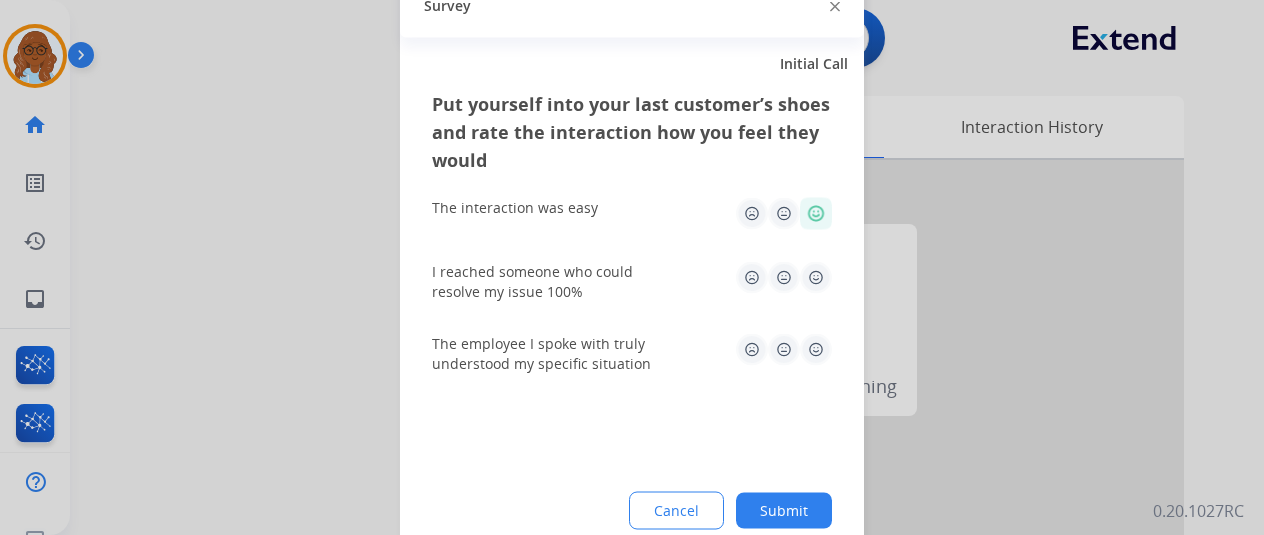 click on "The employee I spoke with truly understood my specific situation" 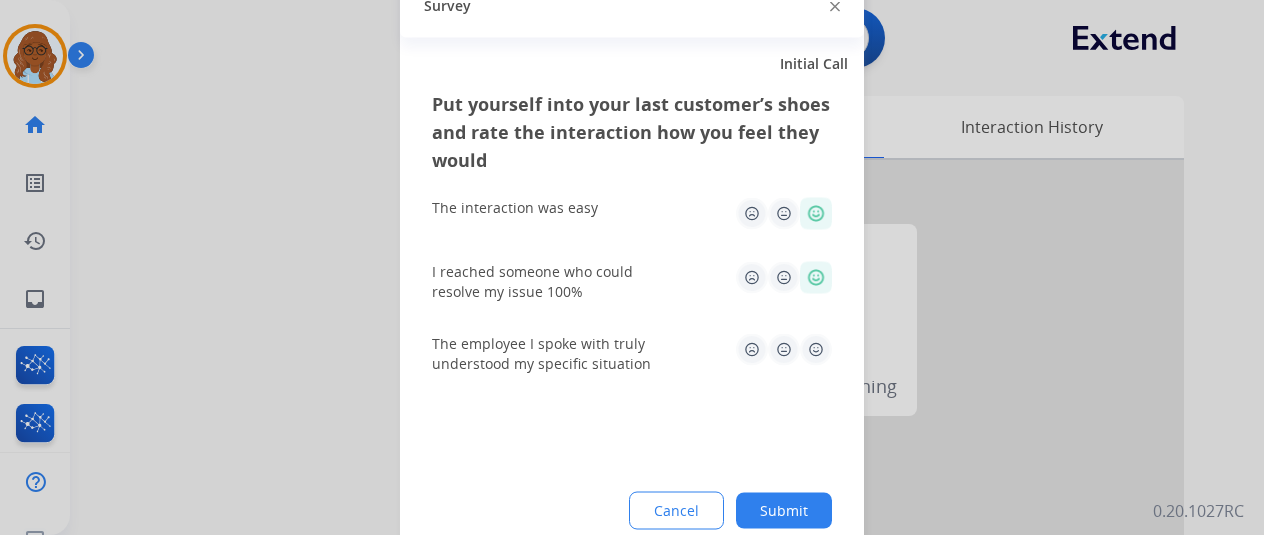 drag, startPoint x: 815, startPoint y: 337, endPoint x: 819, endPoint y: 353, distance: 16.492422 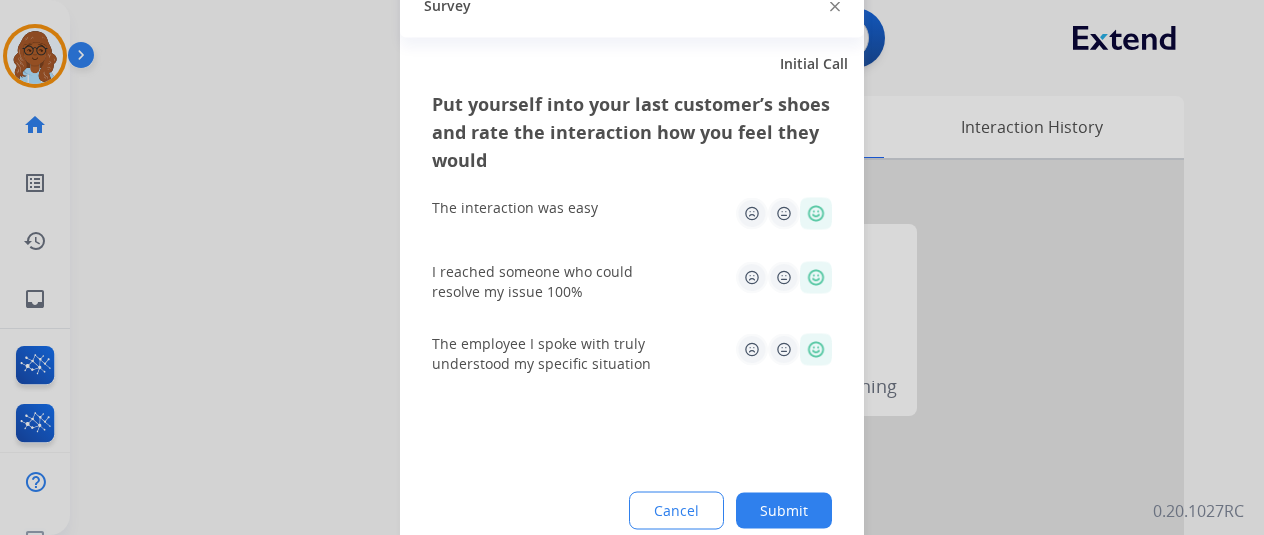 drag, startPoint x: 769, startPoint y: 495, endPoint x: 896, endPoint y: 495, distance: 127 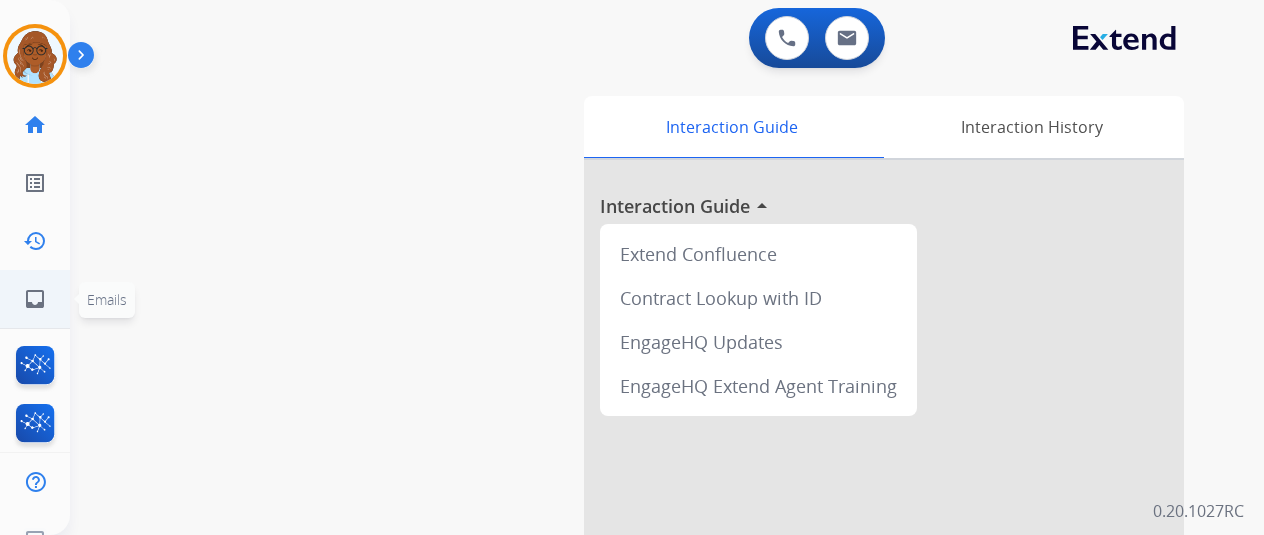 click on "inbox  Emails" 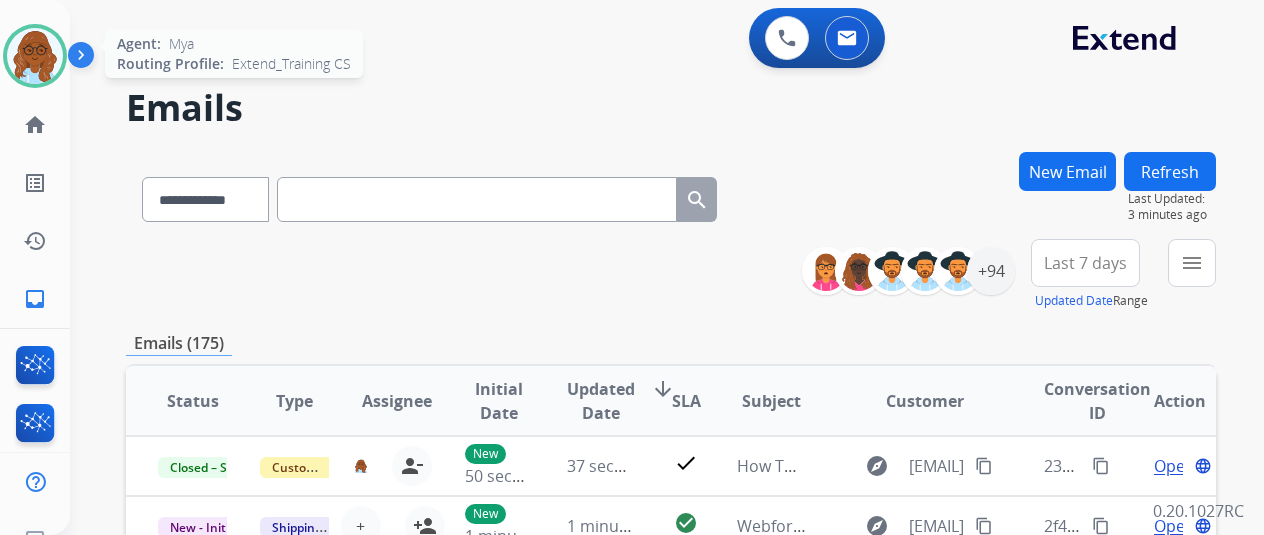 click at bounding box center [35, 56] 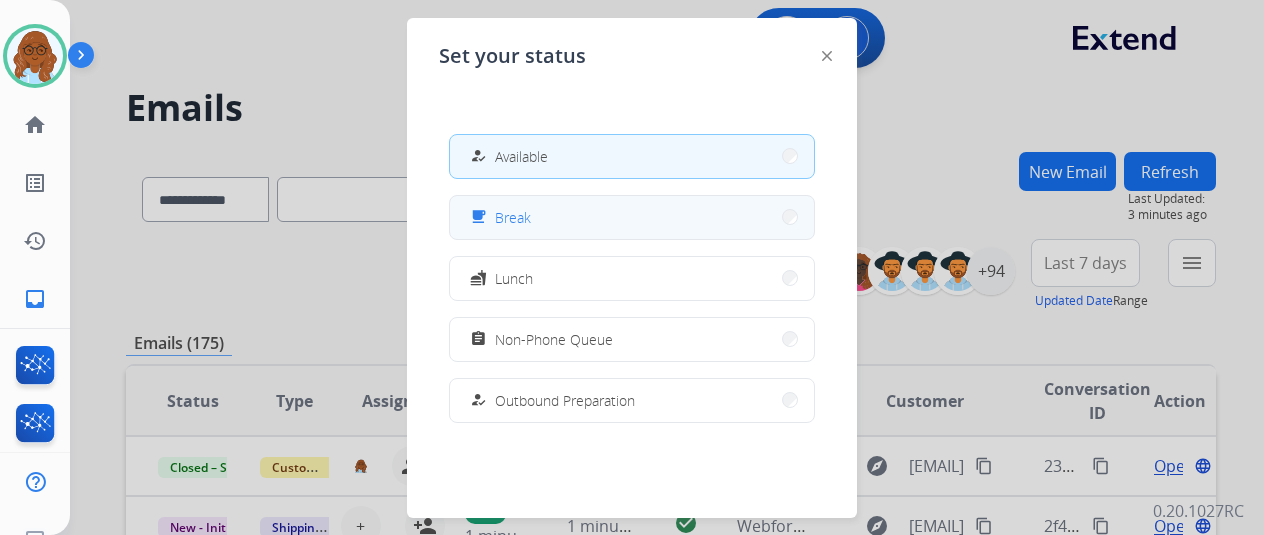 click on "Break" at bounding box center (513, 217) 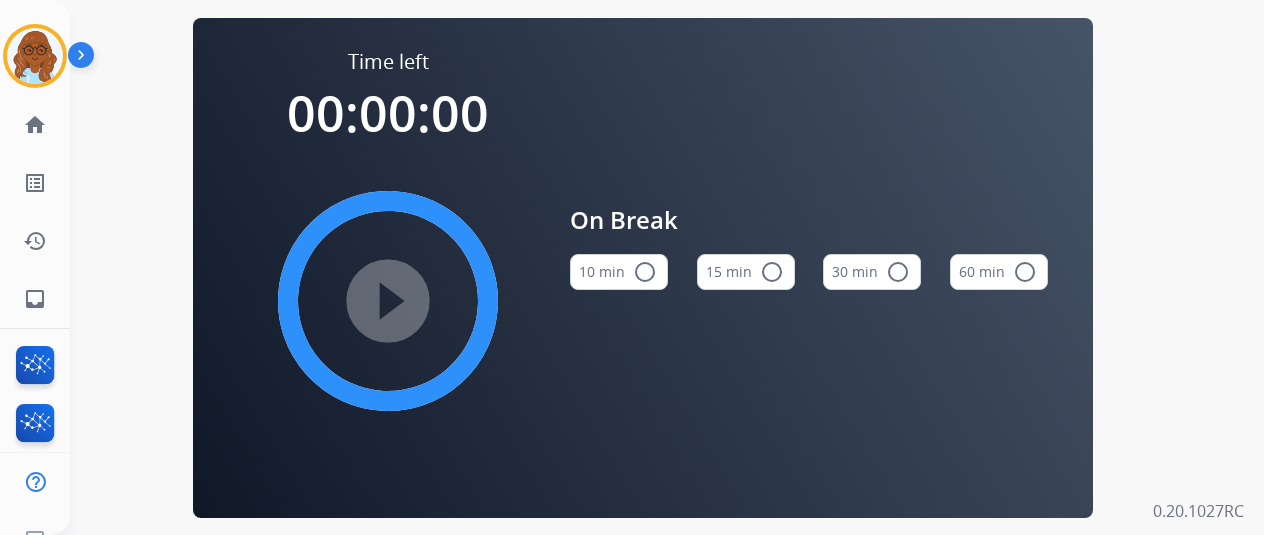 click on "15 min  radio_button_unchecked" at bounding box center (746, 272) 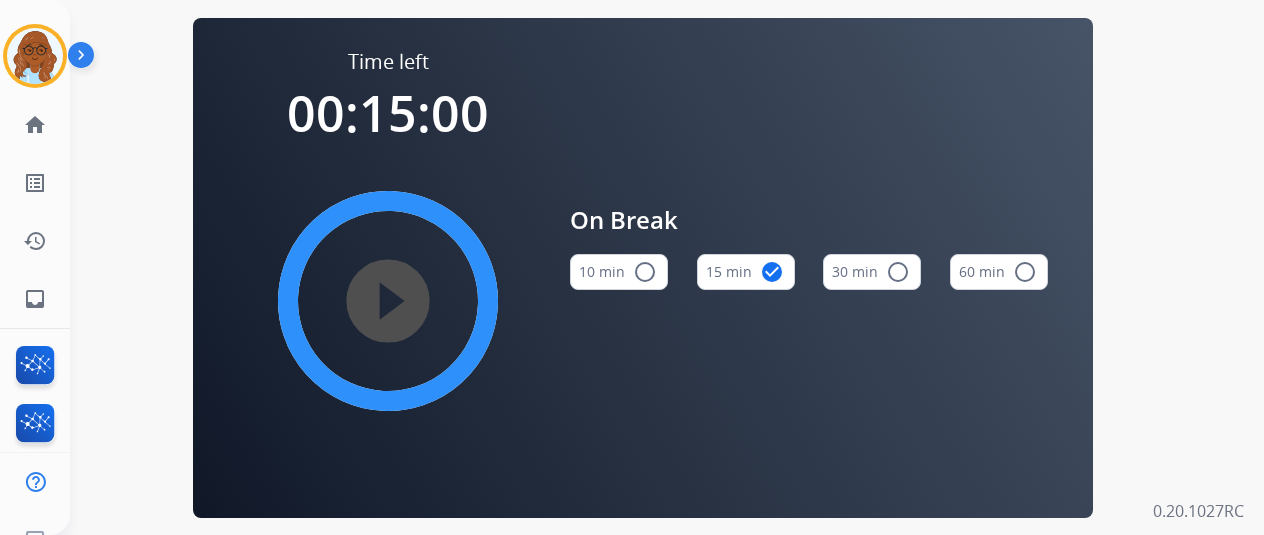 click on "play_circle_filled" at bounding box center [388, 301] 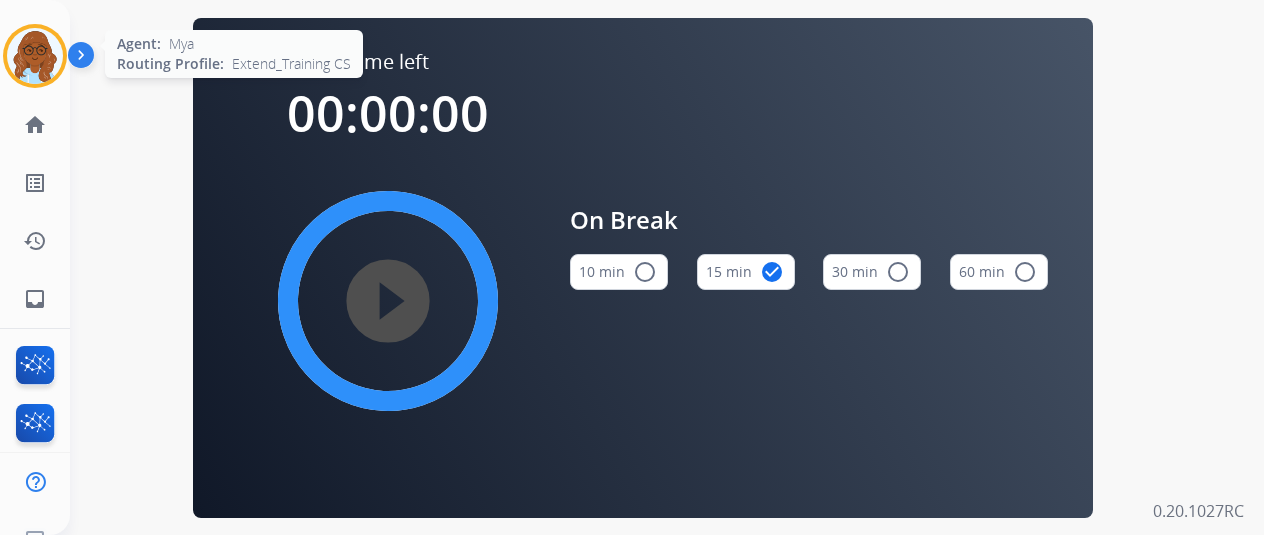 click at bounding box center (35, 56) 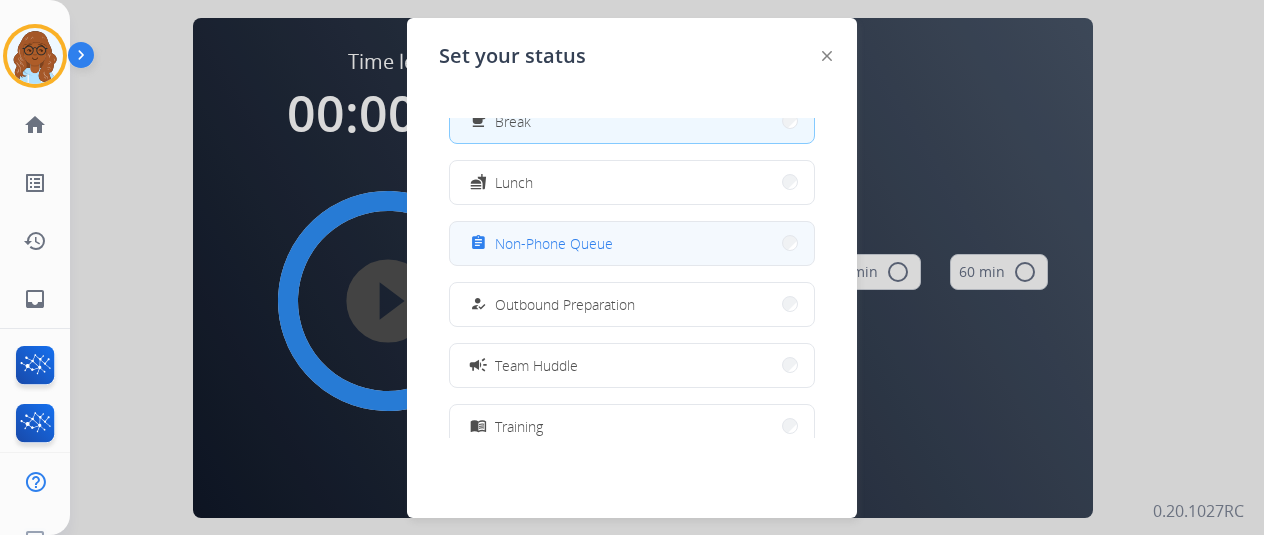 scroll, scrollTop: 300, scrollLeft: 0, axis: vertical 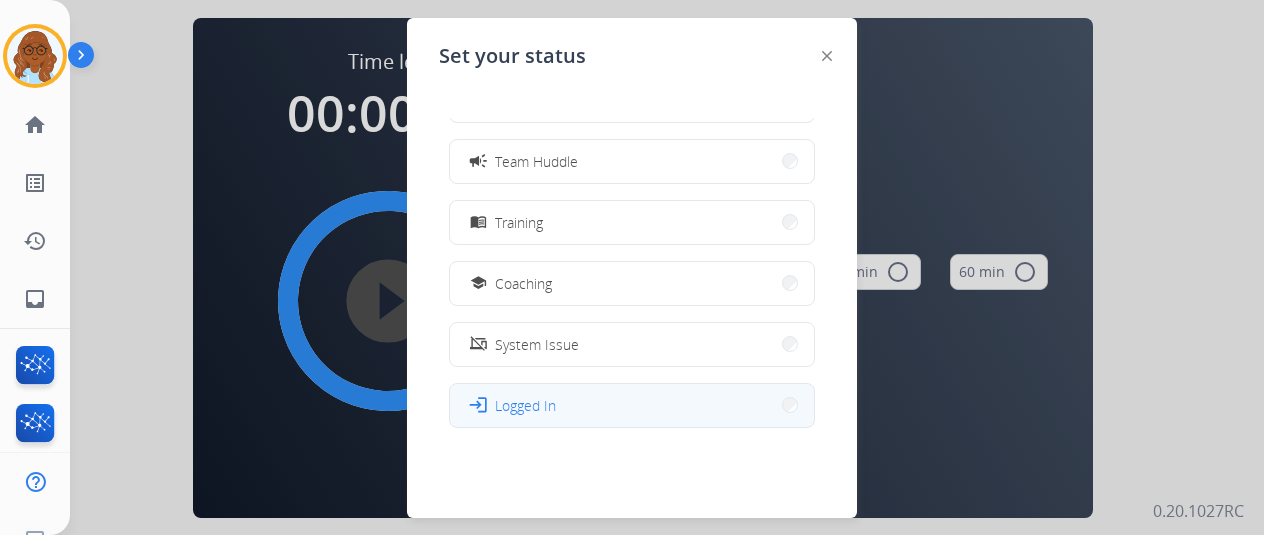 click on "Logged In" at bounding box center [525, 405] 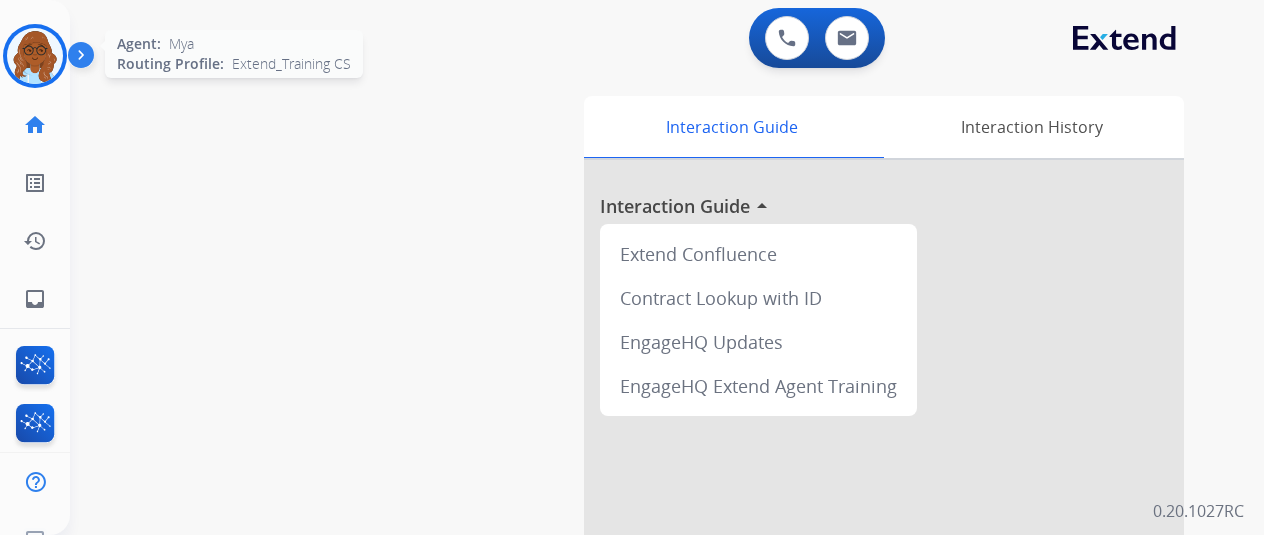 click at bounding box center [35, 56] 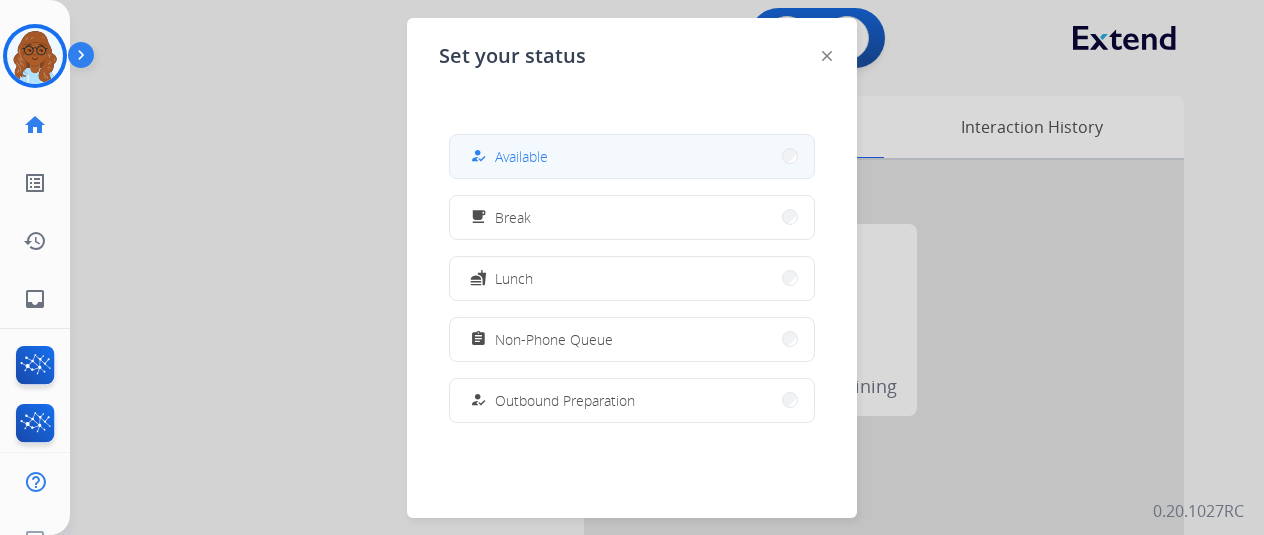 click on "how_to_reg Available" at bounding box center [632, 156] 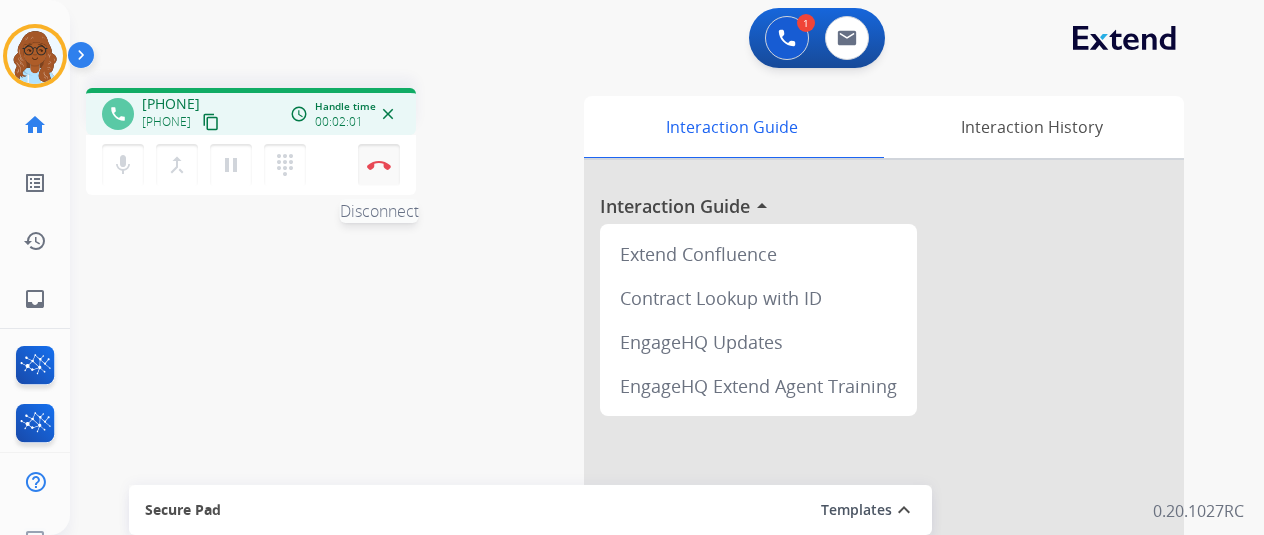 click on "Disconnect" at bounding box center [379, 165] 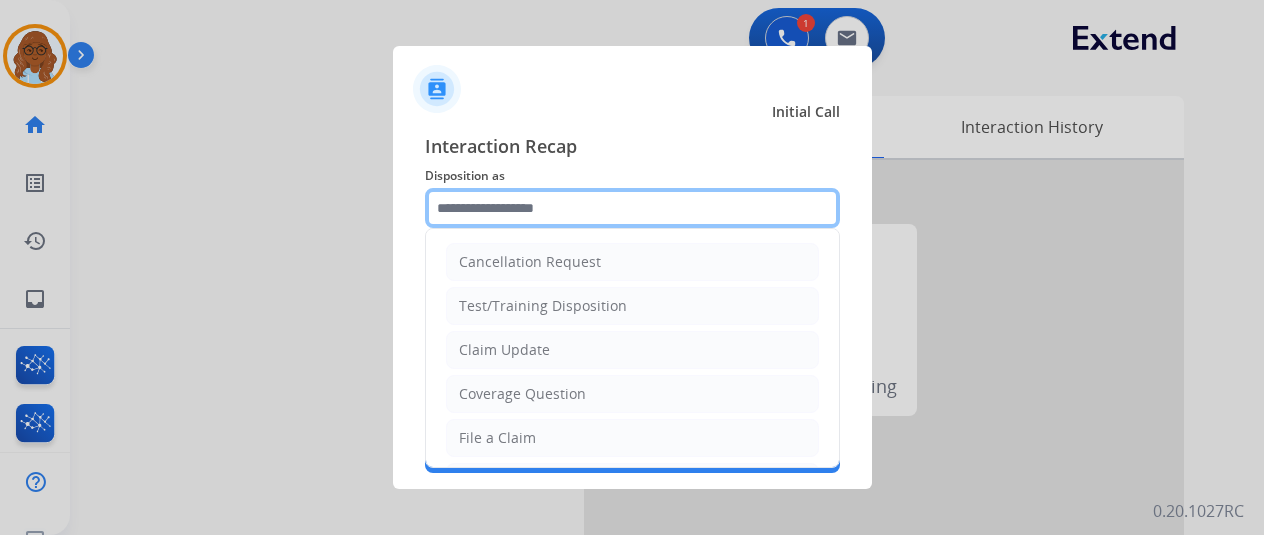 click 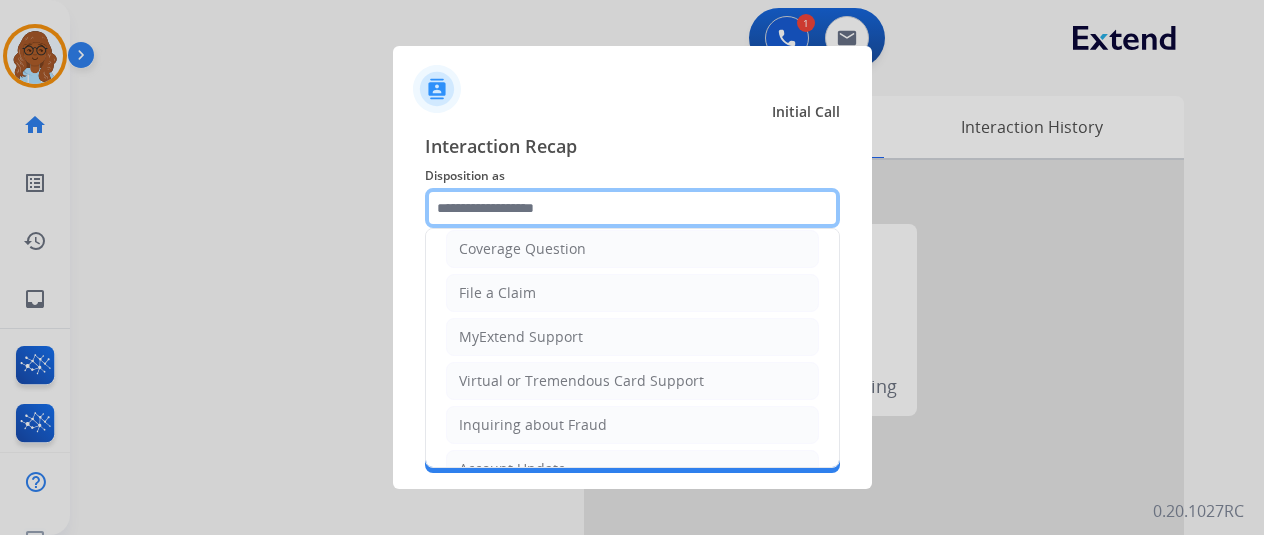 scroll, scrollTop: 0, scrollLeft: 0, axis: both 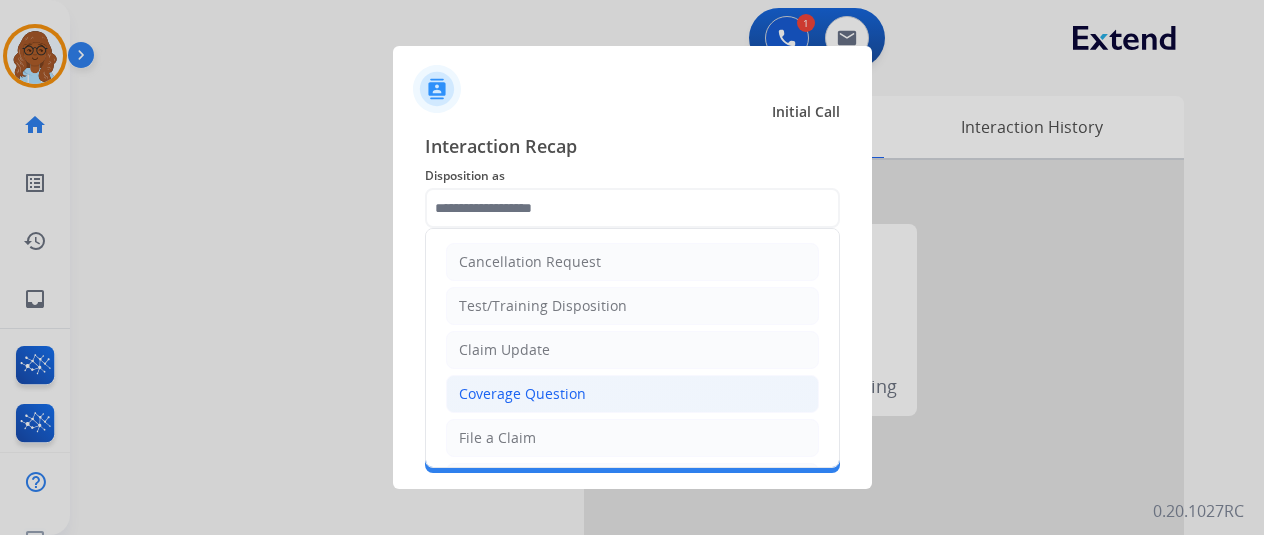 click on "Coverage Question" 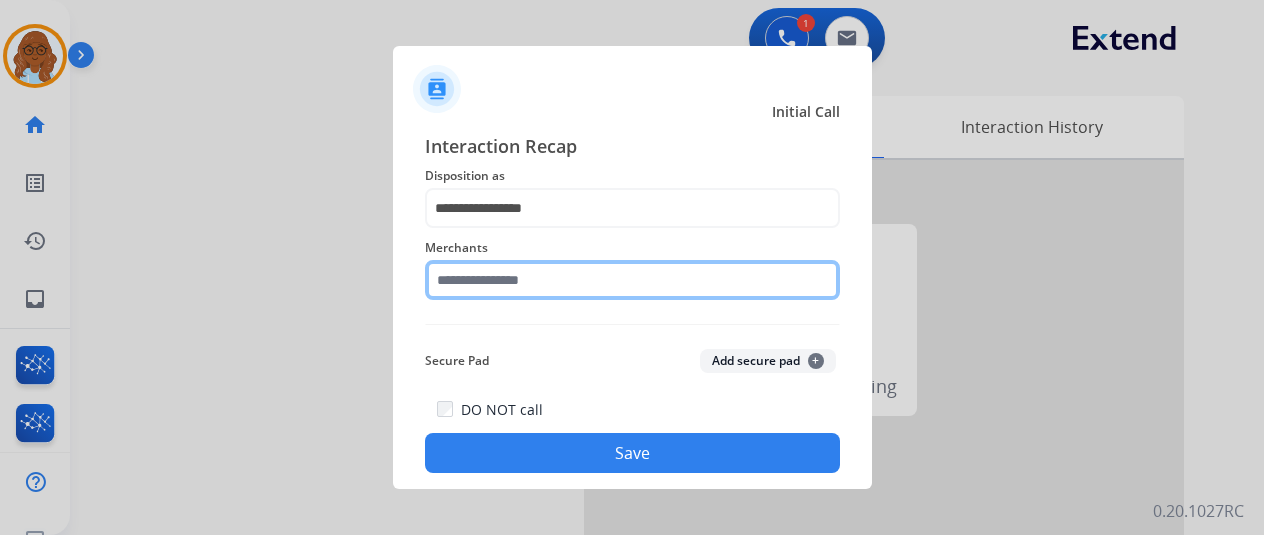 click 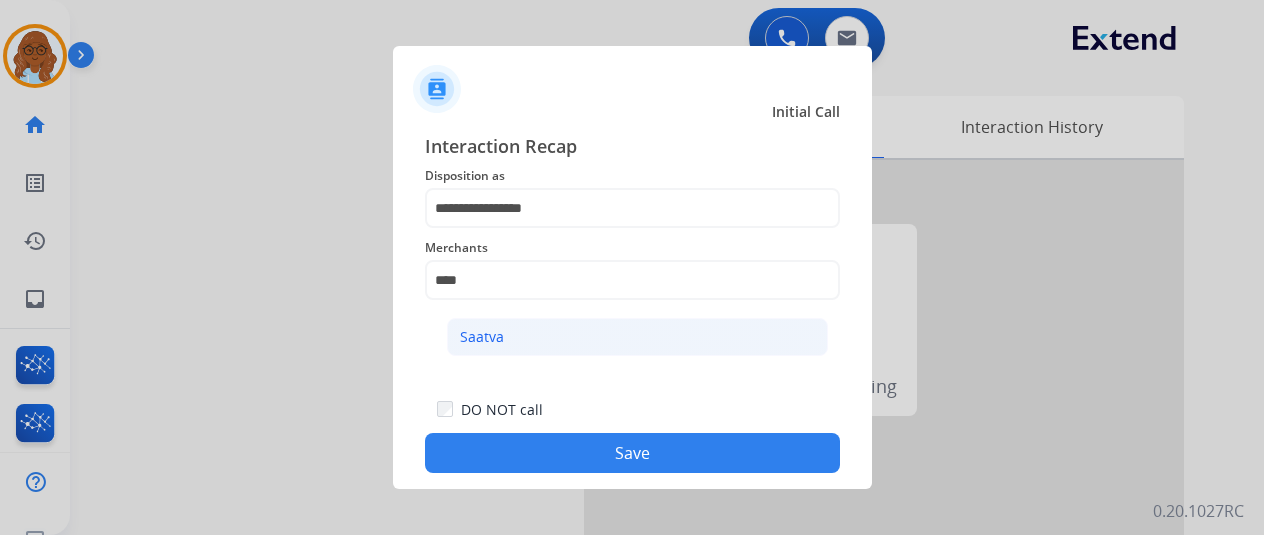 click on "Saatva" 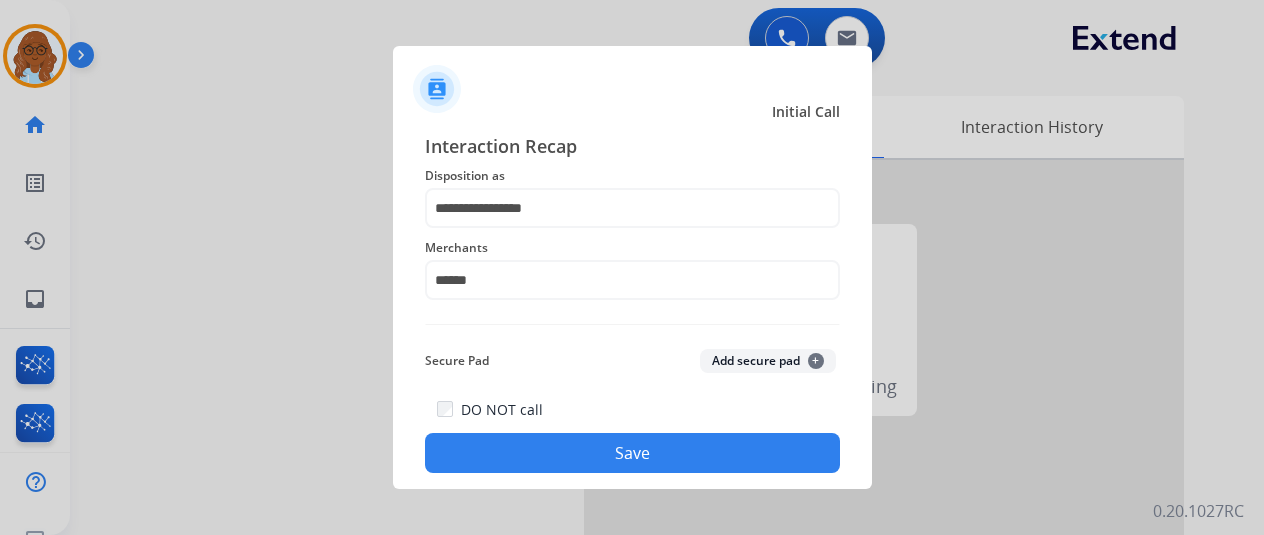 click on "Save" 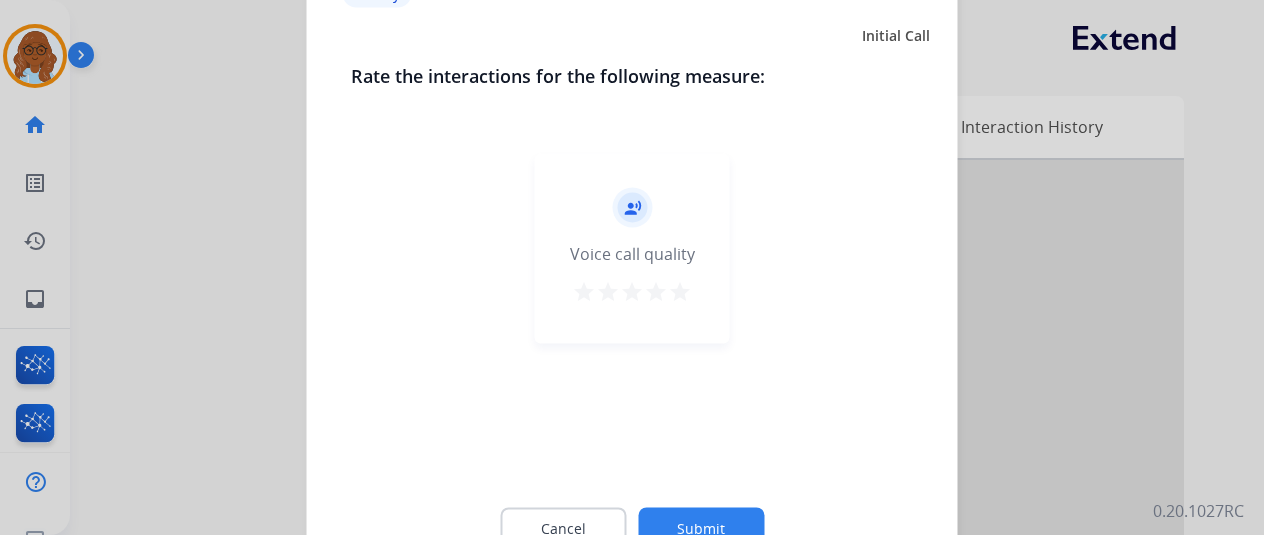 click on "star" at bounding box center [680, 291] 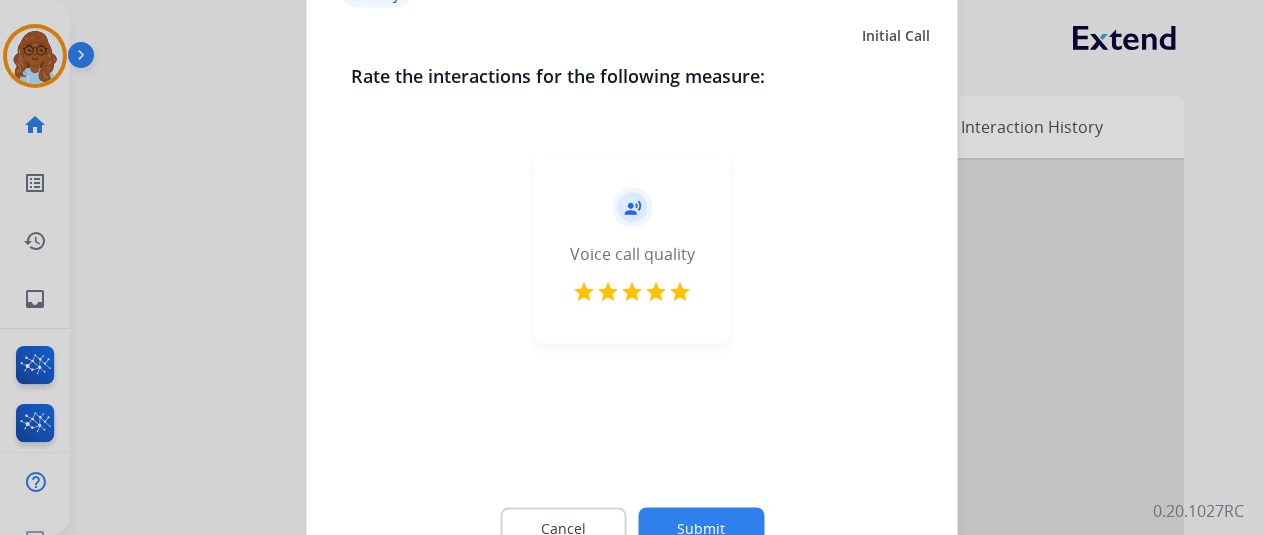 click on "Submit" 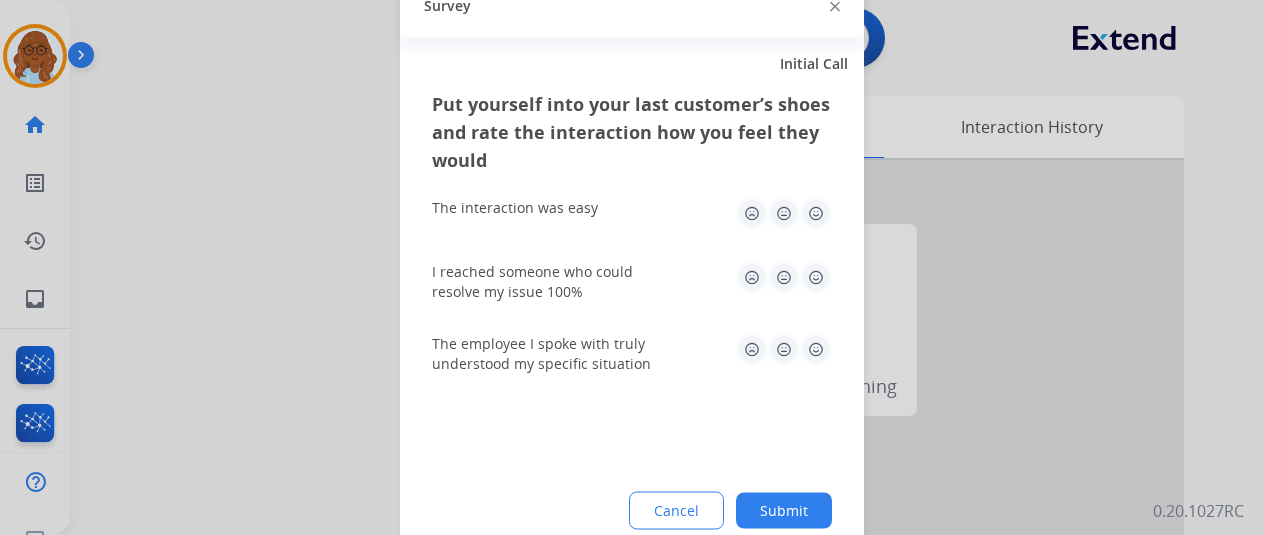click 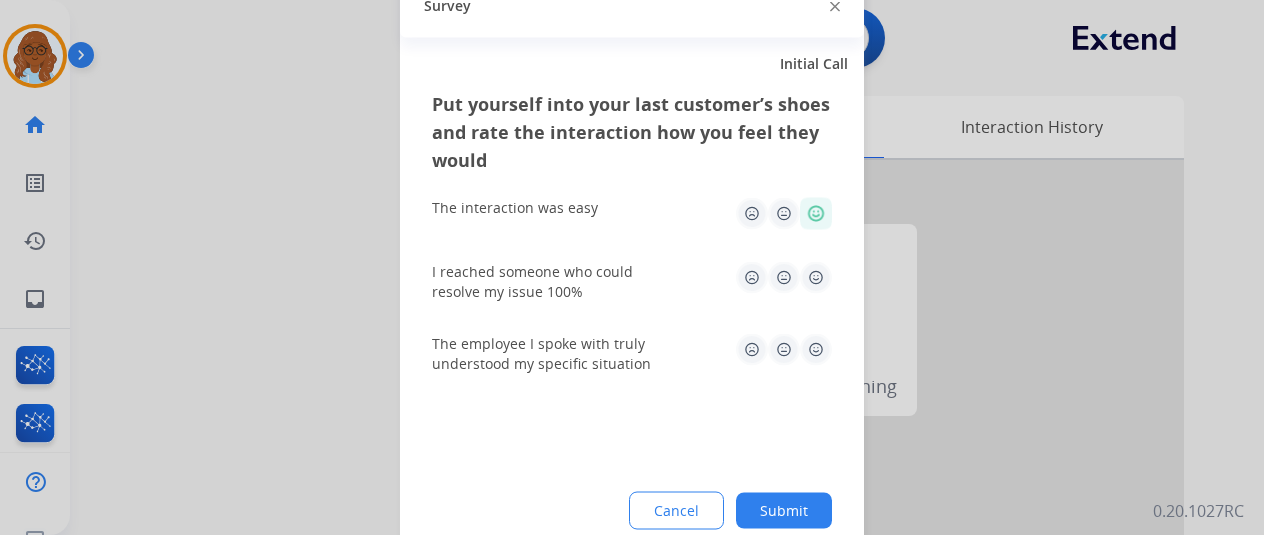 drag, startPoint x: 810, startPoint y: 259, endPoint x: 810, endPoint y: 291, distance: 32 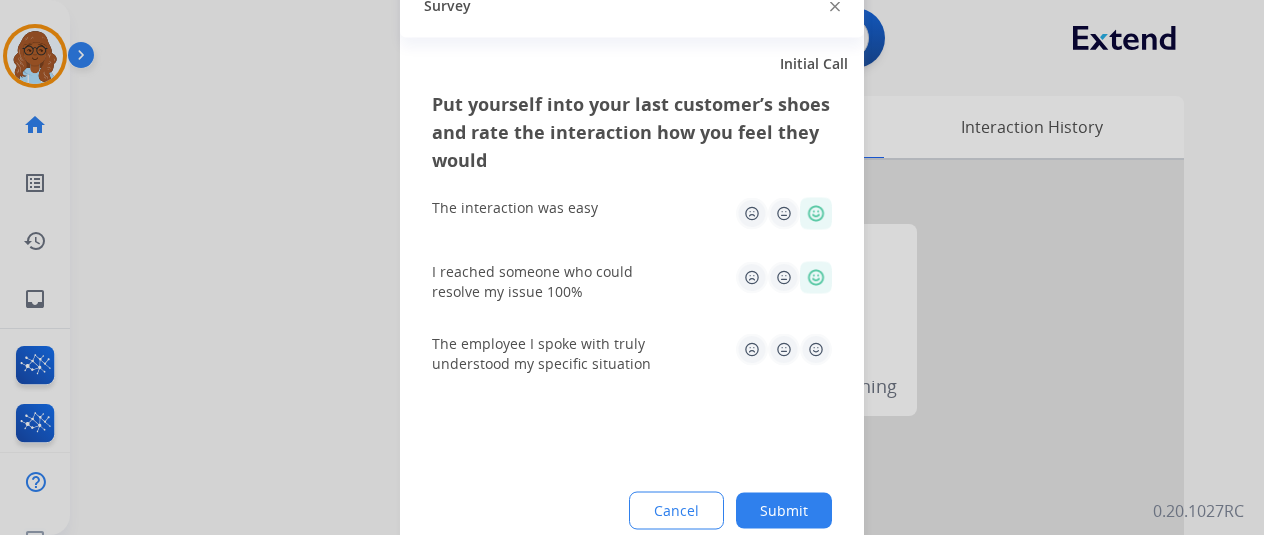 click 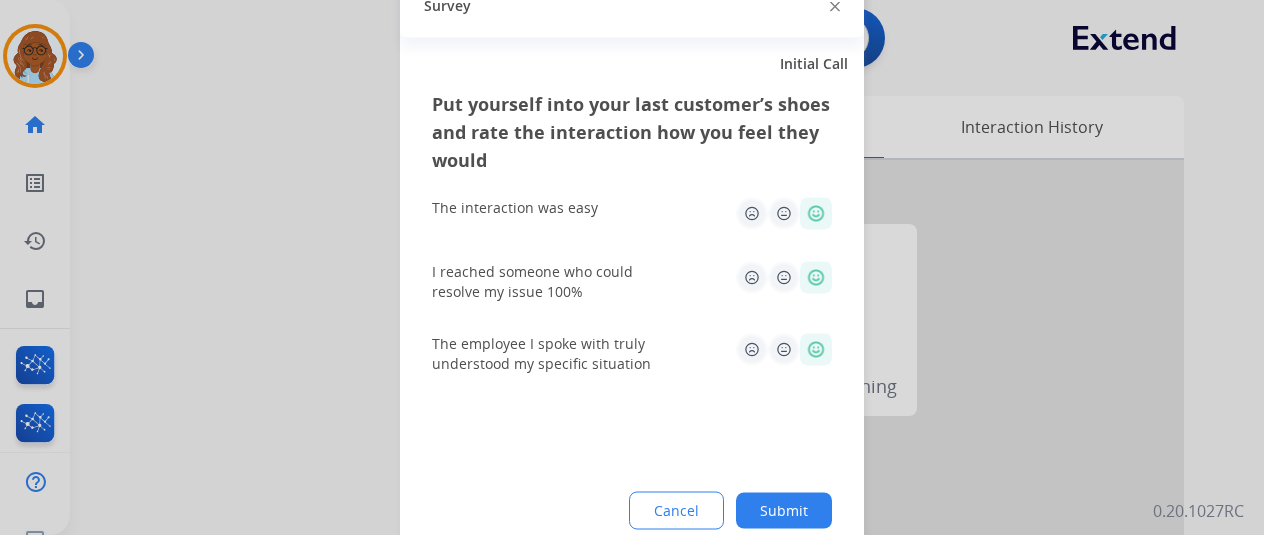 click on "Submit" 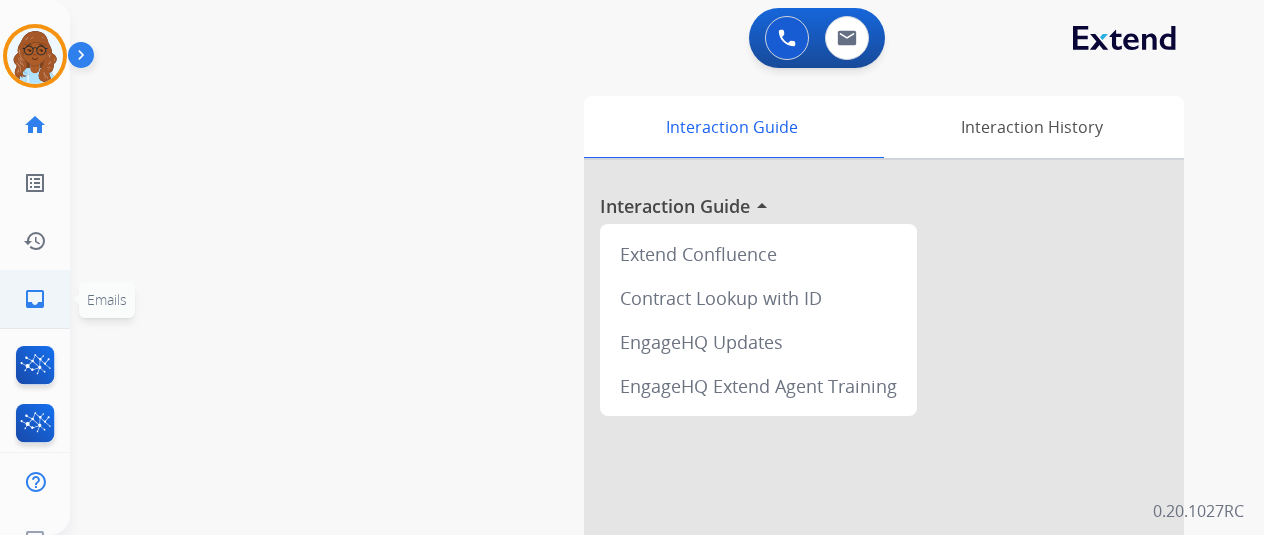 click on "inbox  Emails" 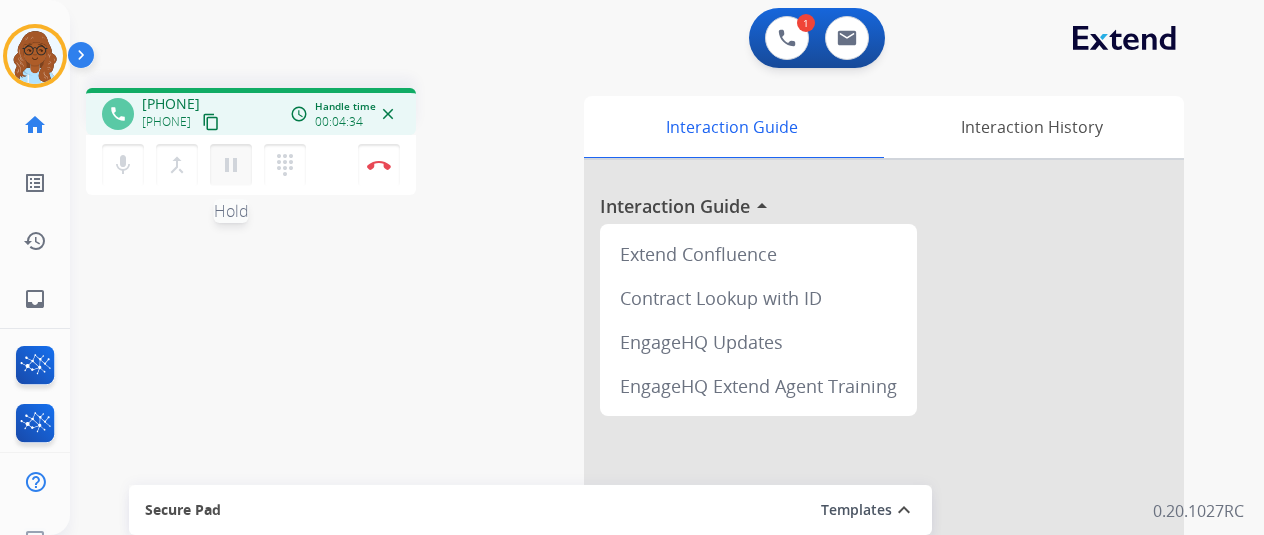 click on "pause" at bounding box center (231, 165) 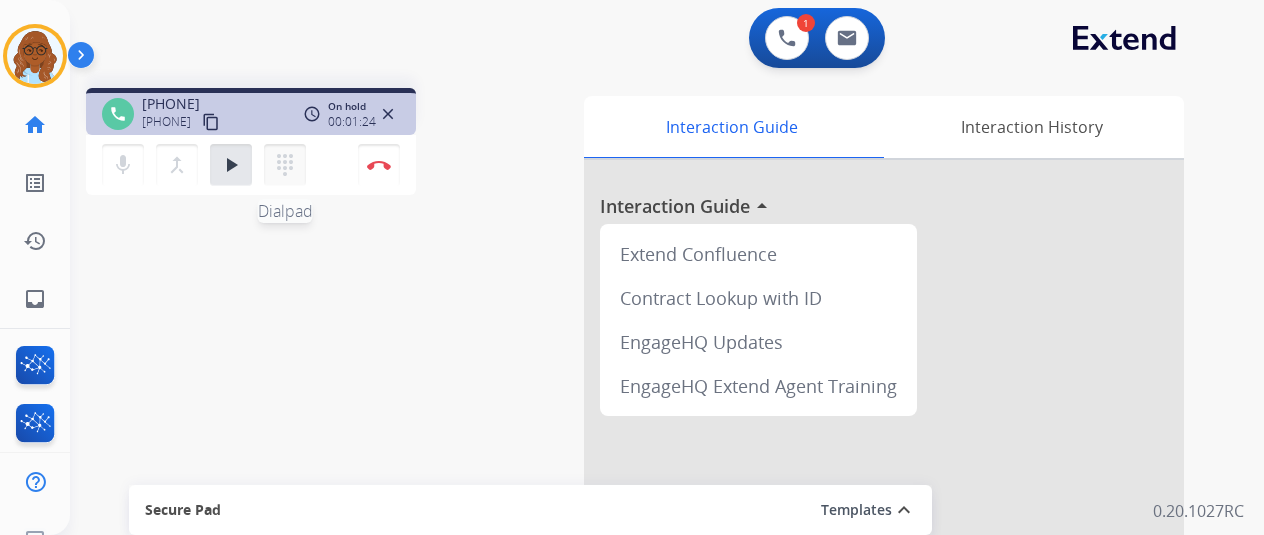 click on "dialpad" at bounding box center (285, 165) 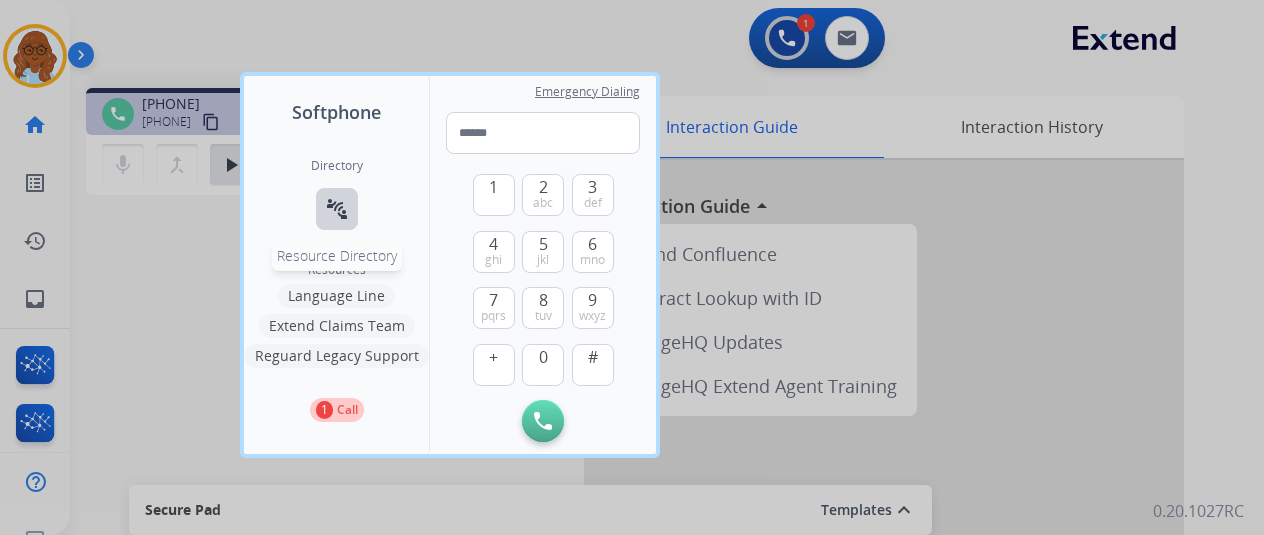 click on "connect_without_contact" at bounding box center (337, 209) 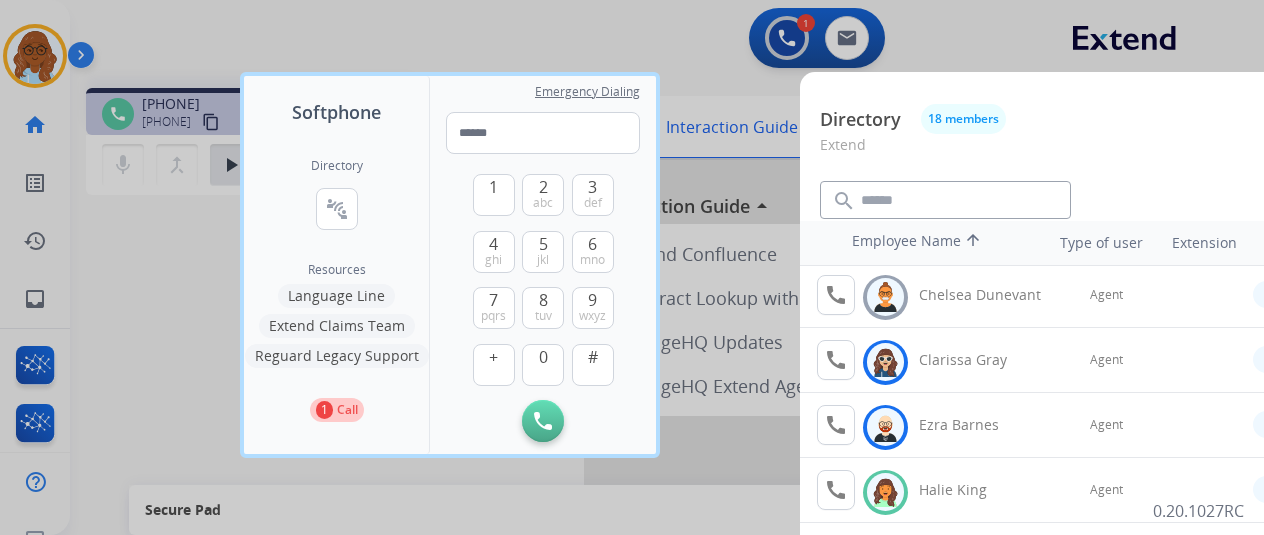 scroll, scrollTop: 251, scrollLeft: 0, axis: vertical 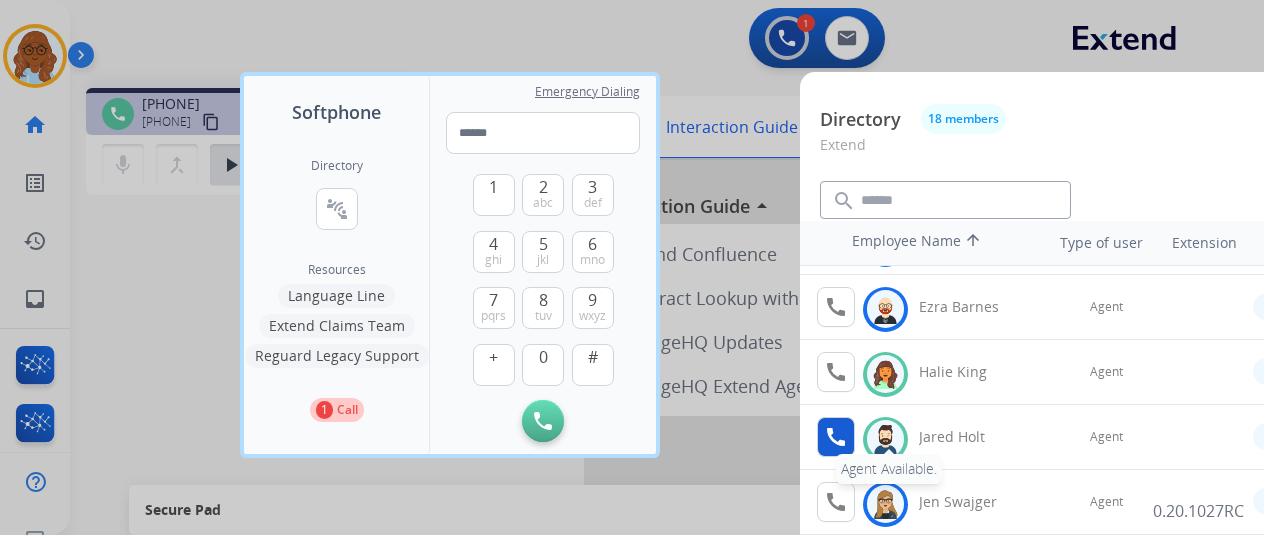 click on "call" at bounding box center [836, 437] 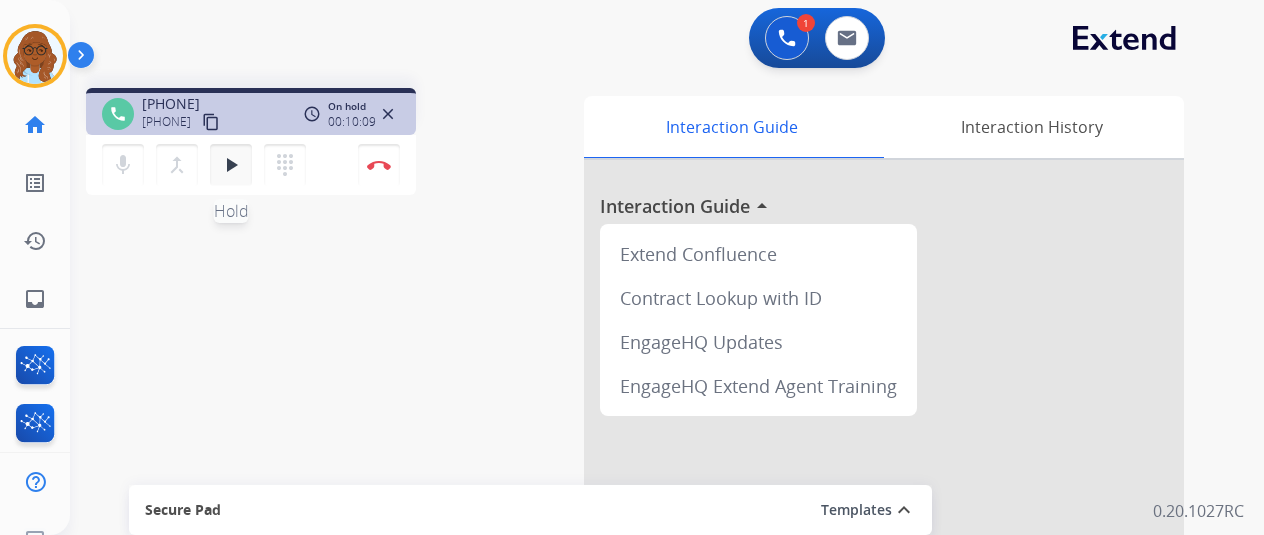 click on "play_arrow" at bounding box center (231, 165) 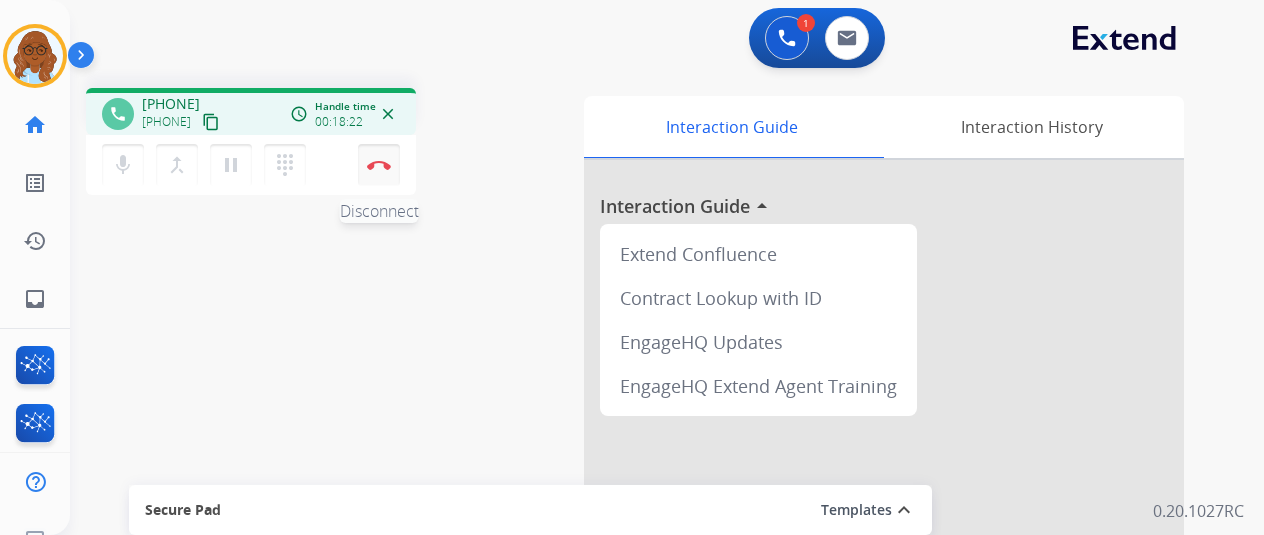 click at bounding box center (379, 165) 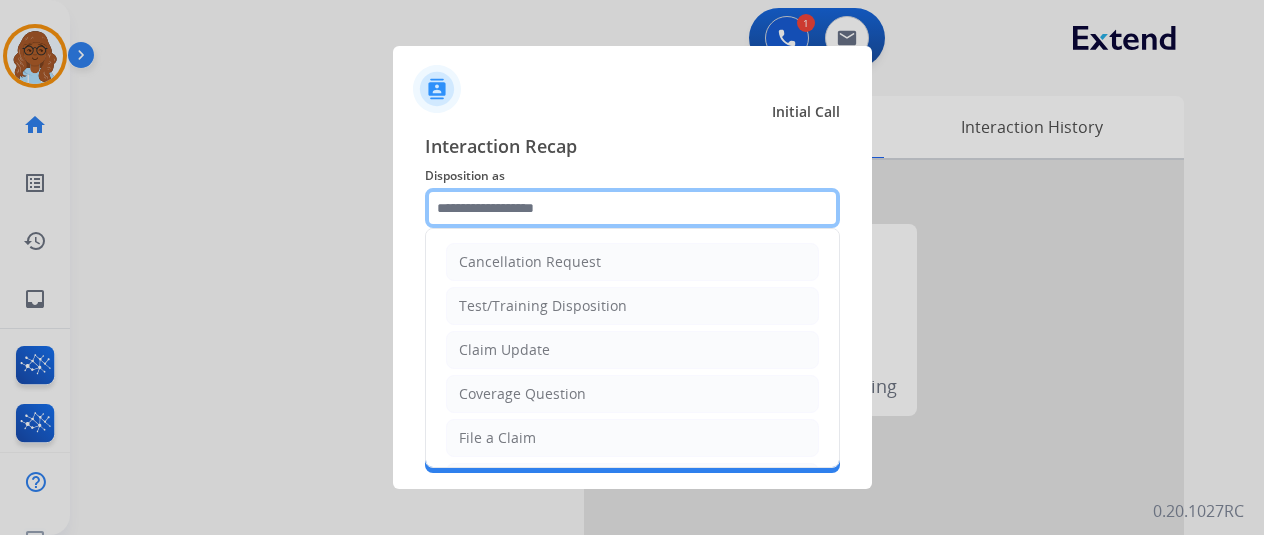click 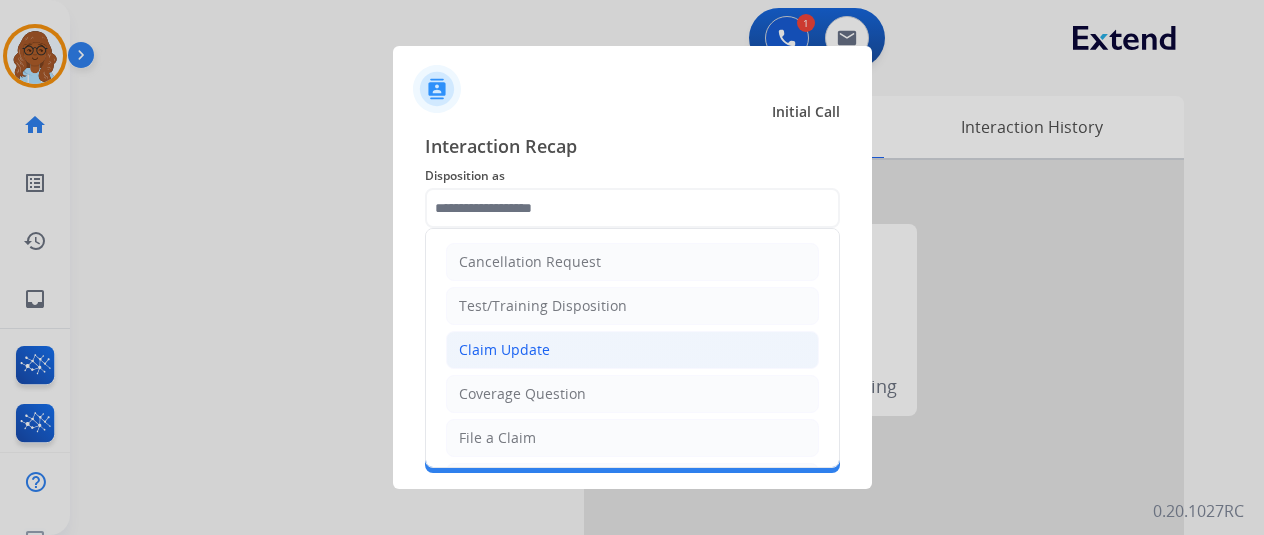 click on "Claim Update" 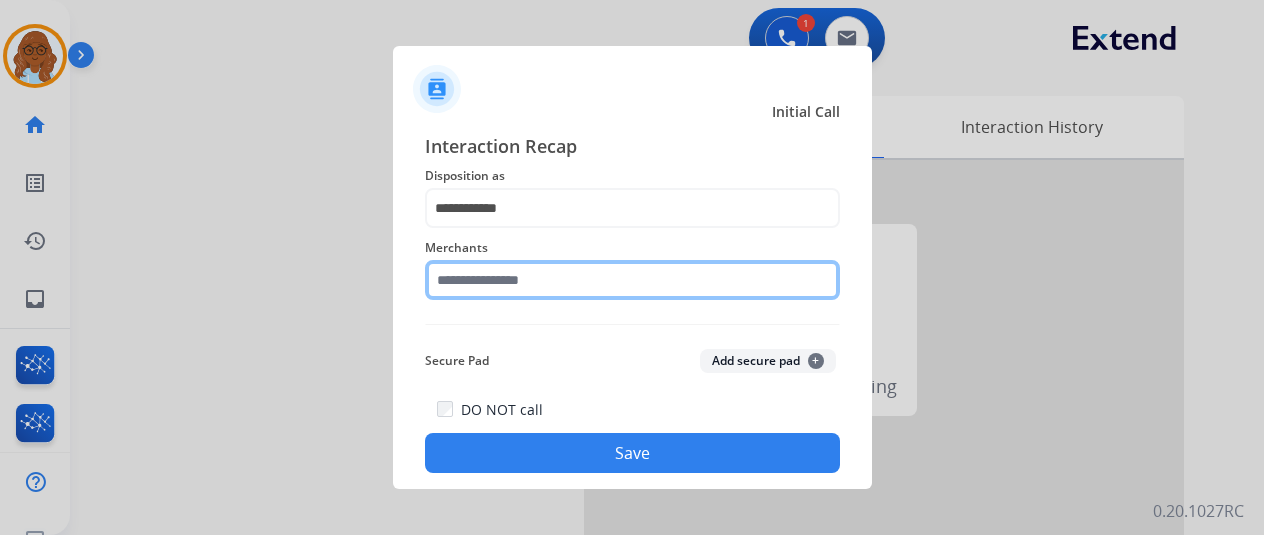 click 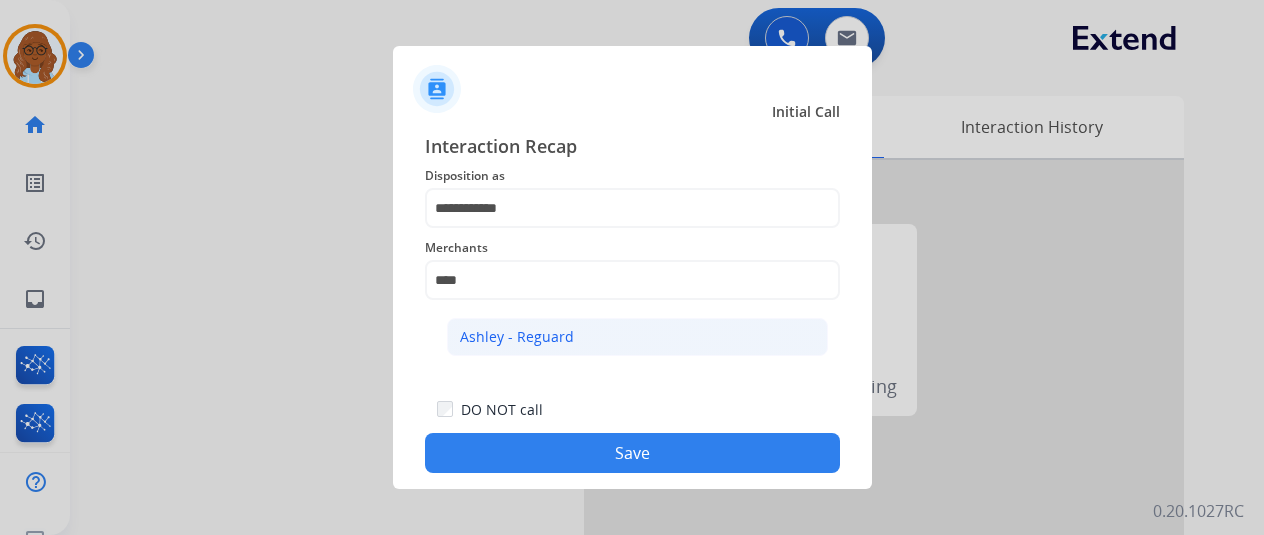 click on "Ashley - Reguard" 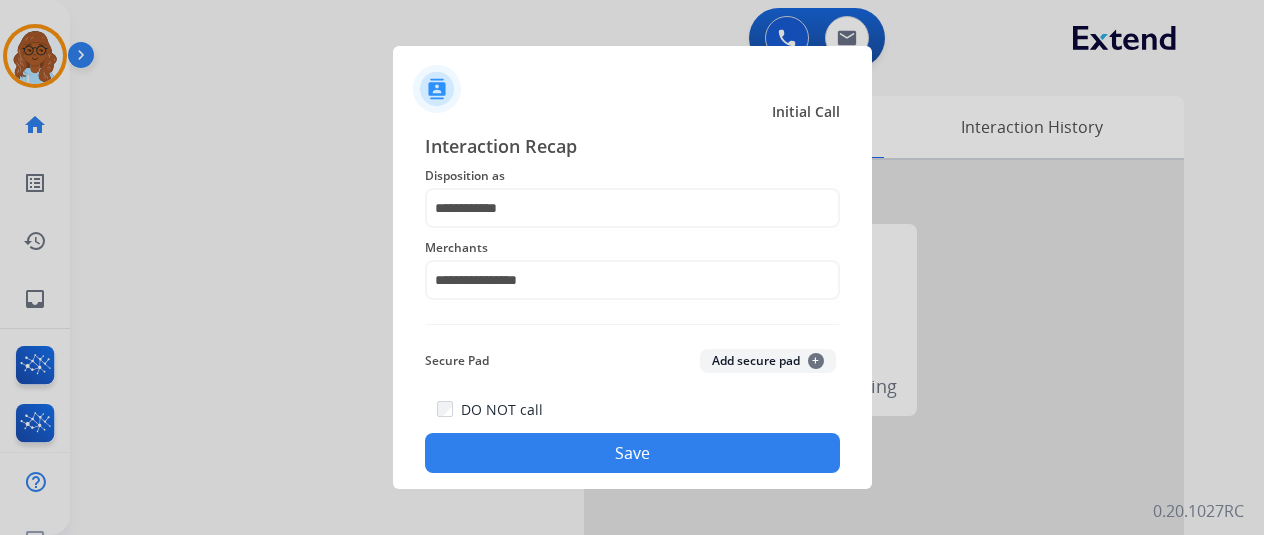 click on "Save" 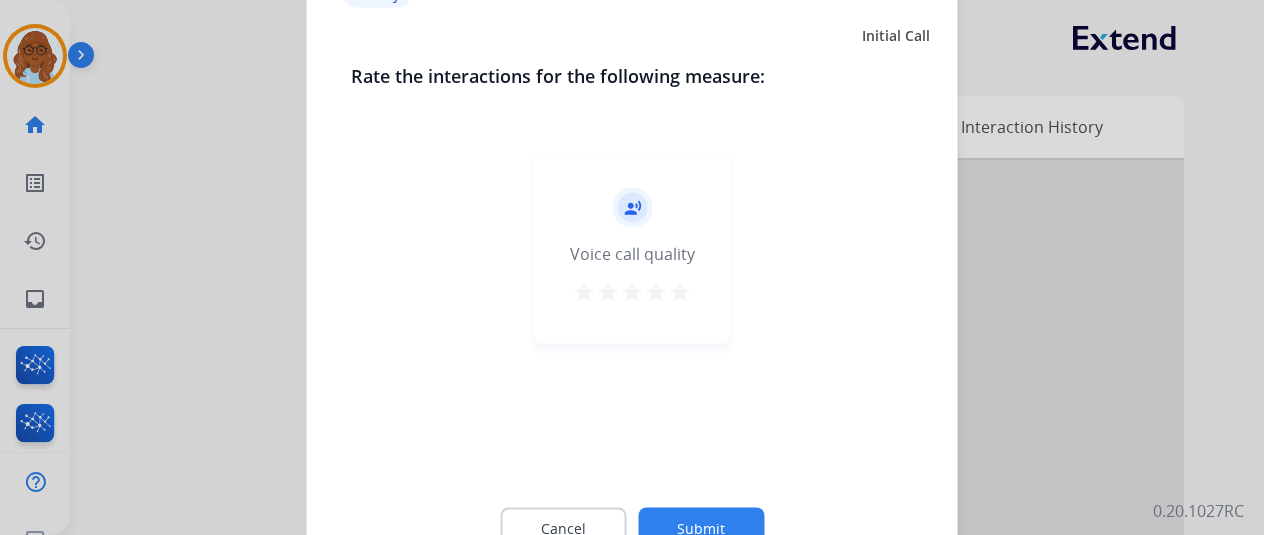 click on "star" at bounding box center [680, 291] 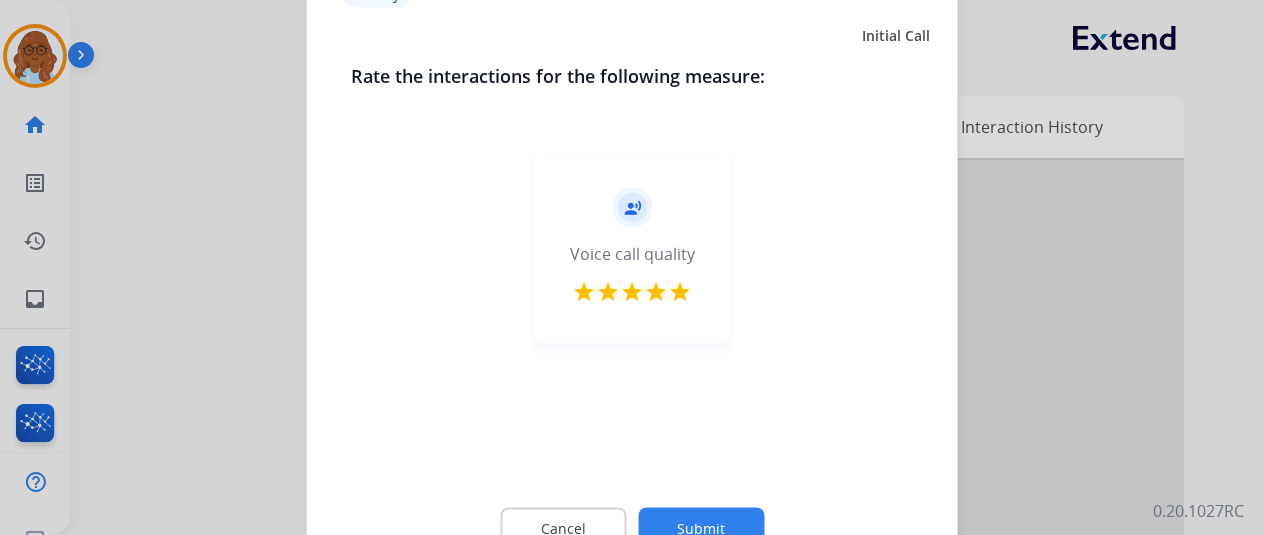 click on "Cancel Submit" 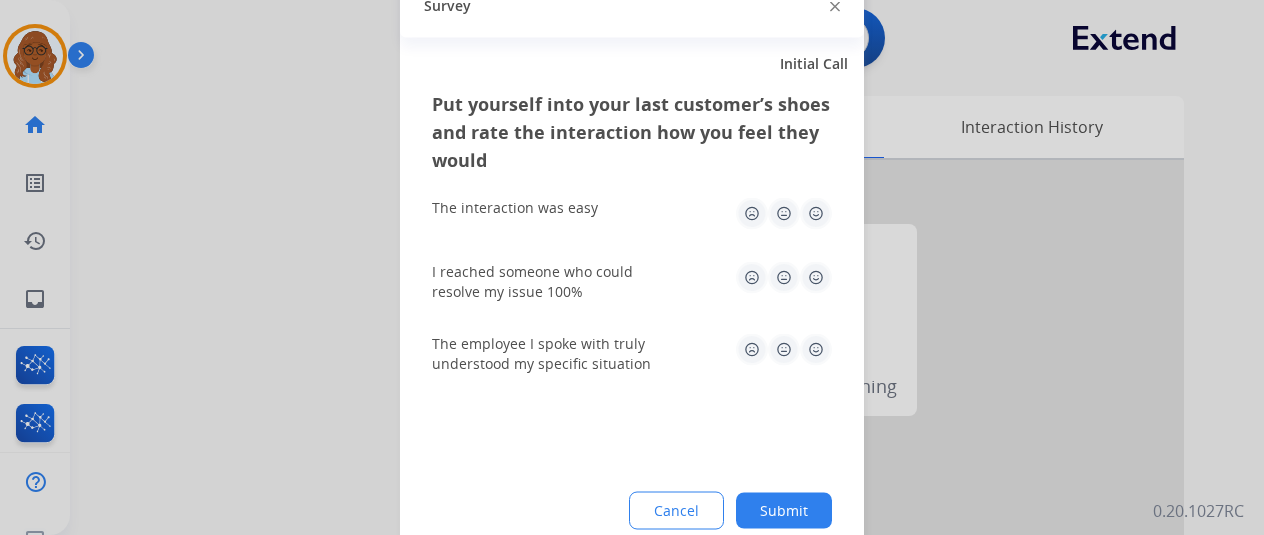 drag, startPoint x: 825, startPoint y: 209, endPoint x: 812, endPoint y: 261, distance: 53.600372 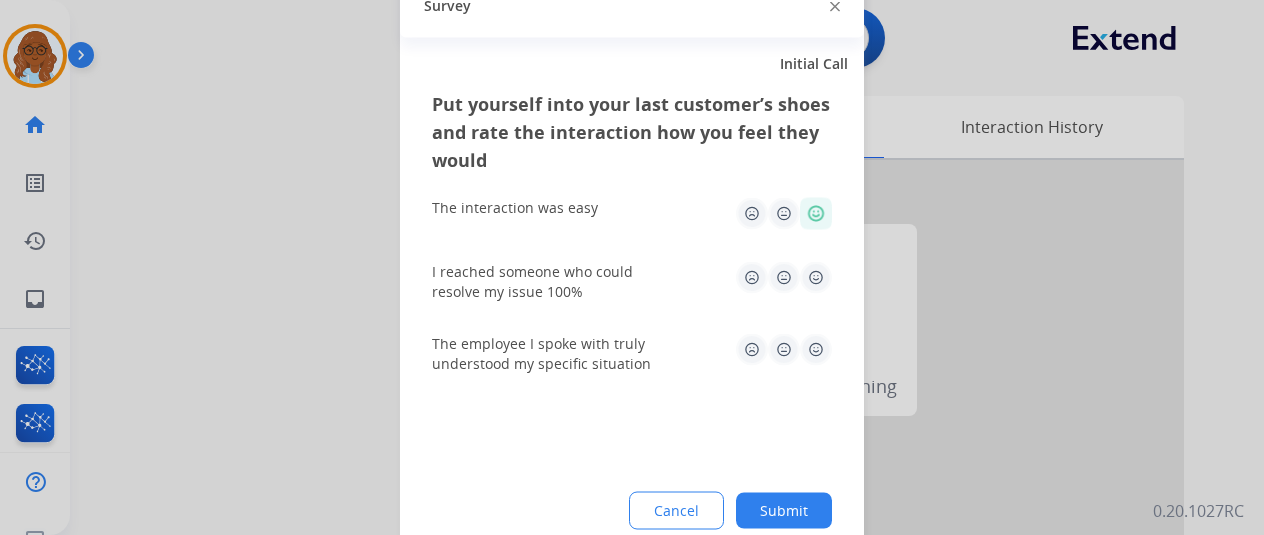 click 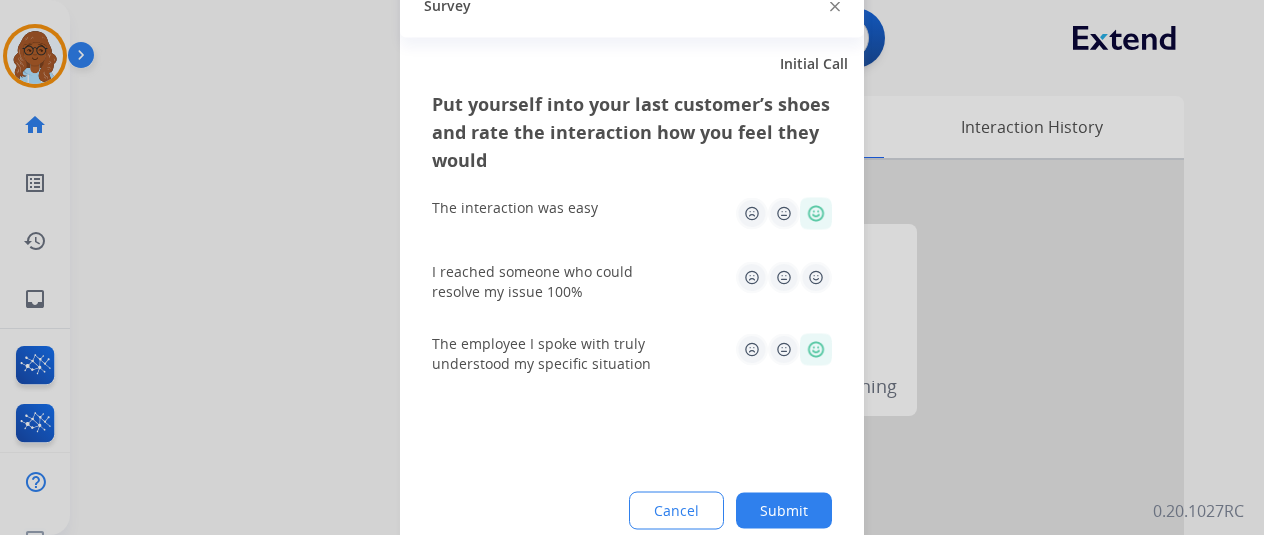click 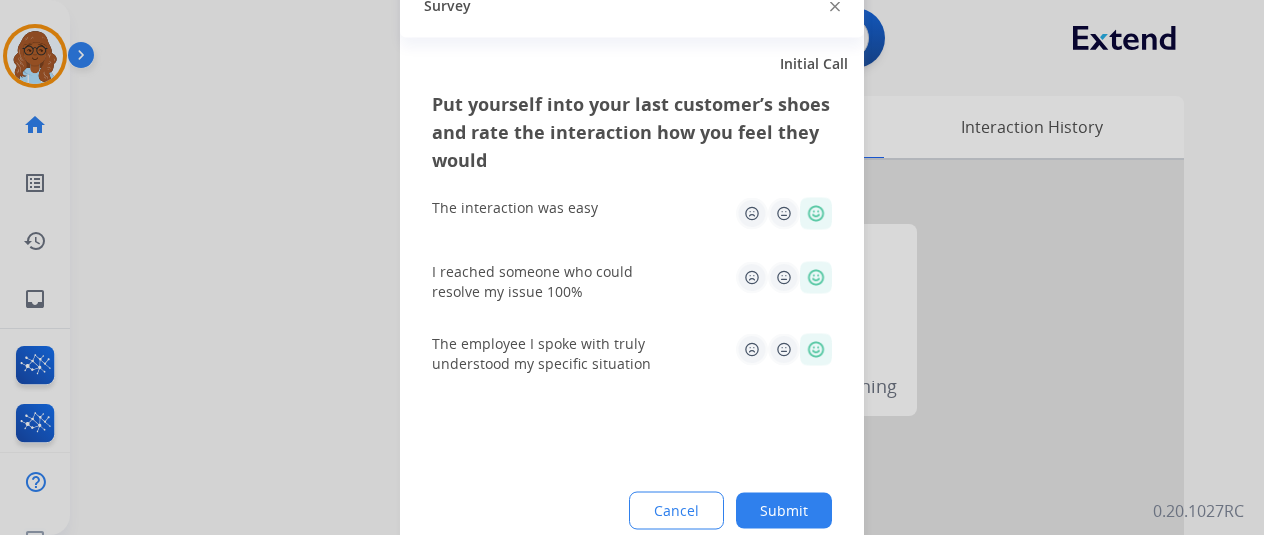 click on "Submit" 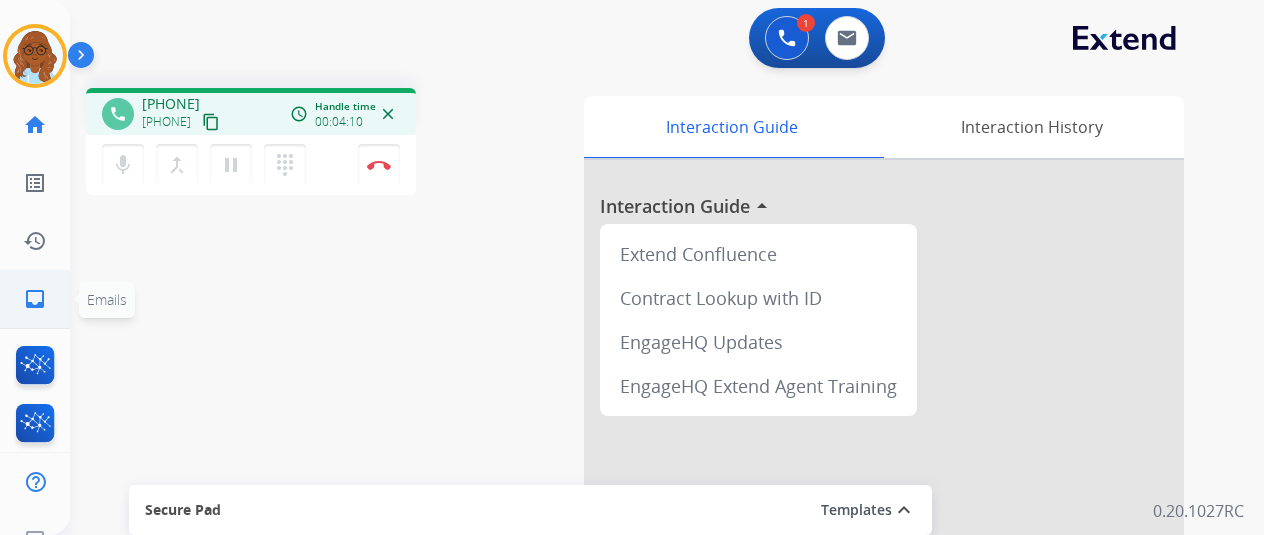 click on "inbox  Emails" 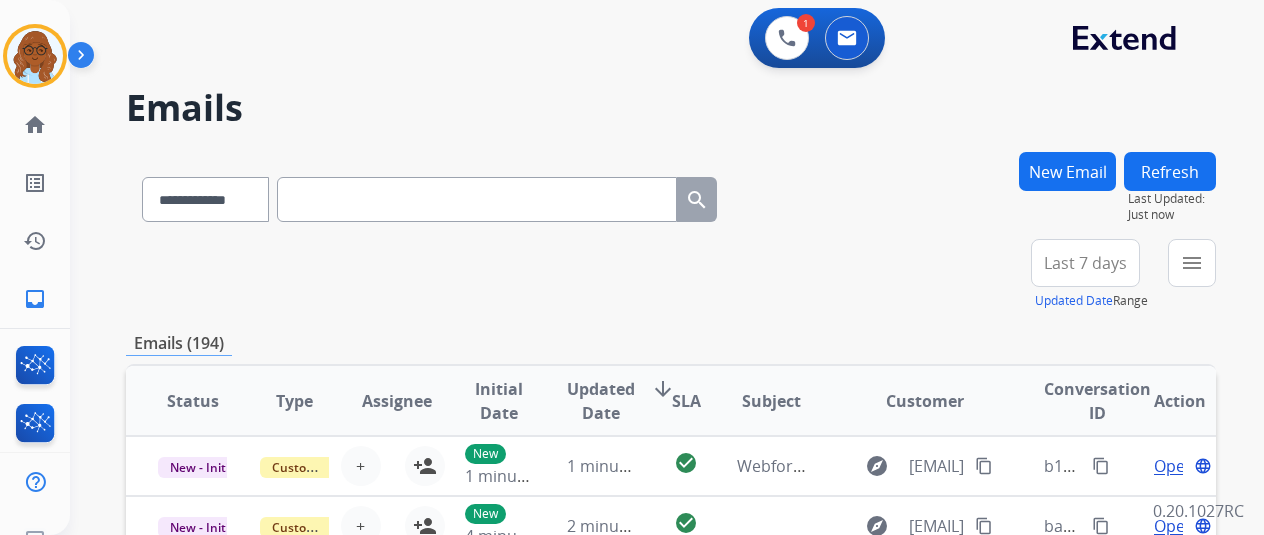 click on "New Email" at bounding box center [1067, 171] 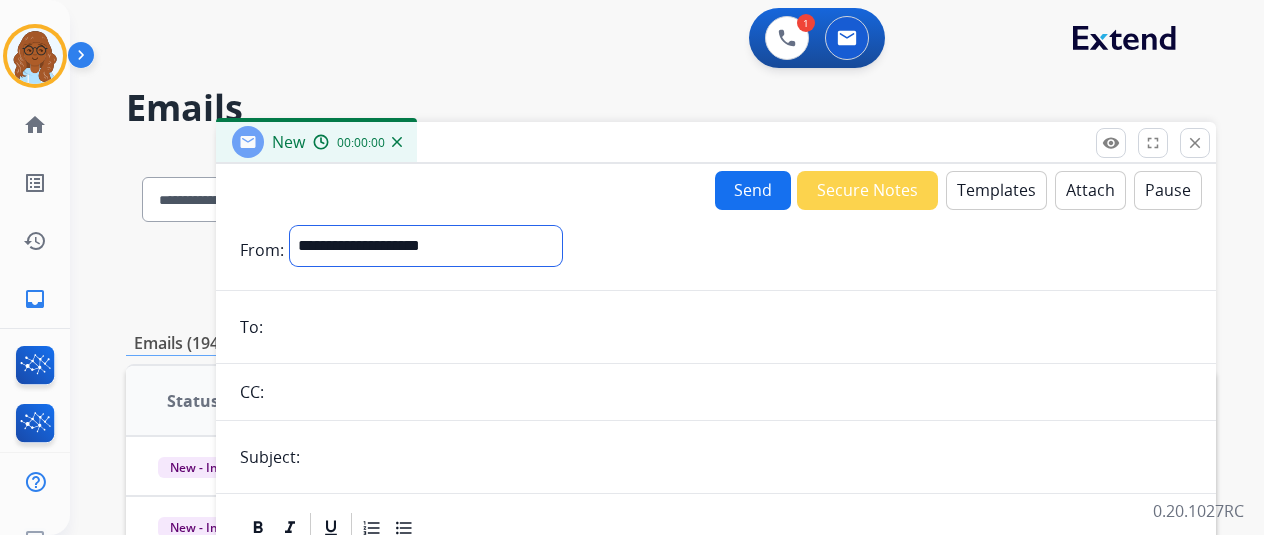 drag, startPoint x: 508, startPoint y: 243, endPoint x: 487, endPoint y: 259, distance: 26.400757 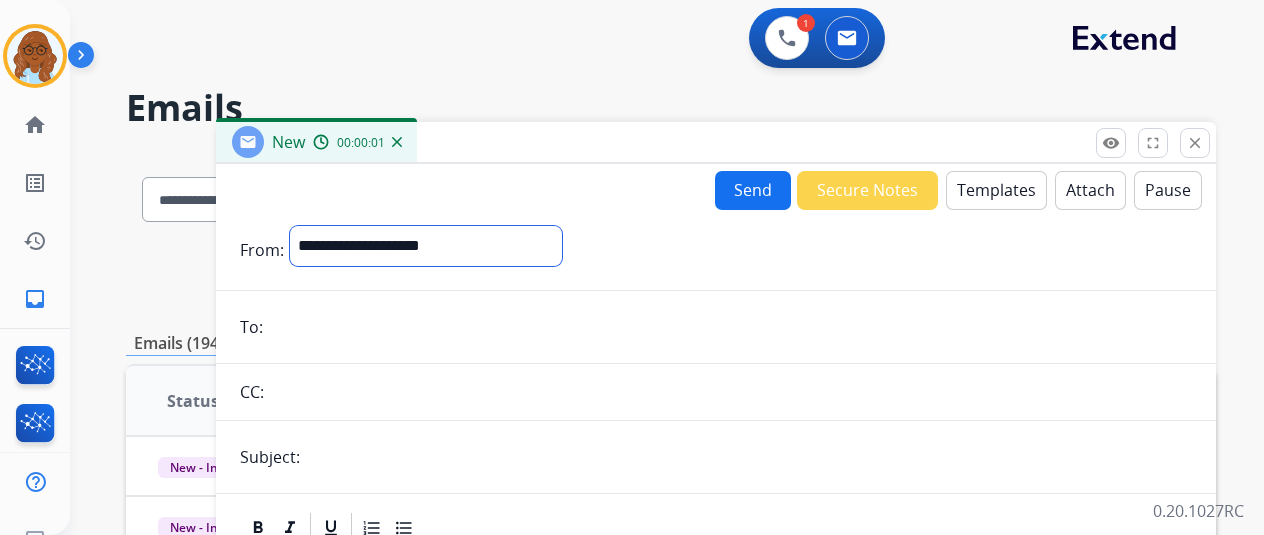 select on "**********" 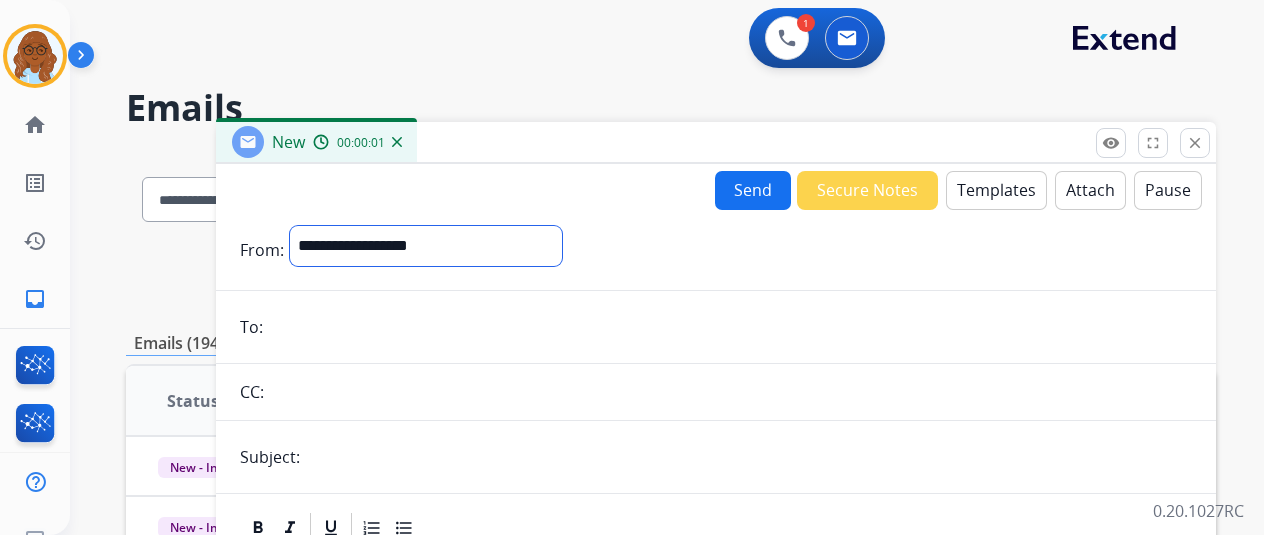 click on "**********" at bounding box center [426, 246] 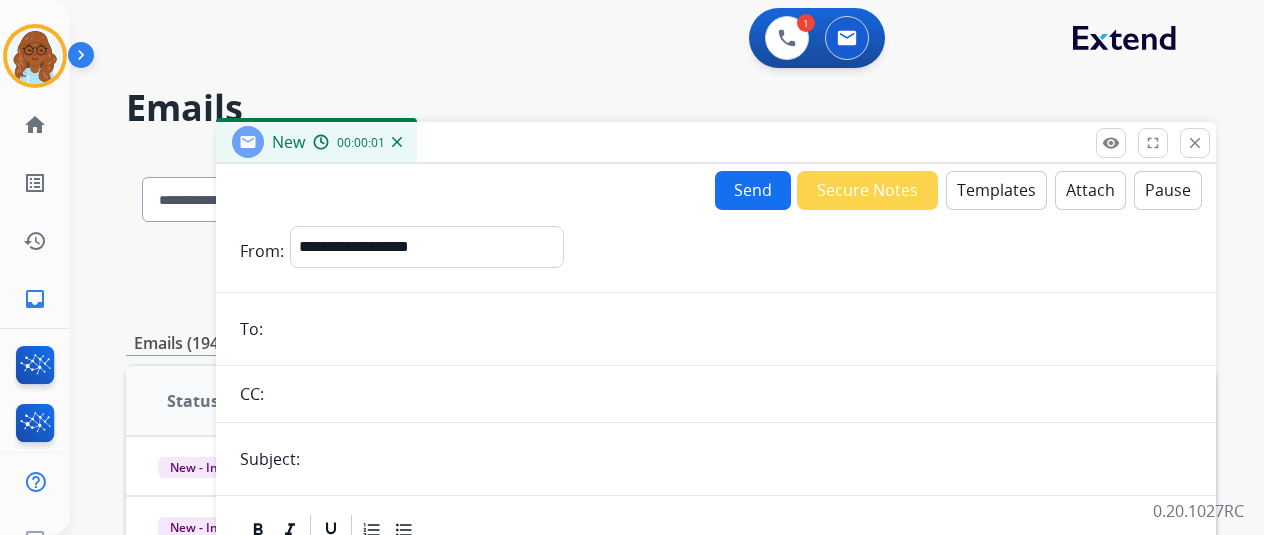 click at bounding box center (730, 329) 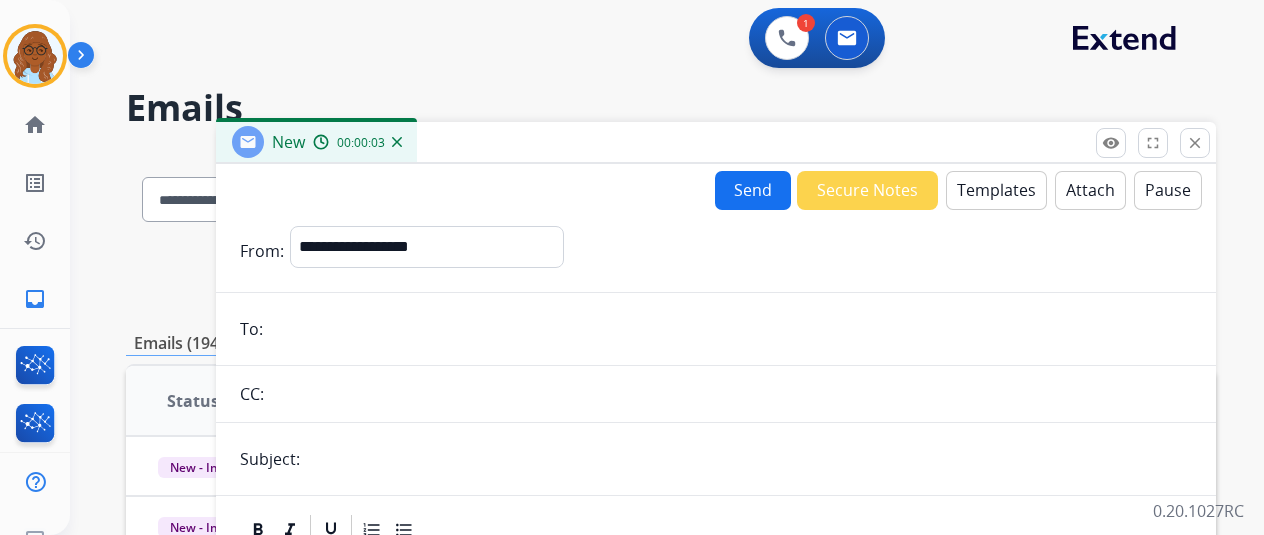 paste on "**********" 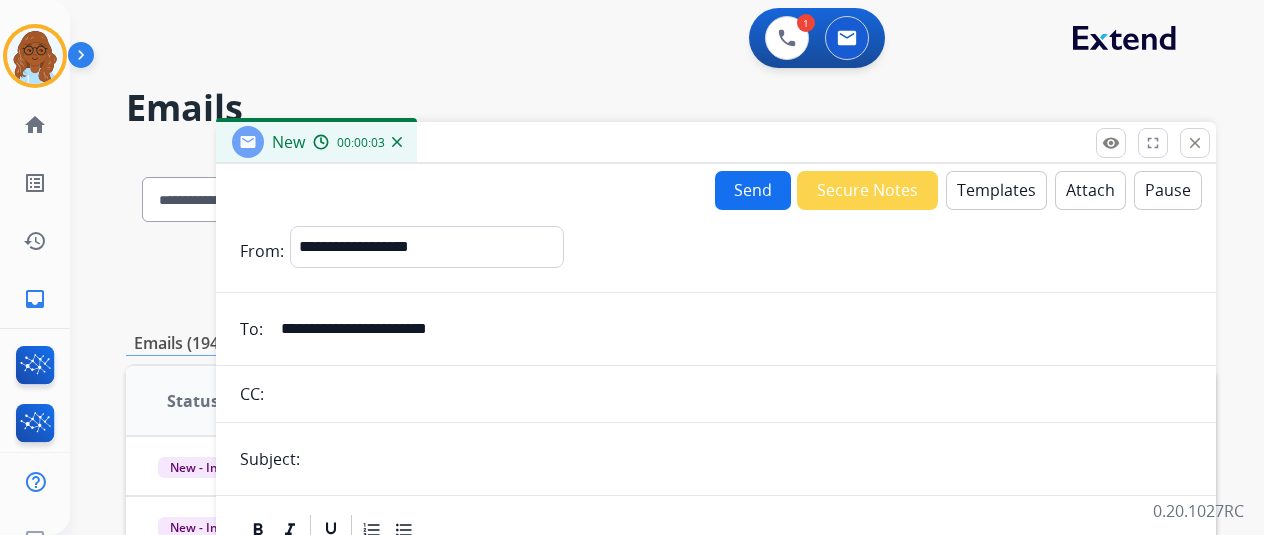type on "**********" 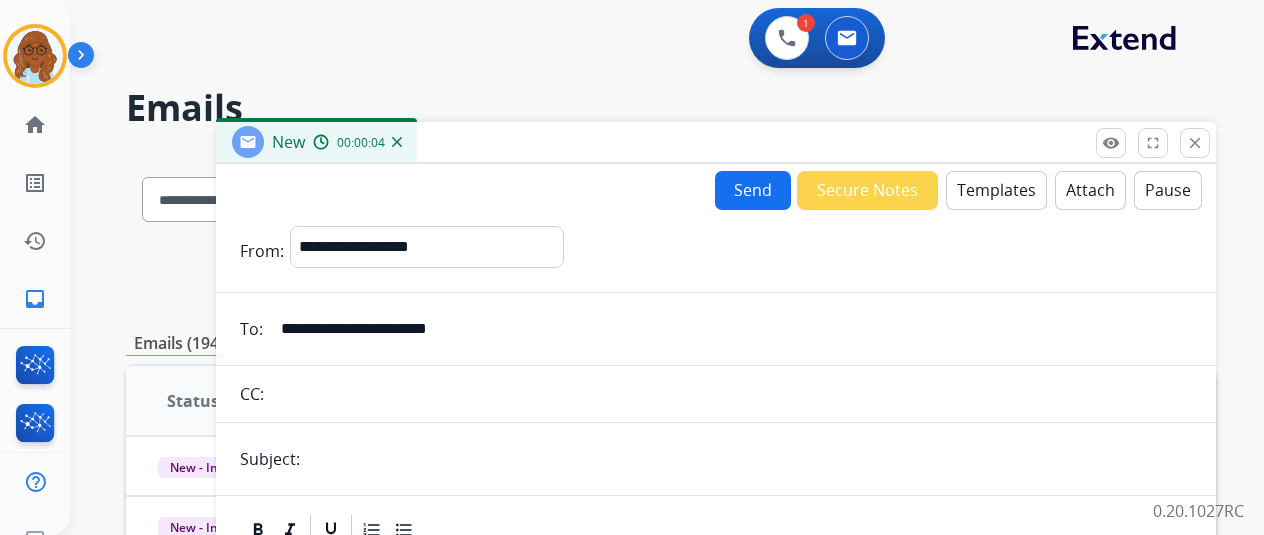 drag, startPoint x: 389, startPoint y: 463, endPoint x: 546, endPoint y: 492, distance: 159.65588 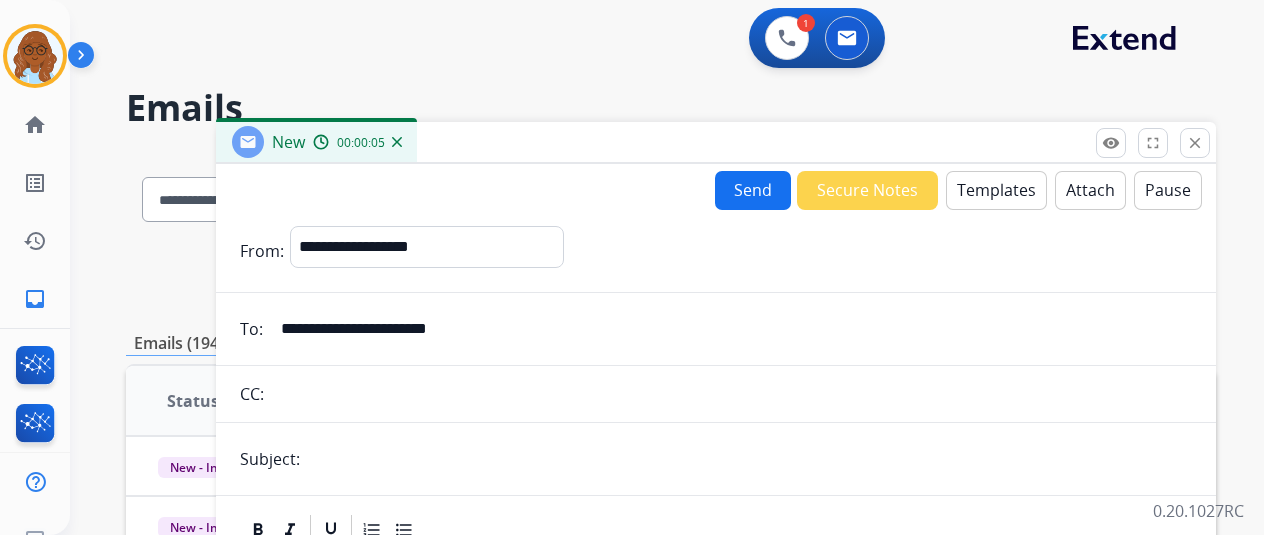 type on "**********" 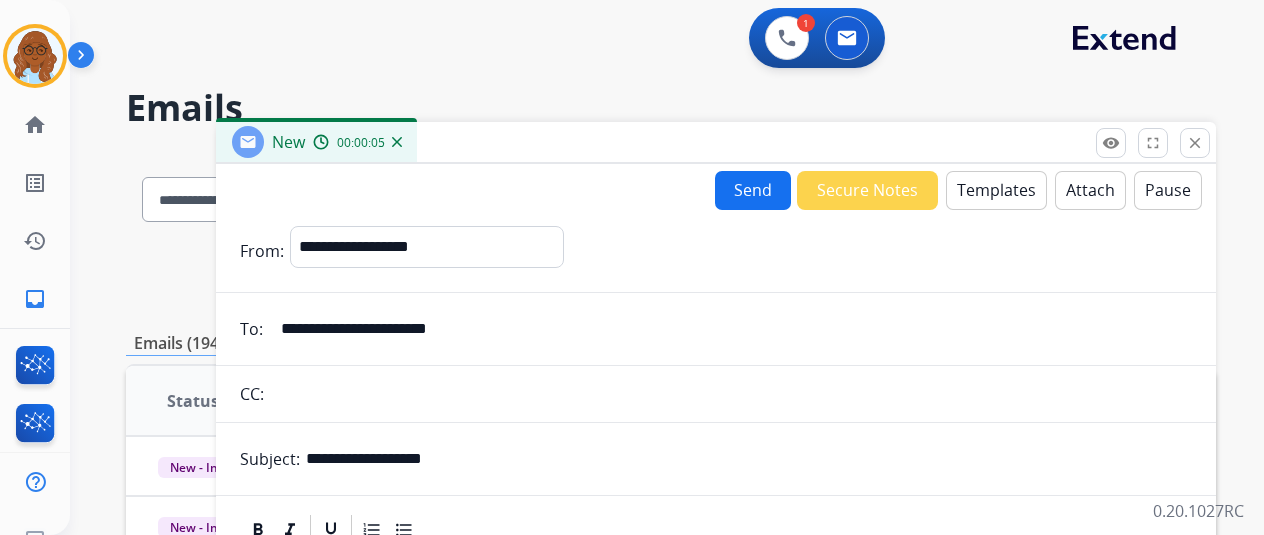 click on "Templates" at bounding box center [996, 190] 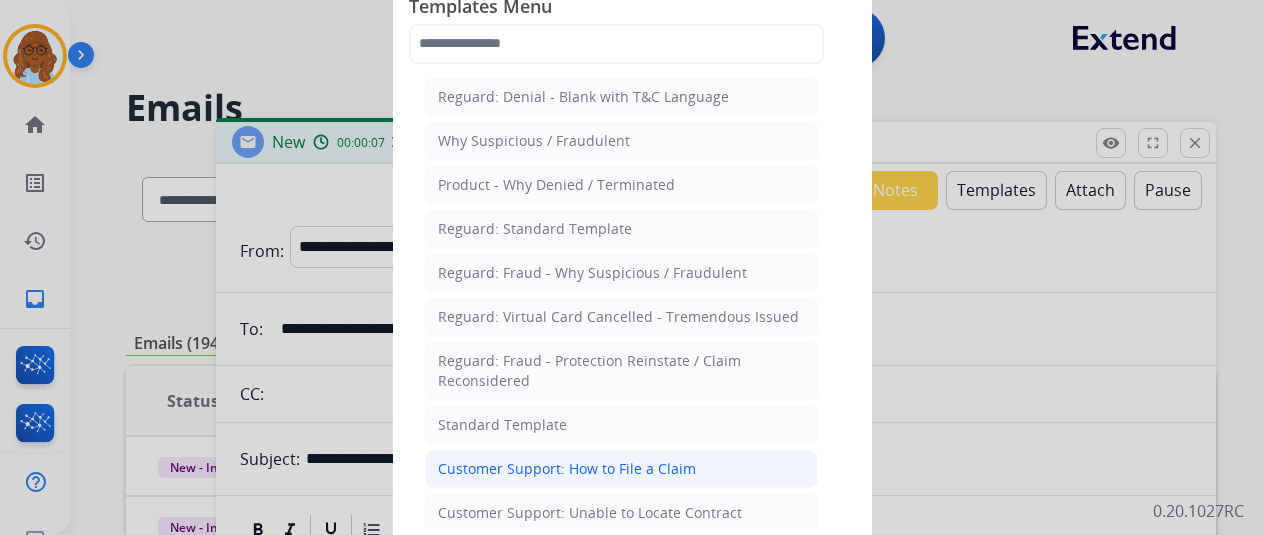 click on "Customer Support: How to File a Claim" 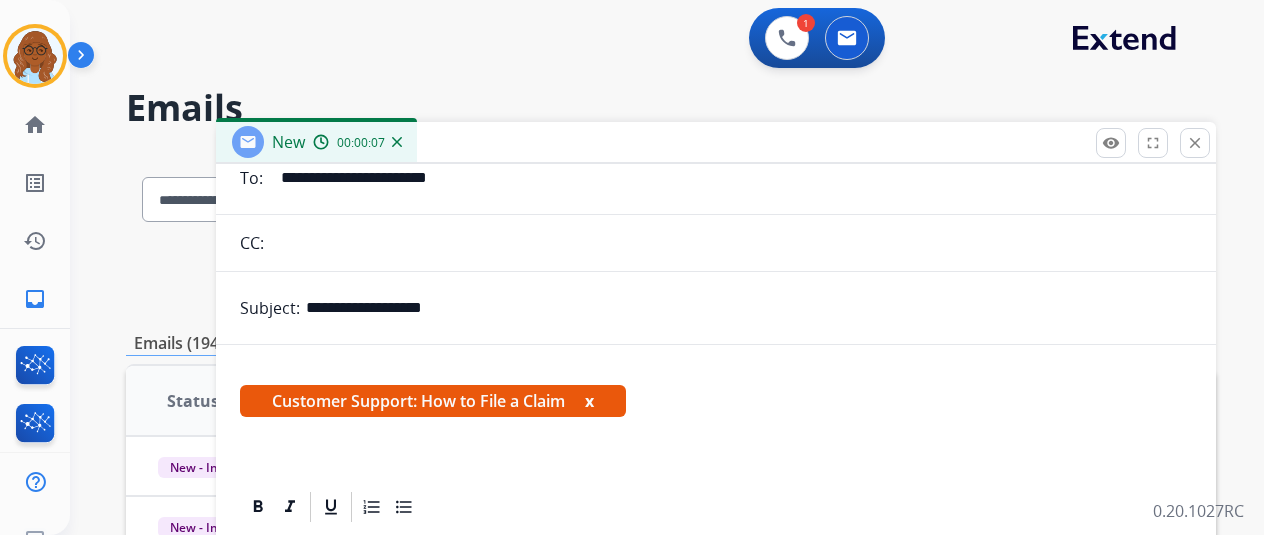 scroll, scrollTop: 383, scrollLeft: 0, axis: vertical 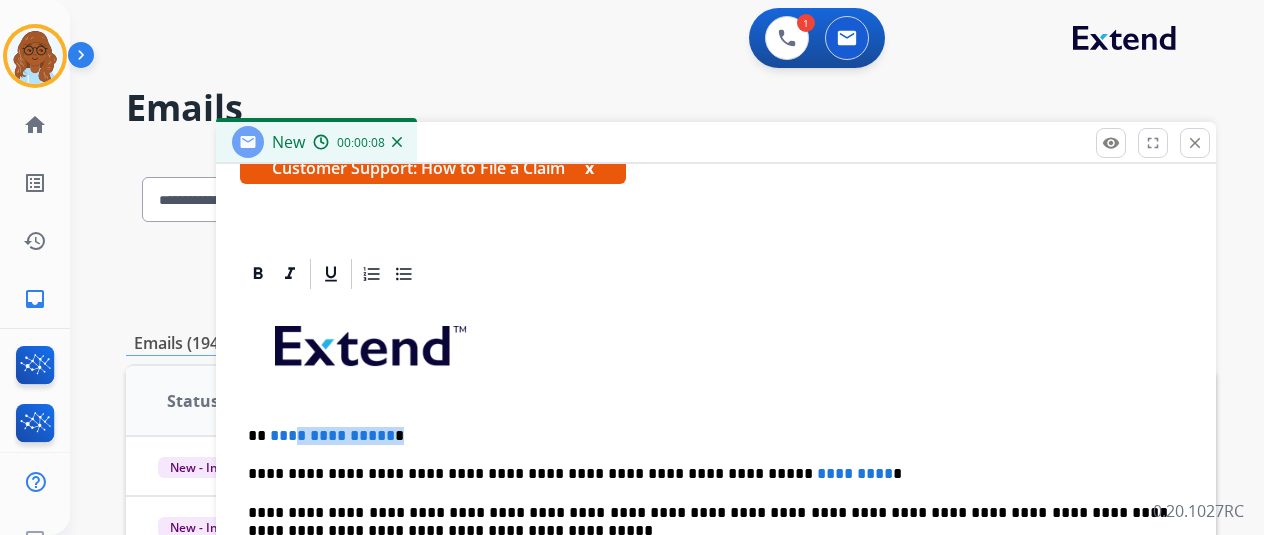 drag, startPoint x: 395, startPoint y: 434, endPoint x: 314, endPoint y: 434, distance: 81 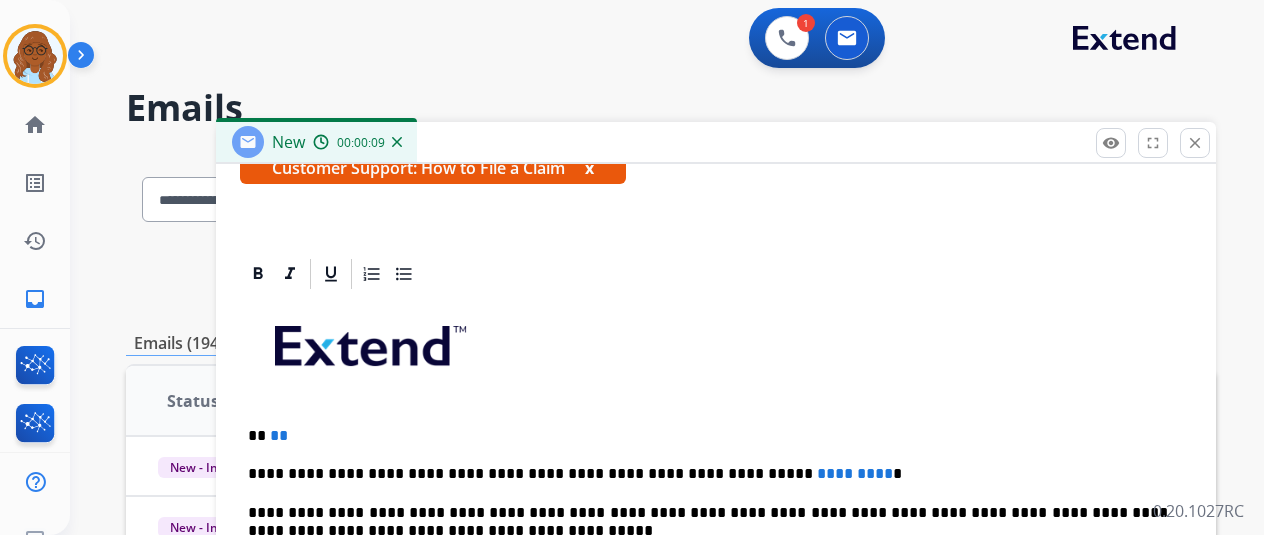 type 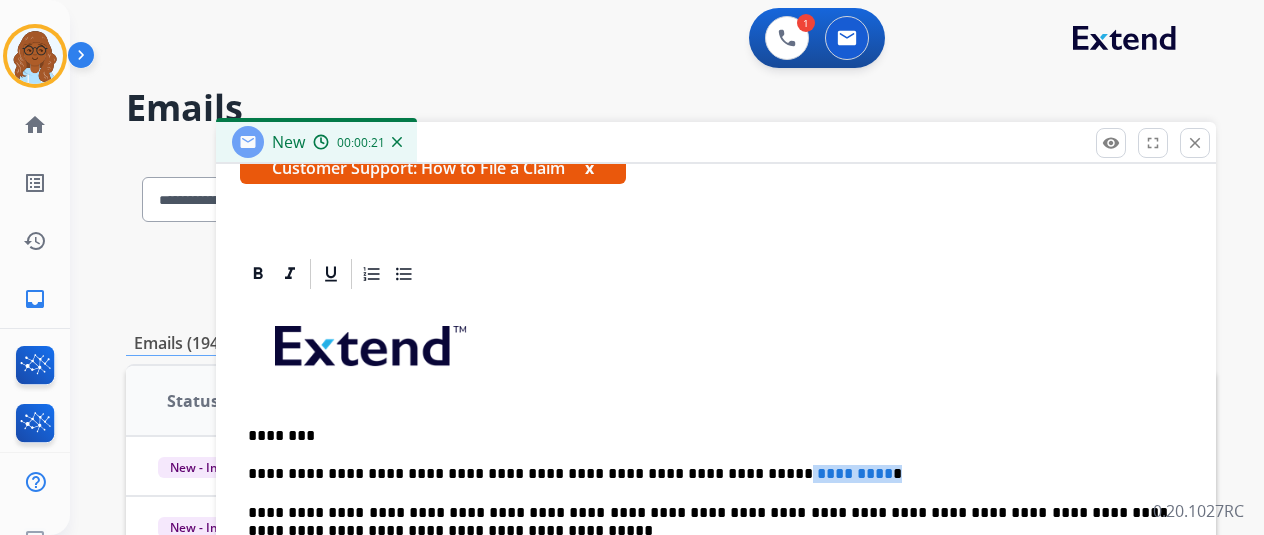 drag, startPoint x: 842, startPoint y: 476, endPoint x: 718, endPoint y: 465, distance: 124.486946 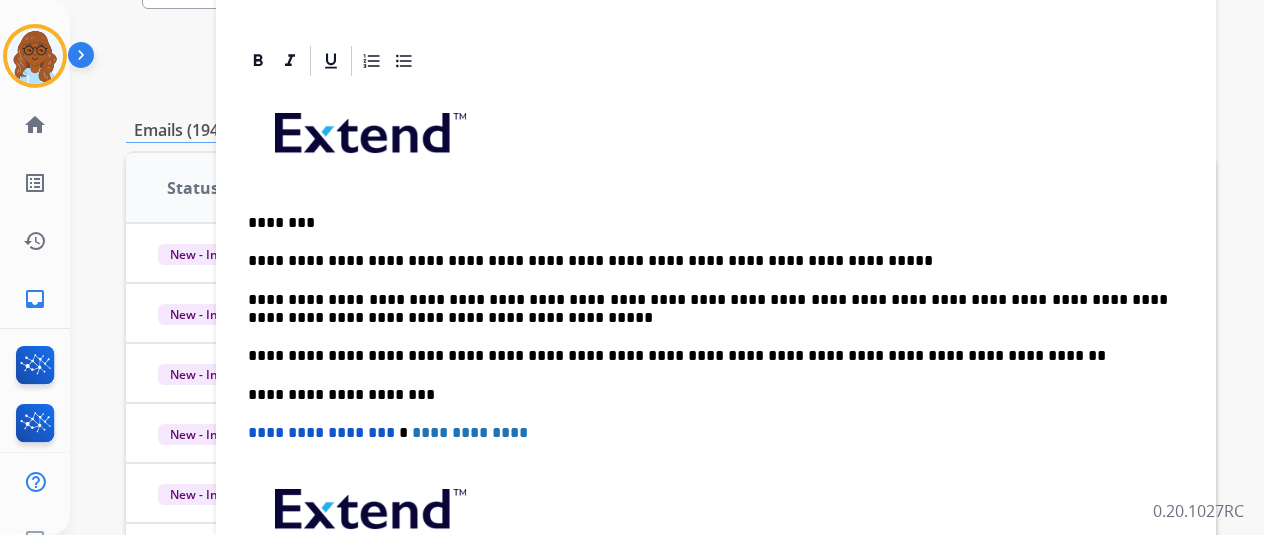 scroll, scrollTop: 300, scrollLeft: 0, axis: vertical 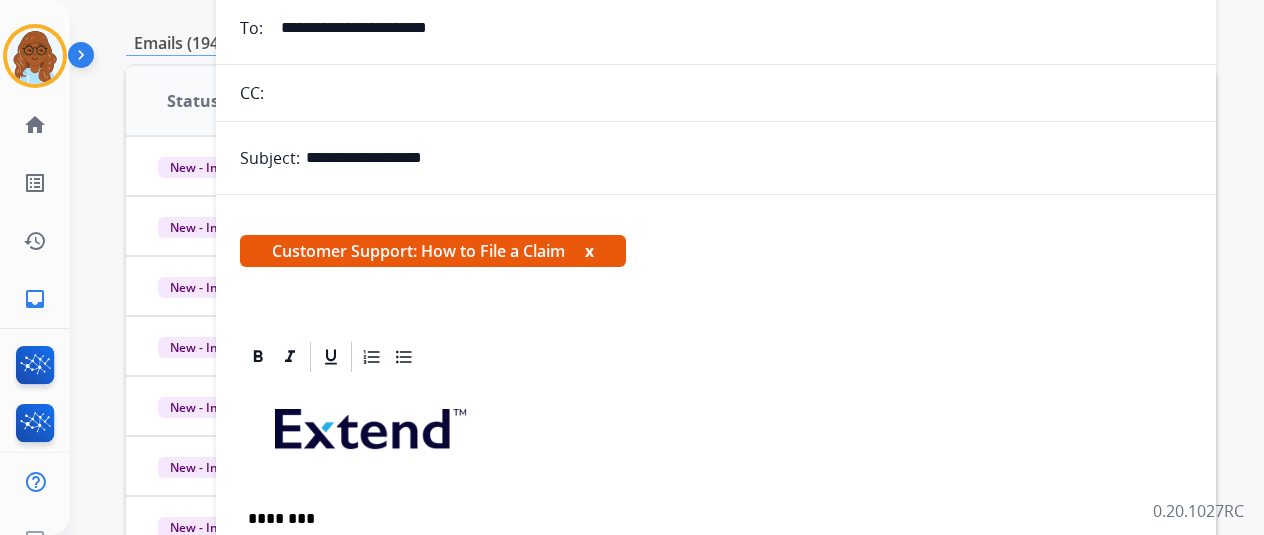 click on "x" at bounding box center [589, 251] 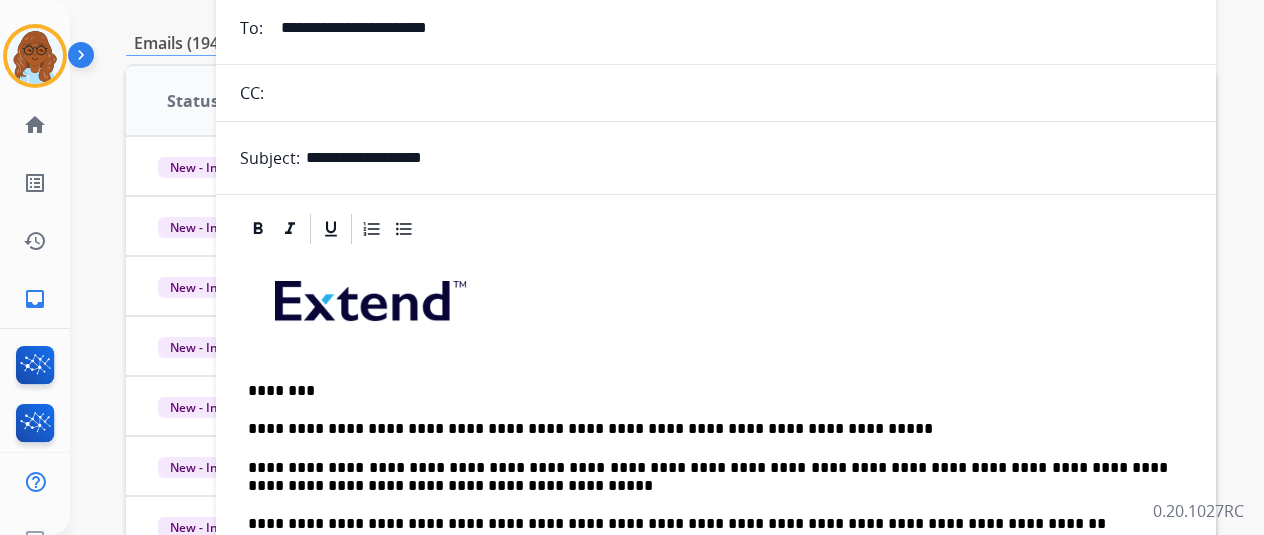 scroll, scrollTop: 0, scrollLeft: 0, axis: both 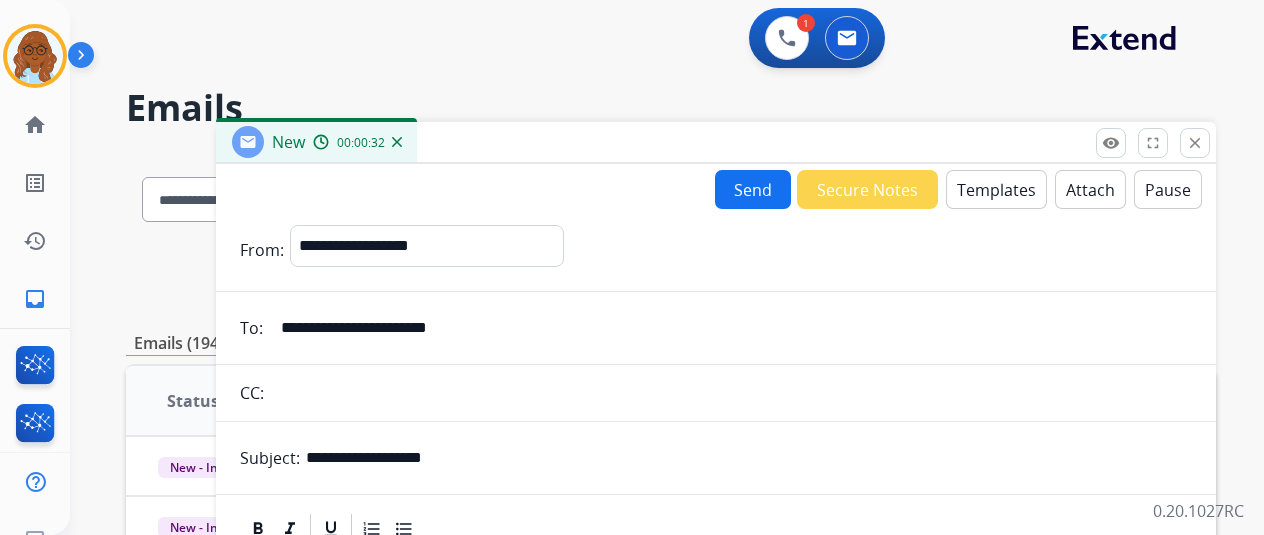 click on "Send" at bounding box center [753, 189] 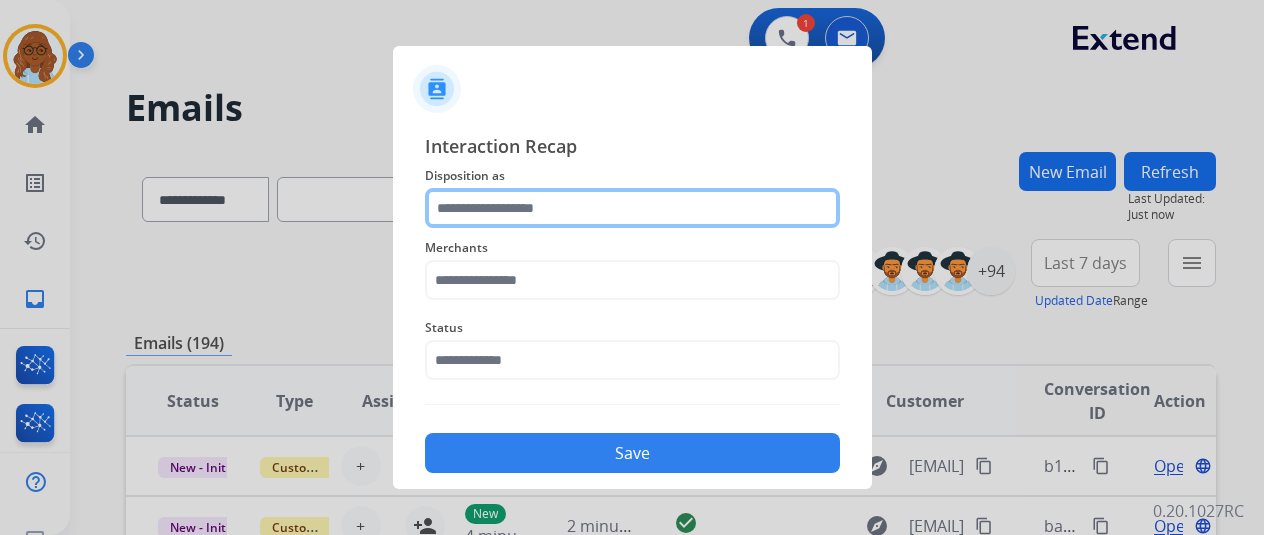 click 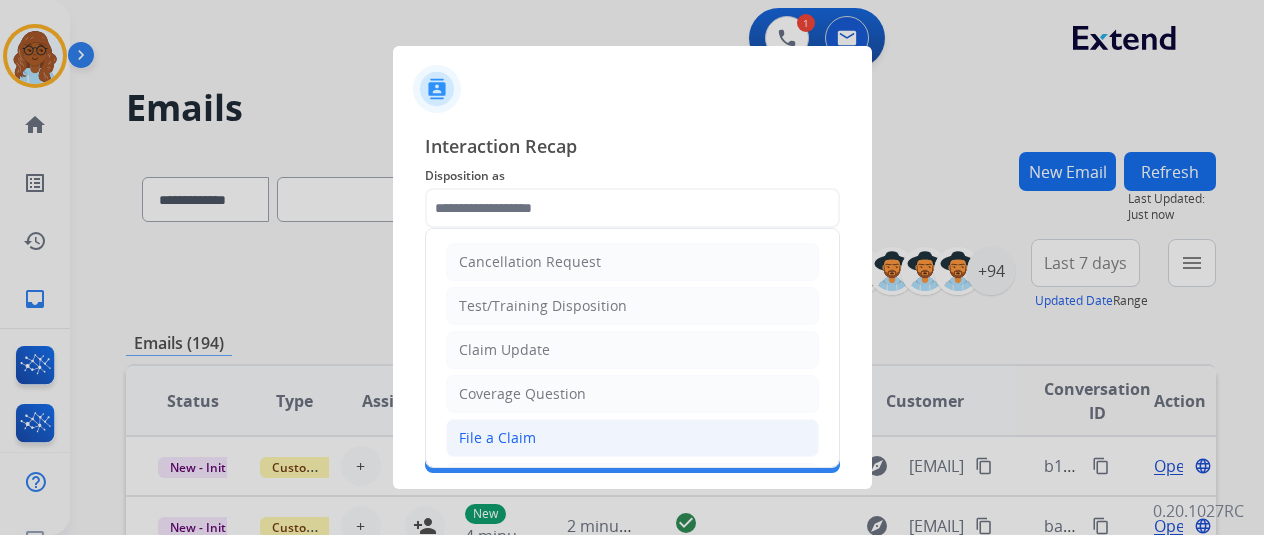 click on "File a Claim" 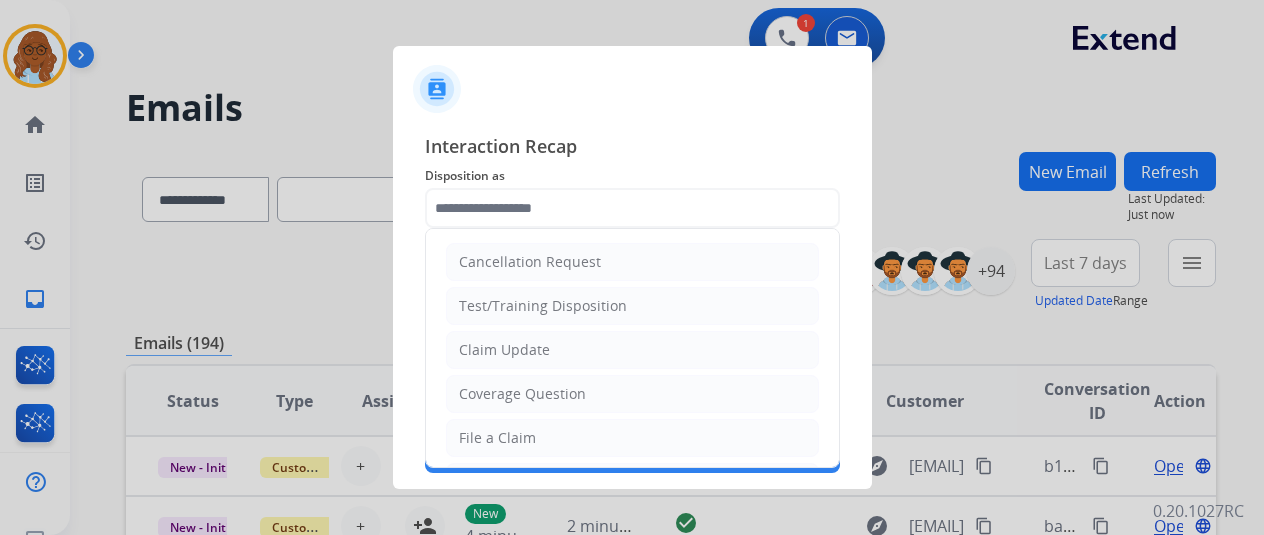 type on "**********" 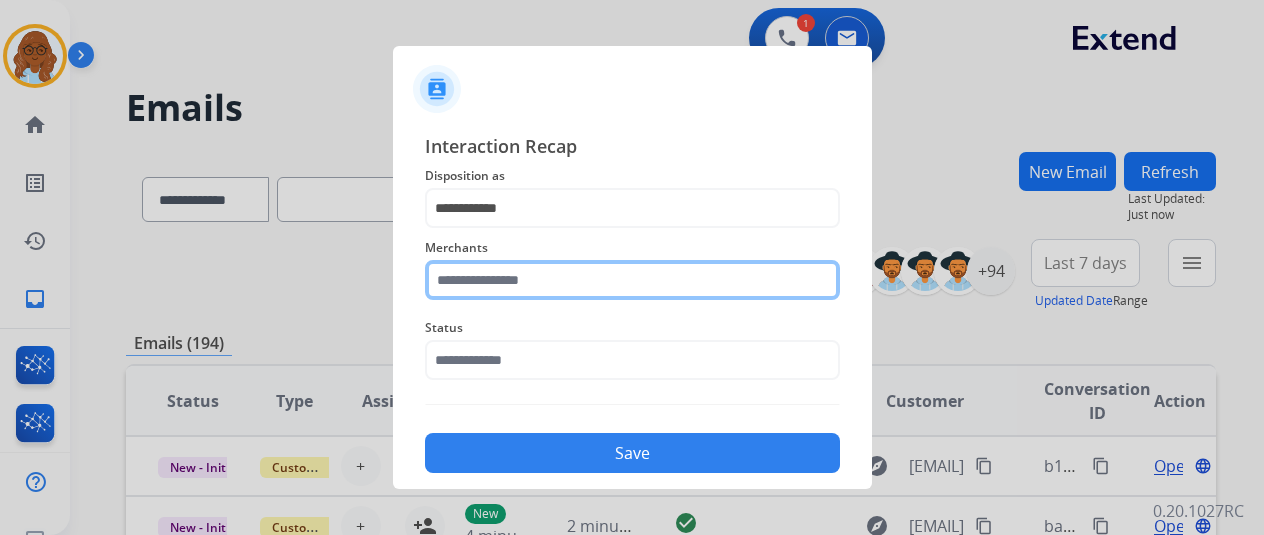 click 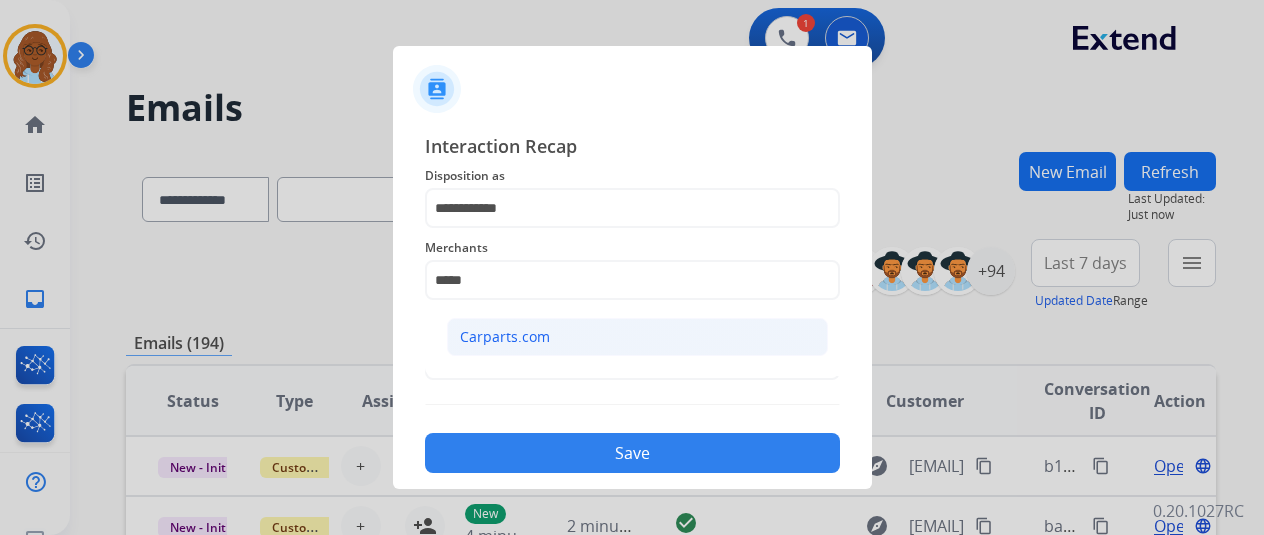 click on "Carparts.com" 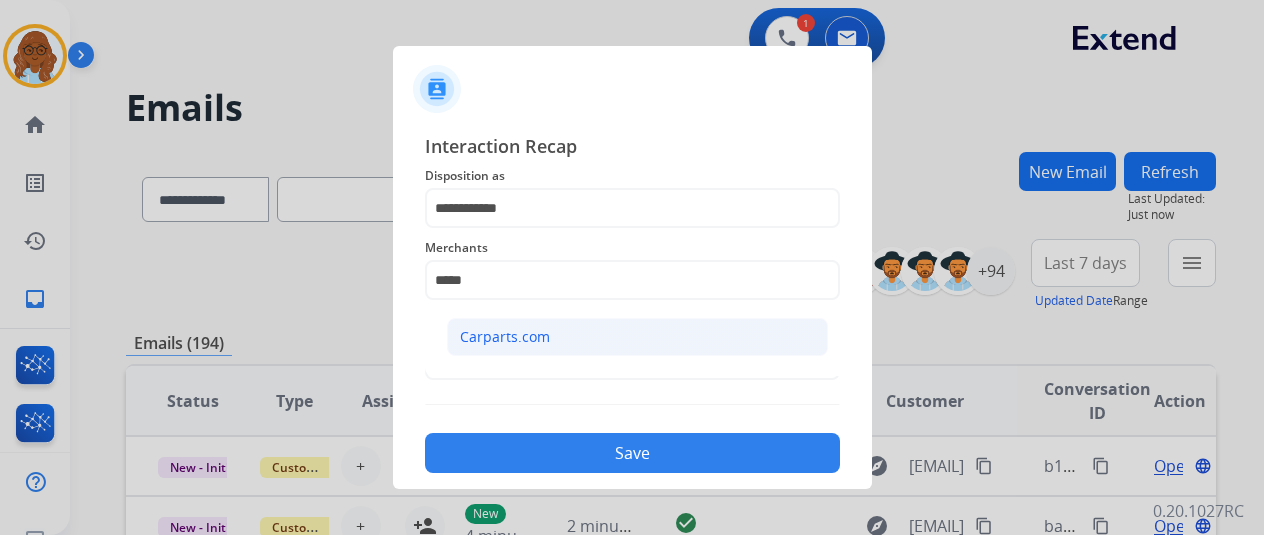 type on "**********" 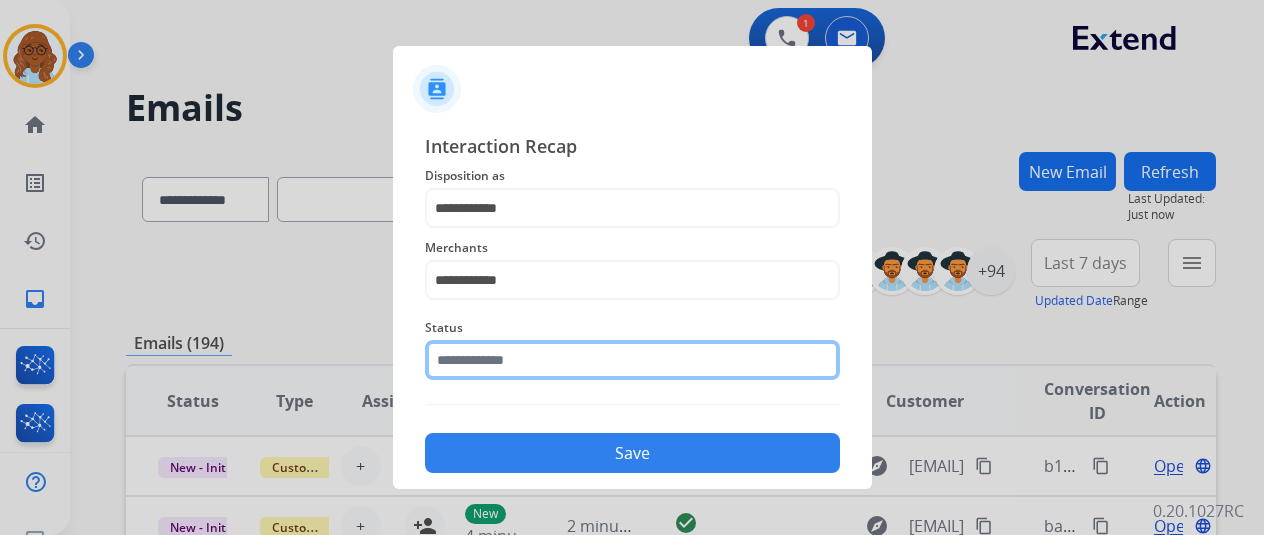click 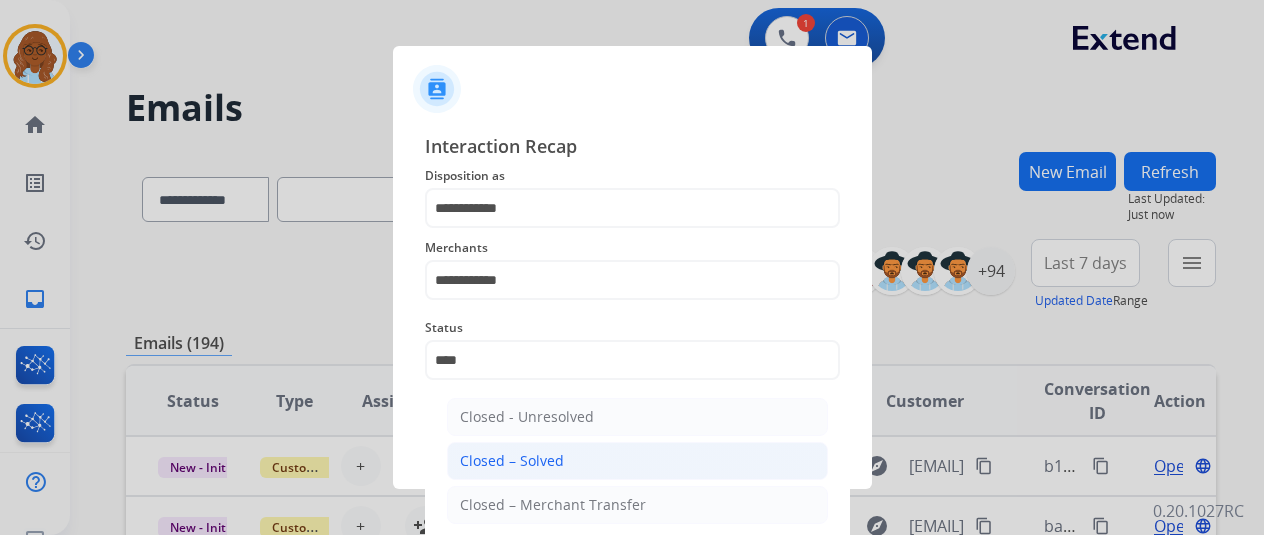 click on "Closed – Solved" 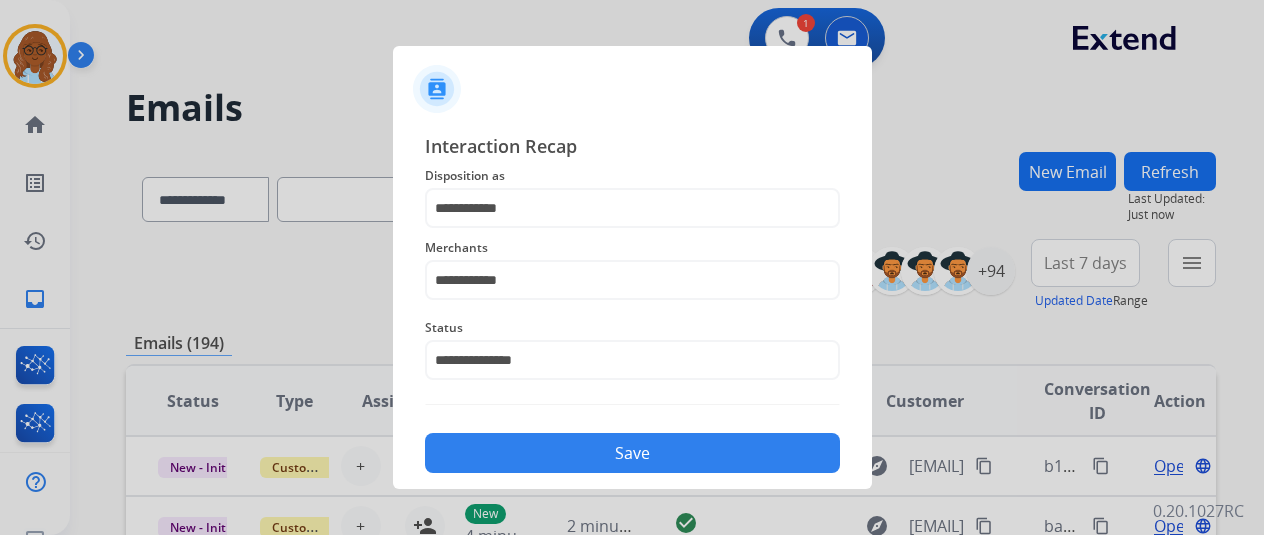 click on "Save" 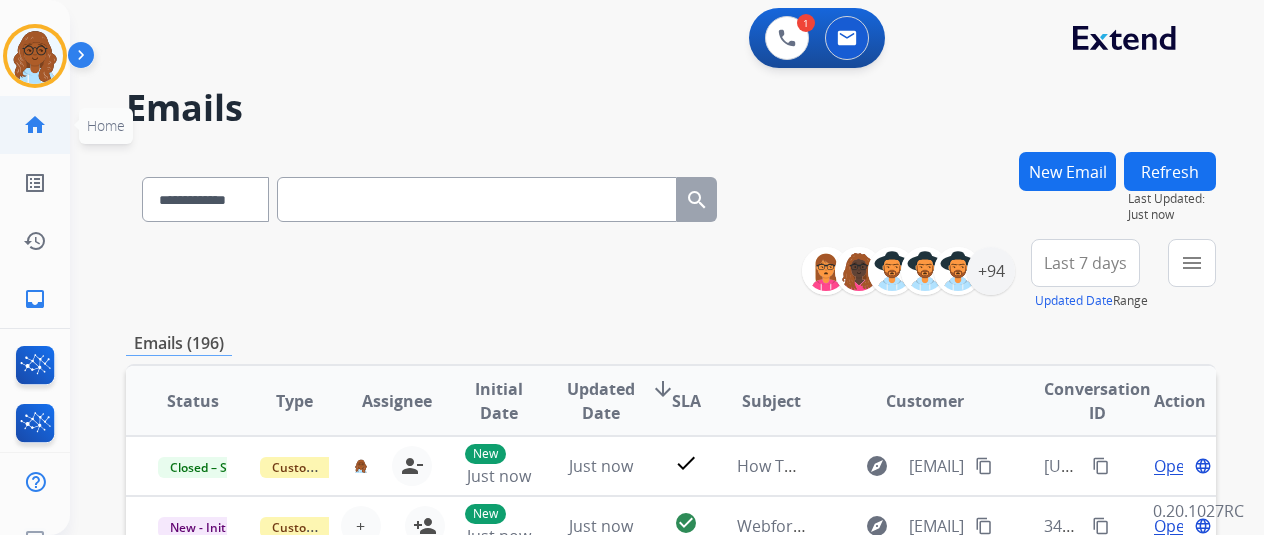 click on "home  Home" 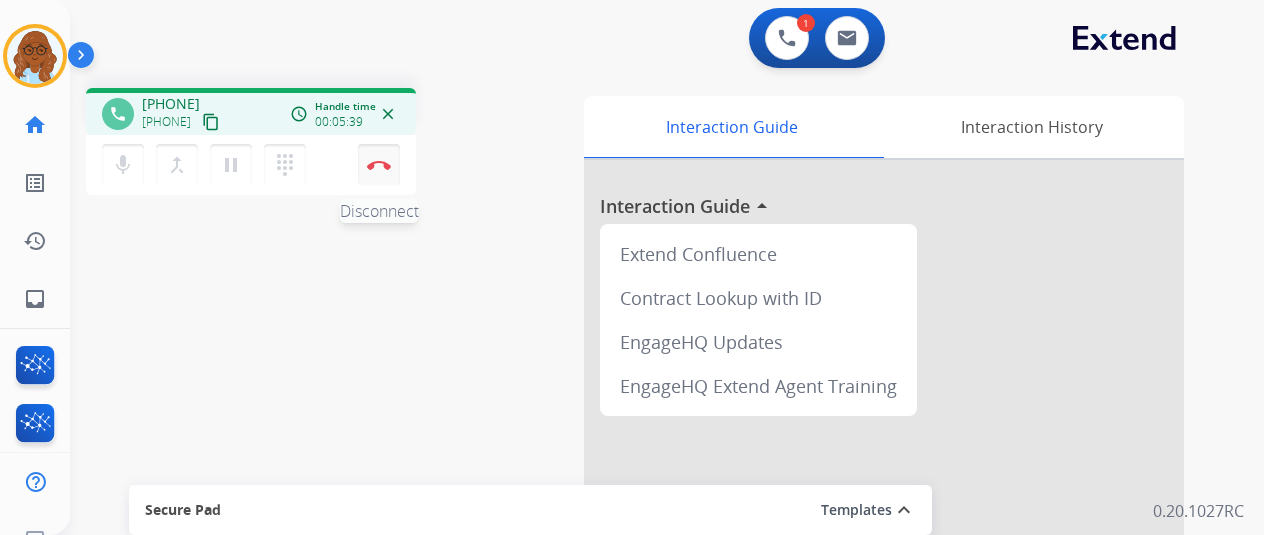 click at bounding box center (379, 165) 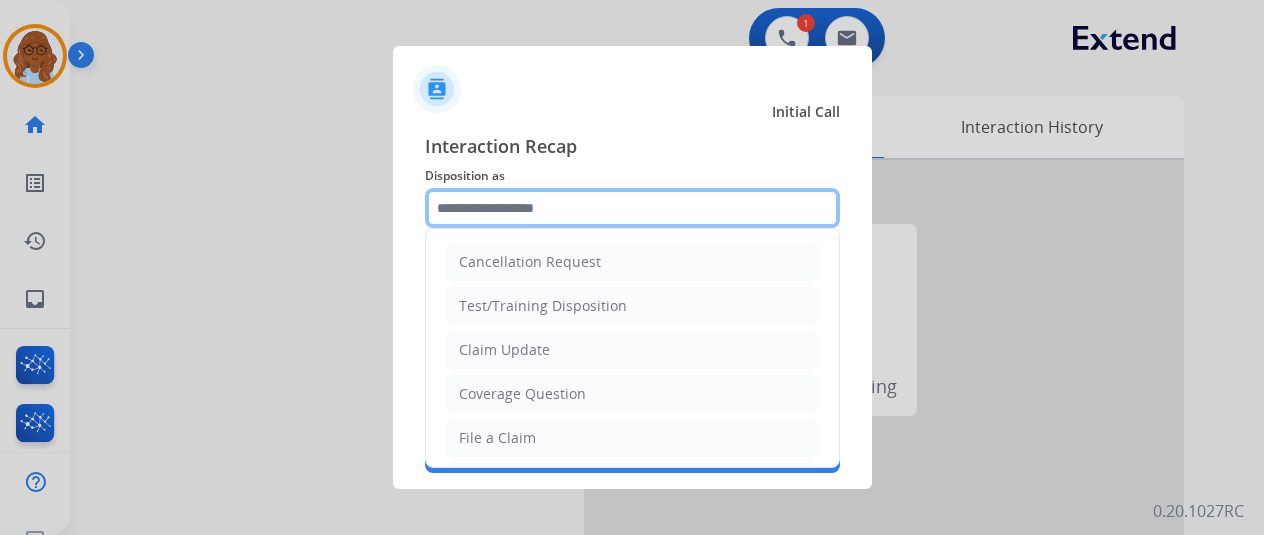click 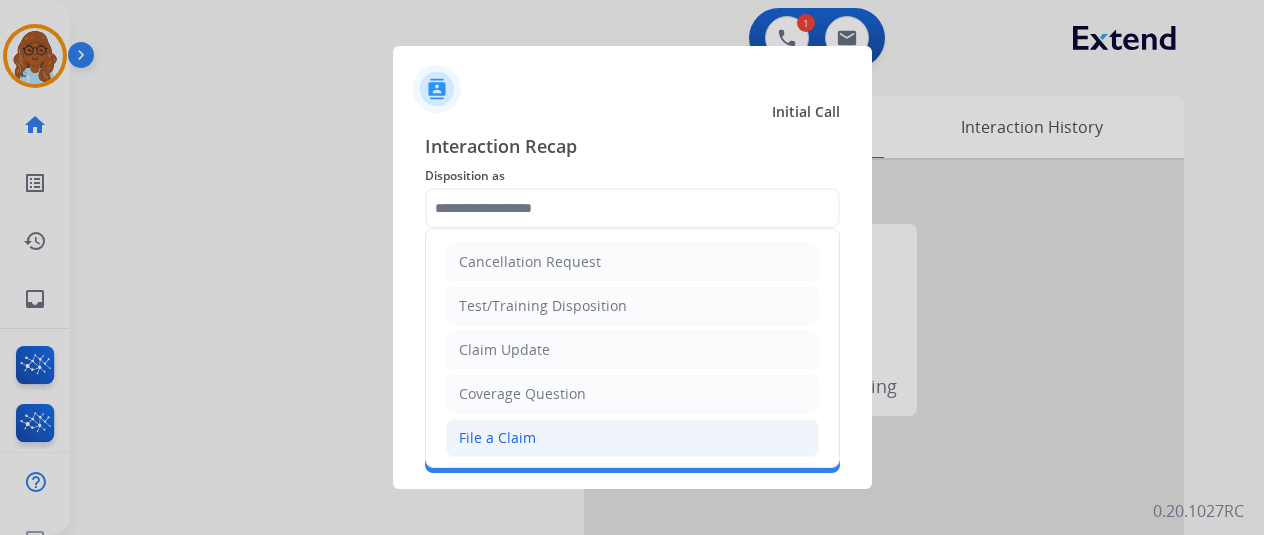 click on "File a Claim" 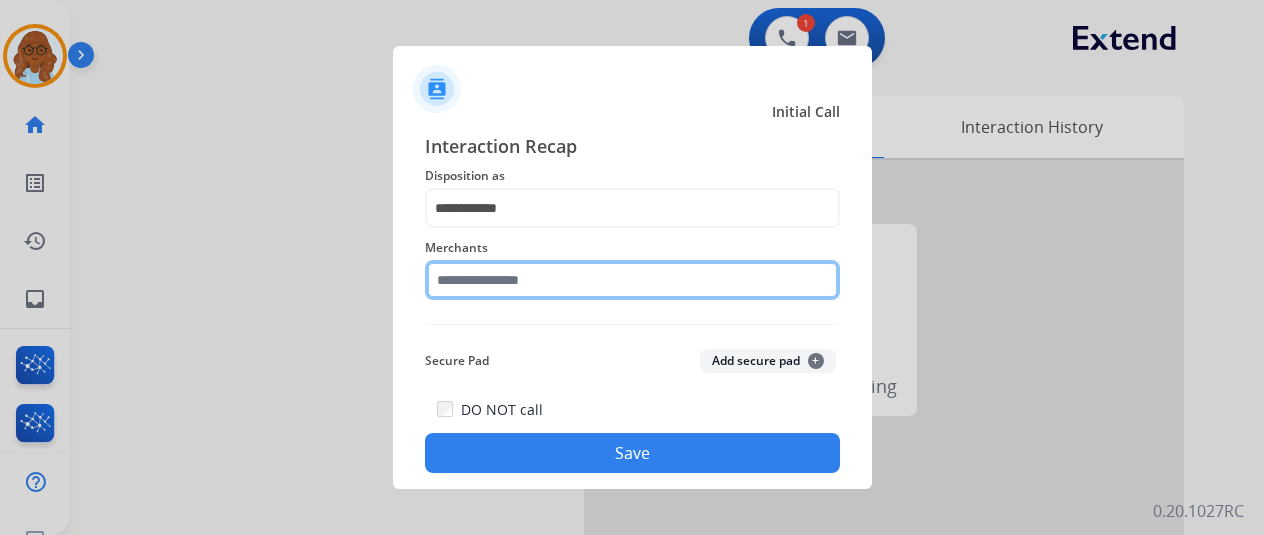 click 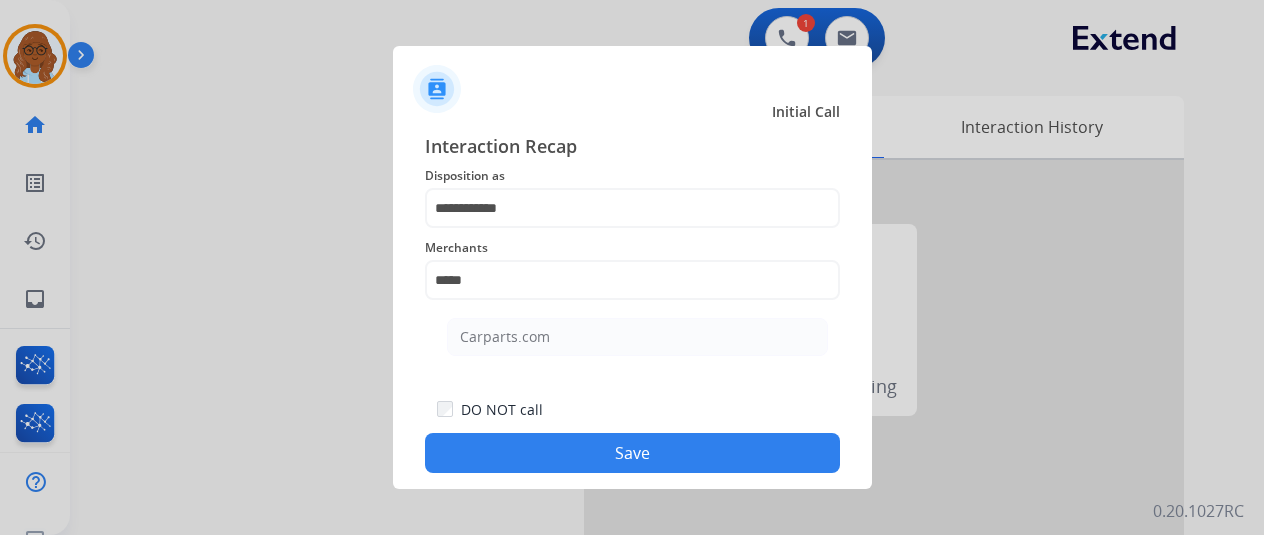 click on "Carparts.com" 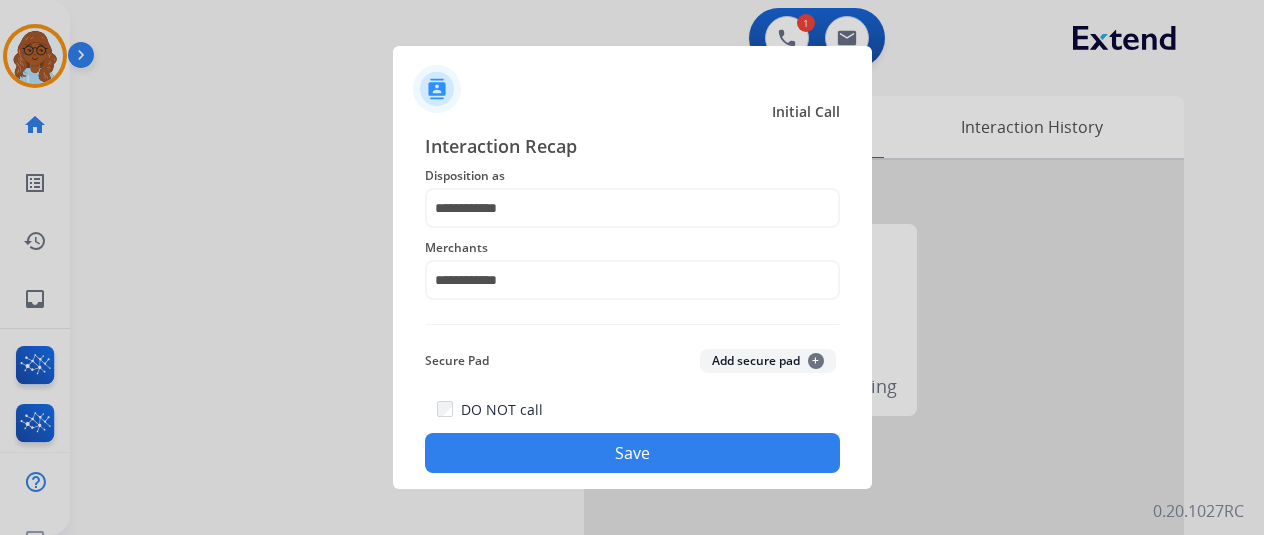 click on "Save" 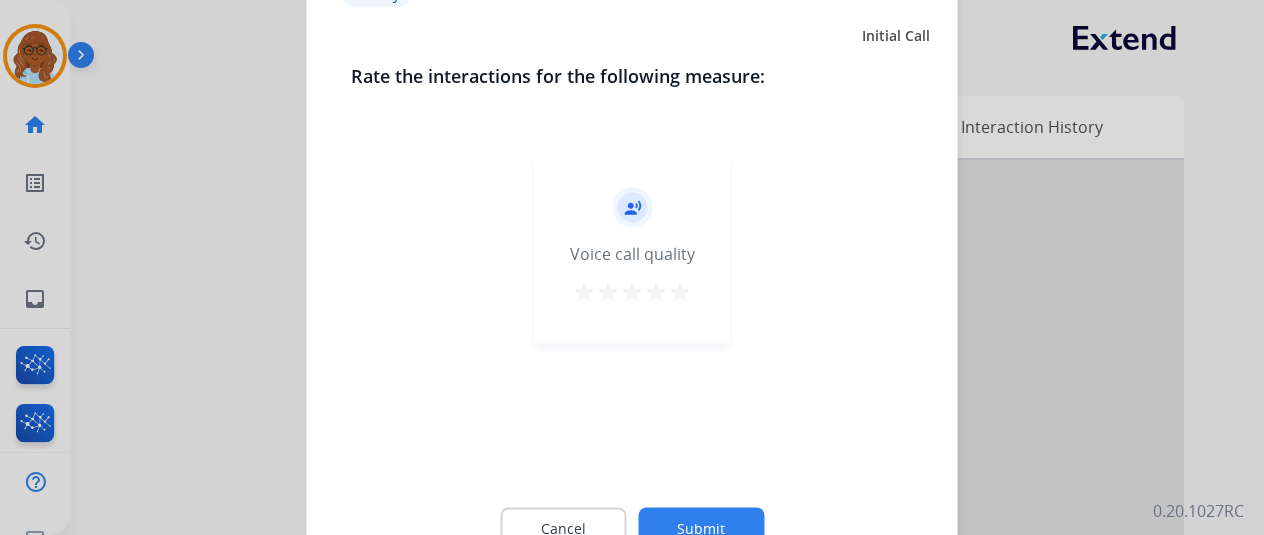 click on "star" at bounding box center (680, 291) 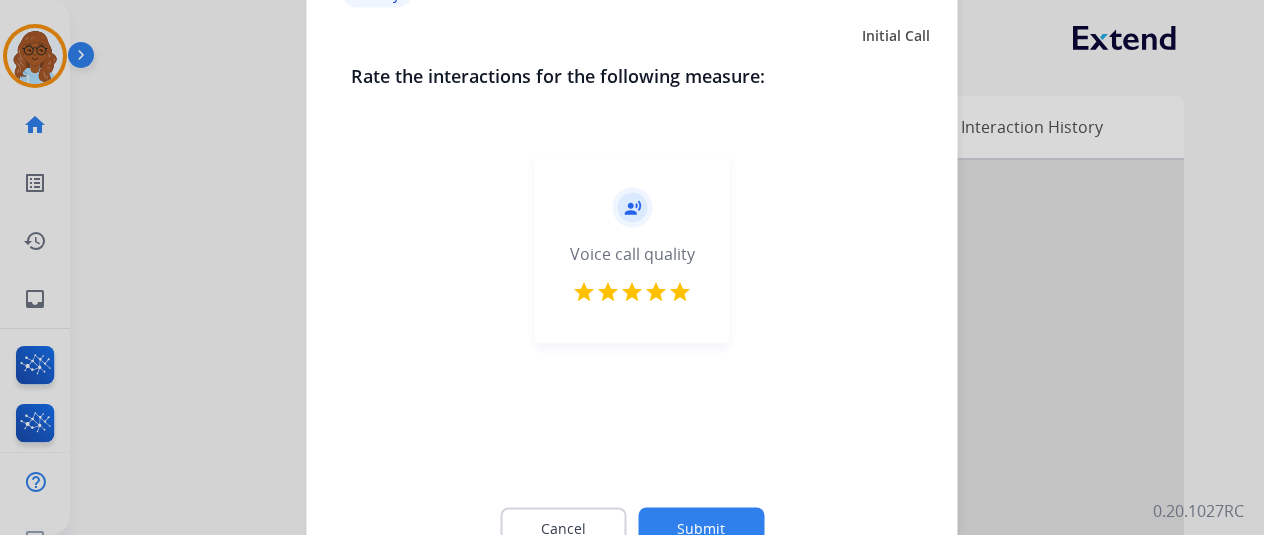 click on "Submit" 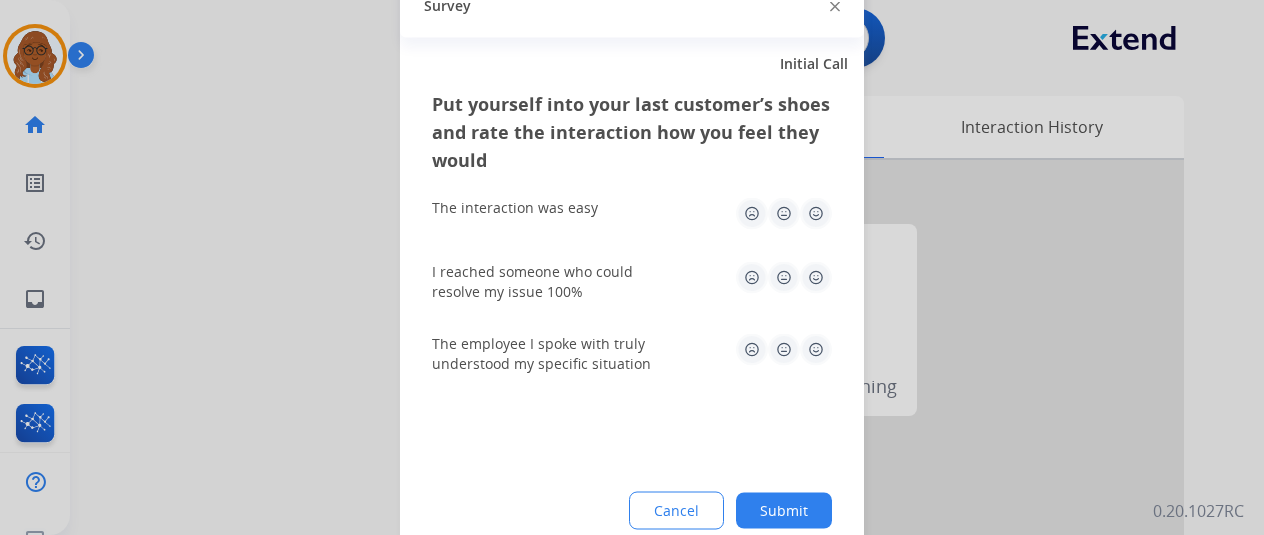 click 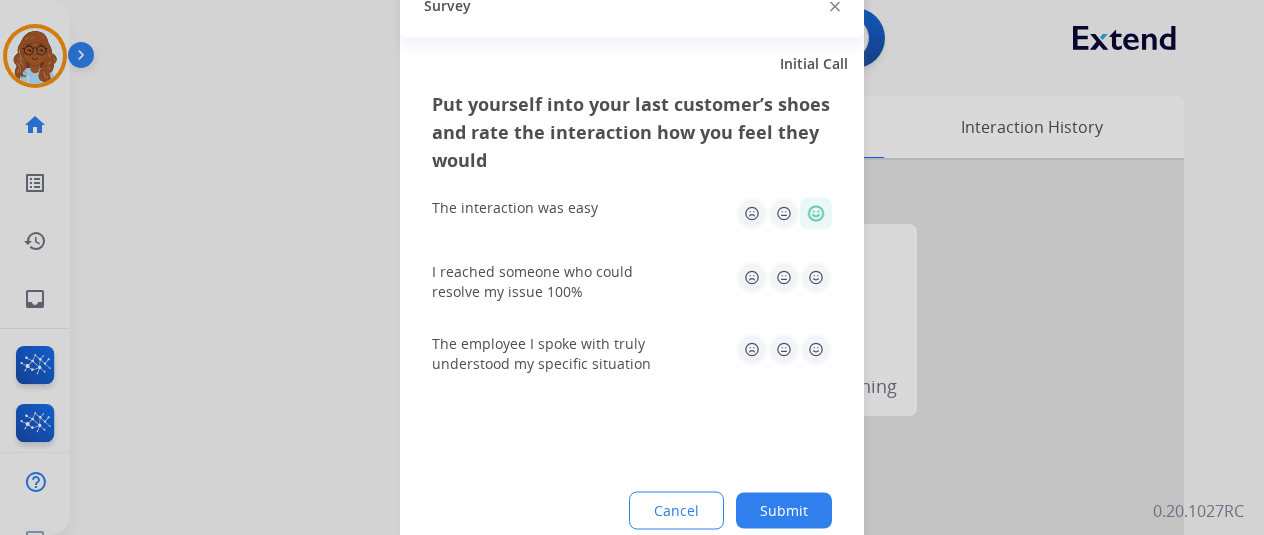 drag, startPoint x: 816, startPoint y: 282, endPoint x: 814, endPoint y: 315, distance: 33.06055 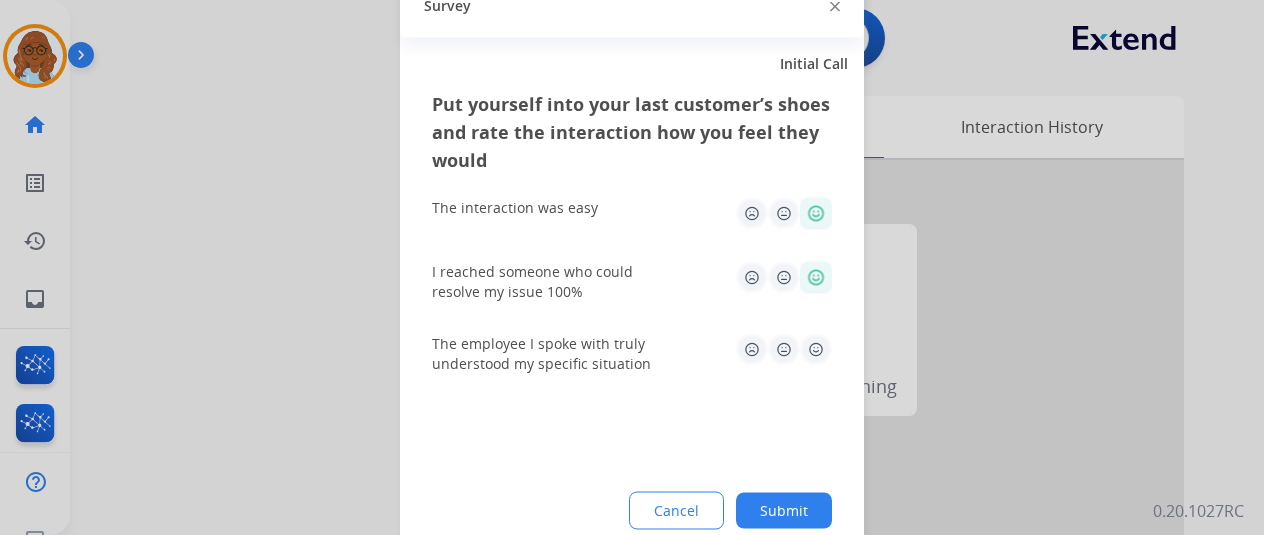drag, startPoint x: 809, startPoint y: 337, endPoint x: 809, endPoint y: 352, distance: 15 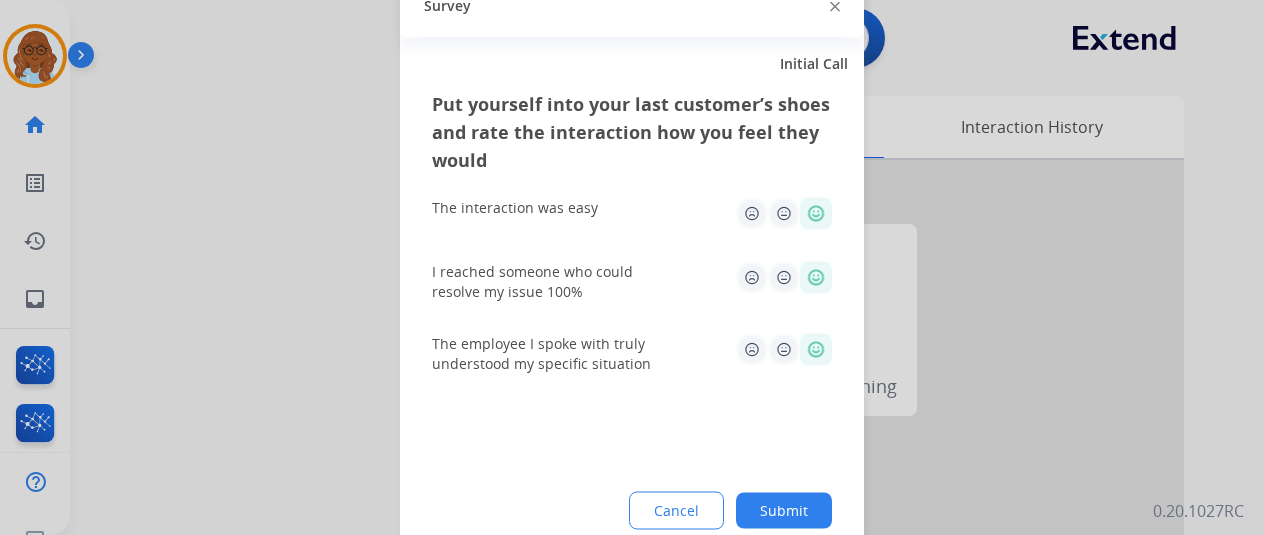 click on "Submit" 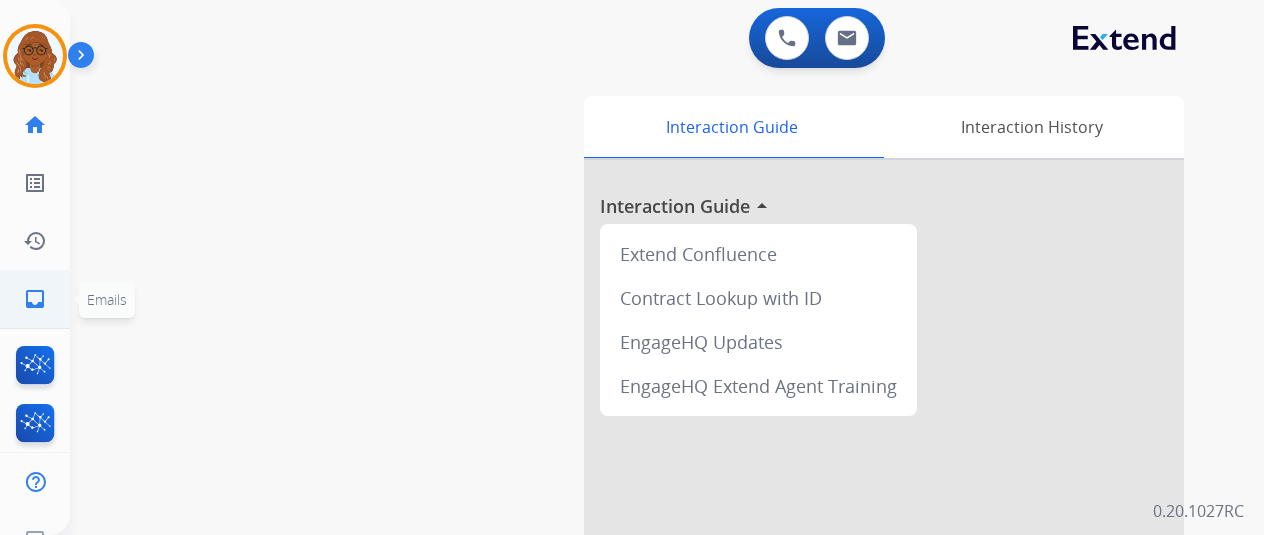 click on "inbox" 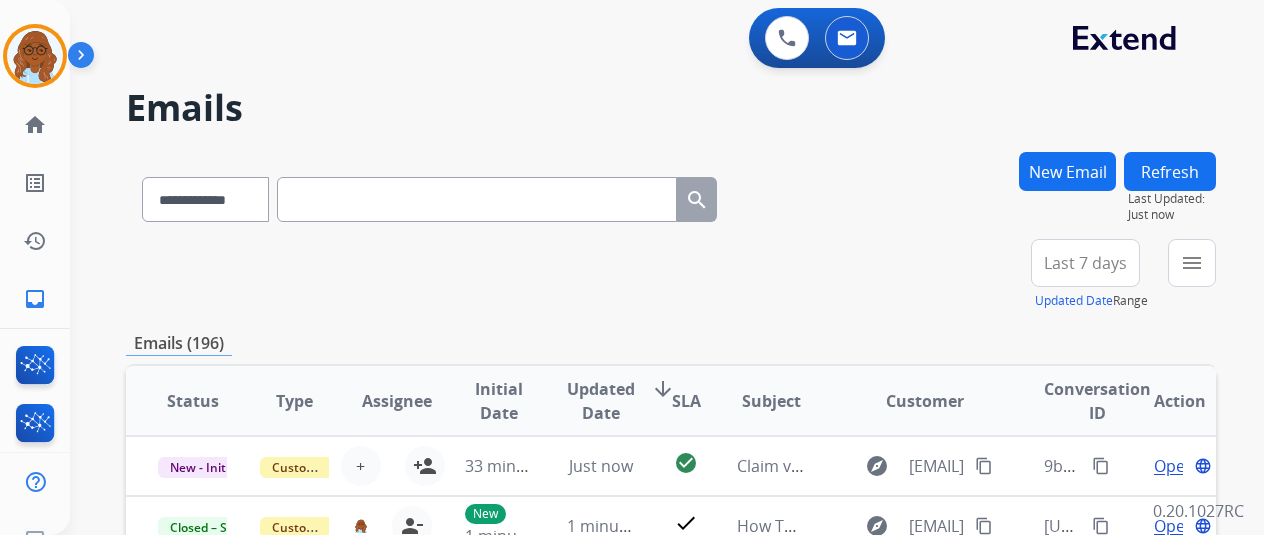 click on "New Email" at bounding box center [1067, 171] 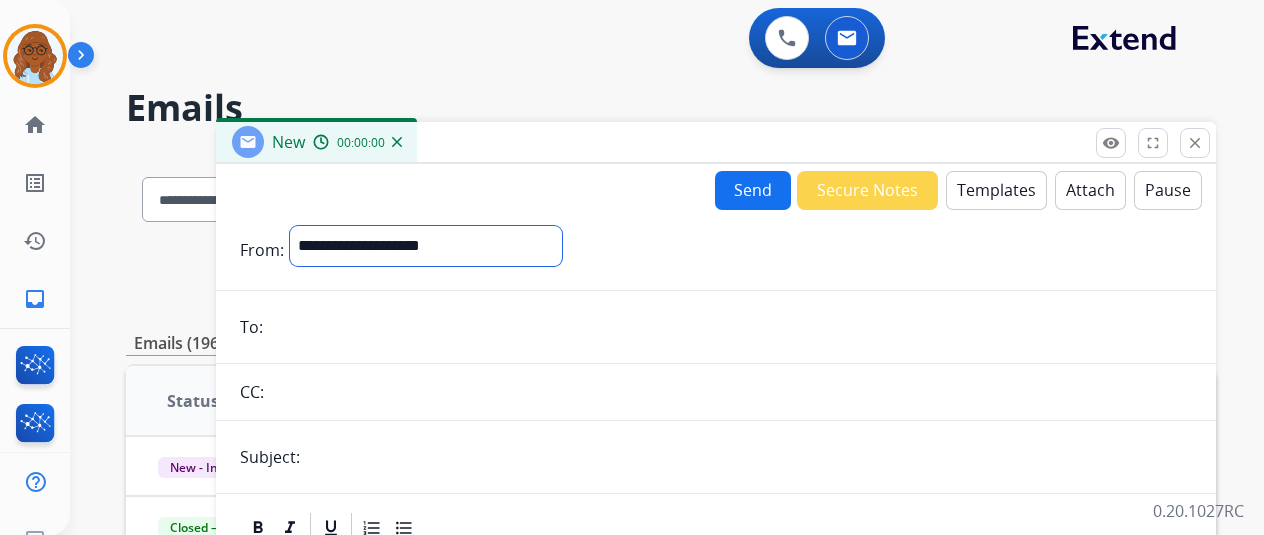 drag, startPoint x: 462, startPoint y: 229, endPoint x: 462, endPoint y: 258, distance: 29 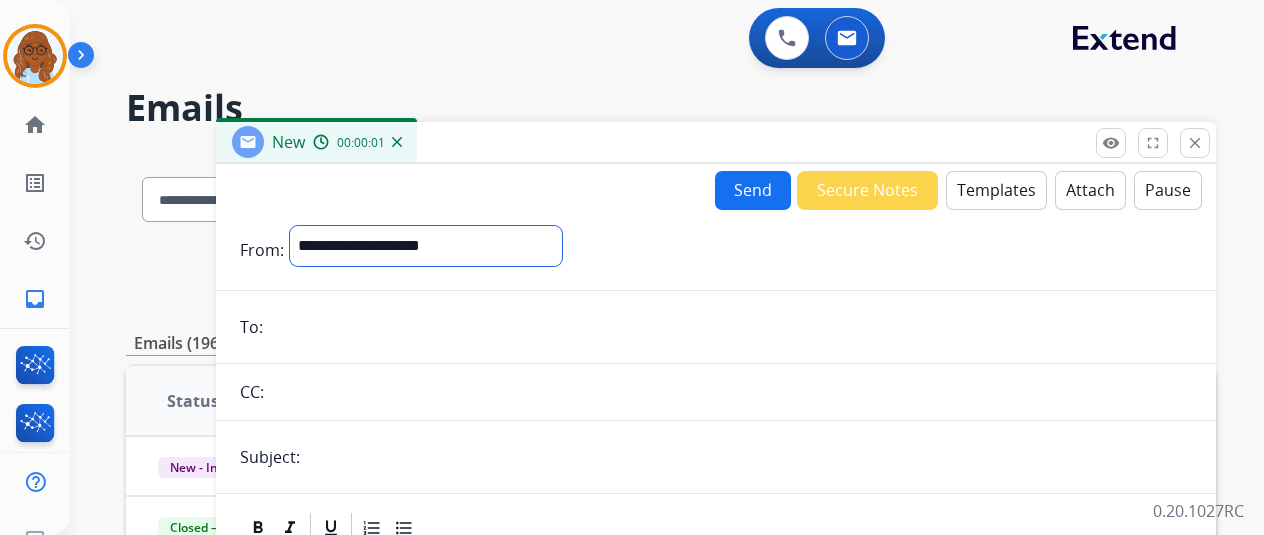 select on "**********" 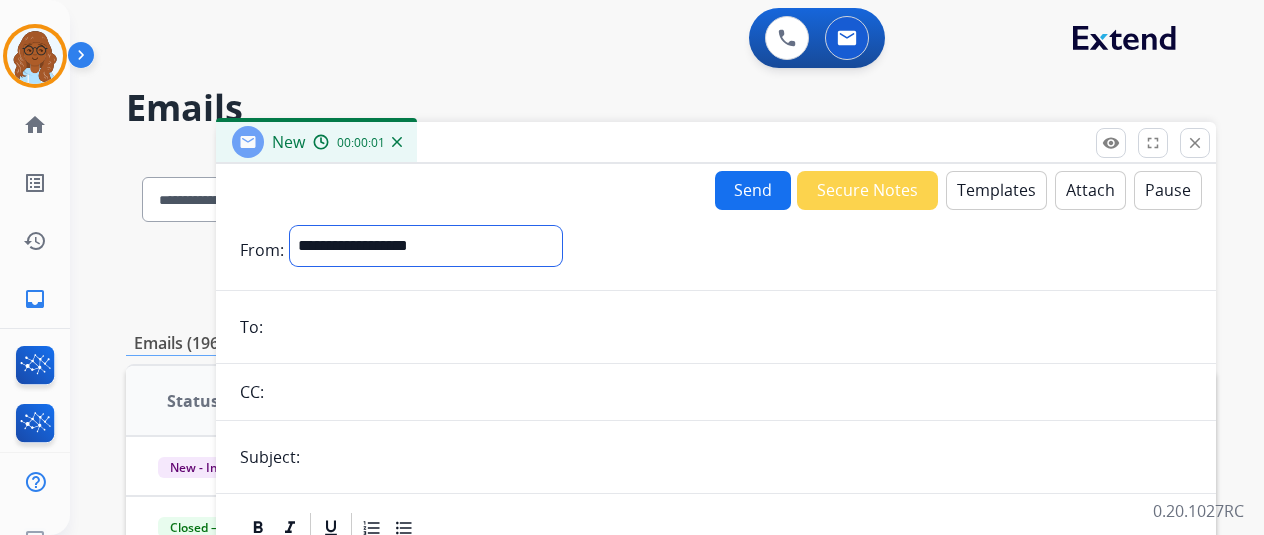 click on "**********" at bounding box center (426, 246) 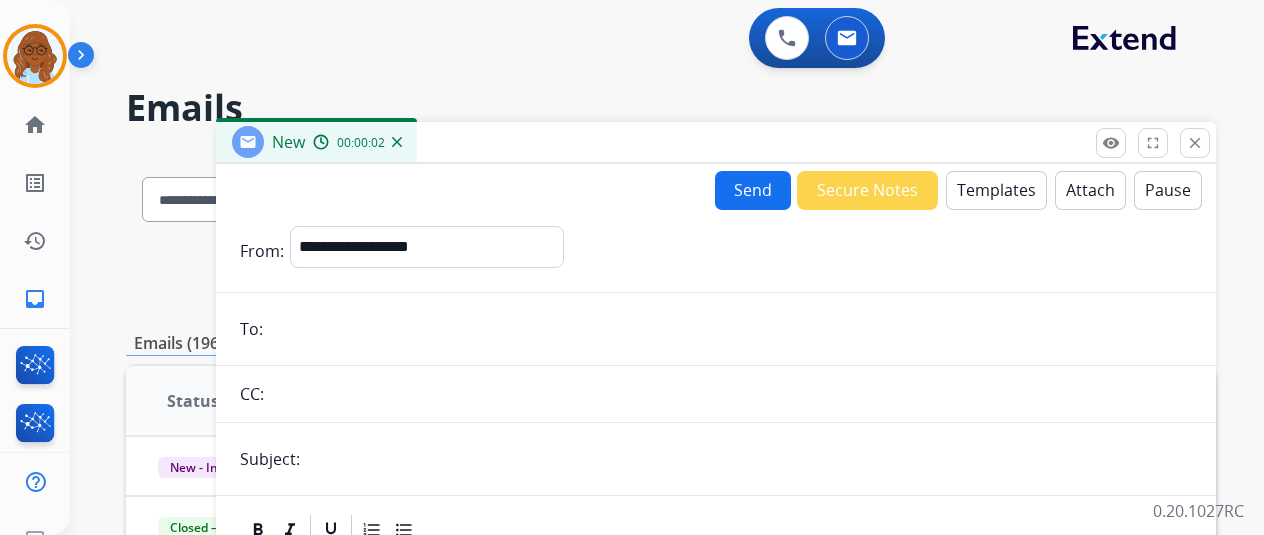 click on "Templates" at bounding box center (996, 190) 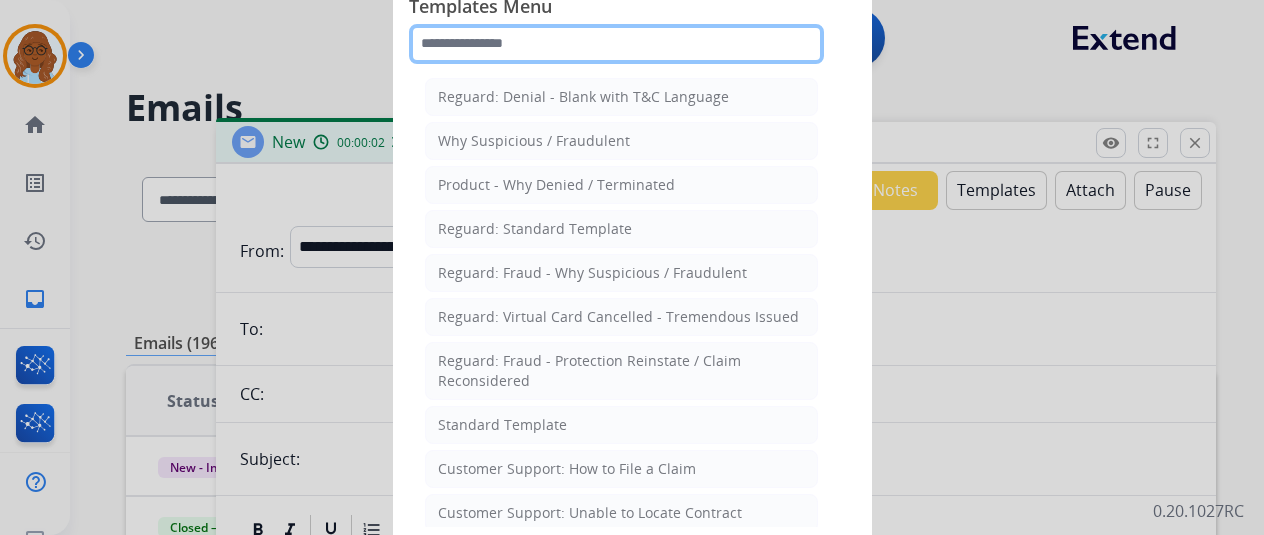 click 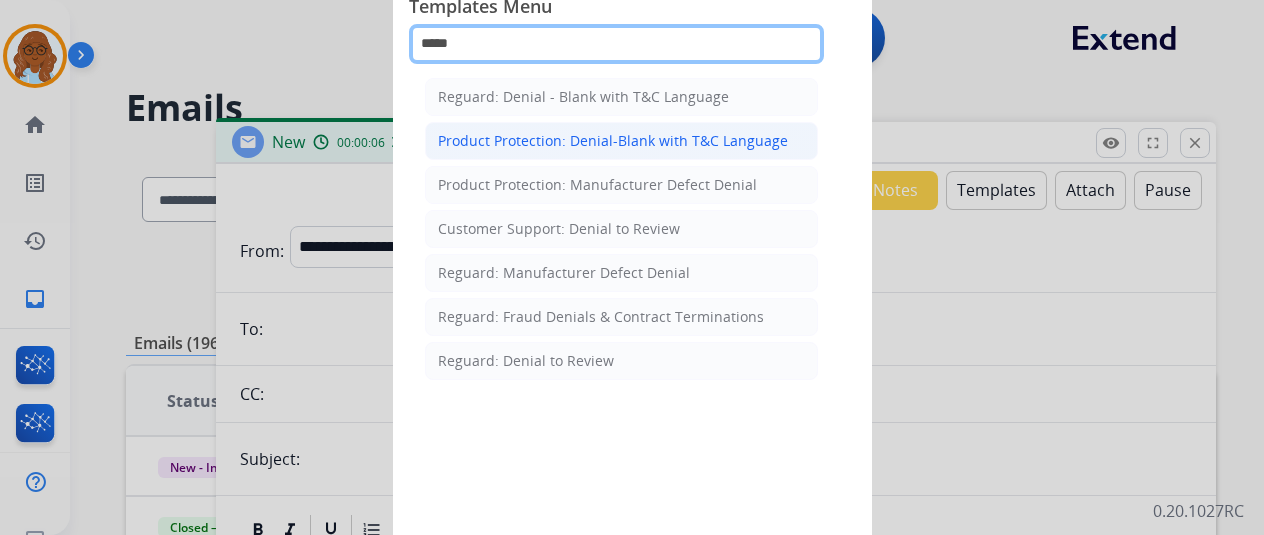 type on "*****" 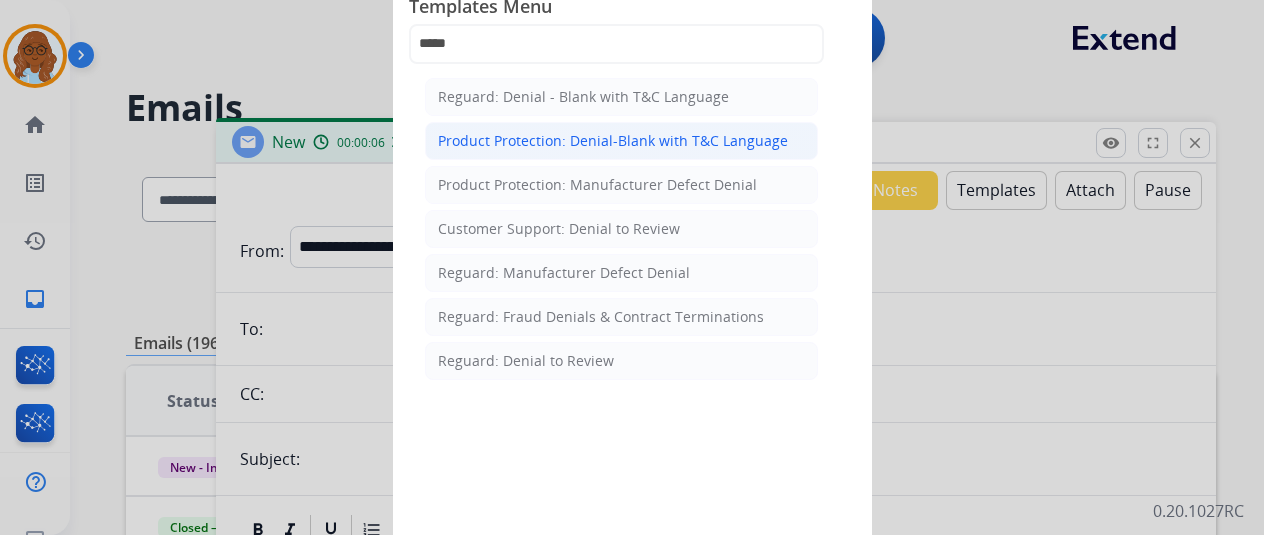click on "Product Protection: Denial-Blank with T&C Language" 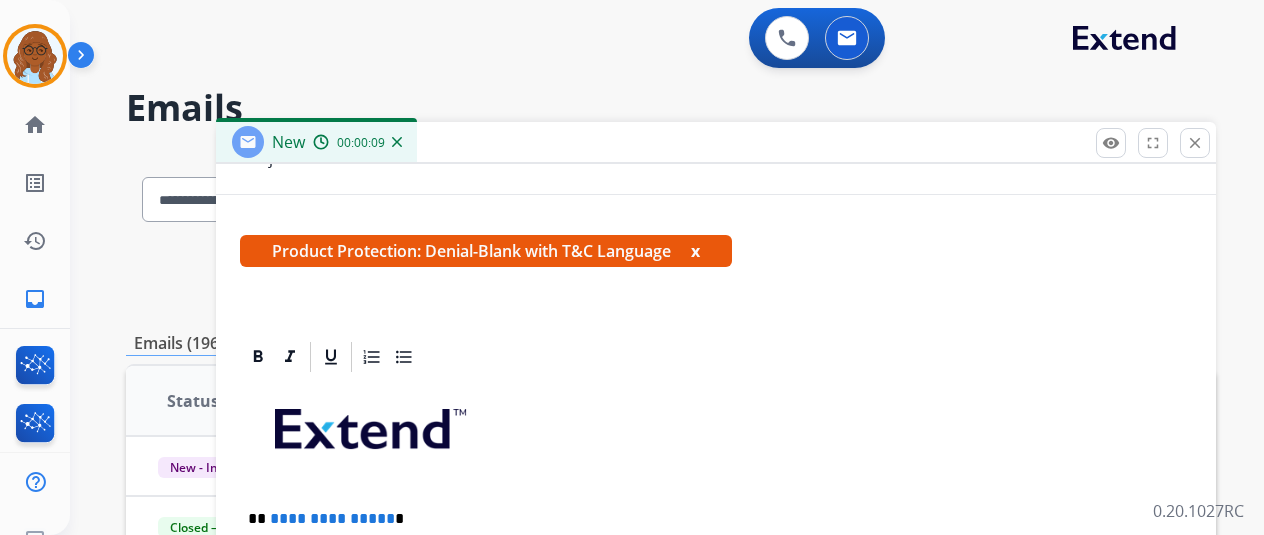 scroll, scrollTop: 100, scrollLeft: 0, axis: vertical 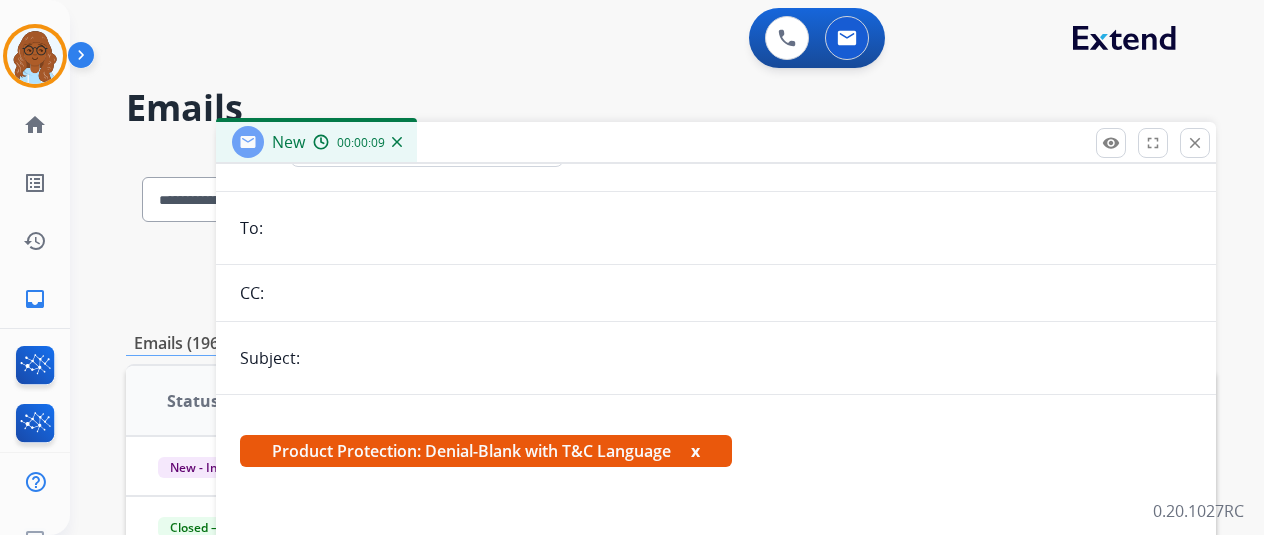click at bounding box center [730, 228] 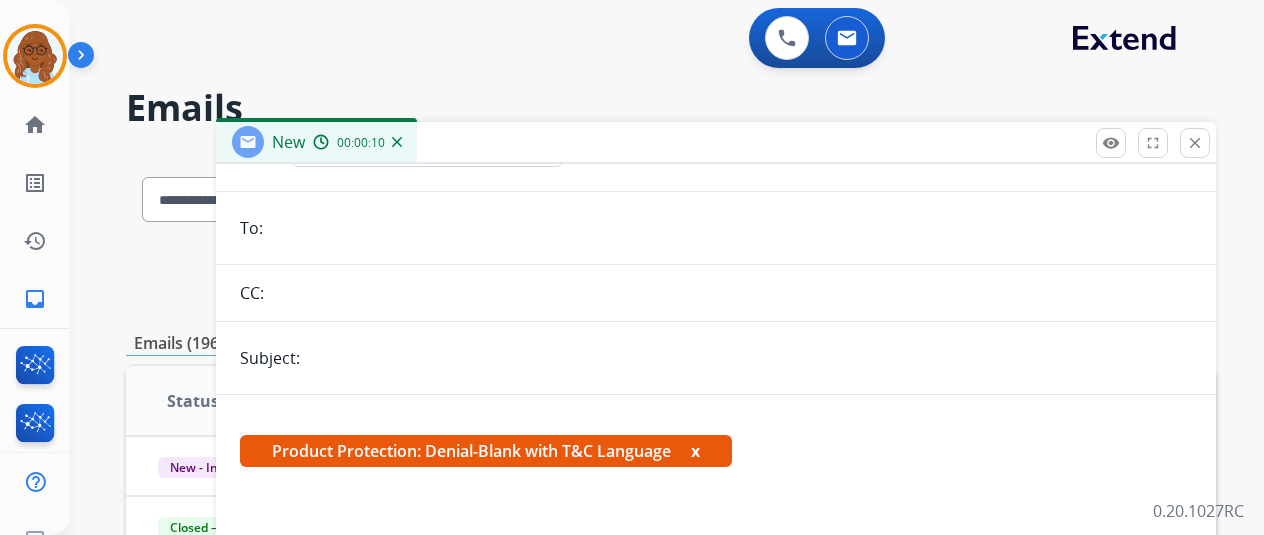 paste on "**********" 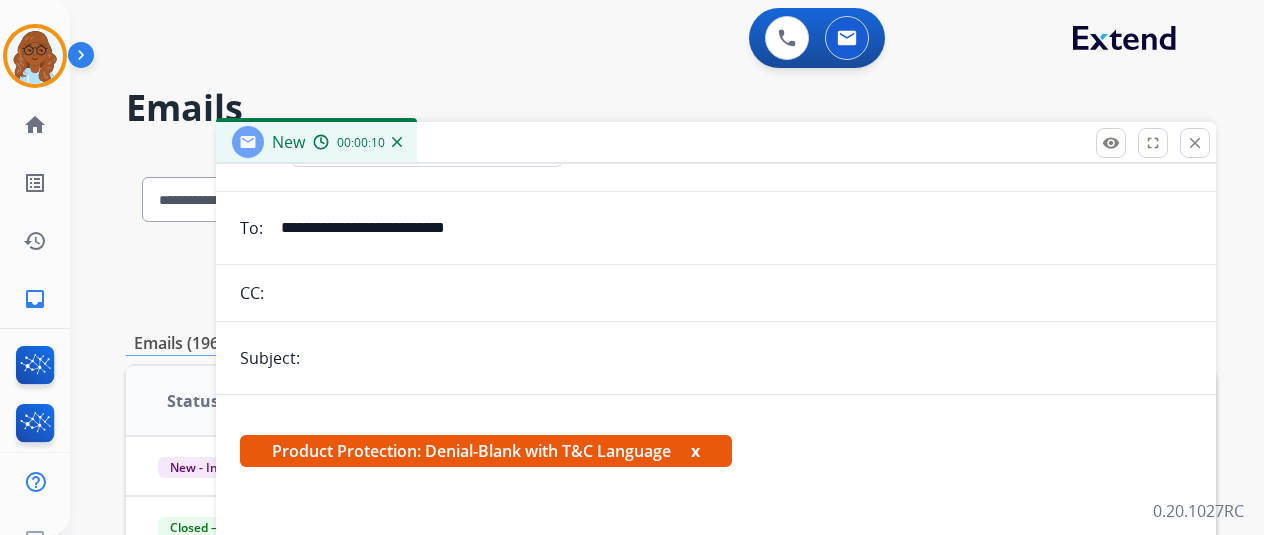type on "**********" 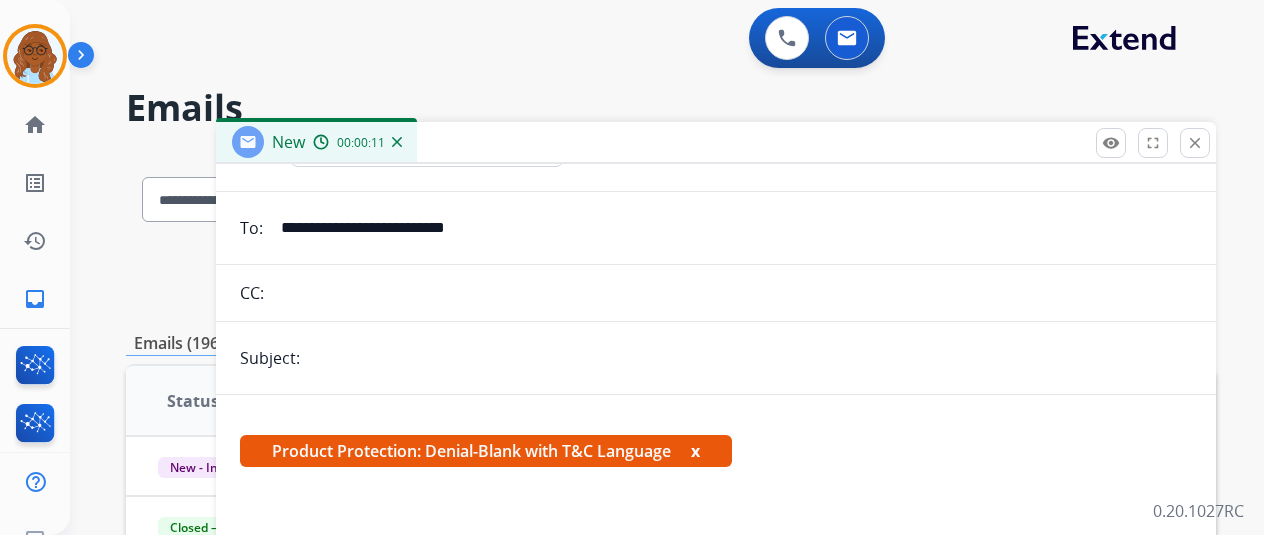 type on "**********" 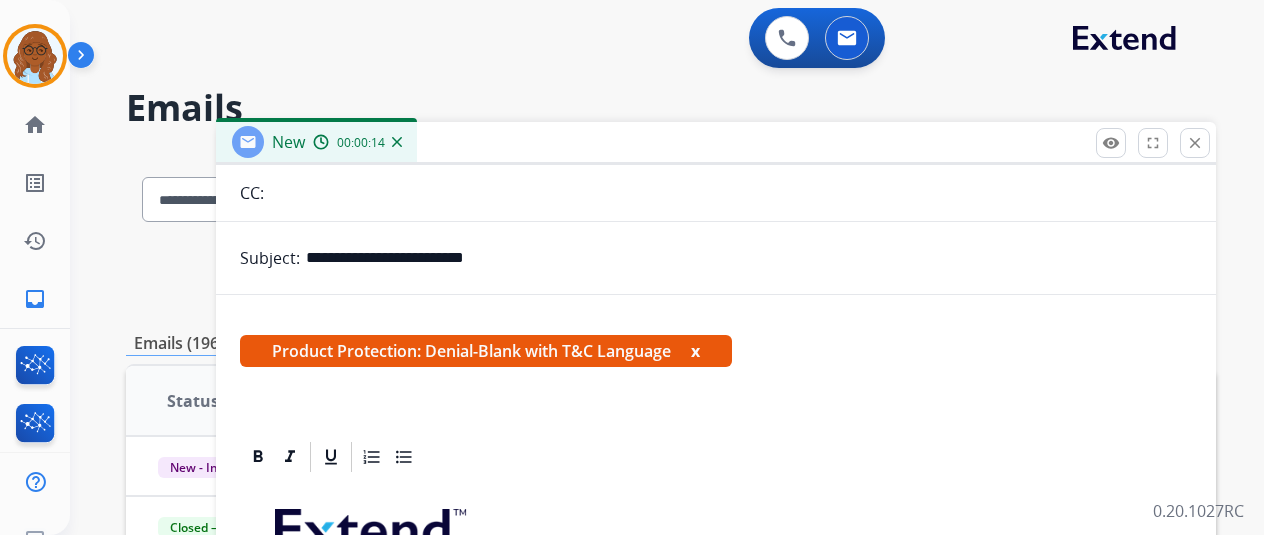 click on "x" at bounding box center [695, 351] 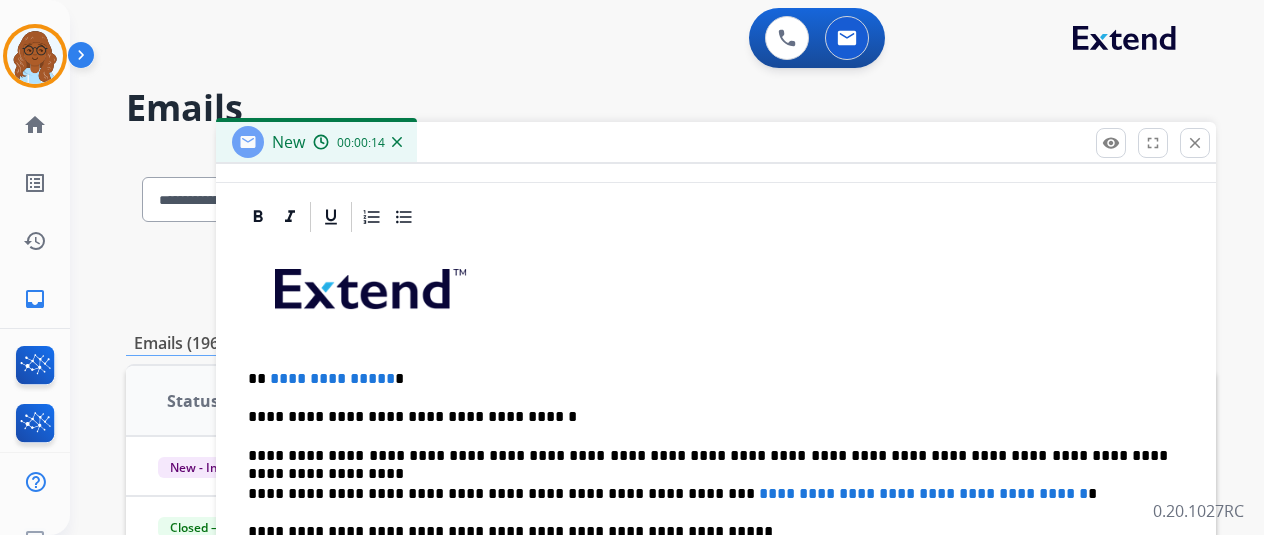scroll, scrollTop: 314, scrollLeft: 0, axis: vertical 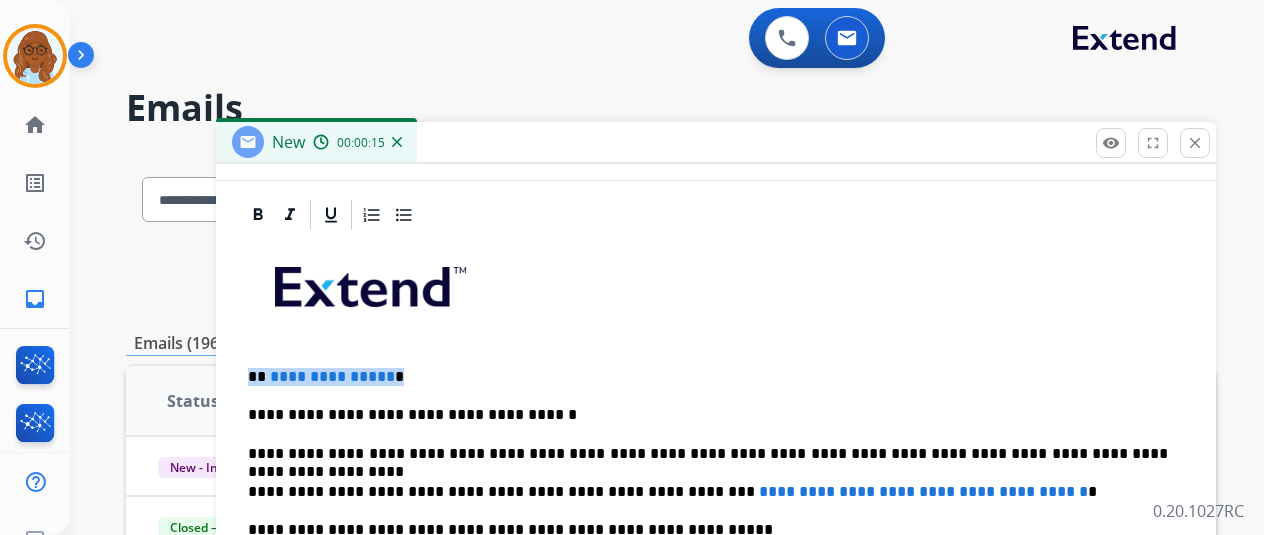 drag, startPoint x: 211, startPoint y: 357, endPoint x: 157, endPoint y: 354, distance: 54.08327 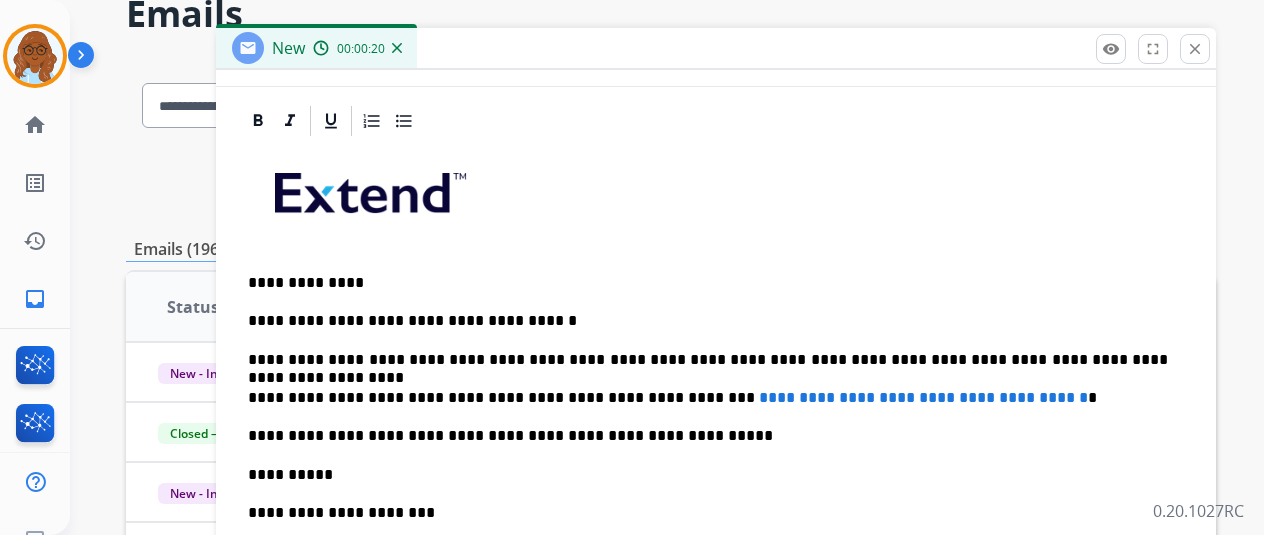scroll, scrollTop: 200, scrollLeft: 0, axis: vertical 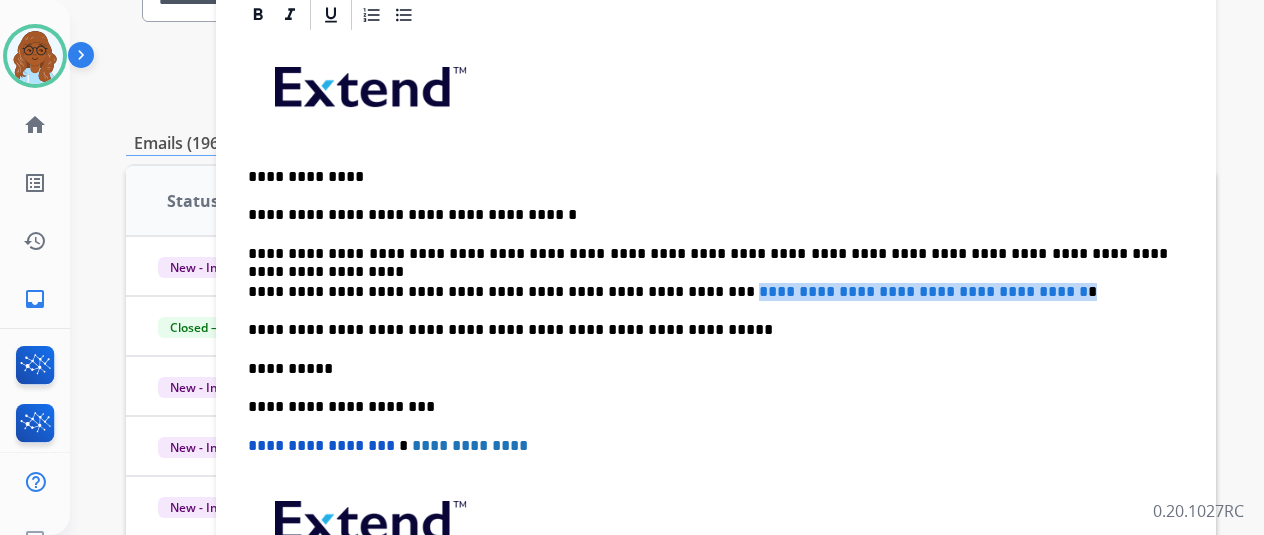 drag, startPoint x: 1084, startPoint y: 294, endPoint x: 673, endPoint y: 285, distance: 411.09854 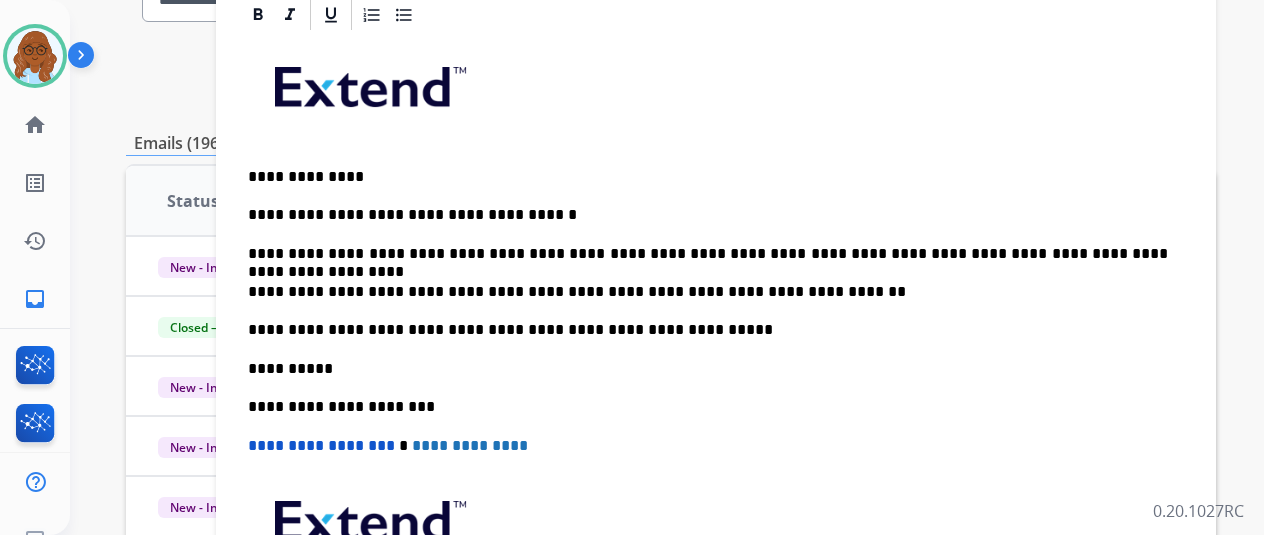 drag, startPoint x: 672, startPoint y: 287, endPoint x: 706, endPoint y: 308, distance: 39.962482 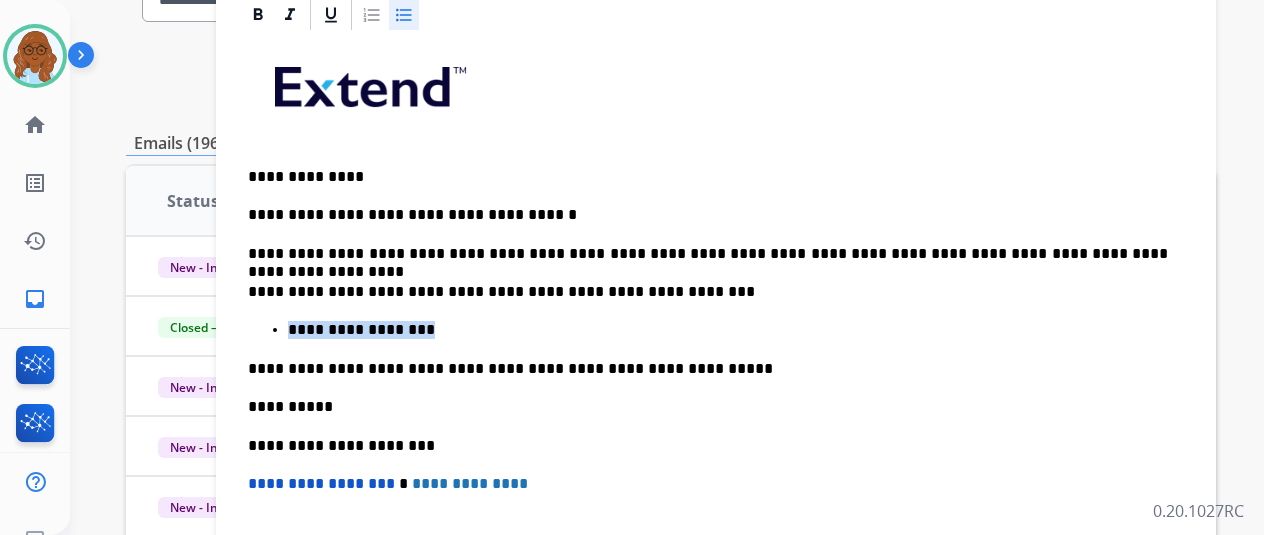 drag, startPoint x: 438, startPoint y: 331, endPoint x: 301, endPoint y: 325, distance: 137.13132 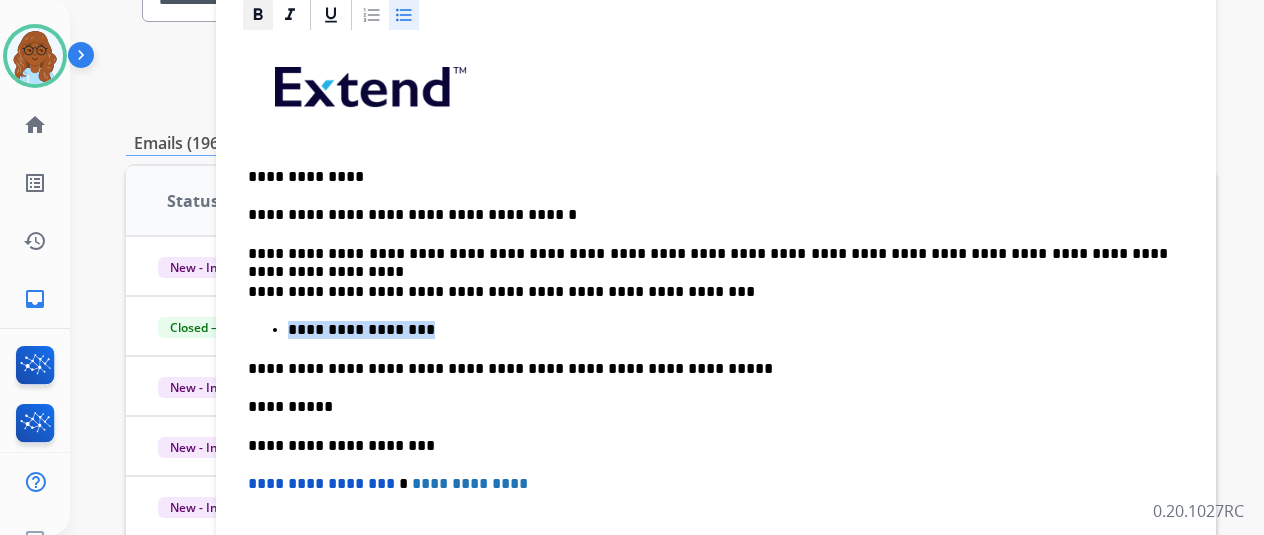 click 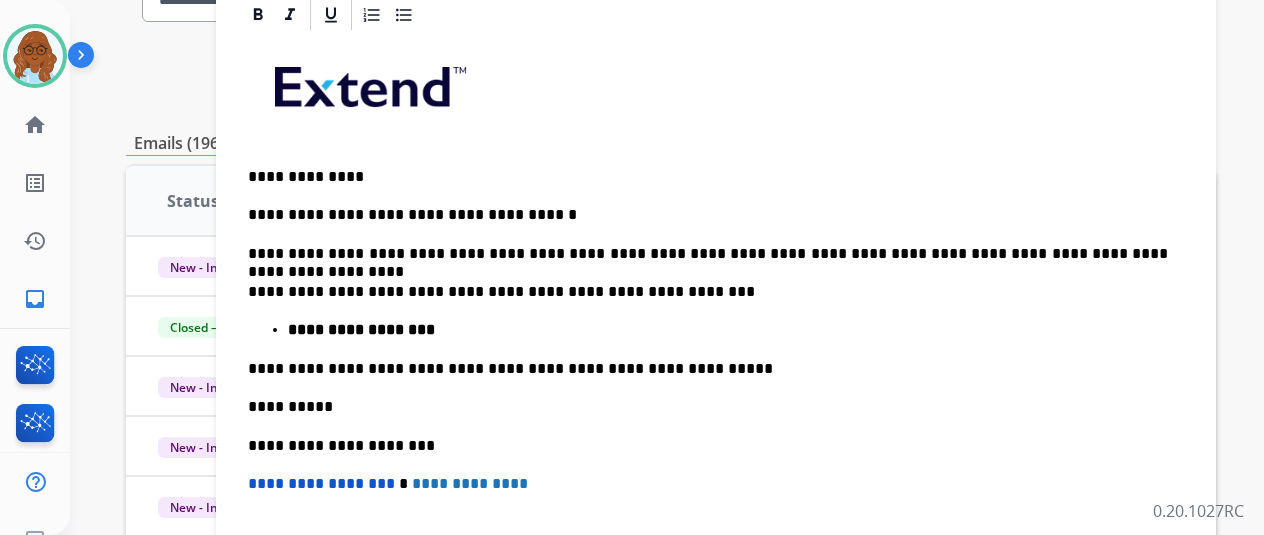 click on "**********" at bounding box center [716, 387] 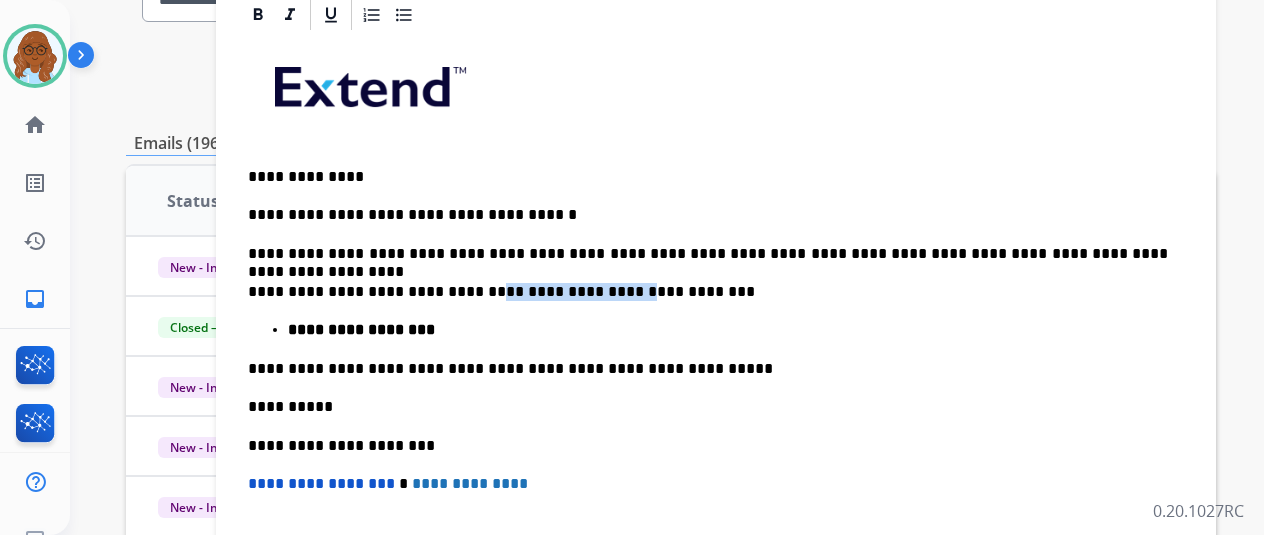 drag, startPoint x: 473, startPoint y: 284, endPoint x: 606, endPoint y: 291, distance: 133.18408 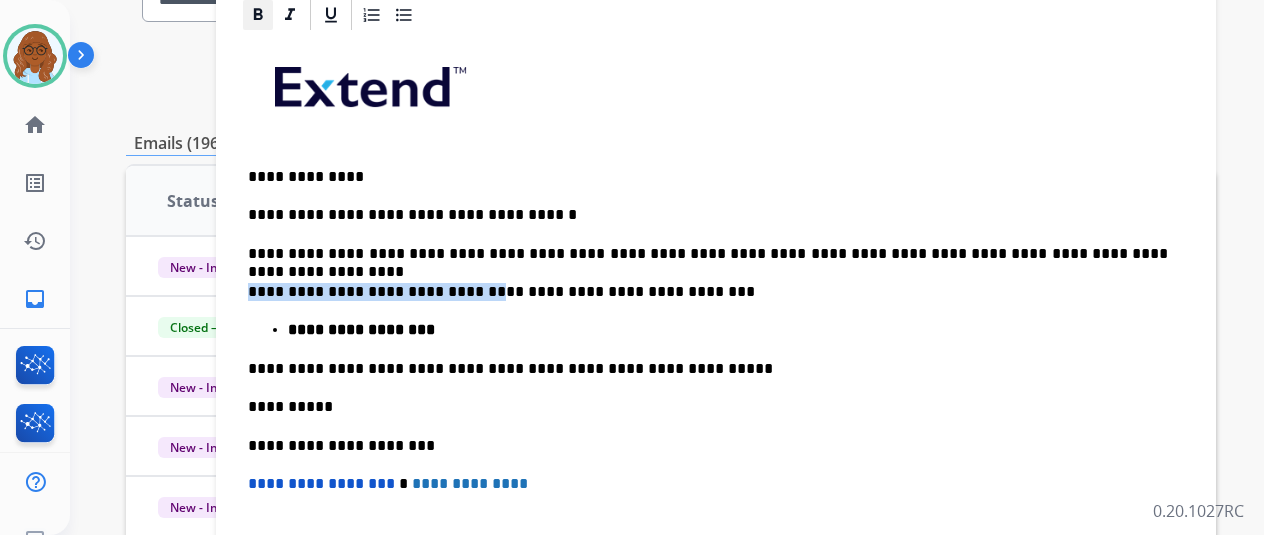 click 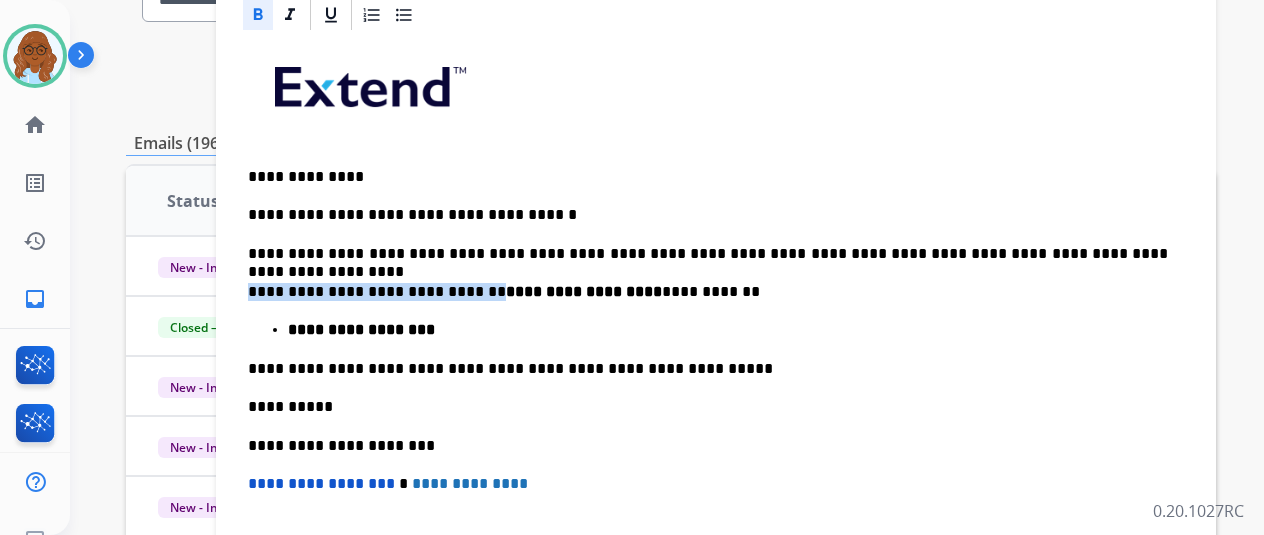 click on "**********" at bounding box center (716, 387) 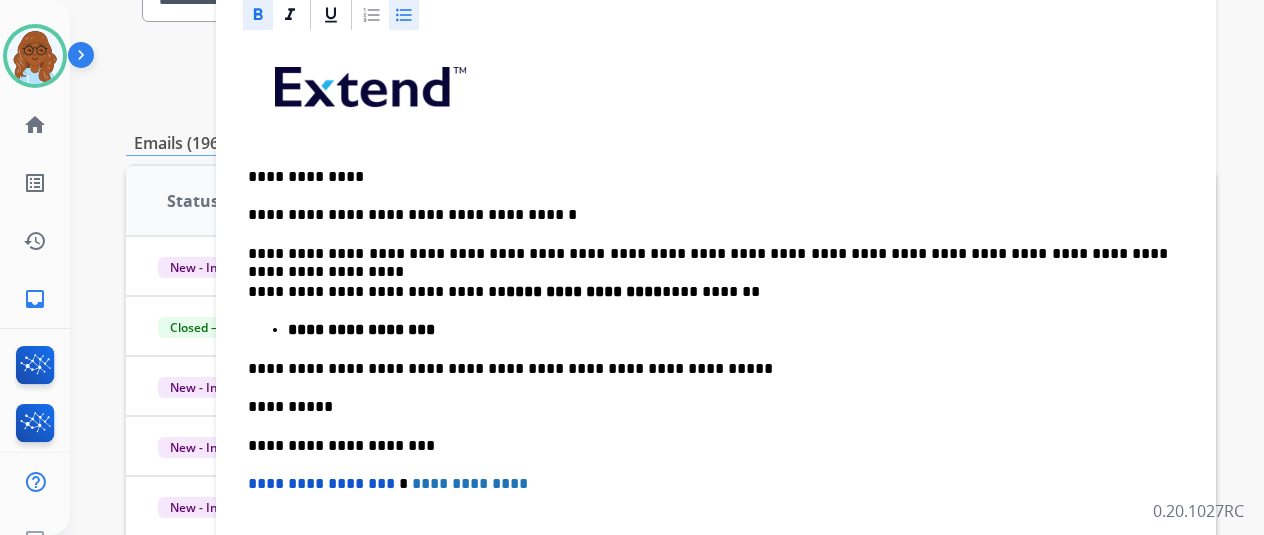 click on "**********" at bounding box center (708, 292) 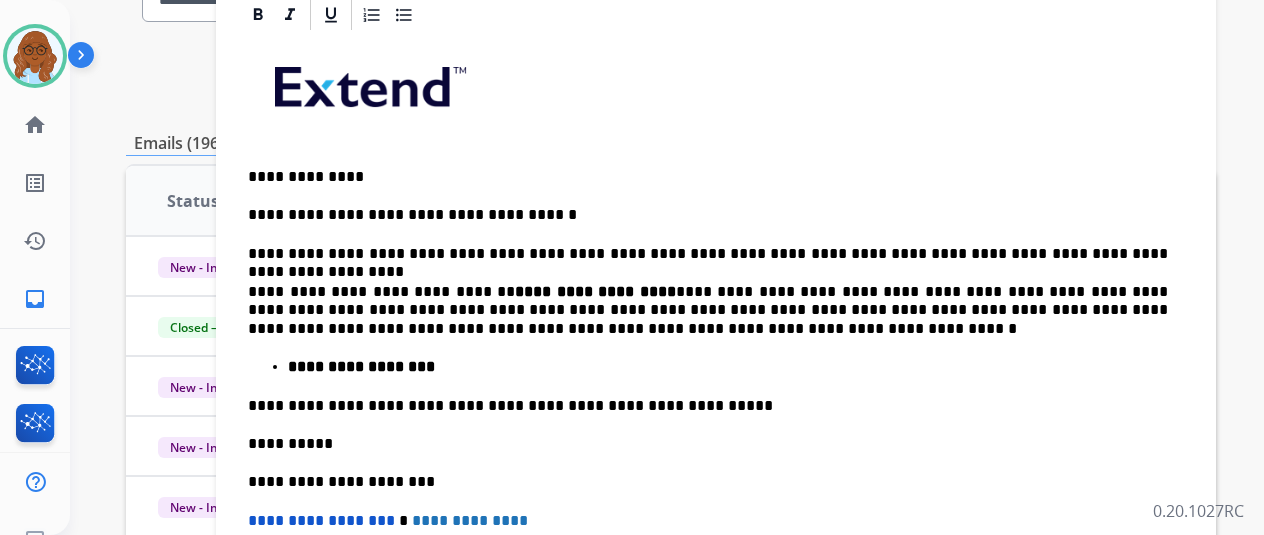 click on "**********" at bounding box center (708, 310) 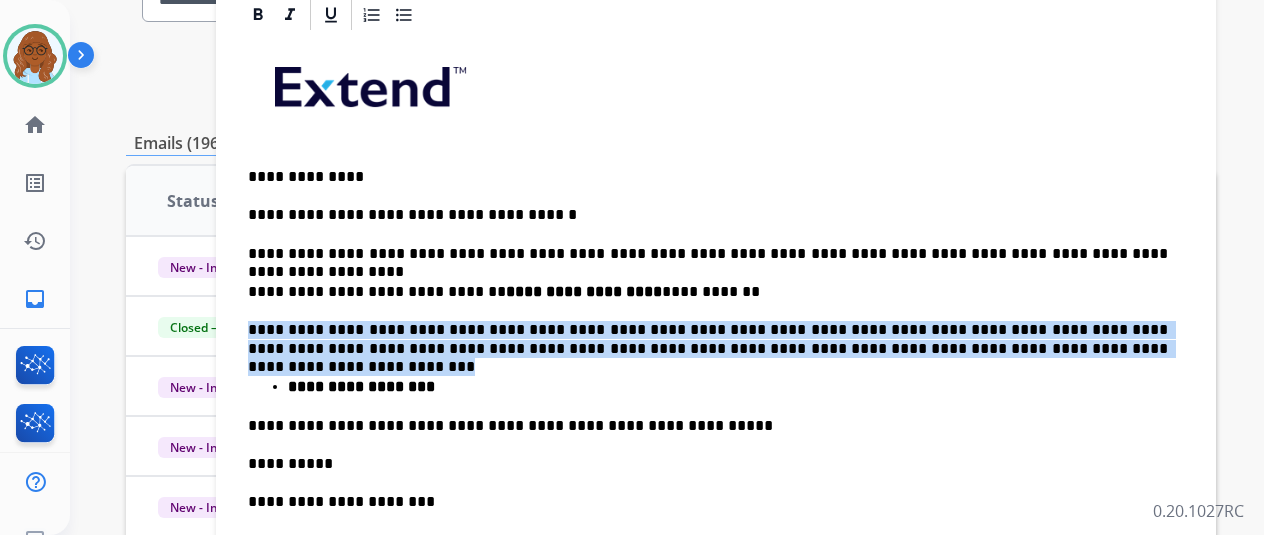drag, startPoint x: 789, startPoint y: 317, endPoint x: 242, endPoint y: 314, distance: 547.00824 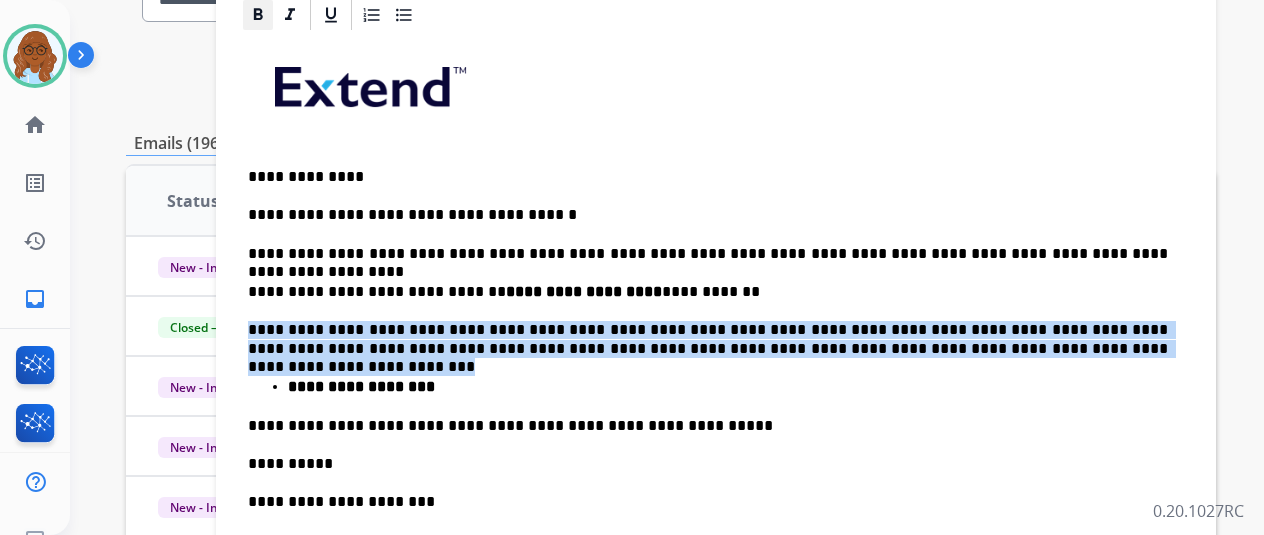 click at bounding box center (258, 15) 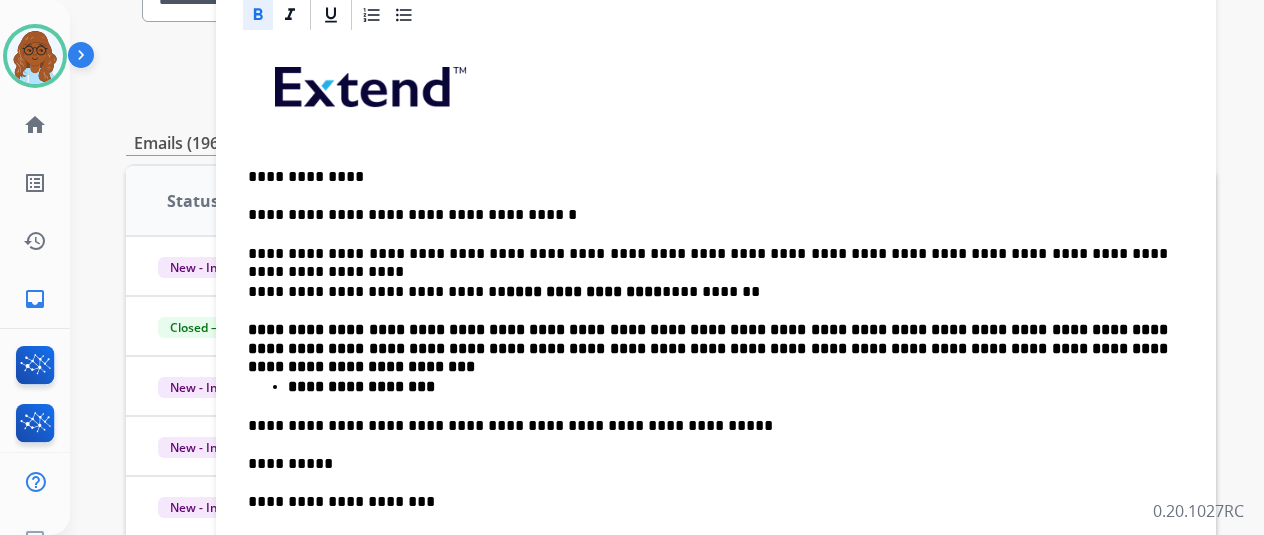 click on "**********" at bounding box center (710, 348) 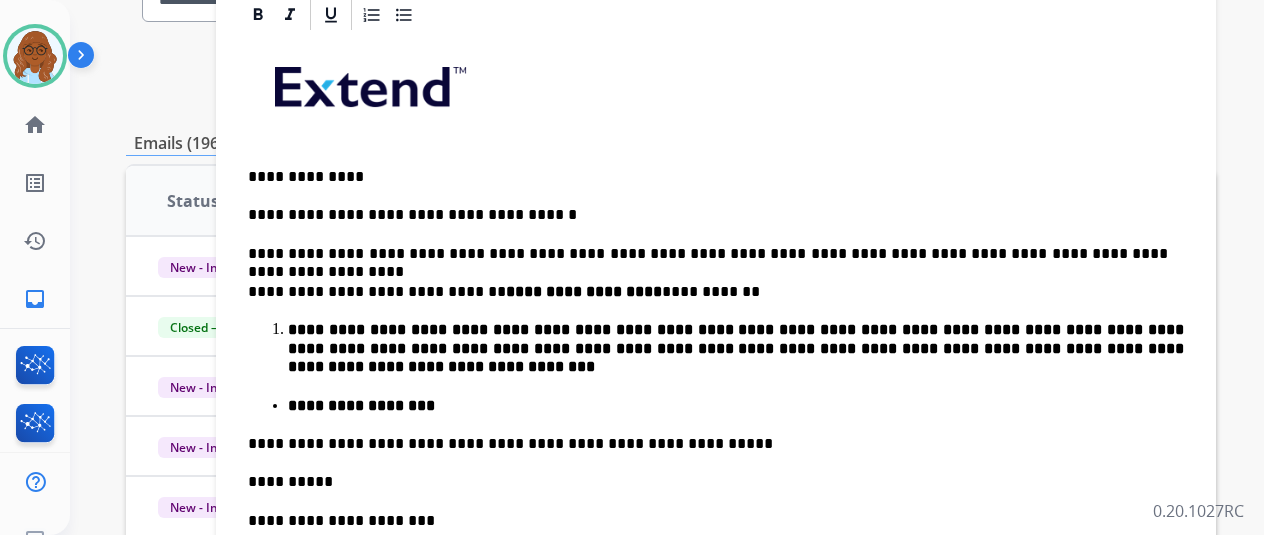 click on "**********" at bounding box center [736, 348] 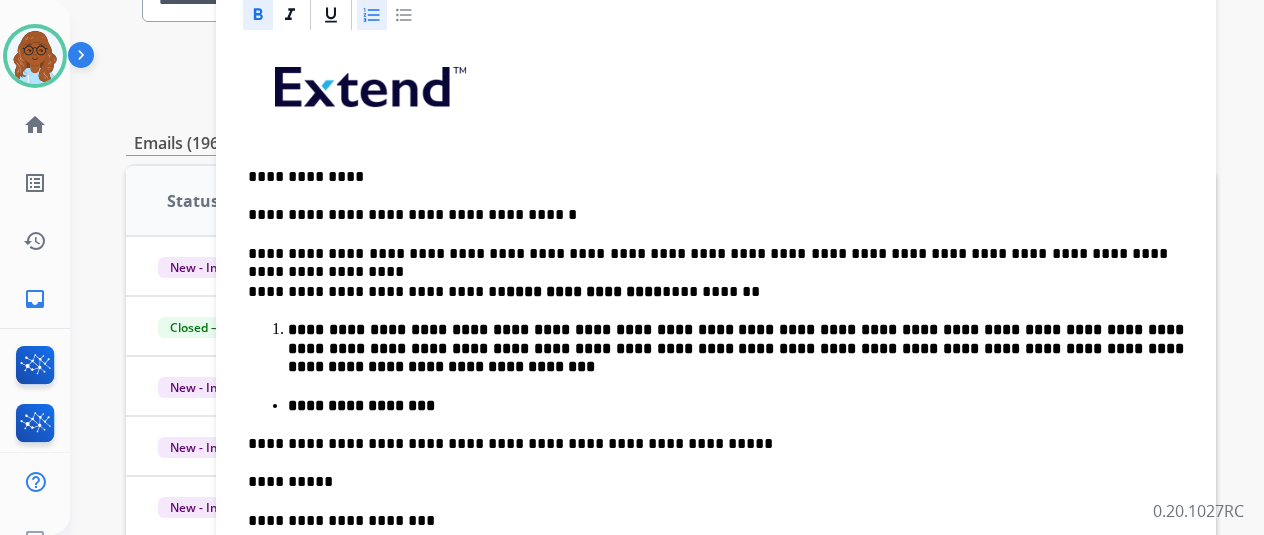 drag, startPoint x: 387, startPoint y: 16, endPoint x: 387, endPoint y: 49, distance: 33 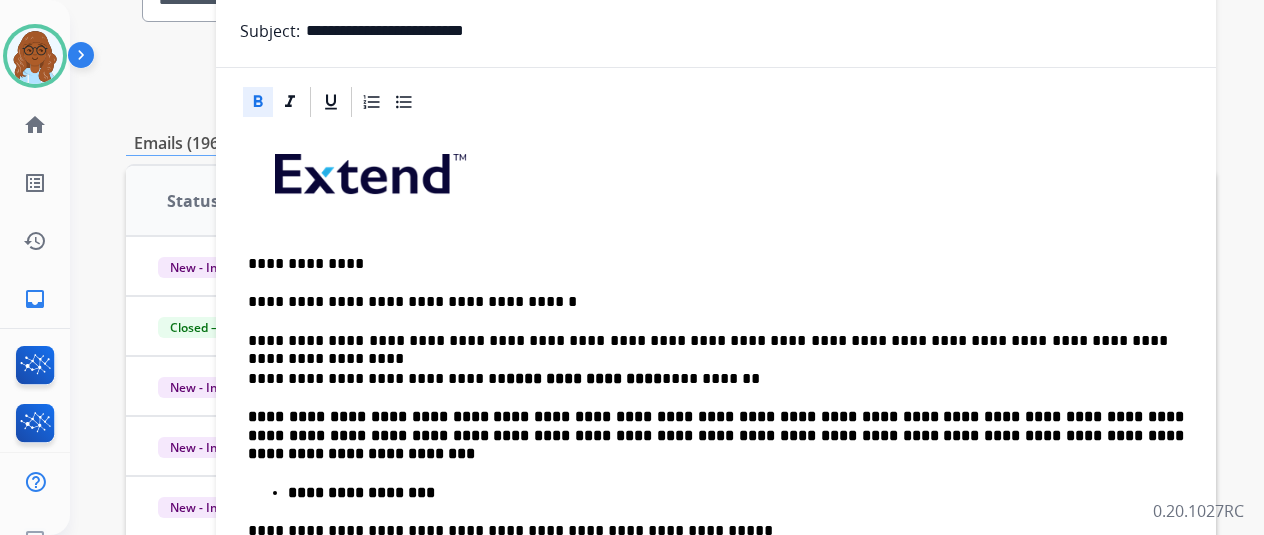 scroll, scrollTop: 0, scrollLeft: 0, axis: both 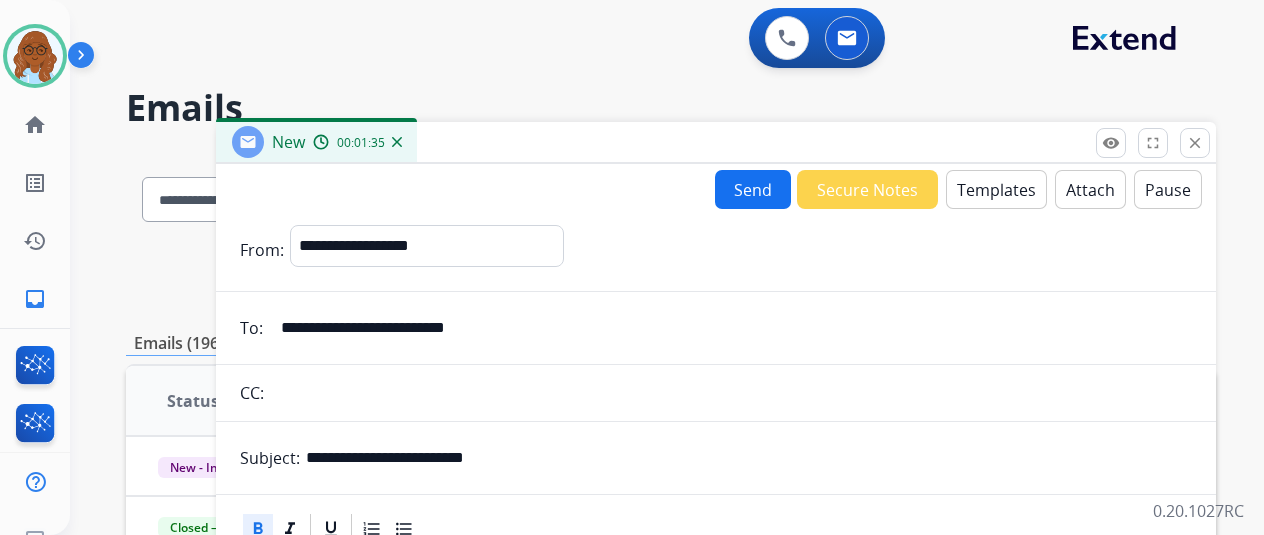 click on "Attach" at bounding box center (1090, 189) 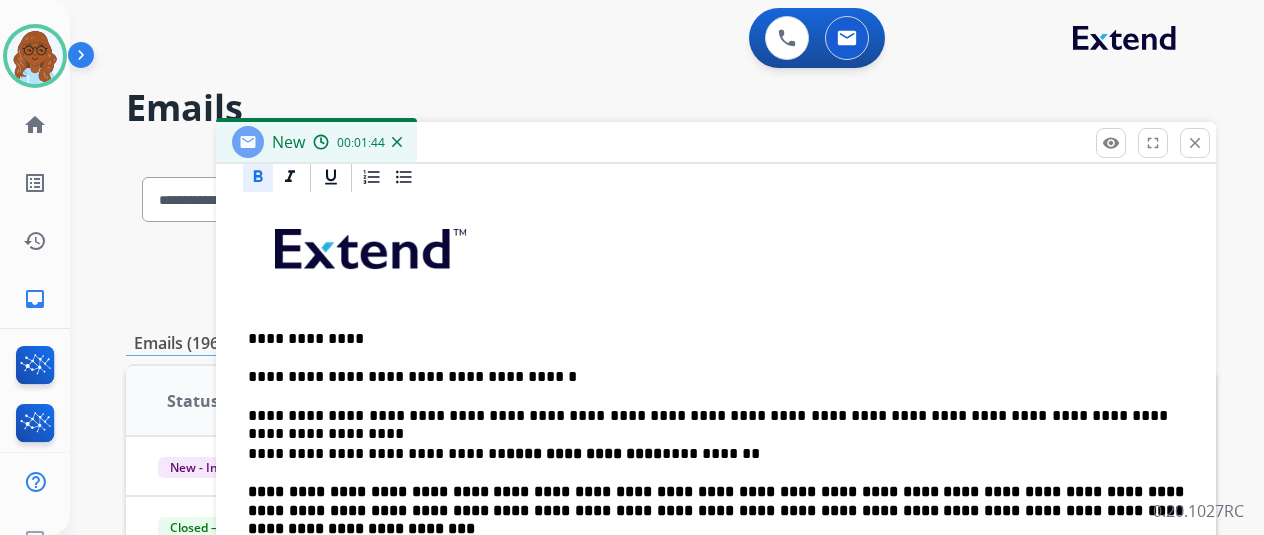 scroll, scrollTop: 457, scrollLeft: 0, axis: vertical 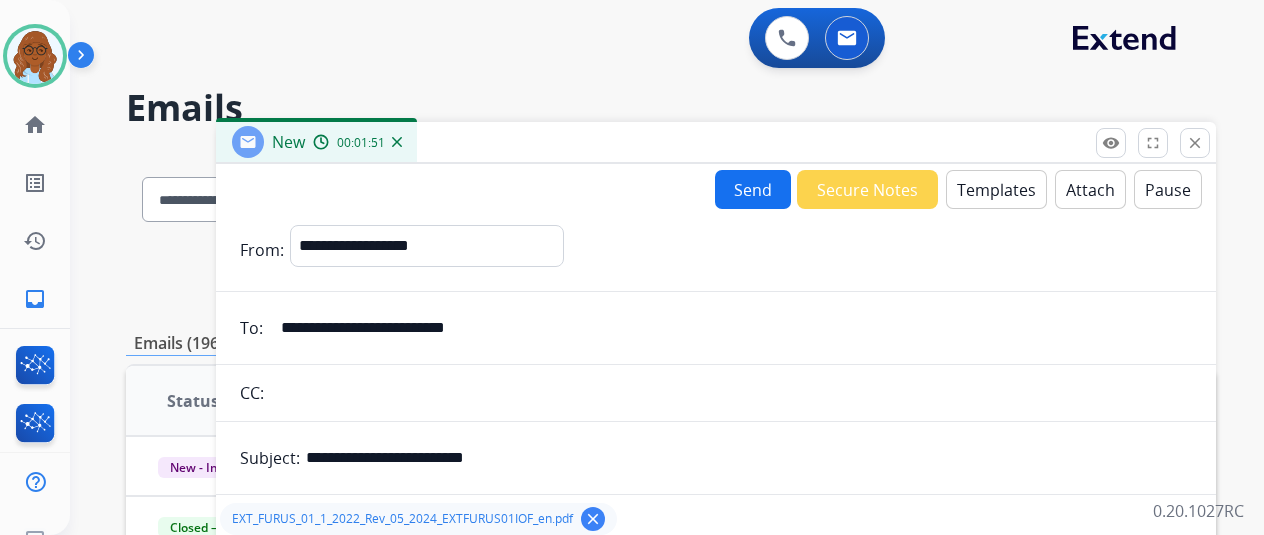 click on "Send" at bounding box center (753, 189) 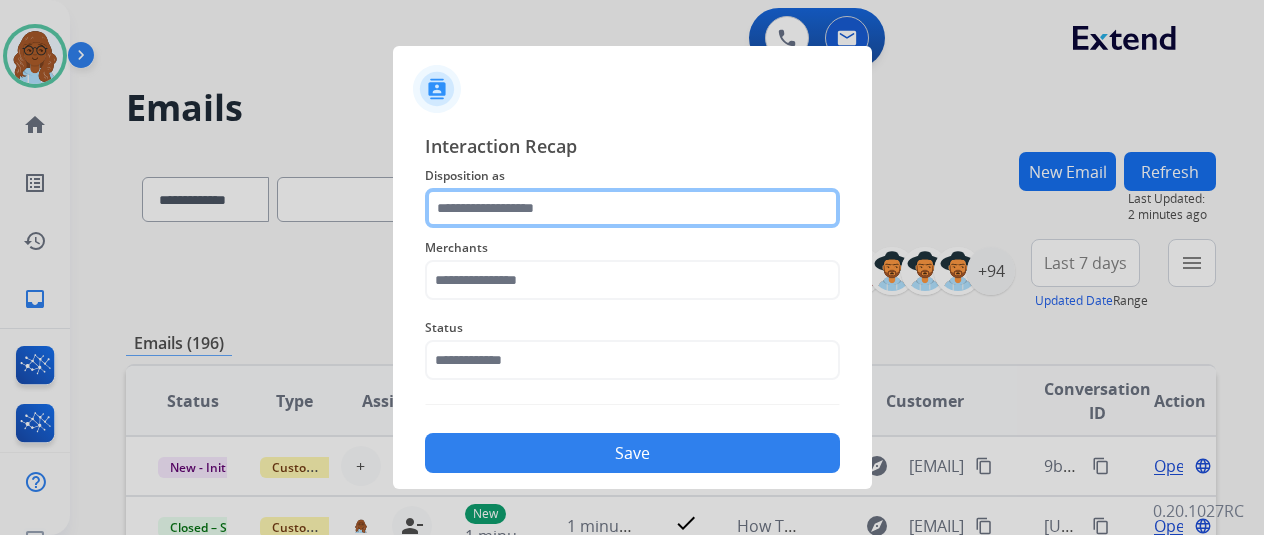 click 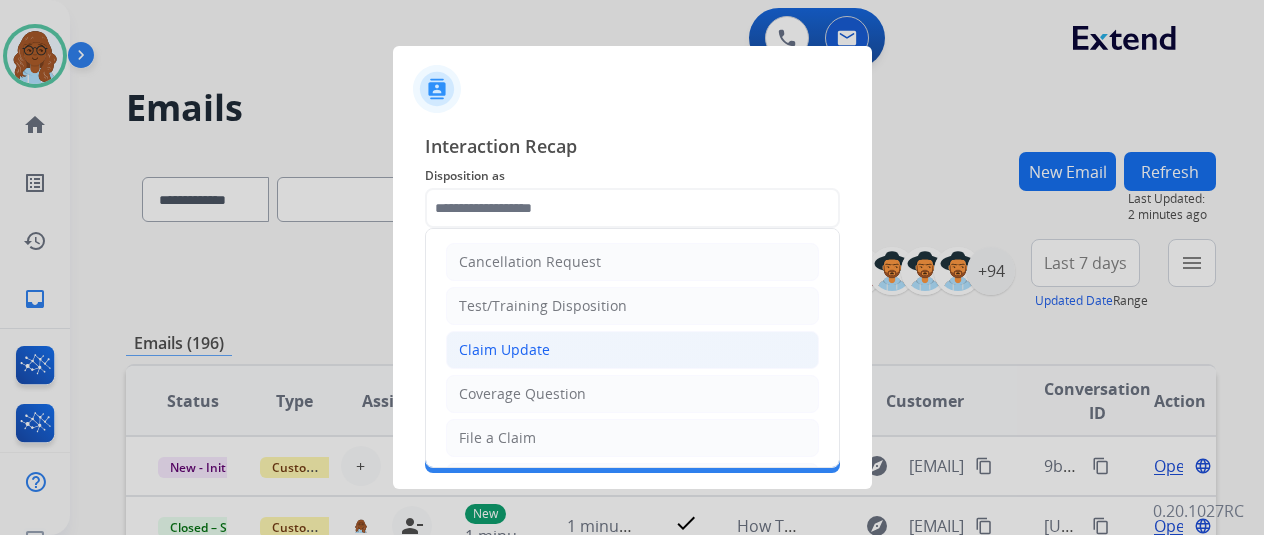 click on "Claim Update" 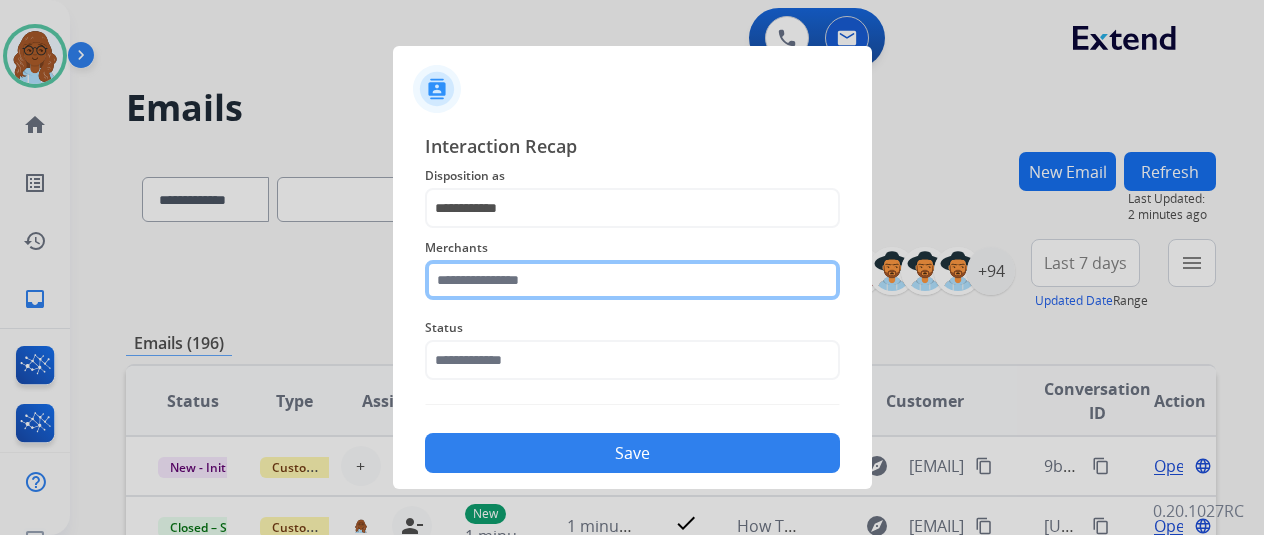 click 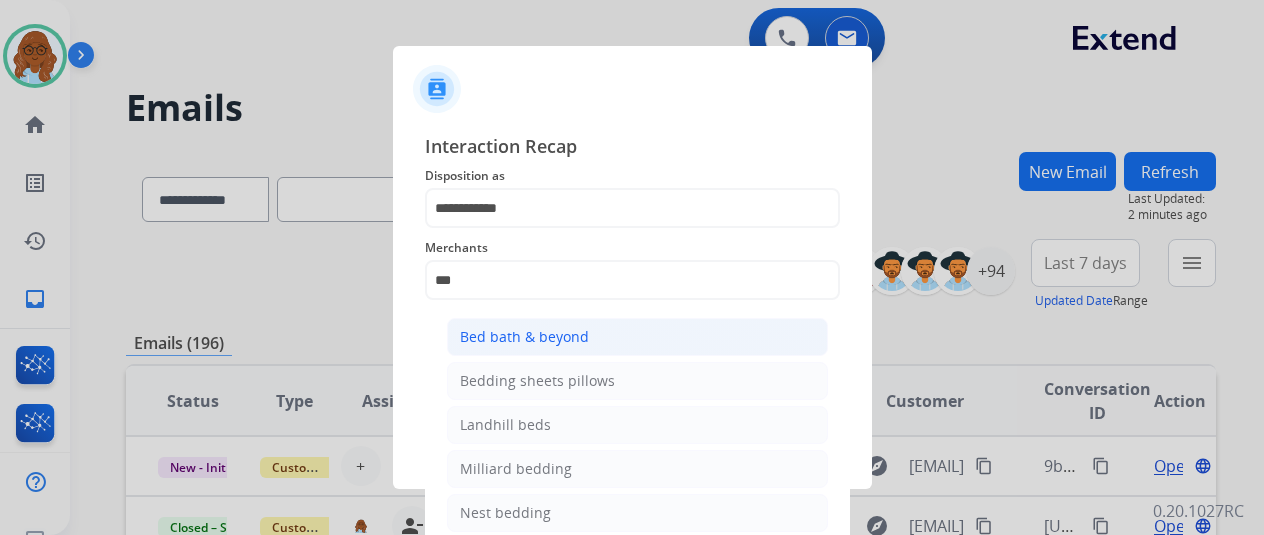 click on "Bed bath & beyond" 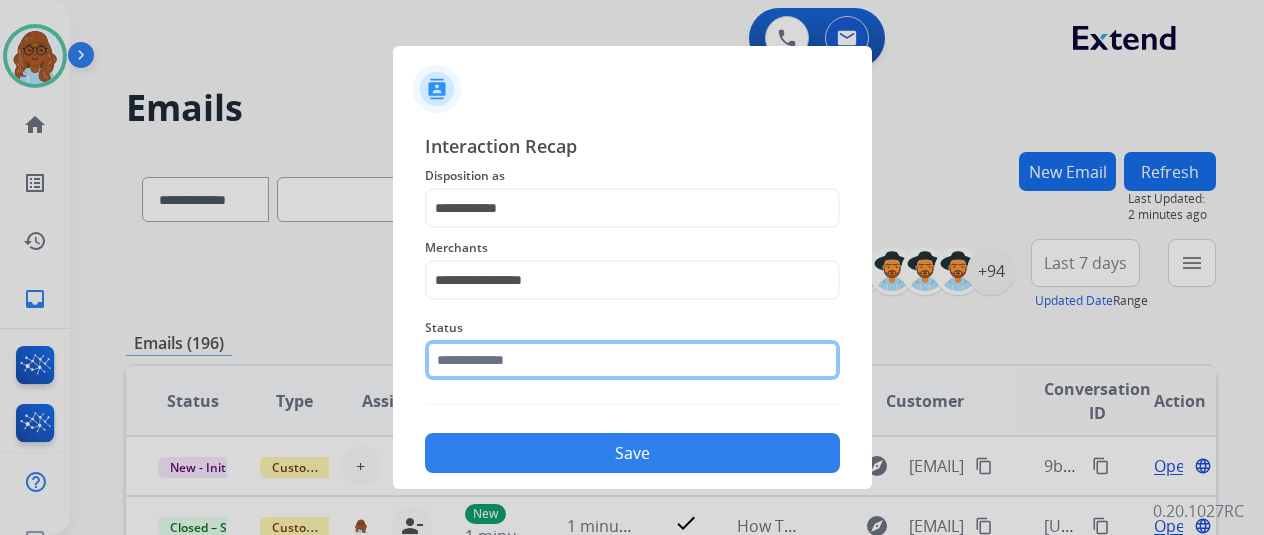 click 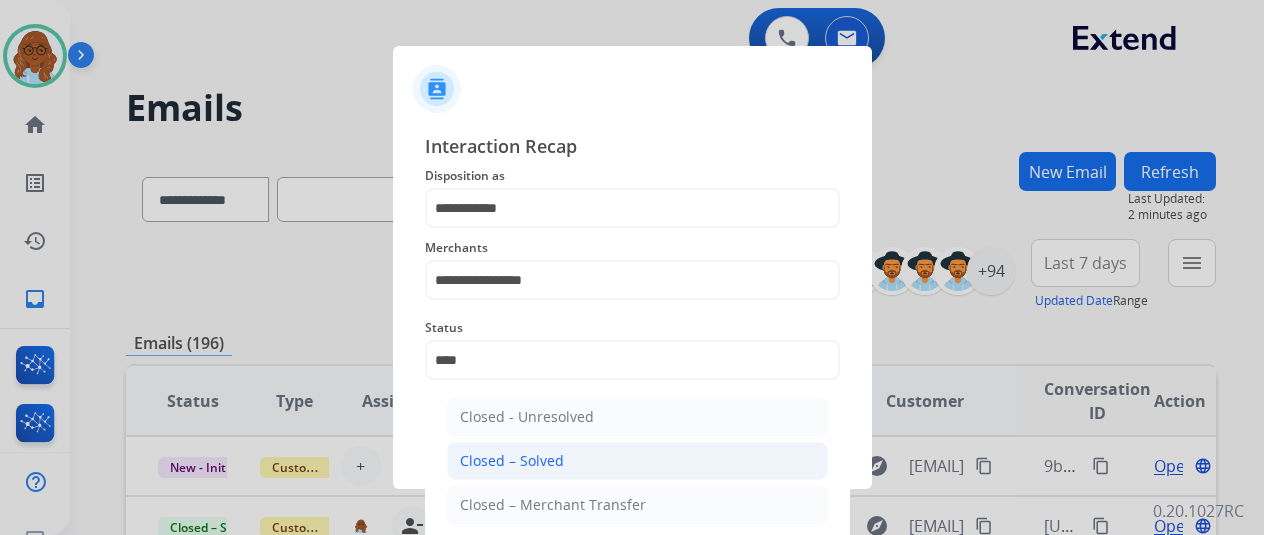click on "Closed – Solved" 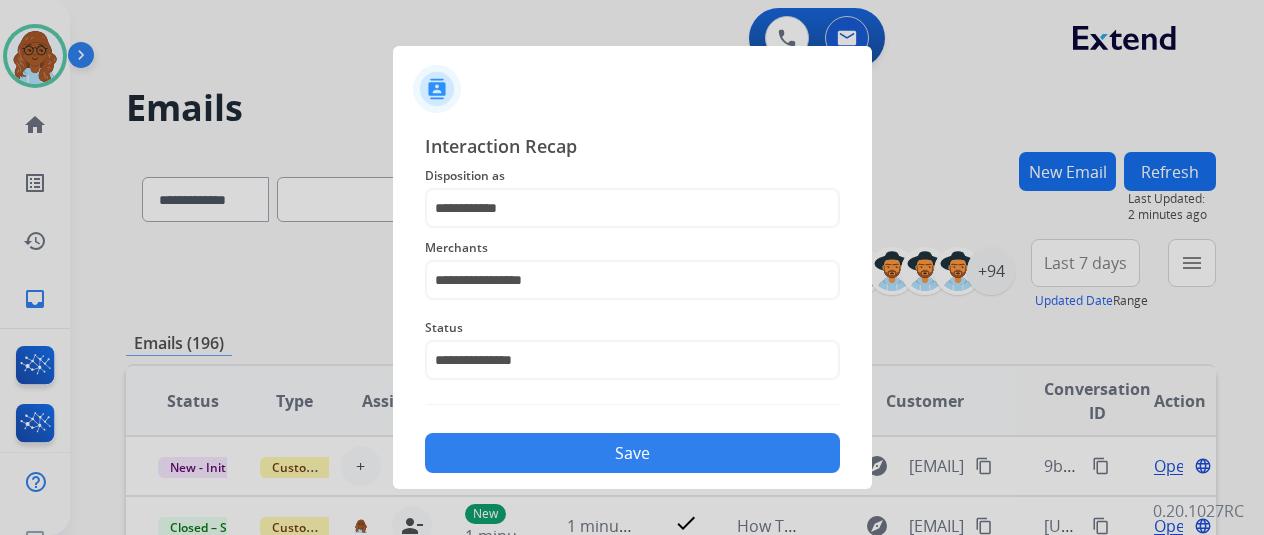click on "Save" 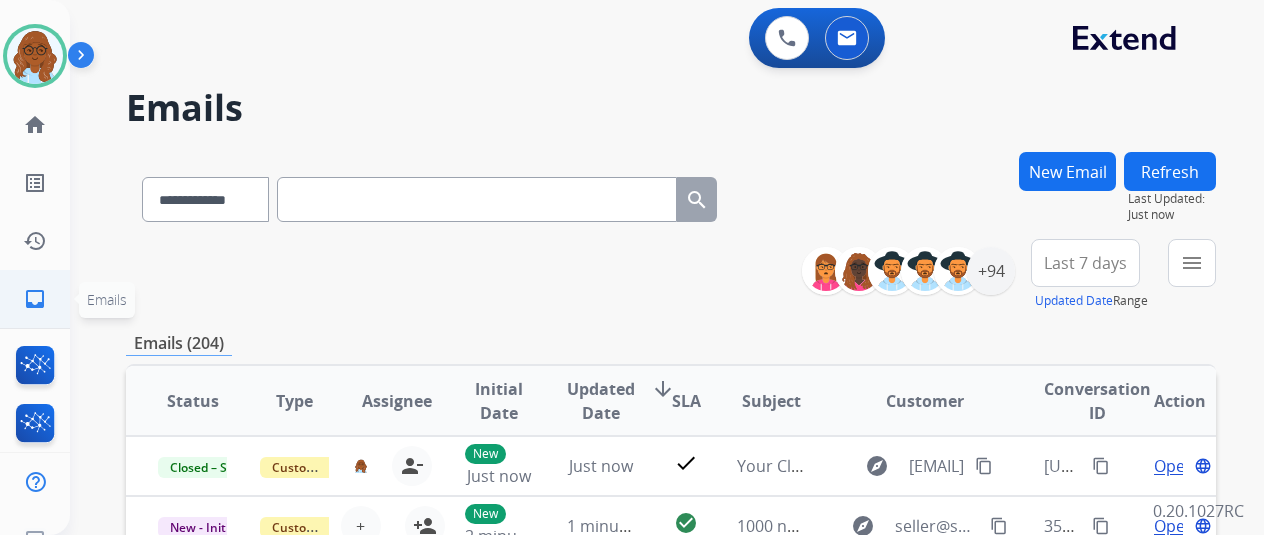click on "inbox  Emails" 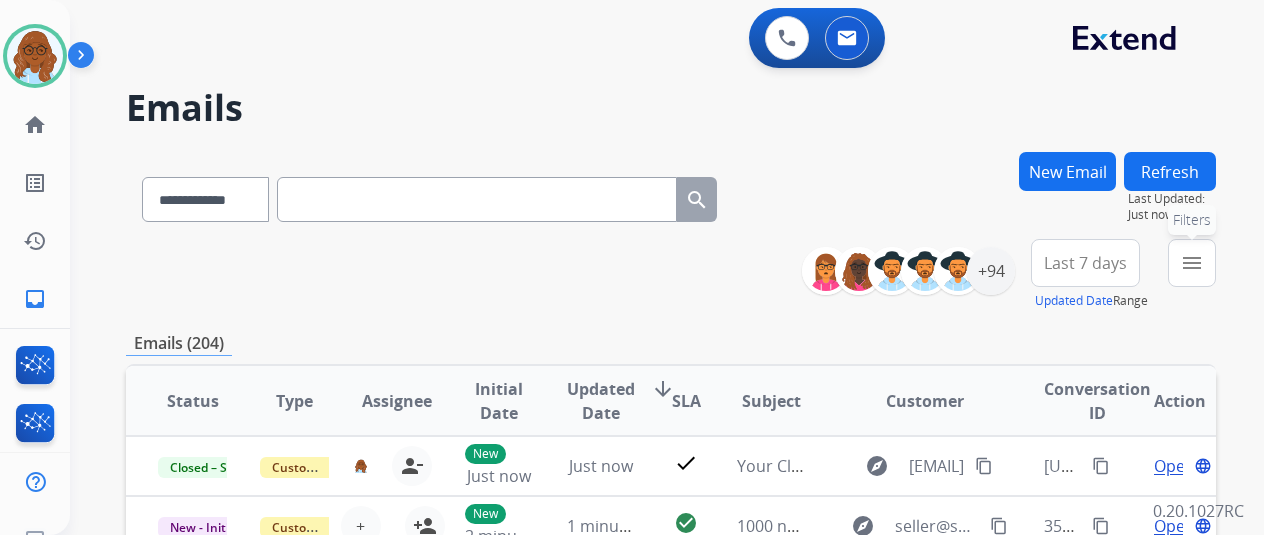 click on "menu  Filters" at bounding box center [1192, 263] 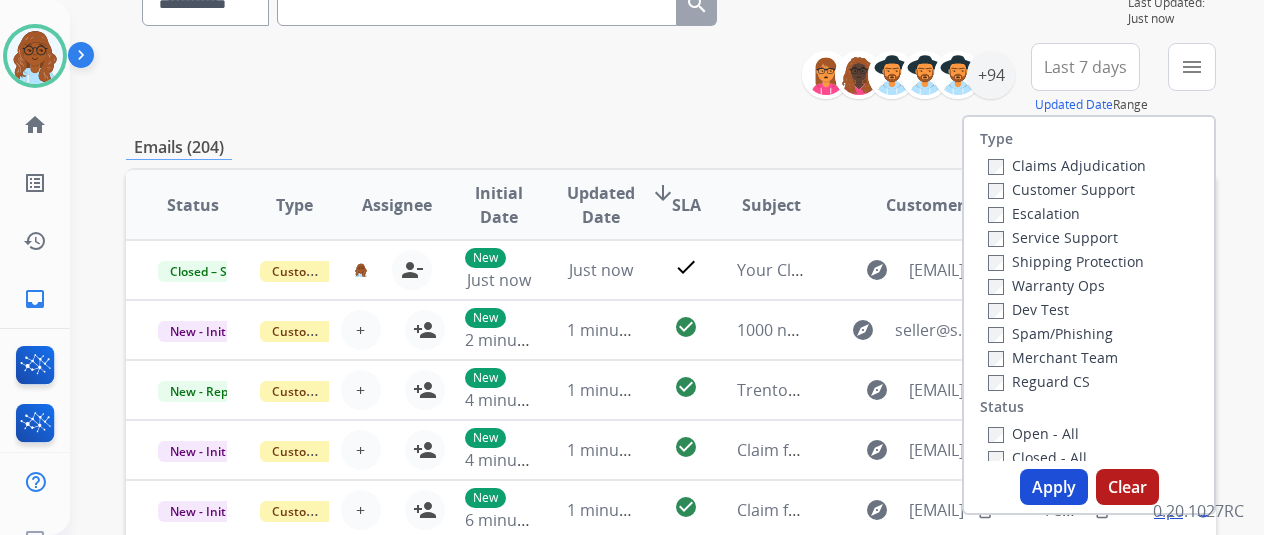 scroll, scrollTop: 200, scrollLeft: 0, axis: vertical 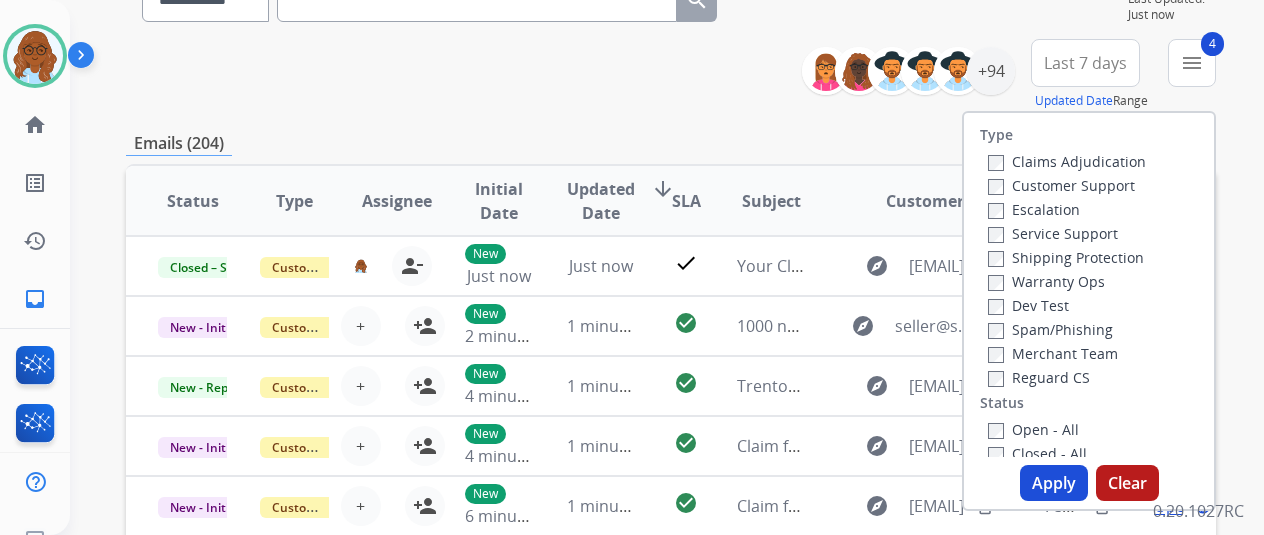 click on "Apply" at bounding box center [1054, 483] 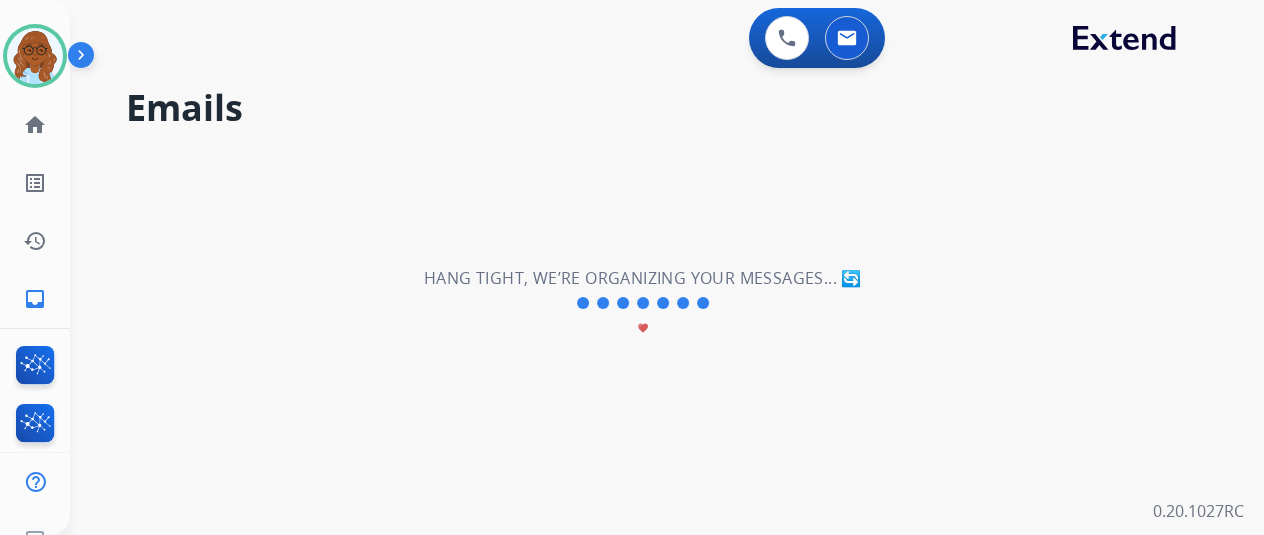 scroll, scrollTop: 0, scrollLeft: 0, axis: both 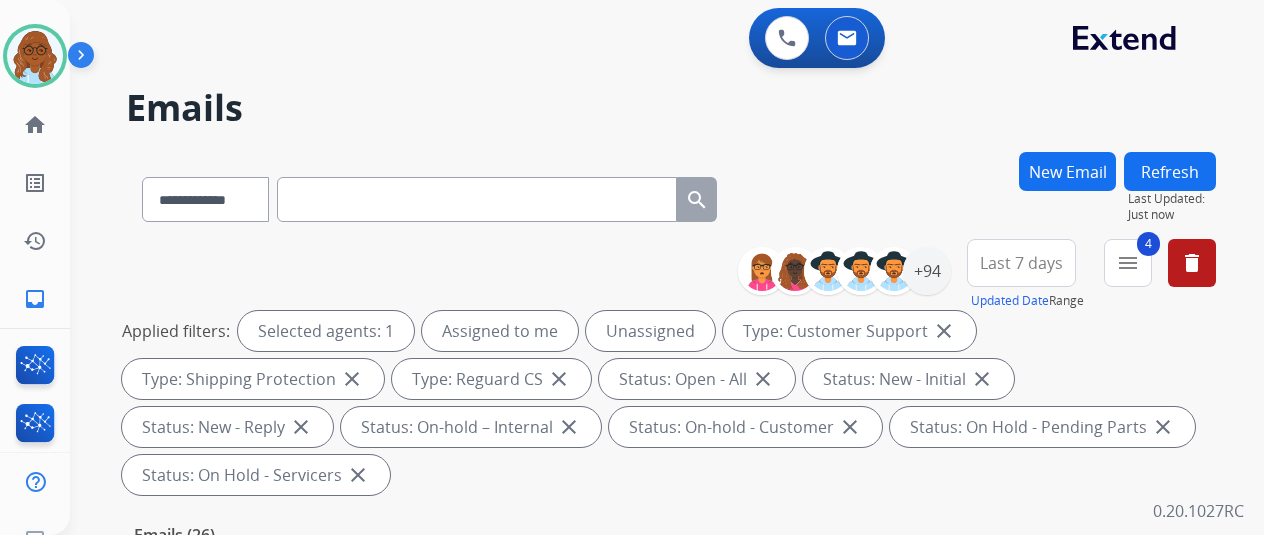 click on "Last 7 days" at bounding box center [1021, 263] 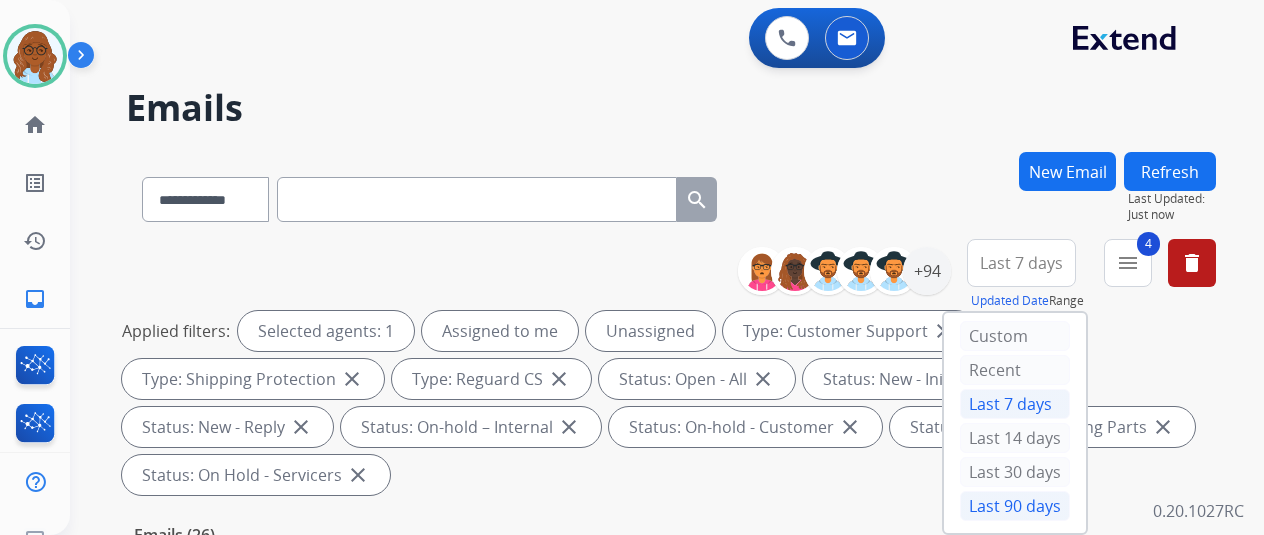 click on "Last 90 days" at bounding box center [1015, 506] 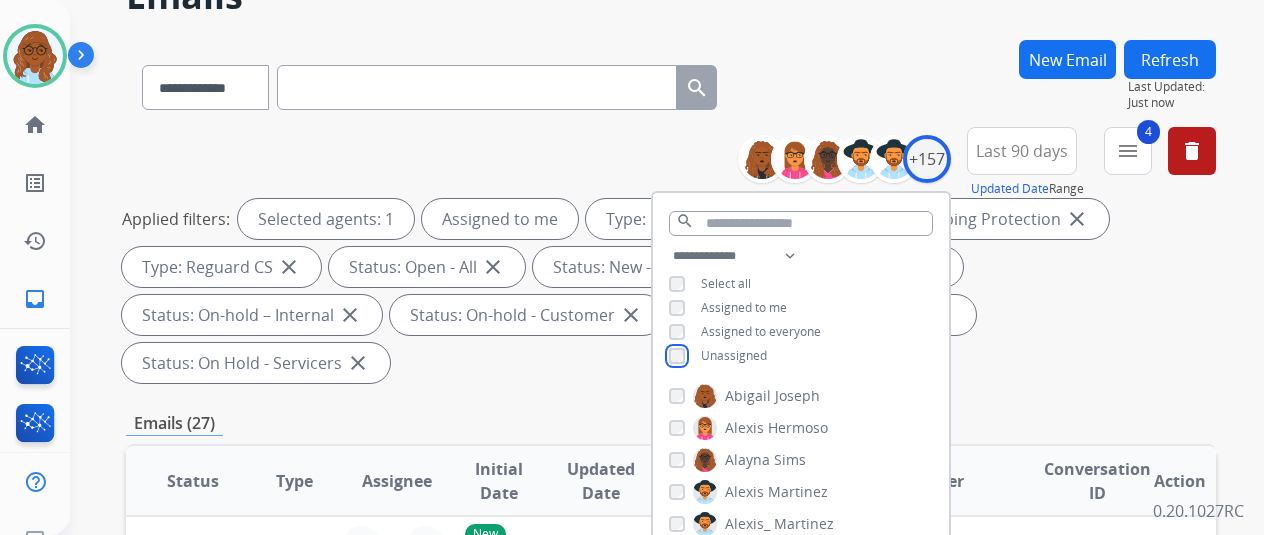 scroll, scrollTop: 300, scrollLeft: 0, axis: vertical 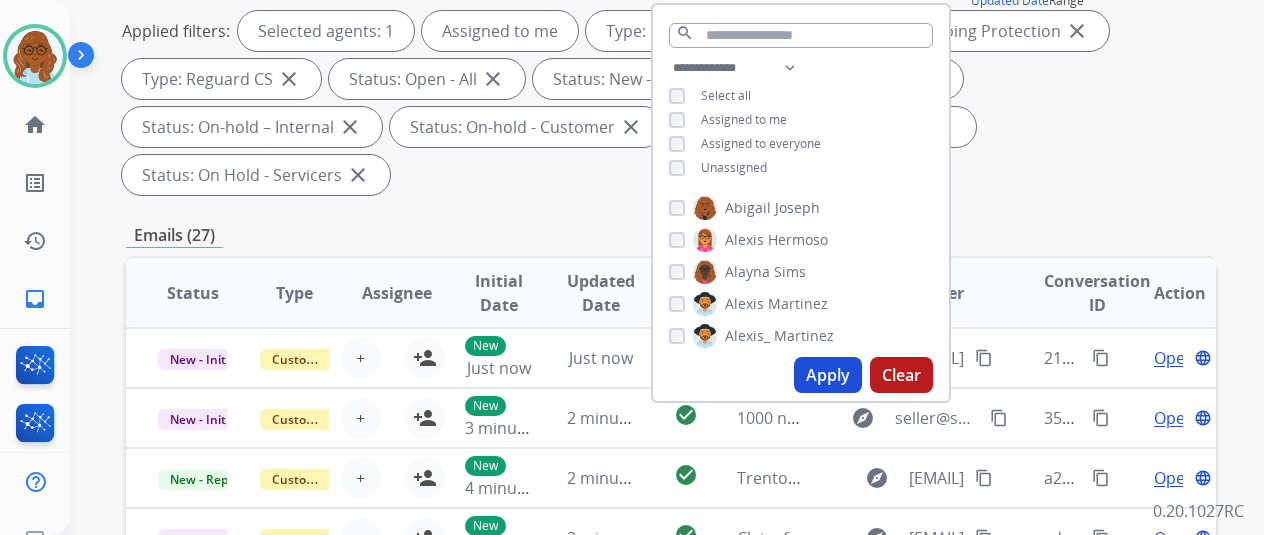 click on "Apply" at bounding box center (828, 375) 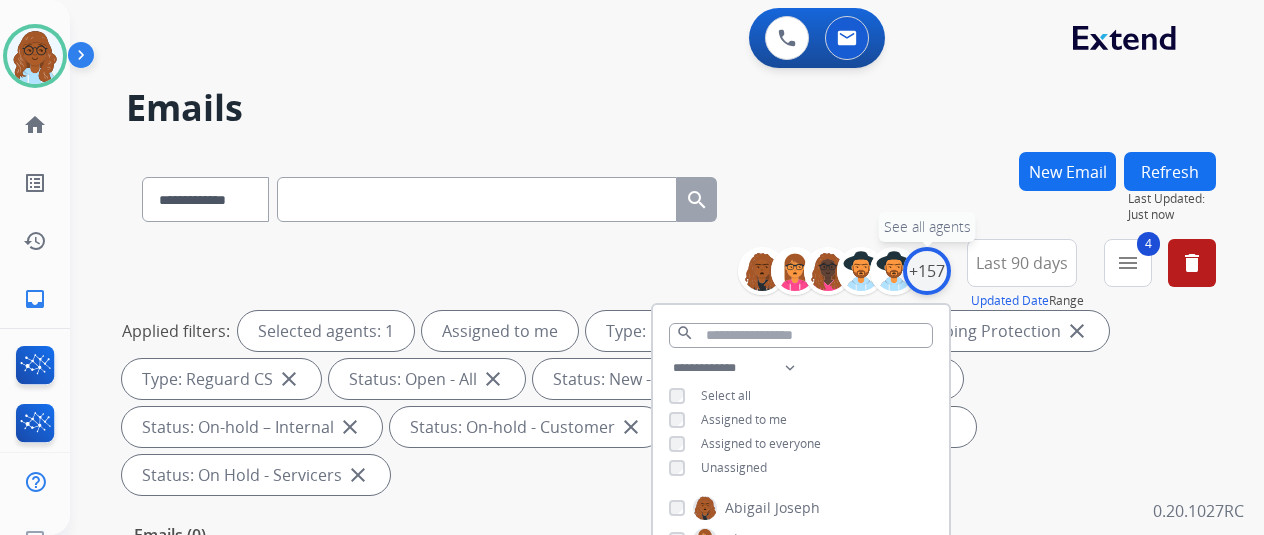 click on "+157" at bounding box center [927, 271] 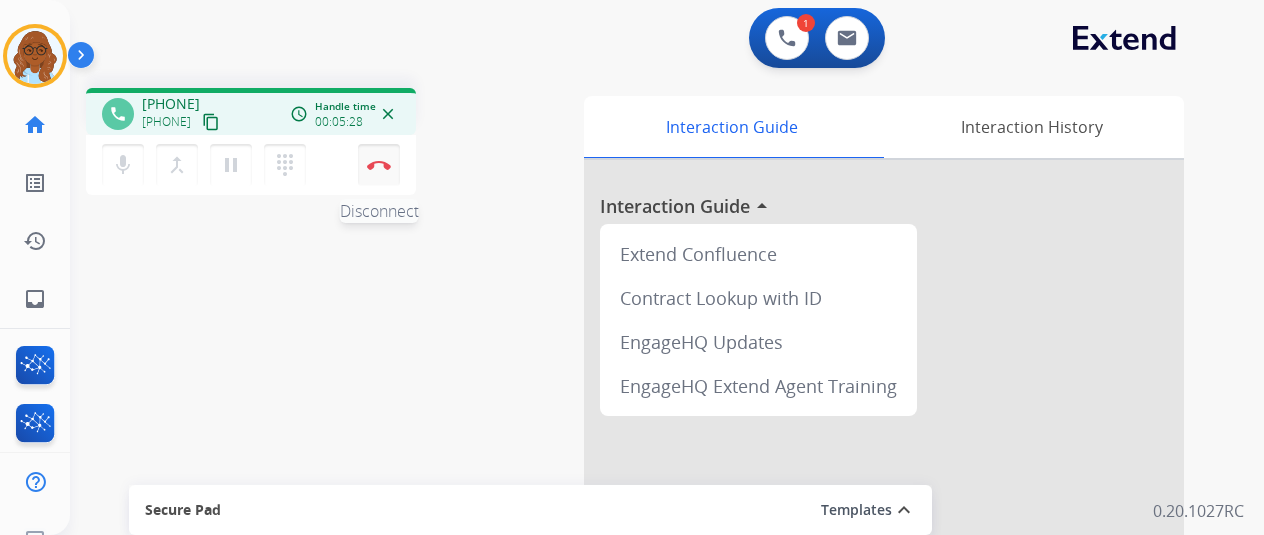click at bounding box center (379, 165) 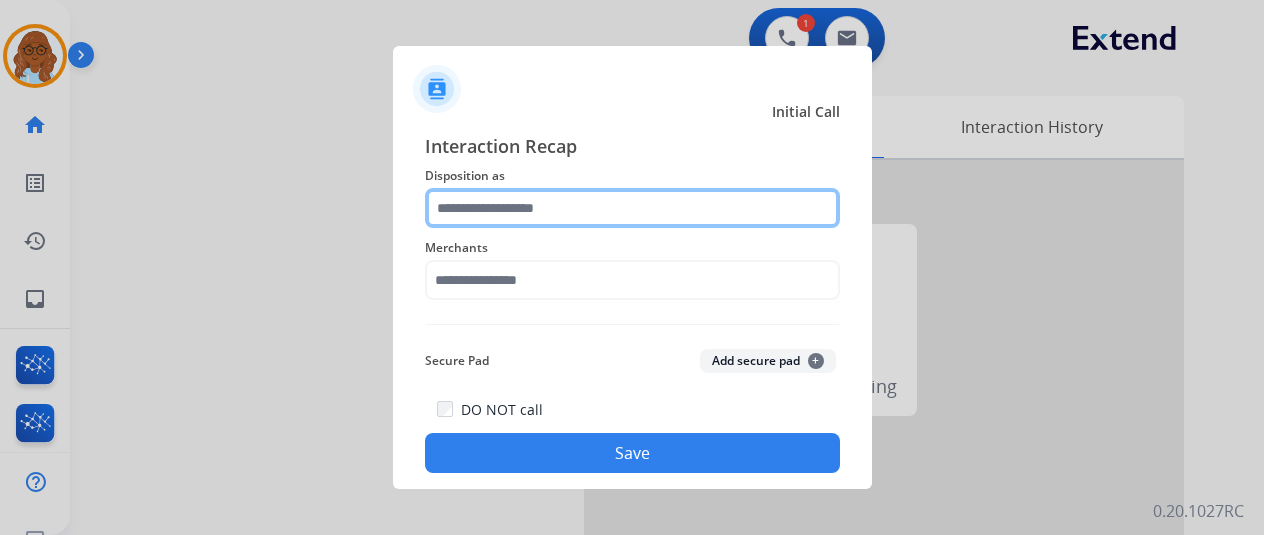 click 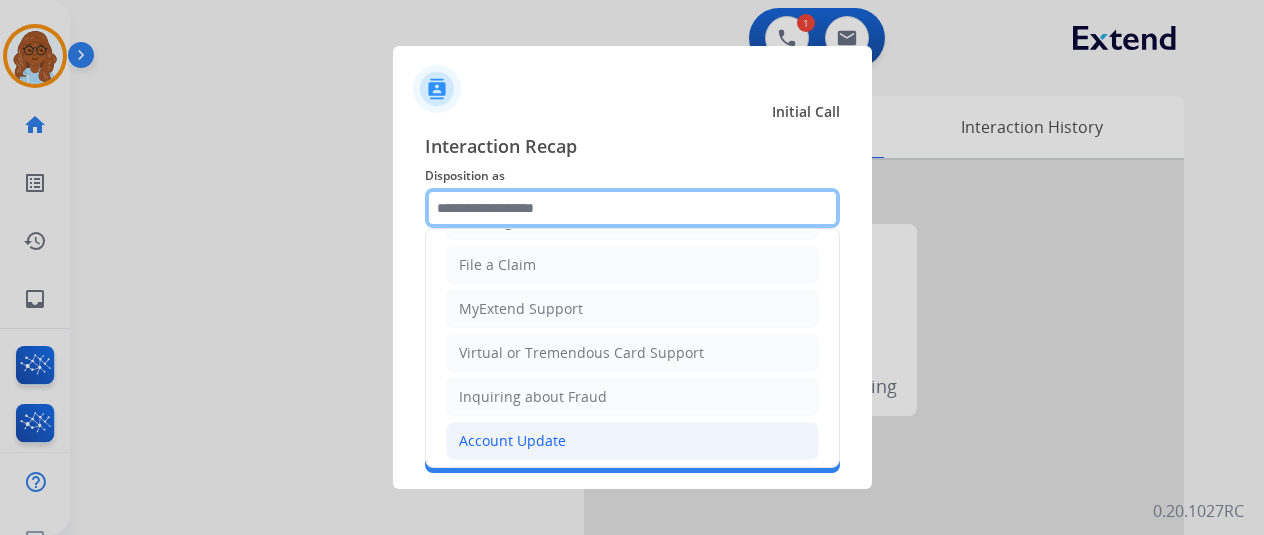 scroll, scrollTop: 300, scrollLeft: 0, axis: vertical 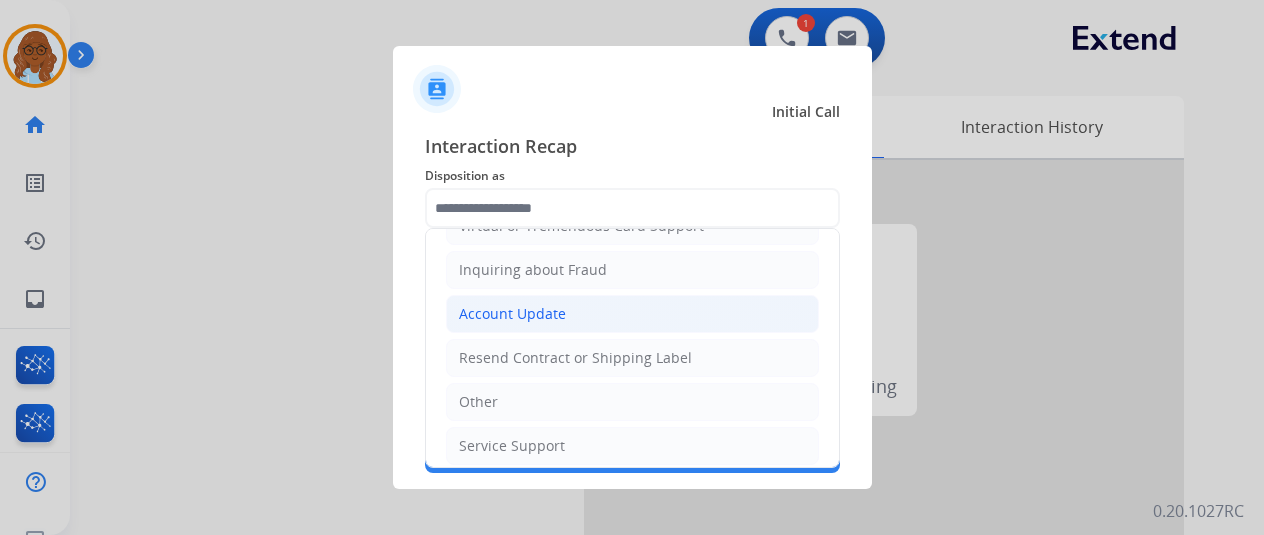 click on "Account Update" 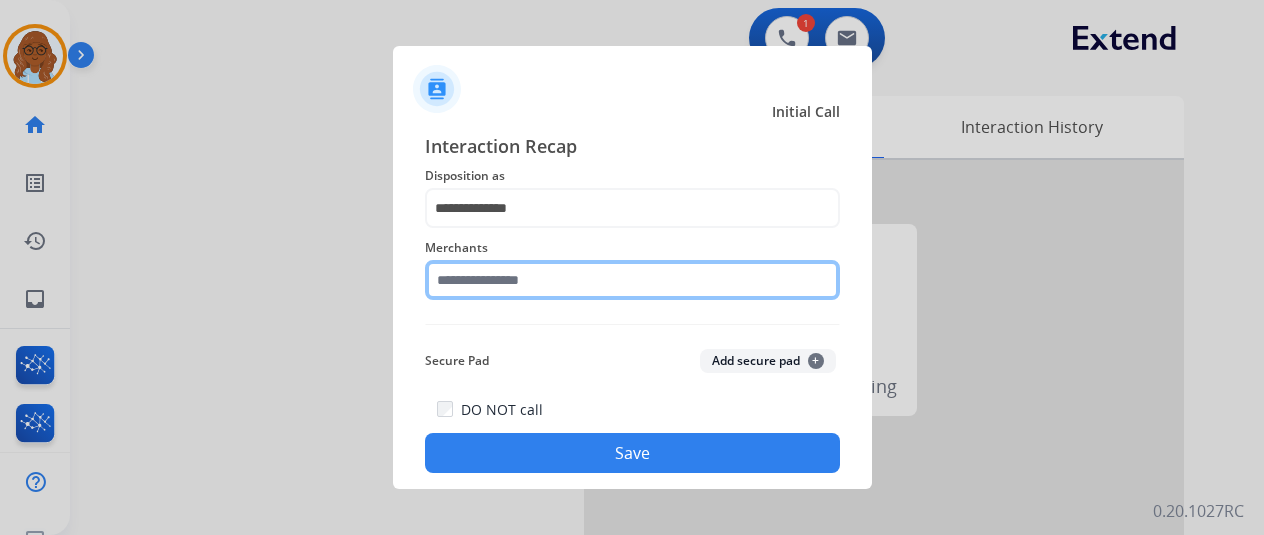 click 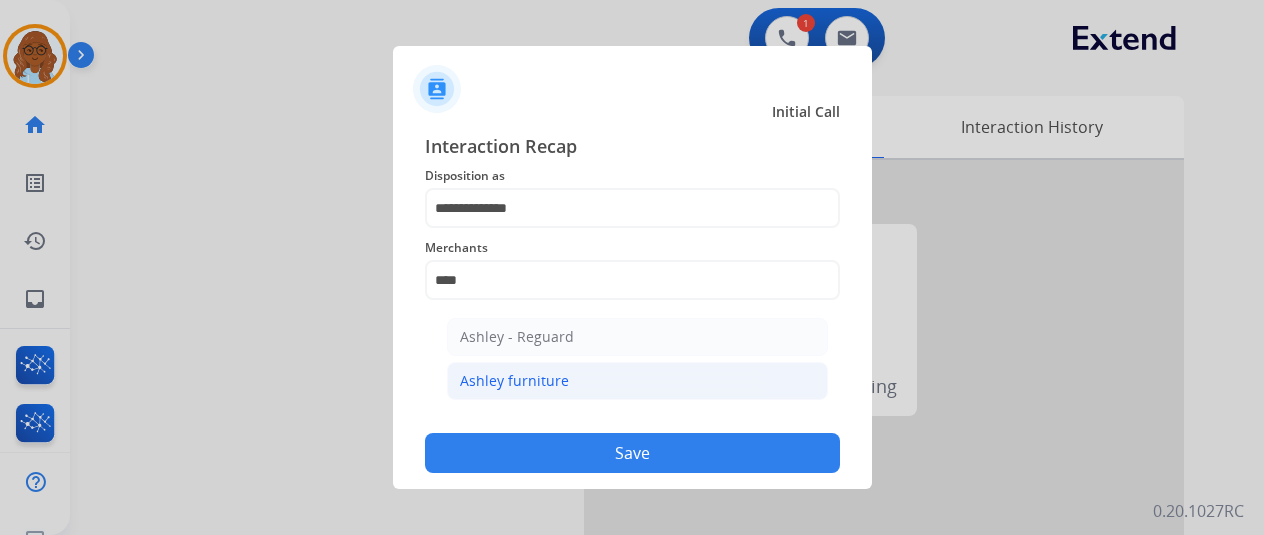 click on "Ashley furniture" 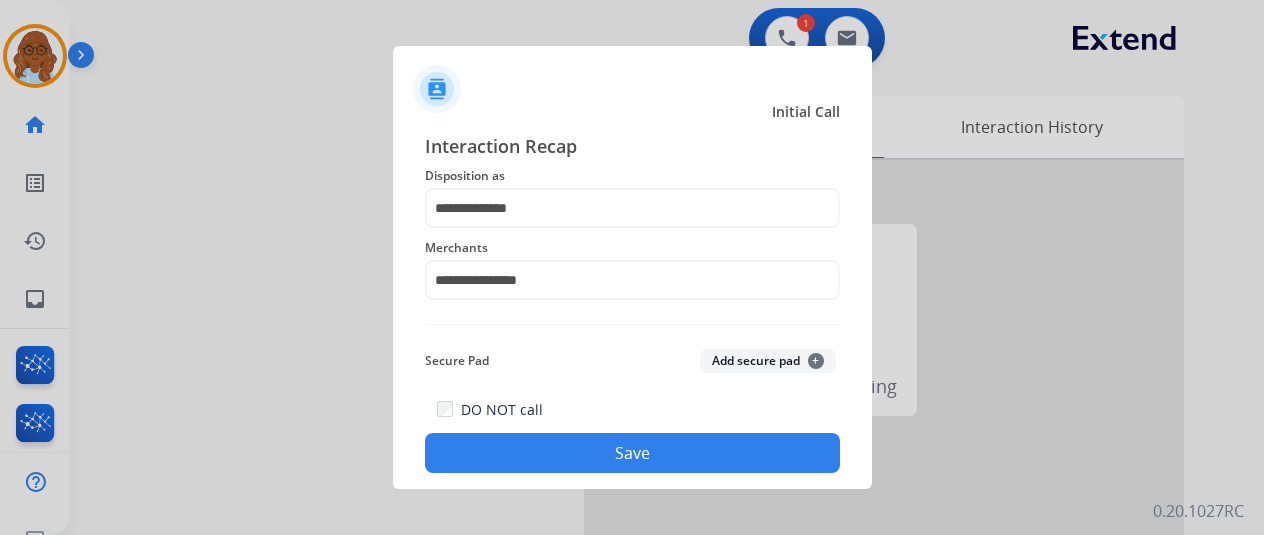 click on "Save" 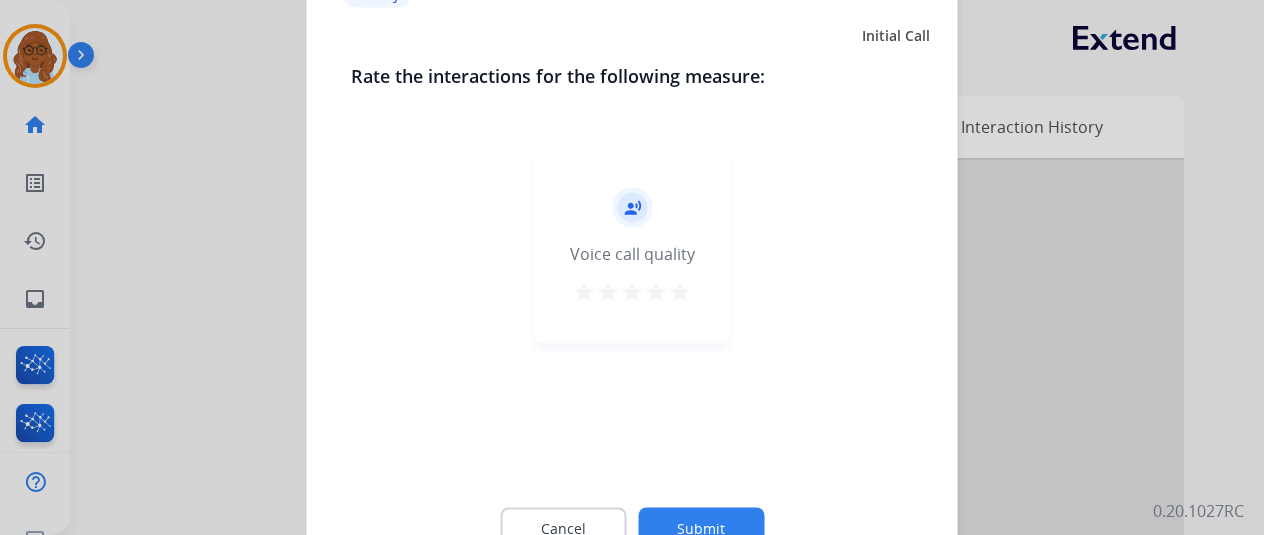 click on "star" at bounding box center (656, 291) 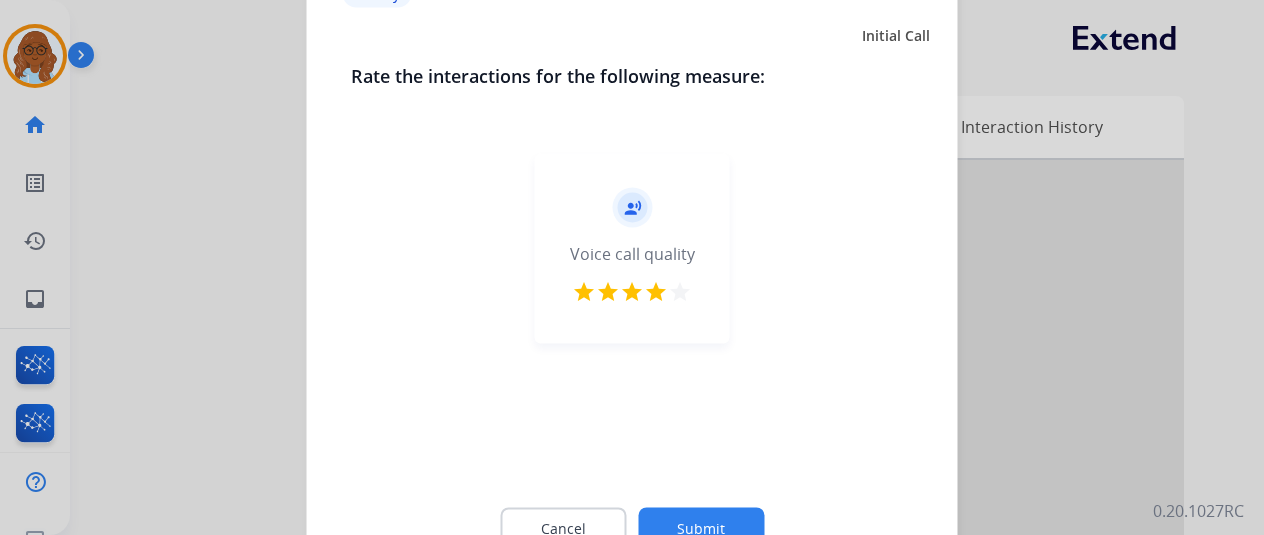 click on "Submit" 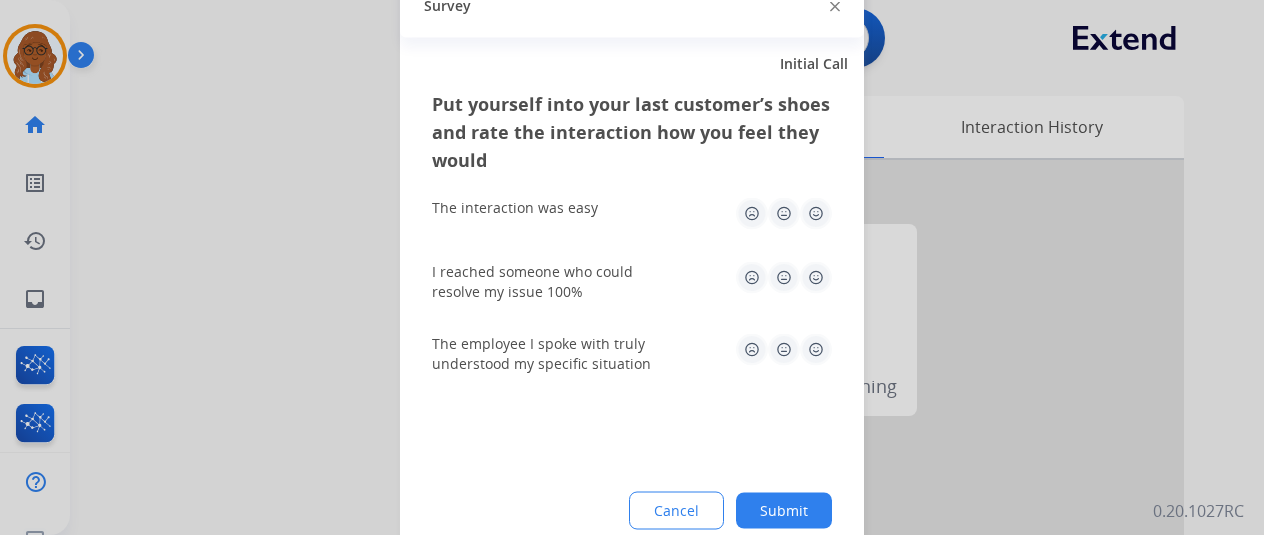 click 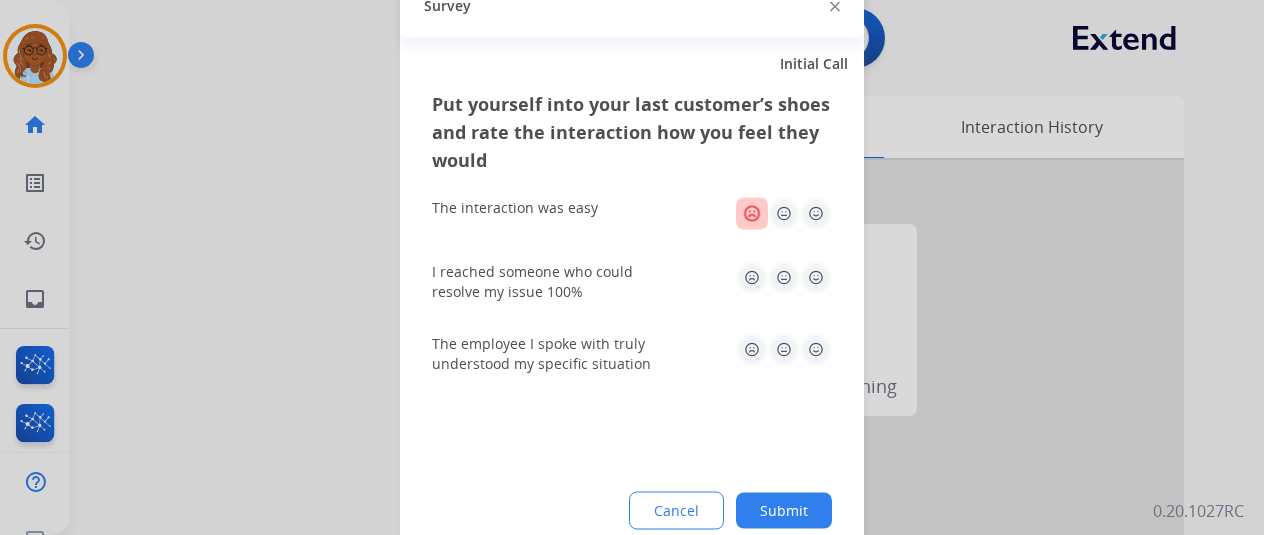 click 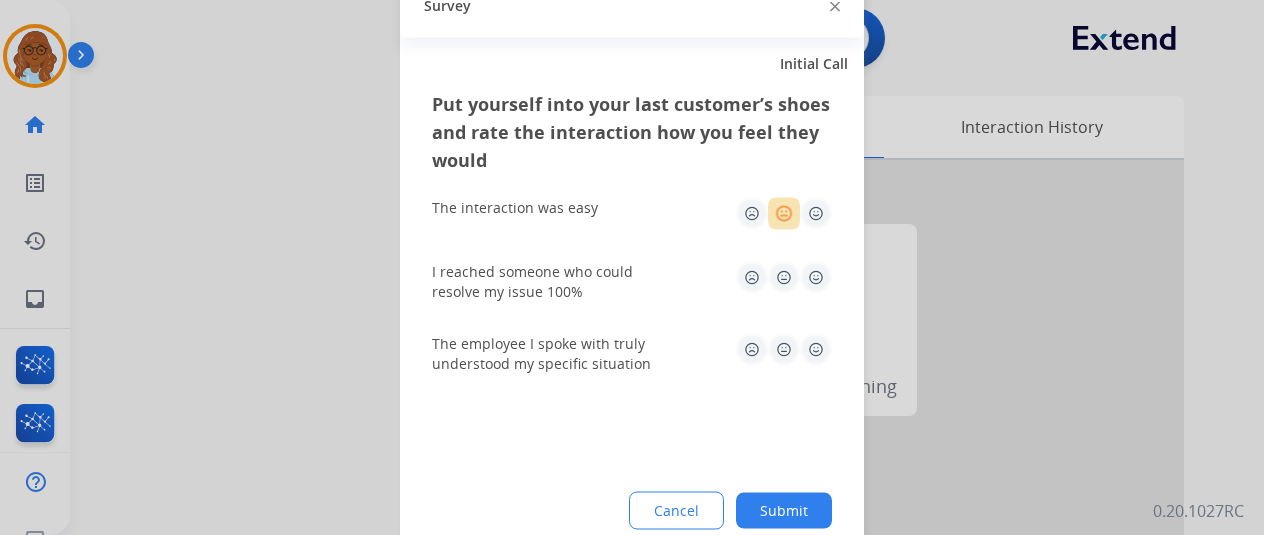 click 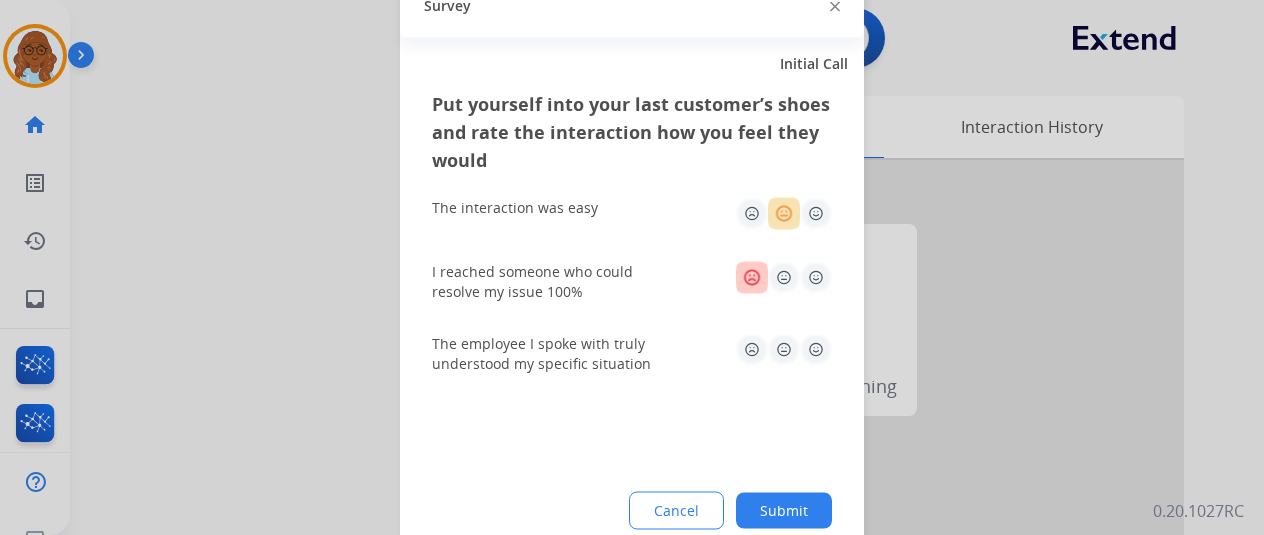 click 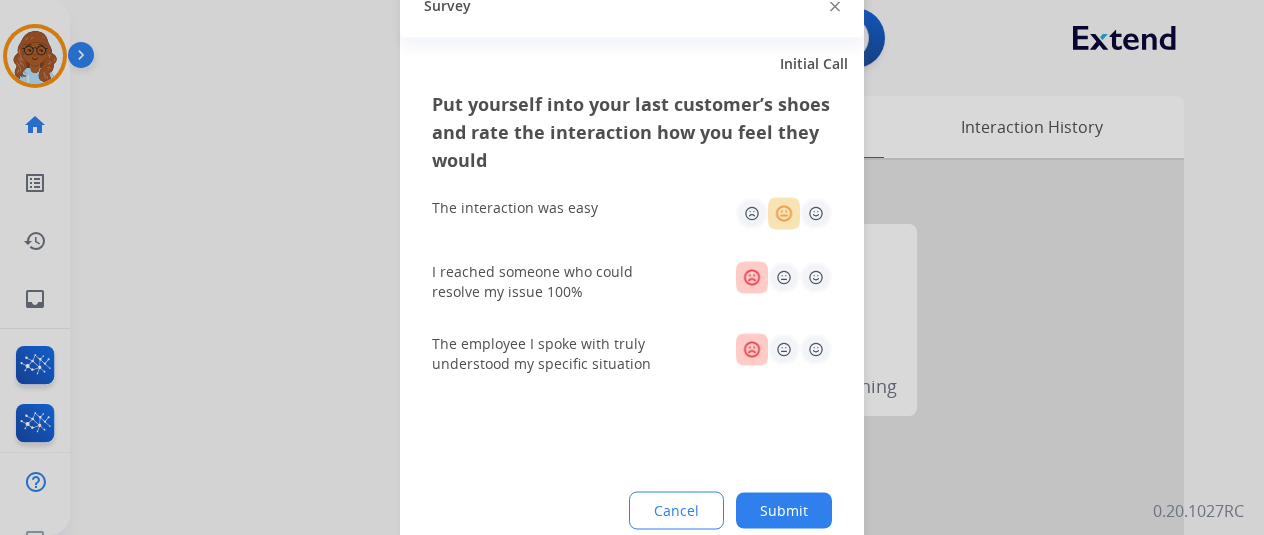 click on "Submit" 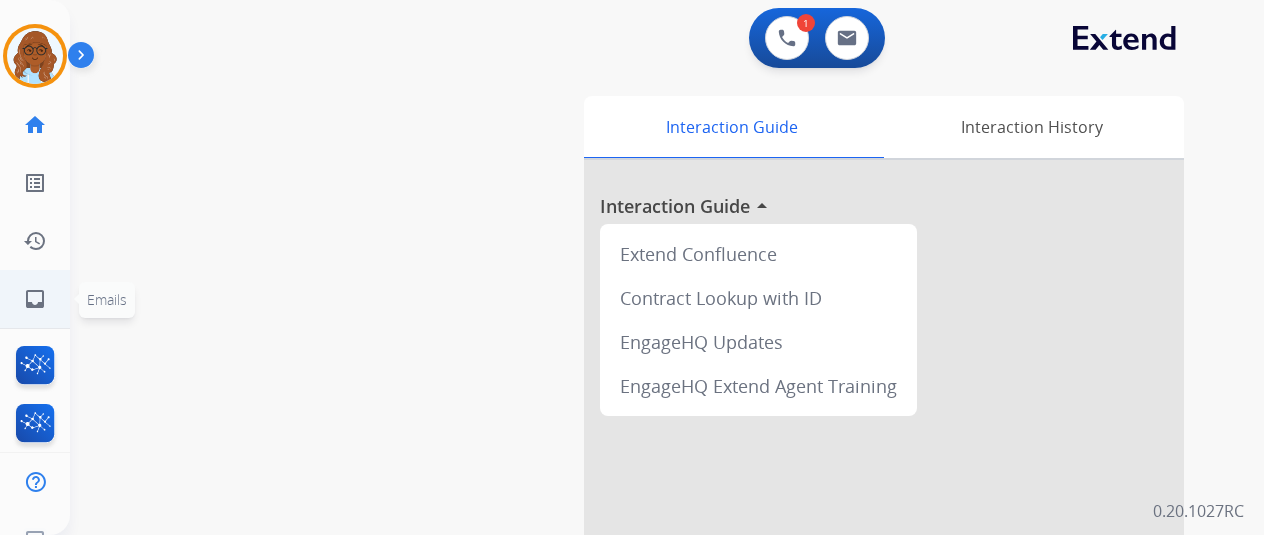 click on "inbox  Emails" 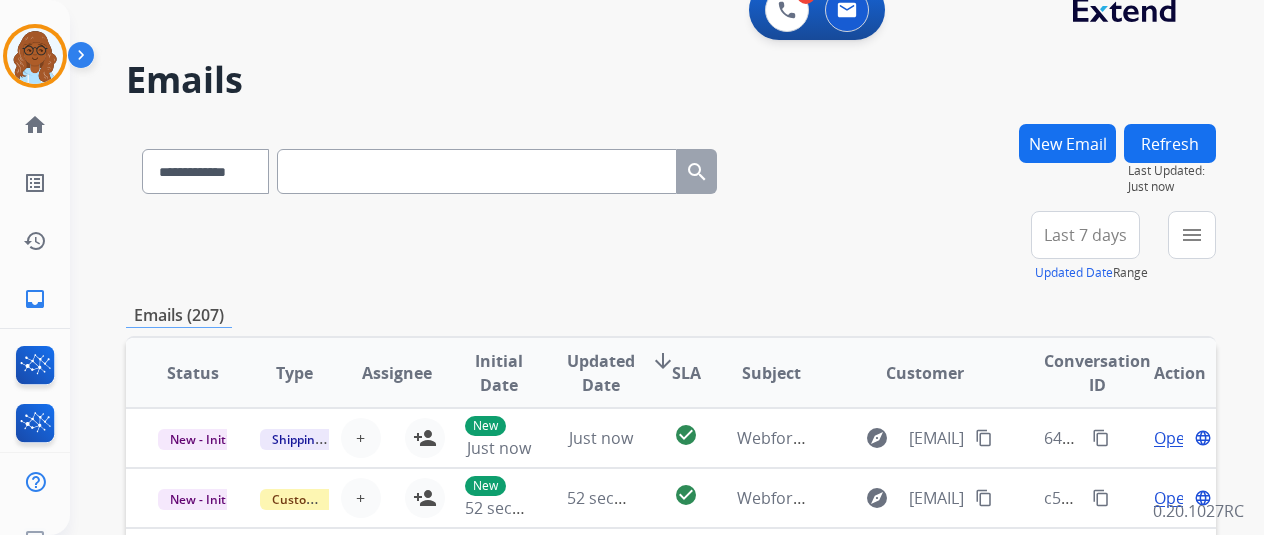 scroll, scrollTop: 0, scrollLeft: 0, axis: both 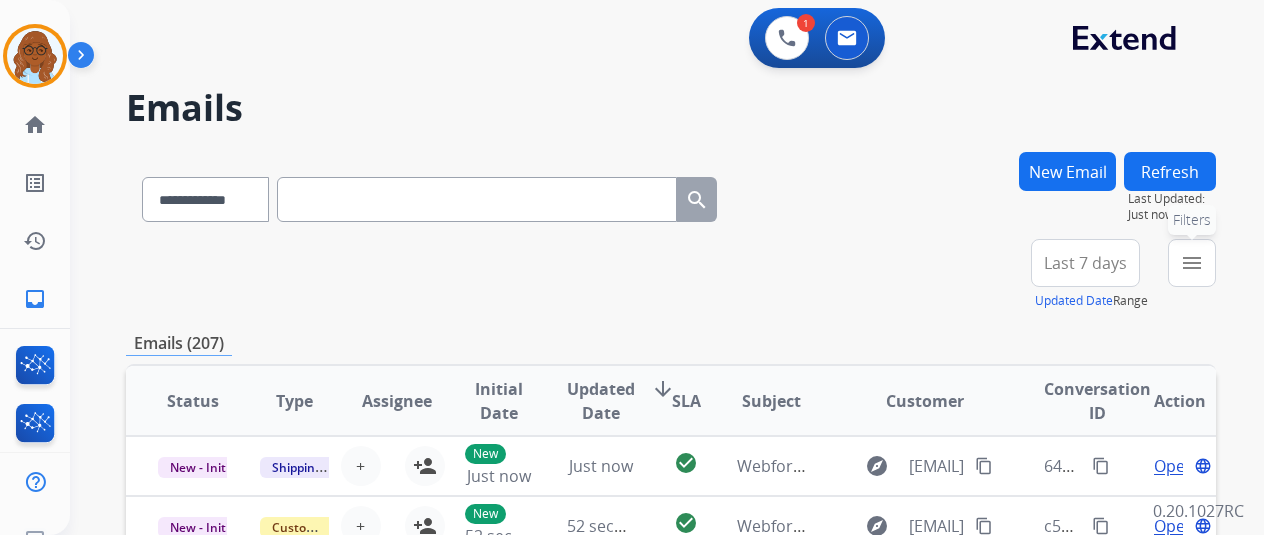click on "menu" at bounding box center [1192, 263] 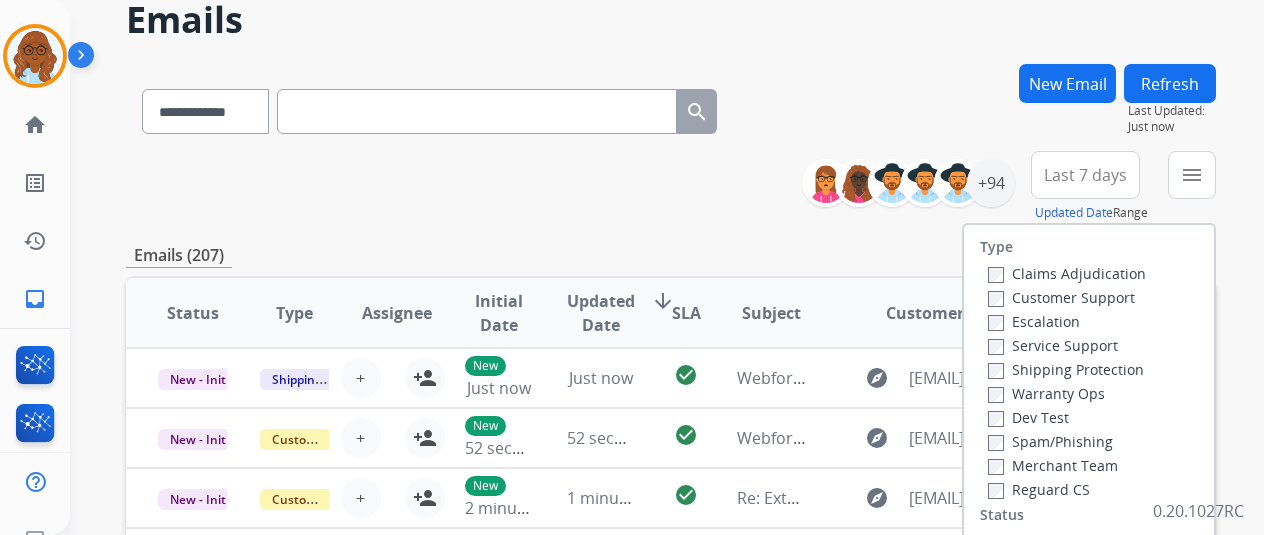 scroll, scrollTop: 200, scrollLeft: 0, axis: vertical 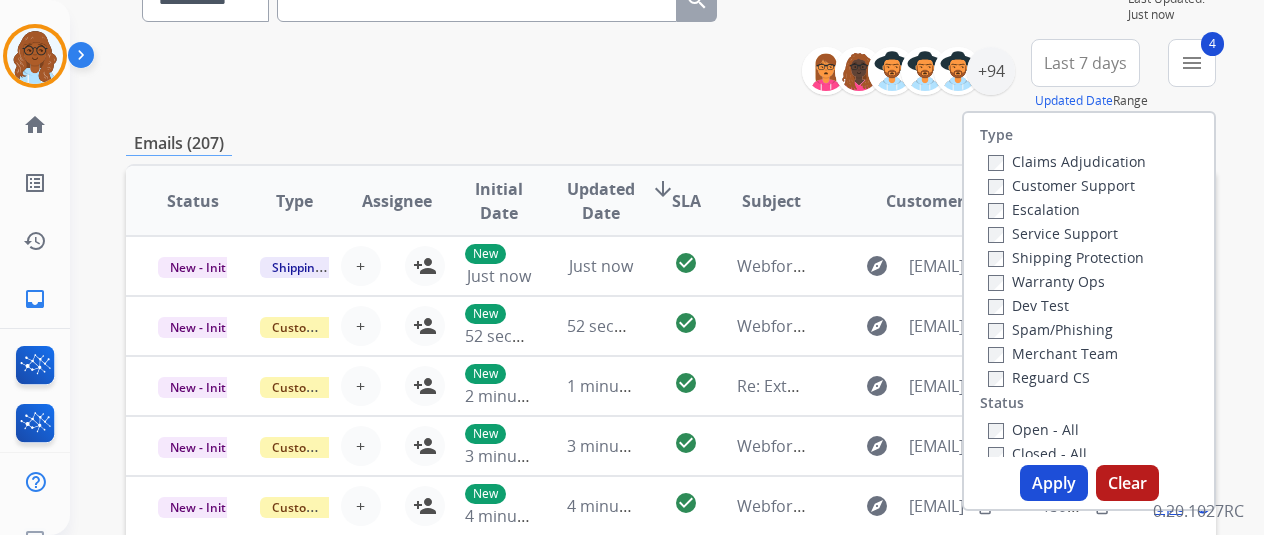 click on "Apply" at bounding box center [1054, 483] 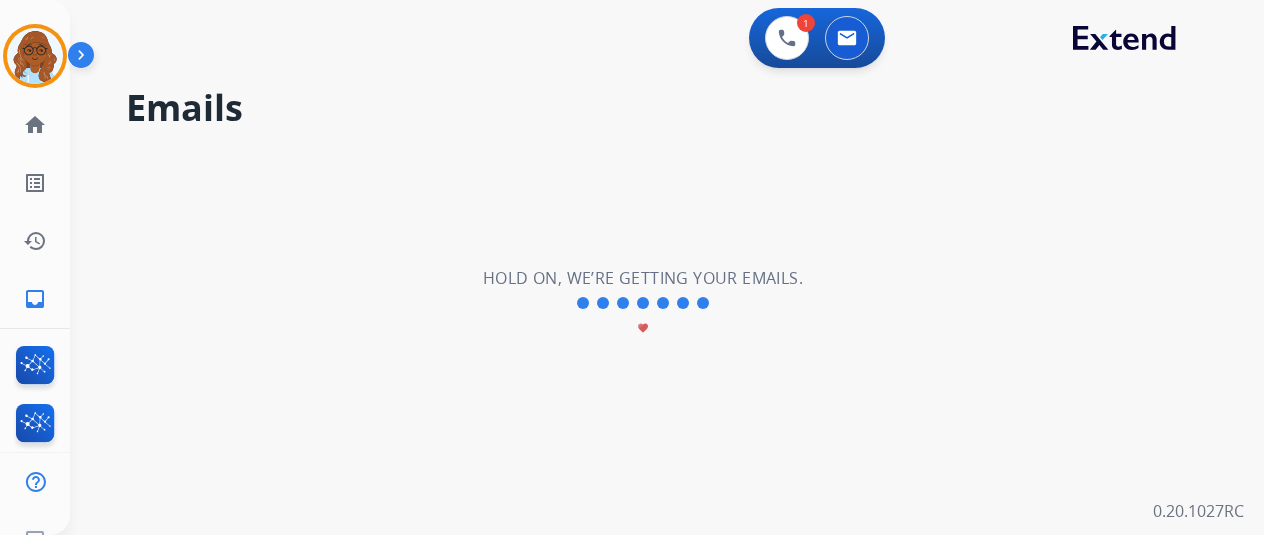 scroll, scrollTop: 0, scrollLeft: 0, axis: both 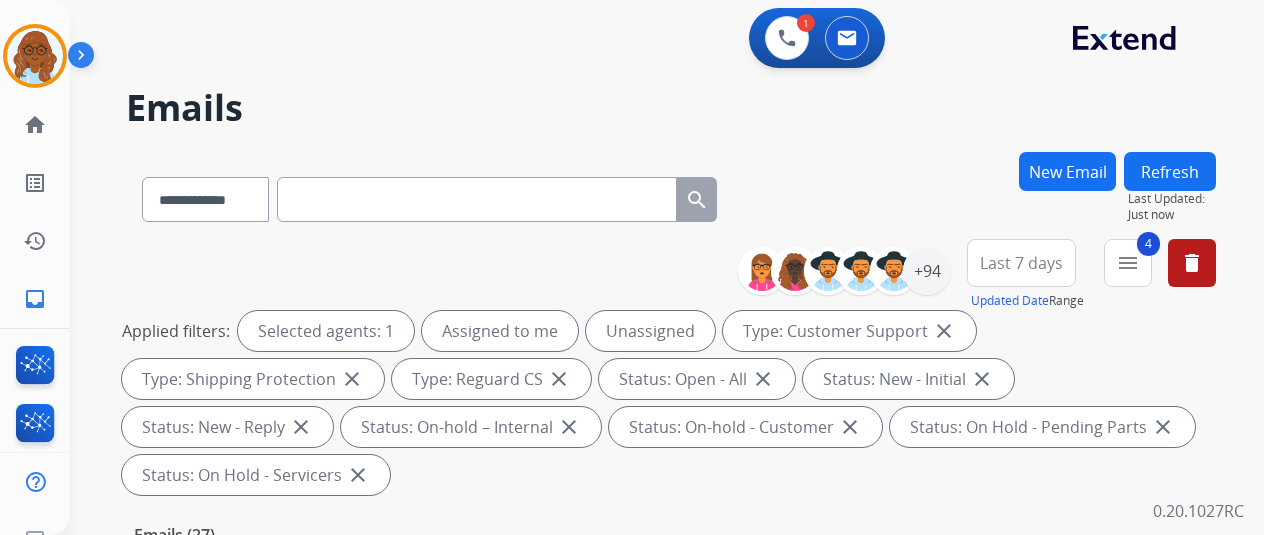 click on "Last 7 days" at bounding box center (1021, 263) 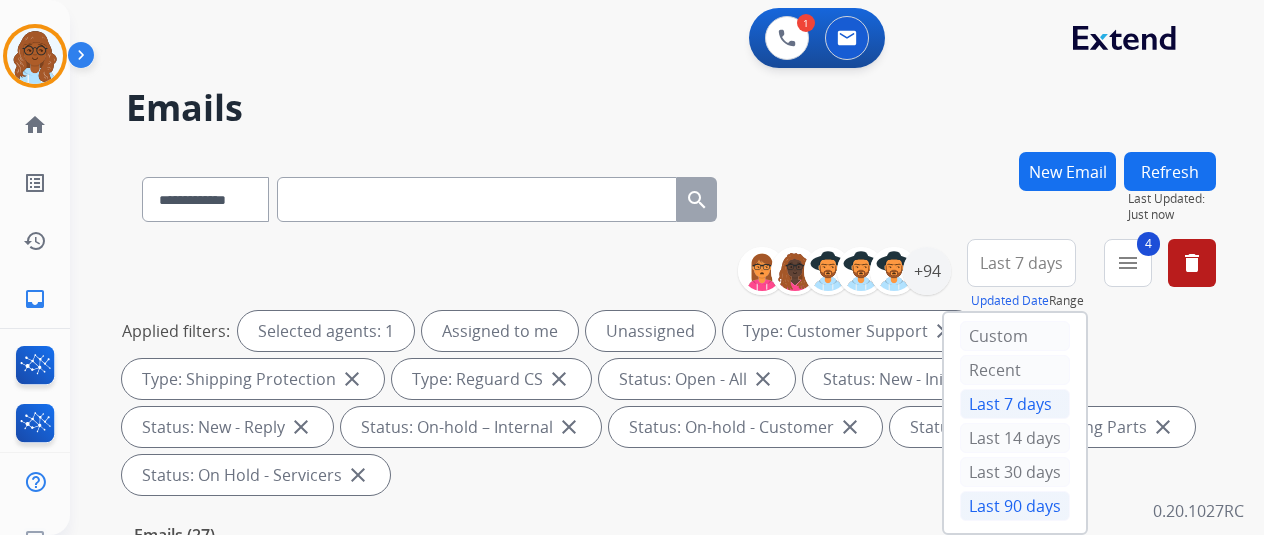 click on "Last 90 days" at bounding box center (1015, 506) 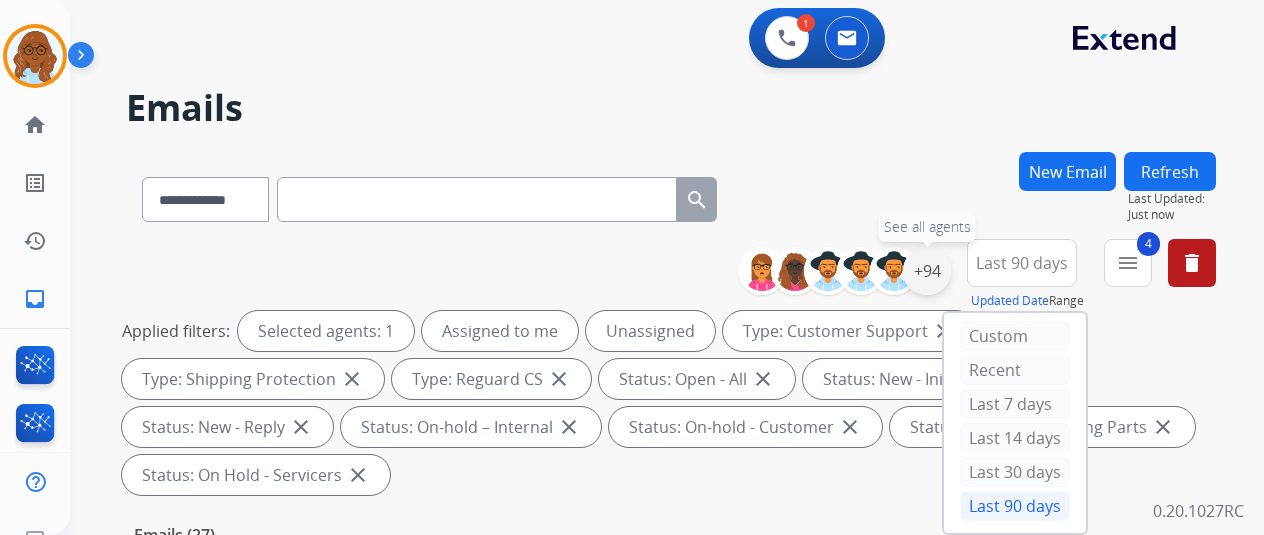 click on "+94" at bounding box center (927, 271) 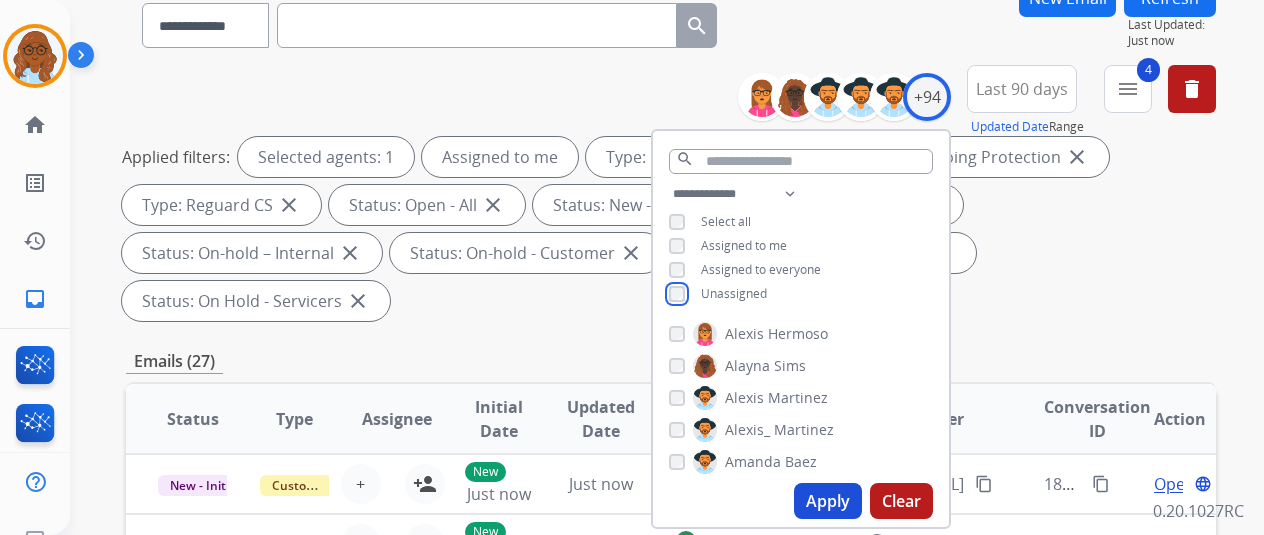 scroll, scrollTop: 300, scrollLeft: 0, axis: vertical 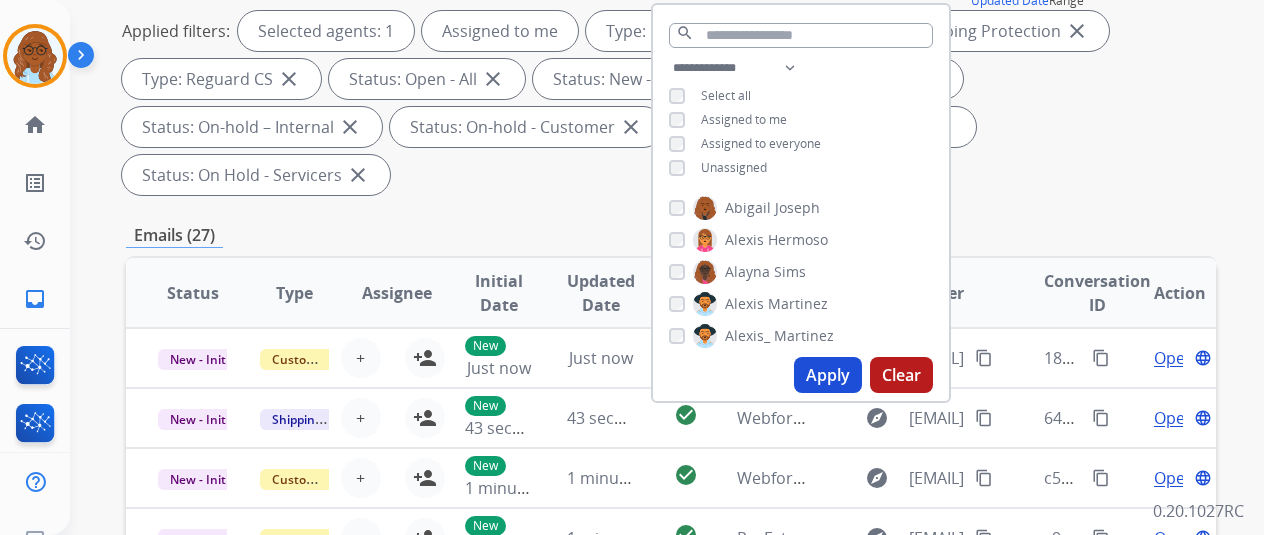 click on "Apply" at bounding box center (828, 375) 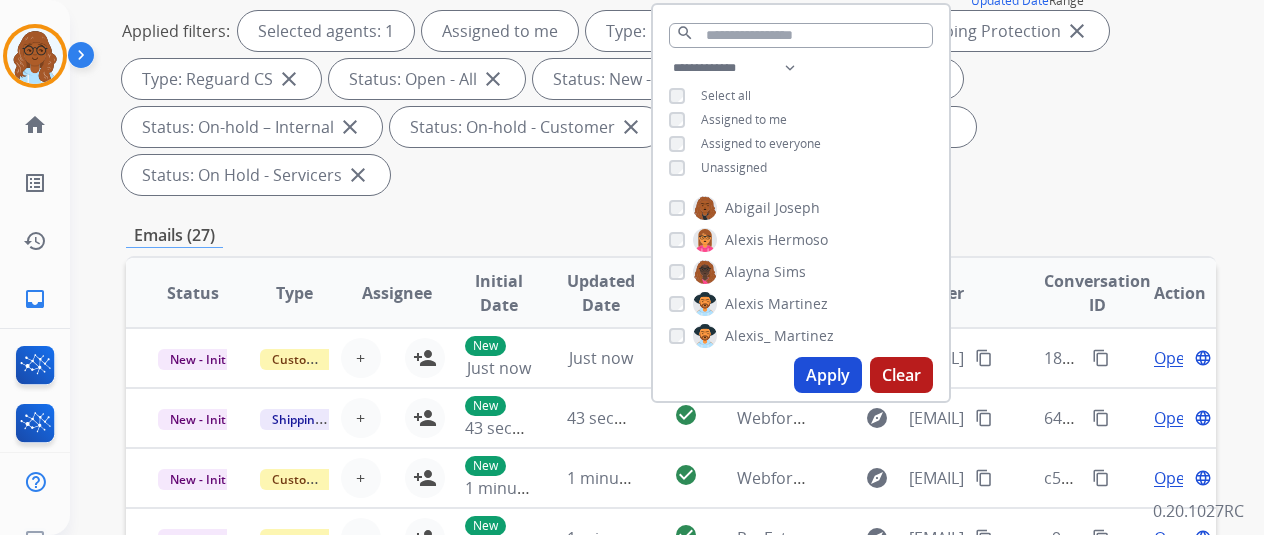 scroll, scrollTop: 0, scrollLeft: 0, axis: both 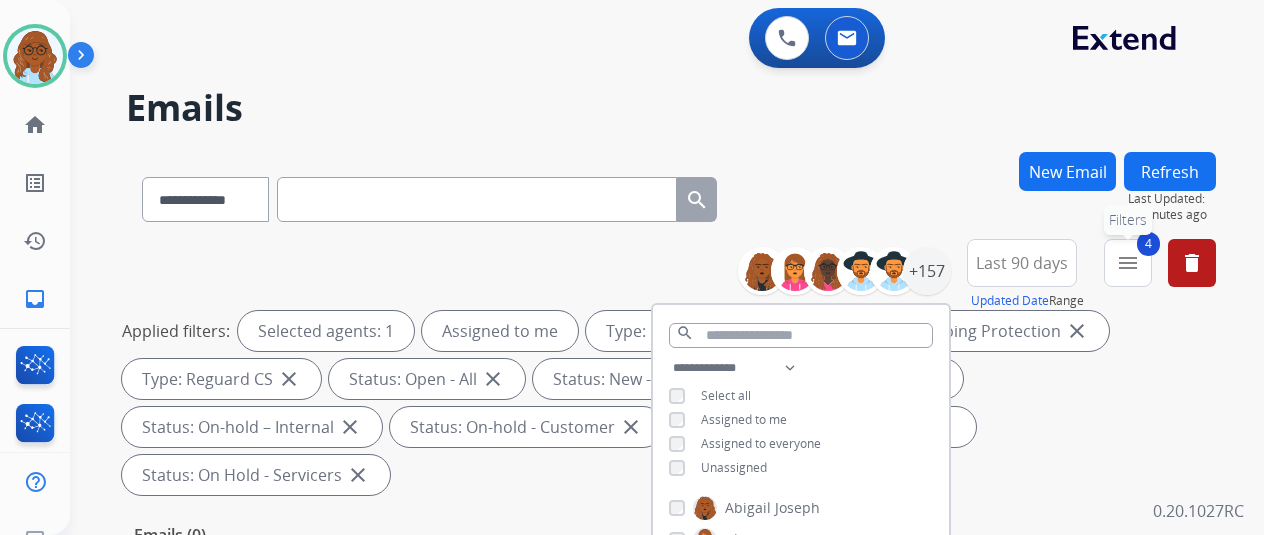 click on "New Email" at bounding box center [1067, 171] 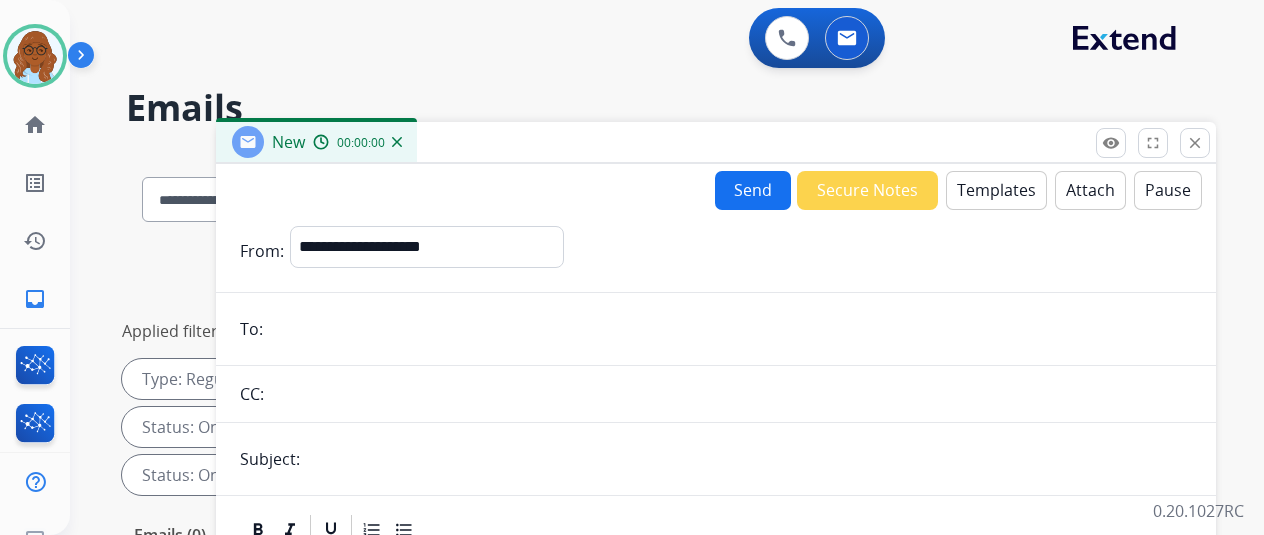 click on "Templates" at bounding box center (996, 190) 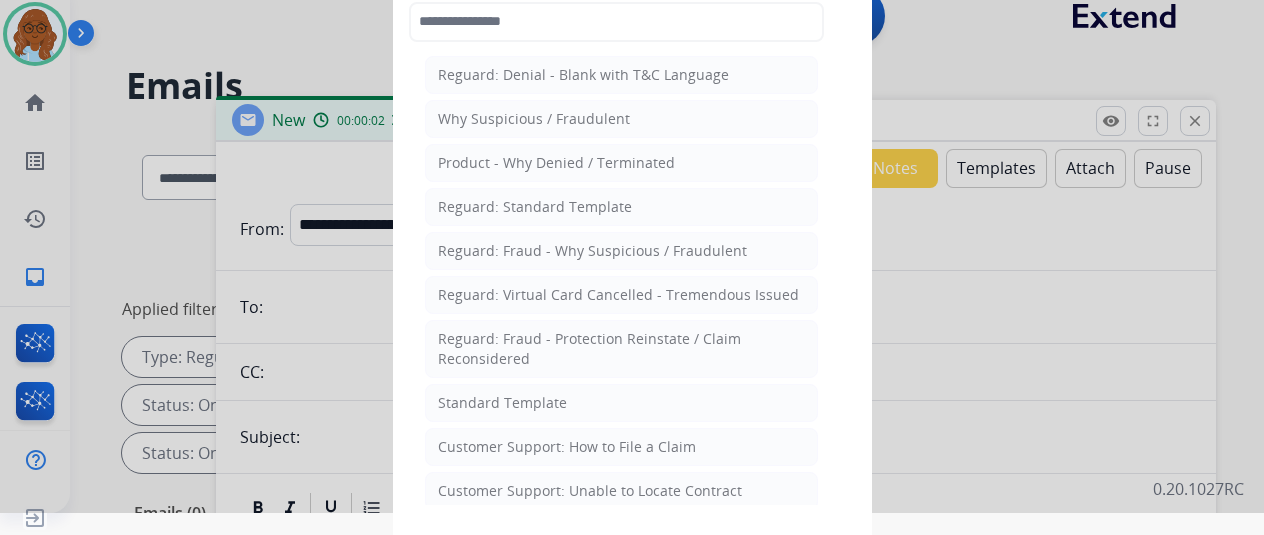 scroll, scrollTop: 32, scrollLeft: 0, axis: vertical 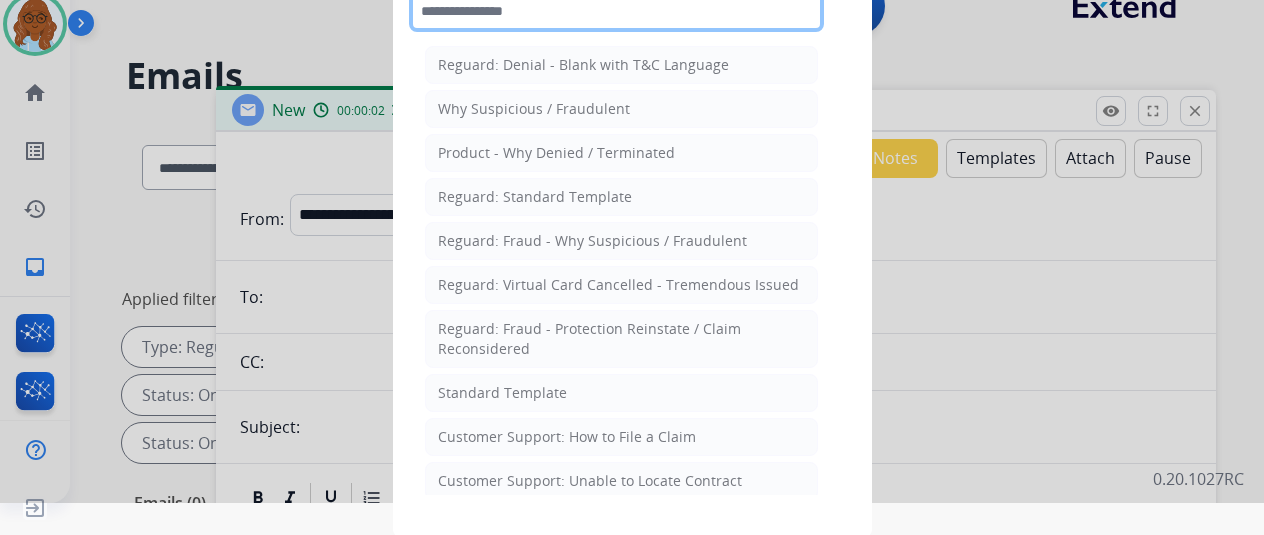 click 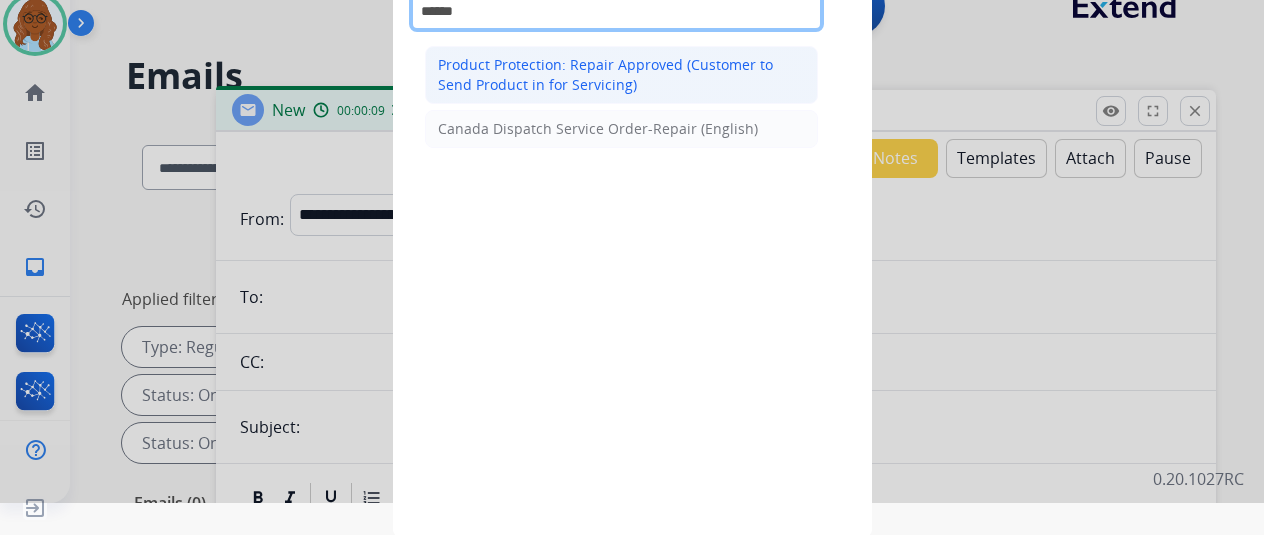 type on "******" 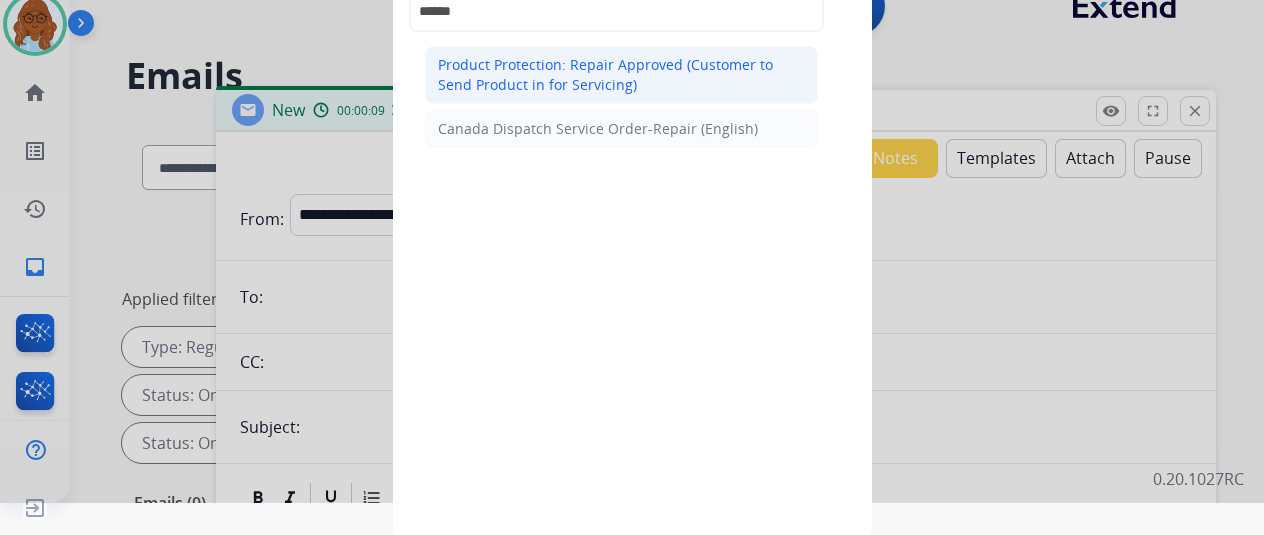 click on "Product Protection: Repair Approved (Customer to Send Product in for Servicing)" 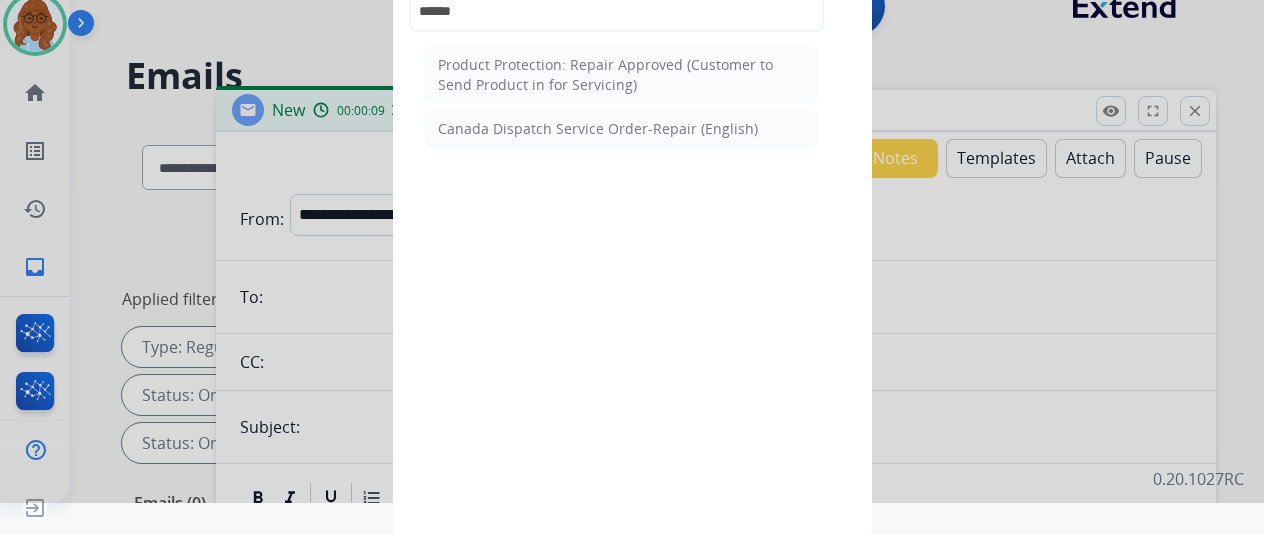 scroll, scrollTop: 24, scrollLeft: 0, axis: vertical 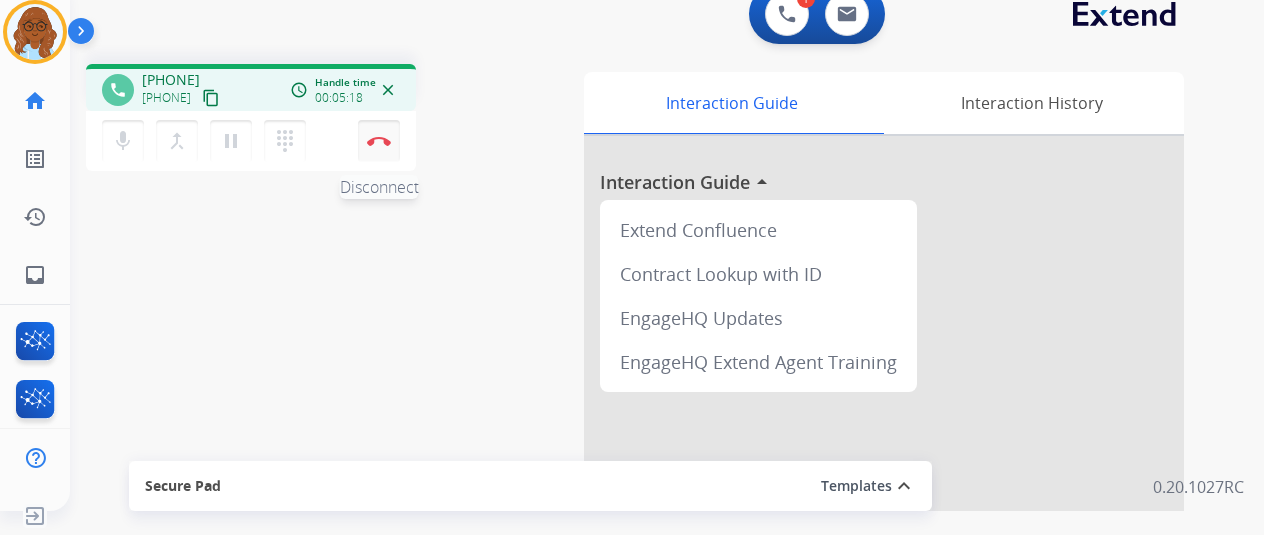 click at bounding box center (379, 141) 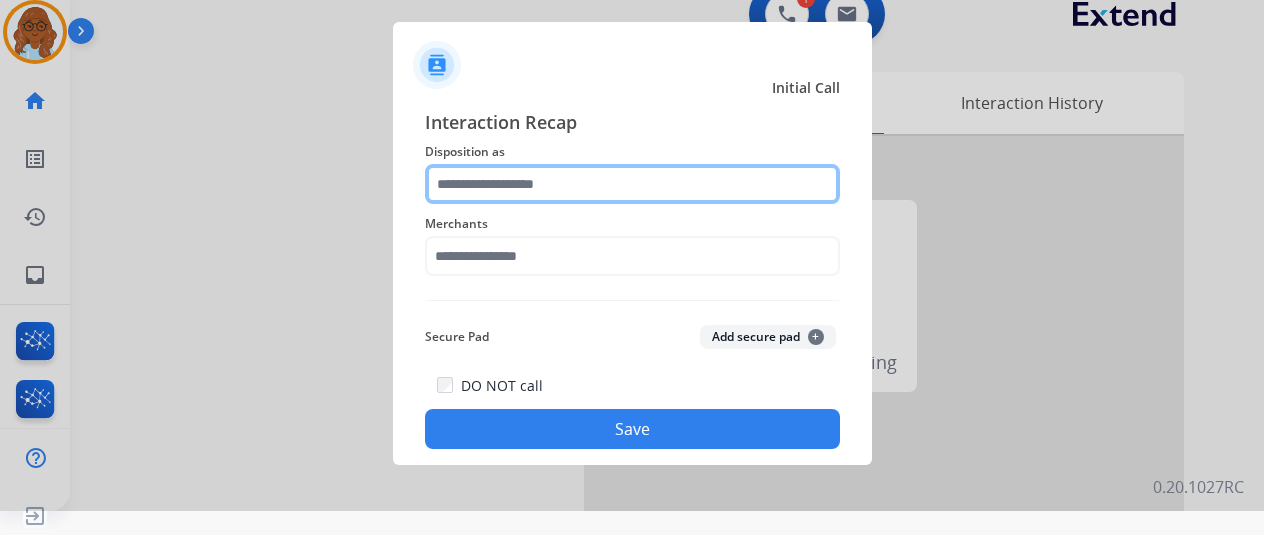 click 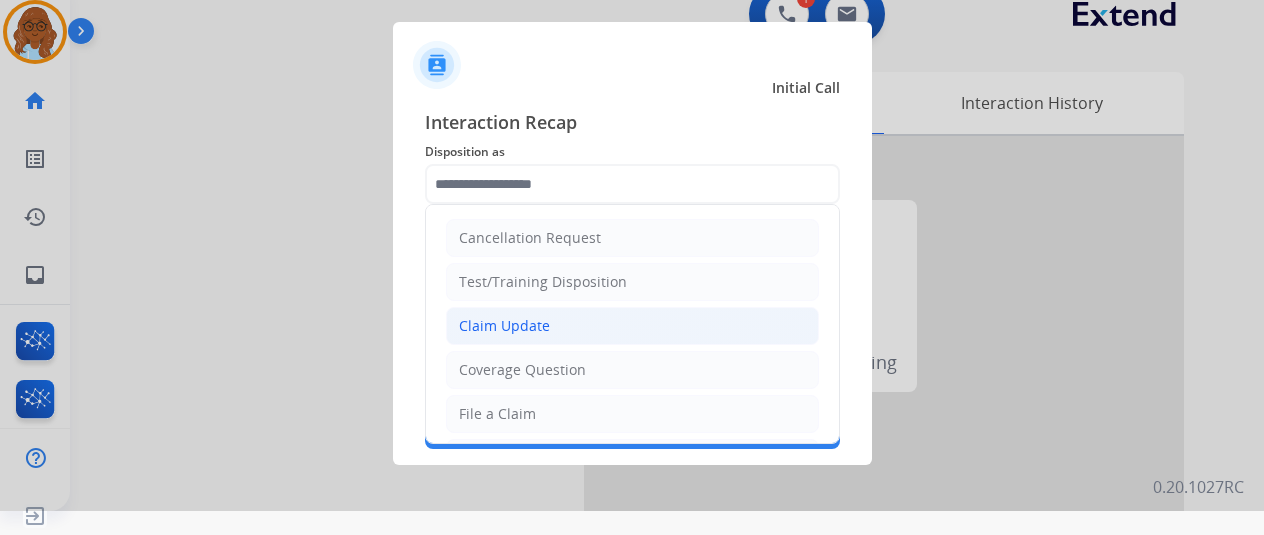 click on "Claim Update" 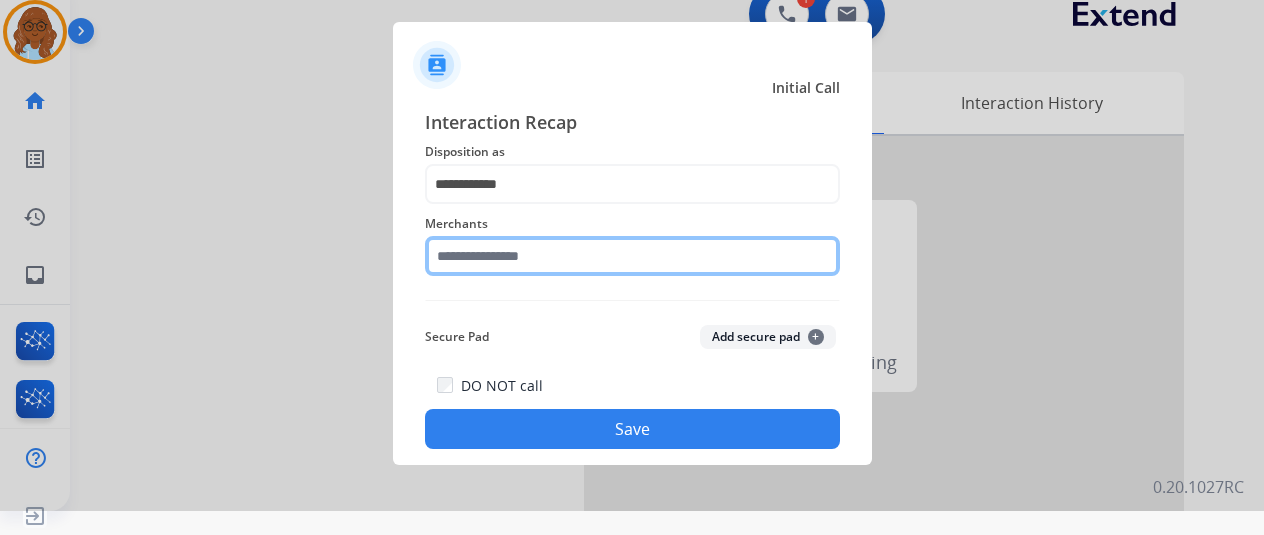 click 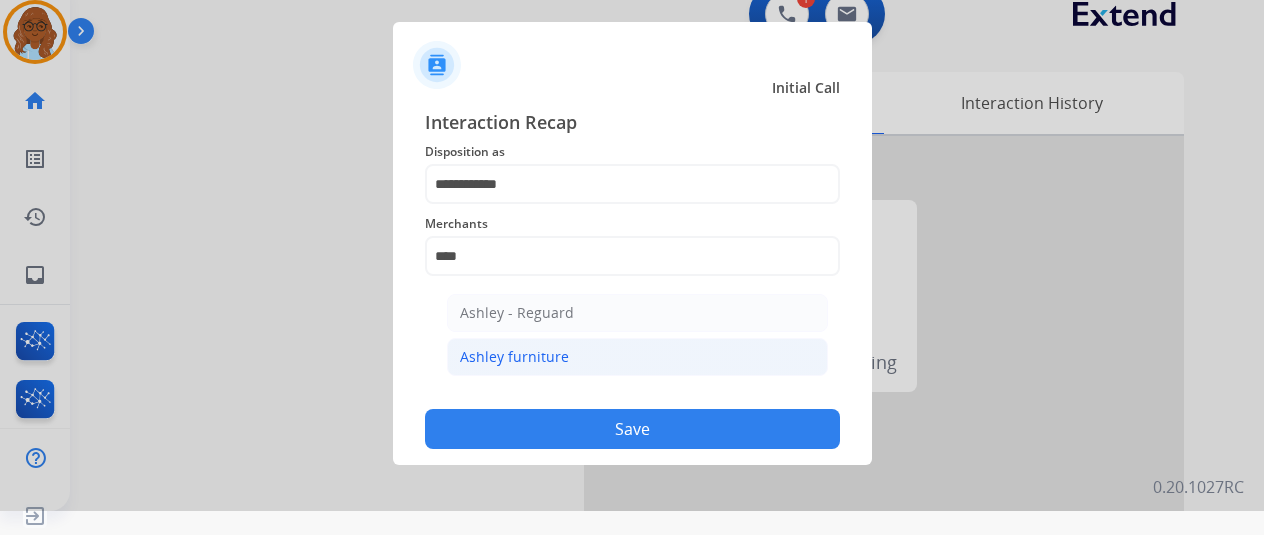 click on "Ashley furniture" 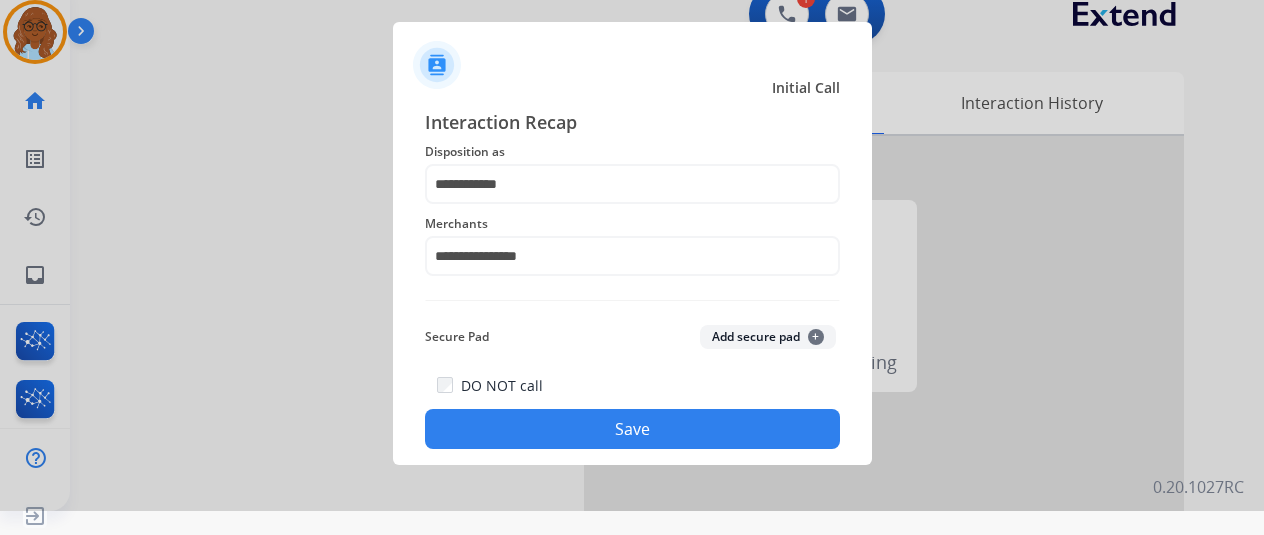 click on "Save" 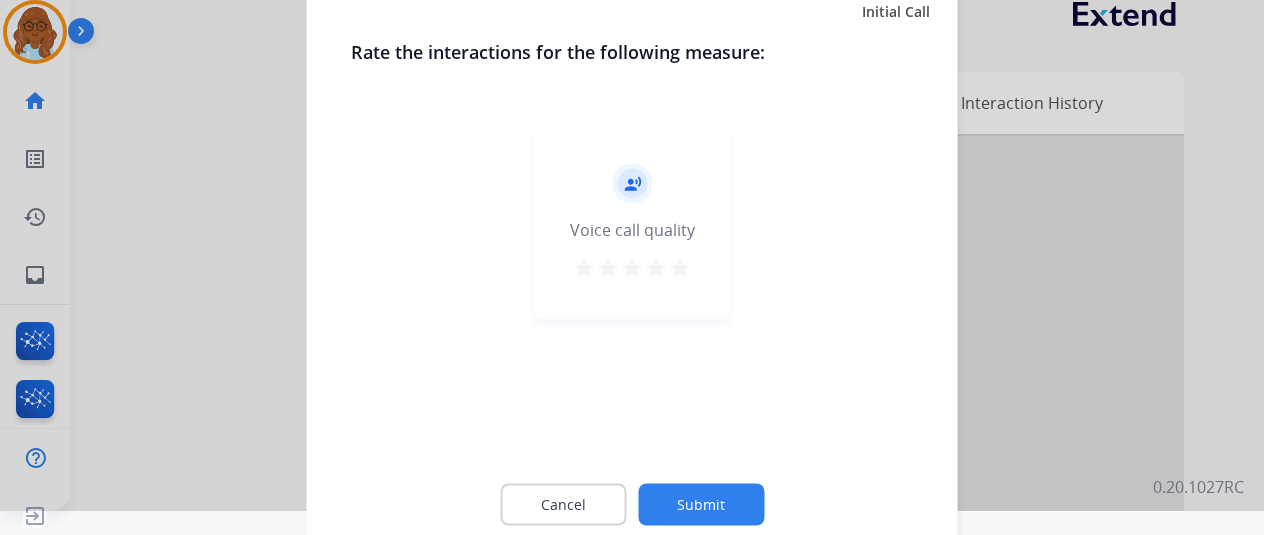 click on "star" at bounding box center [680, 267] 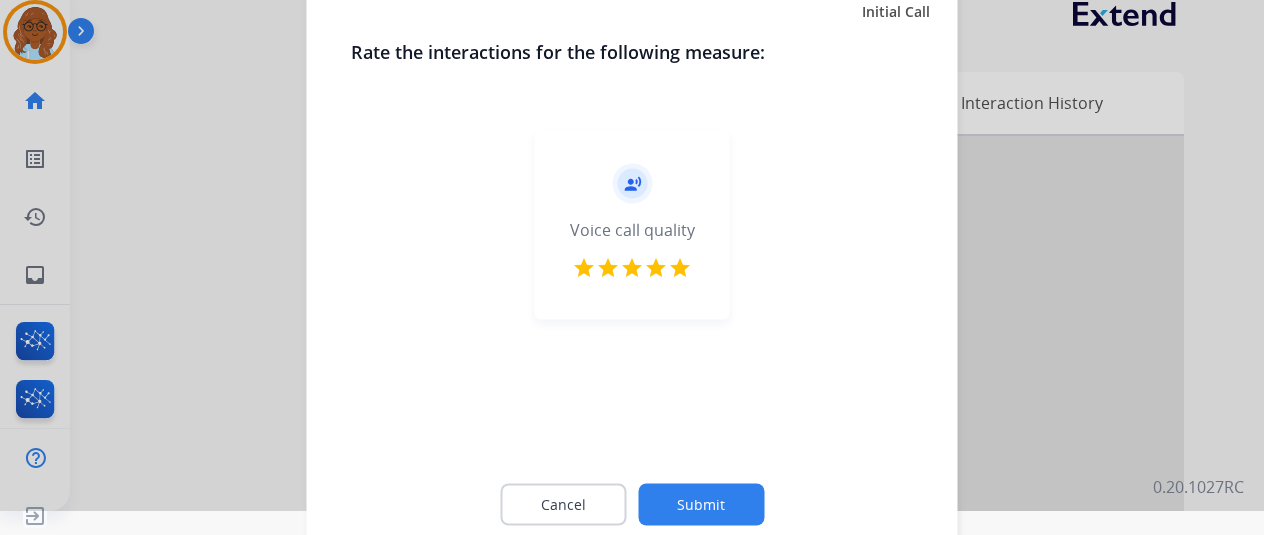 click on "Submit" 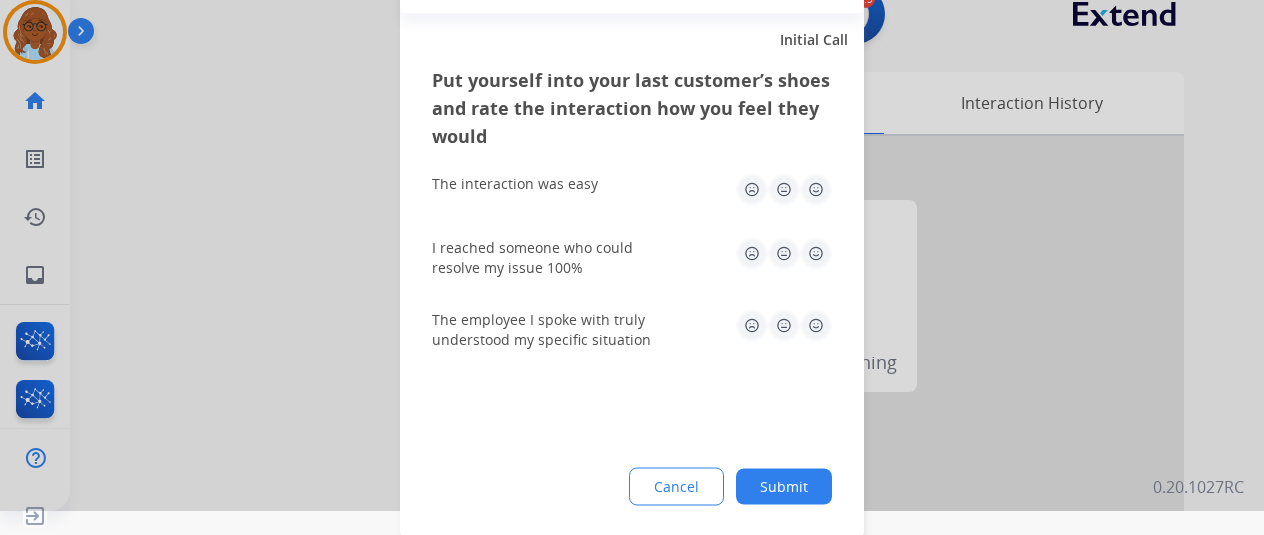 drag, startPoint x: 809, startPoint y: 181, endPoint x: 824, endPoint y: 211, distance: 33.54102 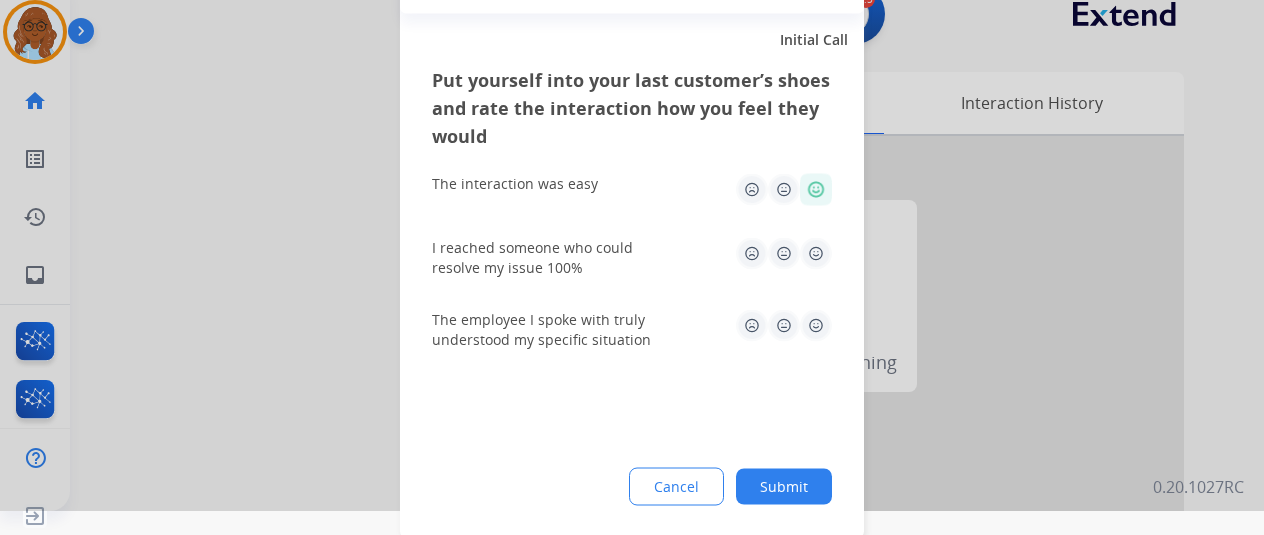 click on "I reached someone who could resolve my issue 100%" 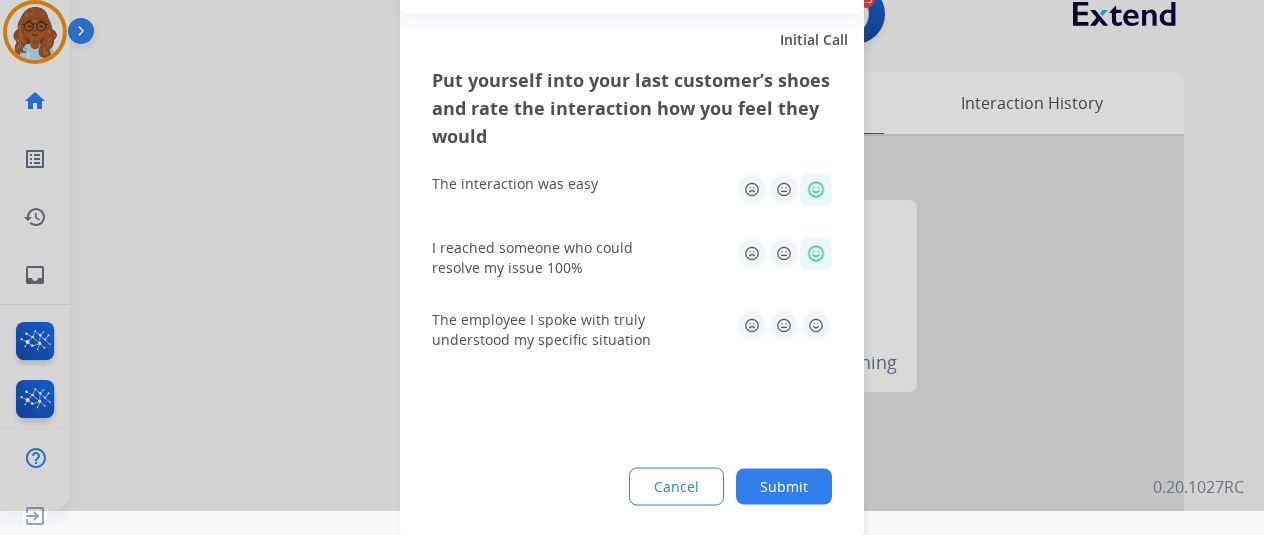 click 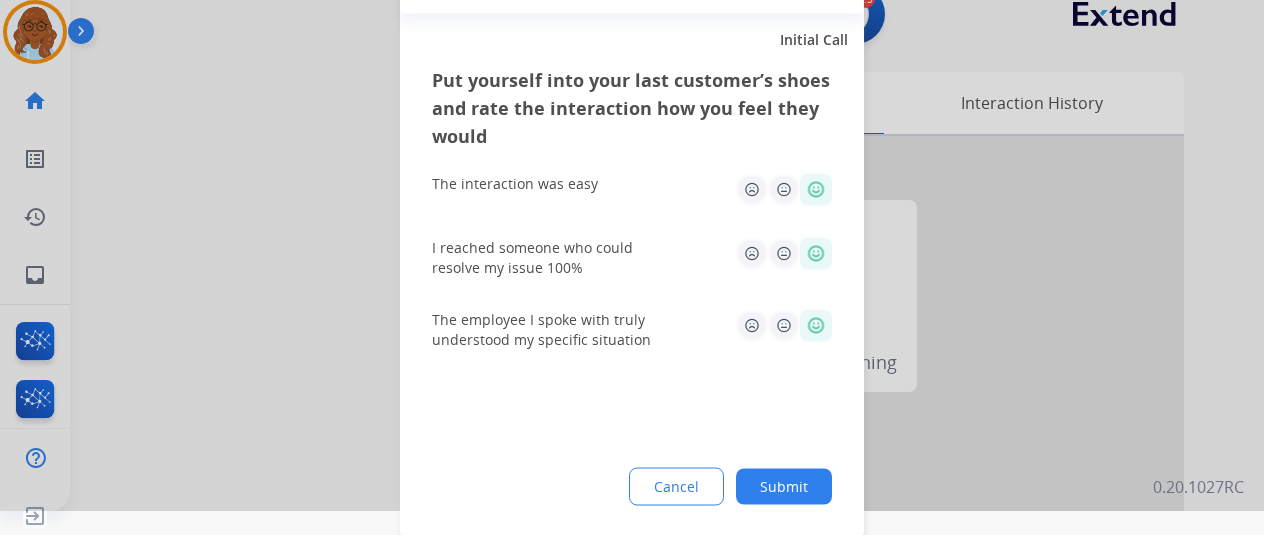 click on "Submit" 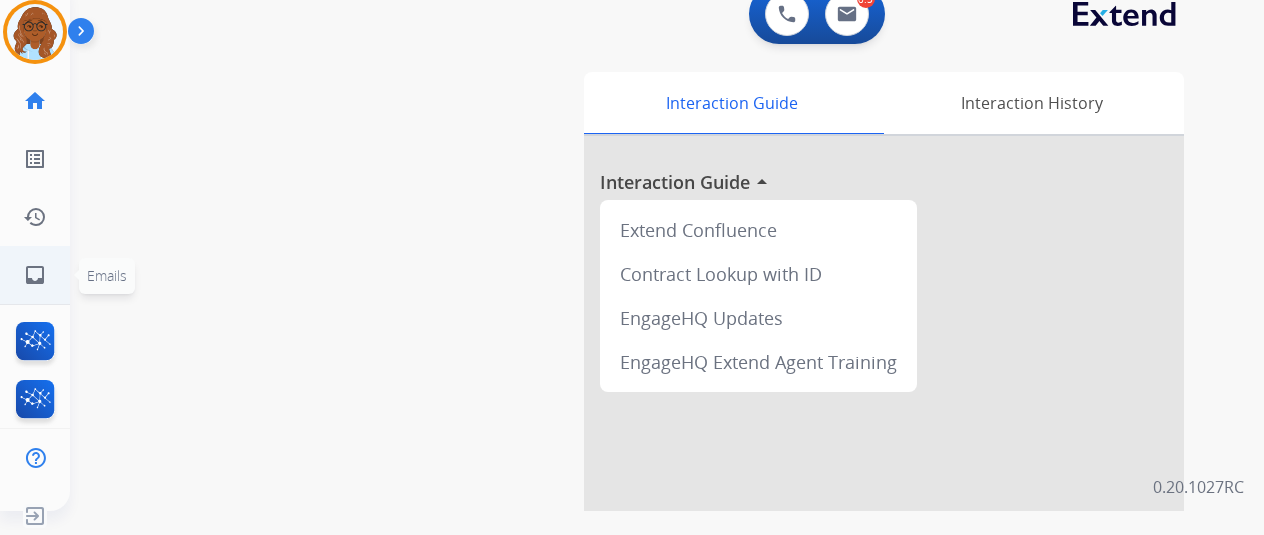 click on "inbox  Emails" 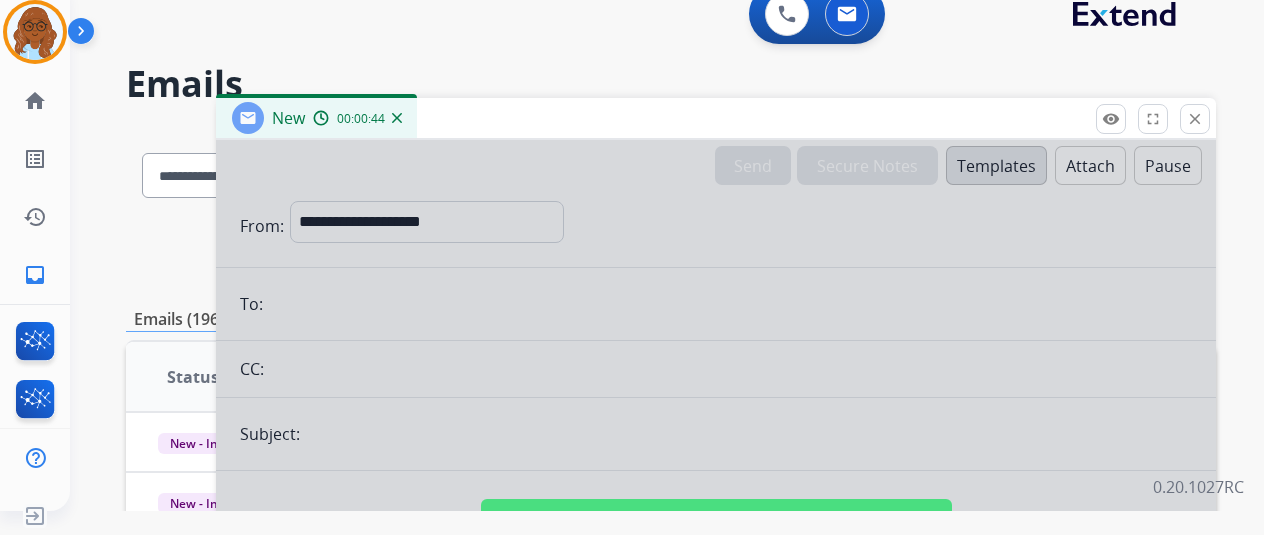 drag, startPoint x: 598, startPoint y: 126, endPoint x: 490, endPoint y: 57, distance: 128.16005 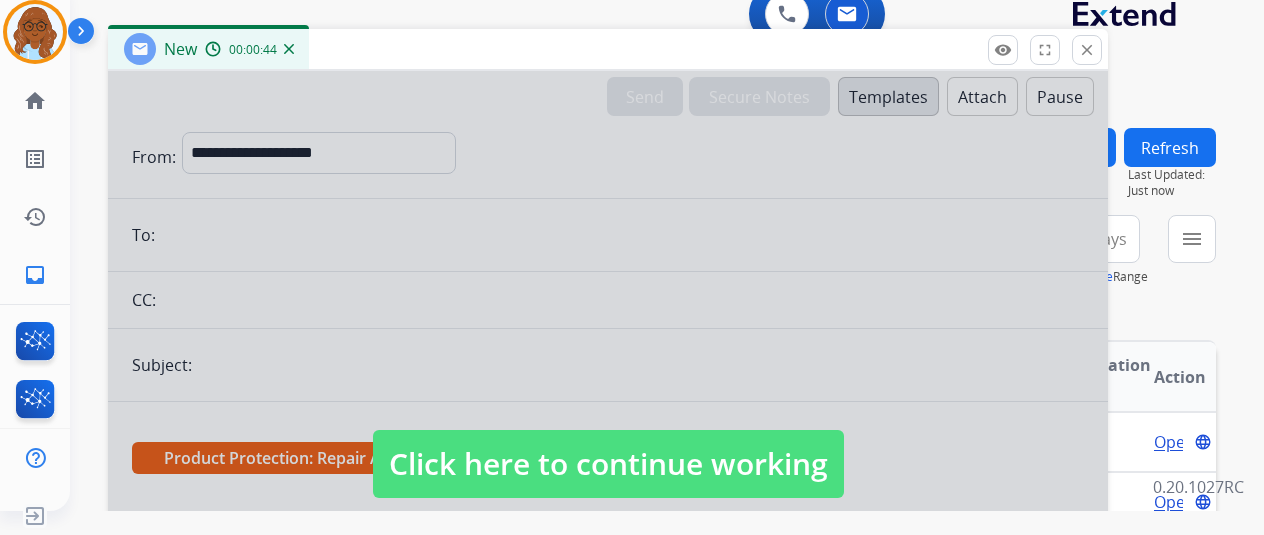 click at bounding box center (608, 444) 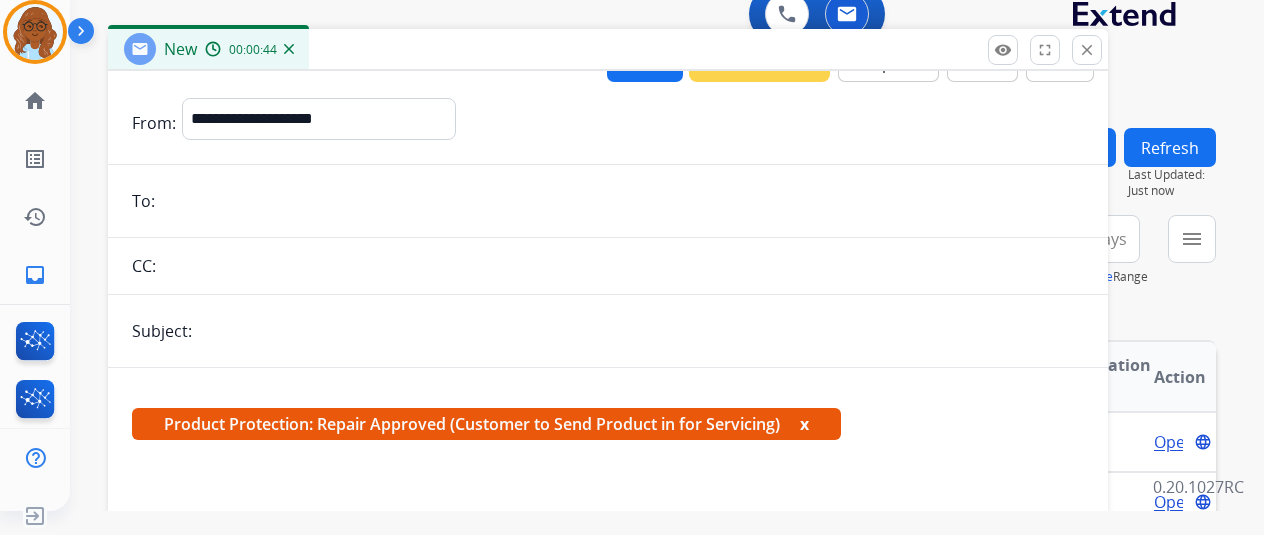 scroll, scrollTop: 0, scrollLeft: 0, axis: both 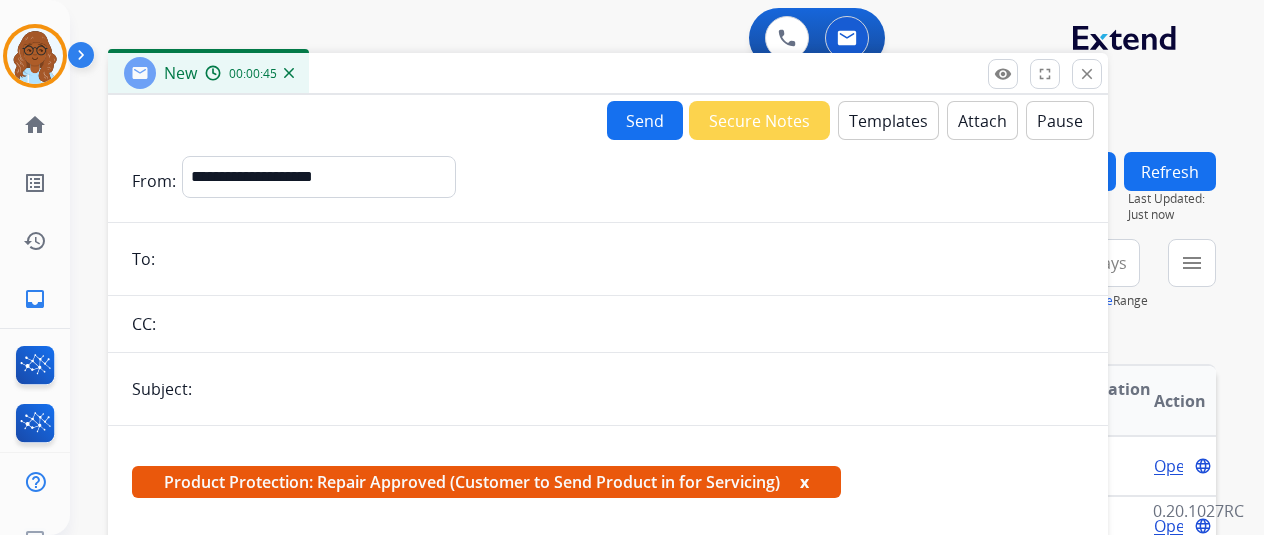 drag, startPoint x: 1110, startPoint y: 68, endPoint x: 1084, endPoint y: 95, distance: 37.48333 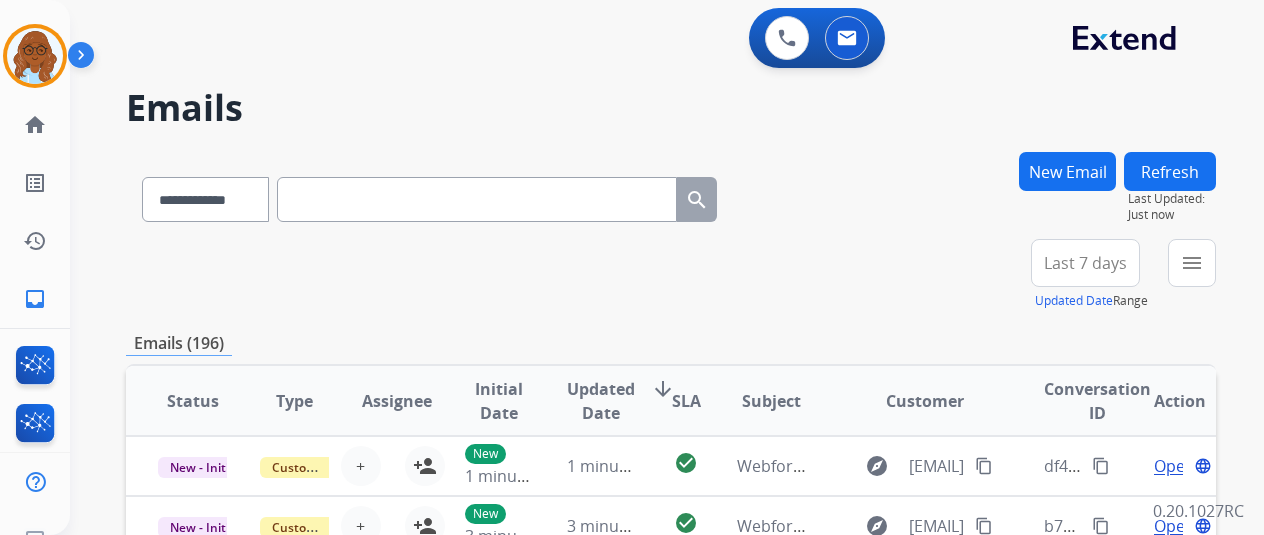 click on "New Email" at bounding box center [1067, 171] 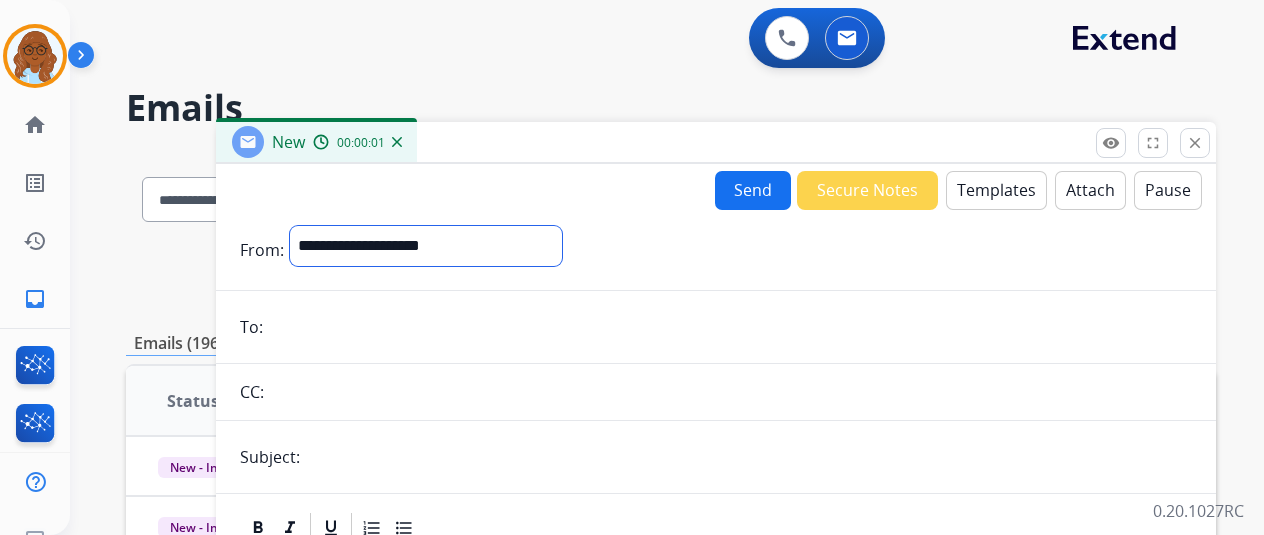 click on "**********" at bounding box center (426, 246) 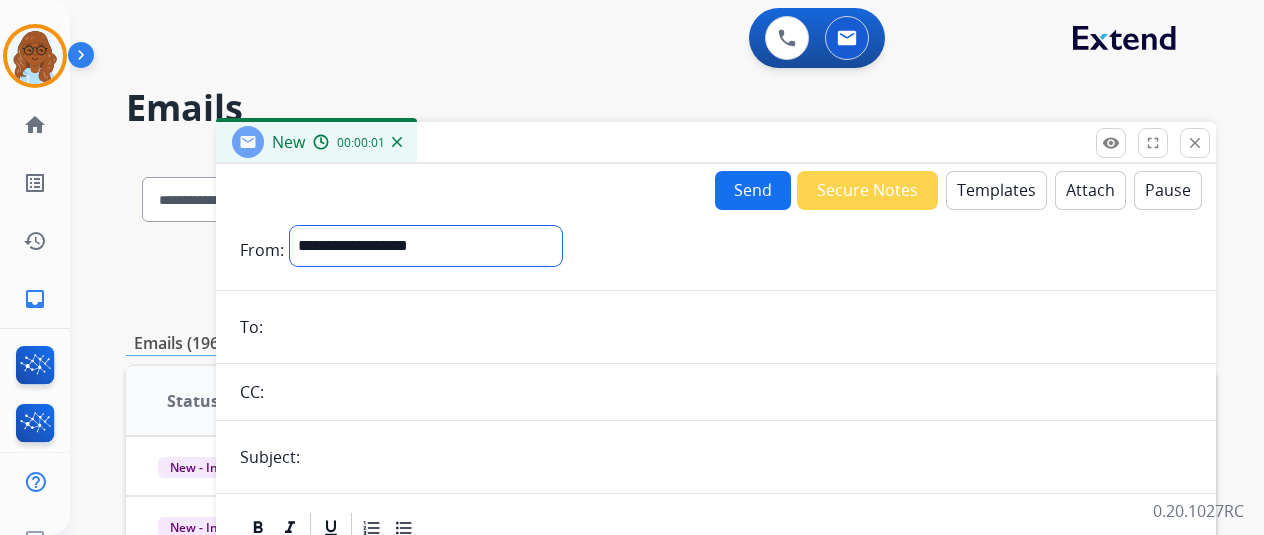 click on "**********" at bounding box center (426, 246) 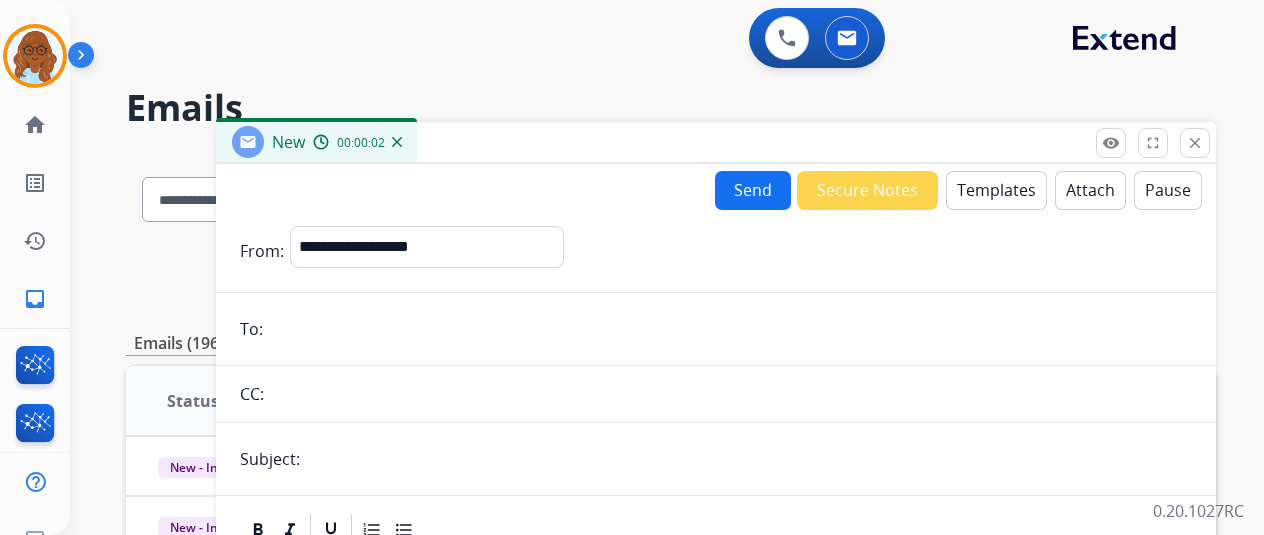 click at bounding box center [730, 329] 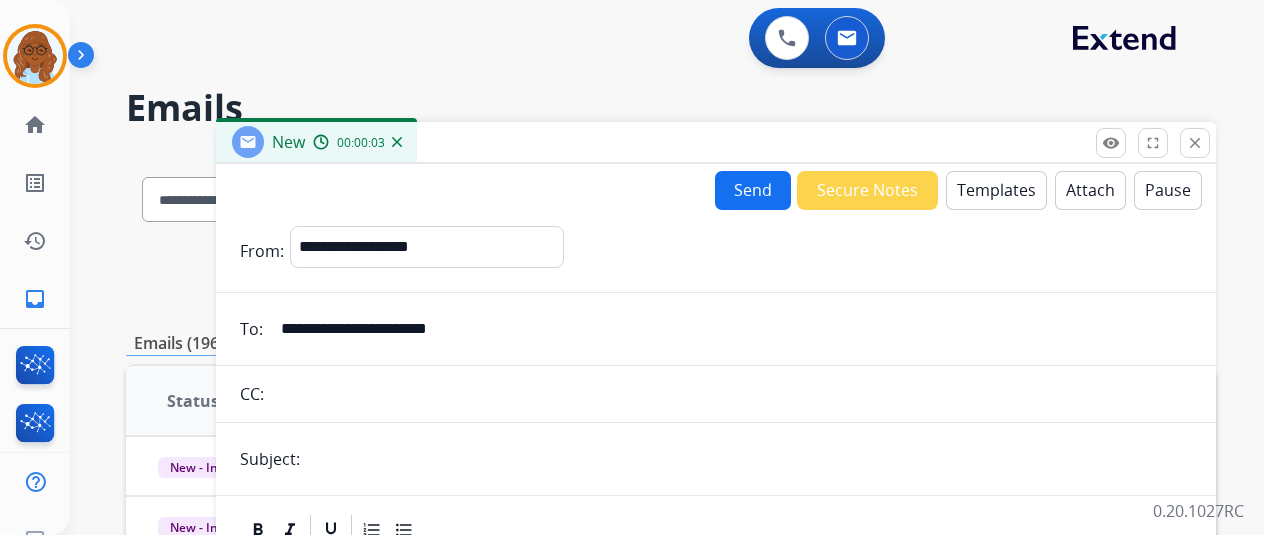 type on "**********" 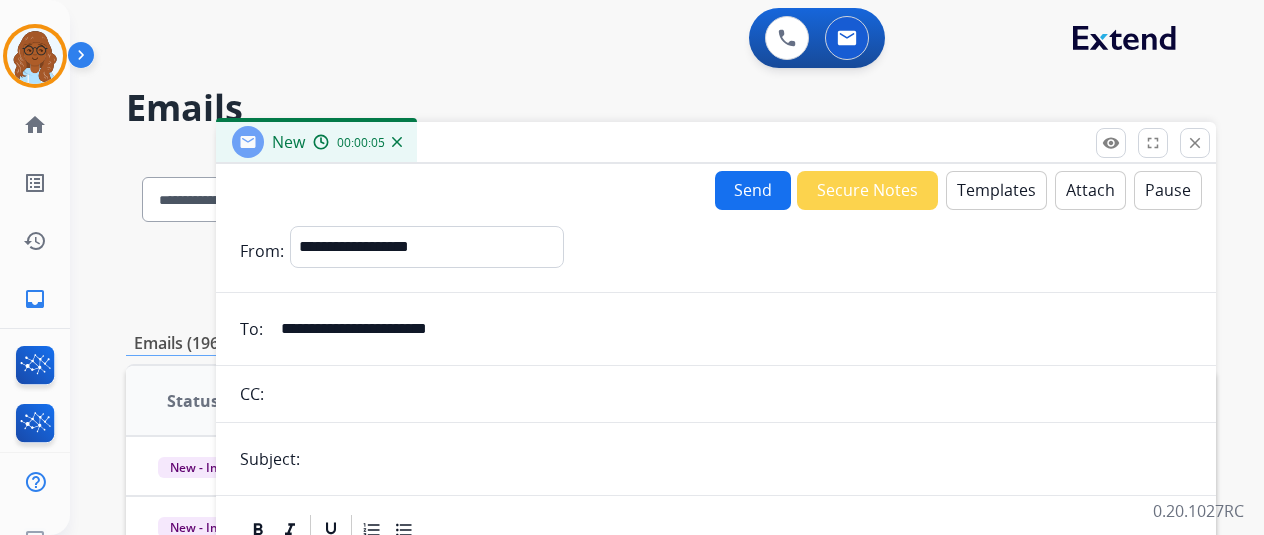 type on "**********" 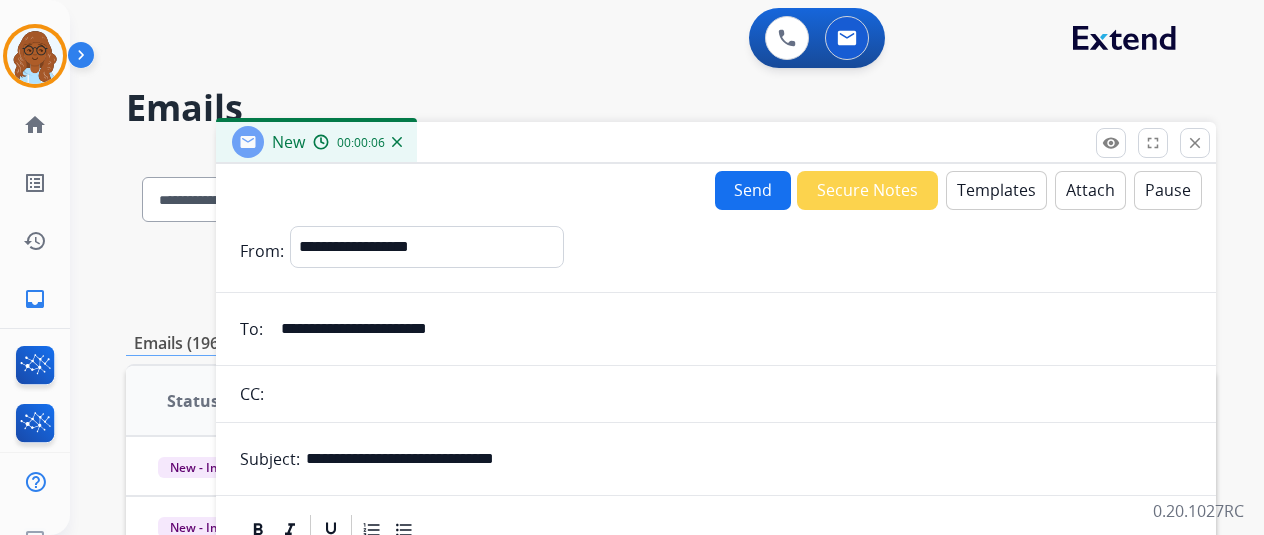 click at bounding box center (716, 699) 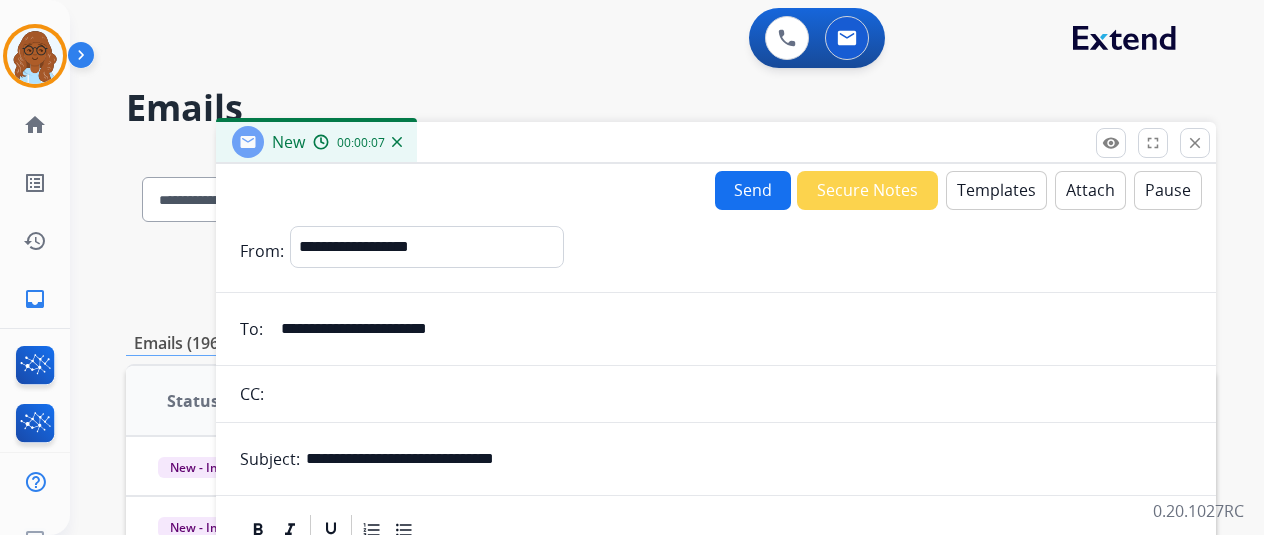 click on "Templates" at bounding box center [996, 190] 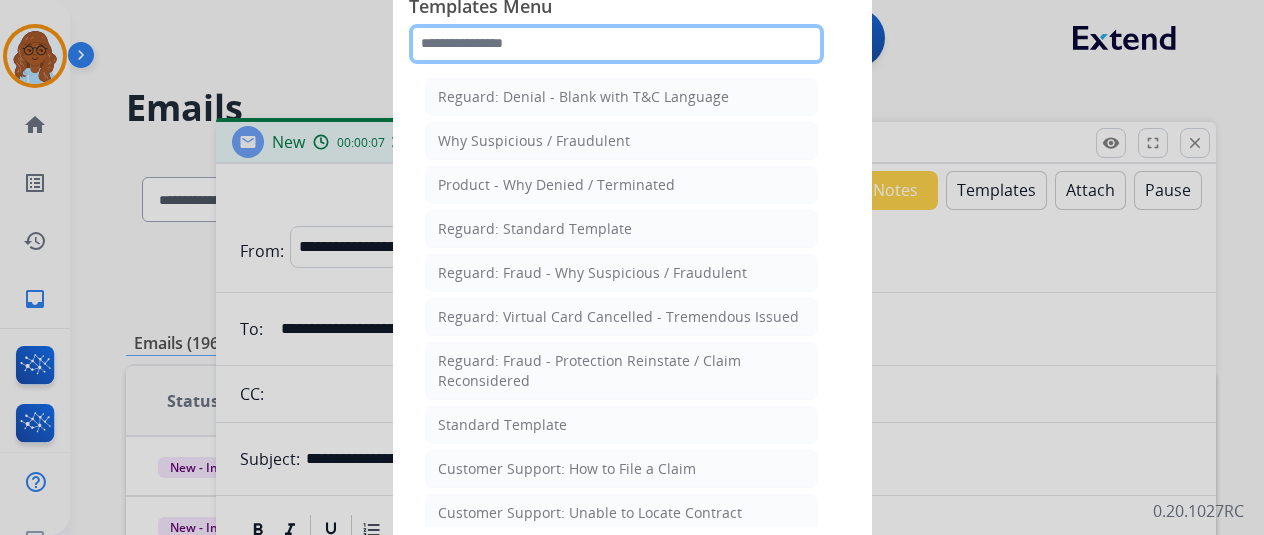 click 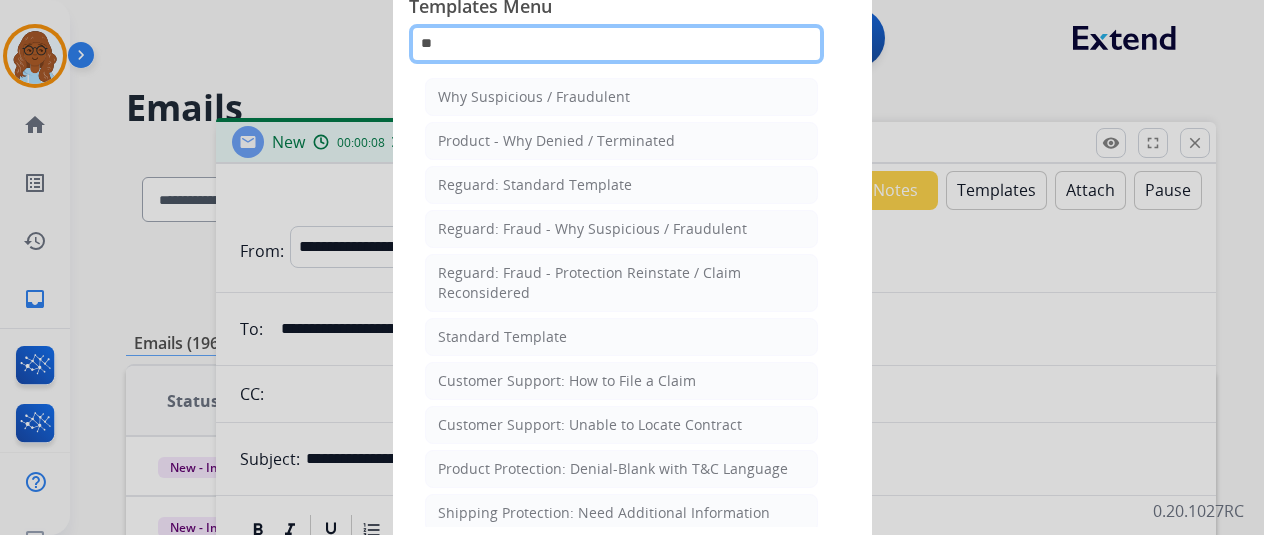 type on "***" 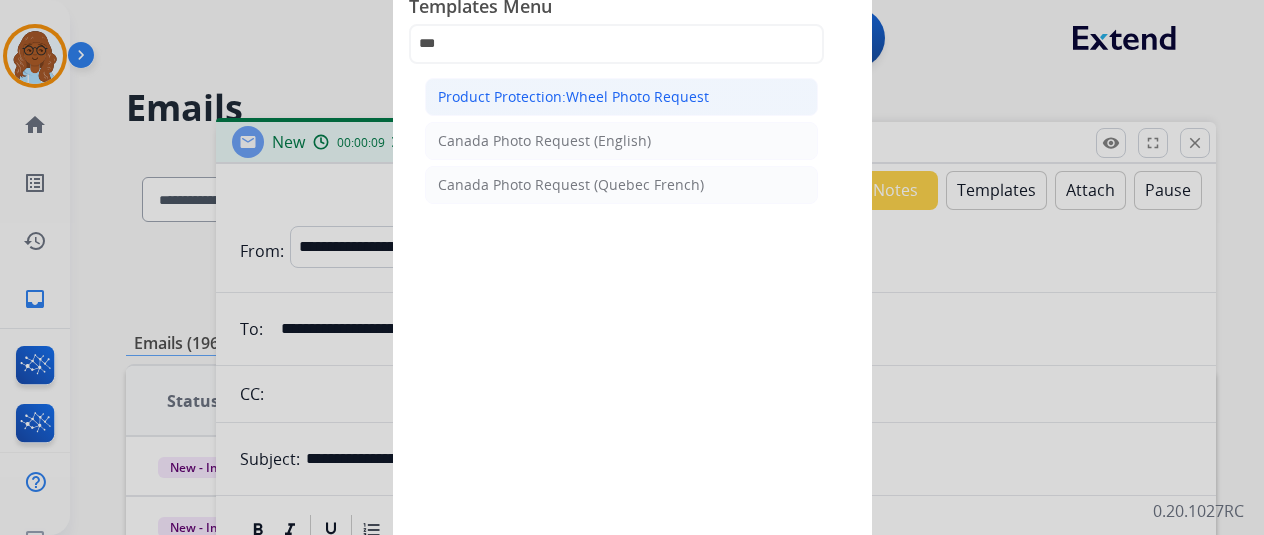 click on "Product Protection:Wheel Photo Request" 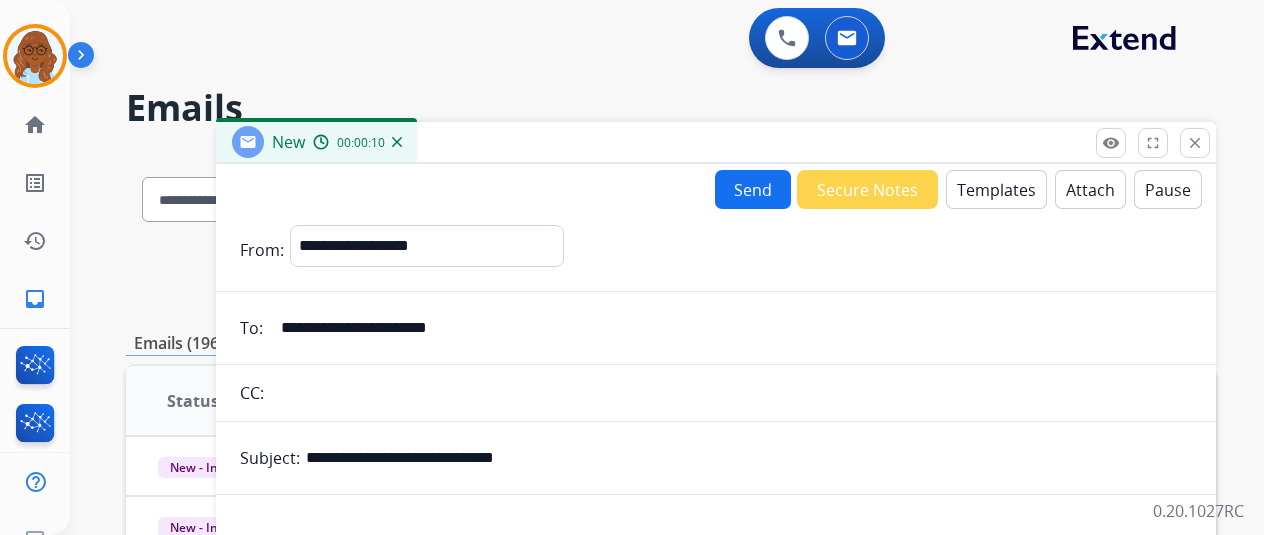 scroll, scrollTop: 500, scrollLeft: 0, axis: vertical 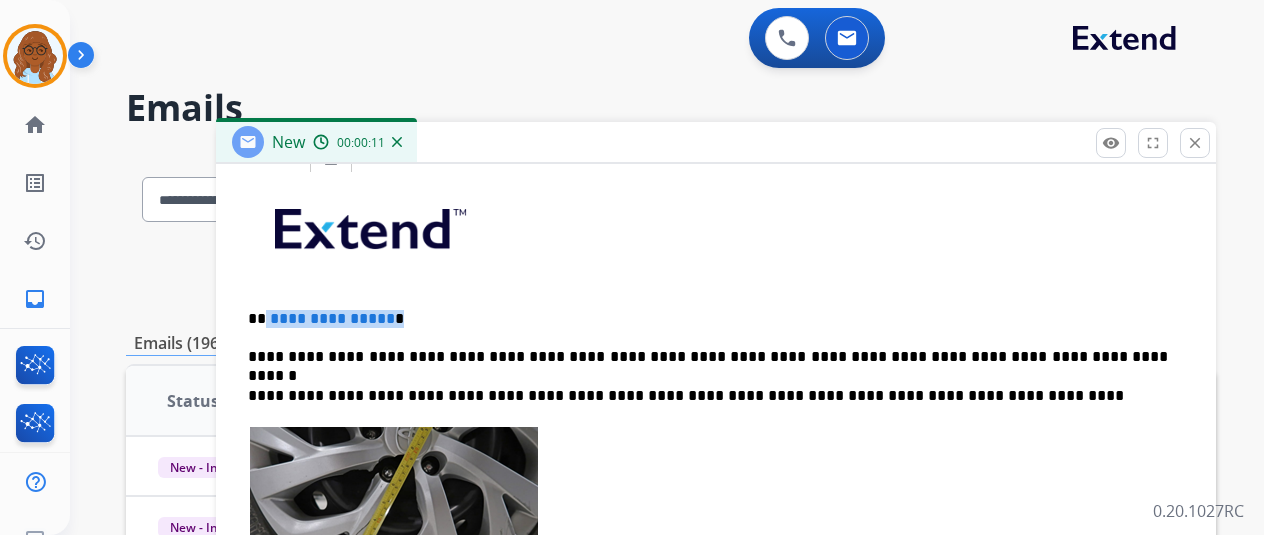 drag, startPoint x: 435, startPoint y: 307, endPoint x: 297, endPoint y: 307, distance: 138 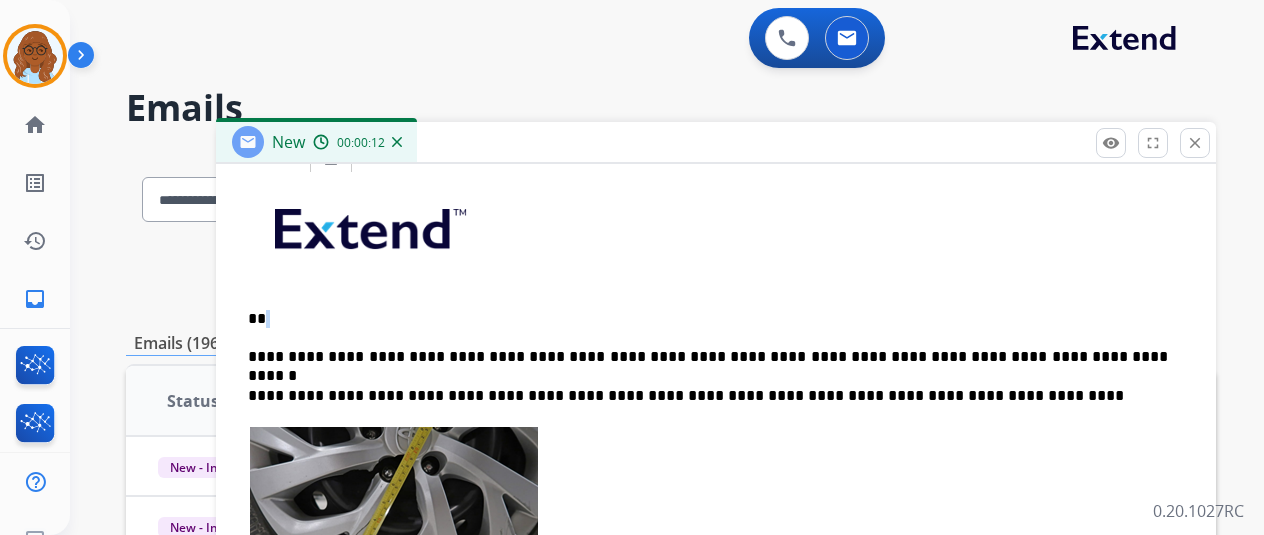 type 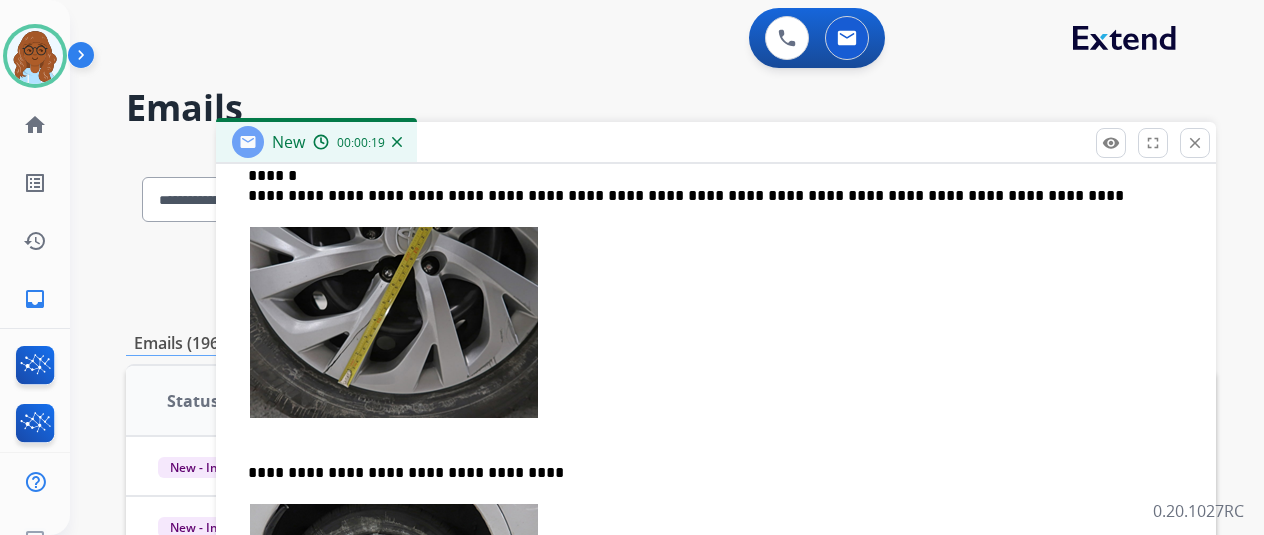 scroll, scrollTop: 600, scrollLeft: 0, axis: vertical 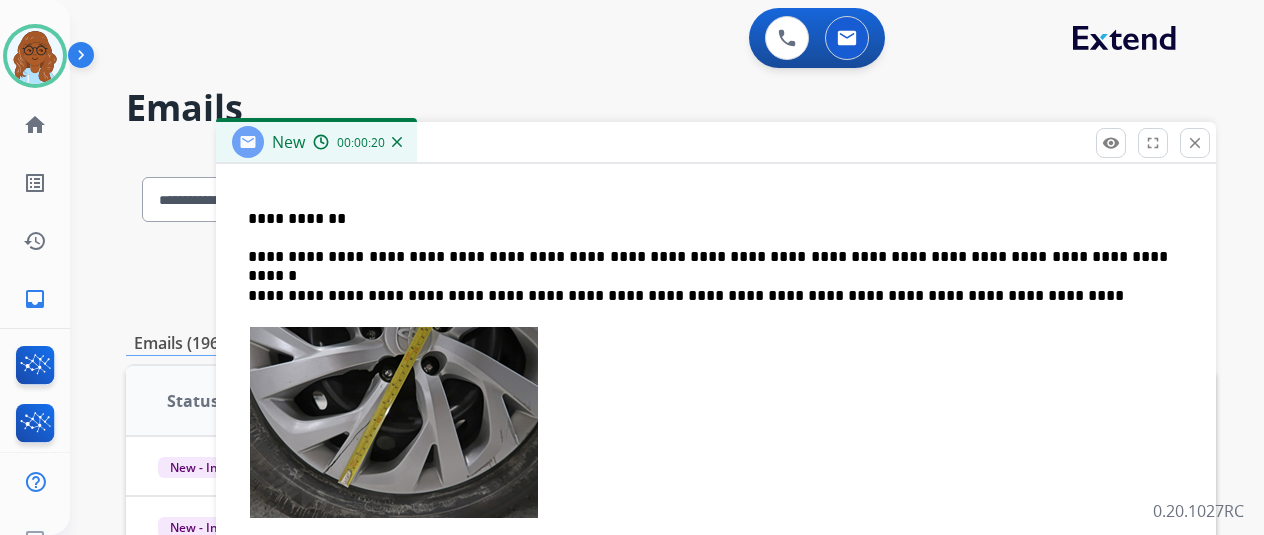 click at bounding box center (716, 434) 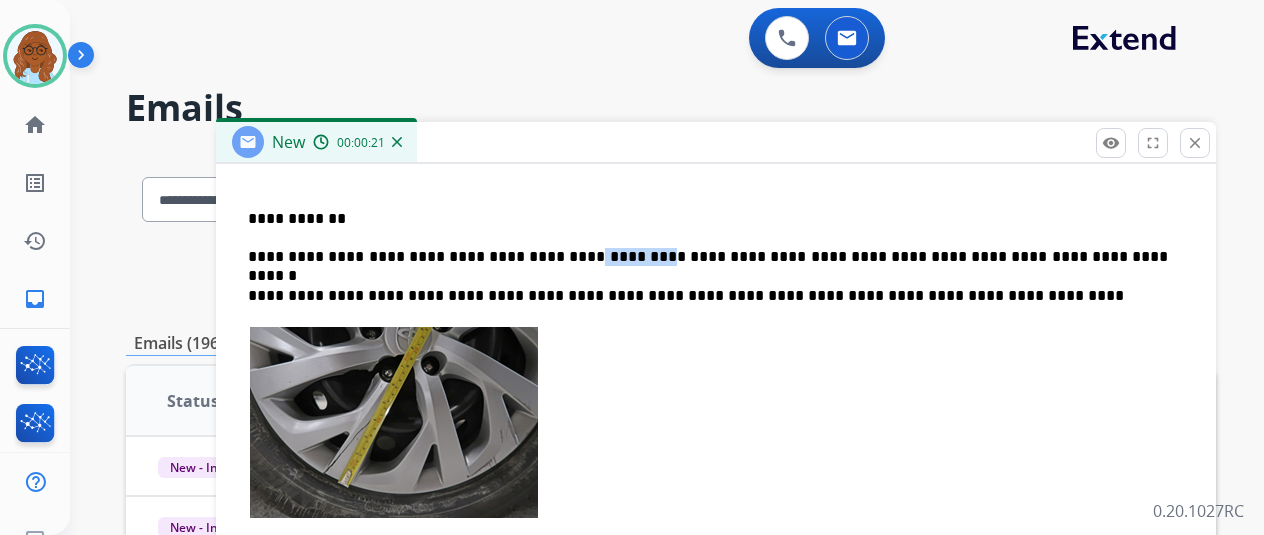drag, startPoint x: 606, startPoint y: 251, endPoint x: 538, endPoint y: 256, distance: 68.18358 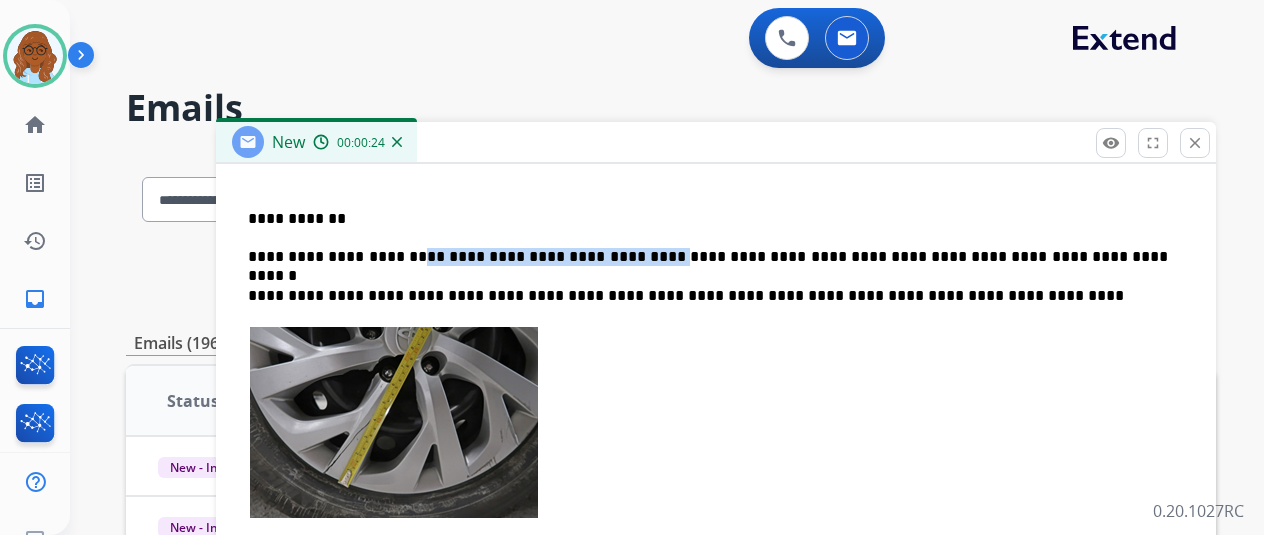 drag, startPoint x: 598, startPoint y: 251, endPoint x: 401, endPoint y: 250, distance: 197.00253 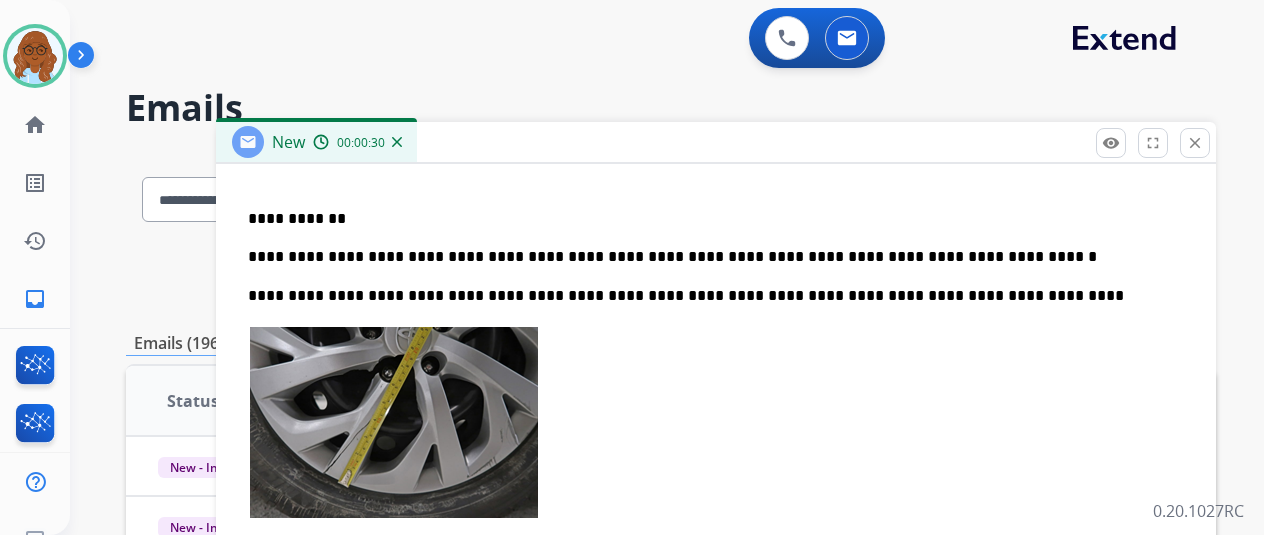 click at bounding box center (716, 434) 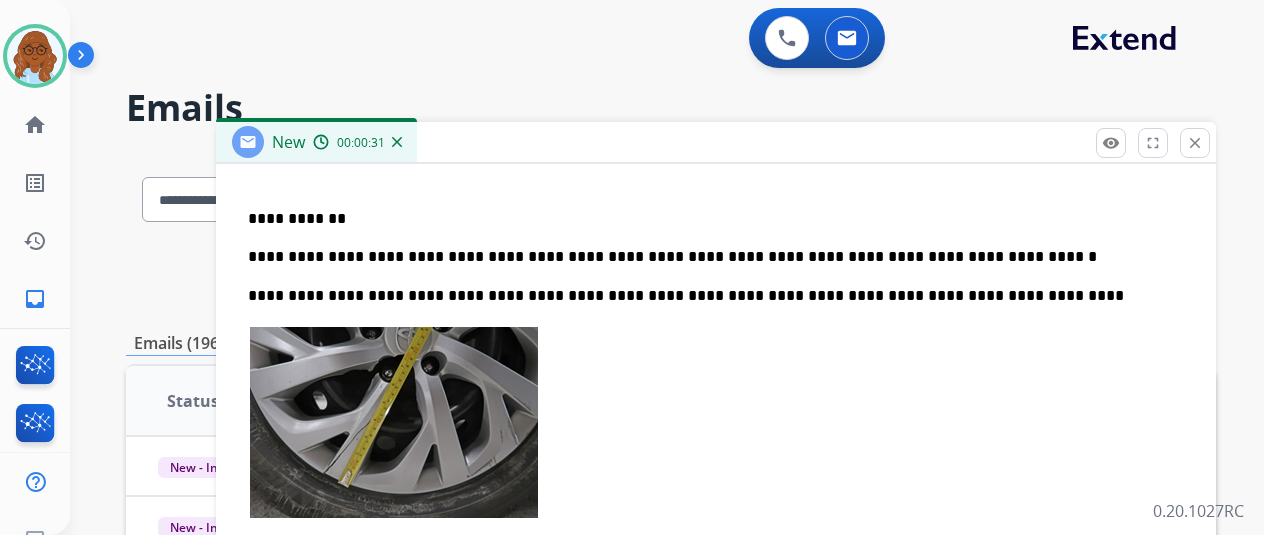 click at bounding box center (716, 434) 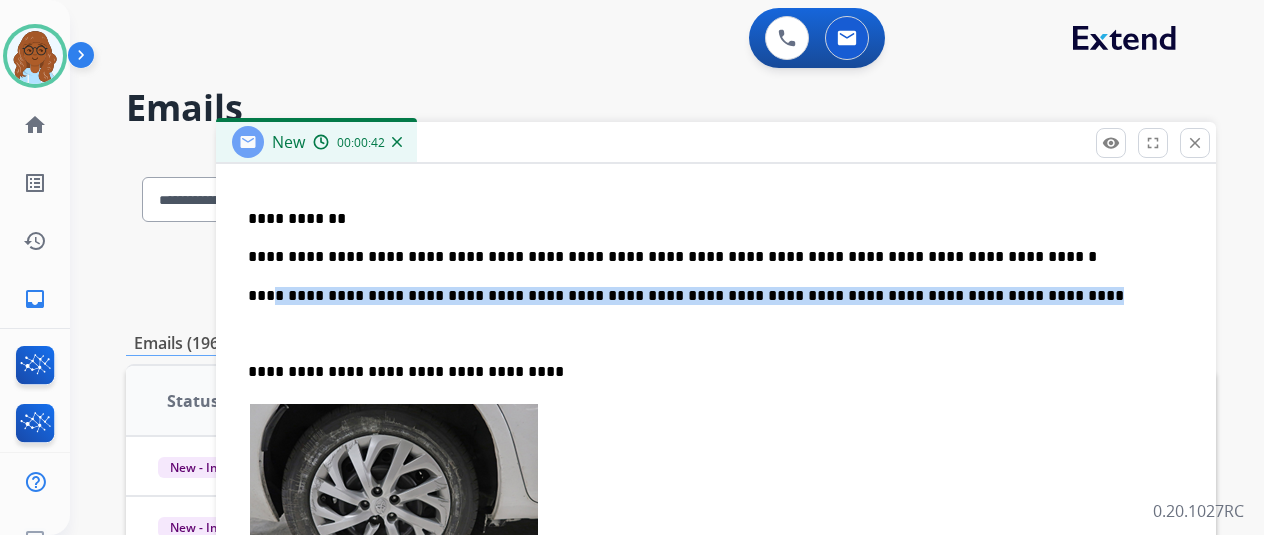 drag, startPoint x: 1004, startPoint y: 295, endPoint x: 282, endPoint y: 287, distance: 722.0443 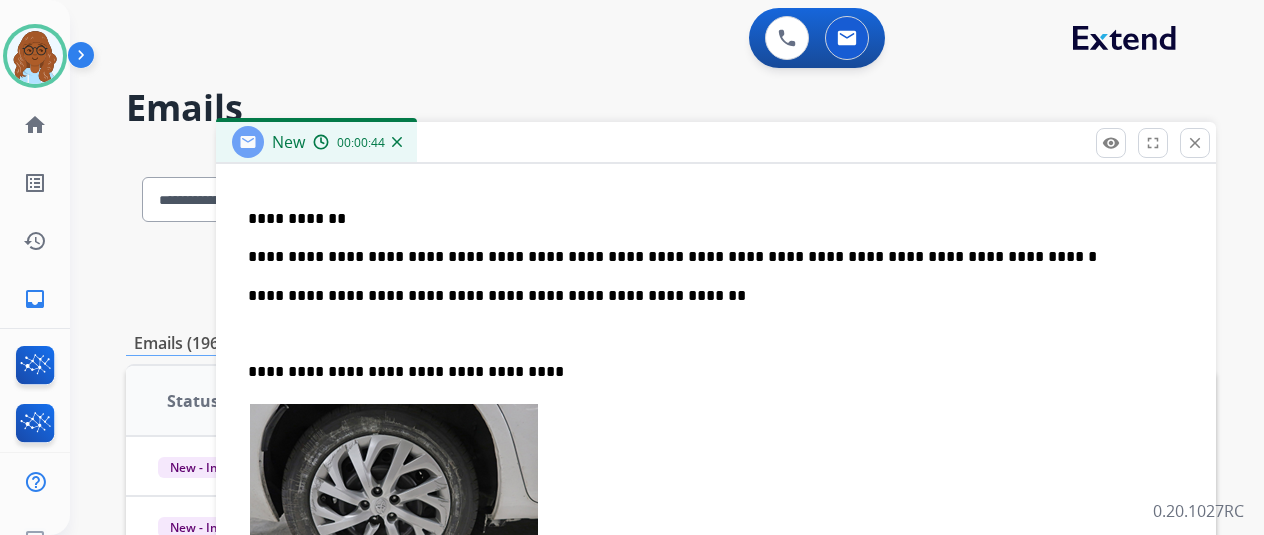 click at bounding box center (716, 334) 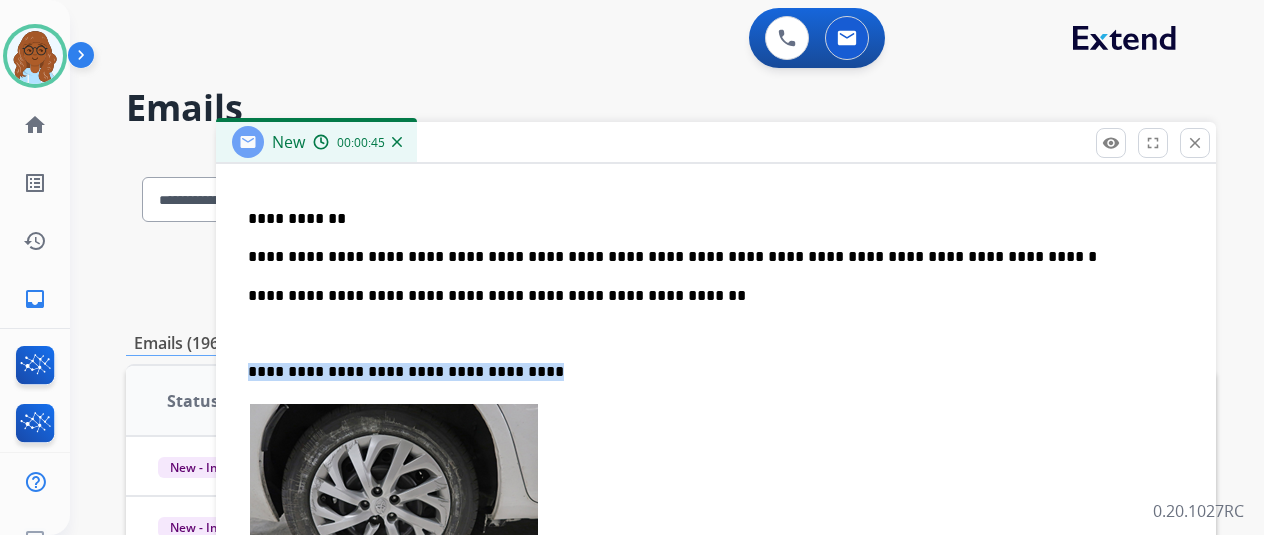 drag, startPoint x: 539, startPoint y: 366, endPoint x: 265, endPoint y: 347, distance: 274.65796 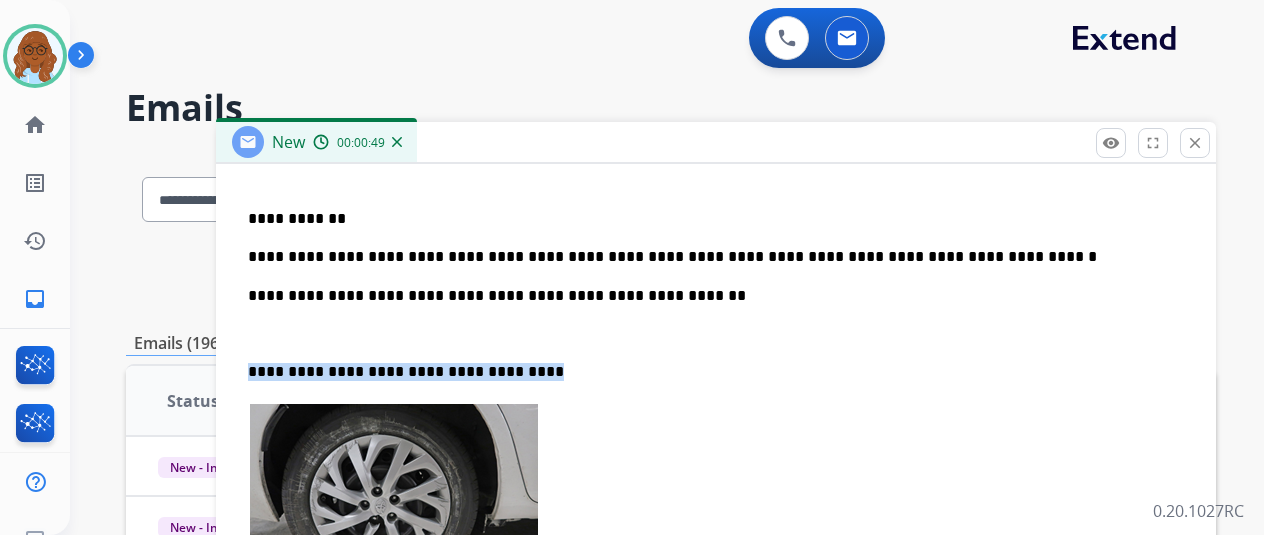 click on "**********" at bounding box center (716, 688) 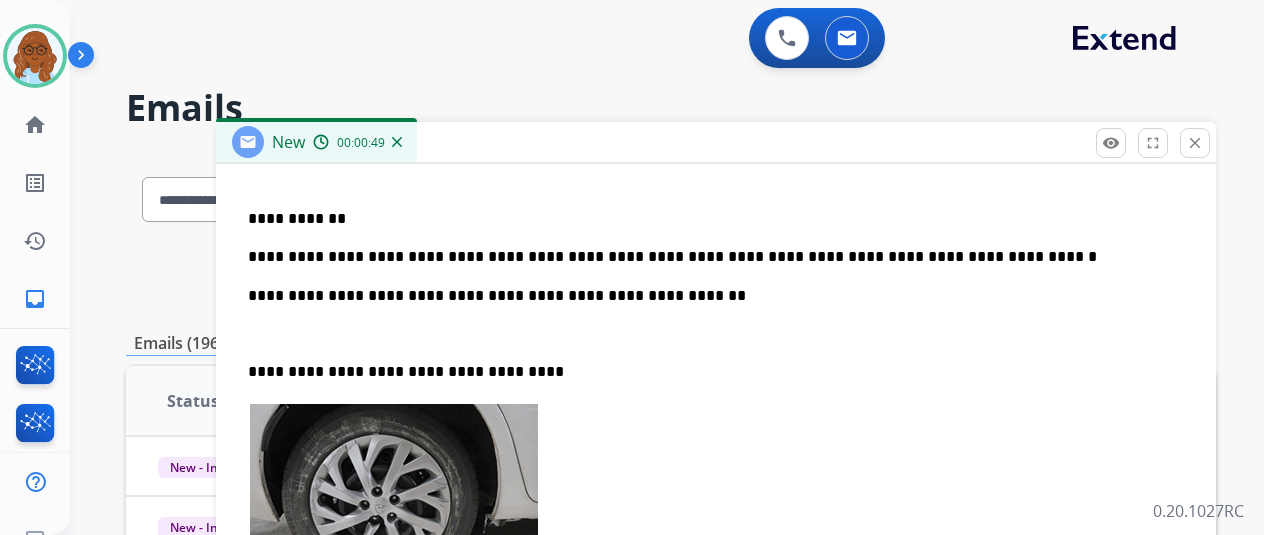 click on "**********" at bounding box center [708, 372] 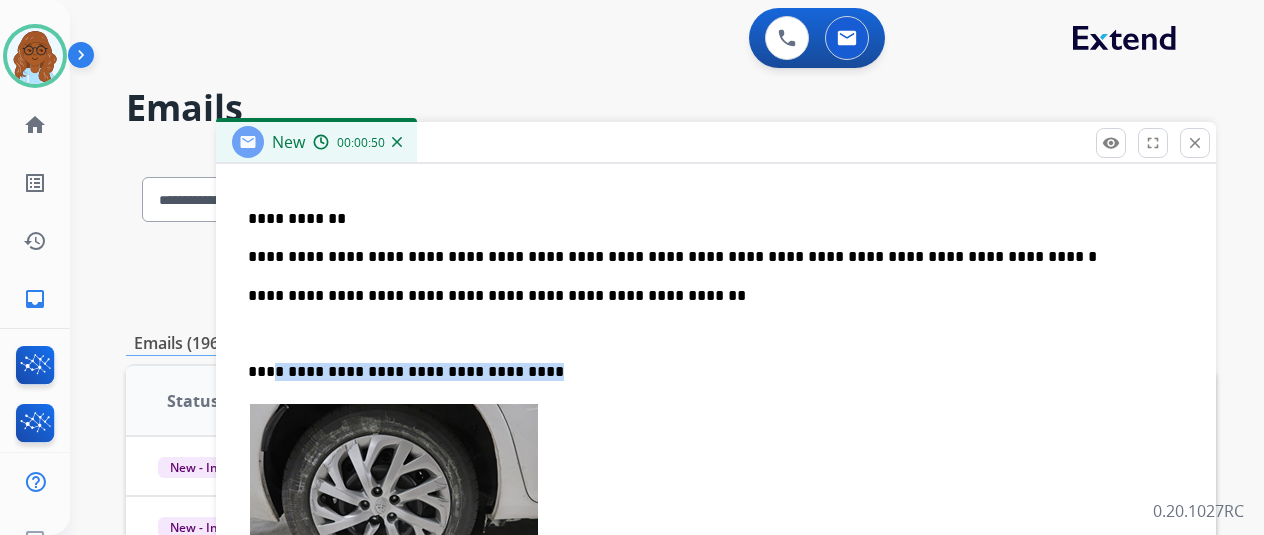 drag, startPoint x: 554, startPoint y: 365, endPoint x: 286, endPoint y: 368, distance: 268.01678 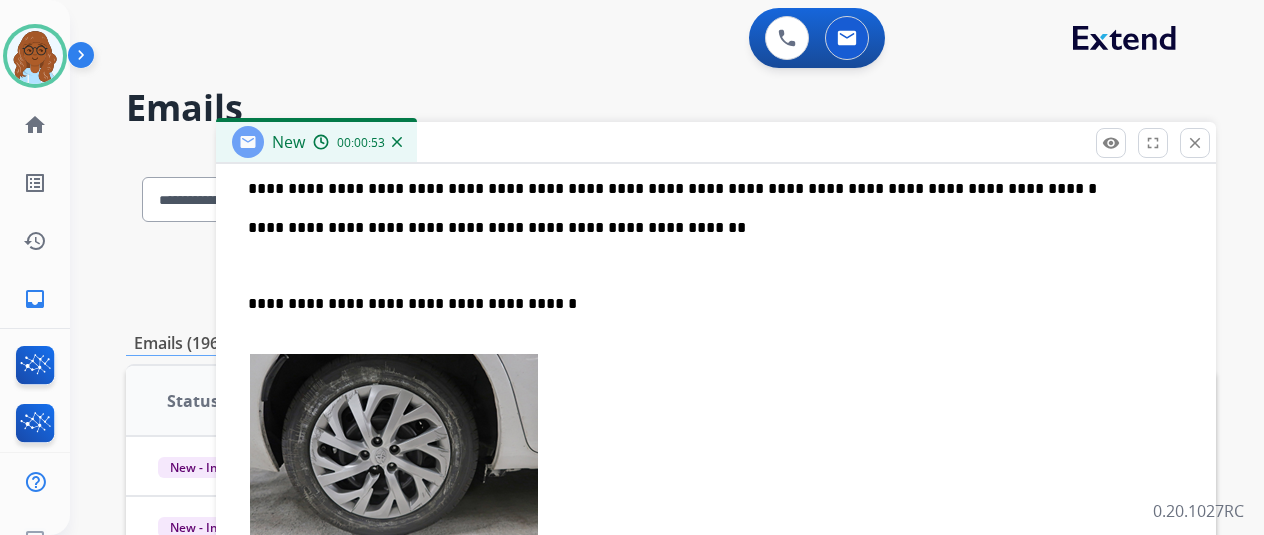 scroll, scrollTop: 700, scrollLeft: 0, axis: vertical 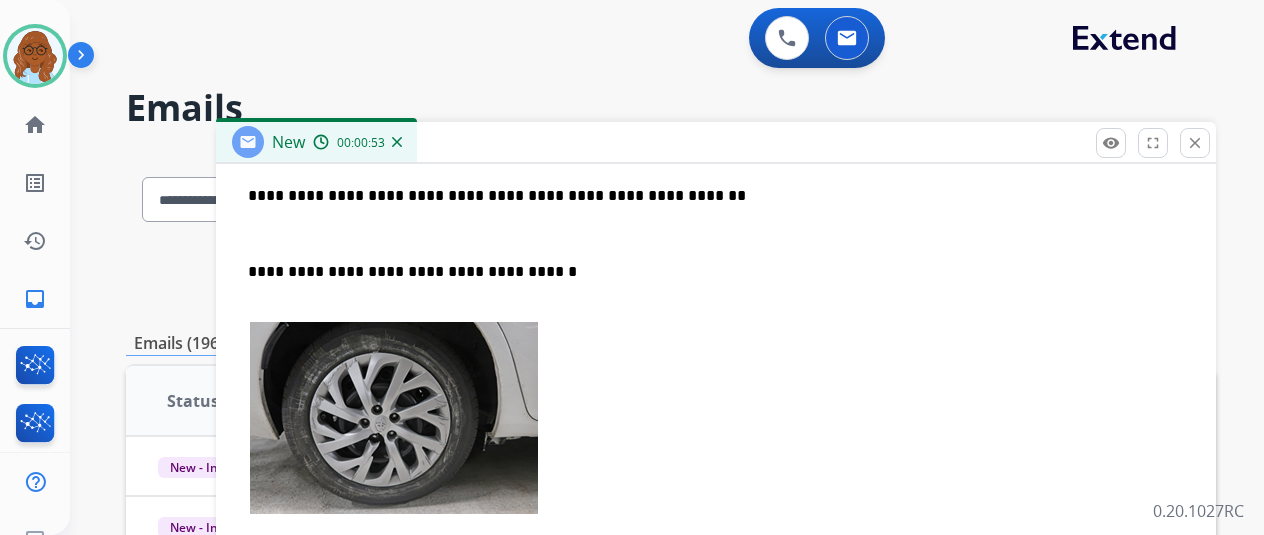 click at bounding box center [716, 421] 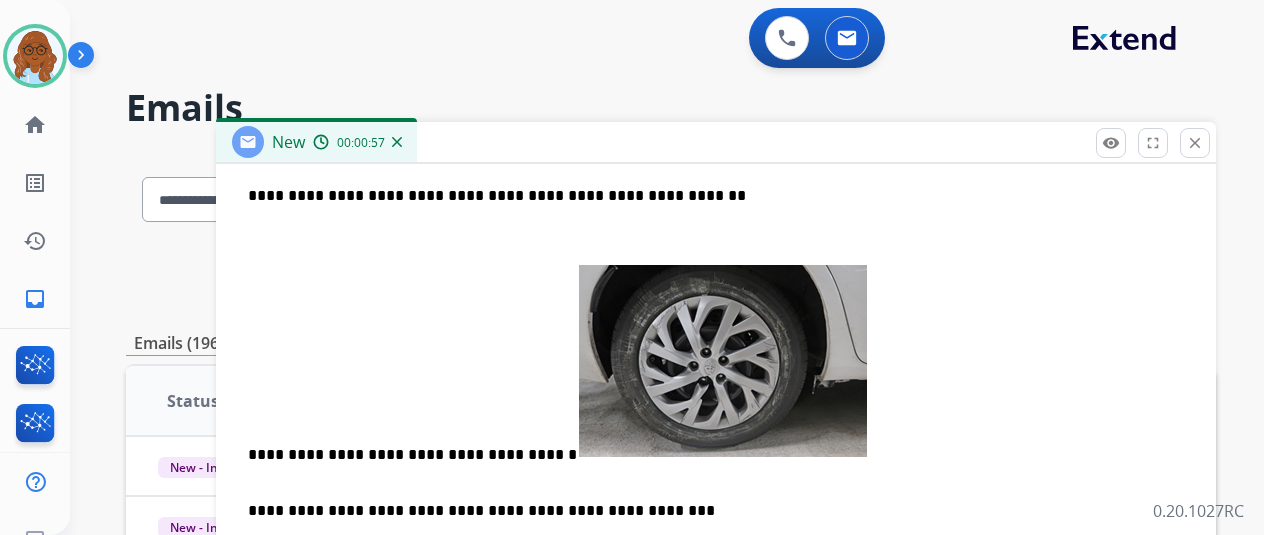 click on "**********" at bounding box center (708, 372) 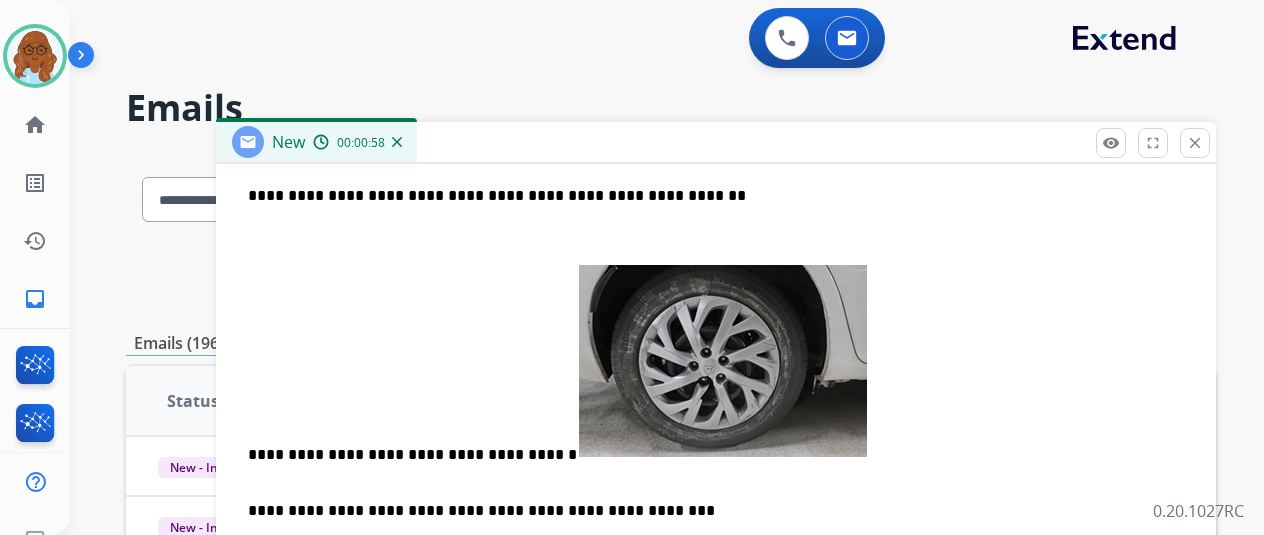 click at bounding box center (723, 361) 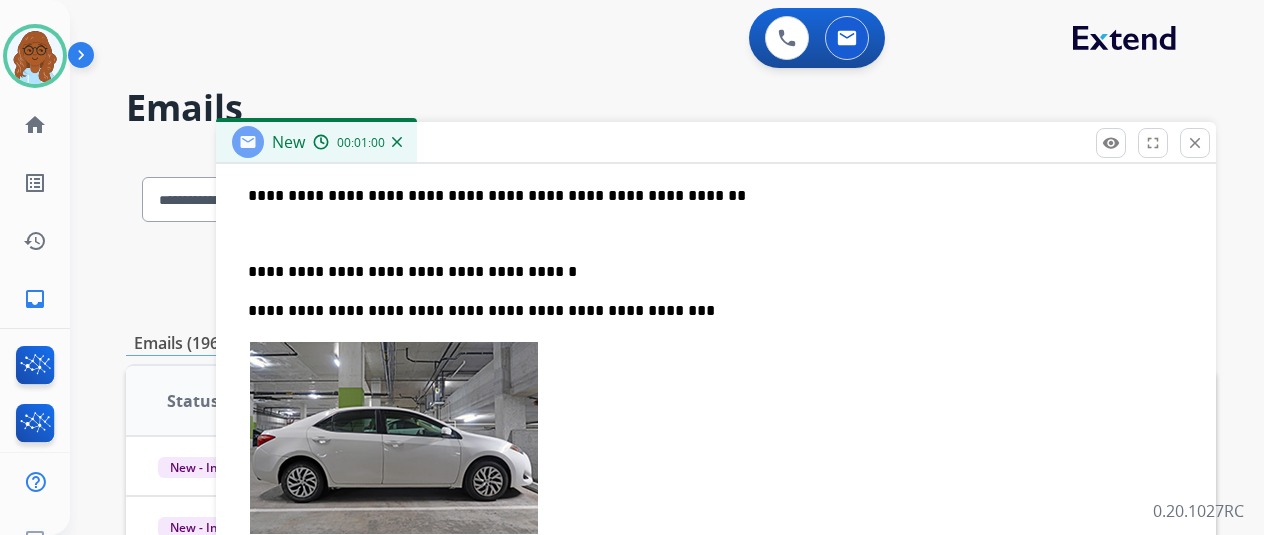 click on "**********" at bounding box center (716, 468) 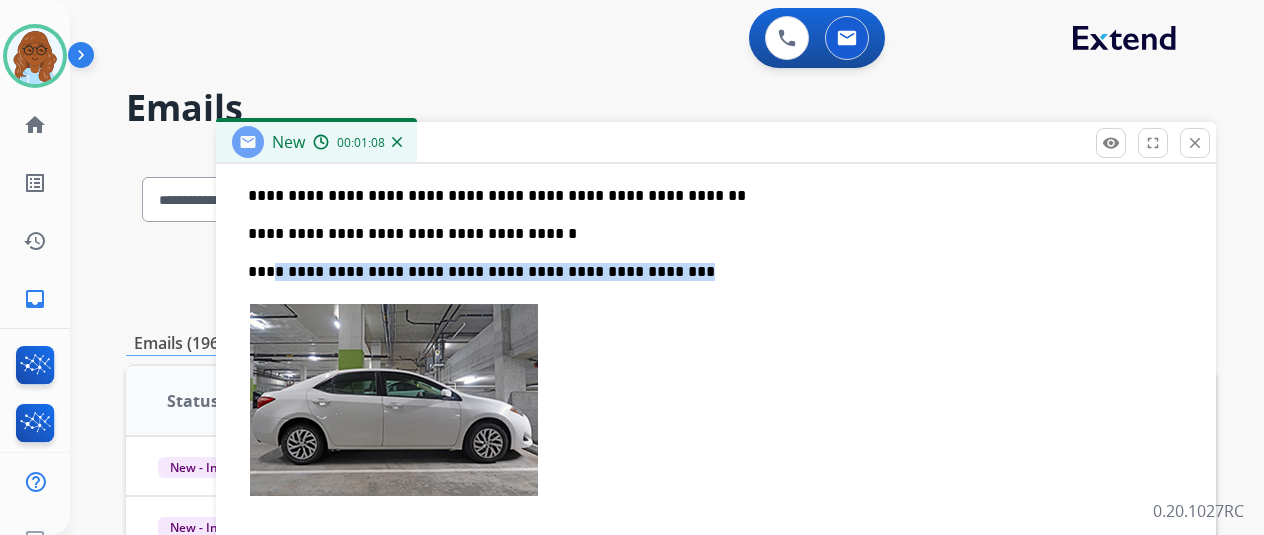 drag, startPoint x: 660, startPoint y: 268, endPoint x: 285, endPoint y: 266, distance: 375.00534 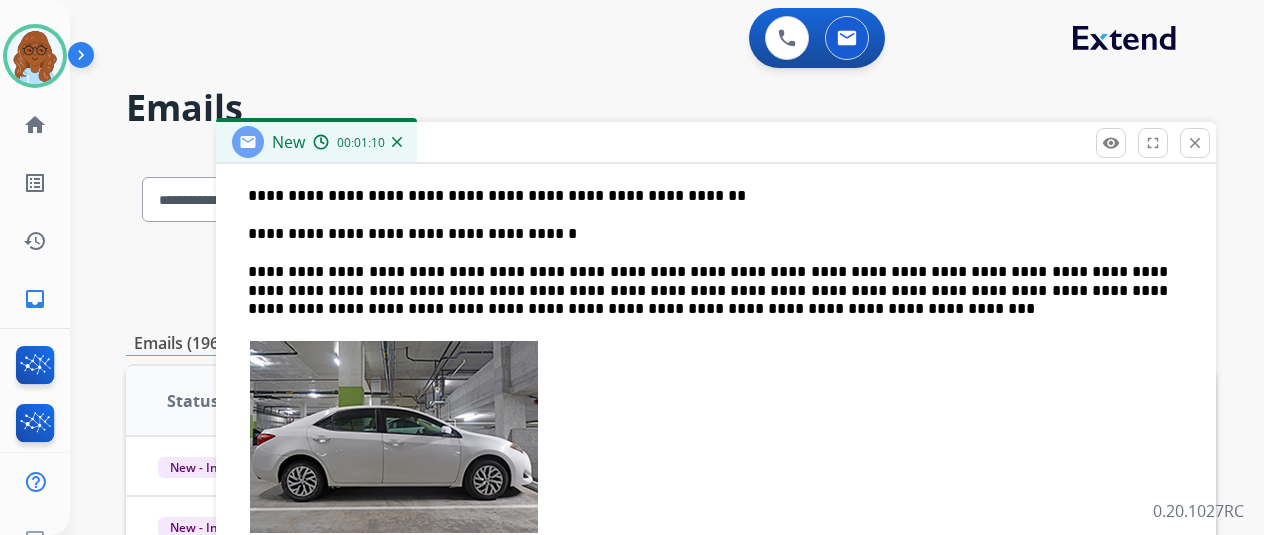 click at bounding box center [716, 449] 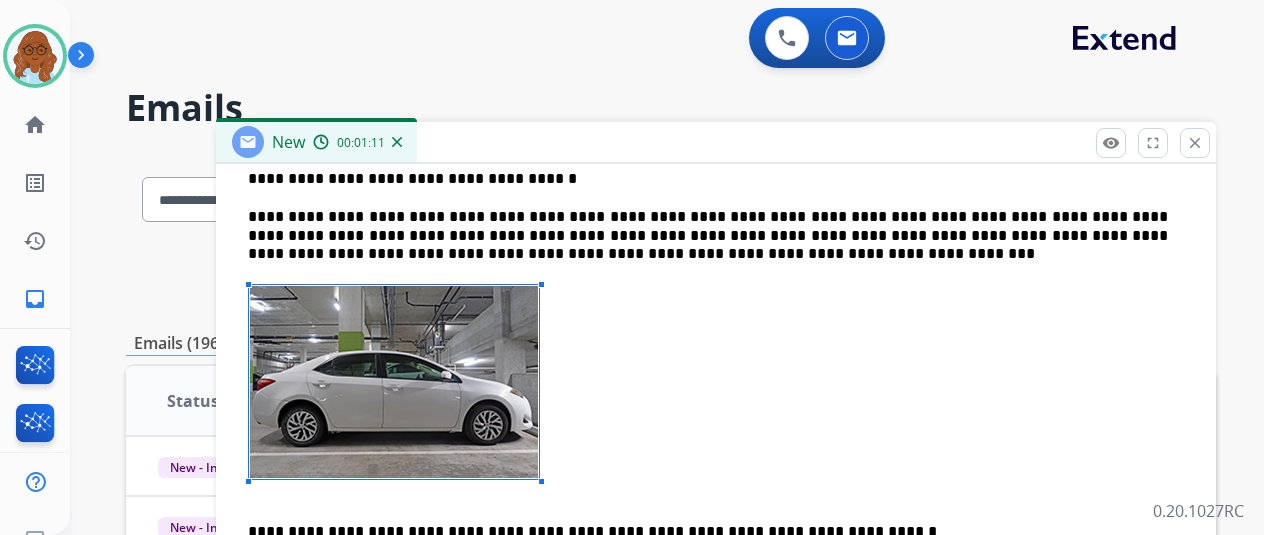 scroll, scrollTop: 555, scrollLeft: 0, axis: vertical 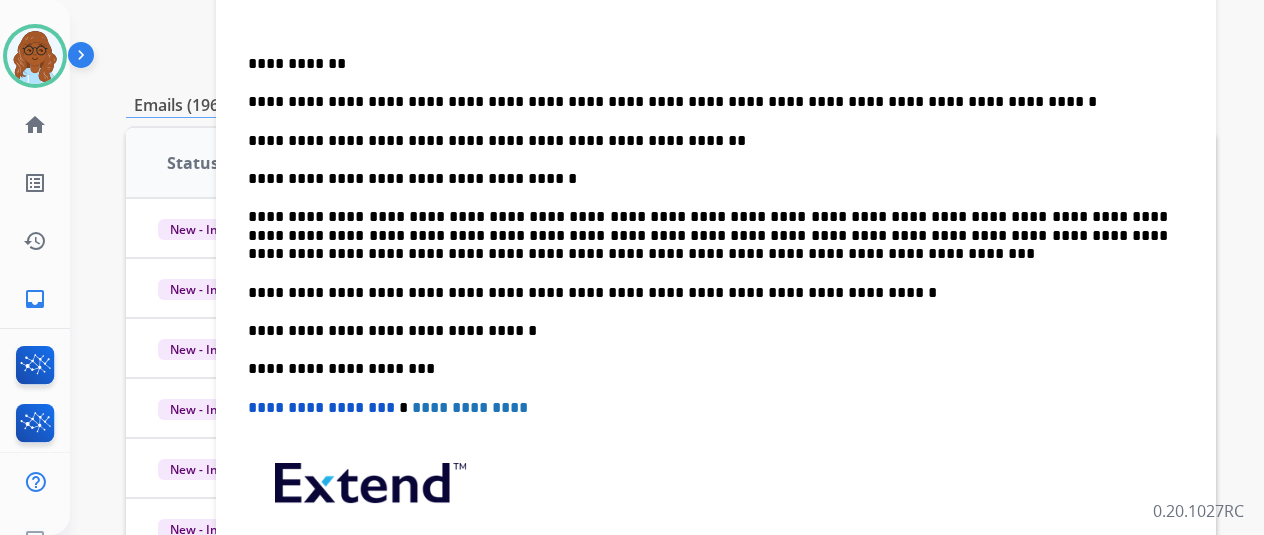 click on "**********" at bounding box center (708, 102) 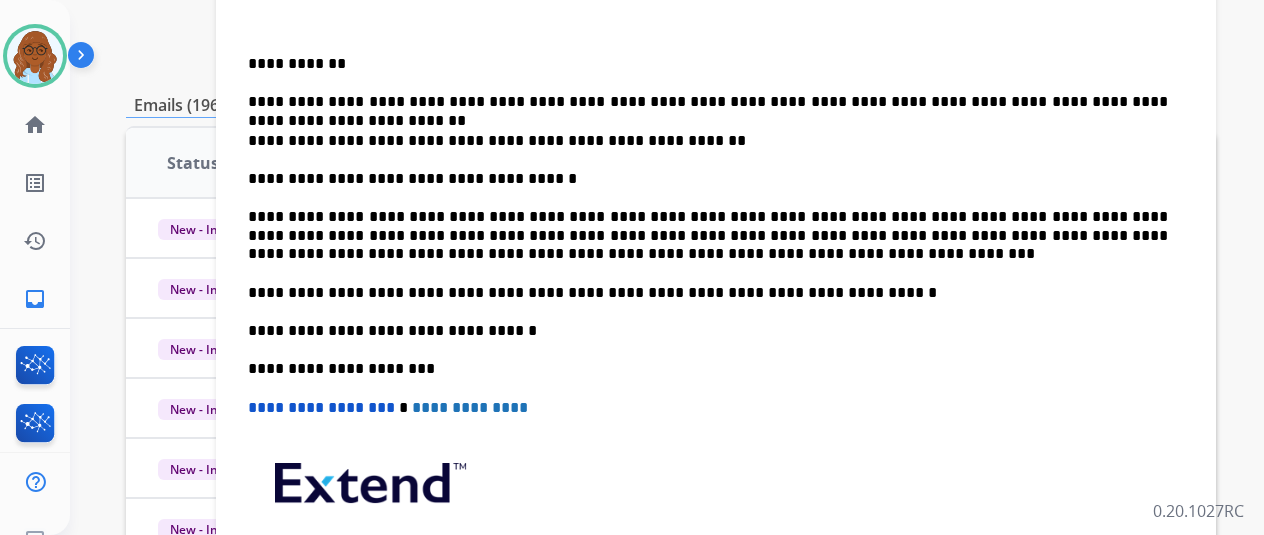 scroll, scrollTop: 535, scrollLeft: 0, axis: vertical 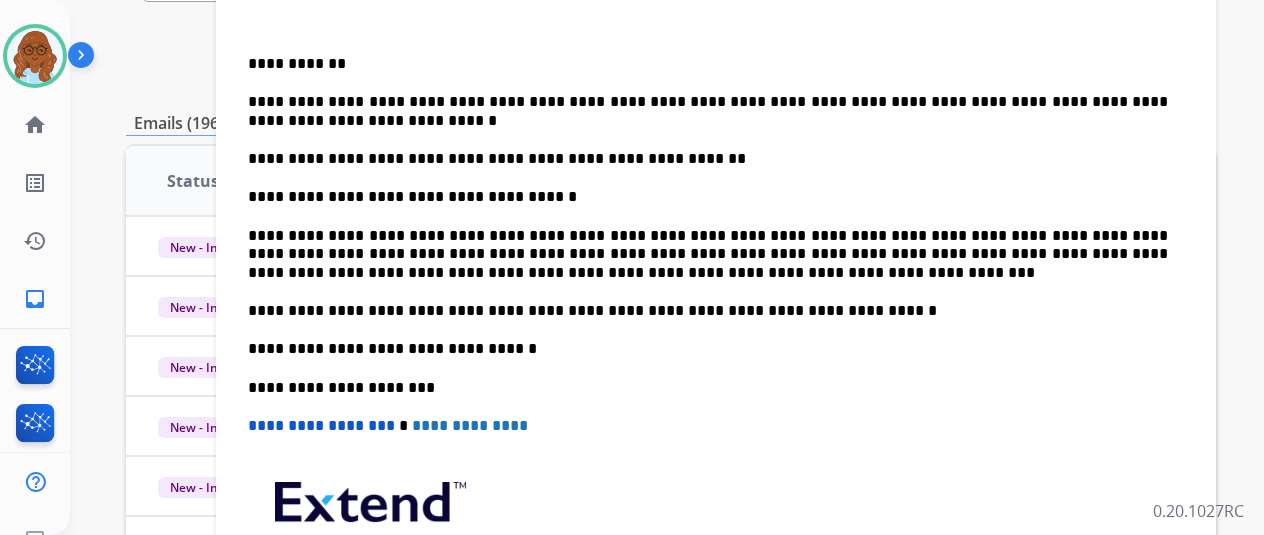 click on "**********" at bounding box center [716, 301] 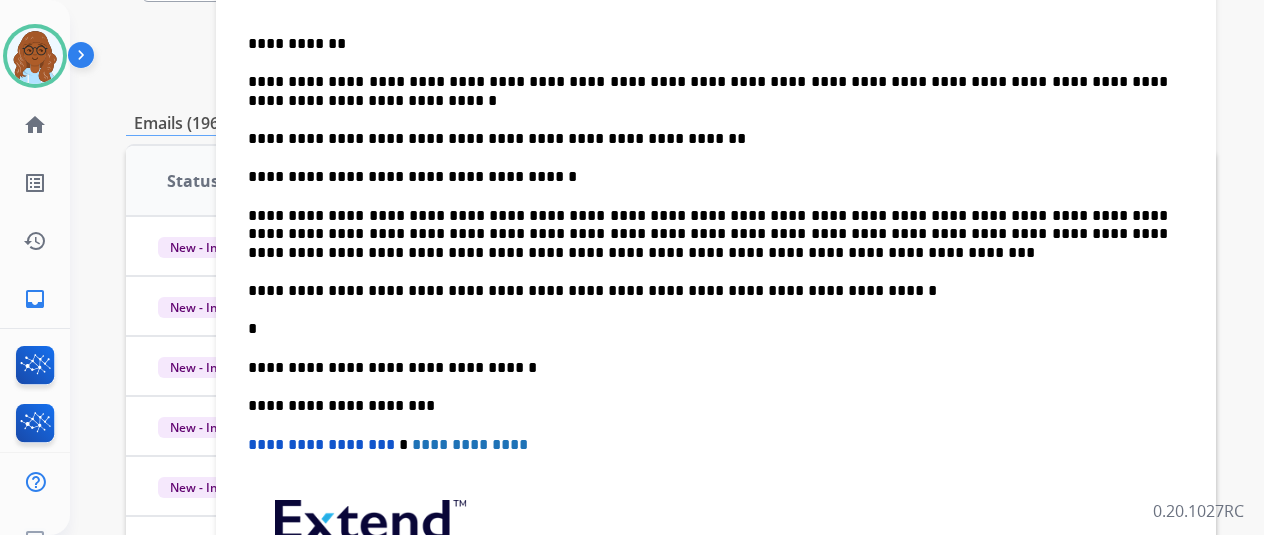 scroll, scrollTop: 200, scrollLeft: 0, axis: vertical 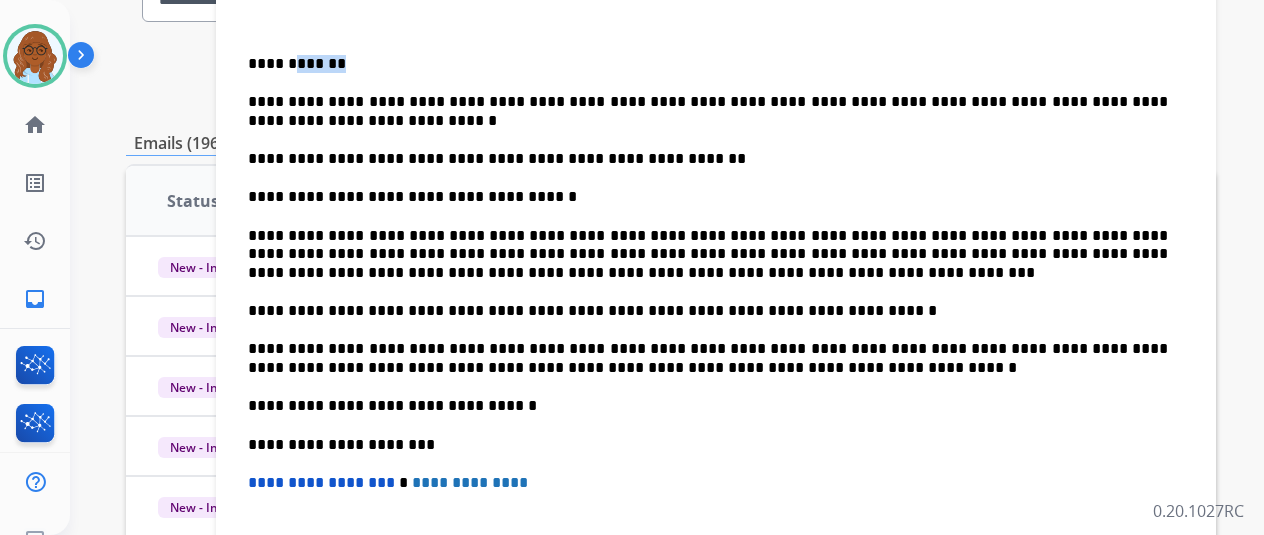 drag, startPoint x: 350, startPoint y: 60, endPoint x: 302, endPoint y: 60, distance: 48 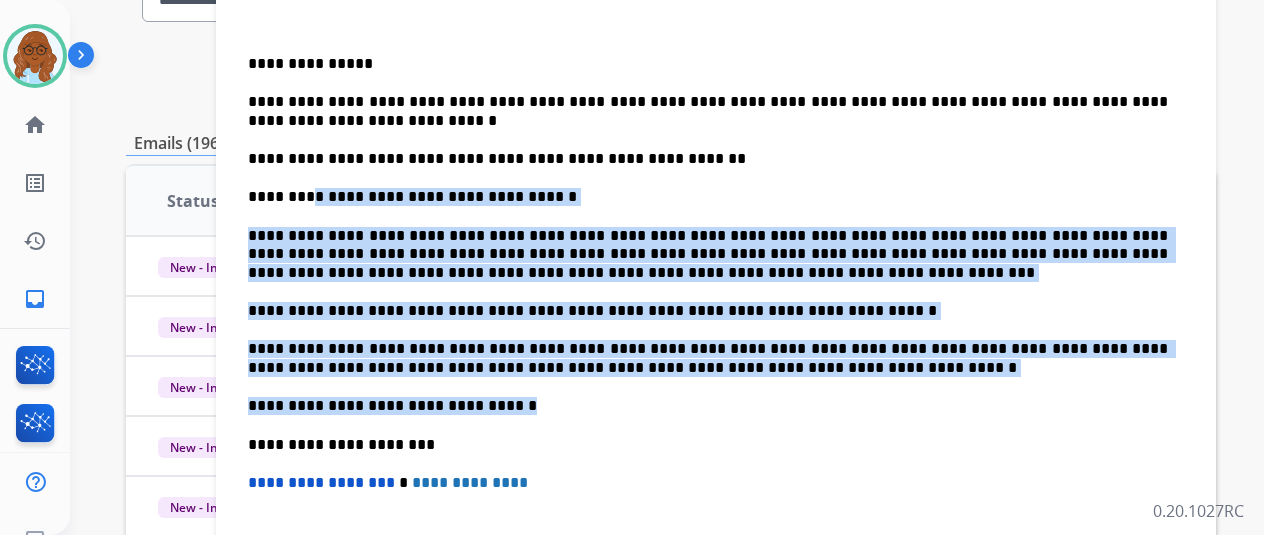 drag, startPoint x: 528, startPoint y: 397, endPoint x: 318, endPoint y: 183, distance: 299.82663 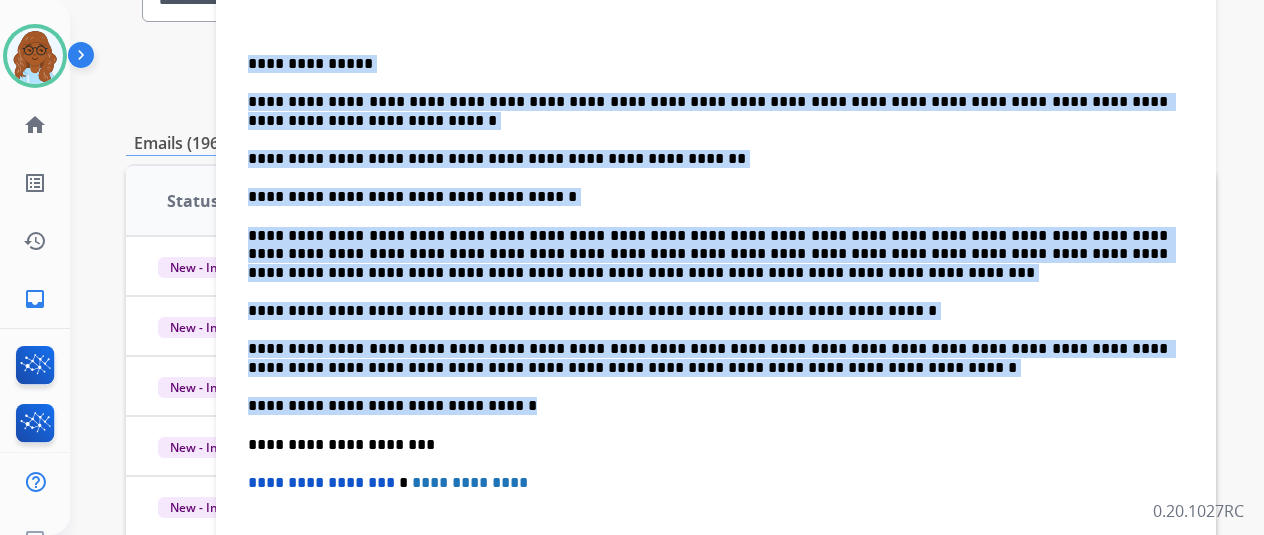 drag, startPoint x: 531, startPoint y: 410, endPoint x: 259, endPoint y: 61, distance: 442.47598 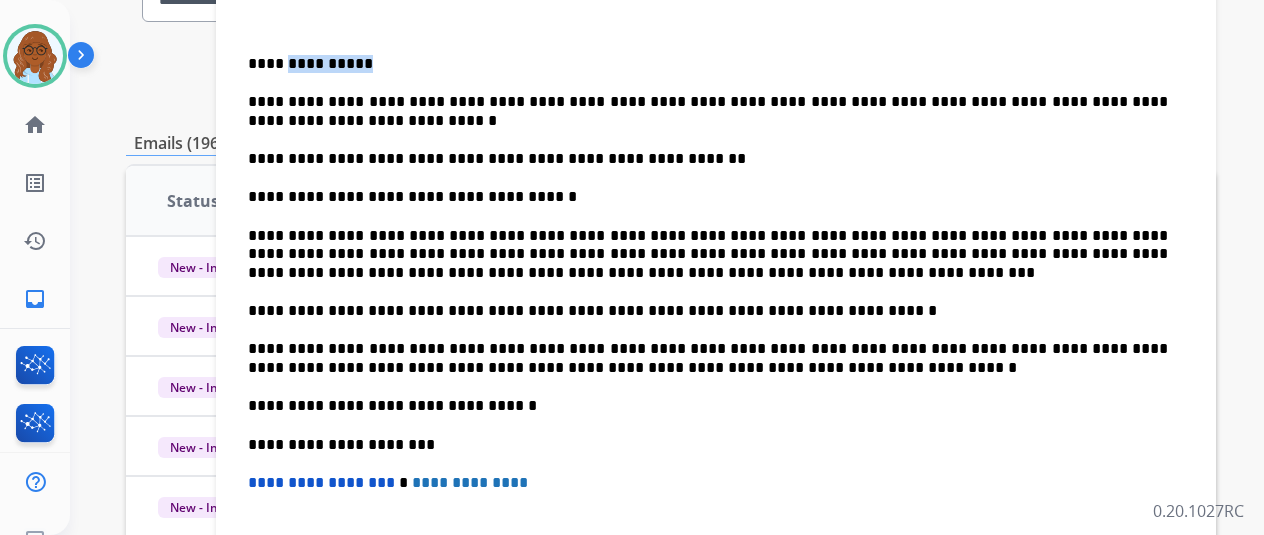 drag, startPoint x: 386, startPoint y: 51, endPoint x: 301, endPoint y: 53, distance: 85.02353 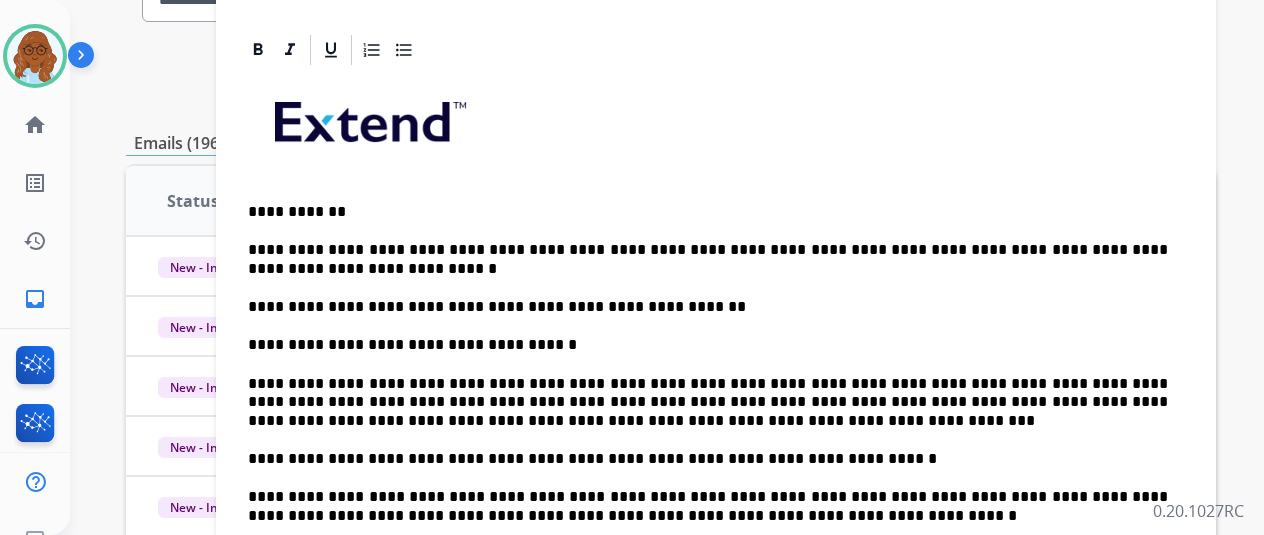scroll, scrollTop: 255, scrollLeft: 0, axis: vertical 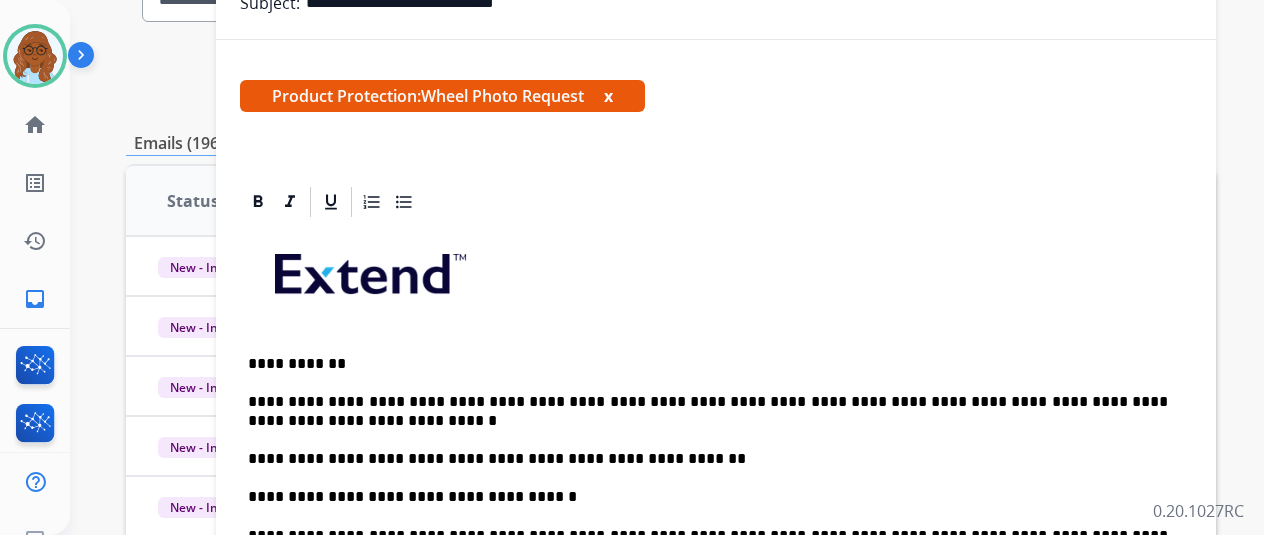 click on "x" at bounding box center [608, 96] 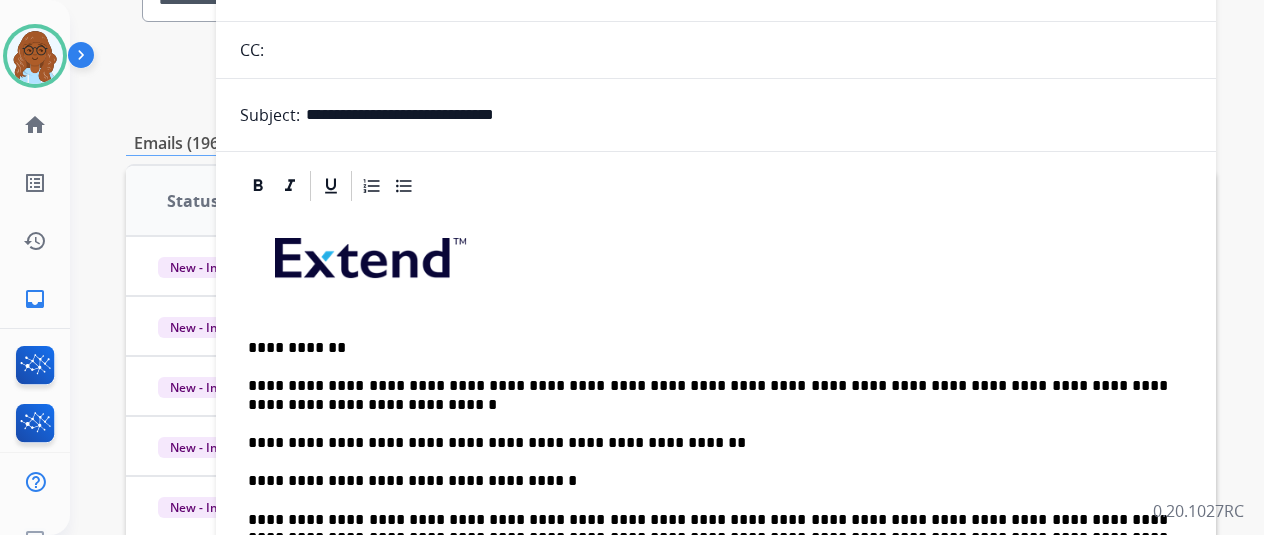 scroll, scrollTop: 0, scrollLeft: 0, axis: both 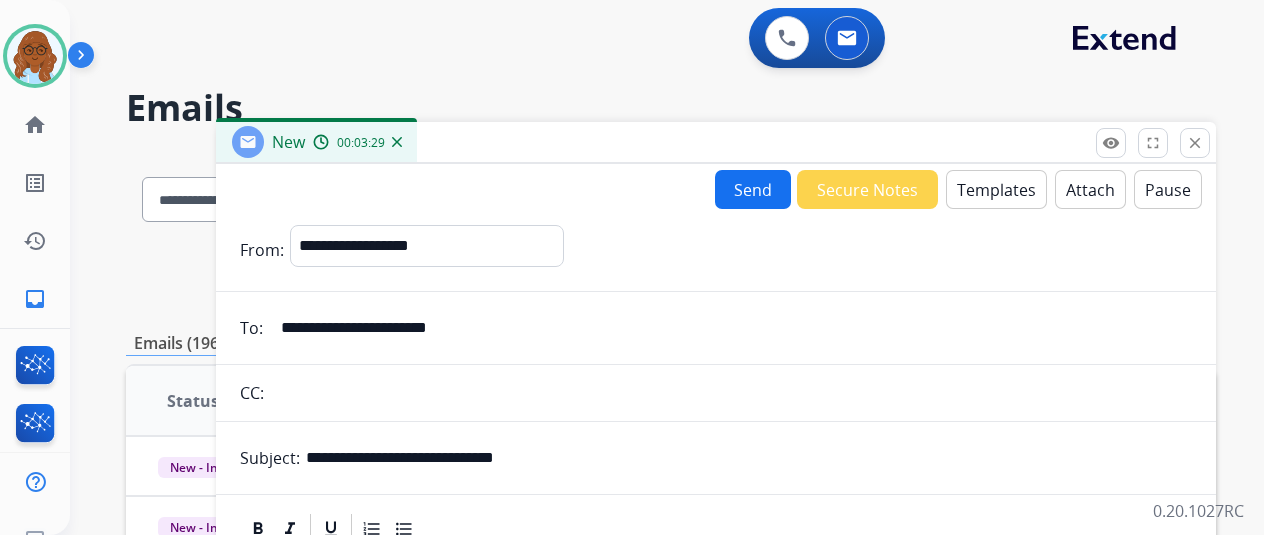 click on "Send" at bounding box center (753, 189) 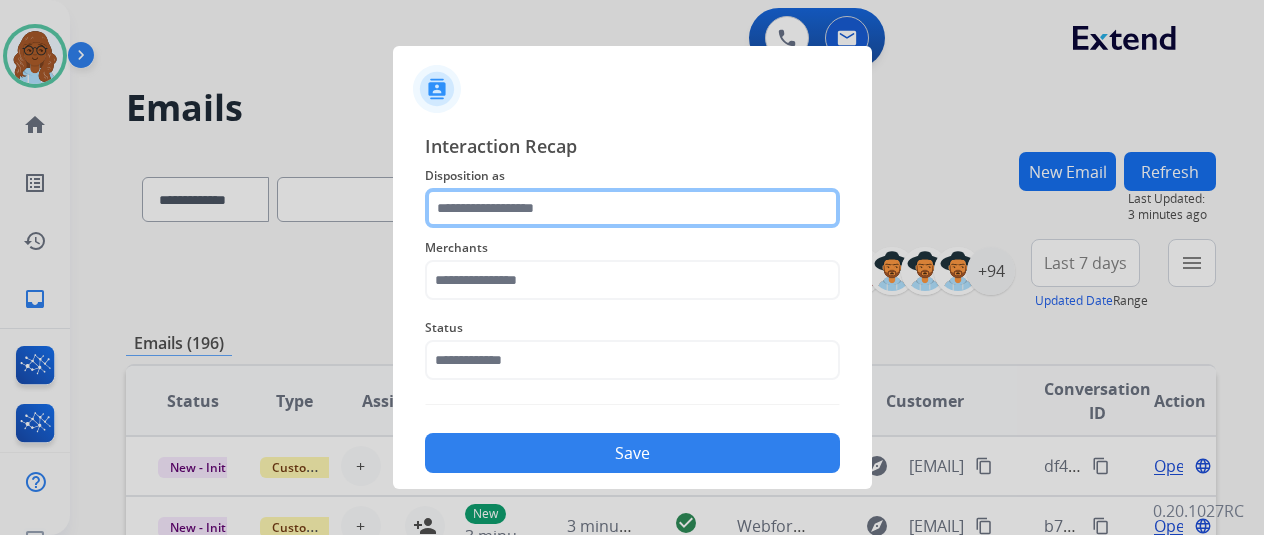 click 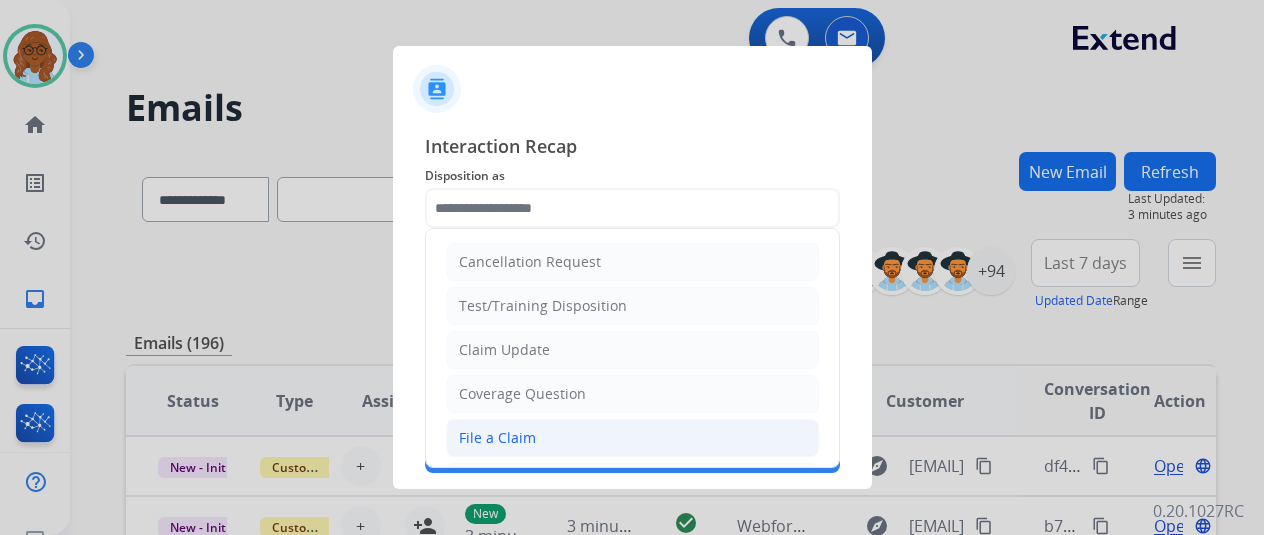 click on "File a Claim" 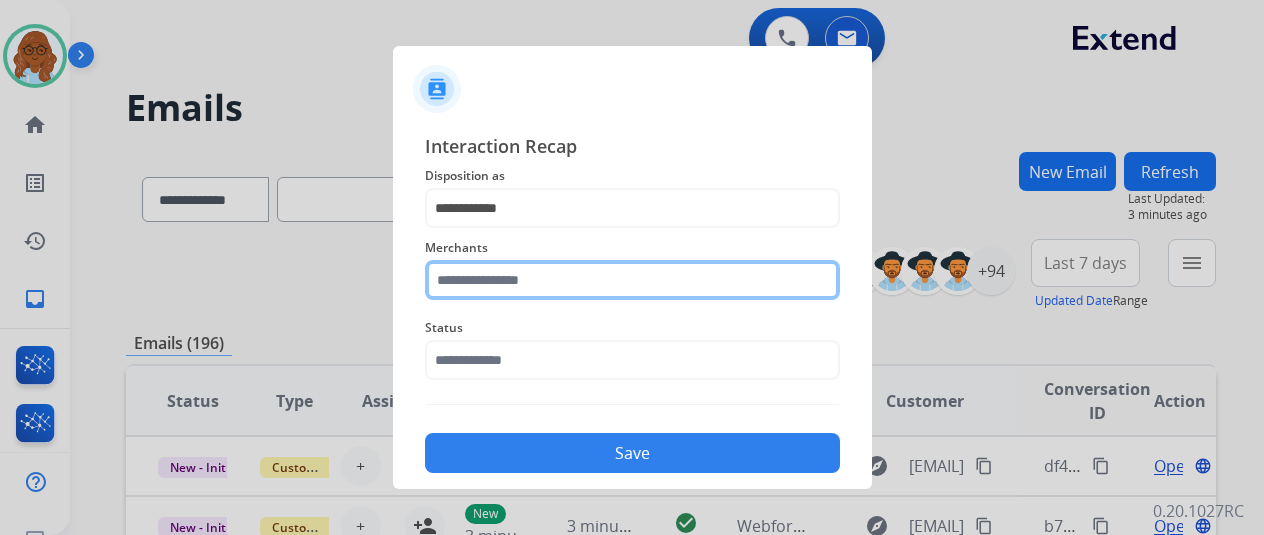 click 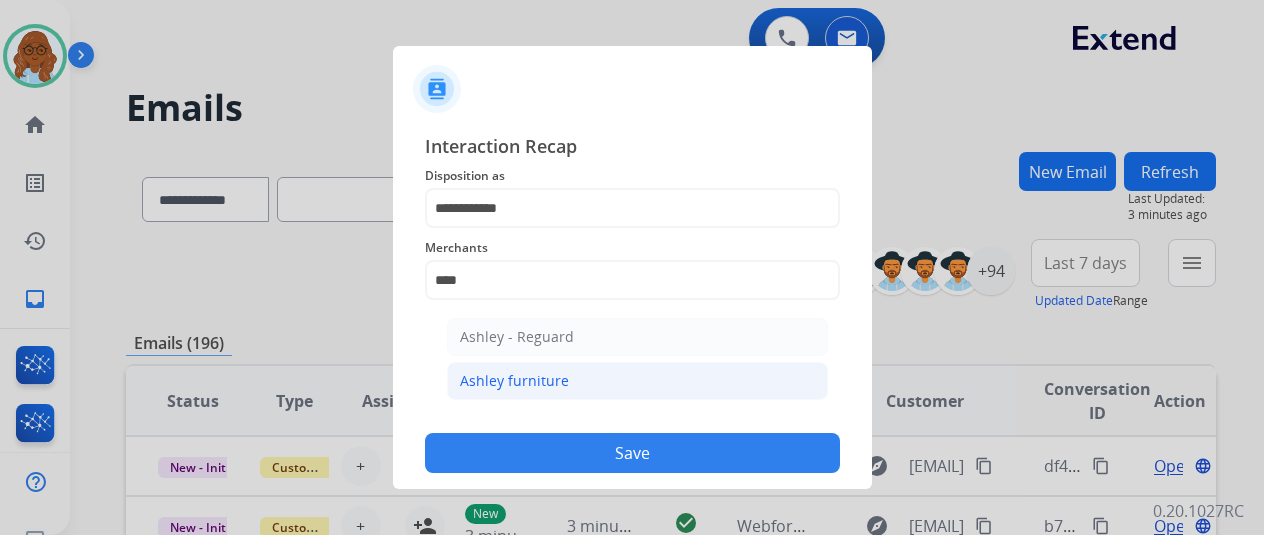 click on "Ashley furniture" 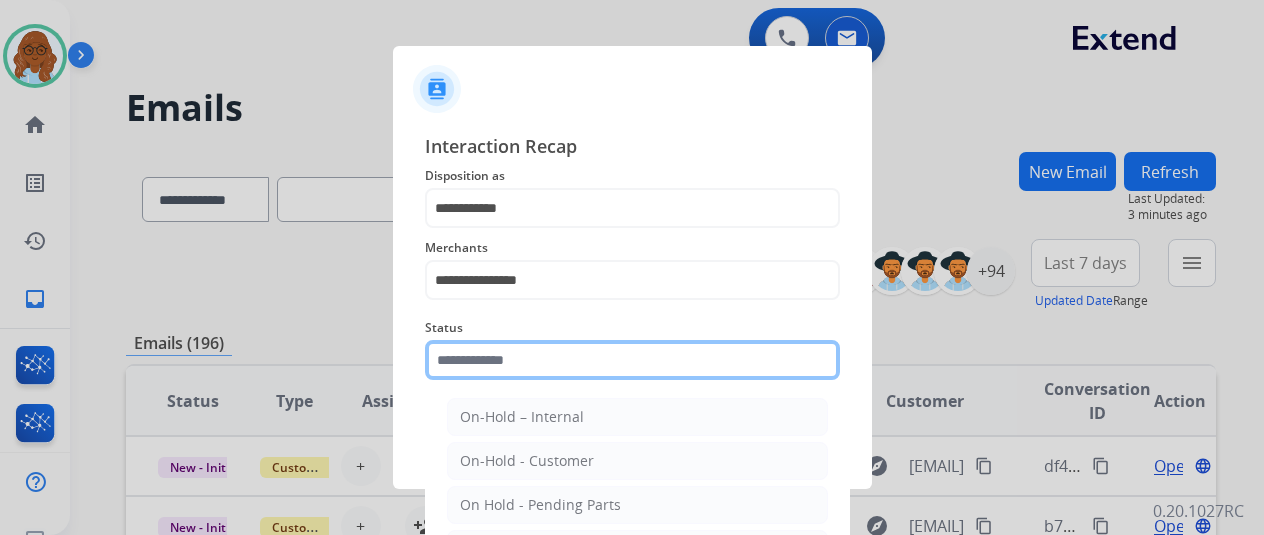 click 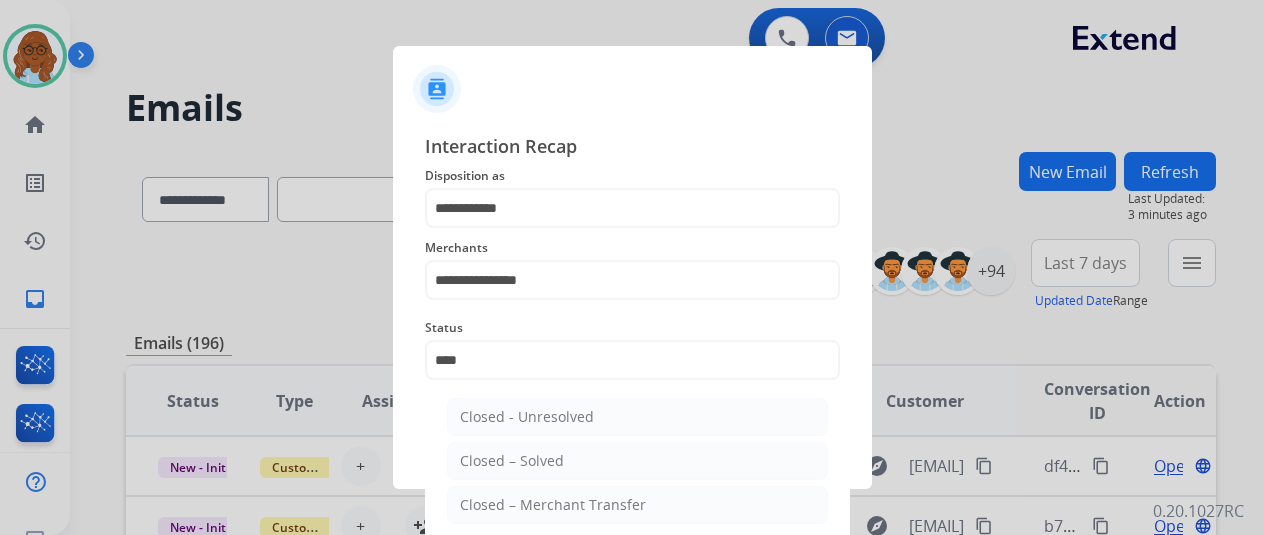 click on "Closed – Solved" 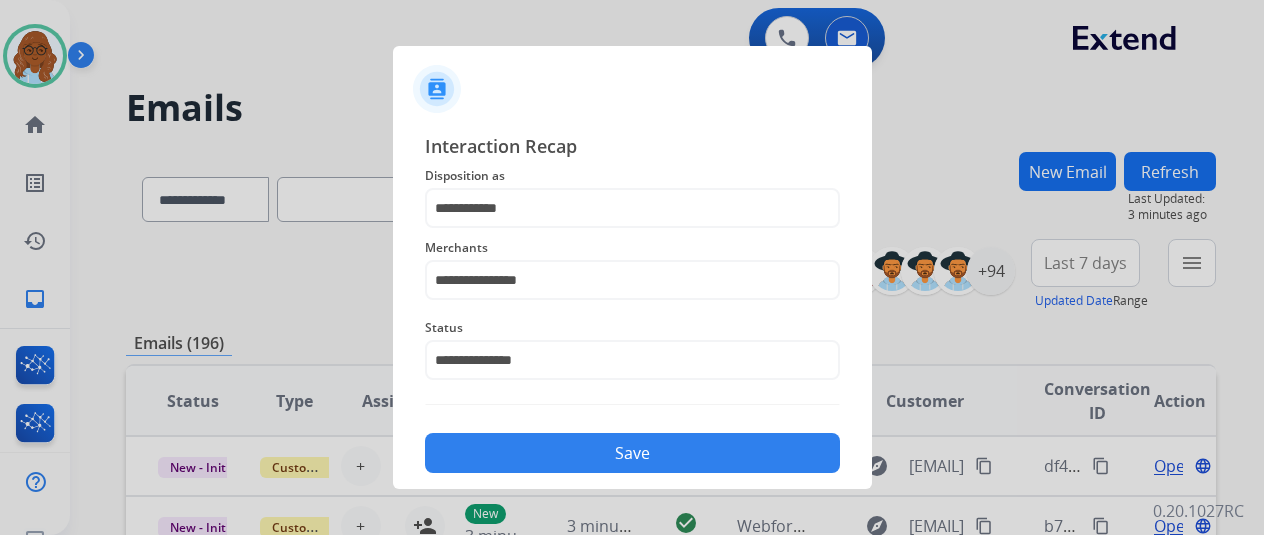 click on "Save" 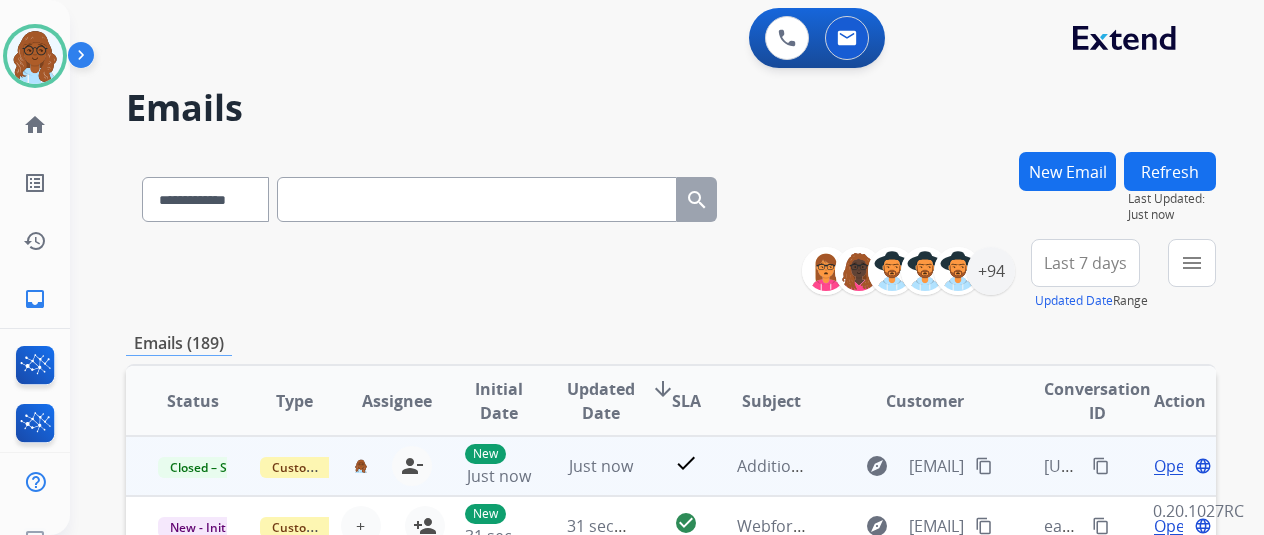 click on "content_copy" at bounding box center (1101, 466) 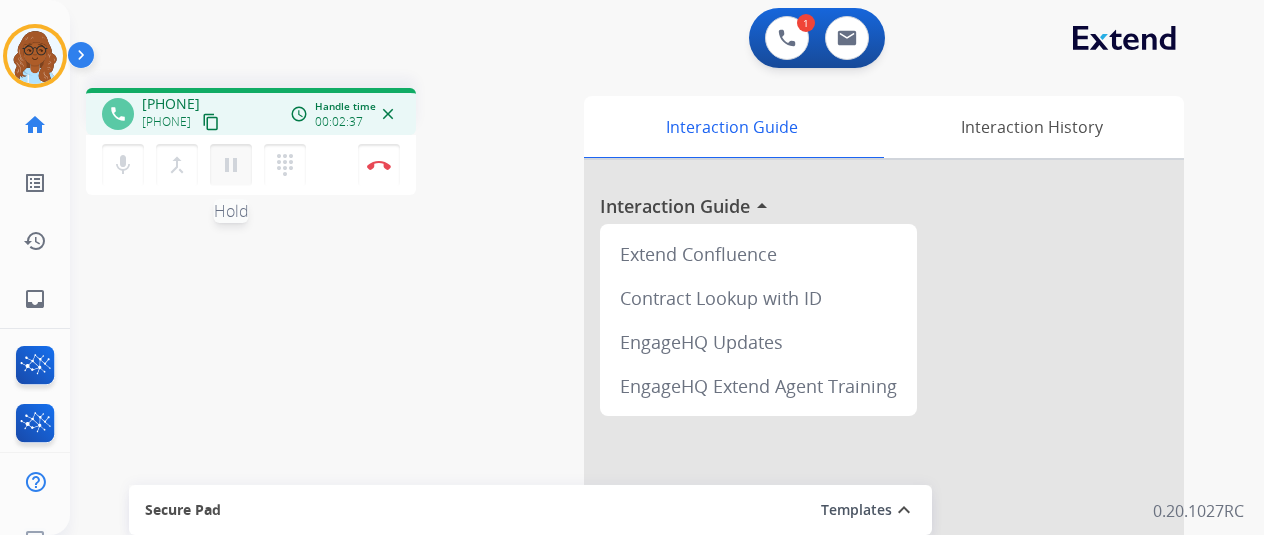 click on "pause" at bounding box center [231, 165] 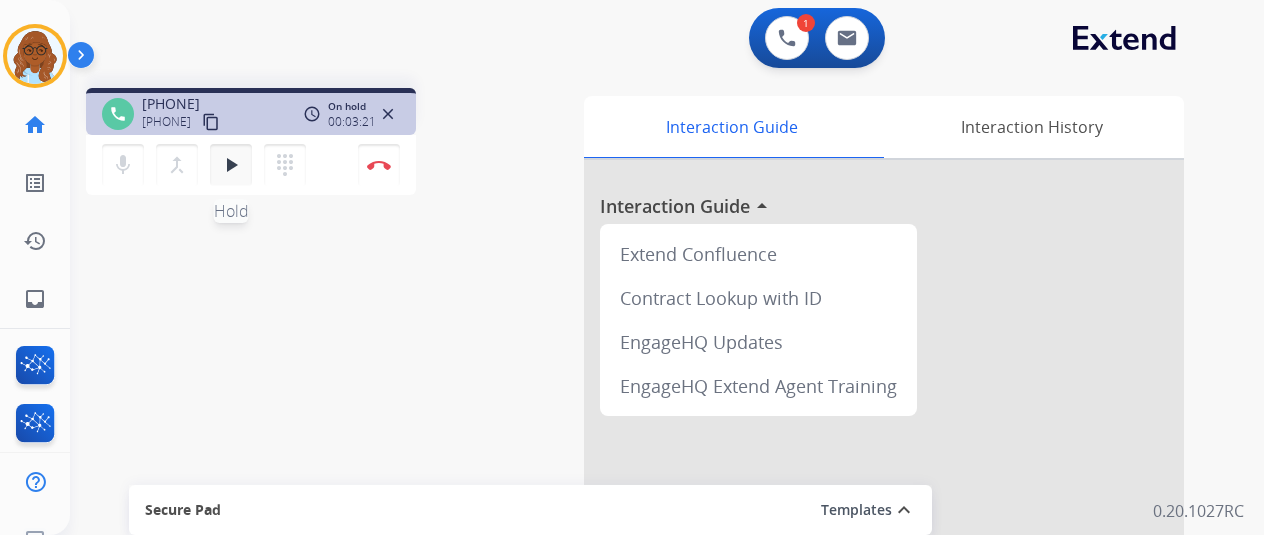 click on "play_arrow Hold" at bounding box center [231, 165] 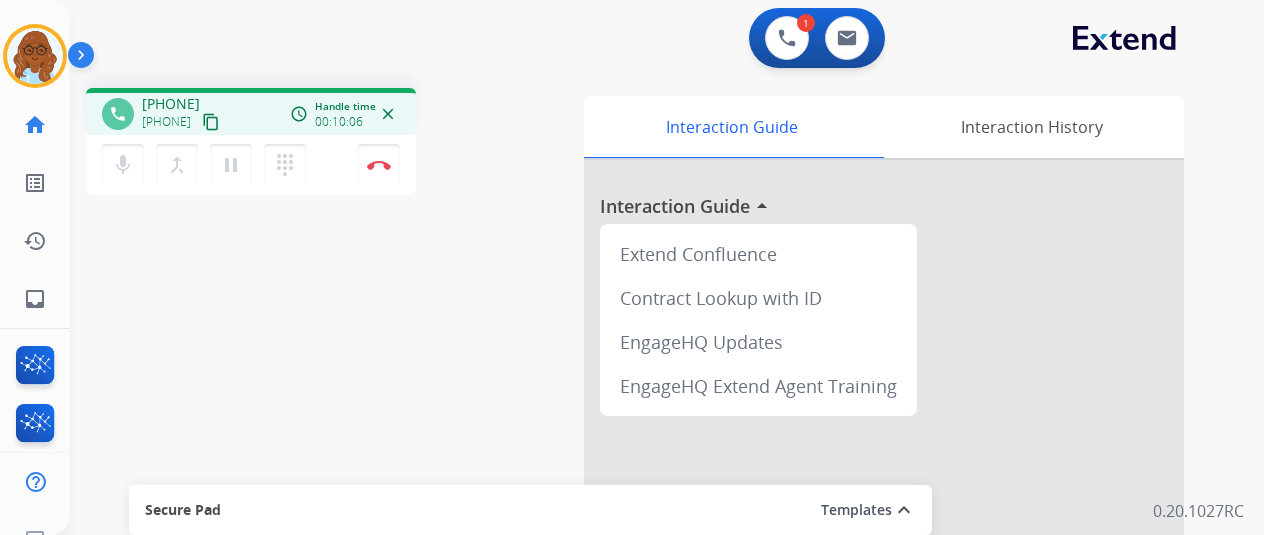 scroll, scrollTop: 0, scrollLeft: 0, axis: both 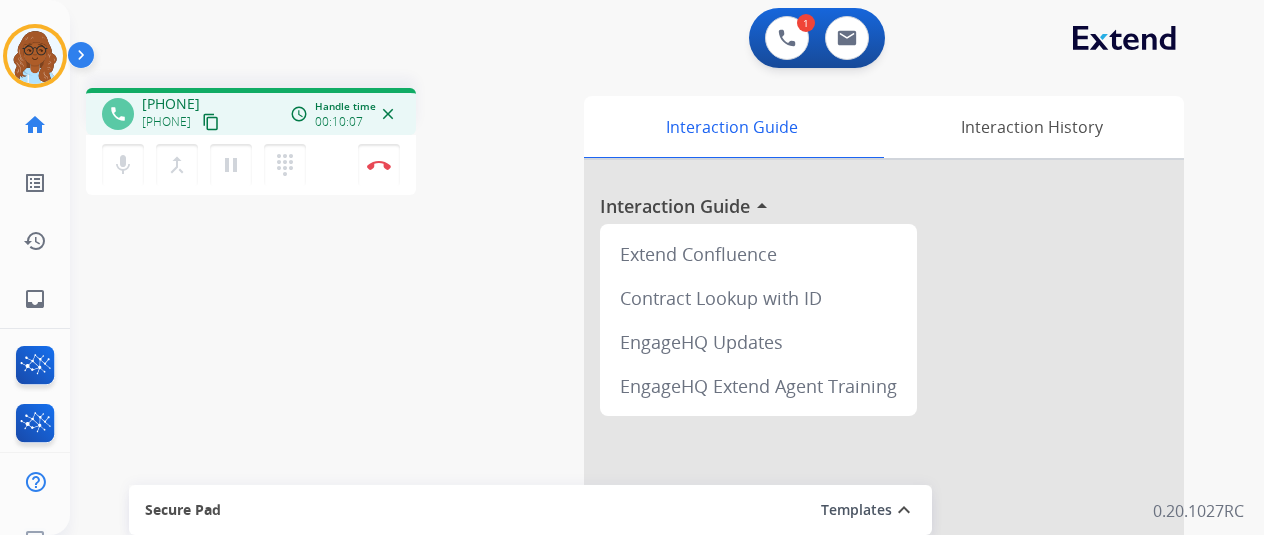 click on "phone [PHONE] [PHONE] content_copy access_time Call metrics Queue 00:10 Hold 03:21 Talk 06:47 Total 10:17 Handle time 00:10:07 close mic Mute merge_type Bridge pause Hold dialpad Dialpad Disconnect swap_horiz Break voice bridge close_fullscreen Connect 3-Way Call merge_type Separate 3-Way Call Interaction Guide Interaction History Interaction Guide arrow_drop_up Extend Confluence Contract Lookup with ID EngageHQ Updates EngageHQ Extend Agent Training Secure Pad Templates expand_less Choose a template Save" at bounding box center (643, 489) 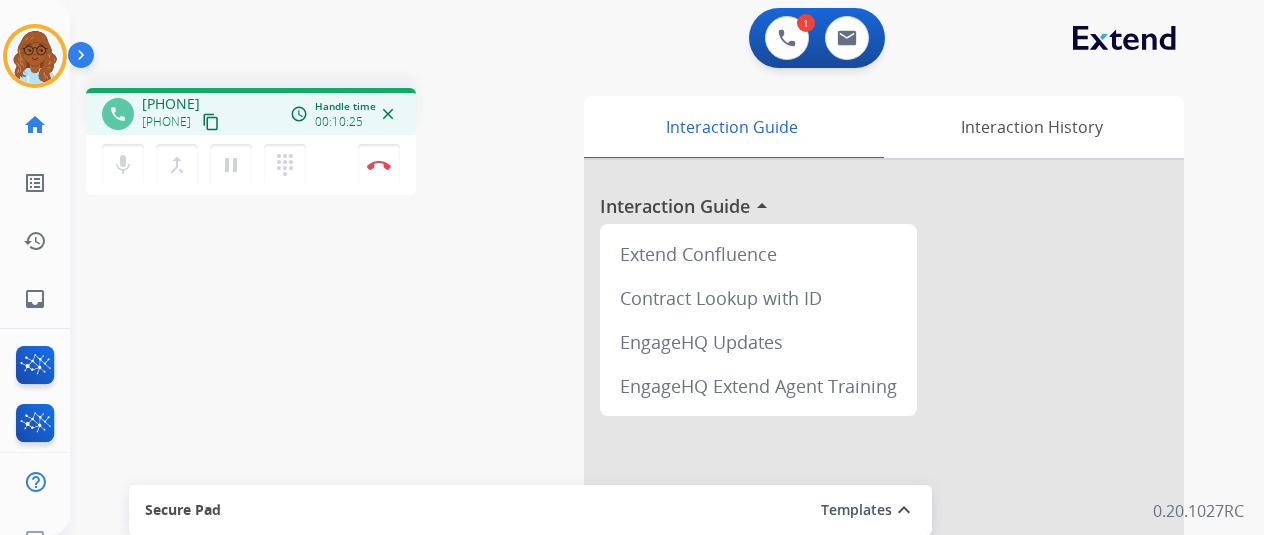 drag, startPoint x: 378, startPoint y: 163, endPoint x: 508, endPoint y: 178, distance: 130.86252 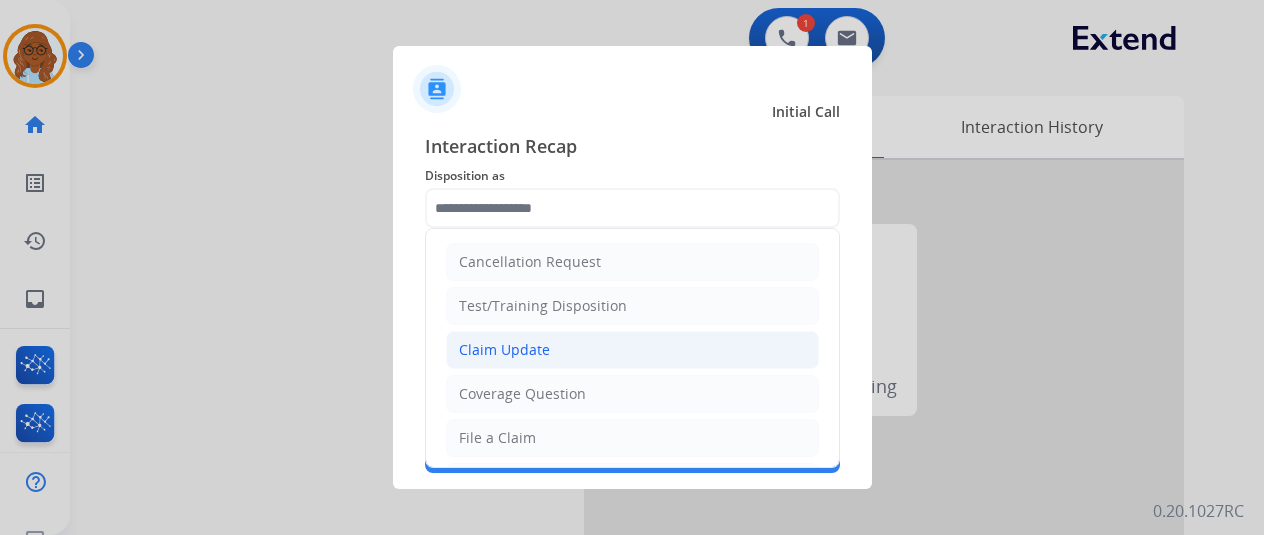 click on "Claim Update" 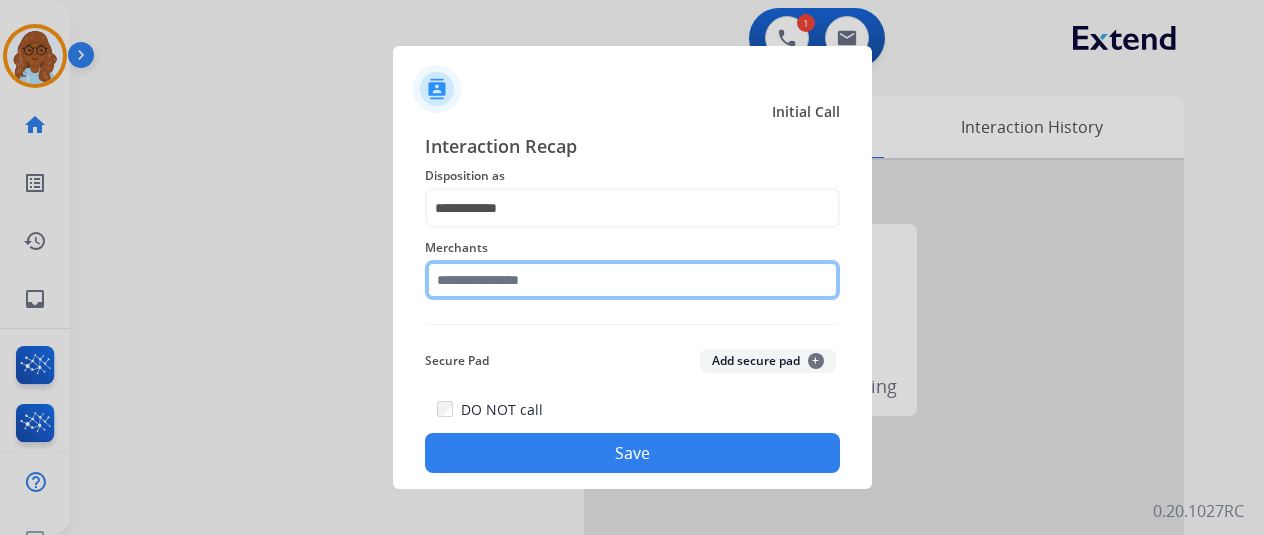 click 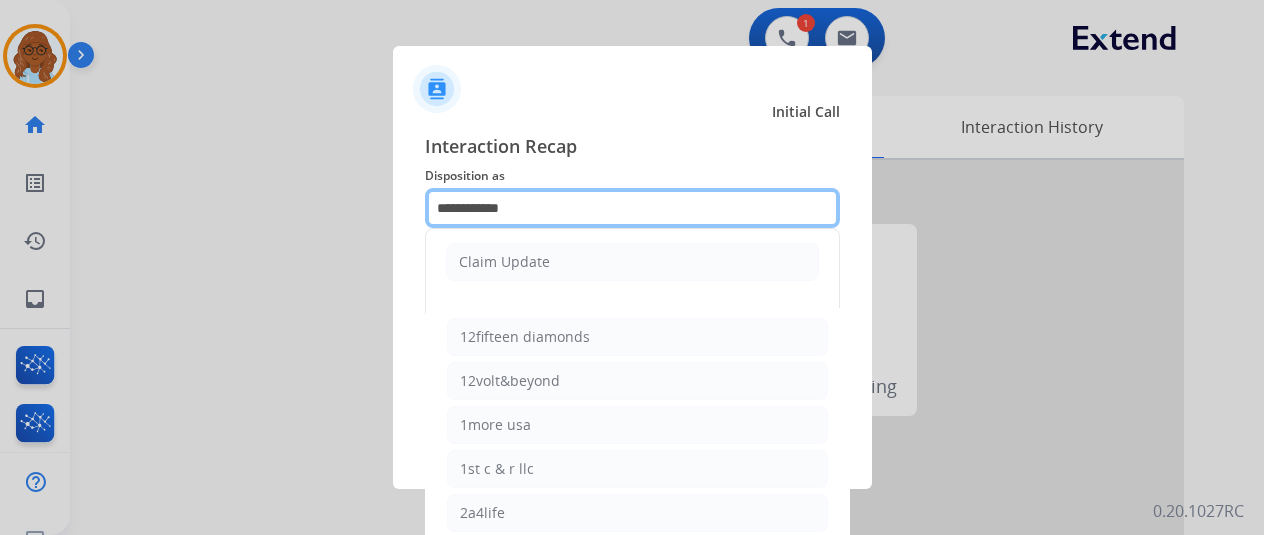 drag, startPoint x: 542, startPoint y: 205, endPoint x: 421, endPoint y: 207, distance: 121.016525 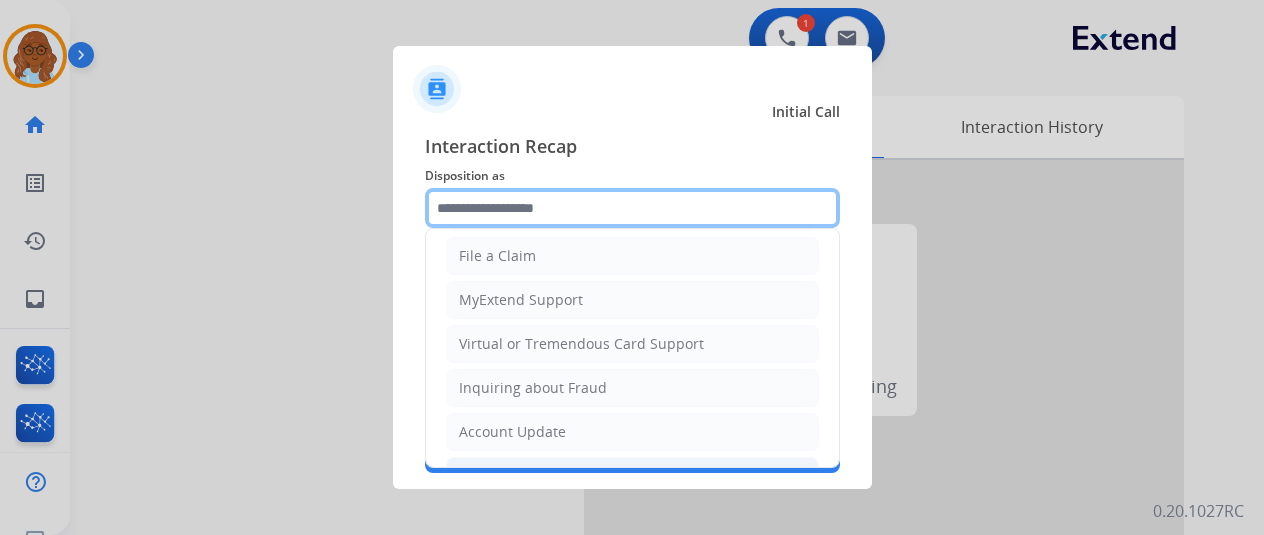 scroll, scrollTop: 303, scrollLeft: 0, axis: vertical 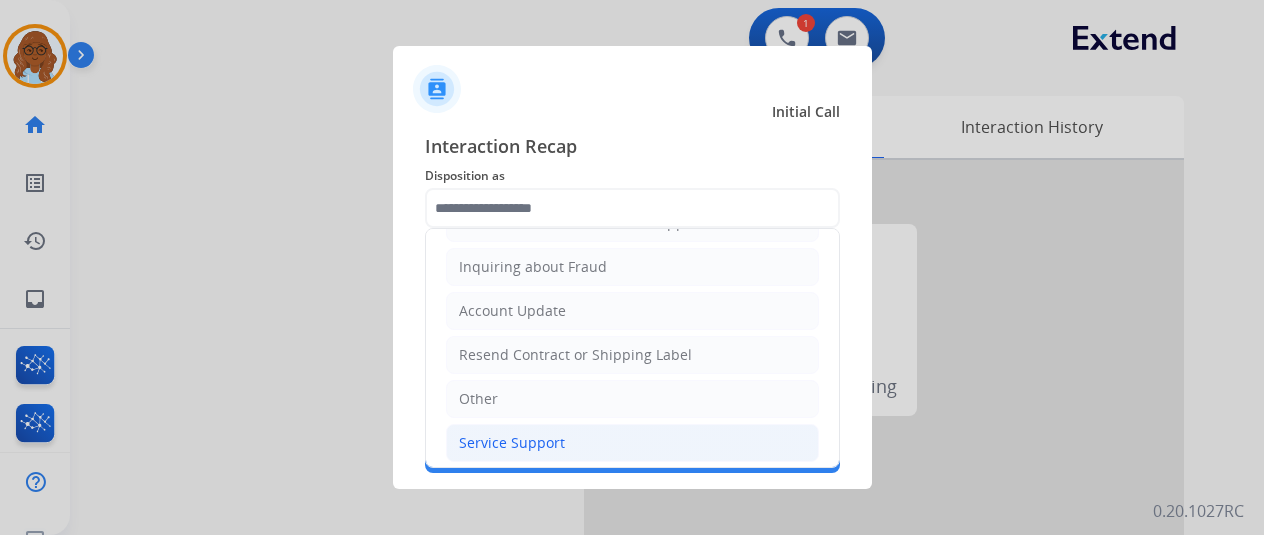 click on "Service Support" 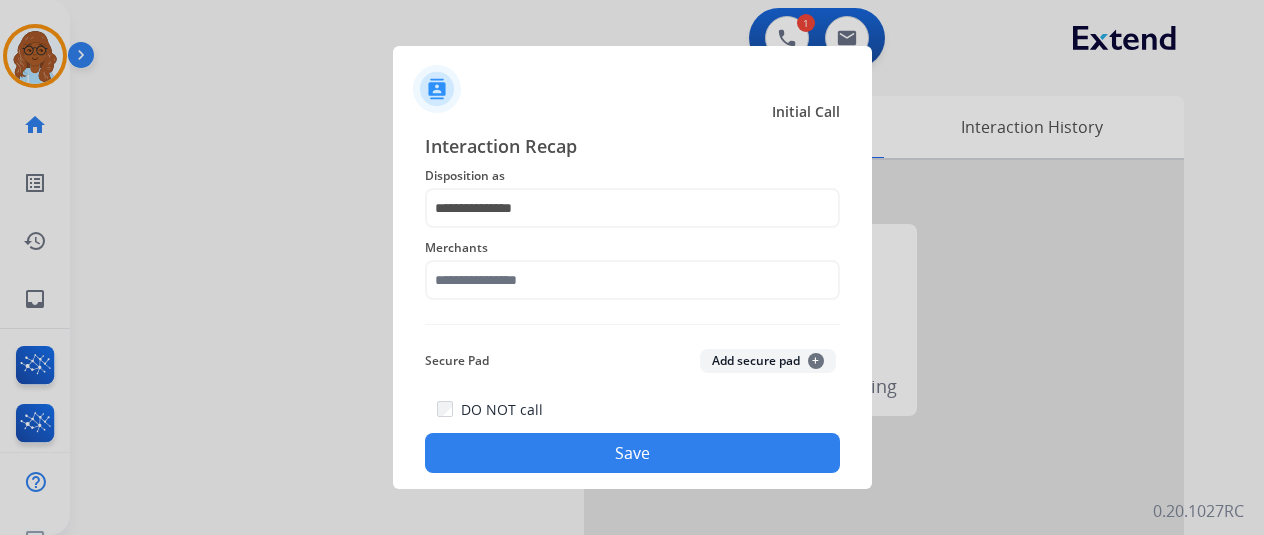 click on "Merchants" 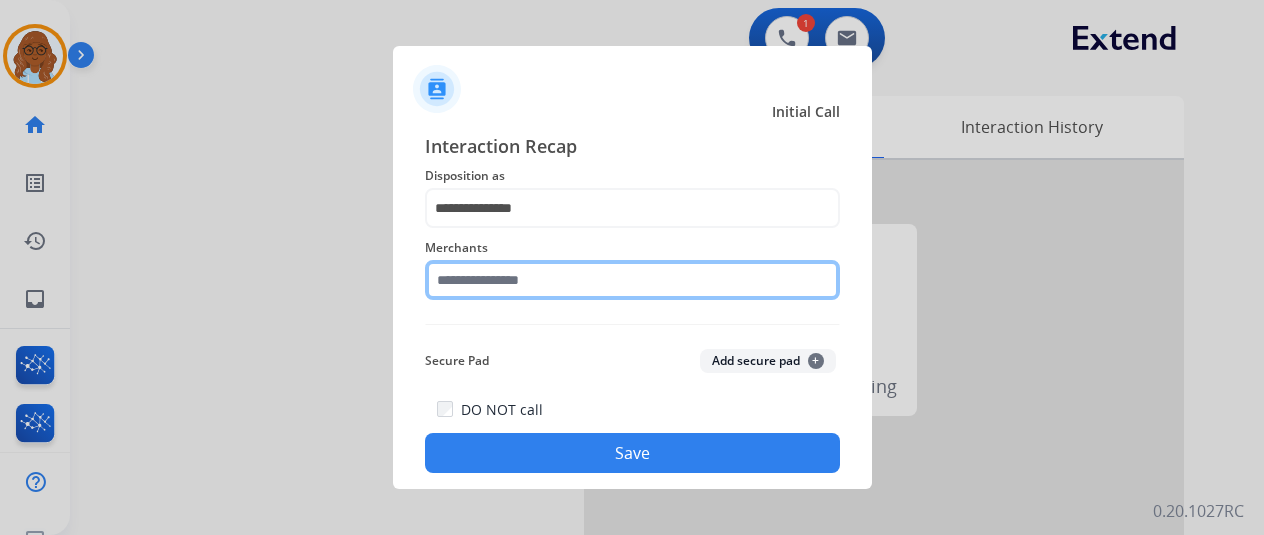 click 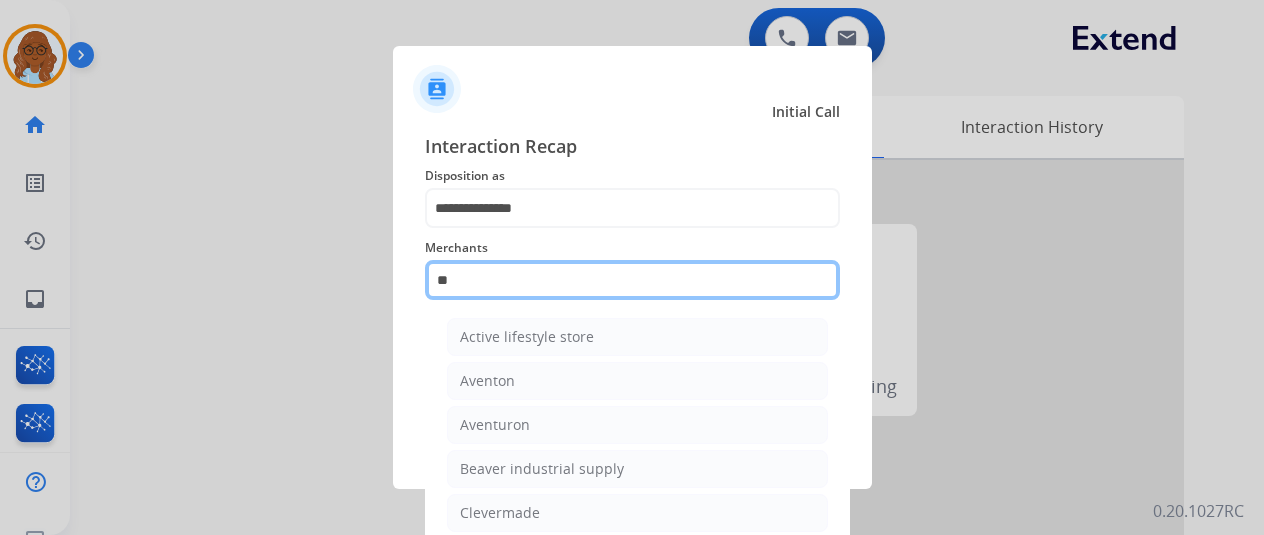type on "*" 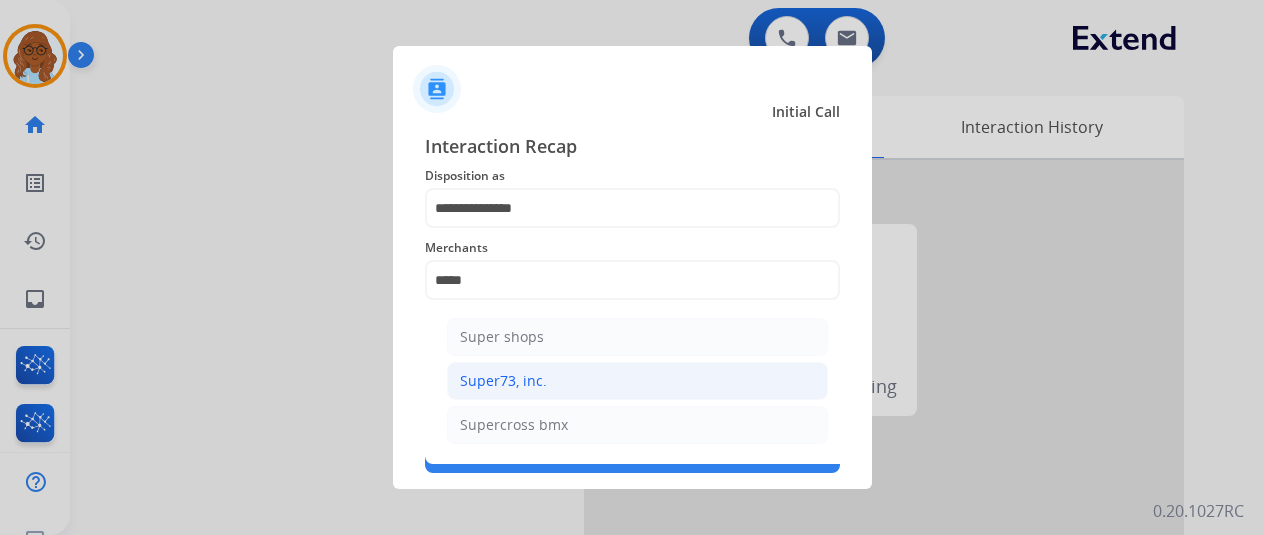 click on "Super73, inc." 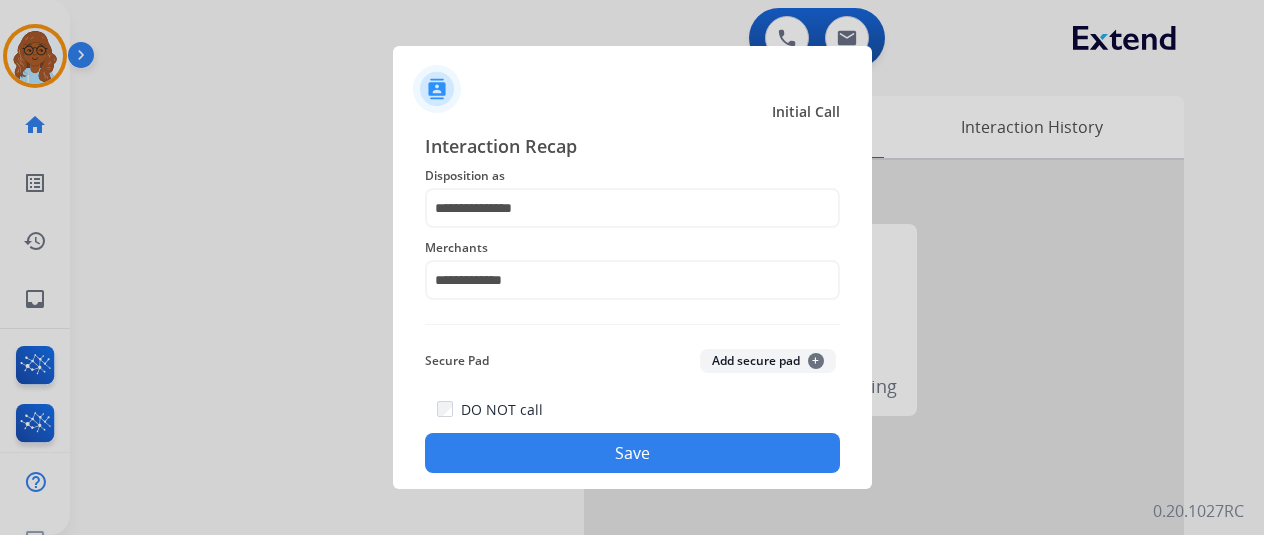 click on "Save" 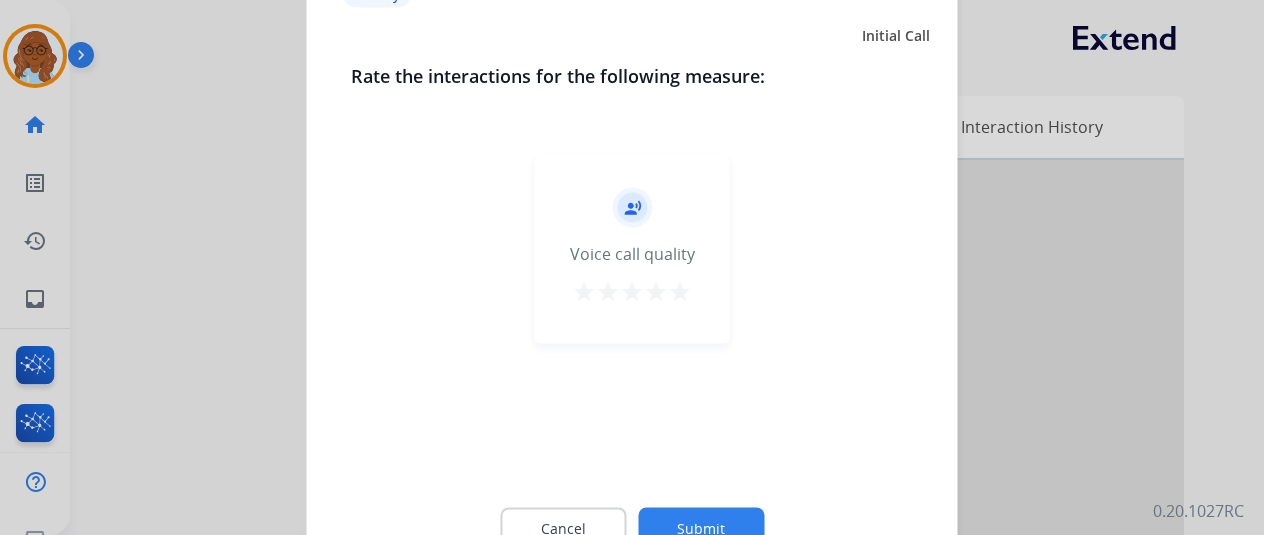 click on "star" at bounding box center (680, 291) 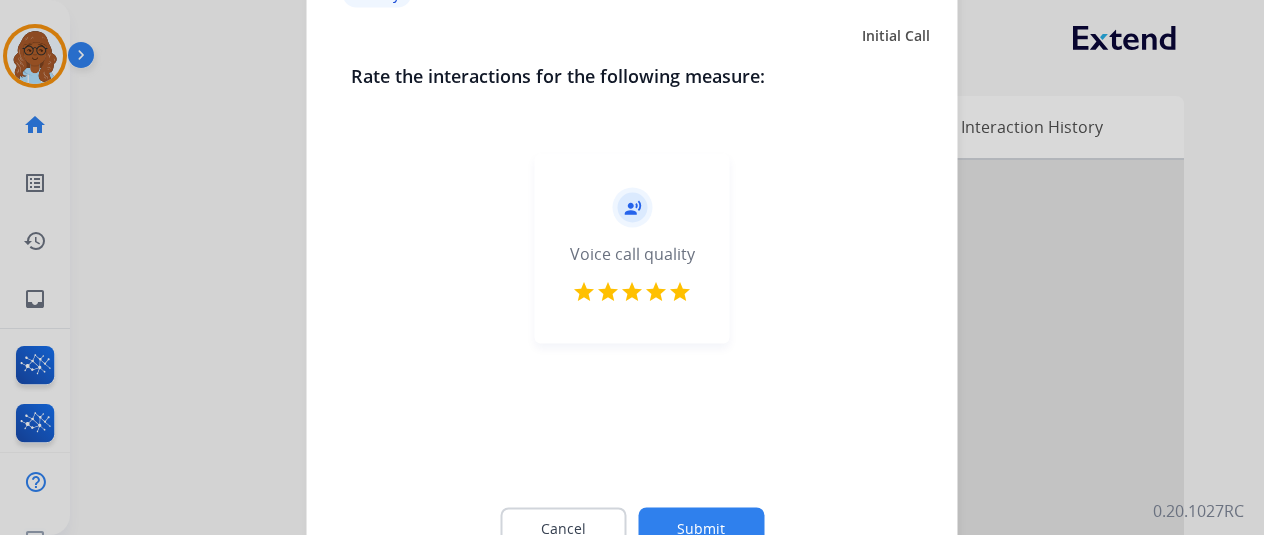 click on "Submit" 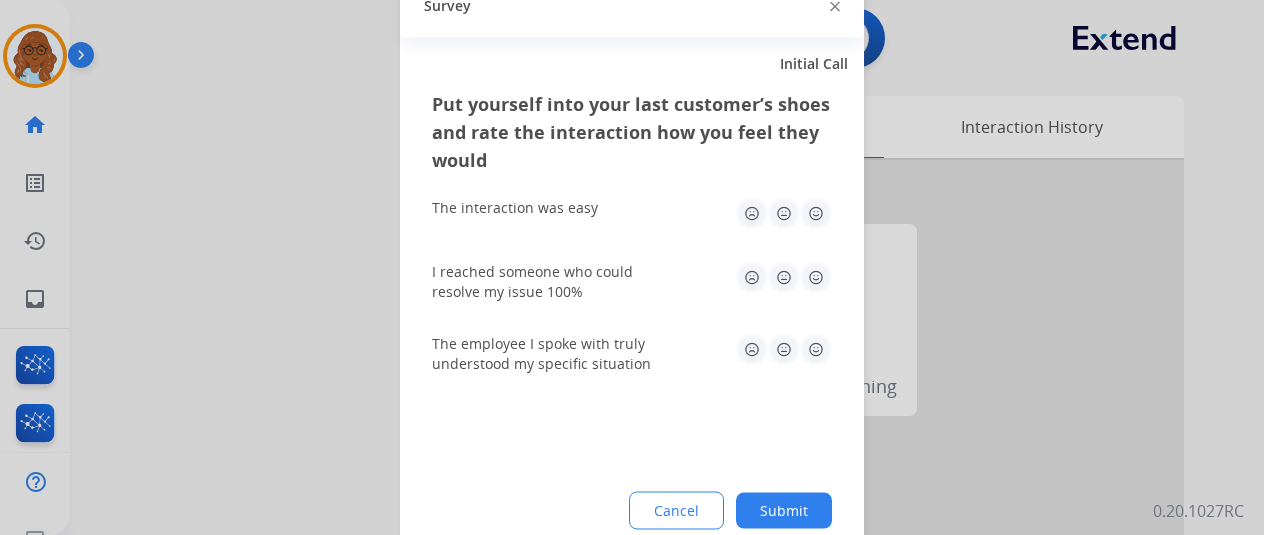 drag, startPoint x: 830, startPoint y: 205, endPoint x: 822, endPoint y: 273, distance: 68.46897 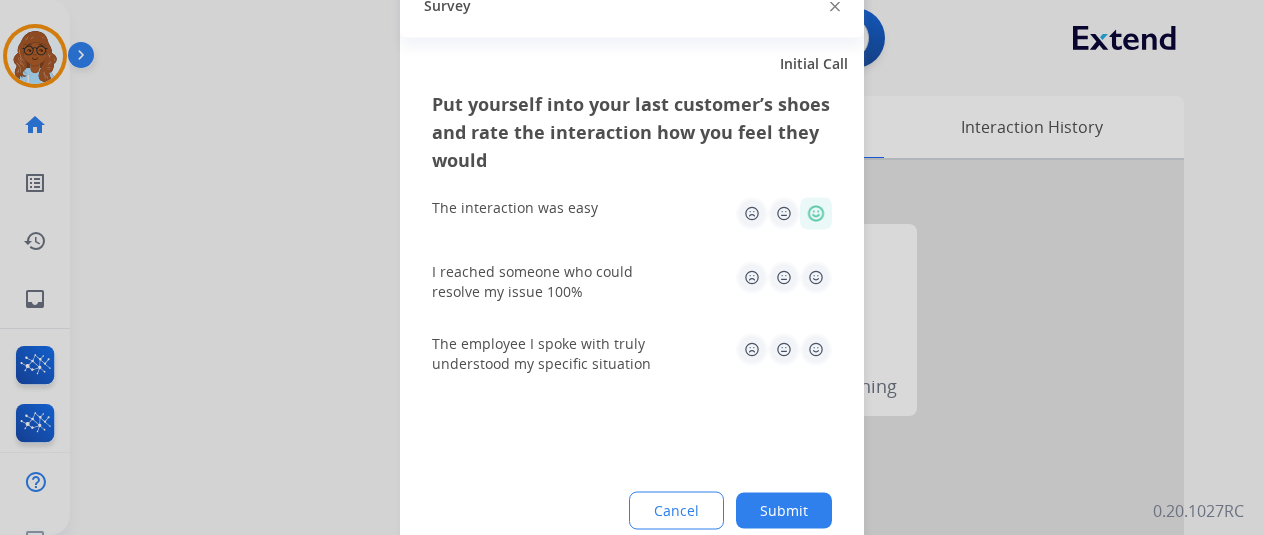 click 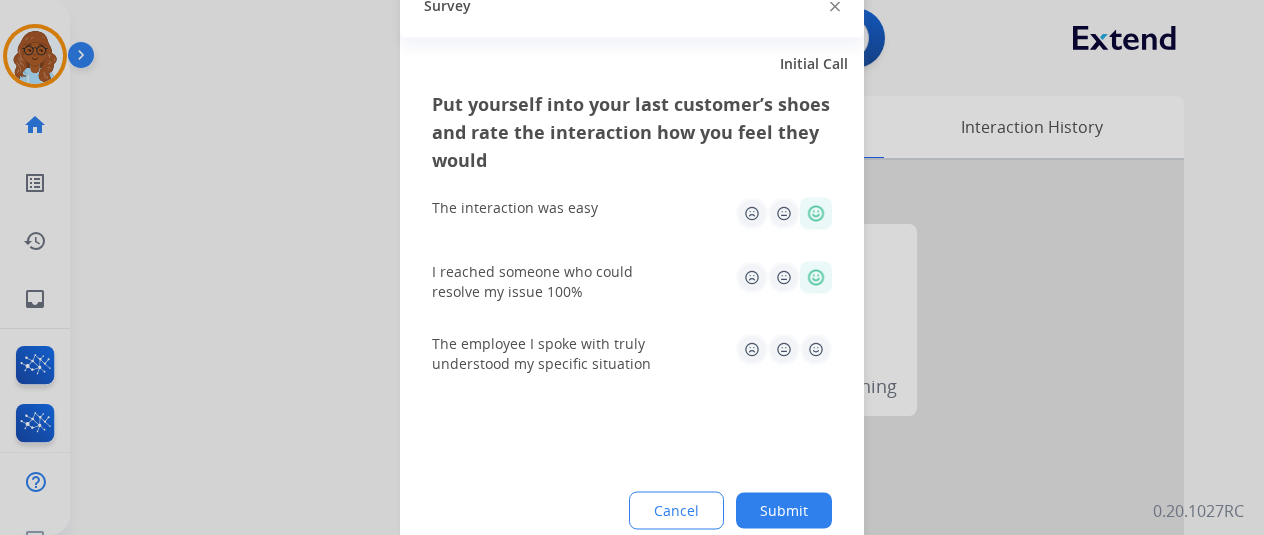 click 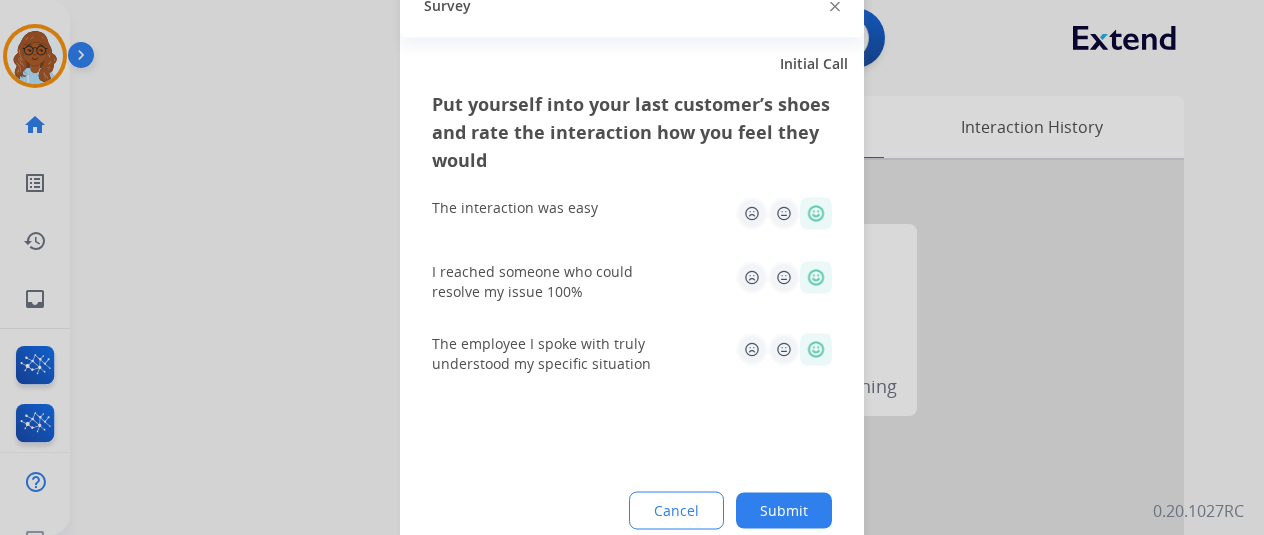 click on "Put yourself into your last customer’s shoes and rate the interaction how you feel they would  The interaction was easy   I reached someone who could resolve my issue 100%   The employee I spoke with truly understood my specific situation  Cancel Submit" 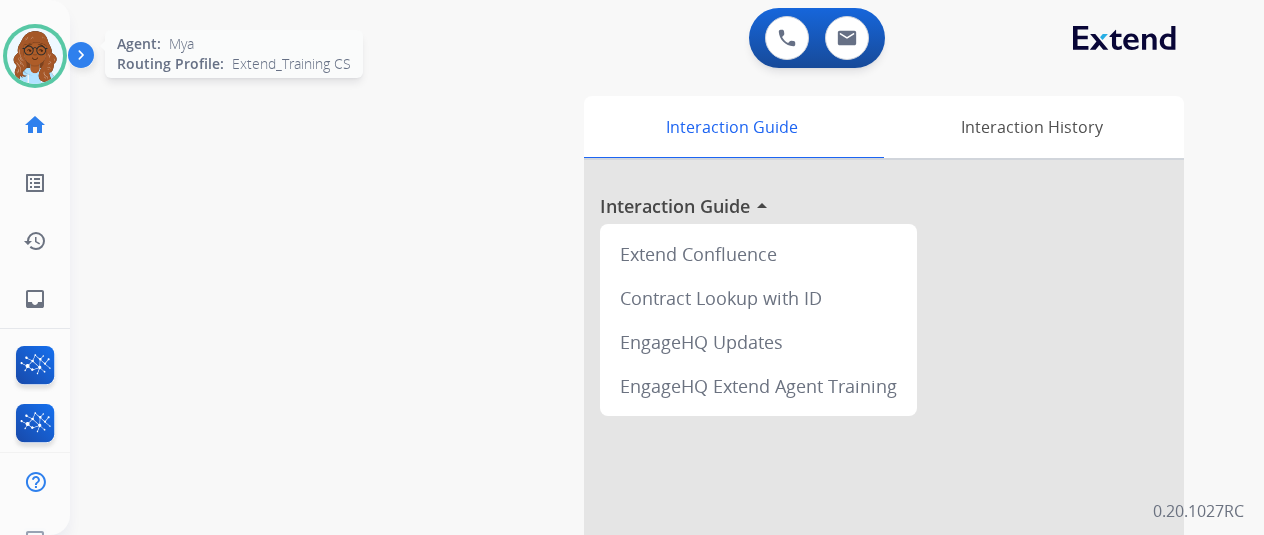 click at bounding box center (35, 56) 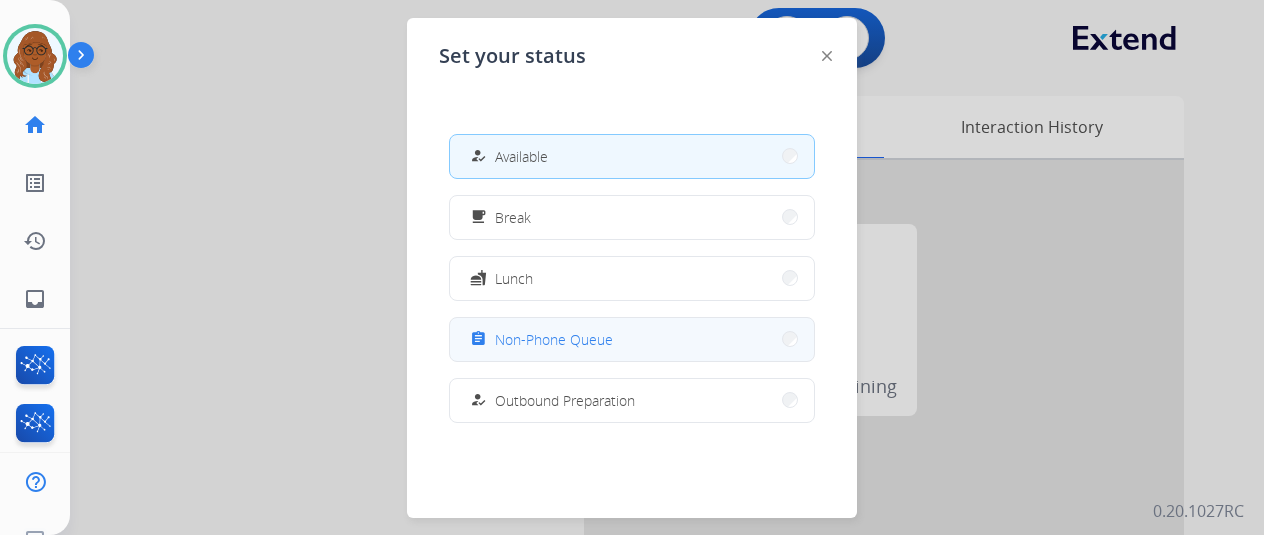 click on "Non-Phone Queue" at bounding box center [554, 339] 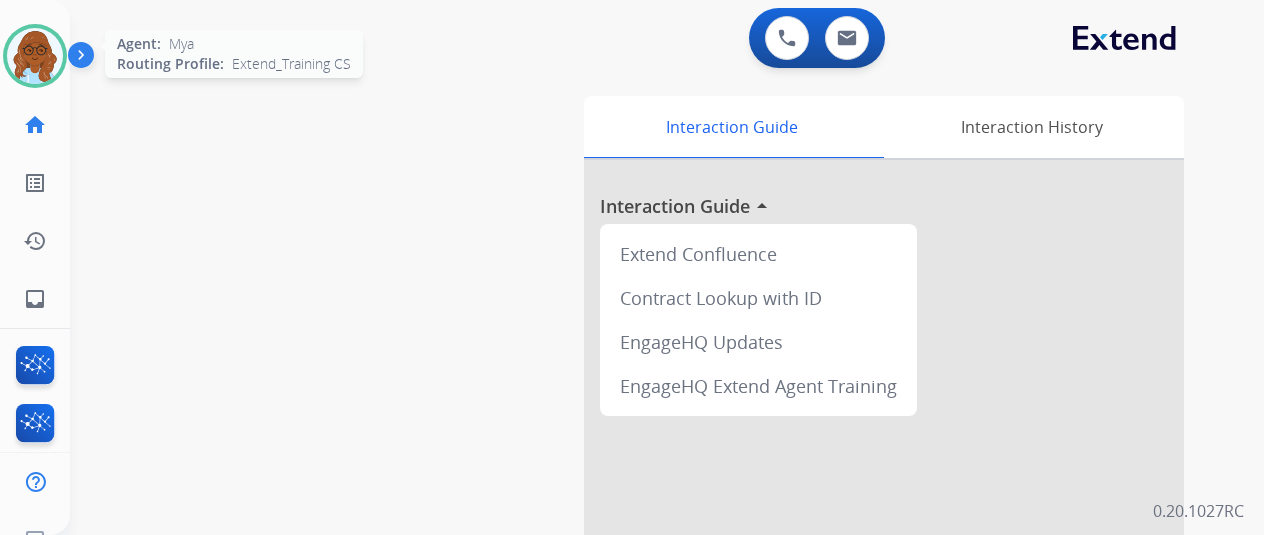 click at bounding box center [35, 56] 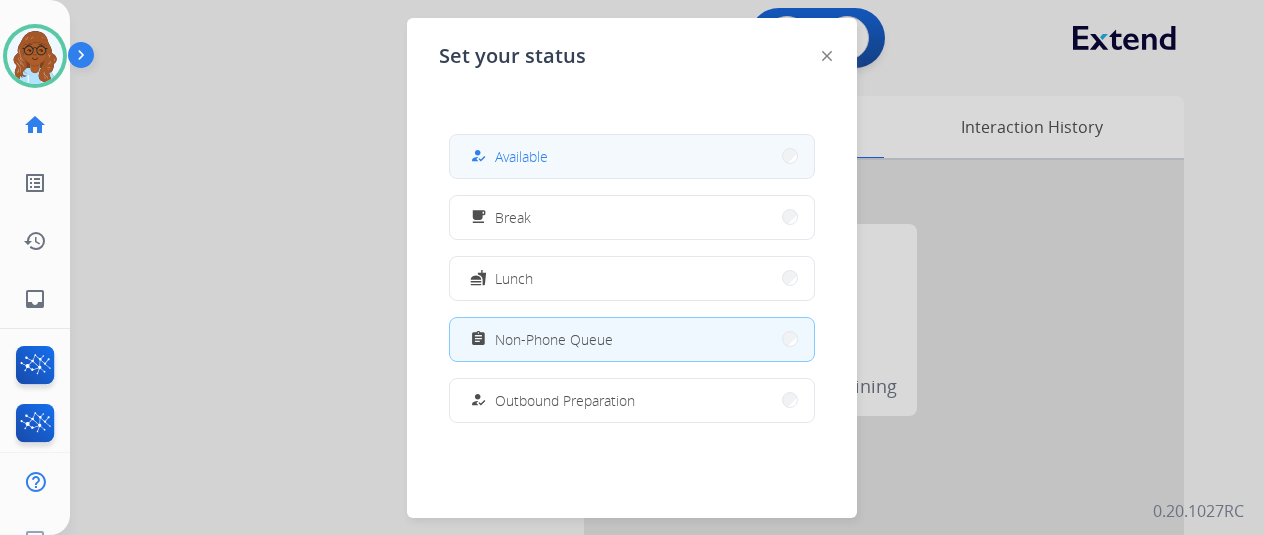 click on "Available" at bounding box center (521, 156) 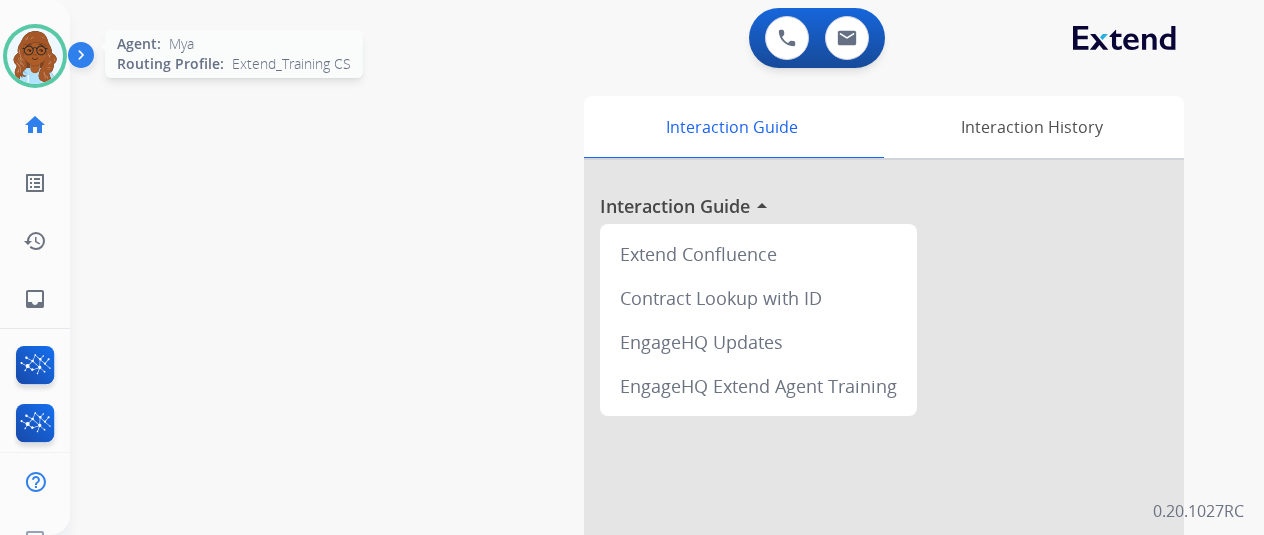 click at bounding box center [35, 56] 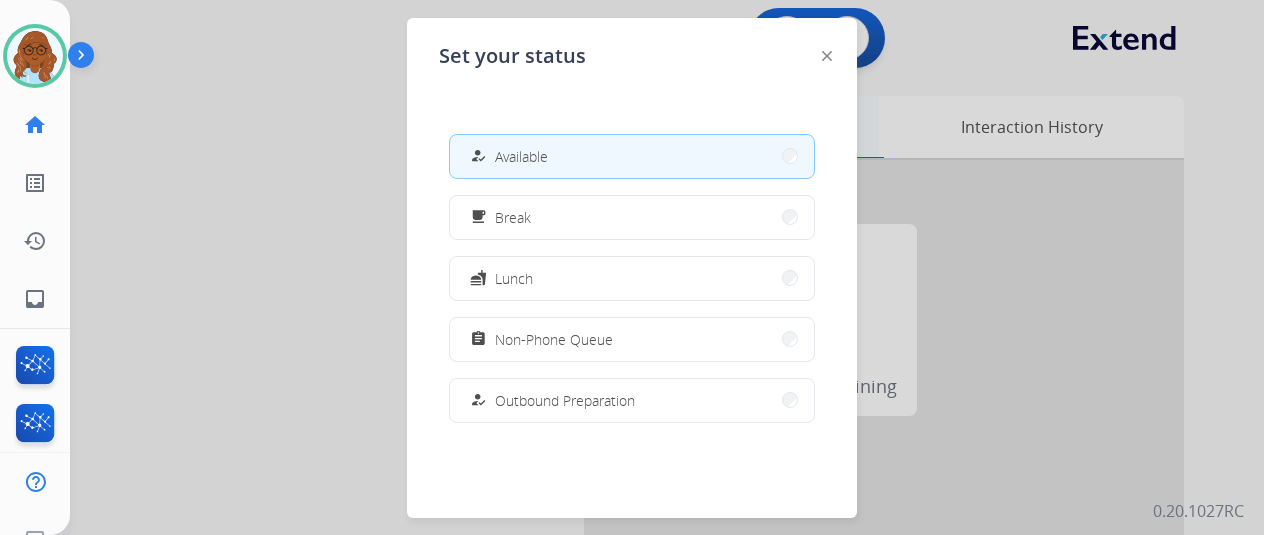 drag, startPoint x: 826, startPoint y: 54, endPoint x: 629, endPoint y: 108, distance: 204.26698 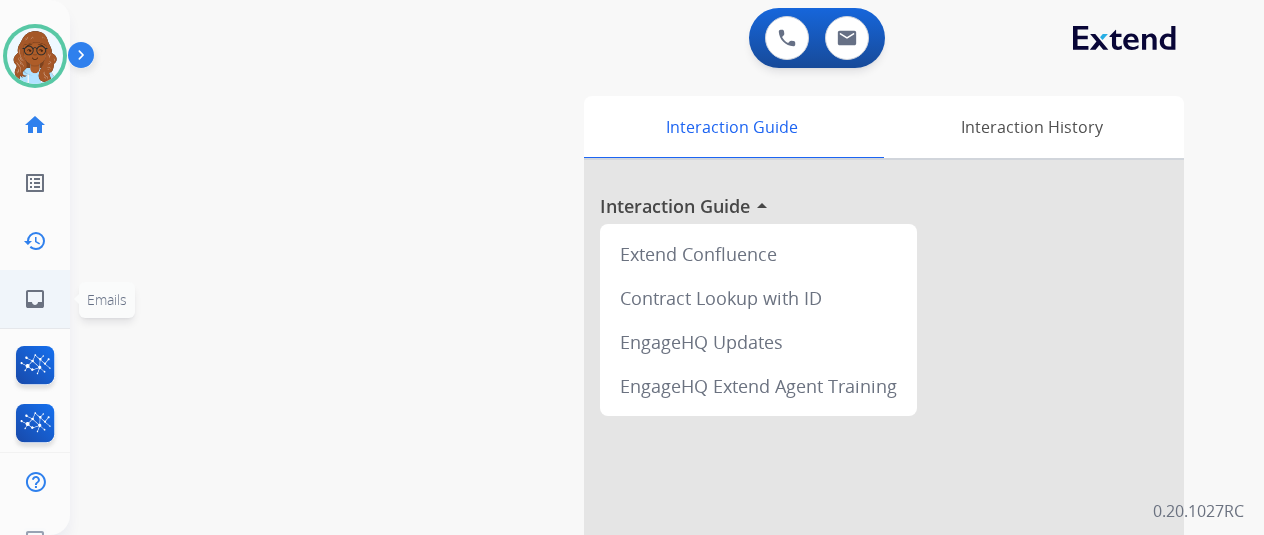 click on "inbox  Emails  Emails" 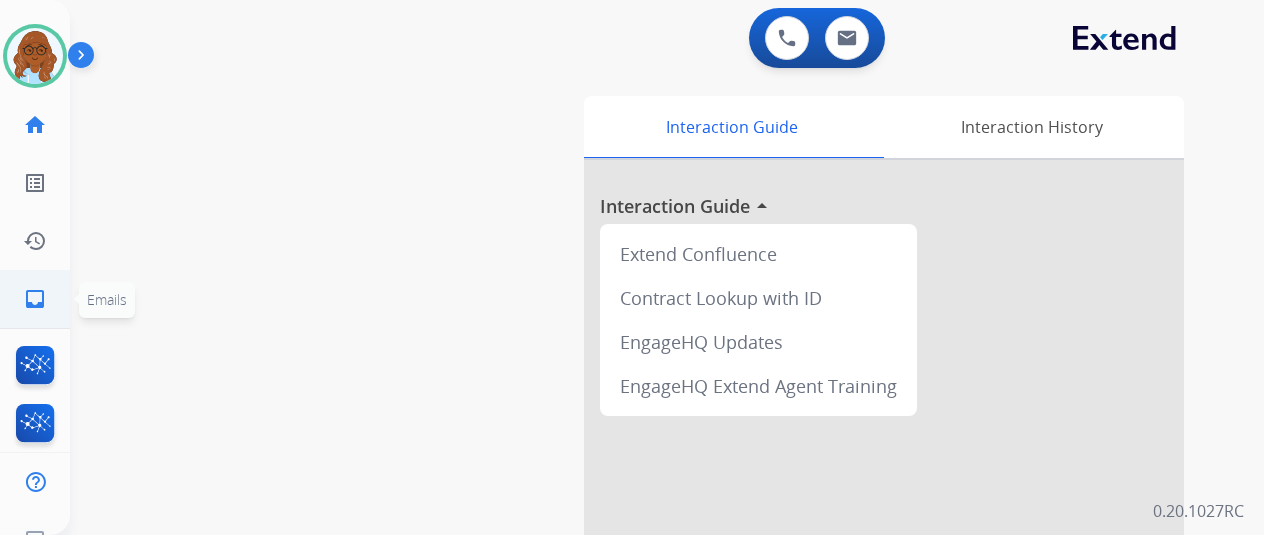 click on "inbox  Emails" 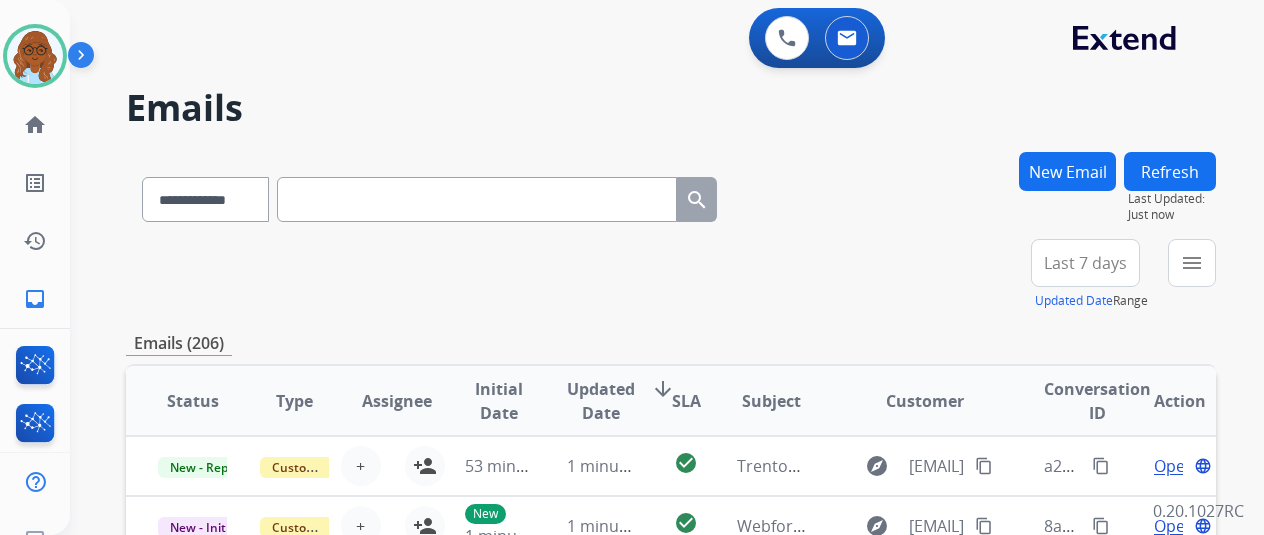 click on "Last 7 days" at bounding box center [1085, 263] 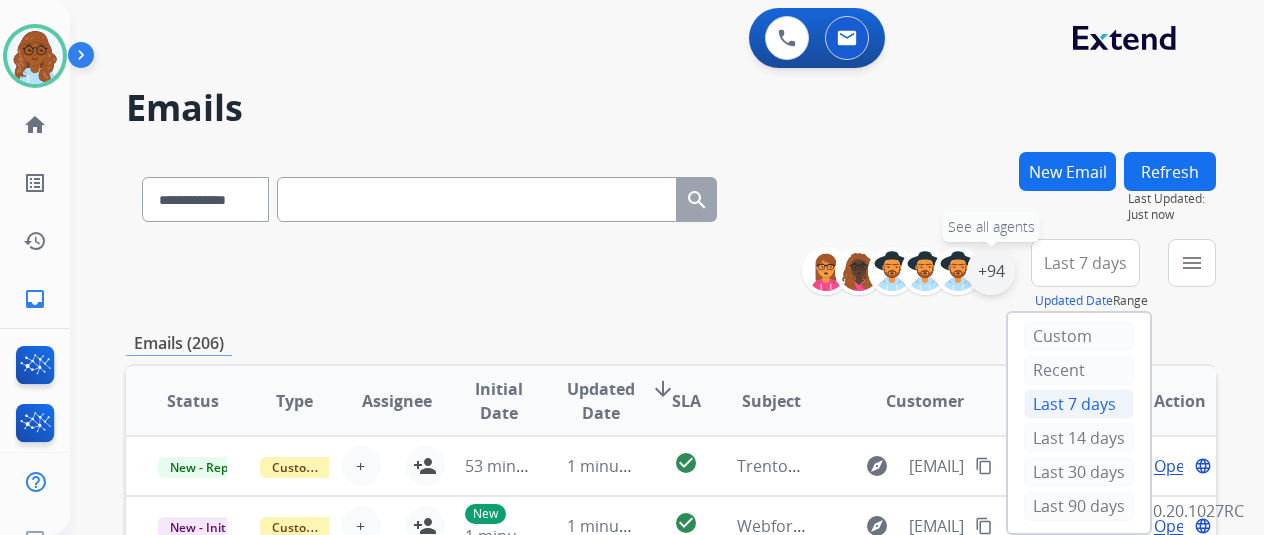 click on "+94" at bounding box center [991, 271] 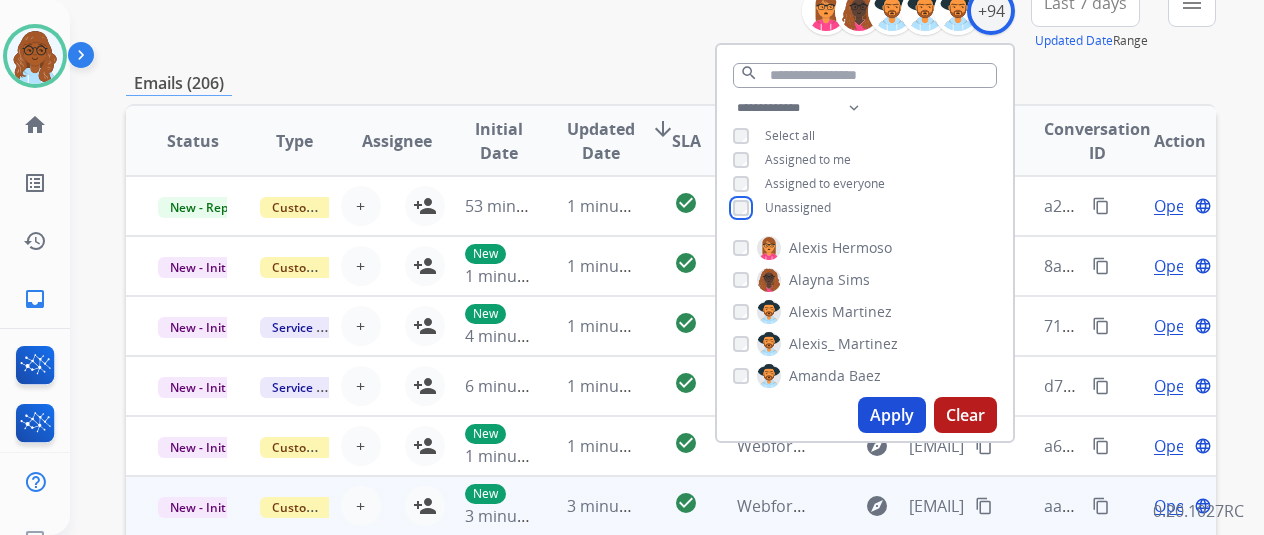 scroll, scrollTop: 400, scrollLeft: 0, axis: vertical 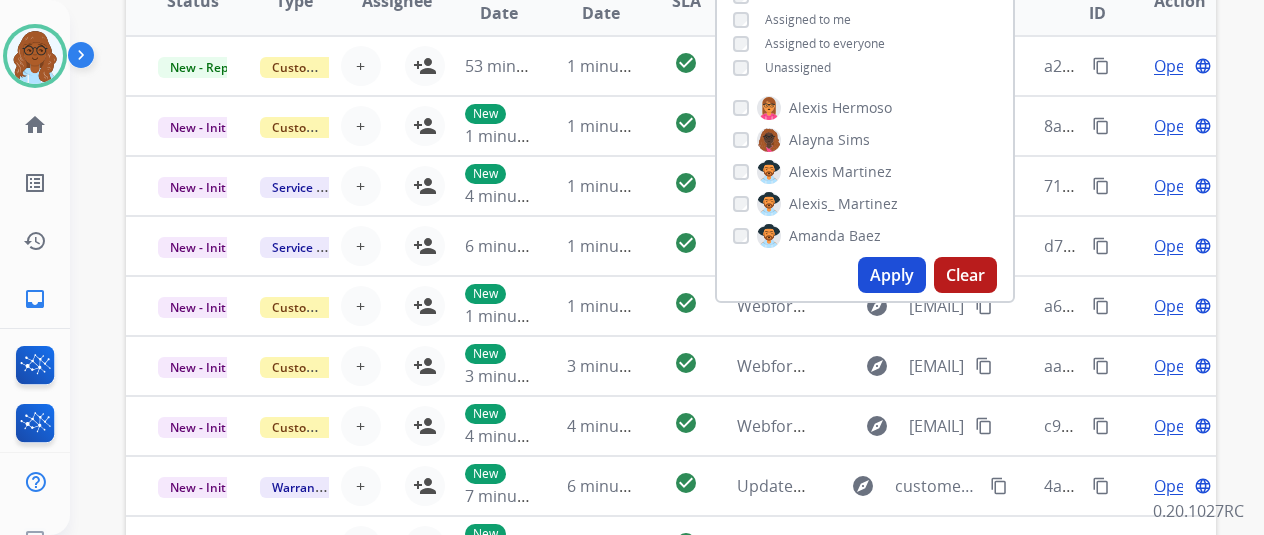 click on "Apply" at bounding box center (892, 275) 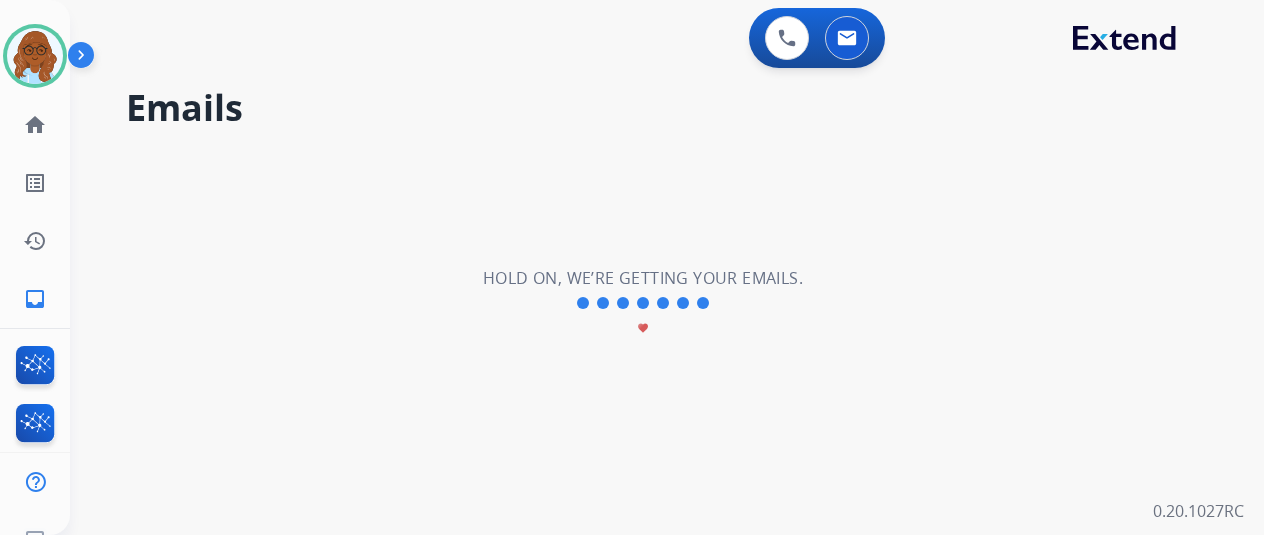 scroll, scrollTop: 0, scrollLeft: 0, axis: both 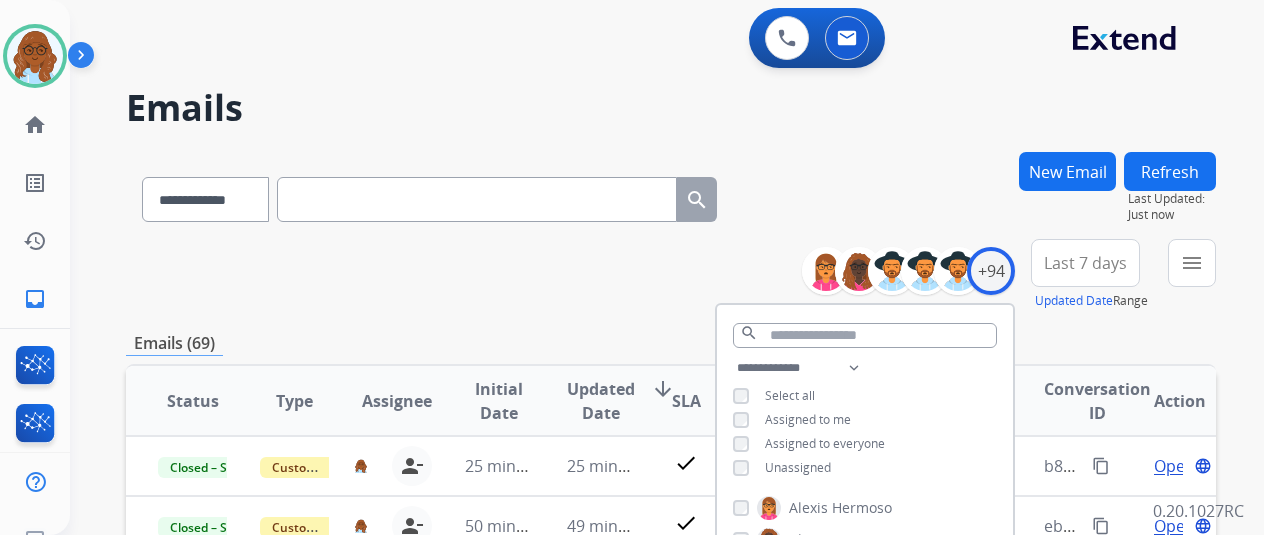 click on "Last 7 days" at bounding box center (1085, 263) 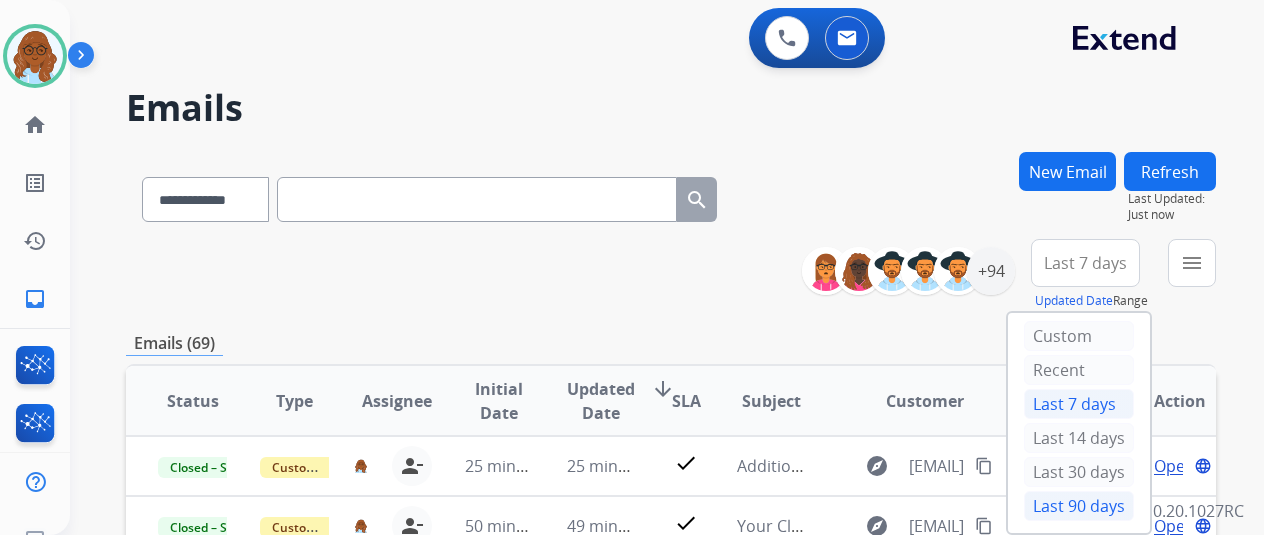 click on "Last 90 days" at bounding box center (1079, 506) 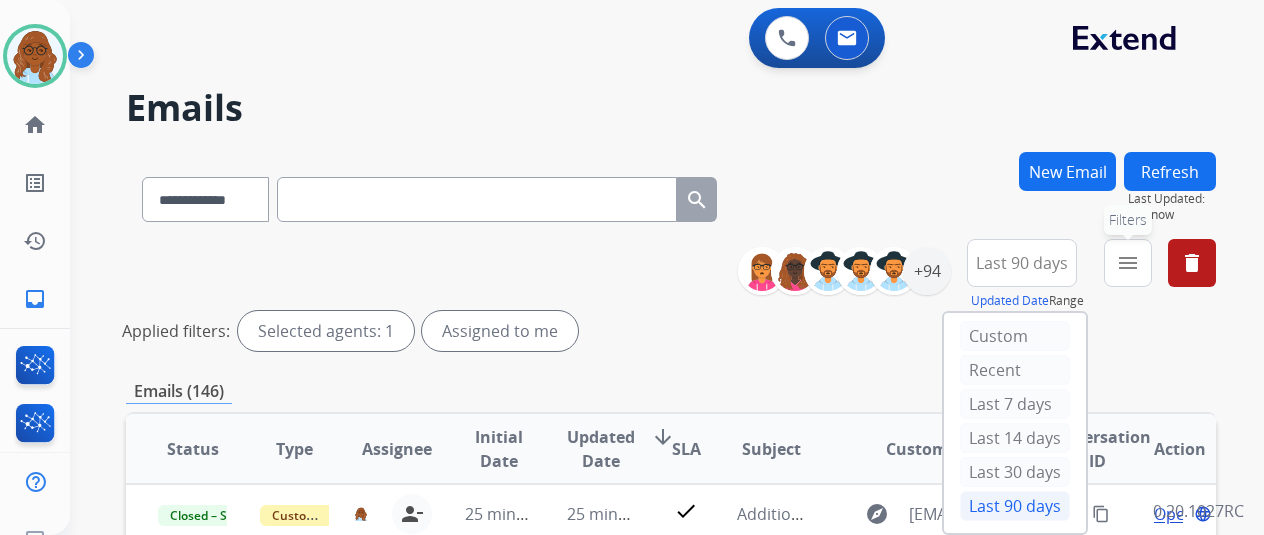 click on "menu" at bounding box center [1128, 263] 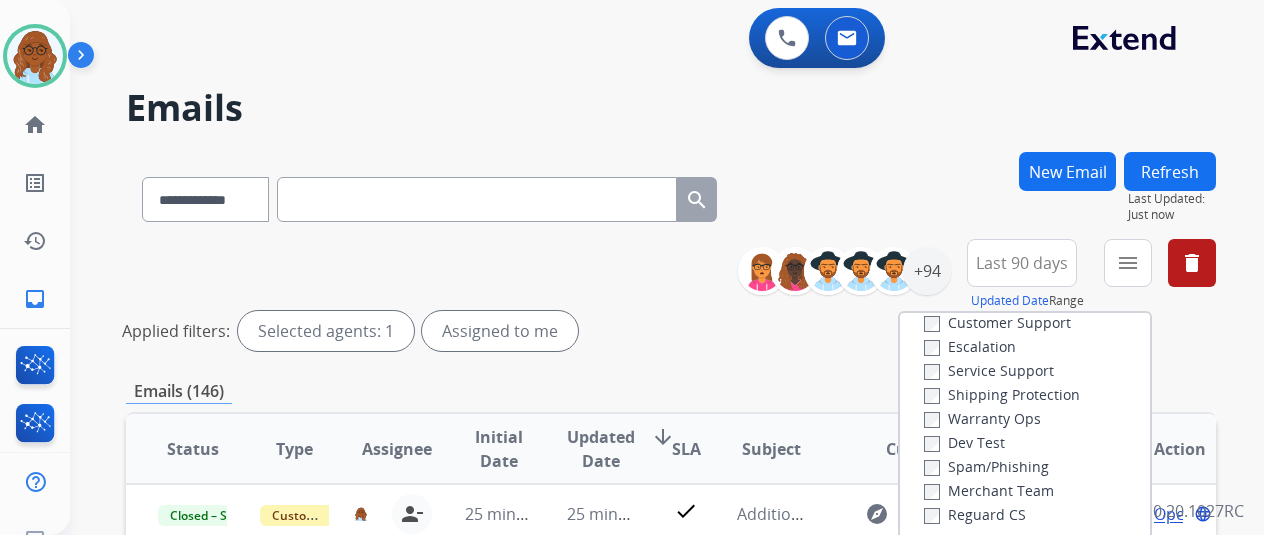 scroll, scrollTop: 0, scrollLeft: 0, axis: both 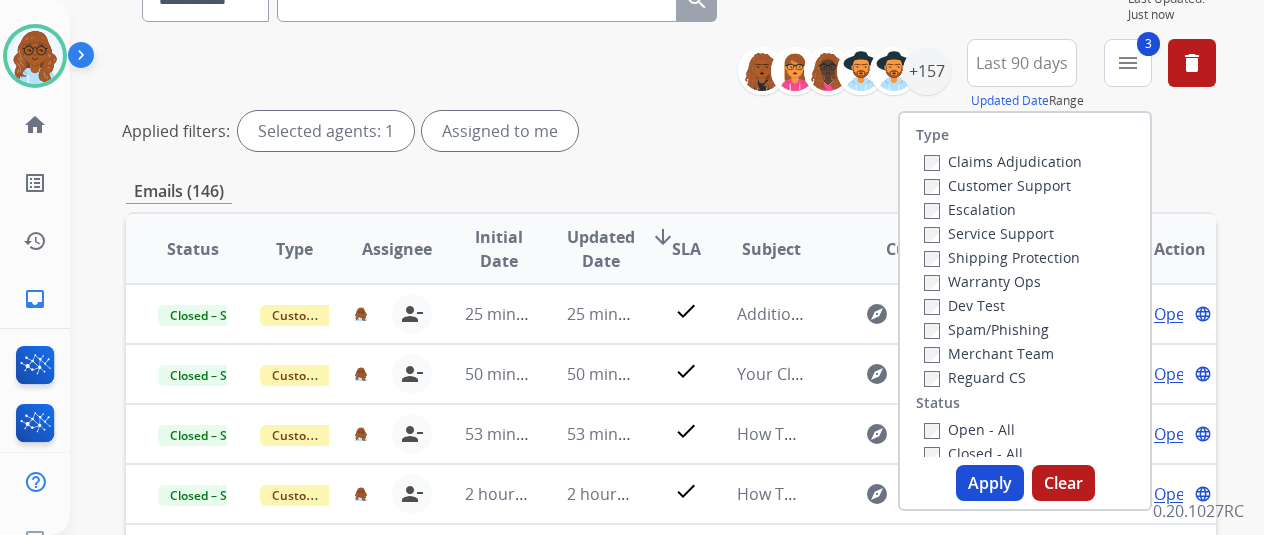 click on "Closed - All" at bounding box center (1029, 453) 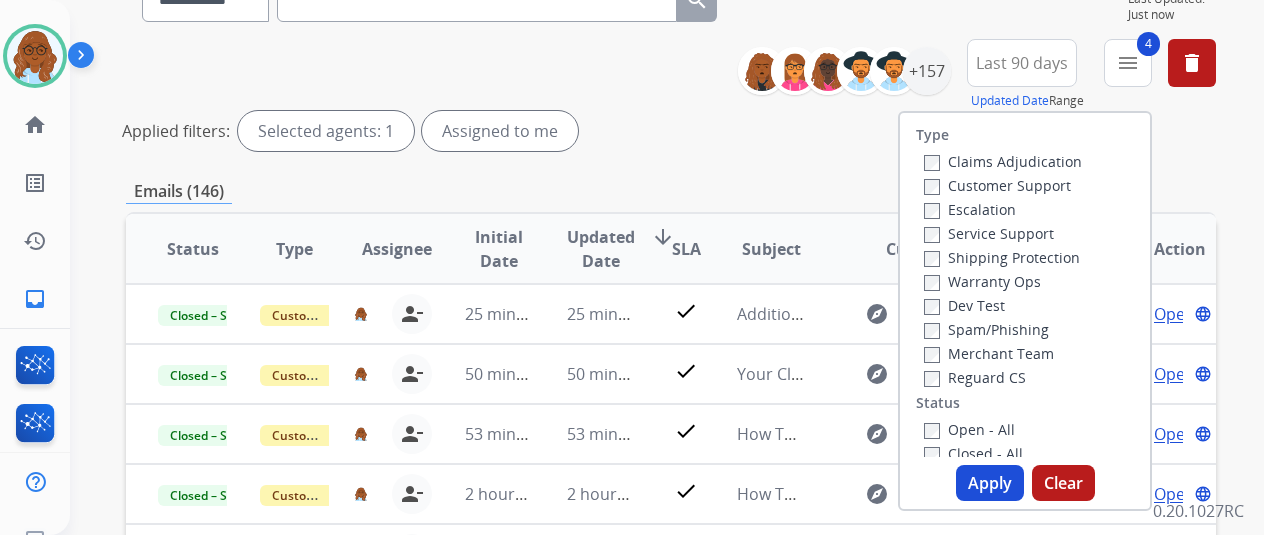 click on "Apply" at bounding box center (990, 483) 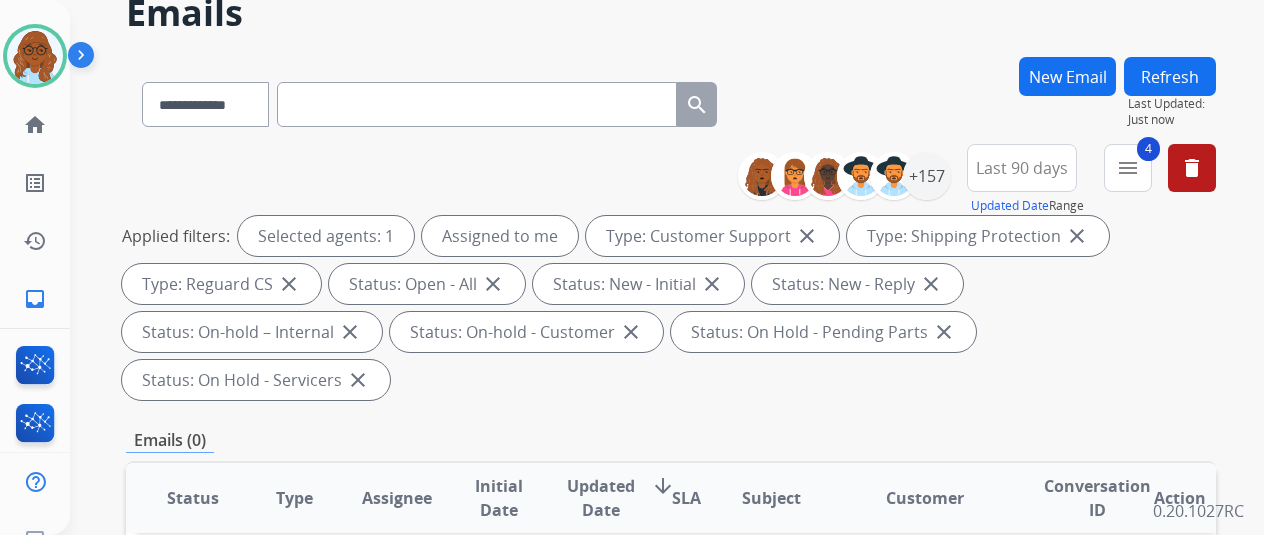 scroll, scrollTop: 200, scrollLeft: 0, axis: vertical 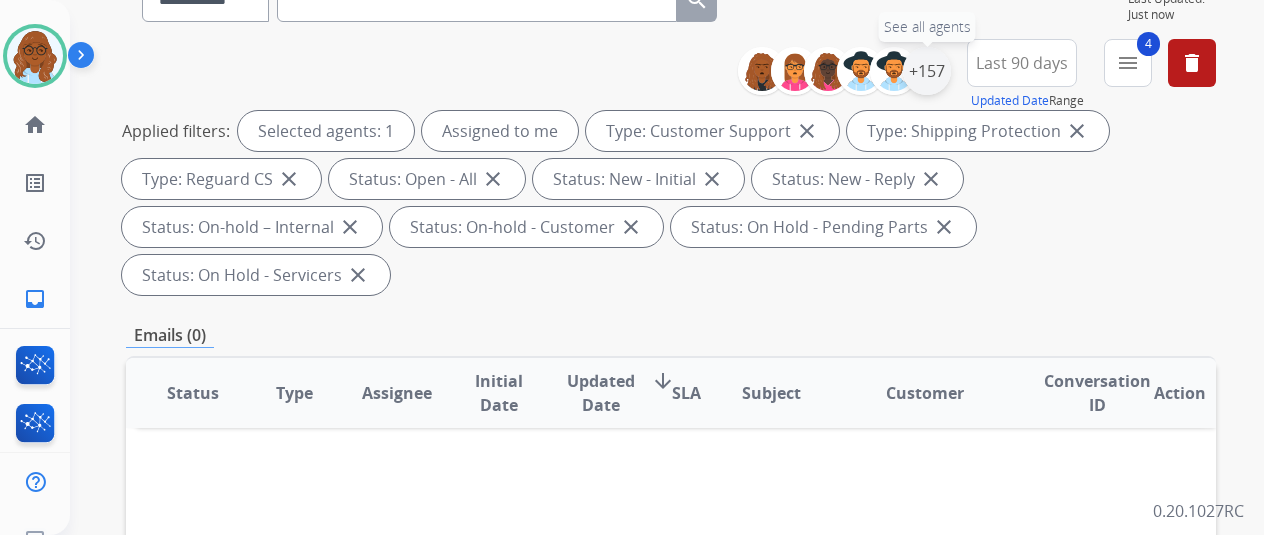 click on "+157" at bounding box center [927, 71] 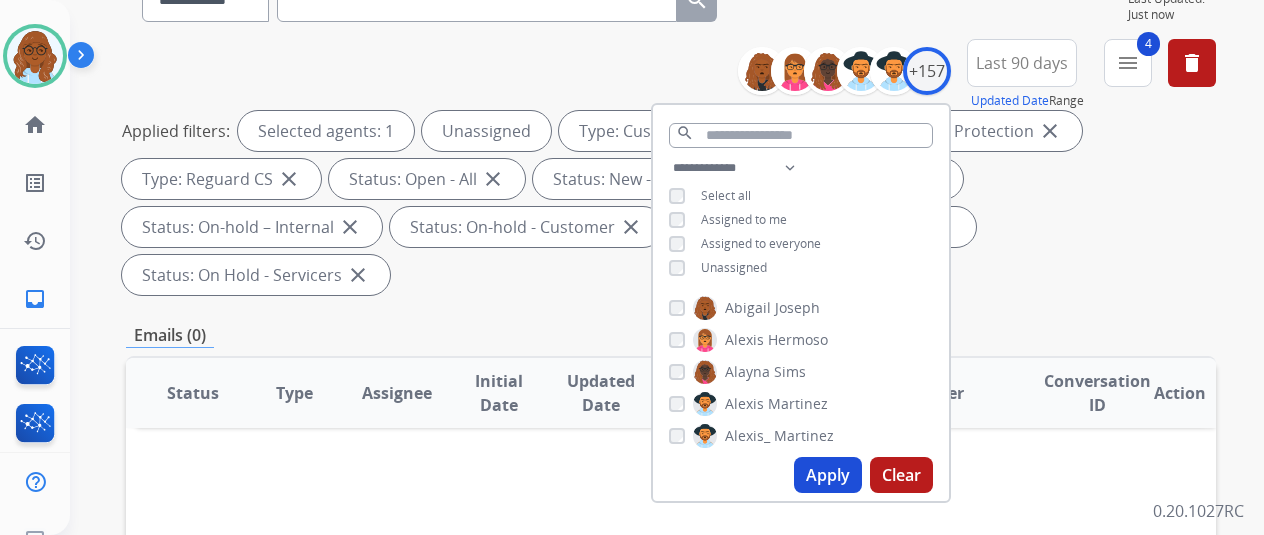 click on "Apply" at bounding box center (828, 475) 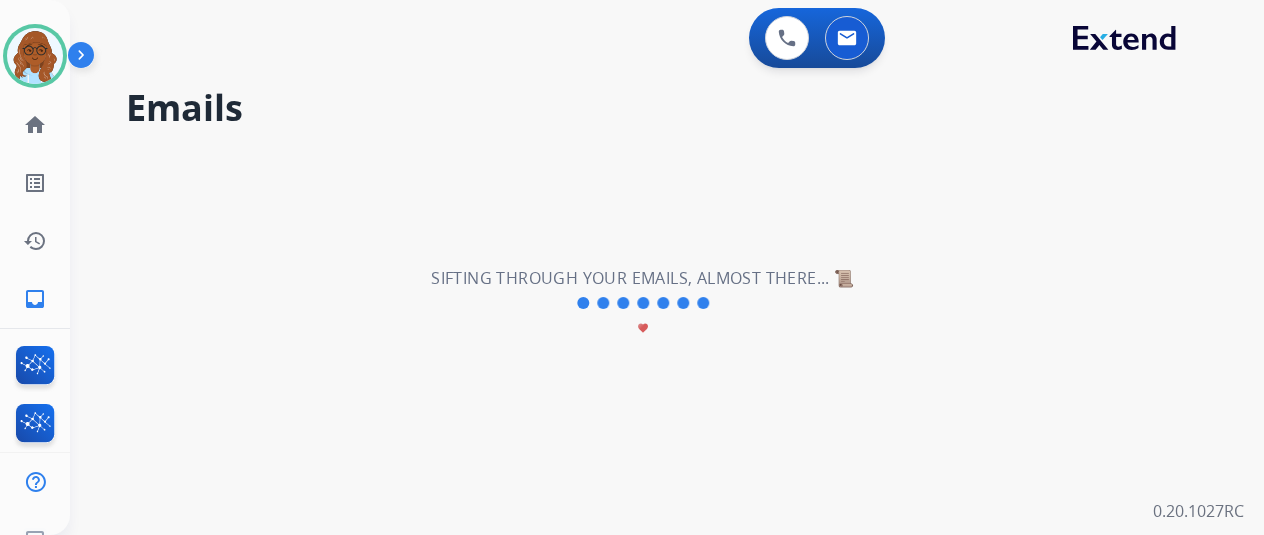scroll, scrollTop: 0, scrollLeft: 0, axis: both 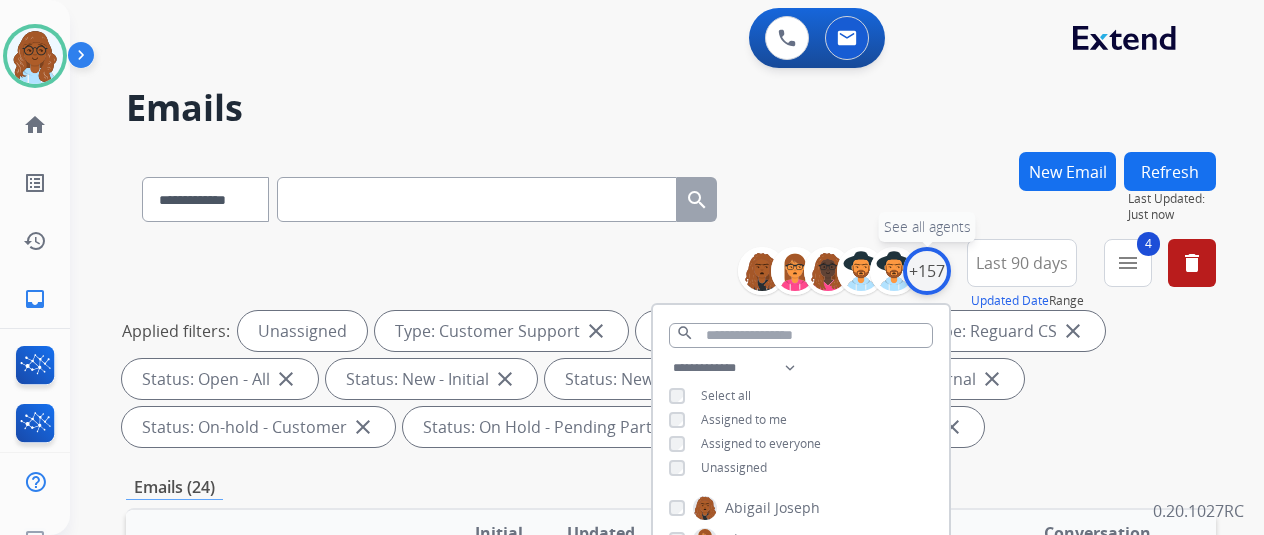 click on "+157" at bounding box center [927, 271] 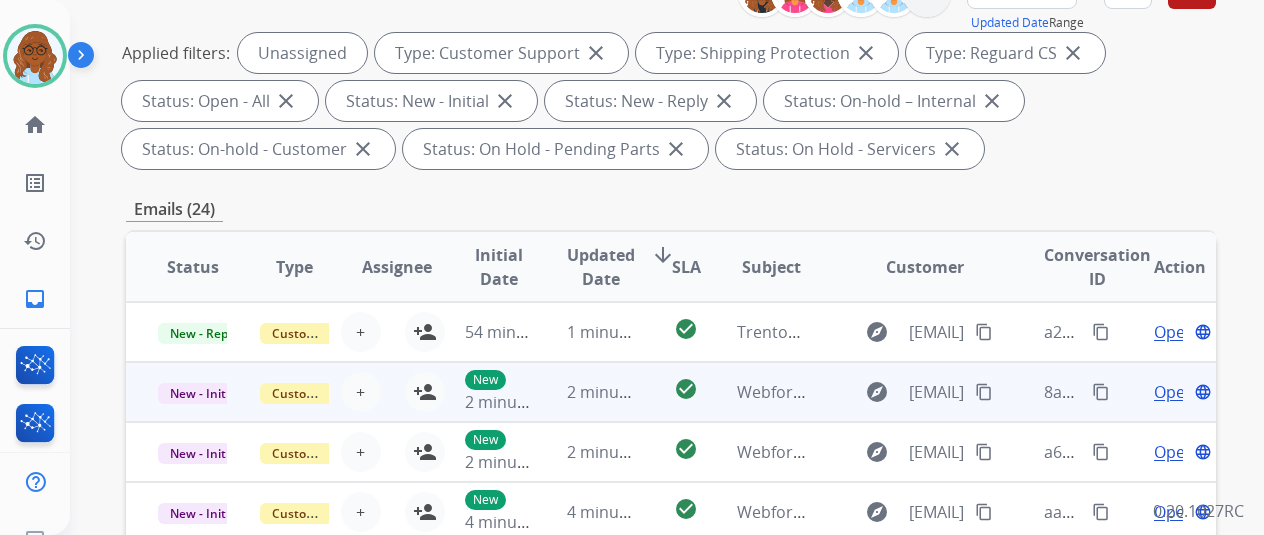 scroll, scrollTop: 400, scrollLeft: 0, axis: vertical 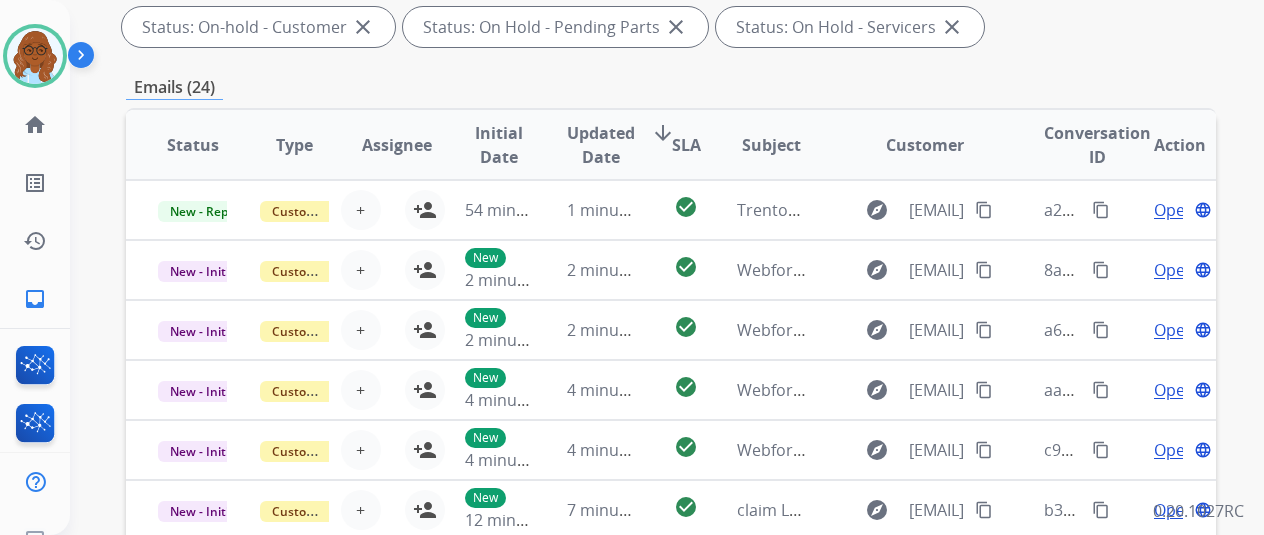 click on "SLA" at bounding box center [686, 145] 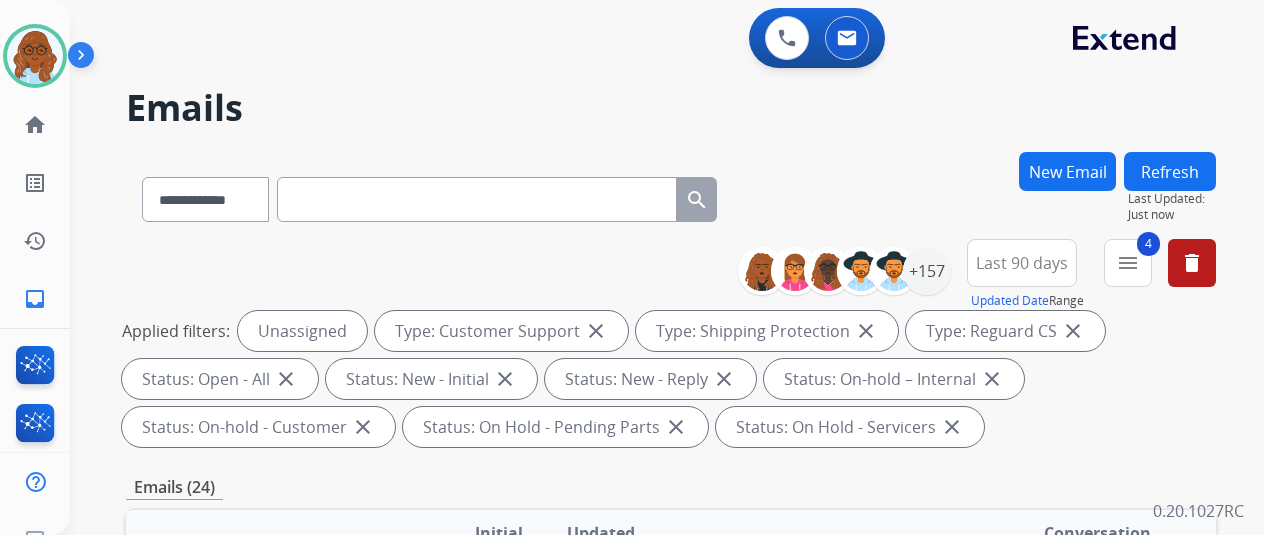 scroll, scrollTop: 400, scrollLeft: 0, axis: vertical 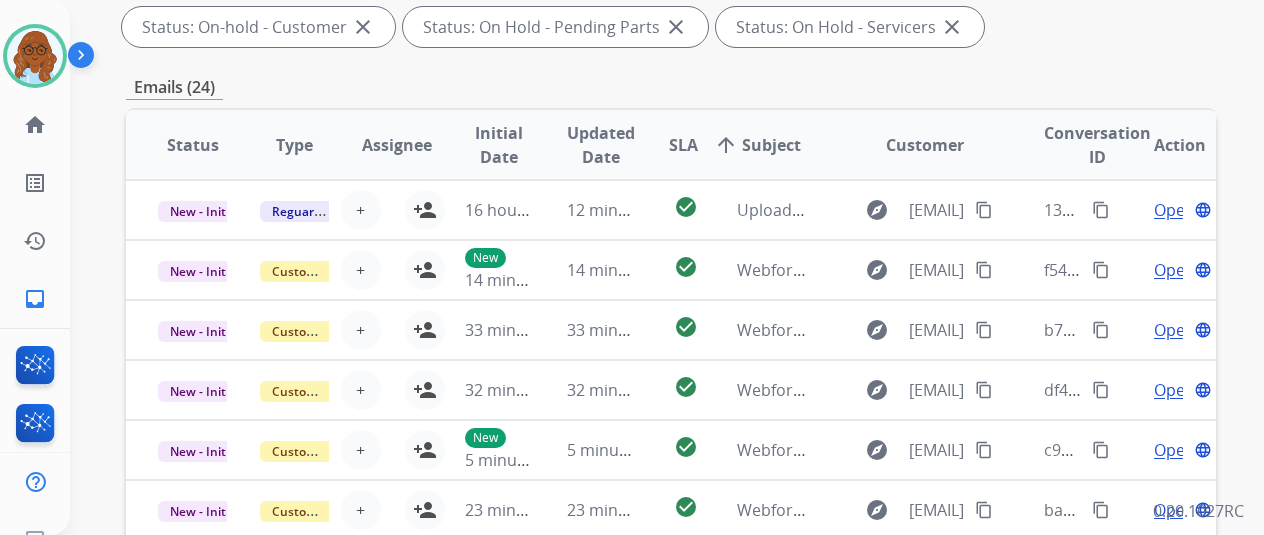 click on "SLA" at bounding box center (683, 145) 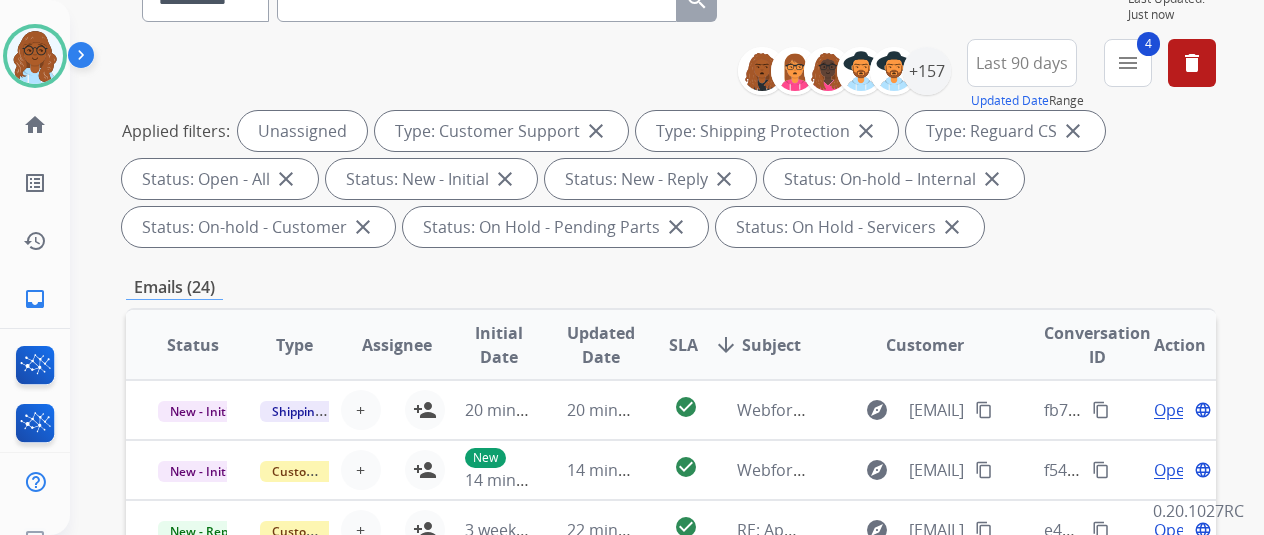 scroll, scrollTop: 400, scrollLeft: 0, axis: vertical 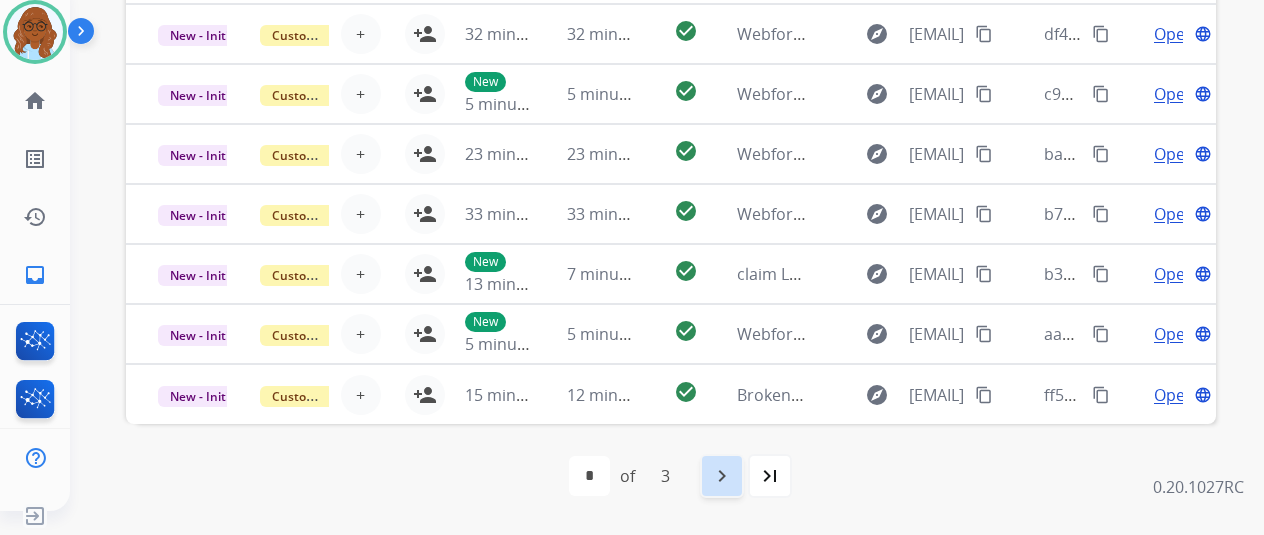 click on "navigate_next" at bounding box center [722, 476] 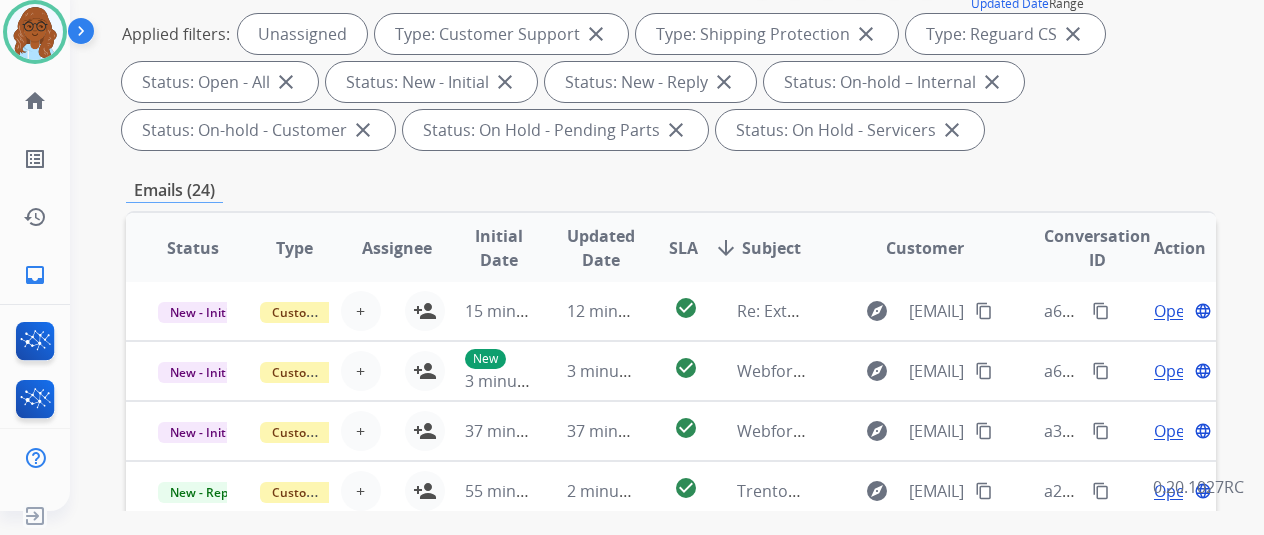 scroll, scrollTop: 400, scrollLeft: 0, axis: vertical 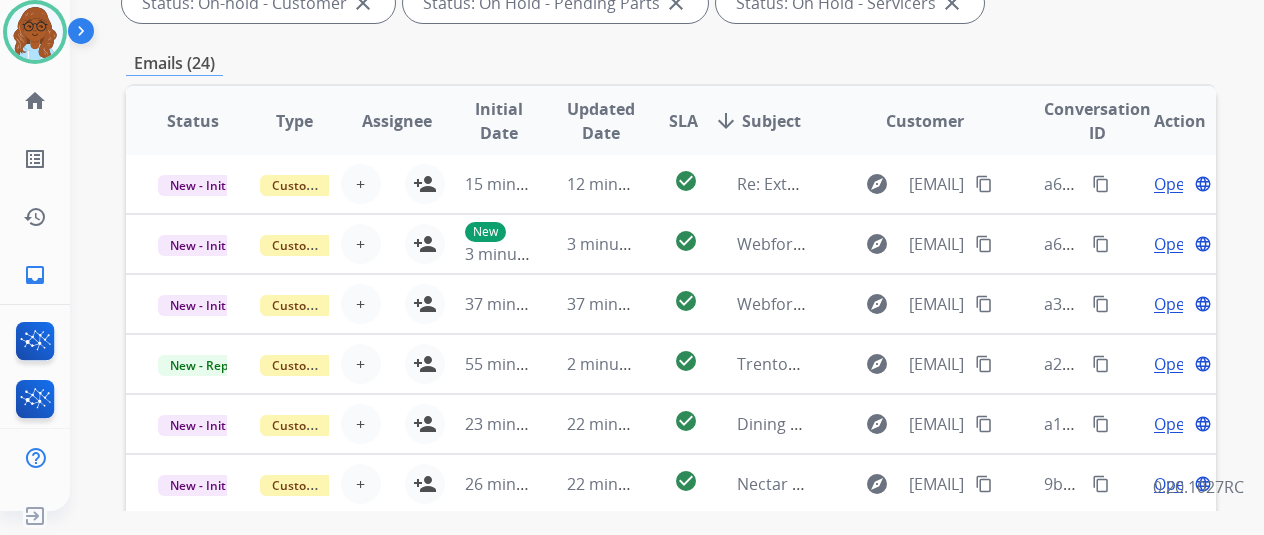 click on "Updated Date" at bounding box center (601, 121) 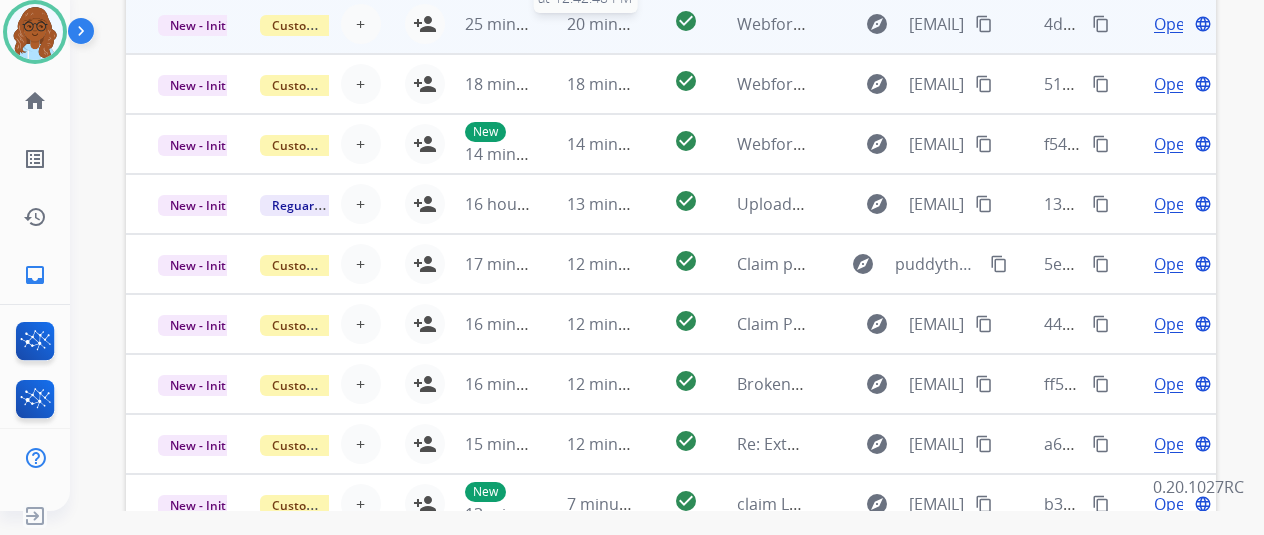 scroll, scrollTop: 700, scrollLeft: 0, axis: vertical 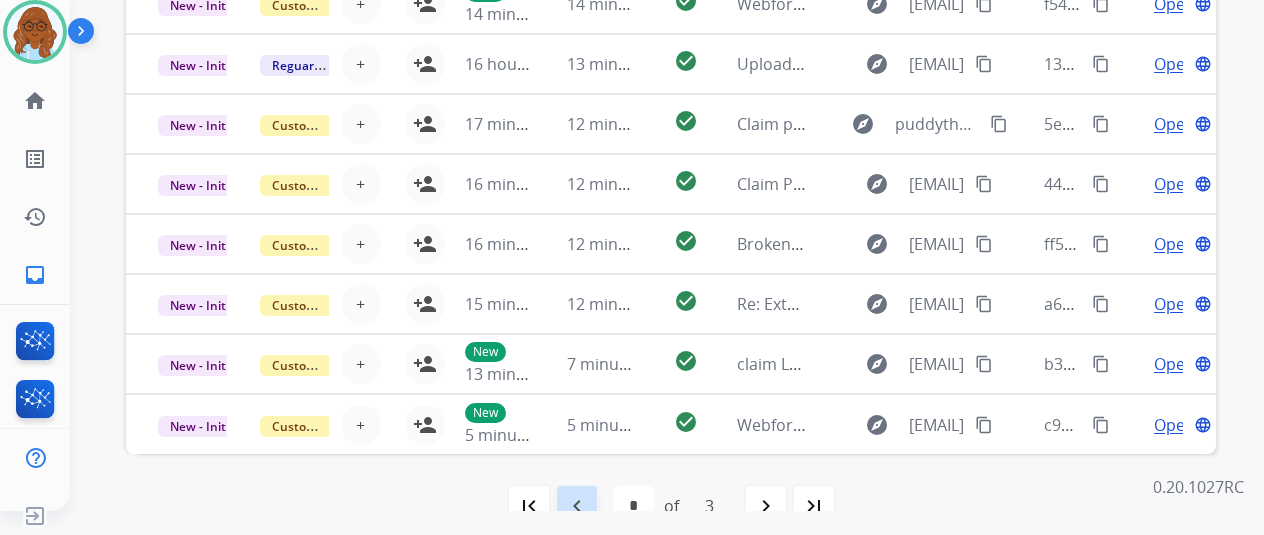 click on "navigate_before" at bounding box center (577, 506) 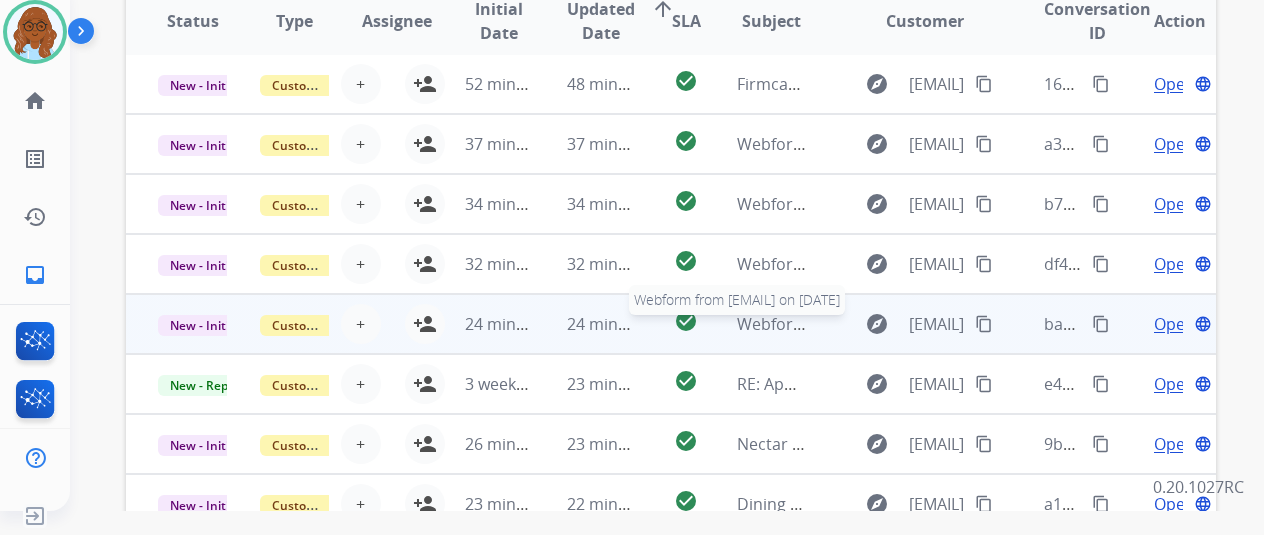 scroll, scrollTop: 600, scrollLeft: 0, axis: vertical 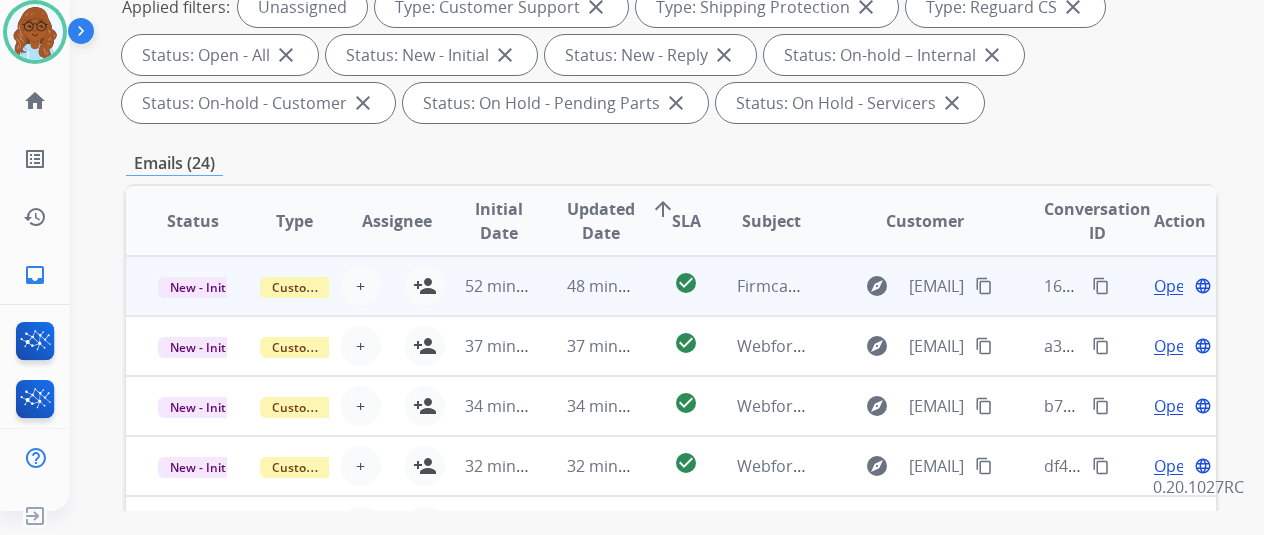 click on "Open" at bounding box center [1174, 286] 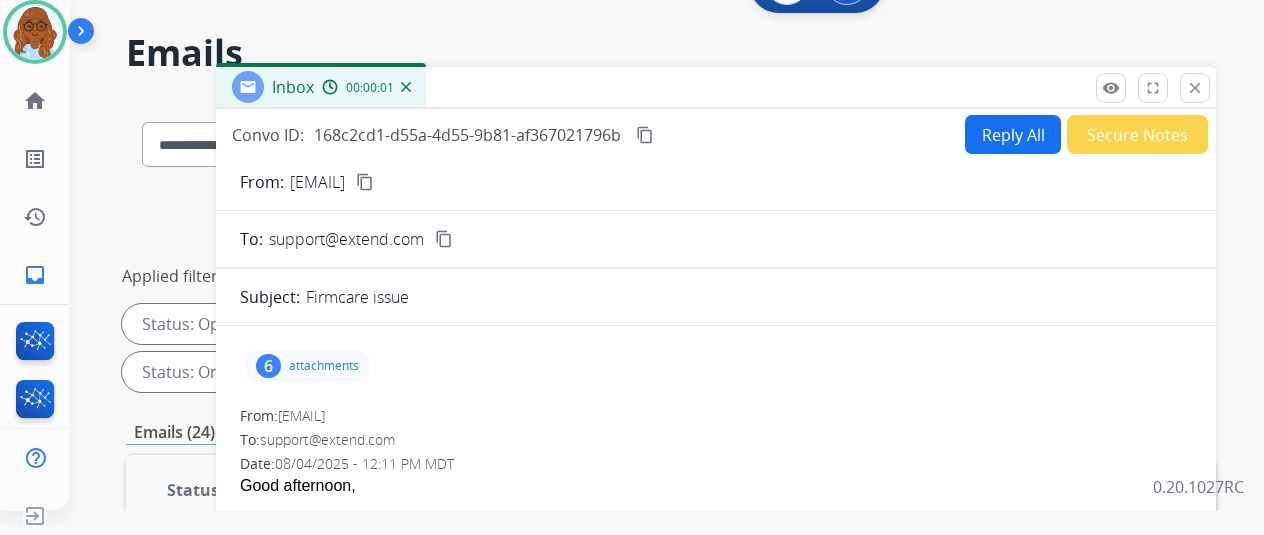 scroll, scrollTop: 0, scrollLeft: 0, axis: both 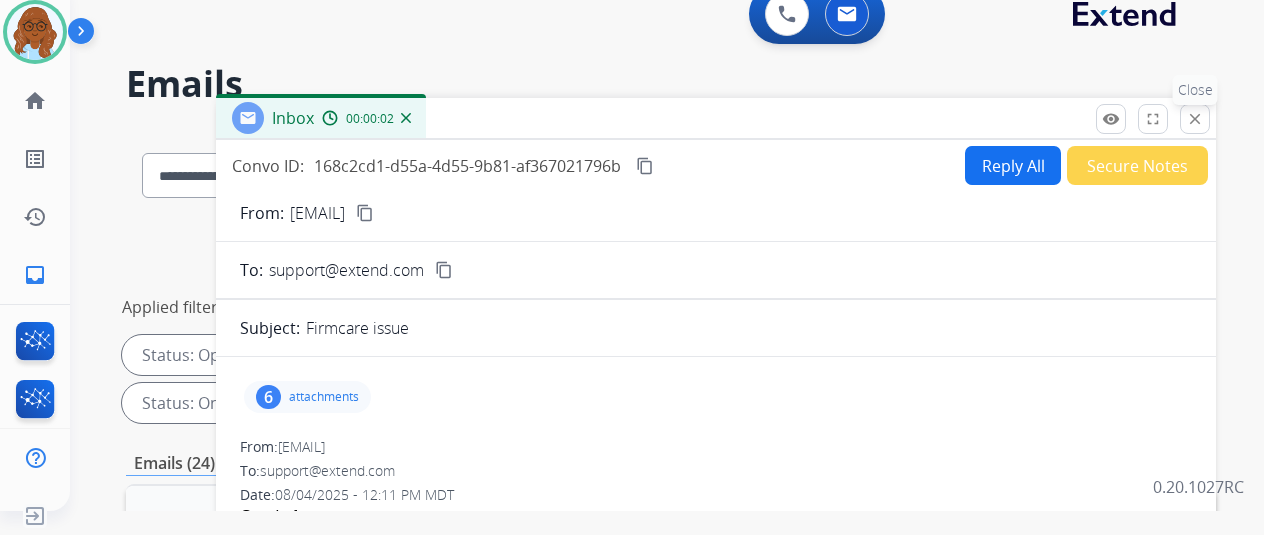 click on "remove_red_eye Logs fullscreen Expand close Close" at bounding box center (1153, 119) 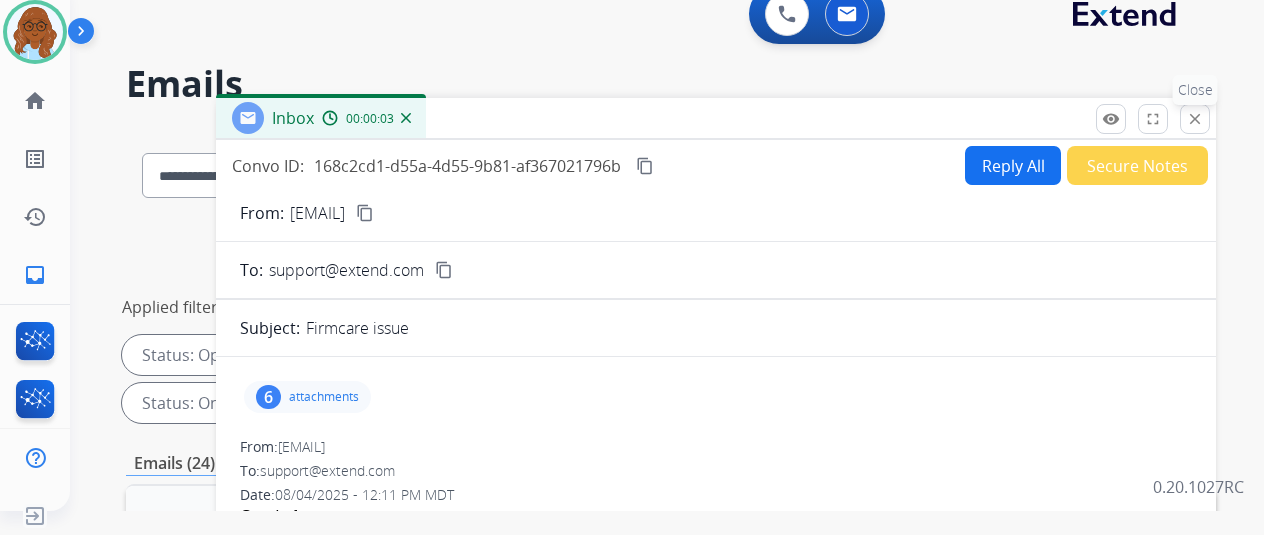 click on "close" at bounding box center [1195, 119] 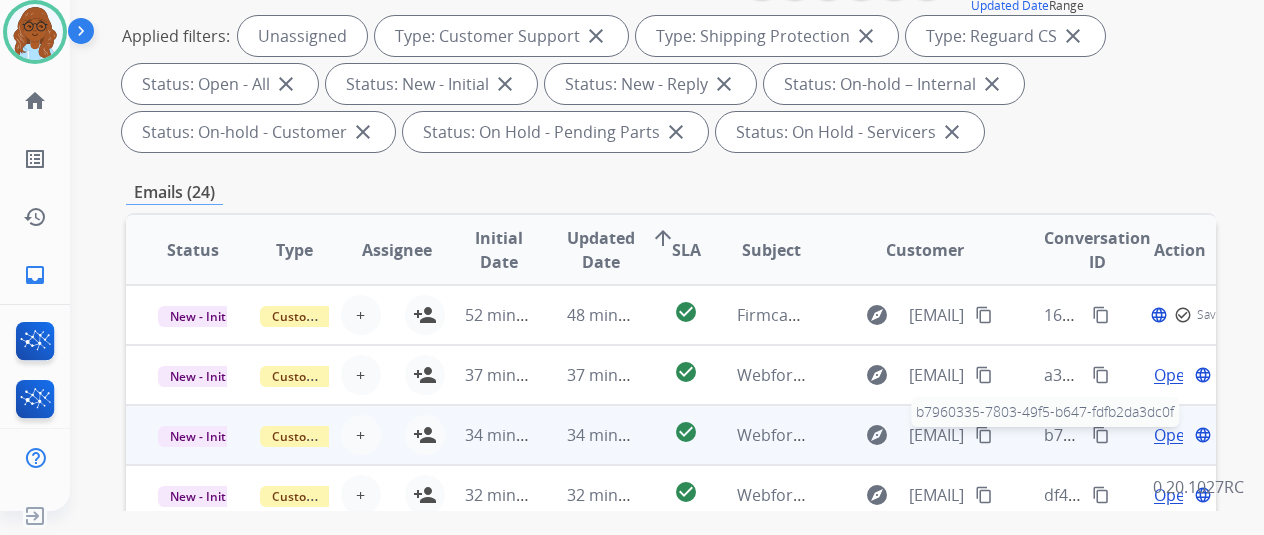 scroll, scrollTop: 500, scrollLeft: 0, axis: vertical 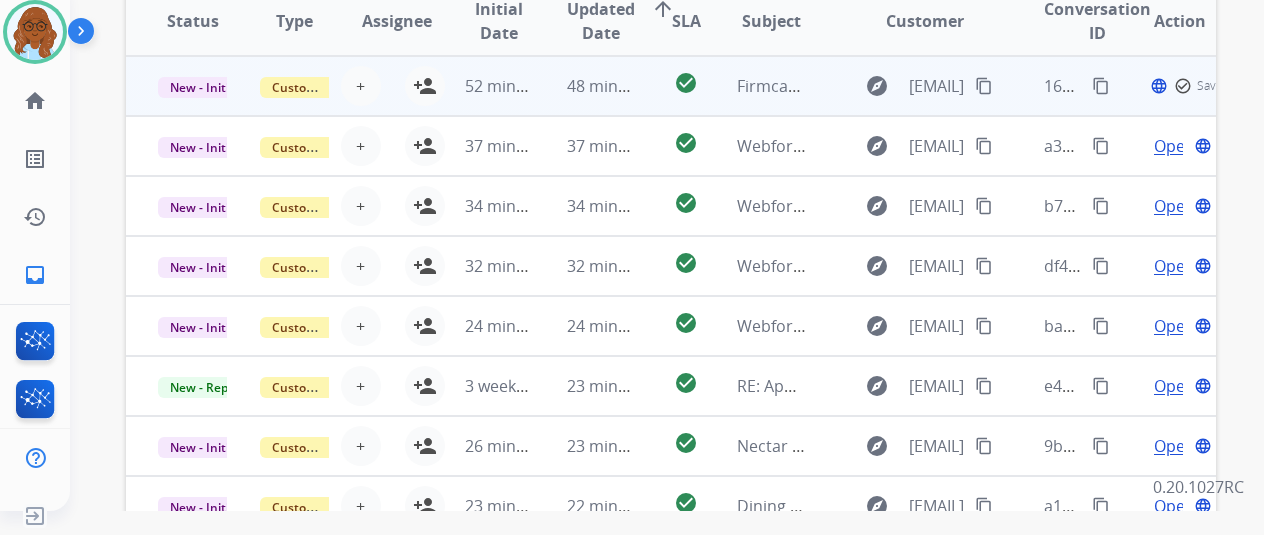 click on "Open language check_circle_outline Saved" at bounding box center (1165, 86) 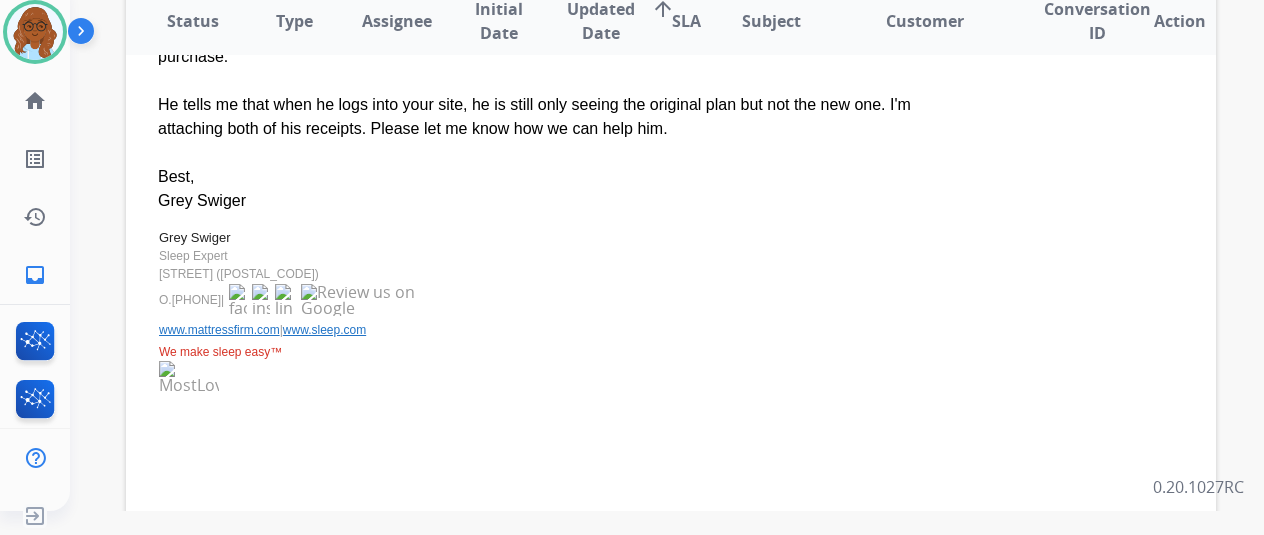 scroll, scrollTop: 0, scrollLeft: 0, axis: both 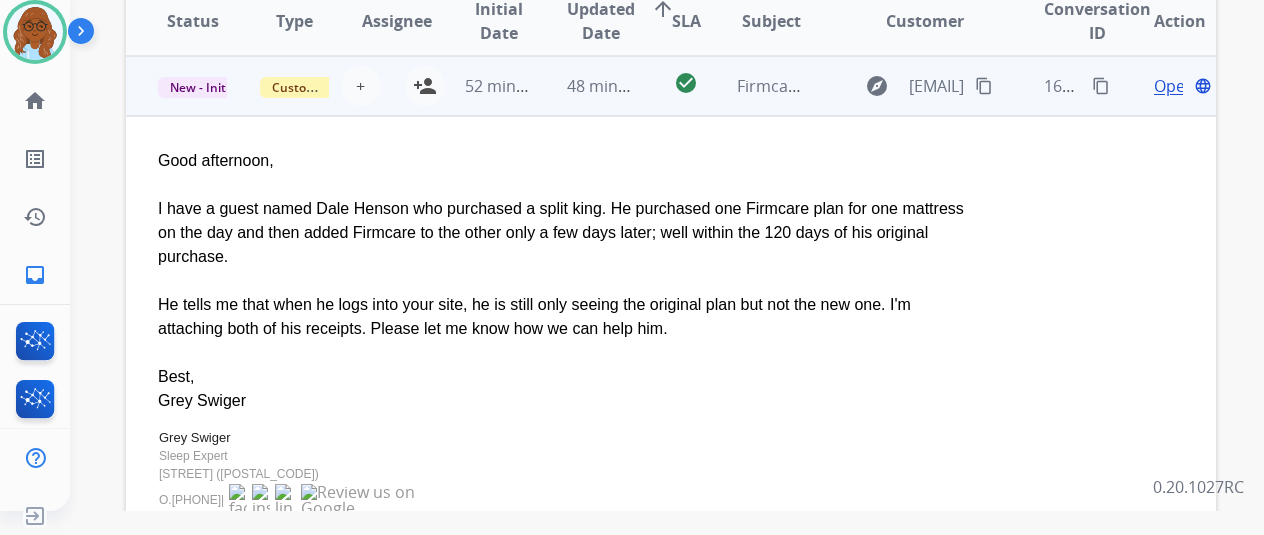 click on "Open" at bounding box center (1174, 86) 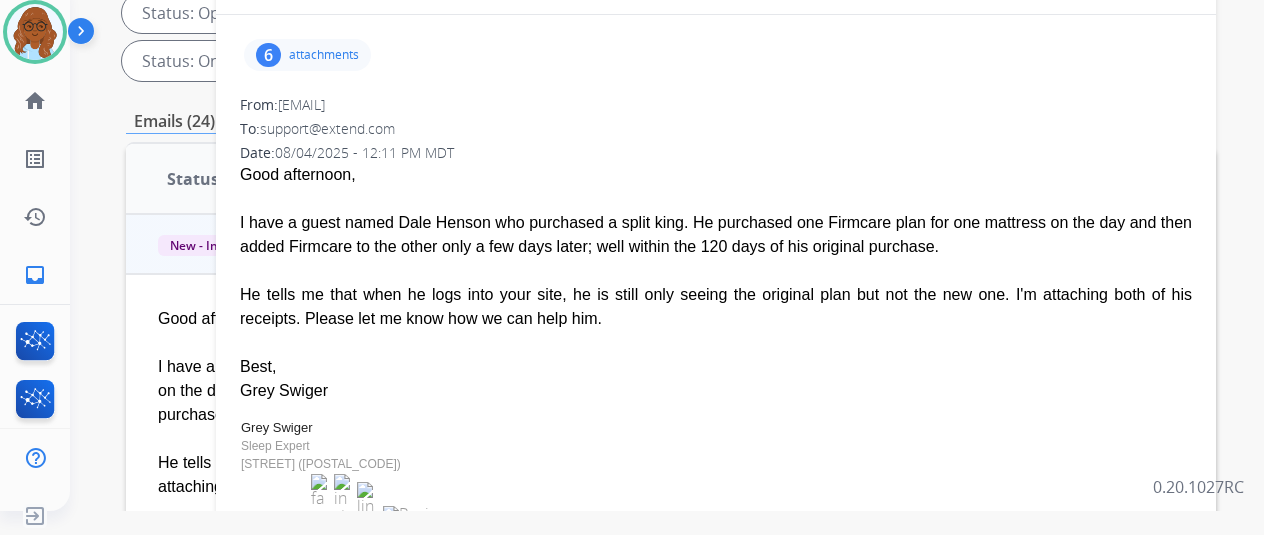 scroll, scrollTop: 200, scrollLeft: 0, axis: vertical 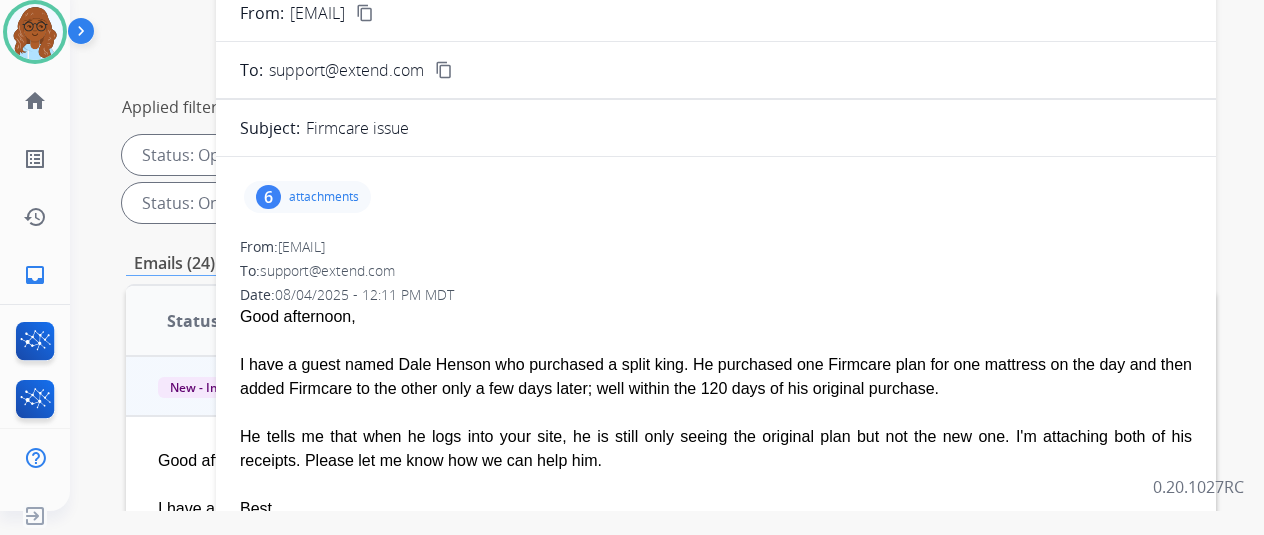 click on "attachments" at bounding box center [324, 197] 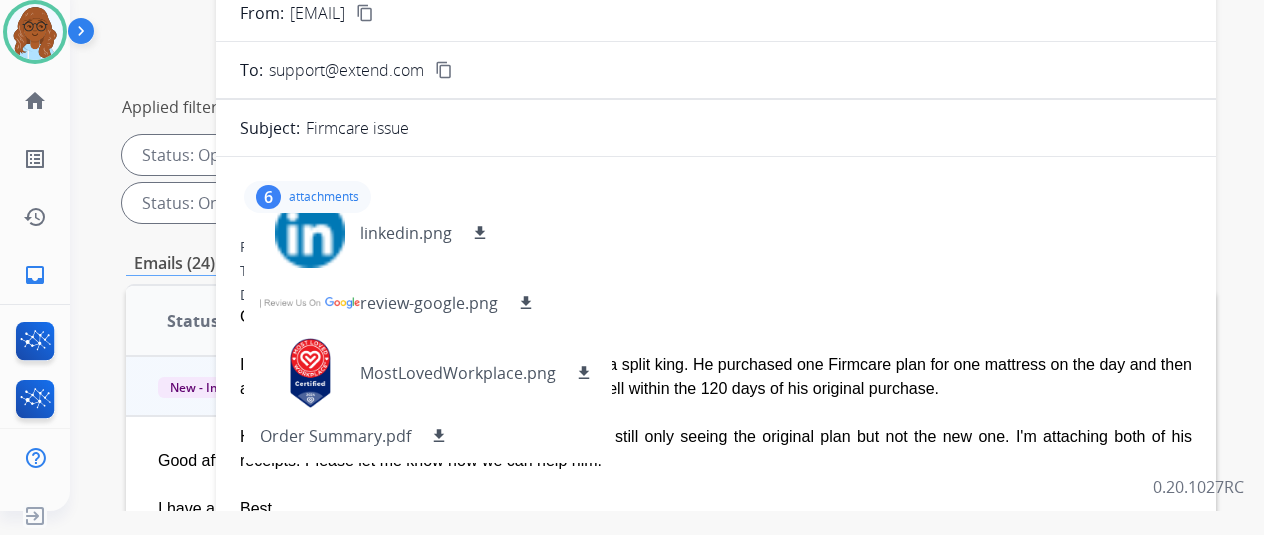 scroll, scrollTop: 156, scrollLeft: 0, axis: vertical 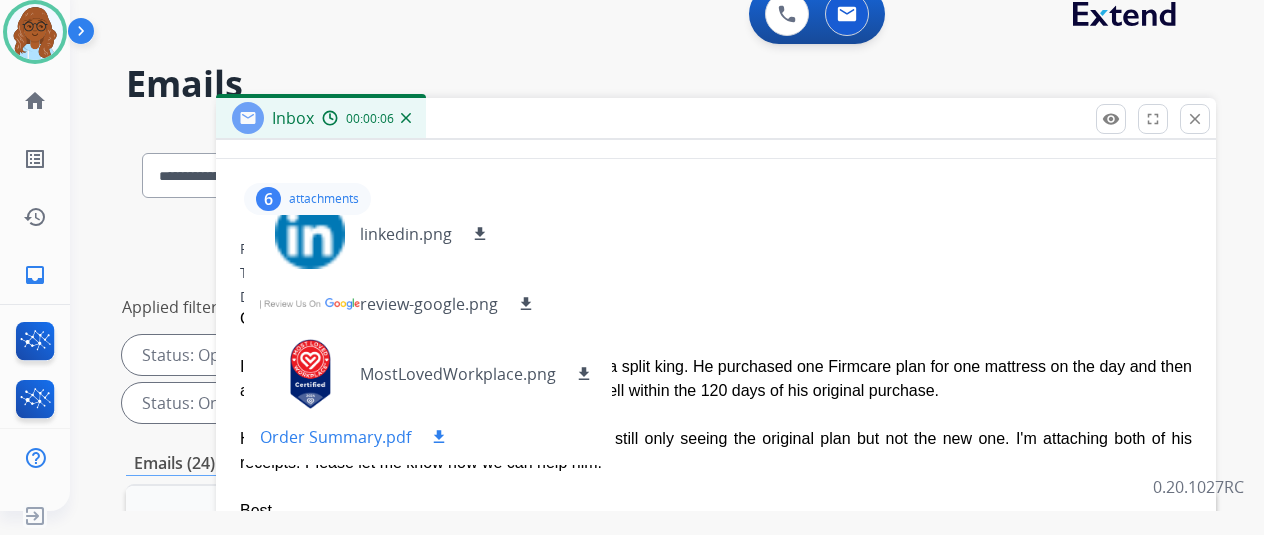 click on "download" at bounding box center (439, 437) 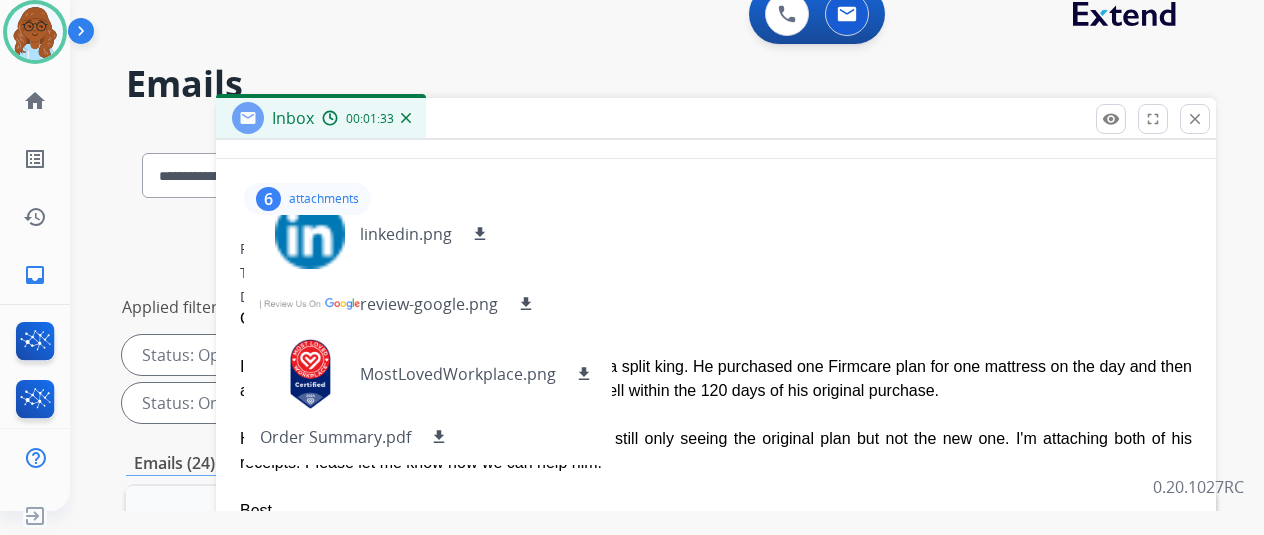 click on "To:  support@extend.com" at bounding box center (716, 273) 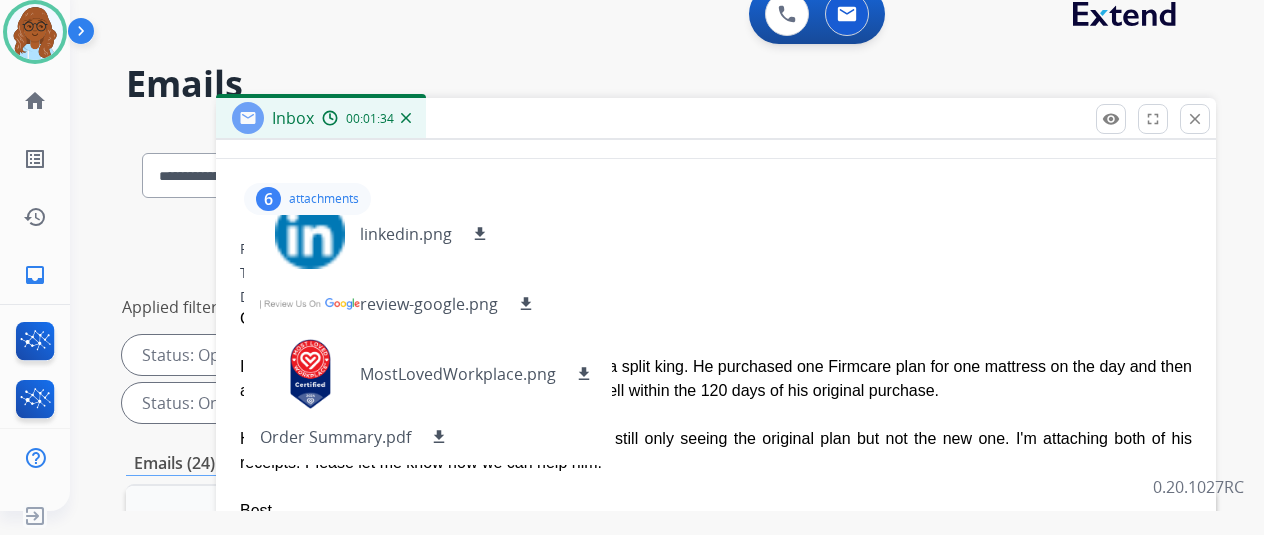 click on "6 attachments  facebook.png  download  instagram.png  download  linkedin.png  download  review-google.png  download  MostLovedWorkplace.png  download  Order Summary.pdf  download" at bounding box center [307, 199] 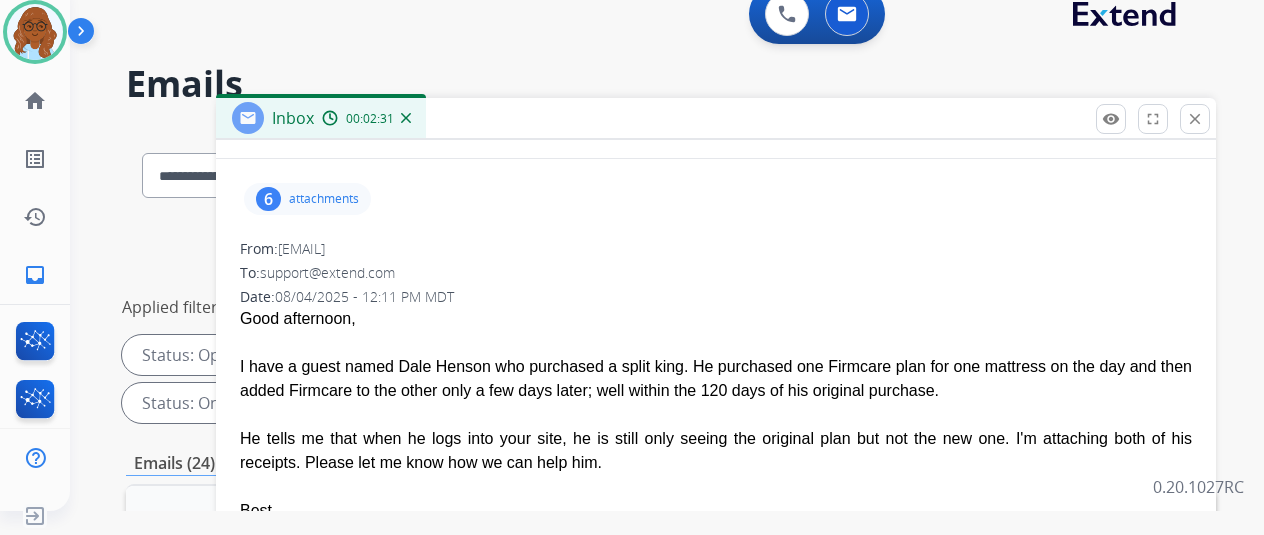 click on "attachments" at bounding box center (324, 199) 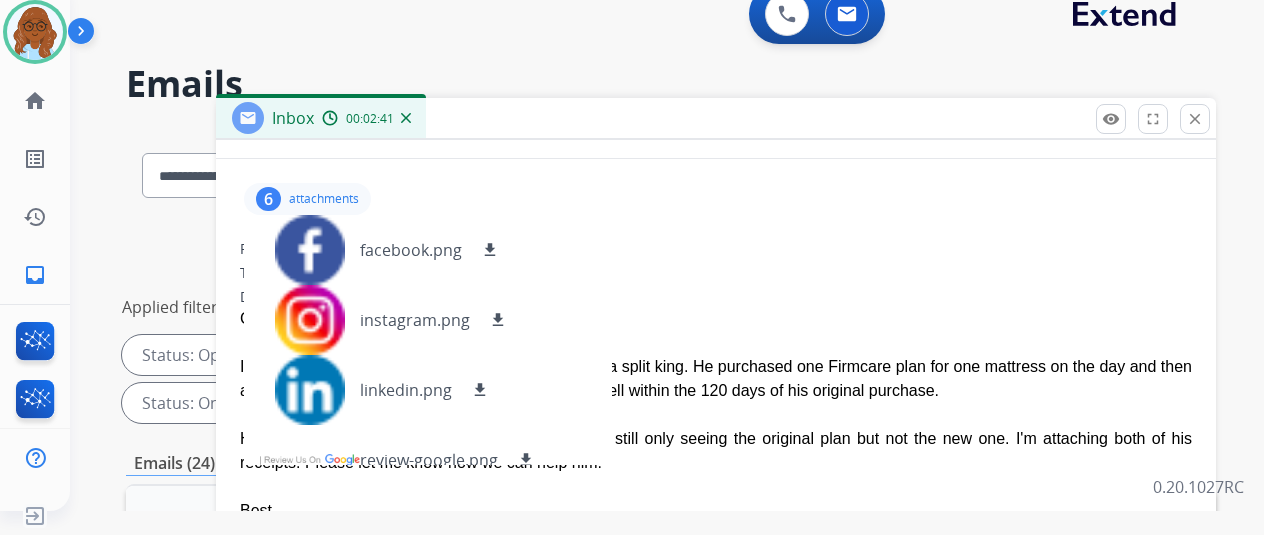 click on "From: [EMAIL]" at bounding box center (716, 249) 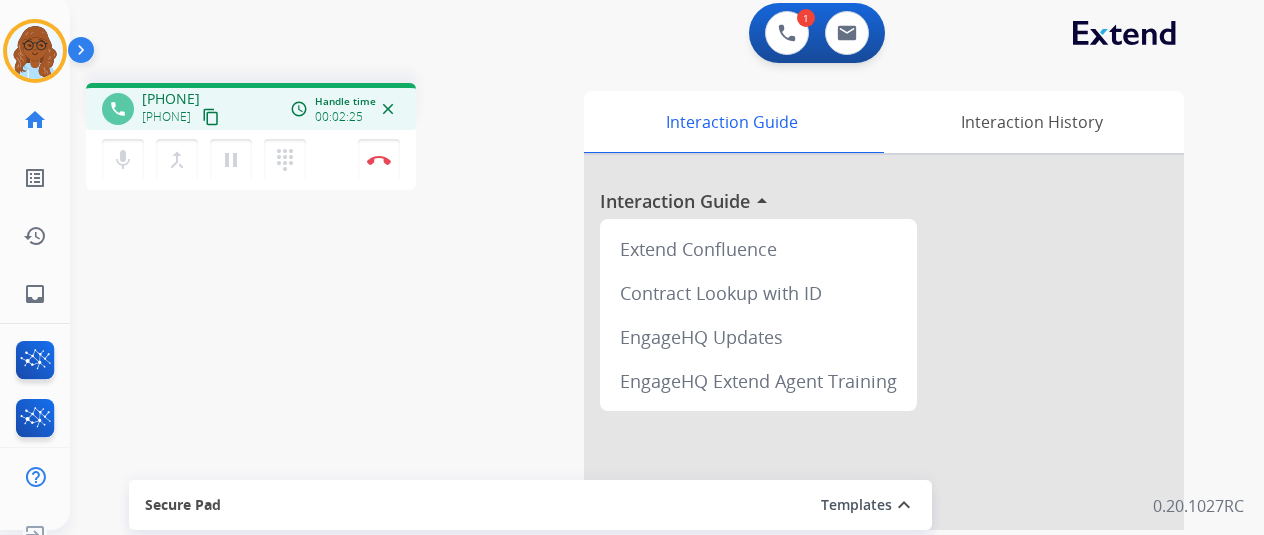 scroll, scrollTop: 0, scrollLeft: 0, axis: both 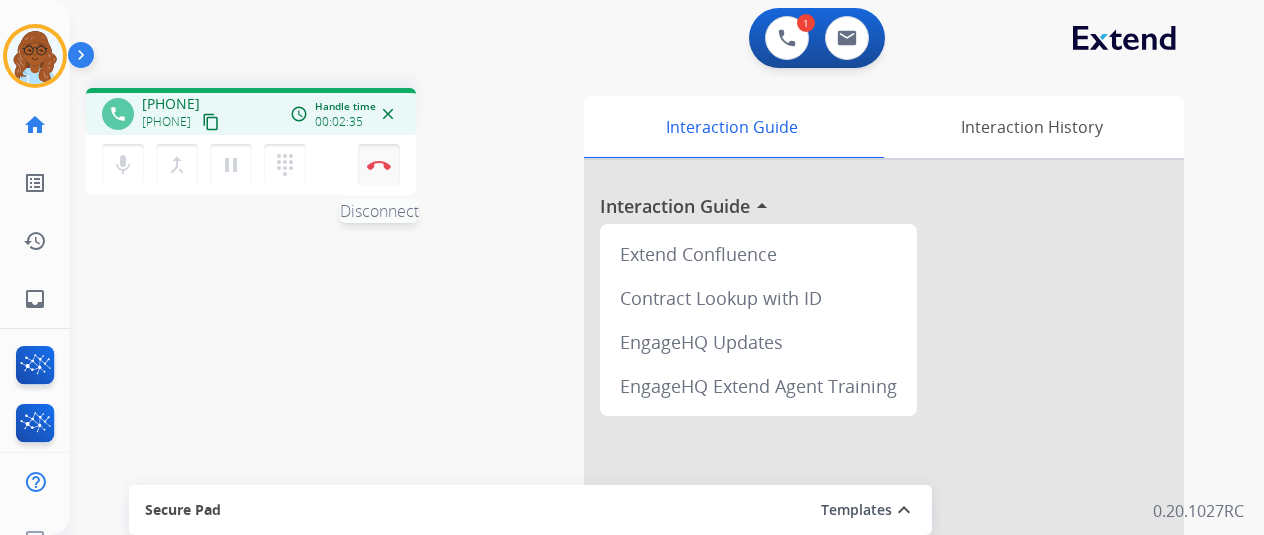 click on "Disconnect" at bounding box center [379, 165] 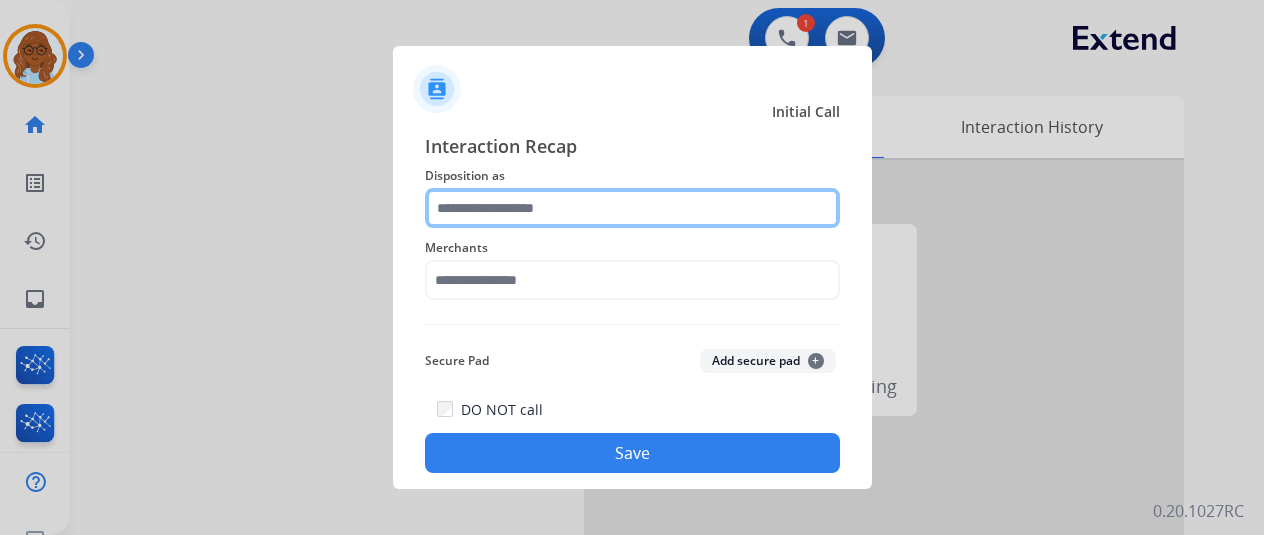 click 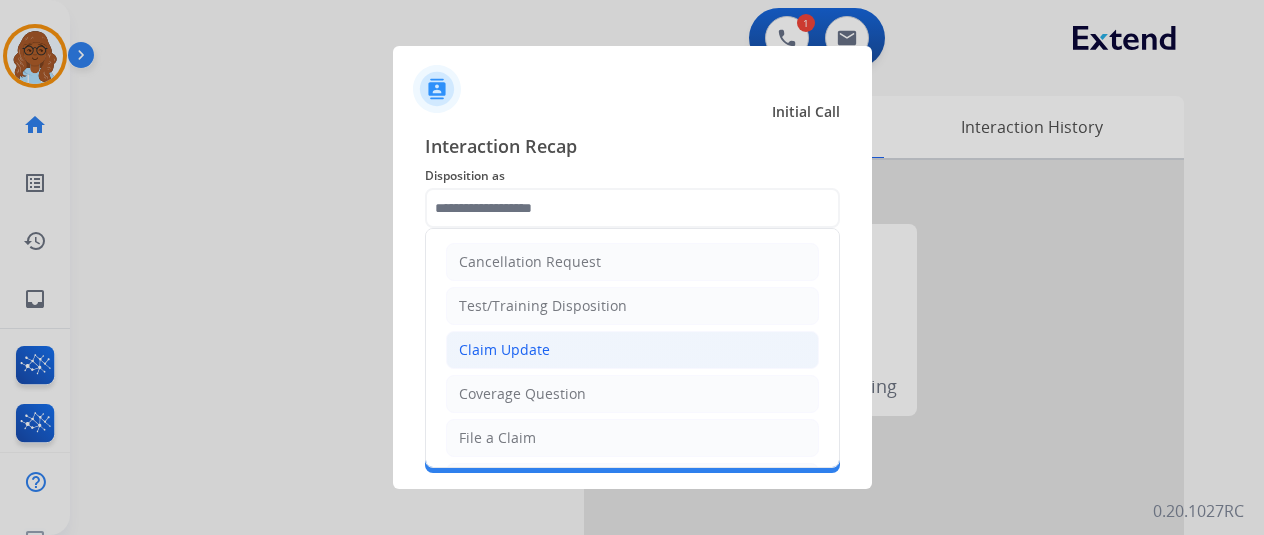 click on "Claim Update" 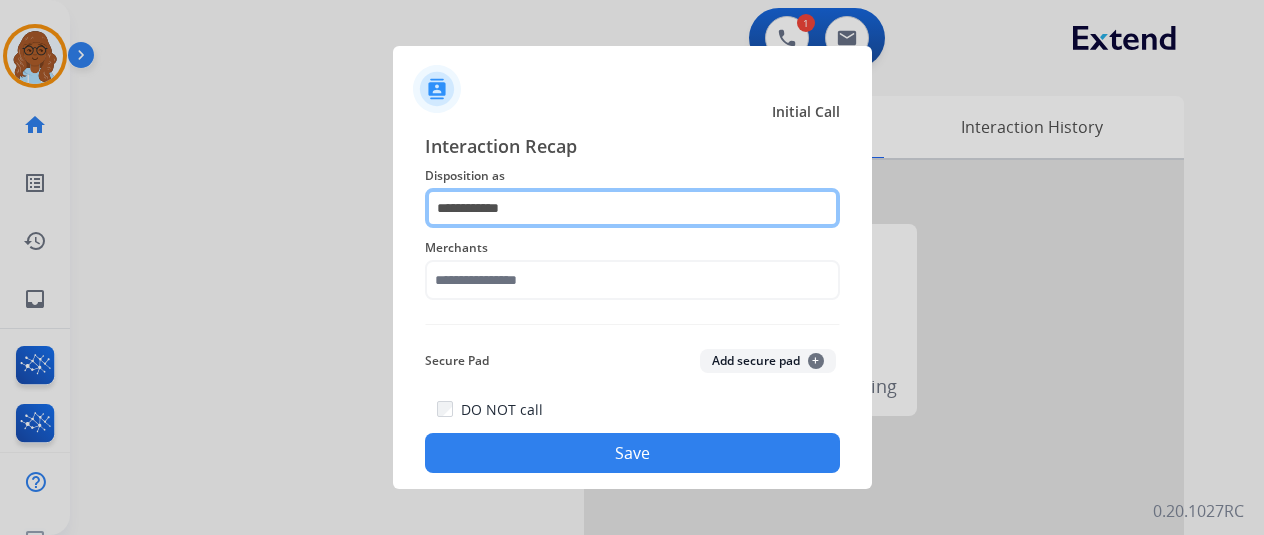 click on "**********" 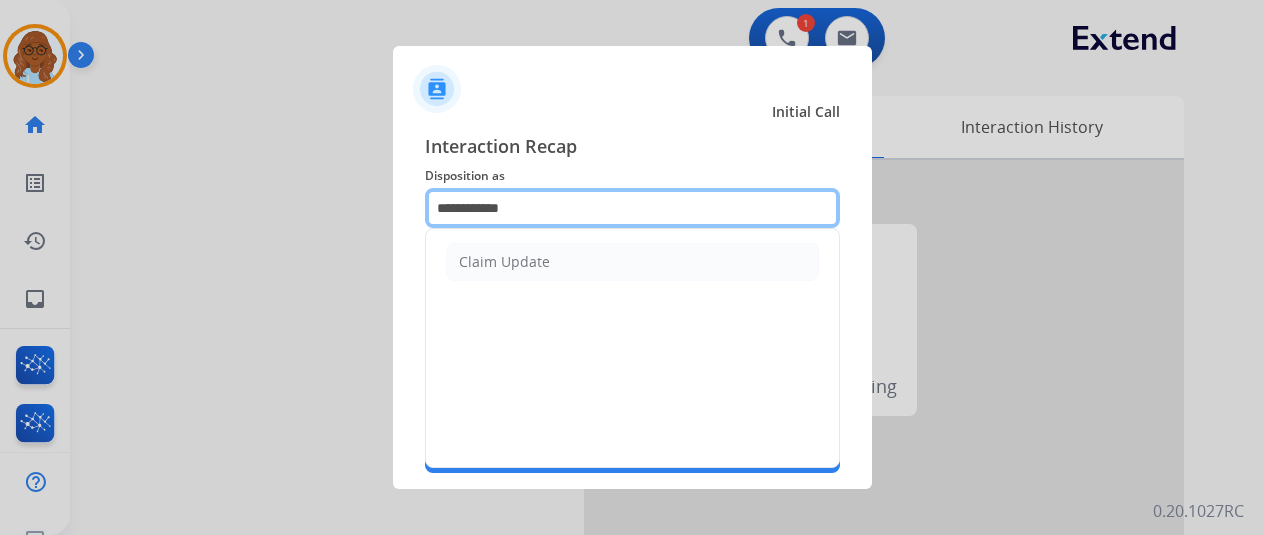 drag, startPoint x: 390, startPoint y: 210, endPoint x: 337, endPoint y: 208, distance: 53.037724 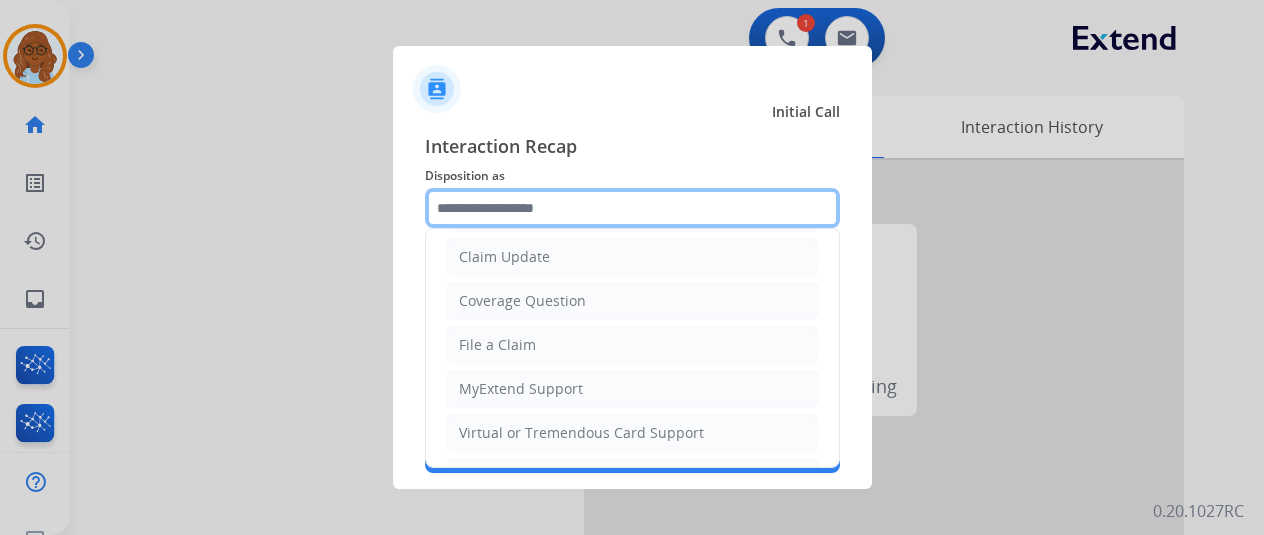 scroll, scrollTop: 200, scrollLeft: 0, axis: vertical 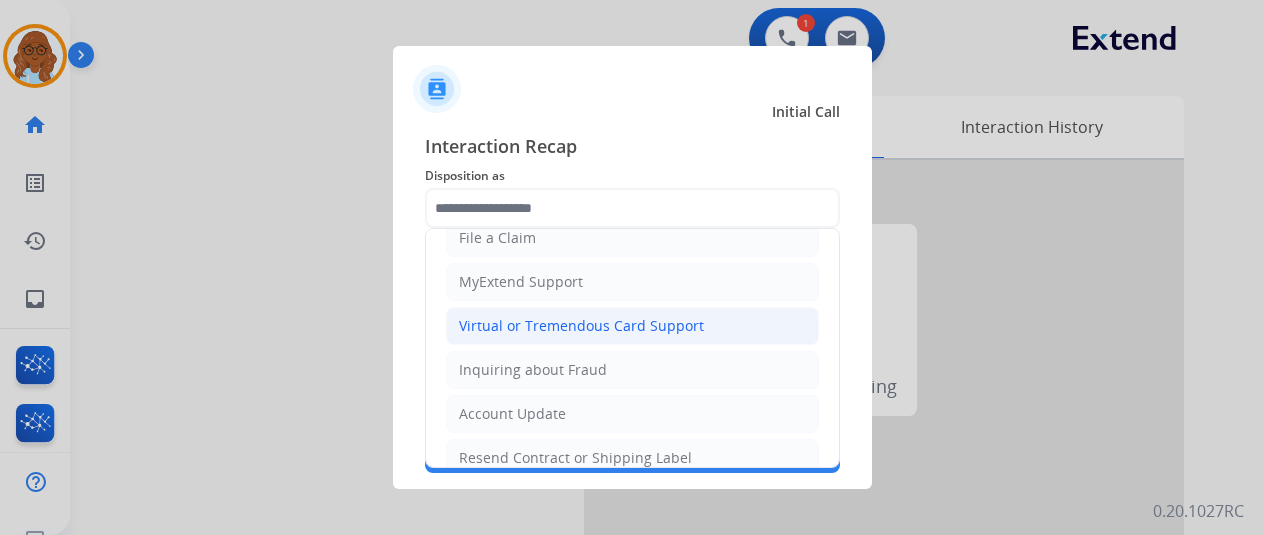 click on "Virtual or Tremendous Card Support" 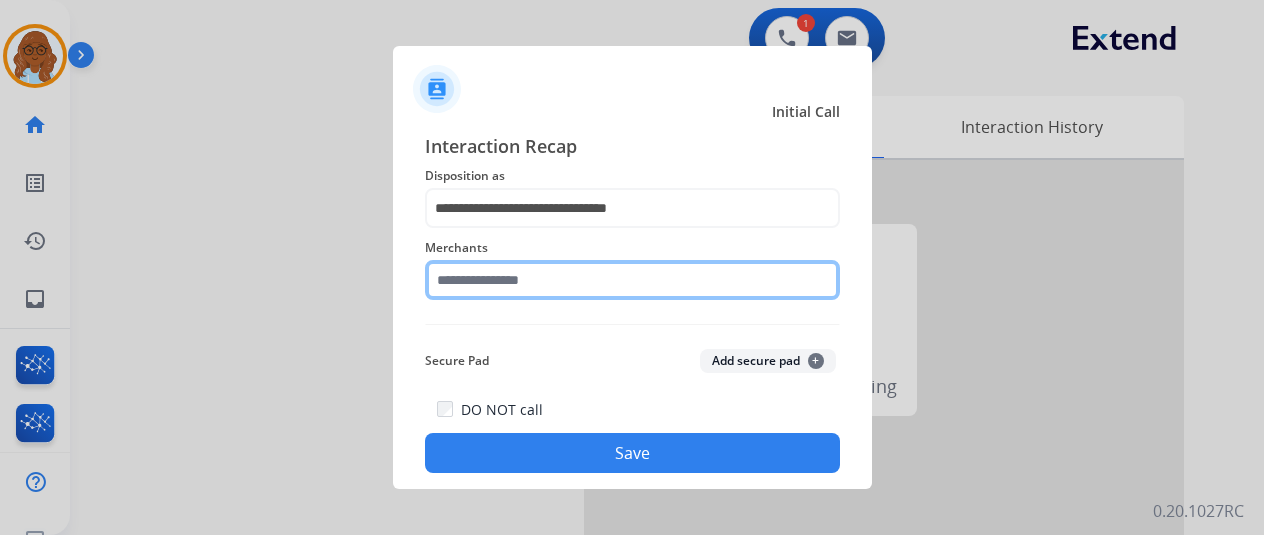 click 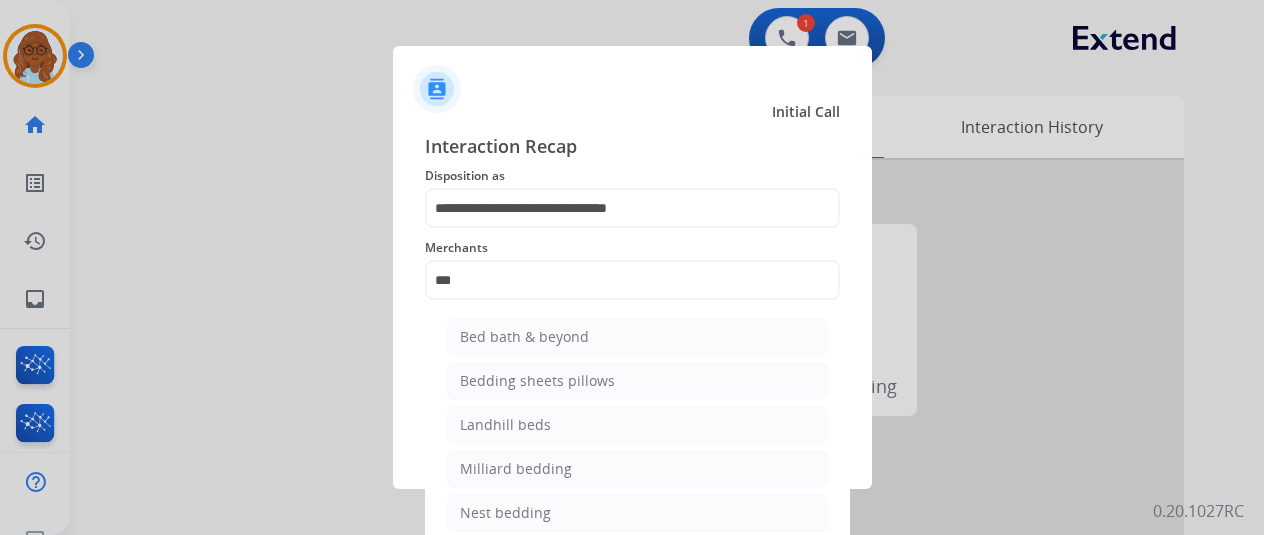 click on "Bed bath & beyond" 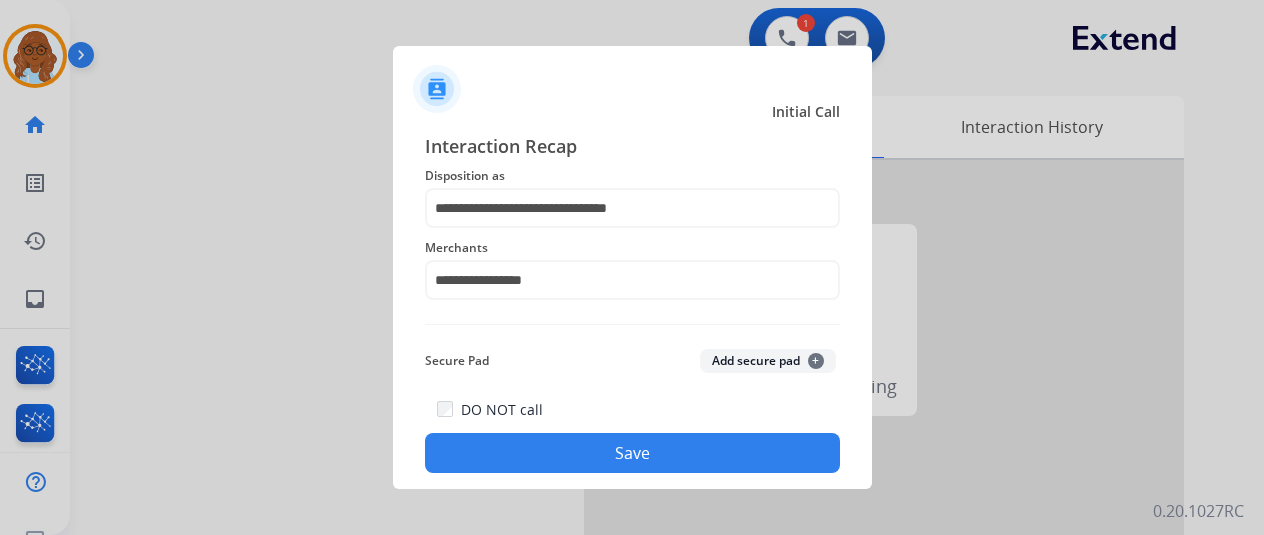 click on "DO NOT call   Save" 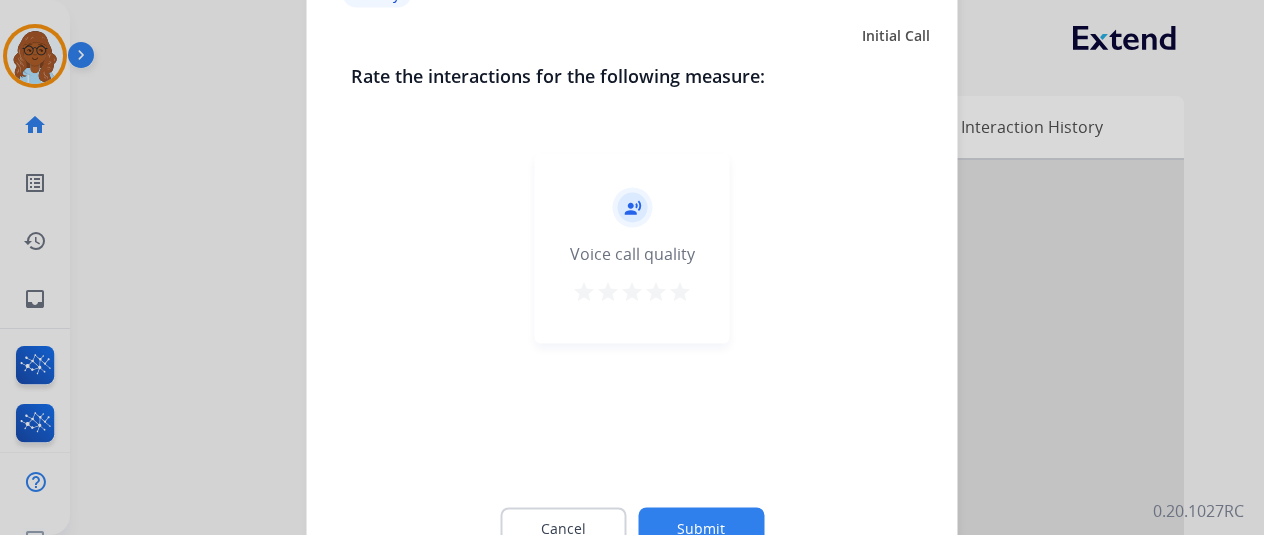click on "star" at bounding box center (680, 291) 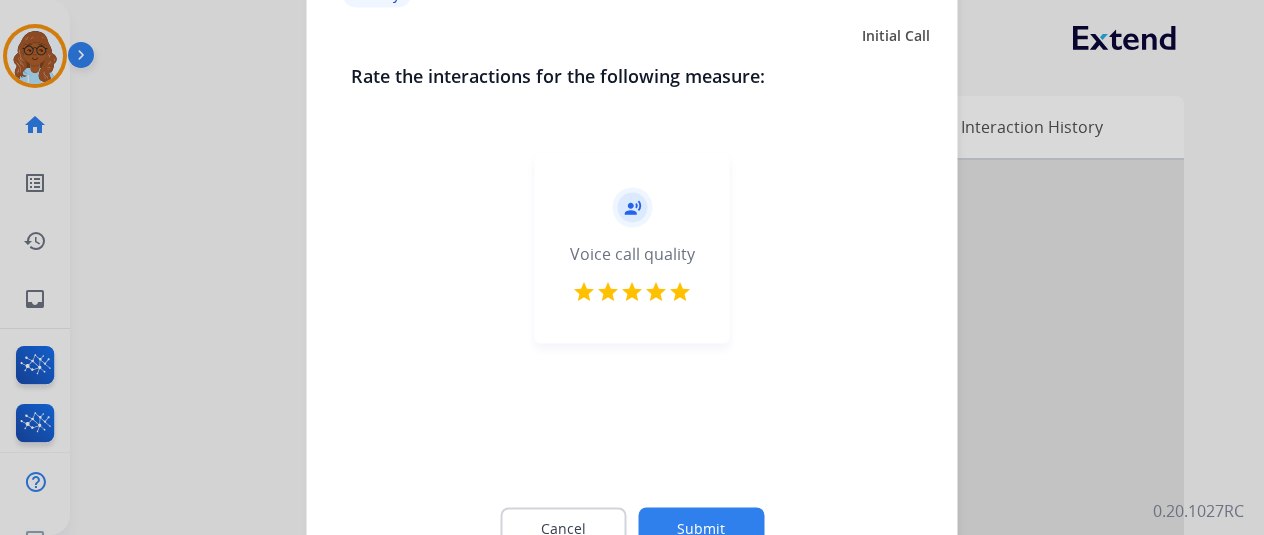 click on "Cancel Submit" 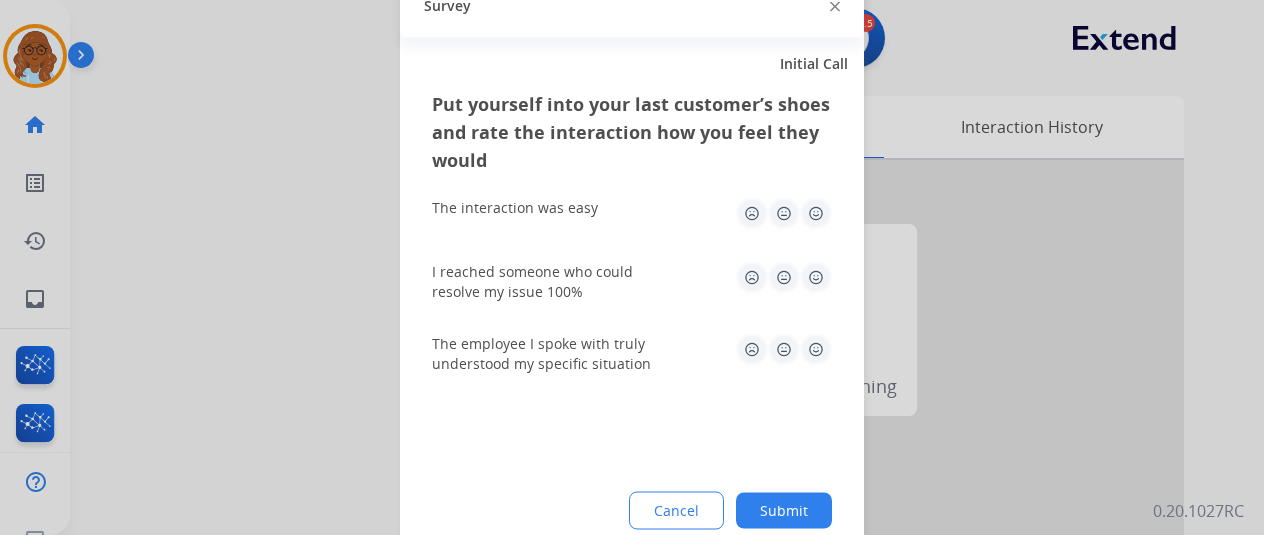 drag, startPoint x: 799, startPoint y: 219, endPoint x: 816, endPoint y: 226, distance: 18.384777 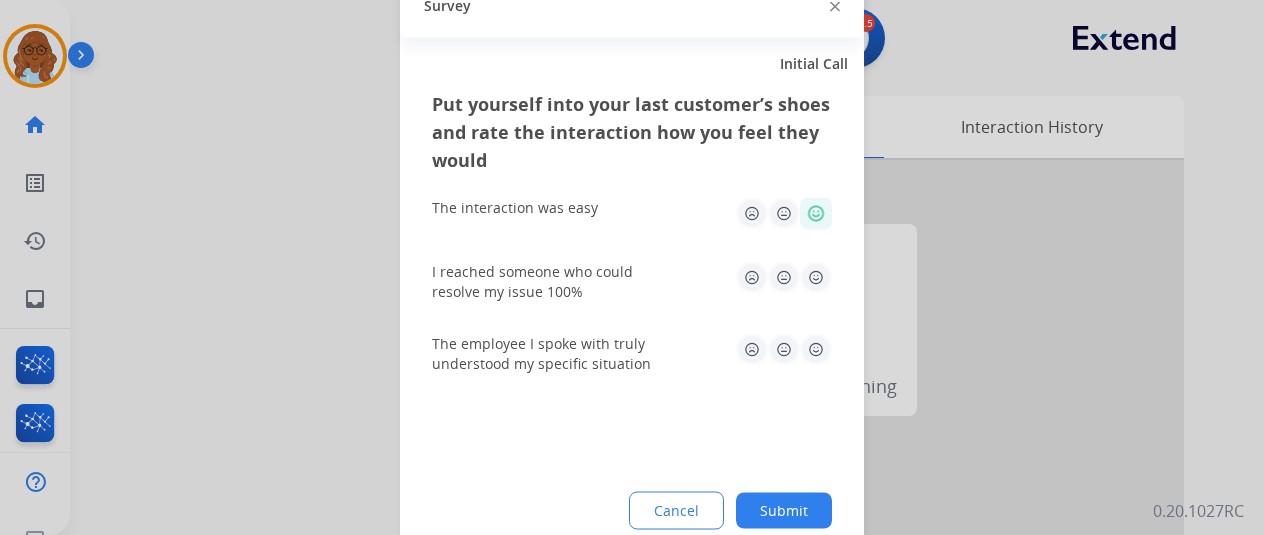 click 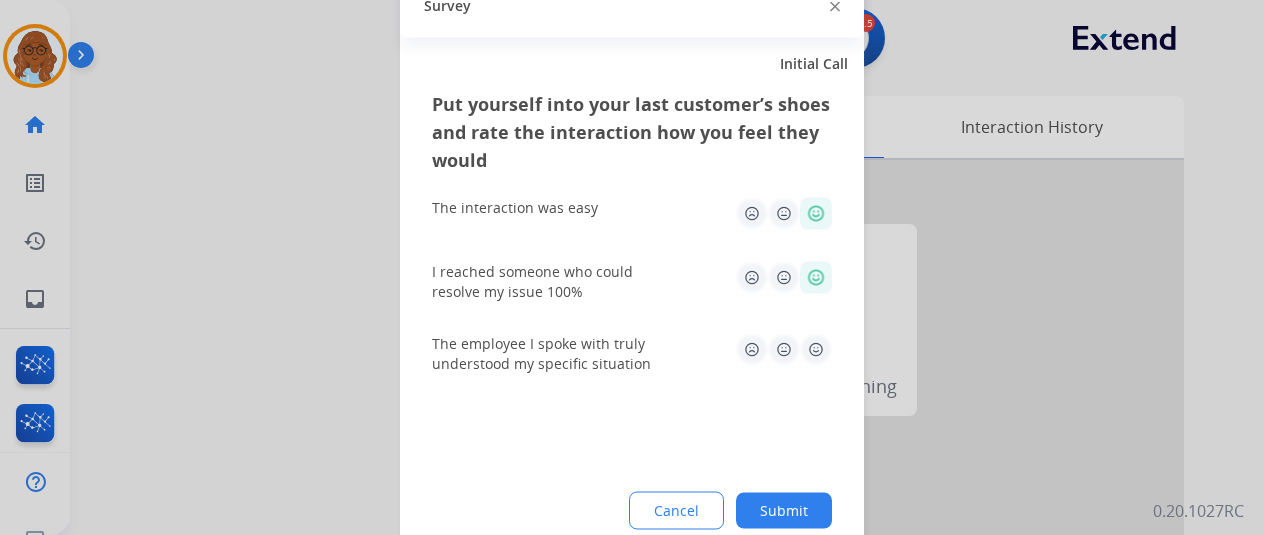 click 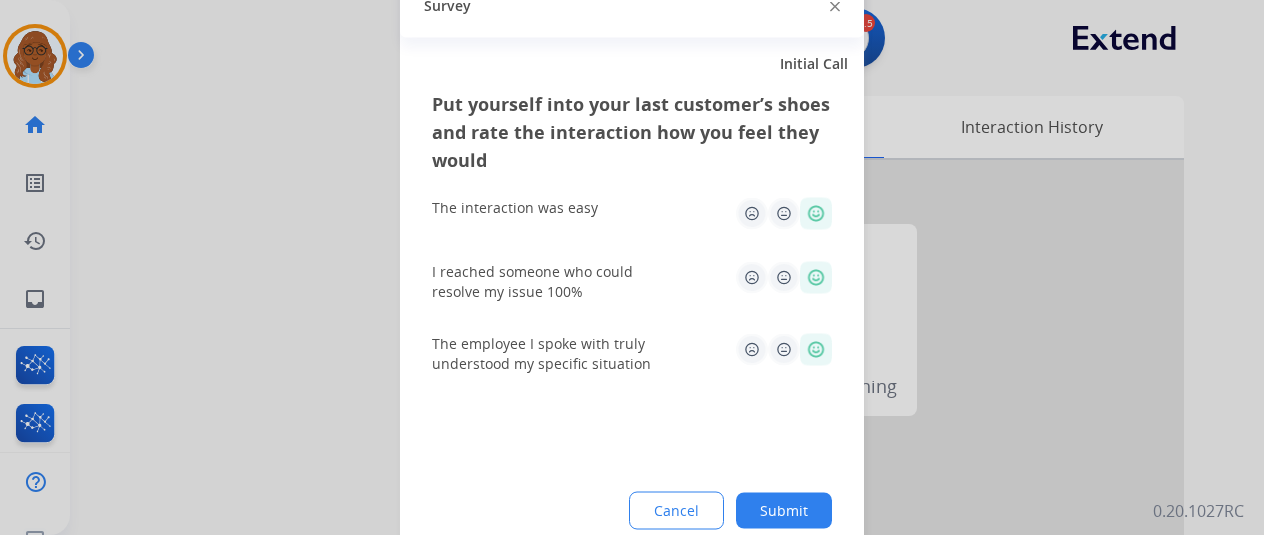 click on "Submit" 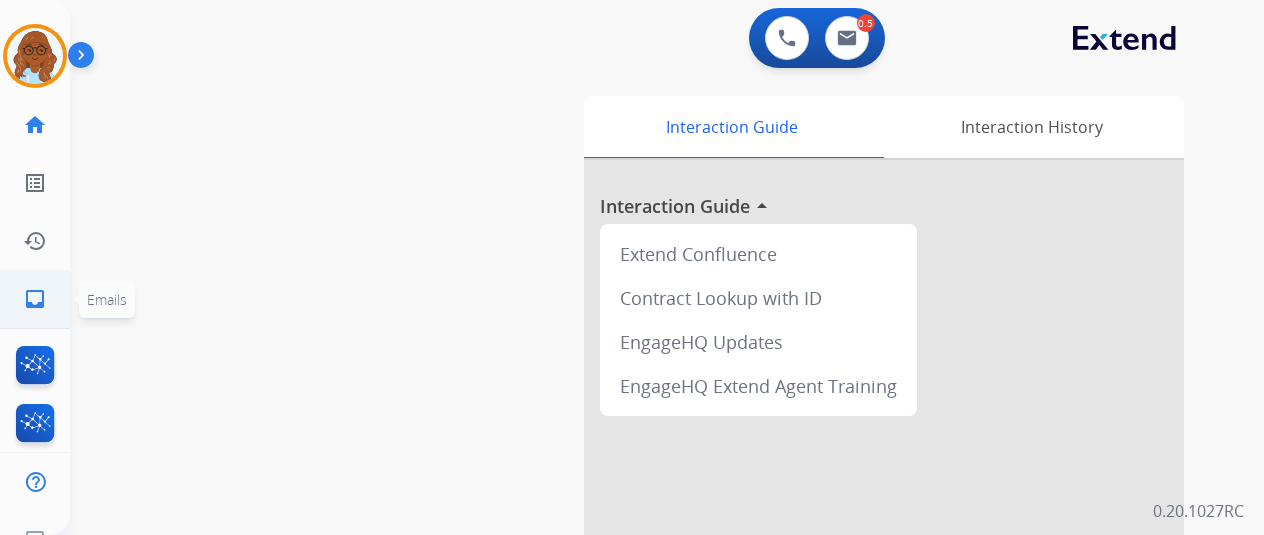 click on "inbox" 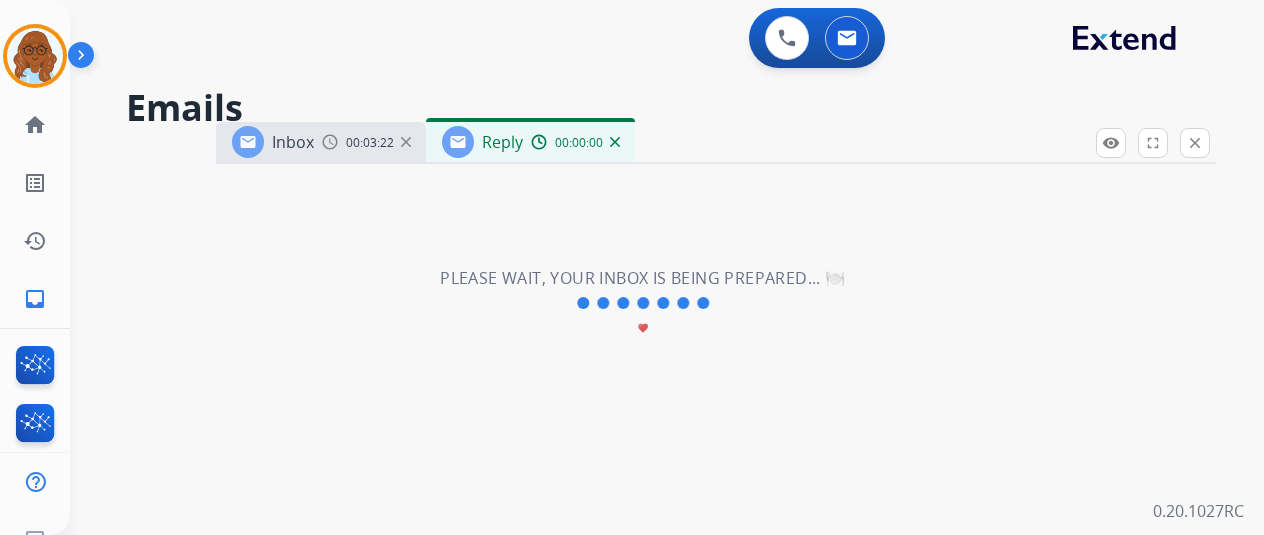select on "**********" 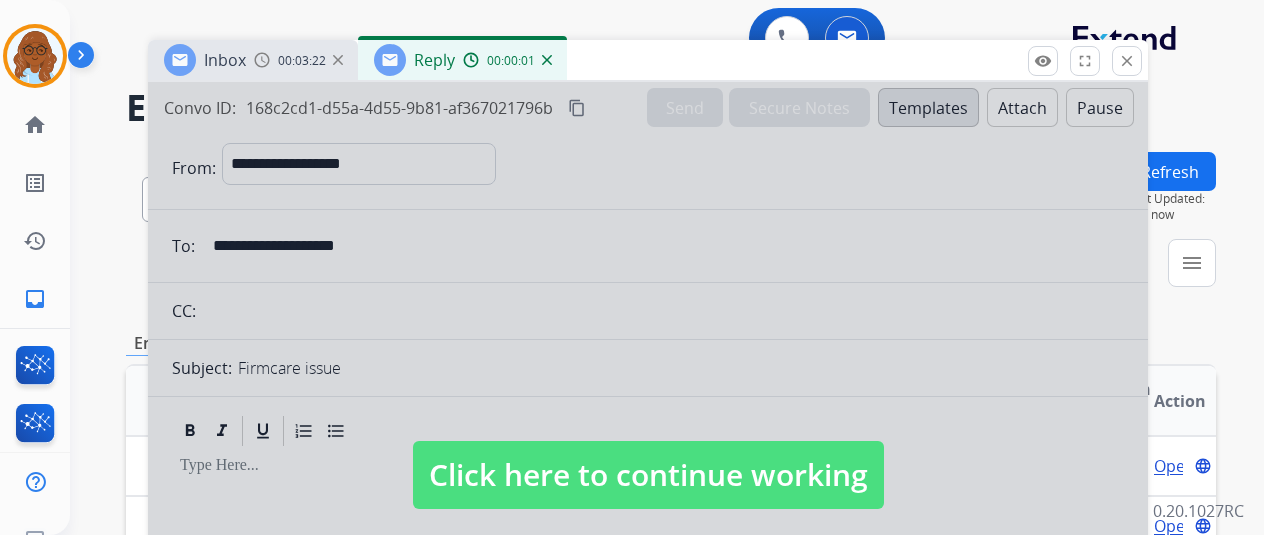 drag, startPoint x: 766, startPoint y: 161, endPoint x: 698, endPoint y: 79, distance: 106.52699 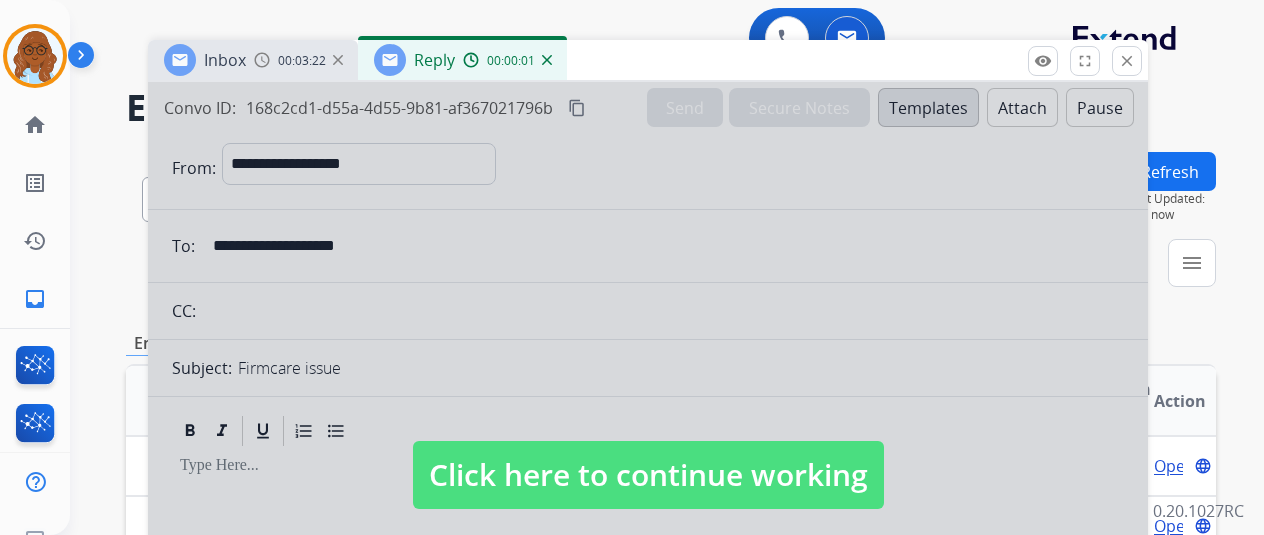 click at bounding box center (648, 455) 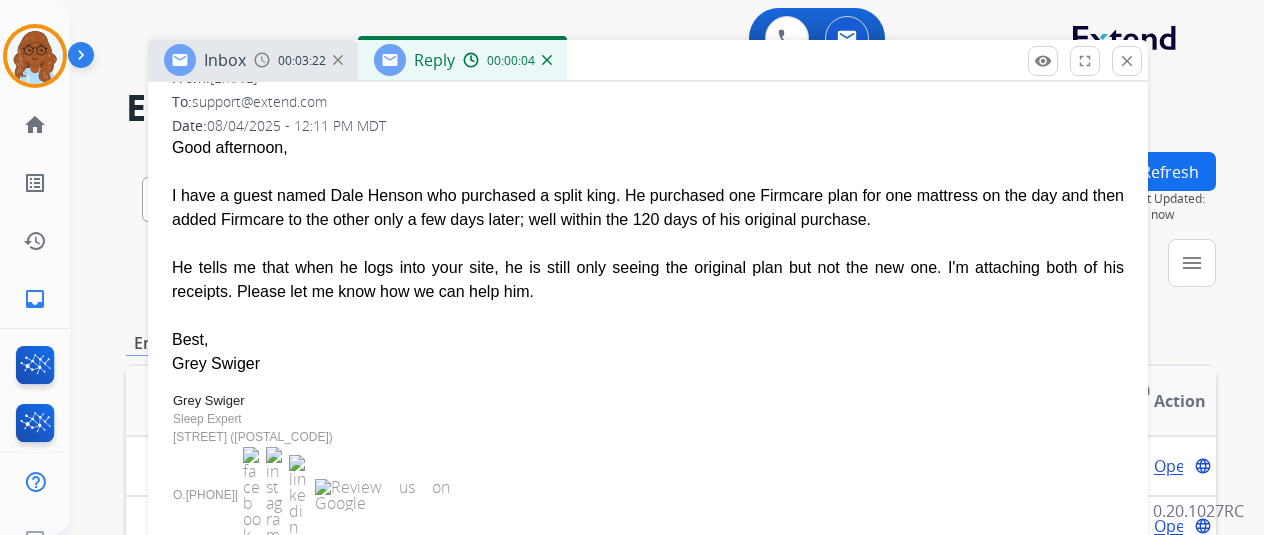 scroll, scrollTop: 468, scrollLeft: 0, axis: vertical 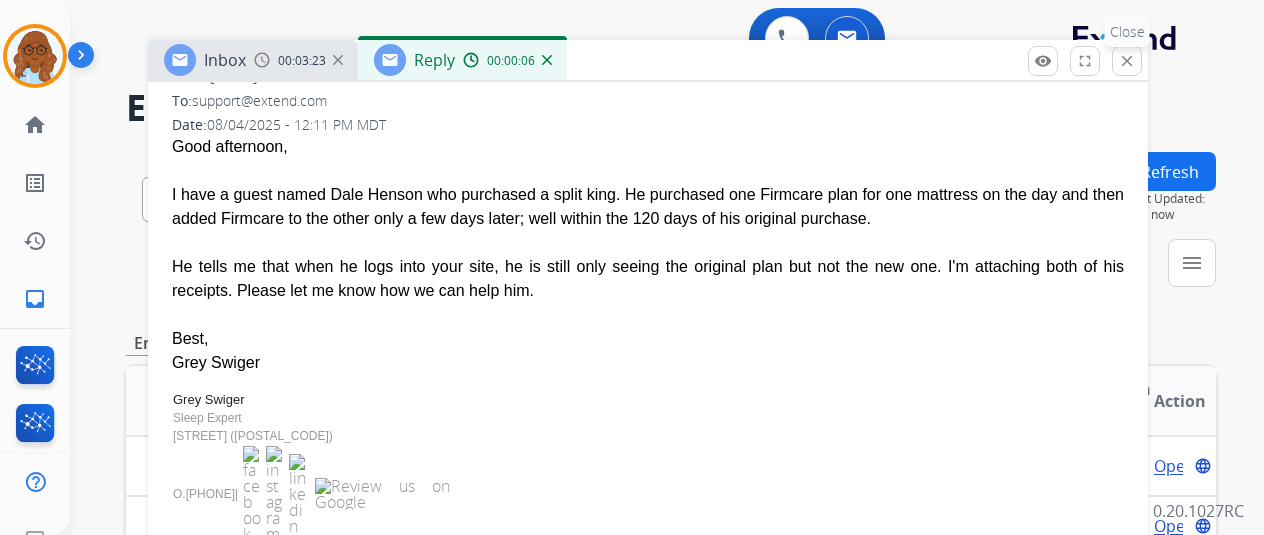 click on "close" at bounding box center (1127, 61) 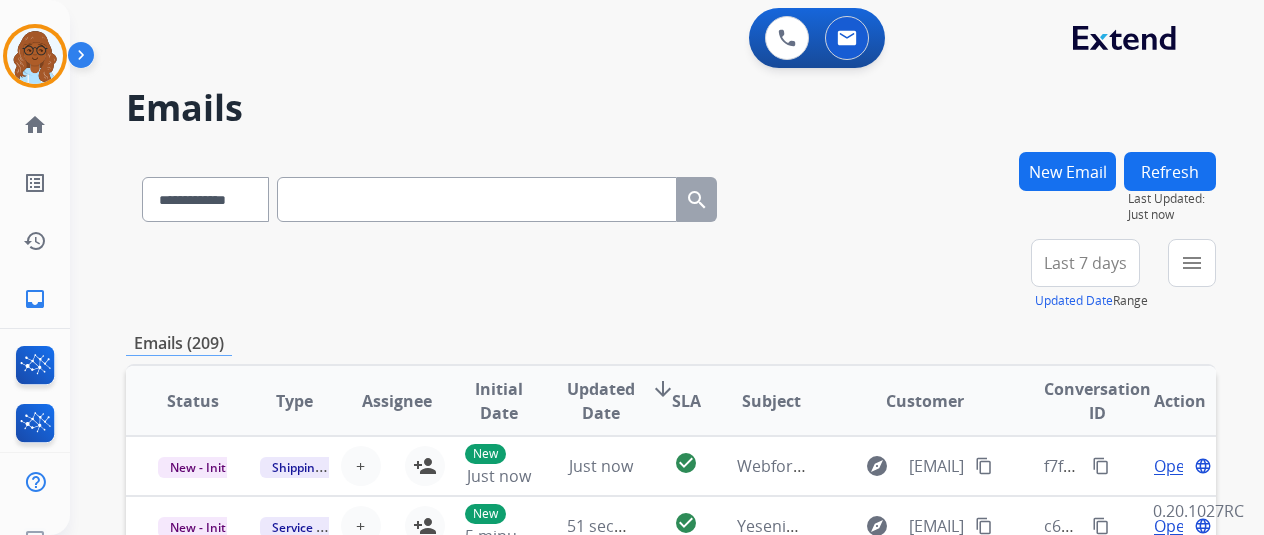 scroll, scrollTop: 200, scrollLeft: 0, axis: vertical 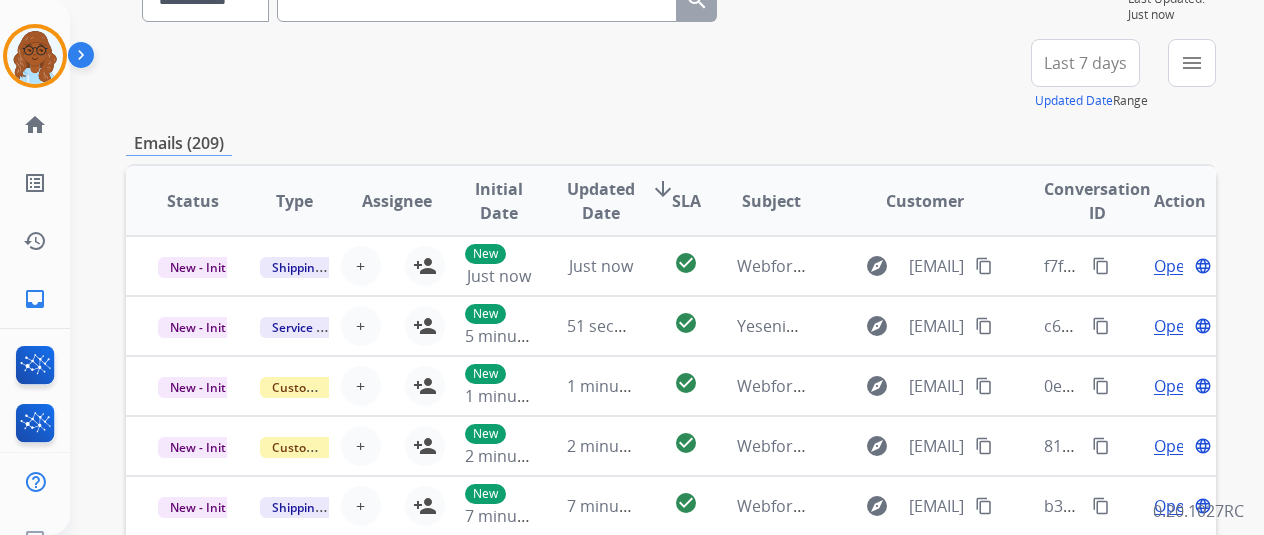 click on "Last 7 days" at bounding box center (1085, 63) 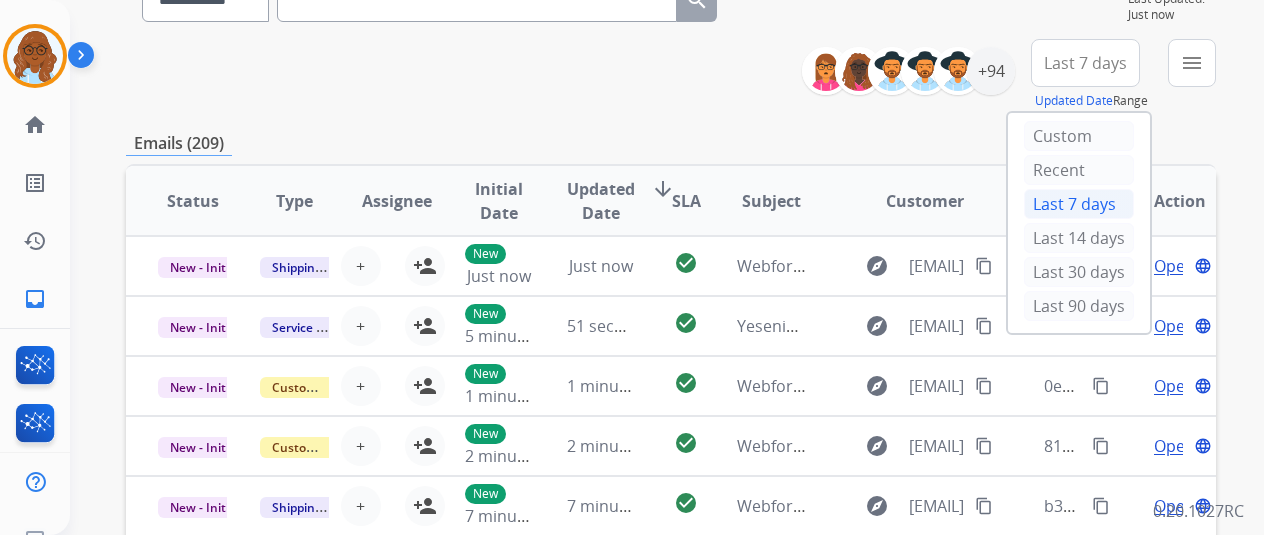 click on "Last 90 days" at bounding box center (1079, 306) 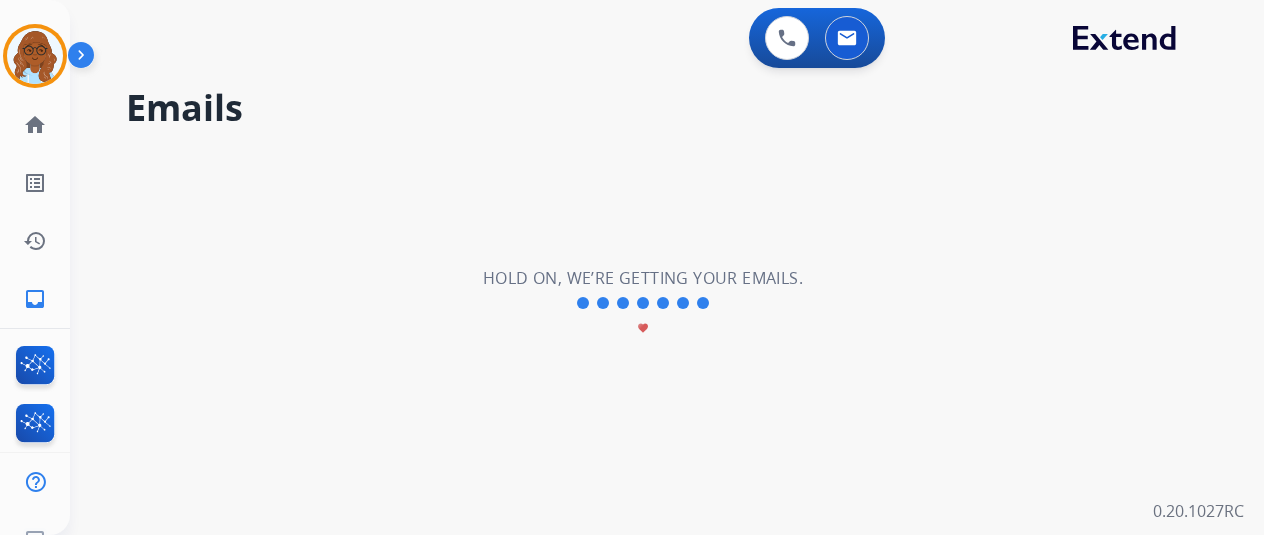 scroll, scrollTop: 0, scrollLeft: 0, axis: both 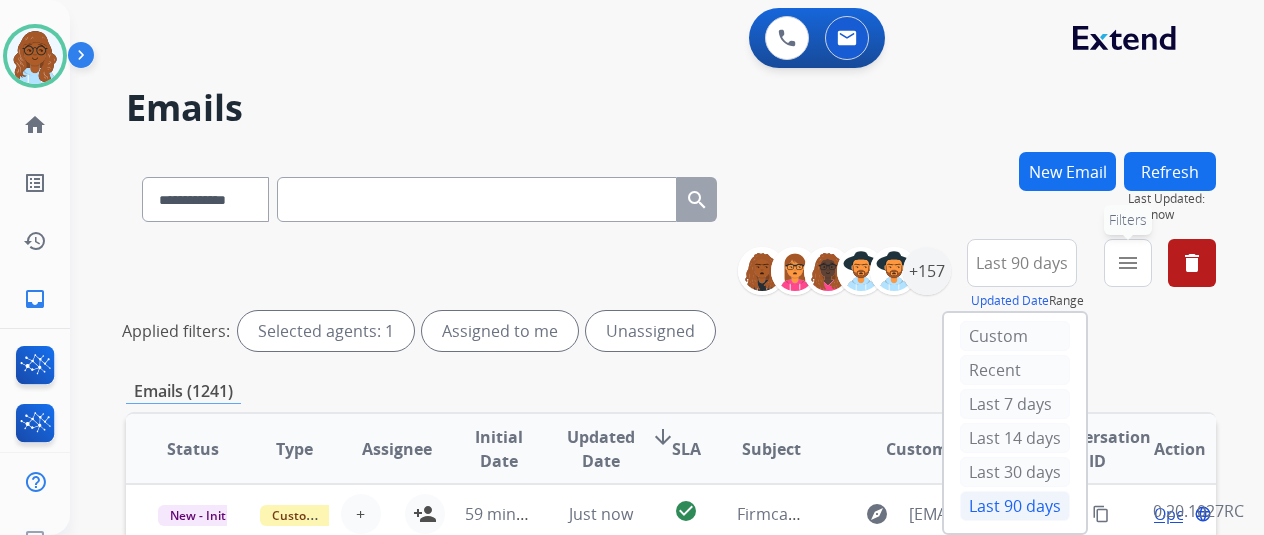 click on "menu" at bounding box center (1128, 263) 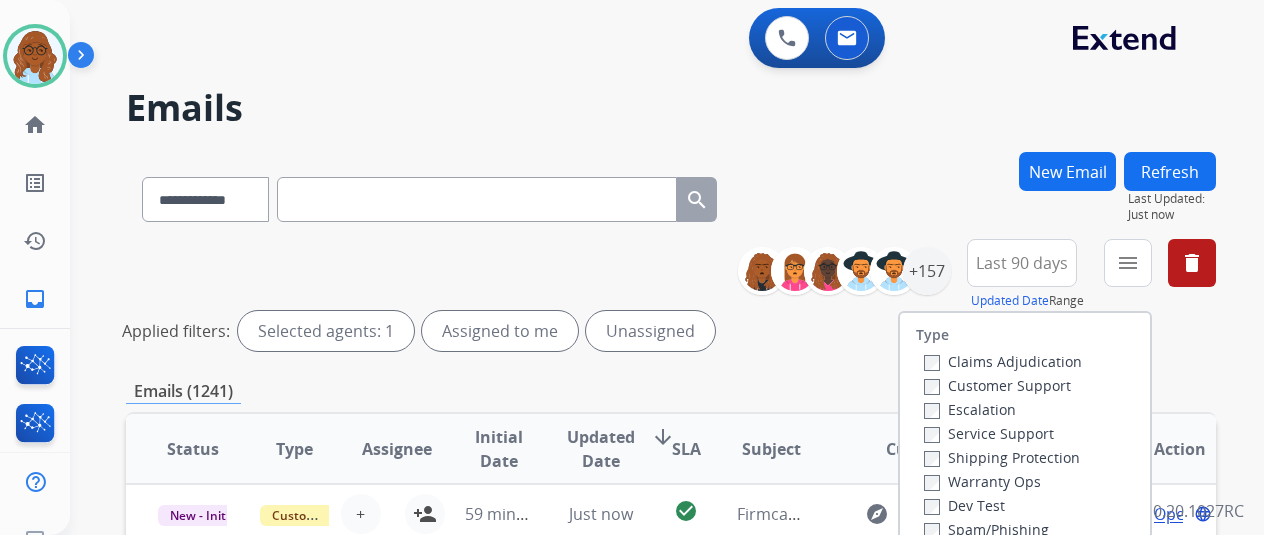 scroll, scrollTop: 200, scrollLeft: 0, axis: vertical 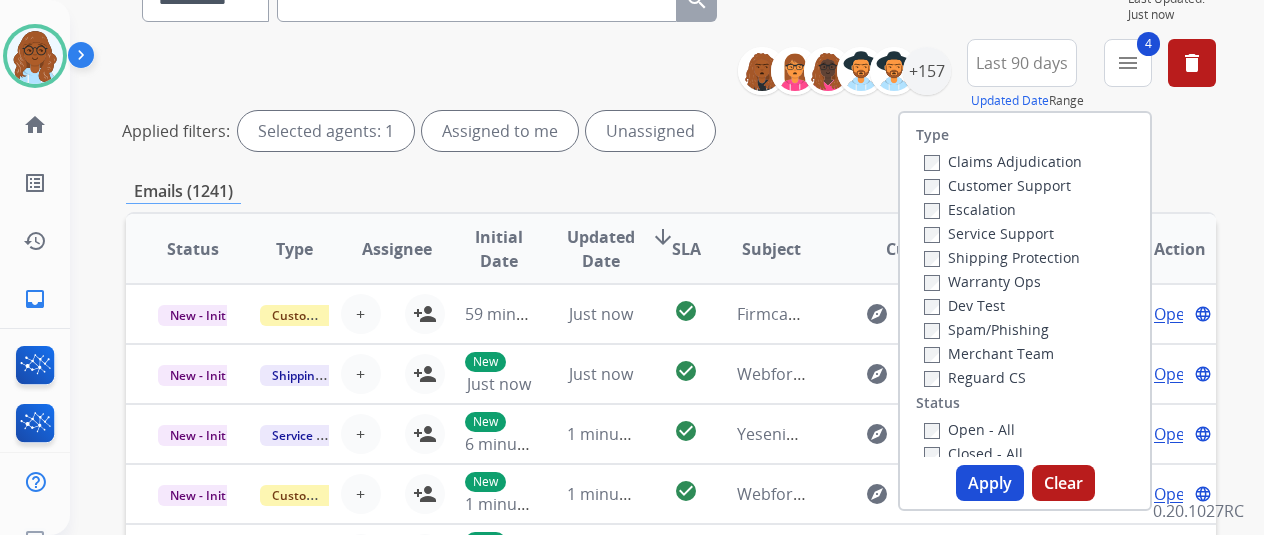click on "Apply" at bounding box center [990, 483] 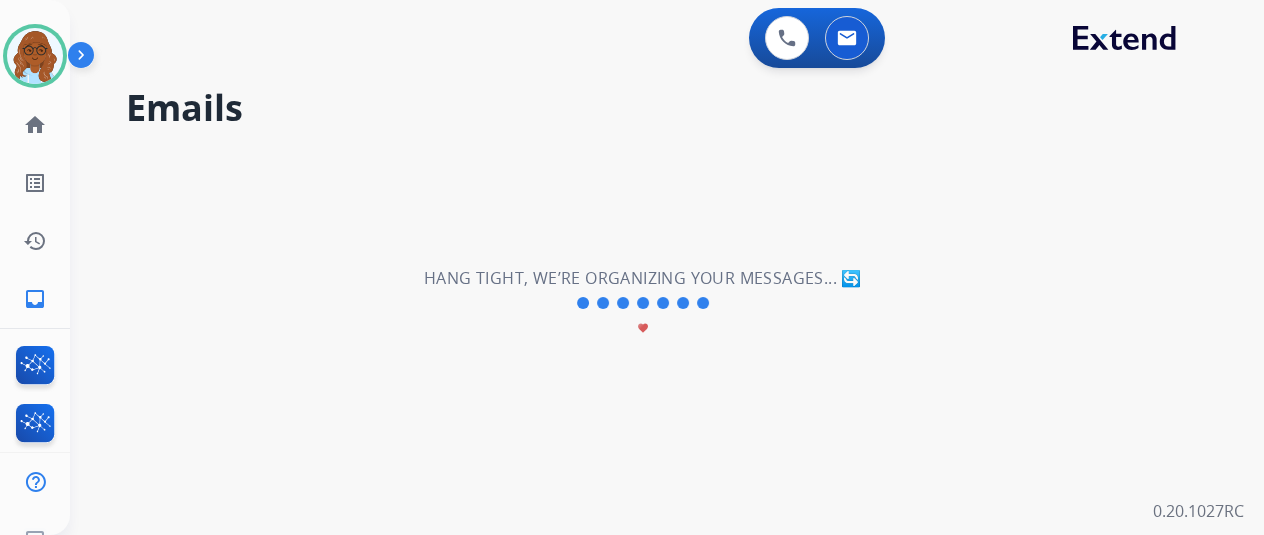 scroll, scrollTop: 0, scrollLeft: 0, axis: both 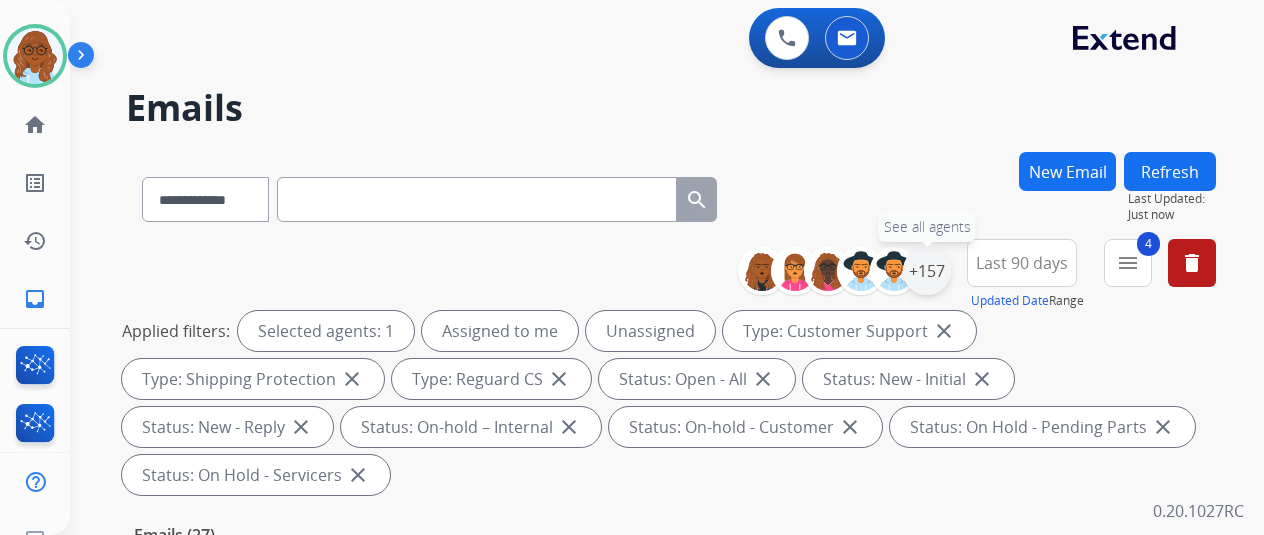 click on "+157" at bounding box center [927, 271] 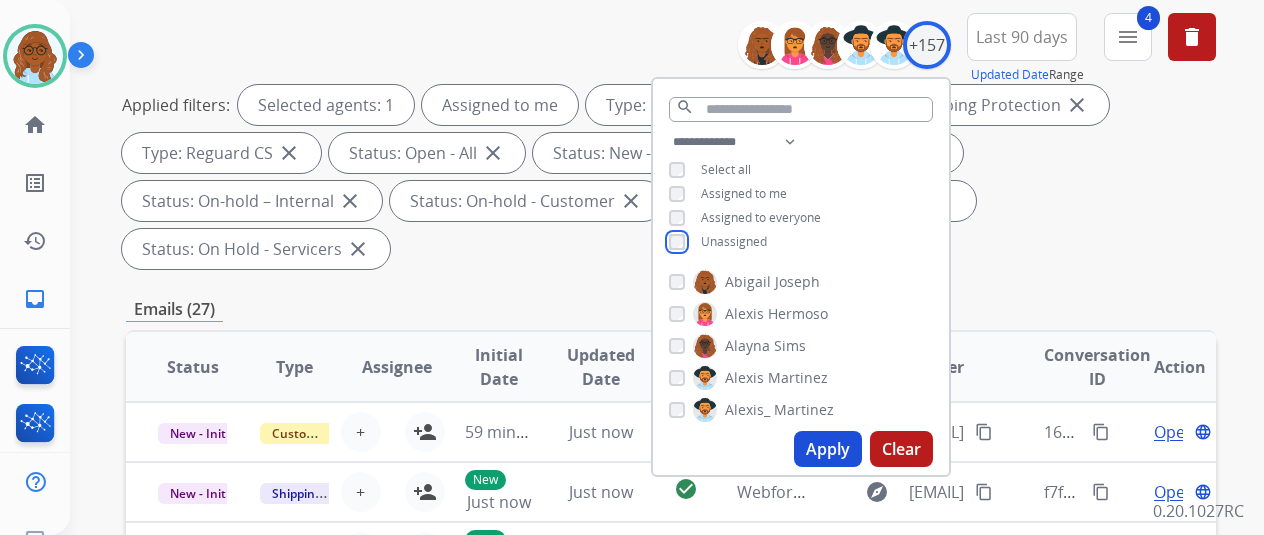 scroll, scrollTop: 300, scrollLeft: 0, axis: vertical 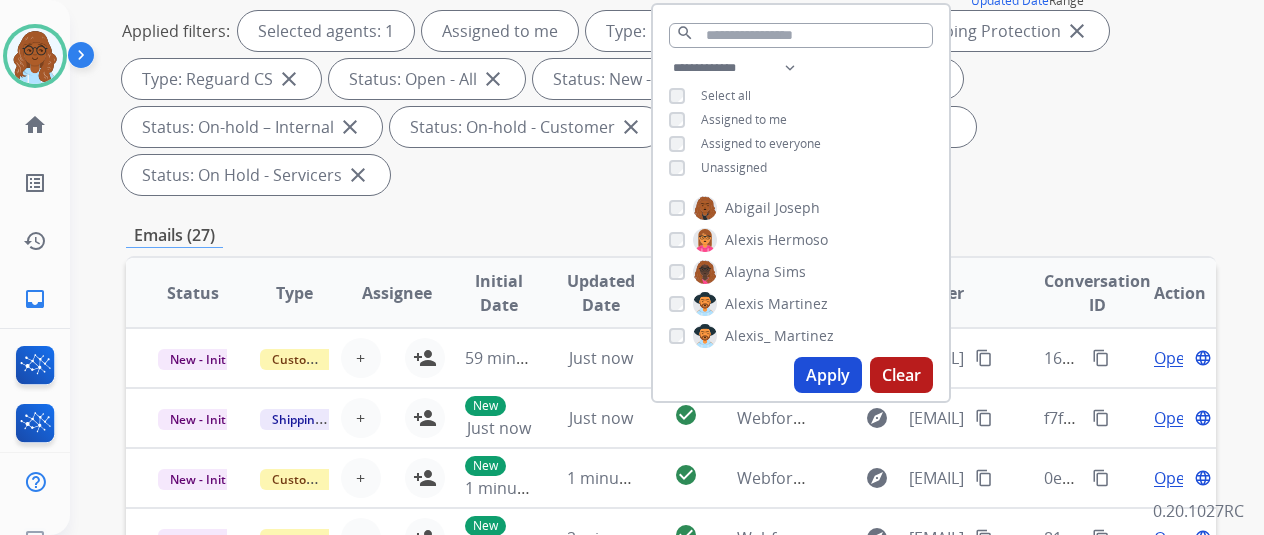 click on "Apply" at bounding box center [828, 375] 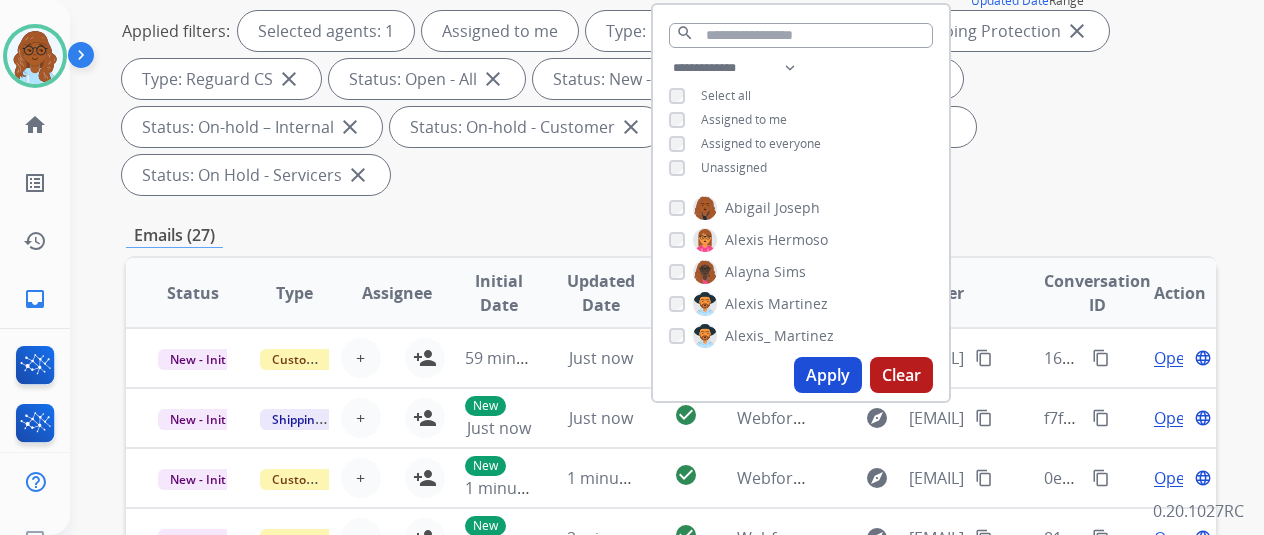 scroll, scrollTop: 0, scrollLeft: 0, axis: both 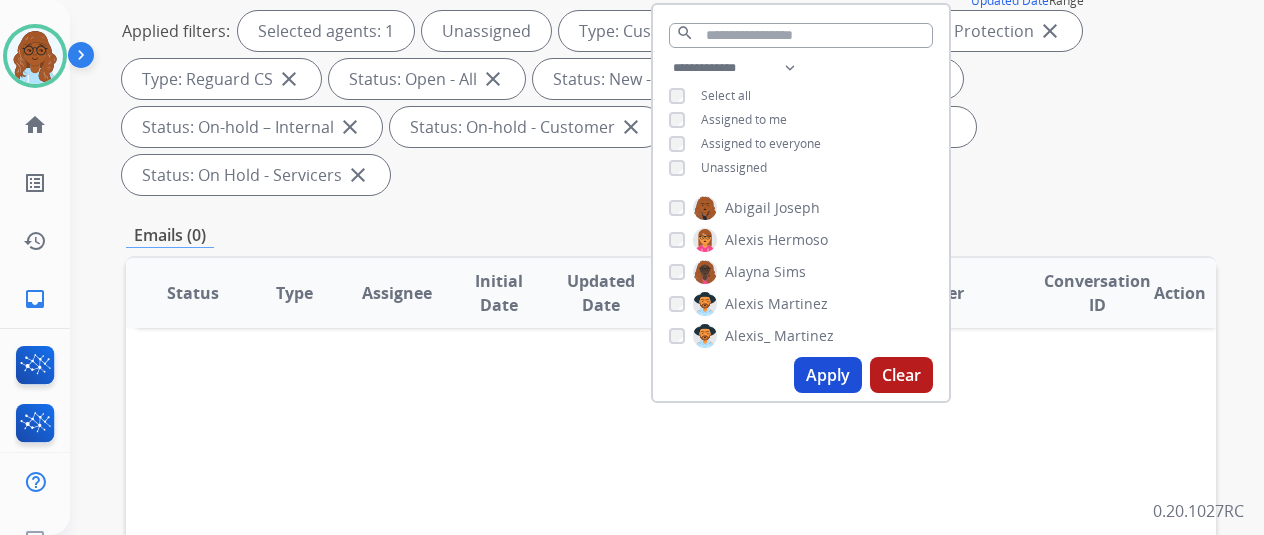 click on "Apply" at bounding box center [828, 375] 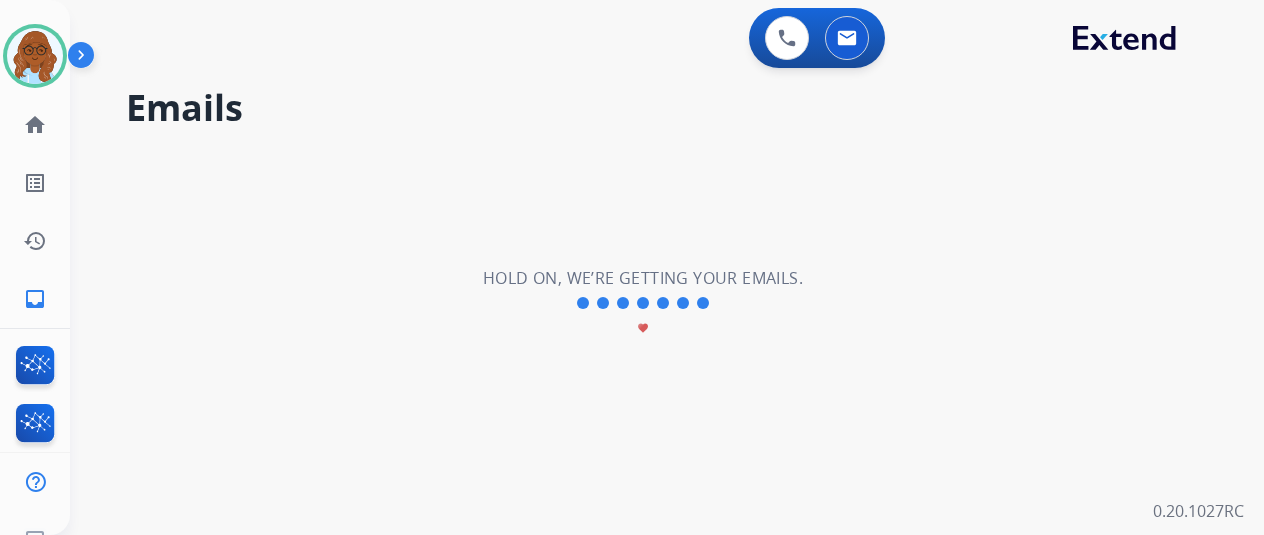 scroll, scrollTop: 0, scrollLeft: 0, axis: both 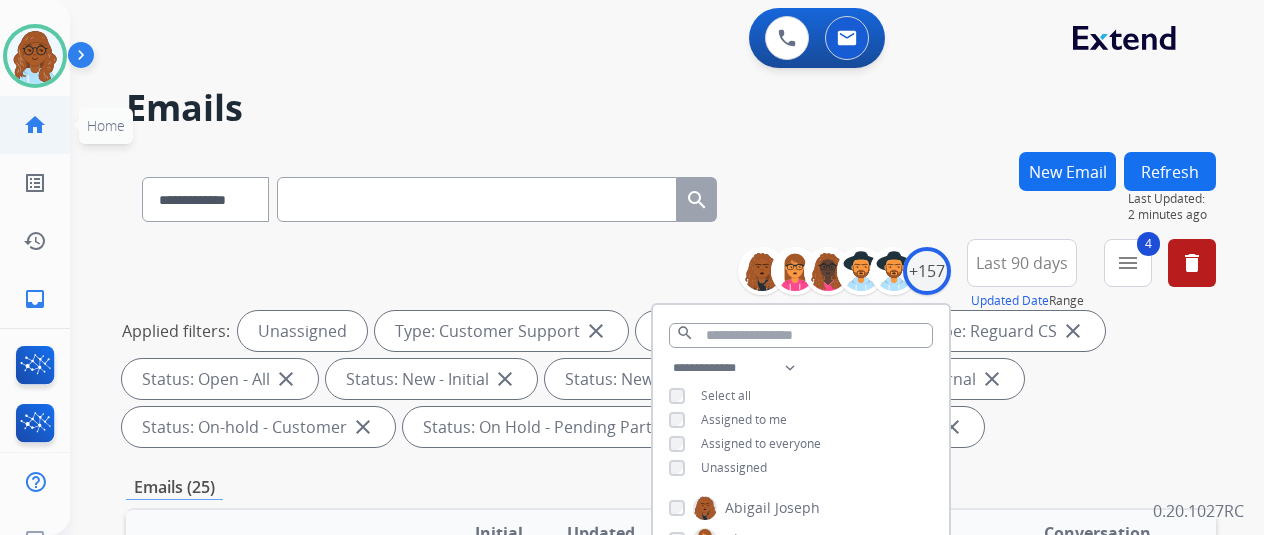 click on "home  Home" 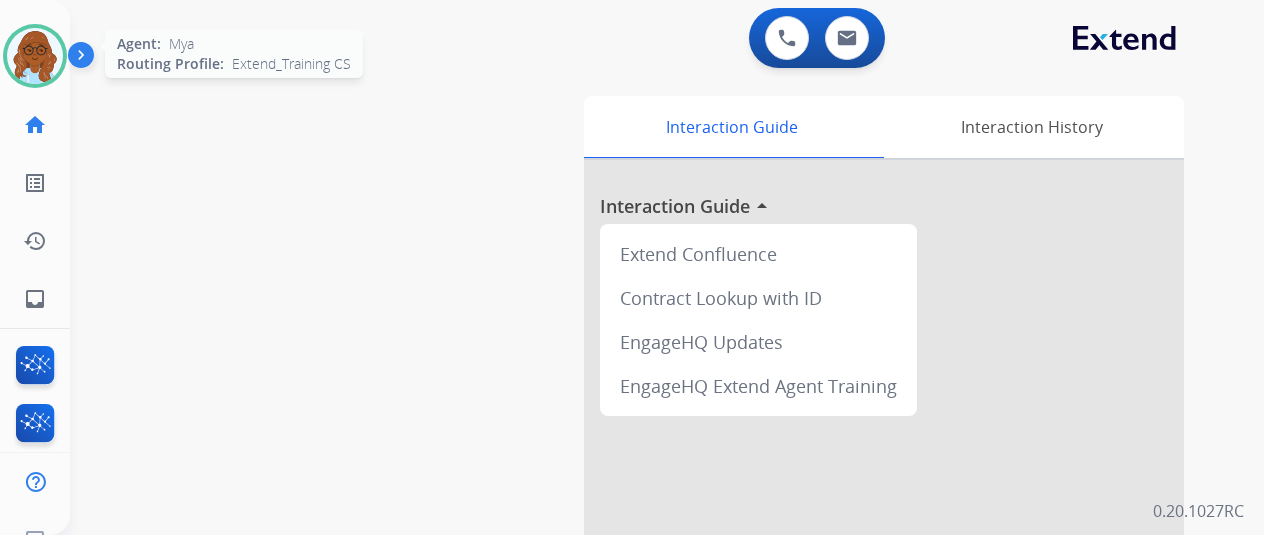 click at bounding box center (35, 56) 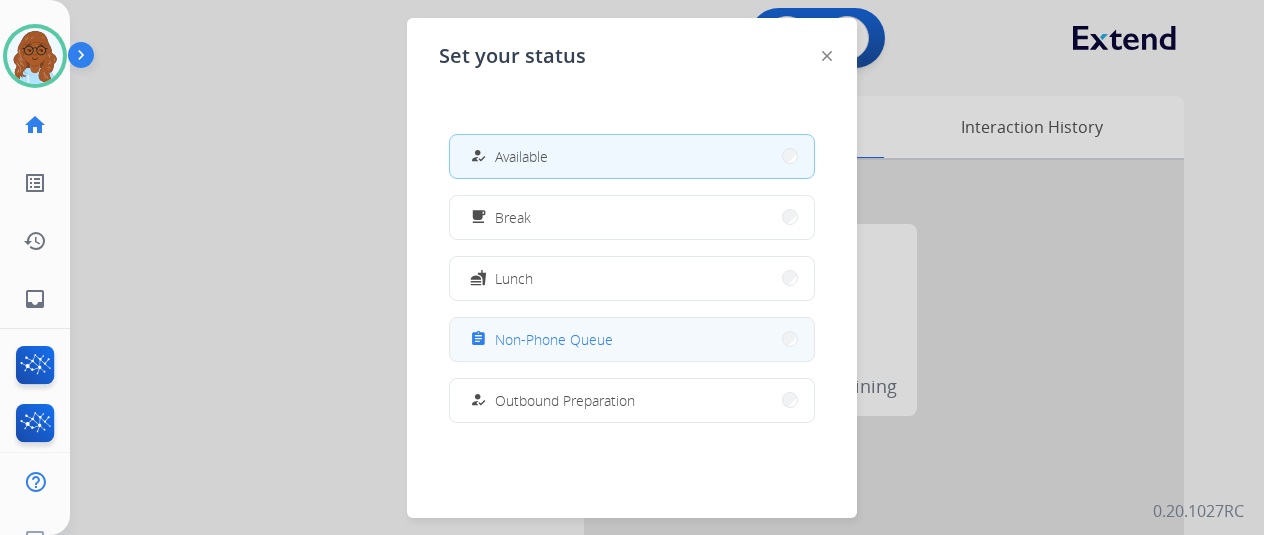 click on "assignment Non-Phone Queue" at bounding box center [632, 339] 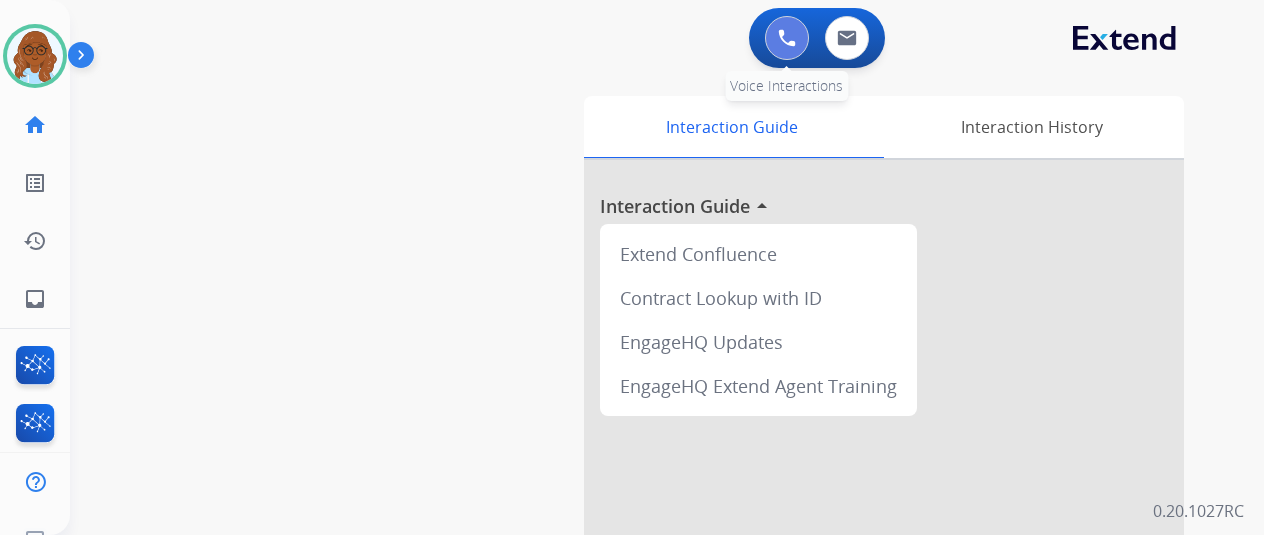 click at bounding box center (787, 38) 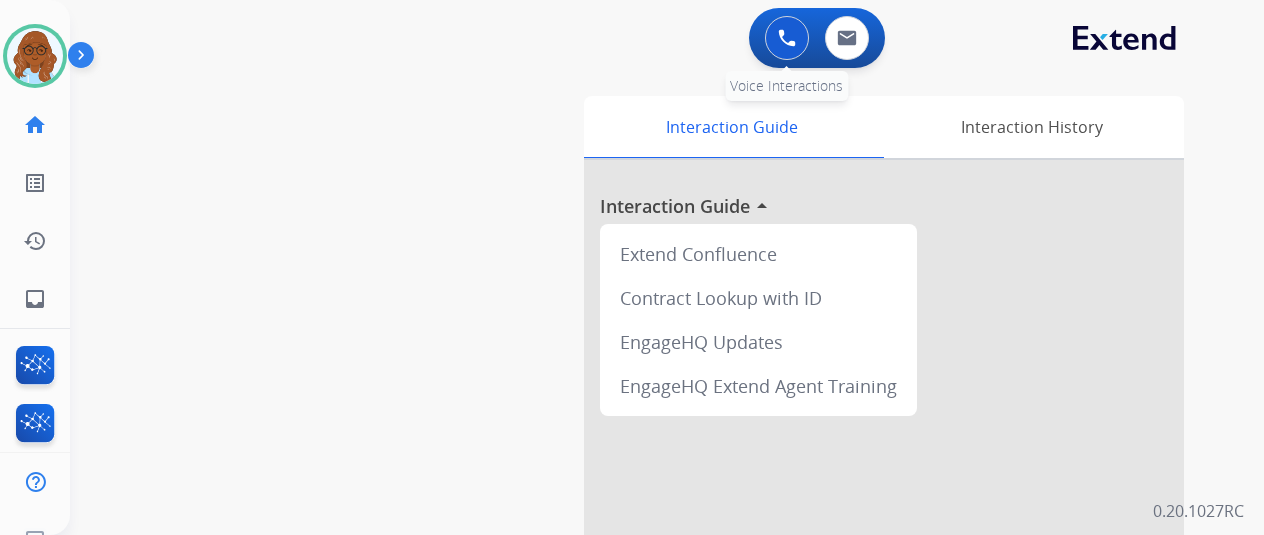 click at bounding box center (787, 38) 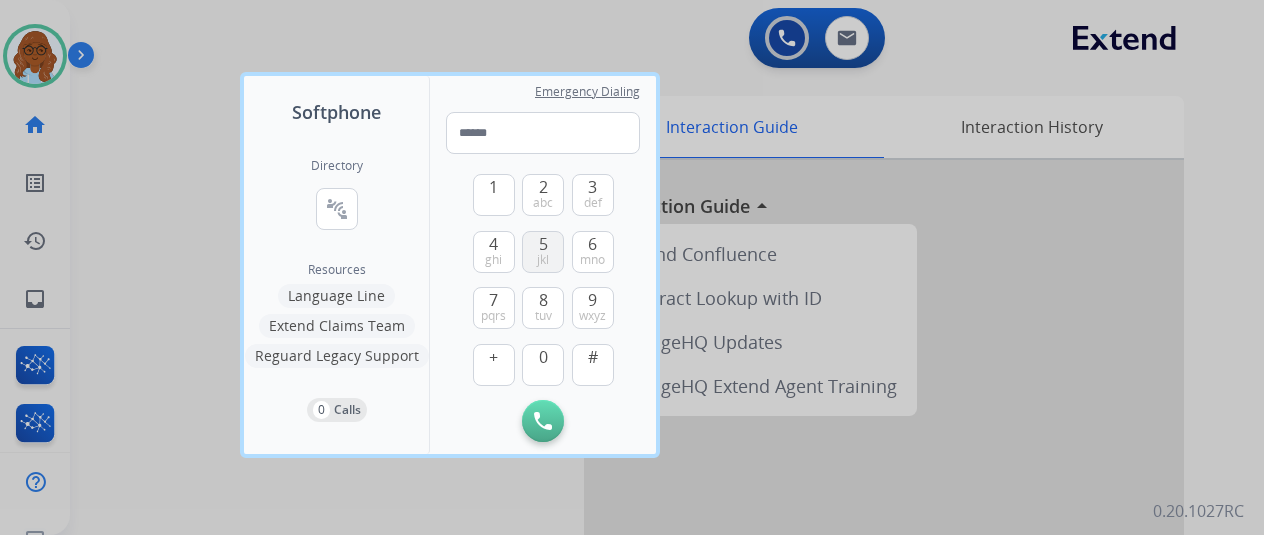 click on "5" at bounding box center (543, 244) 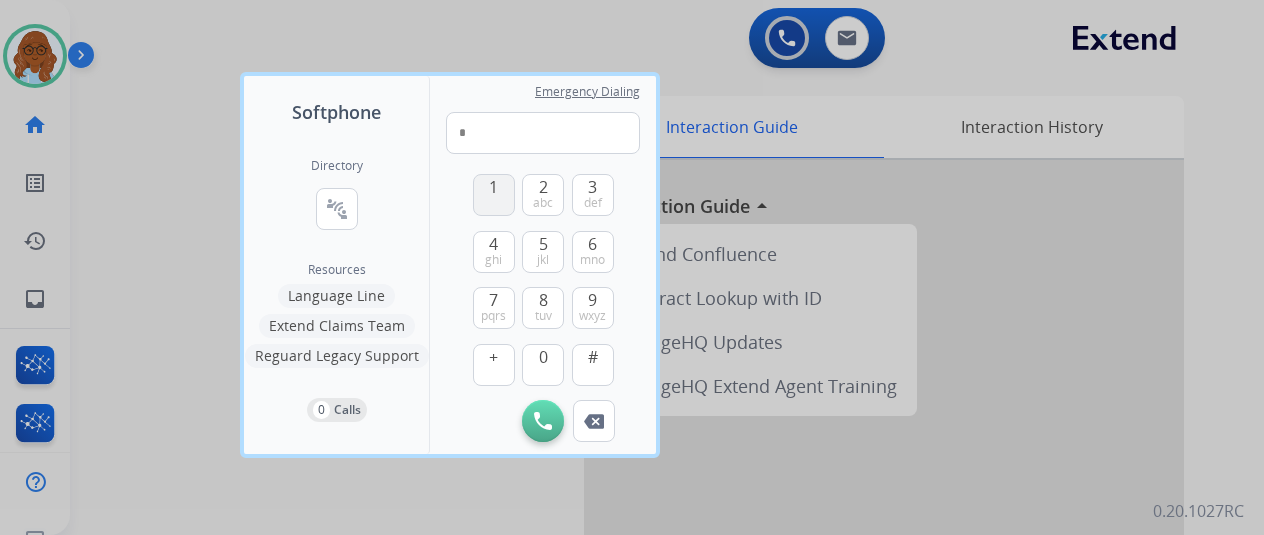click on "1" at bounding box center (494, 195) 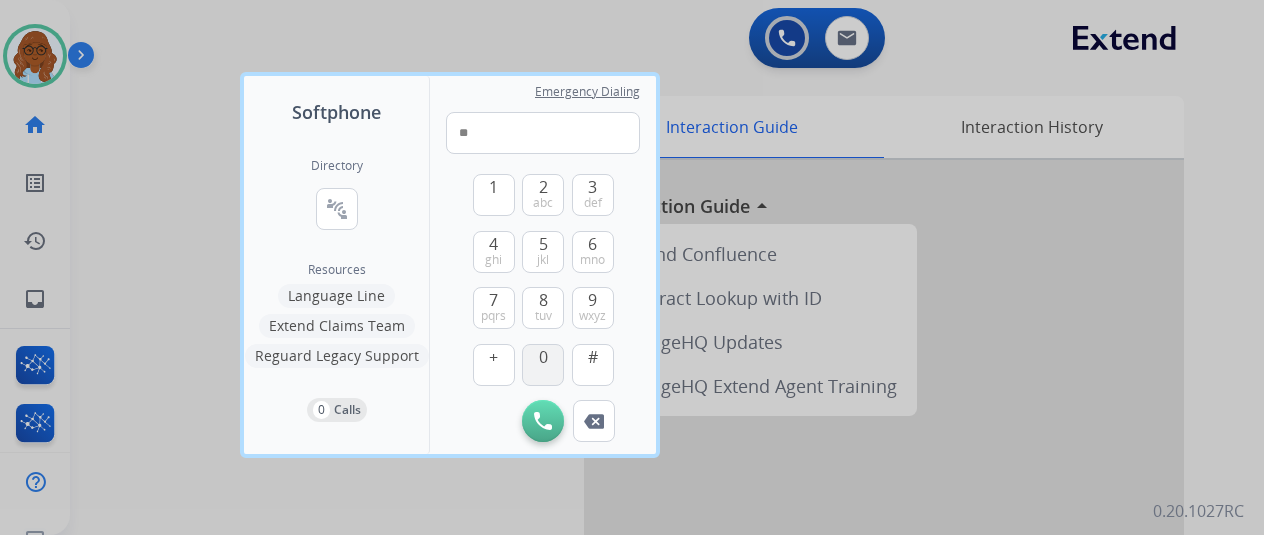 click on "0" at bounding box center (543, 365) 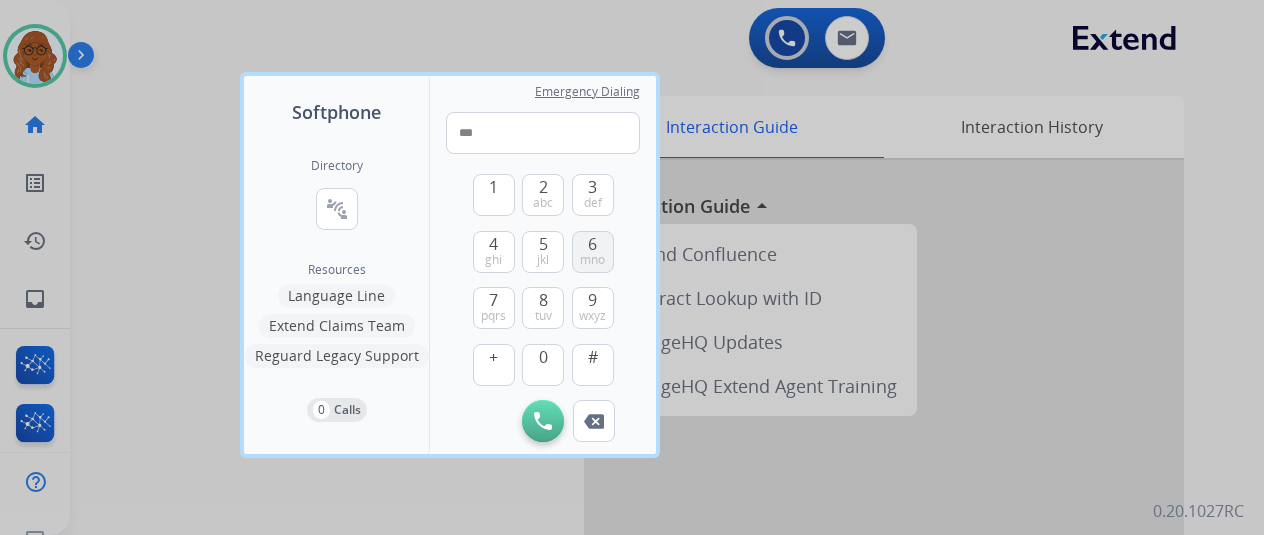 click on "mno" at bounding box center (592, 260) 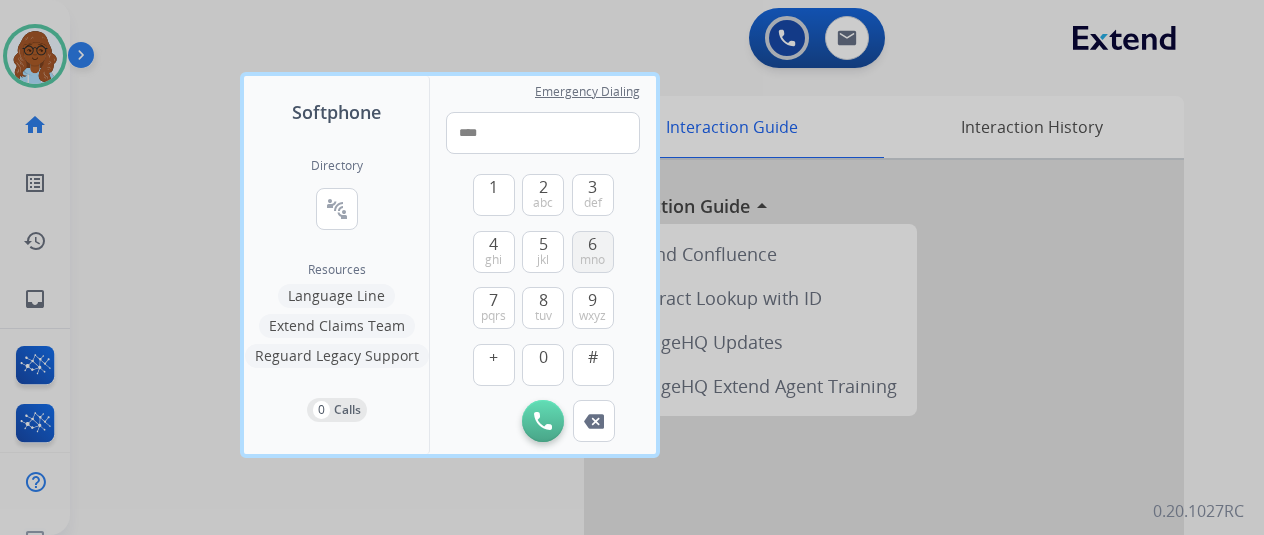 click on "mno" at bounding box center [592, 260] 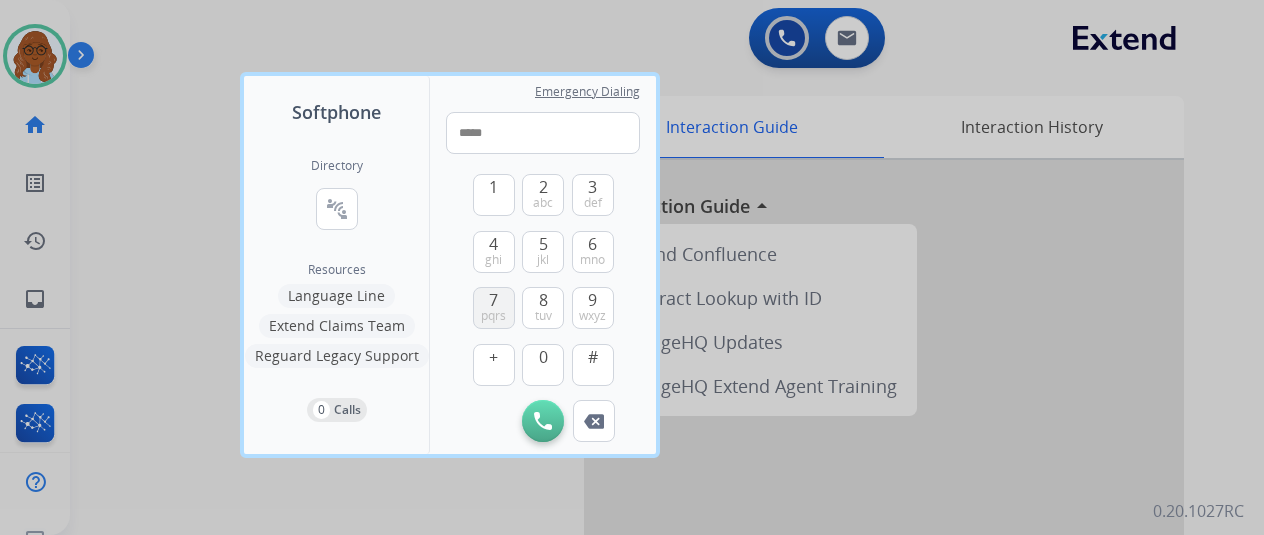 click on "7" at bounding box center [493, 300] 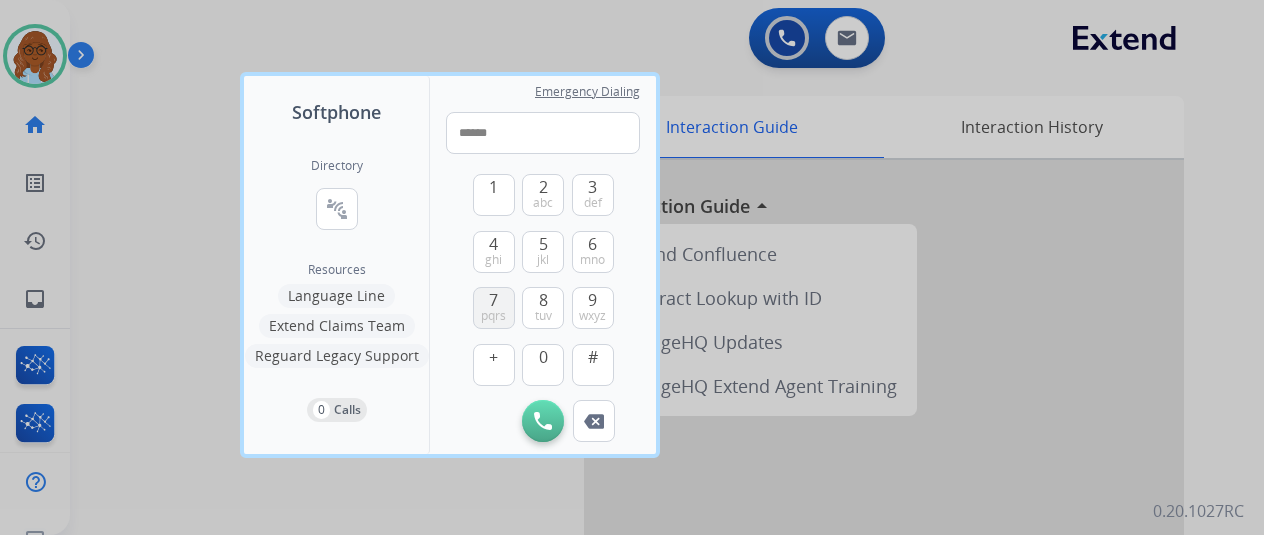 click on "7" at bounding box center (493, 300) 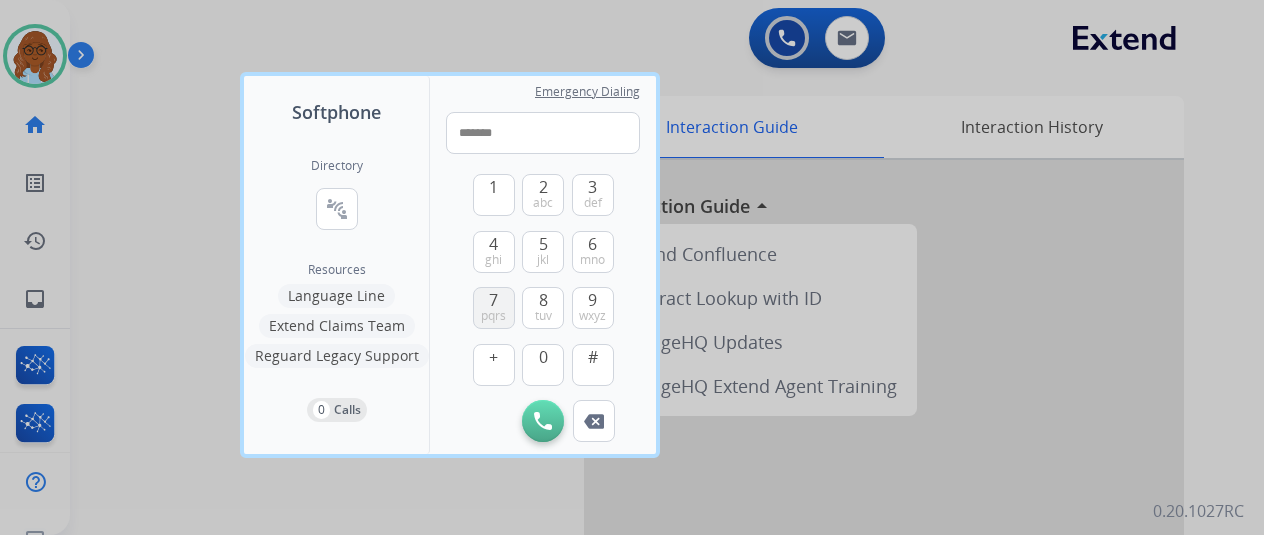 click on "7" at bounding box center [493, 300] 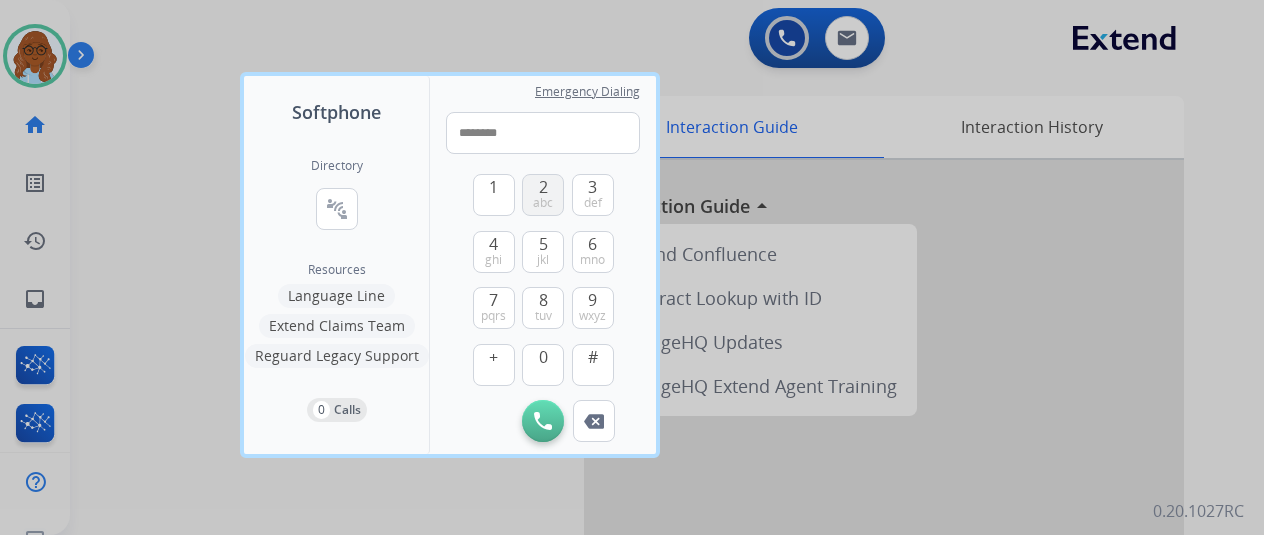 click on "2 abc" at bounding box center [543, 195] 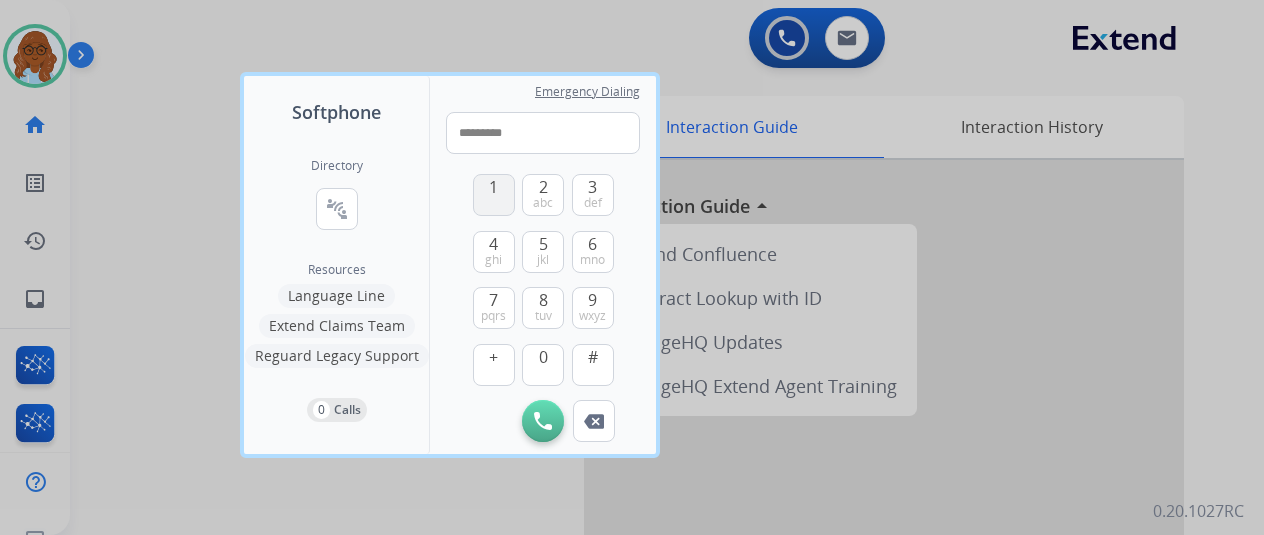 click on "1" at bounding box center [493, 187] 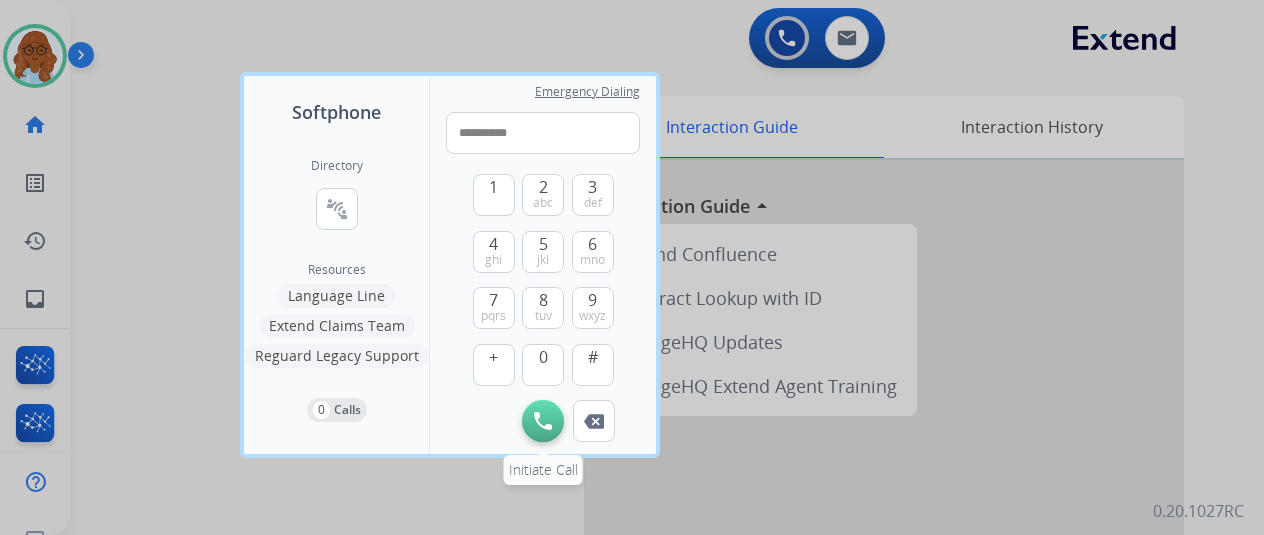 click at bounding box center [543, 421] 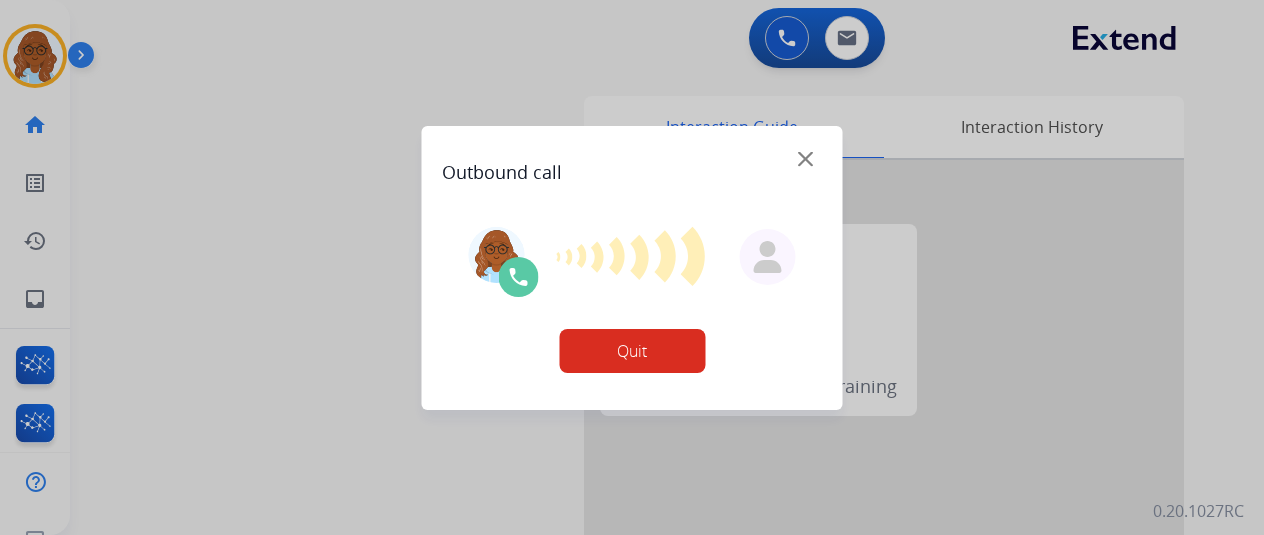 drag, startPoint x: 801, startPoint y: 165, endPoint x: 703, endPoint y: 184, distance: 99.824844 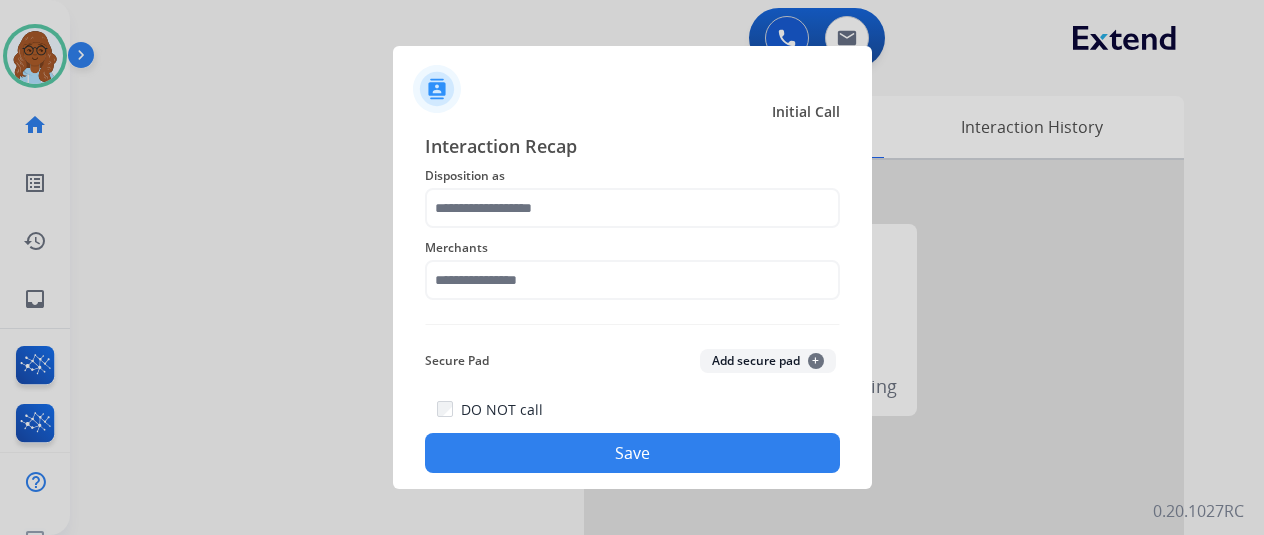 click at bounding box center (632, 267) 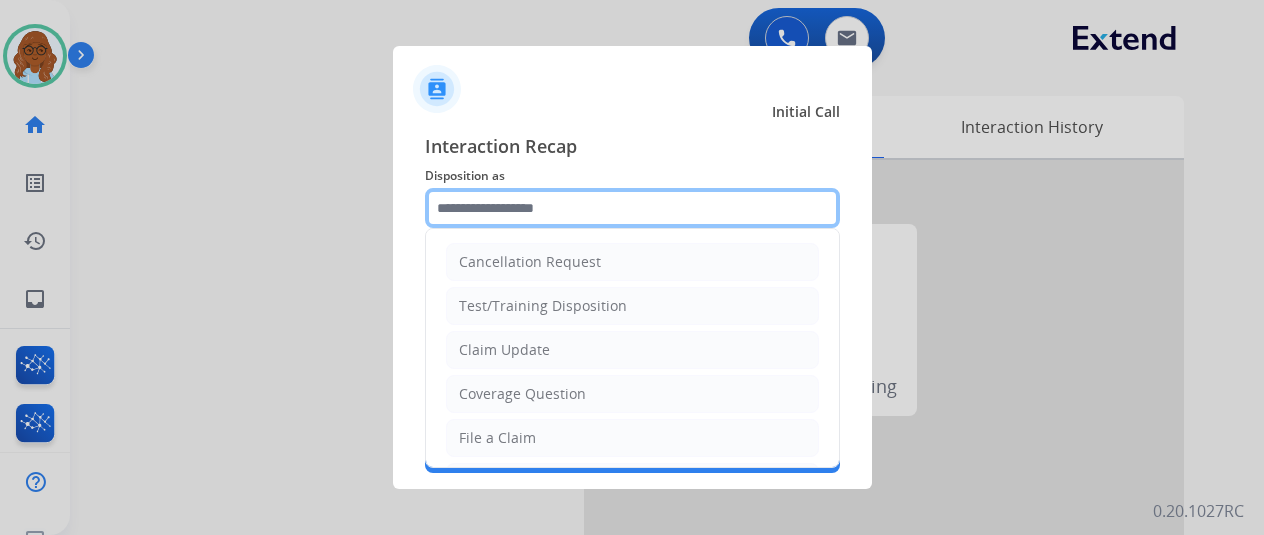 click 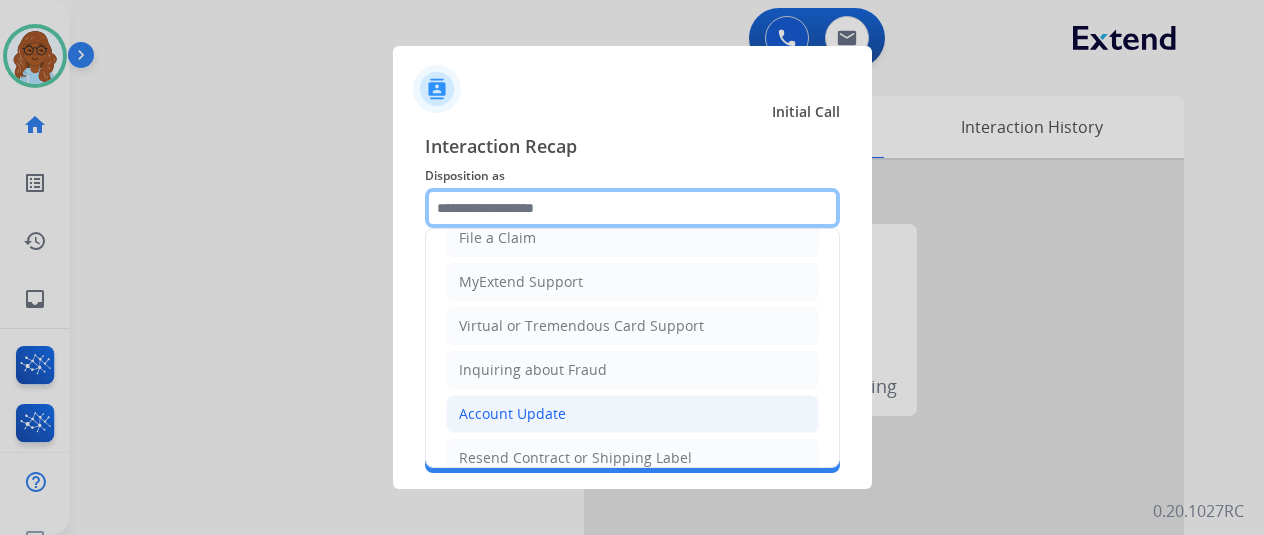 scroll, scrollTop: 390, scrollLeft: 0, axis: vertical 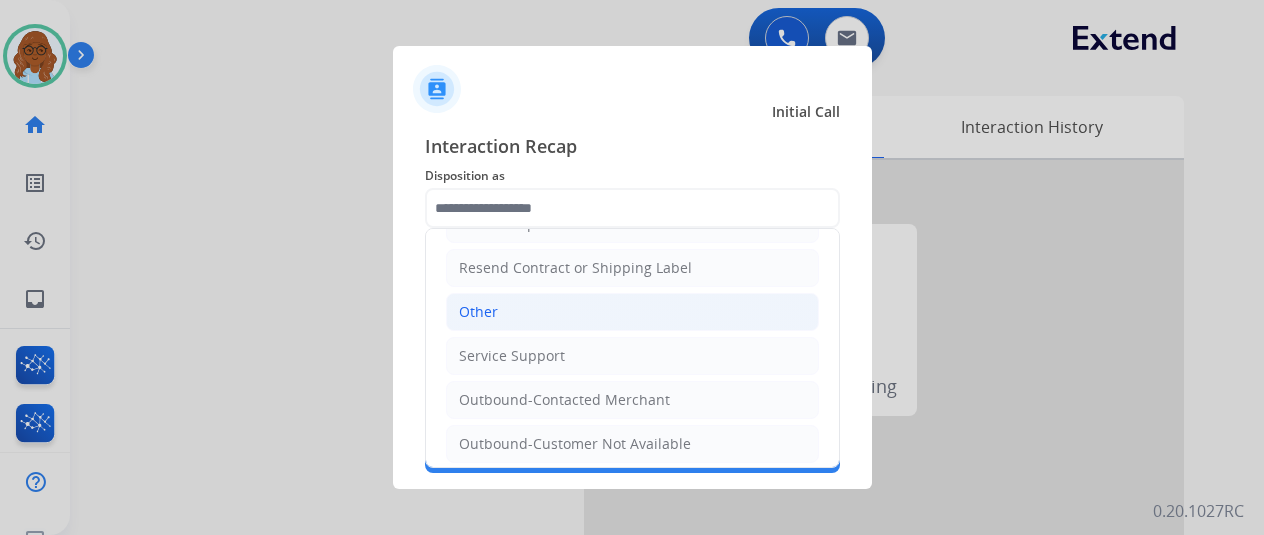 click on "Other" 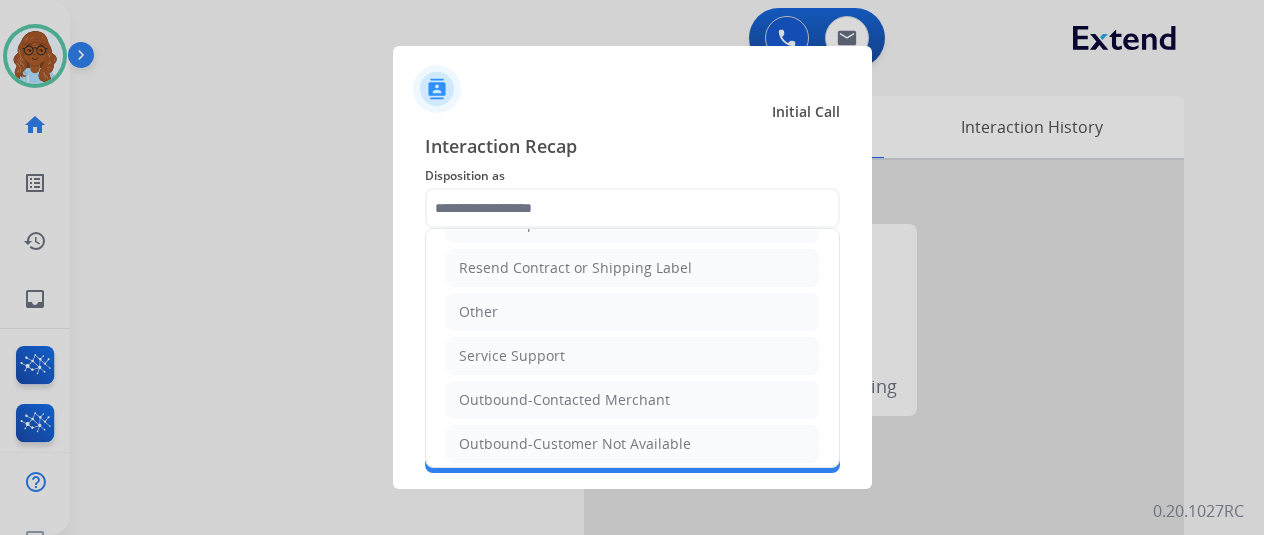 type on "*****" 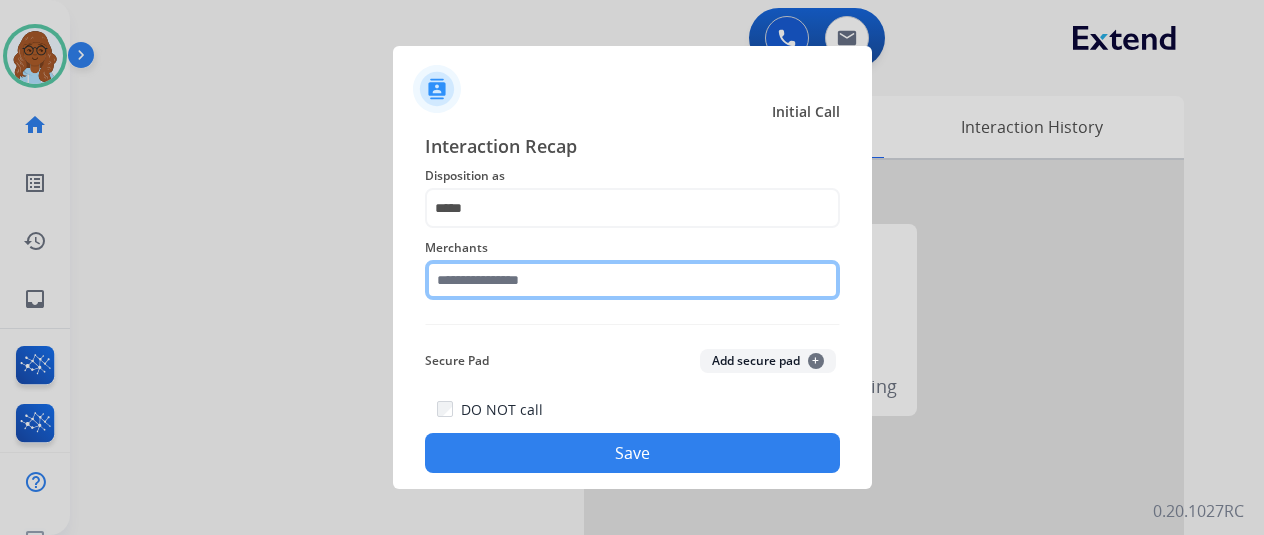 click 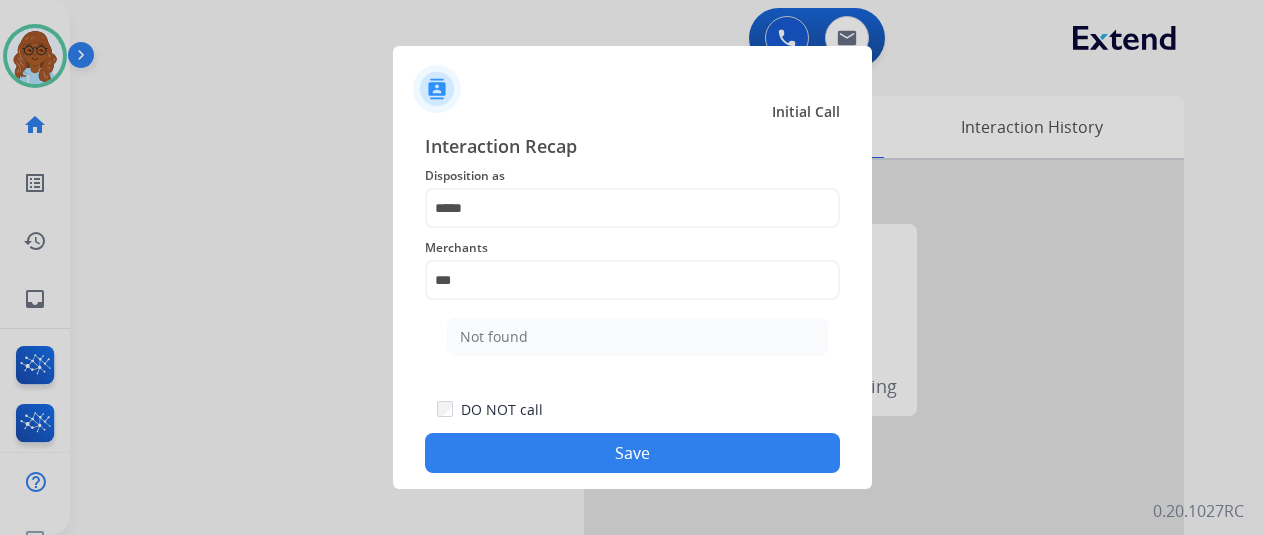 click on "Not found" 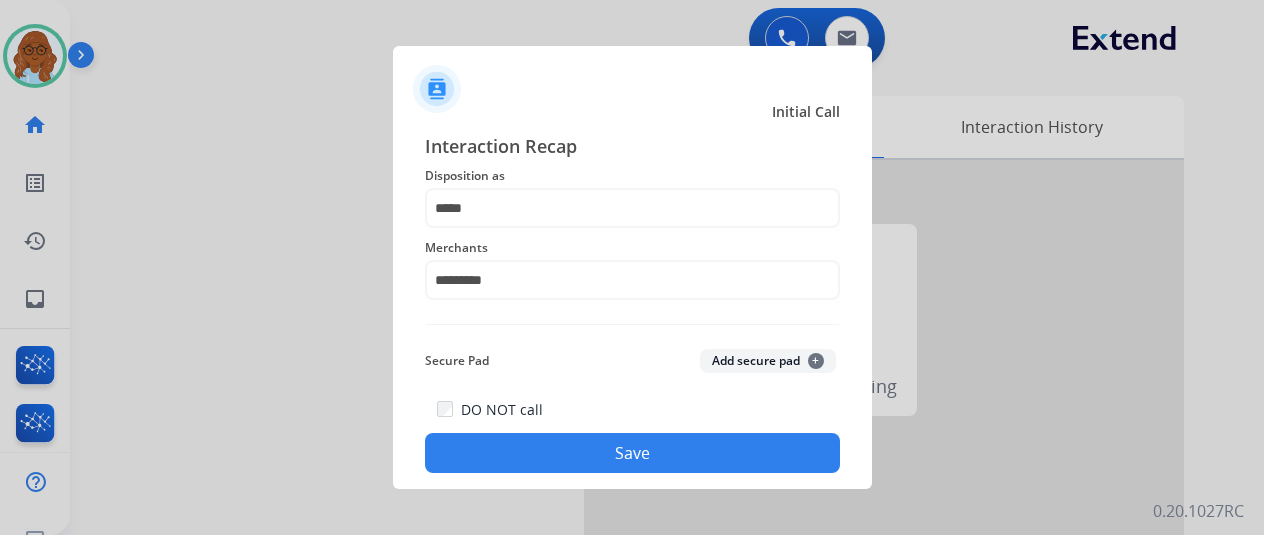 click on "Save" 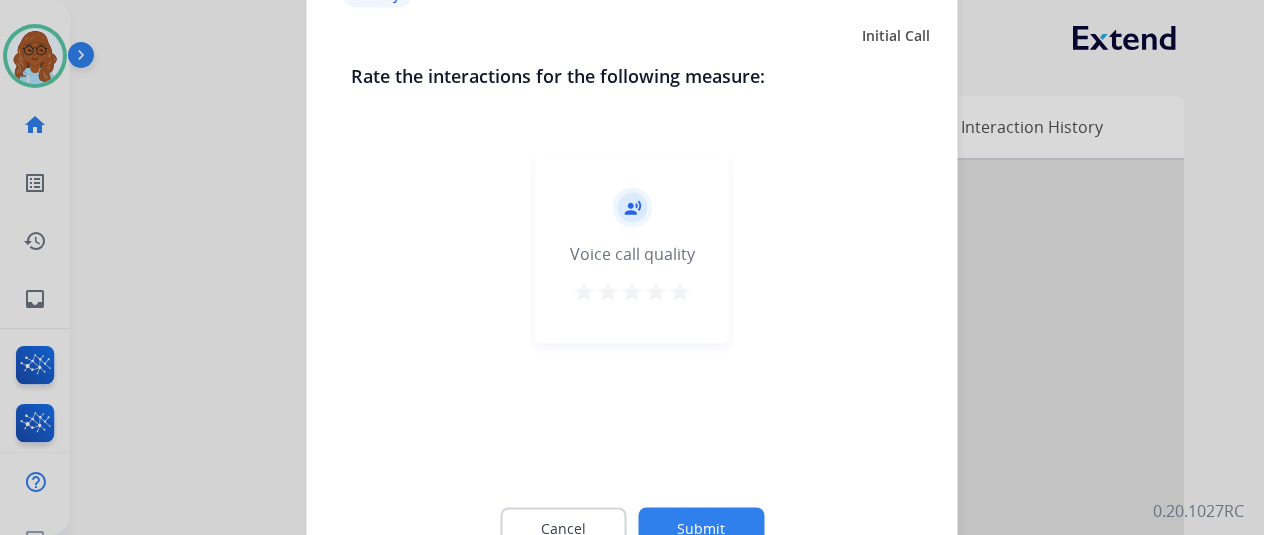 click on "star" at bounding box center (680, 291) 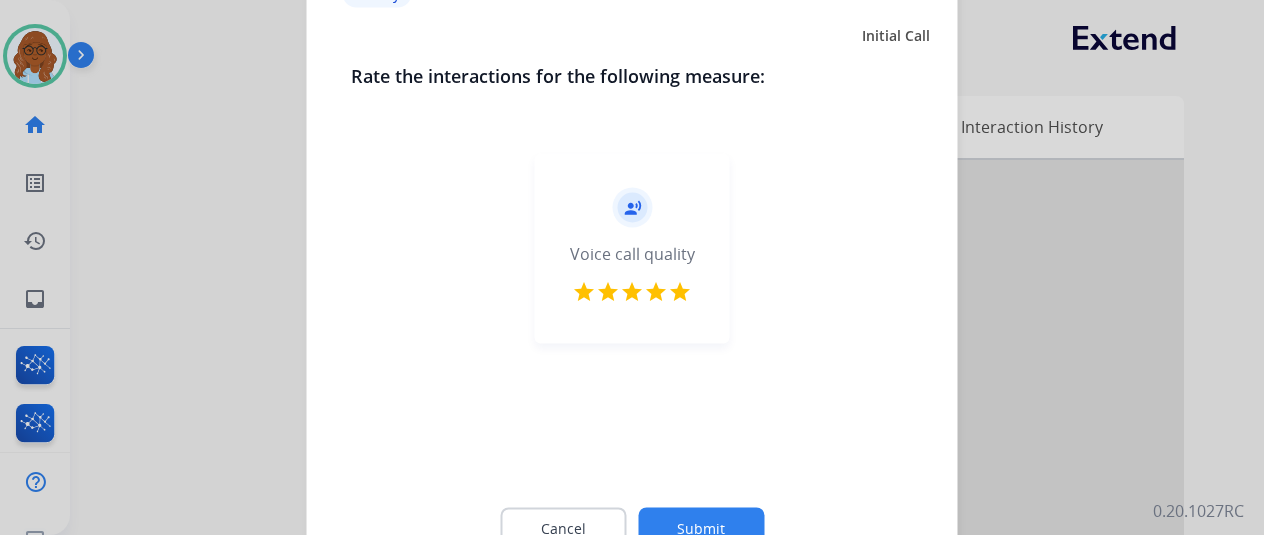 click on "Cancel Submit" 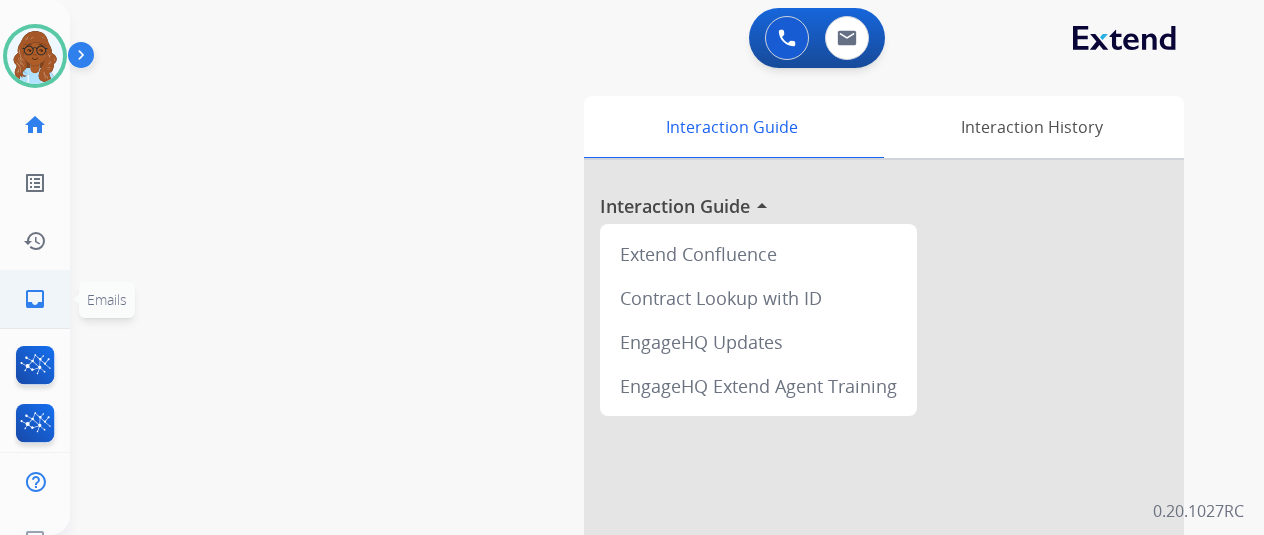 drag, startPoint x: 31, startPoint y: 270, endPoint x: 48, endPoint y: 290, distance: 26.24881 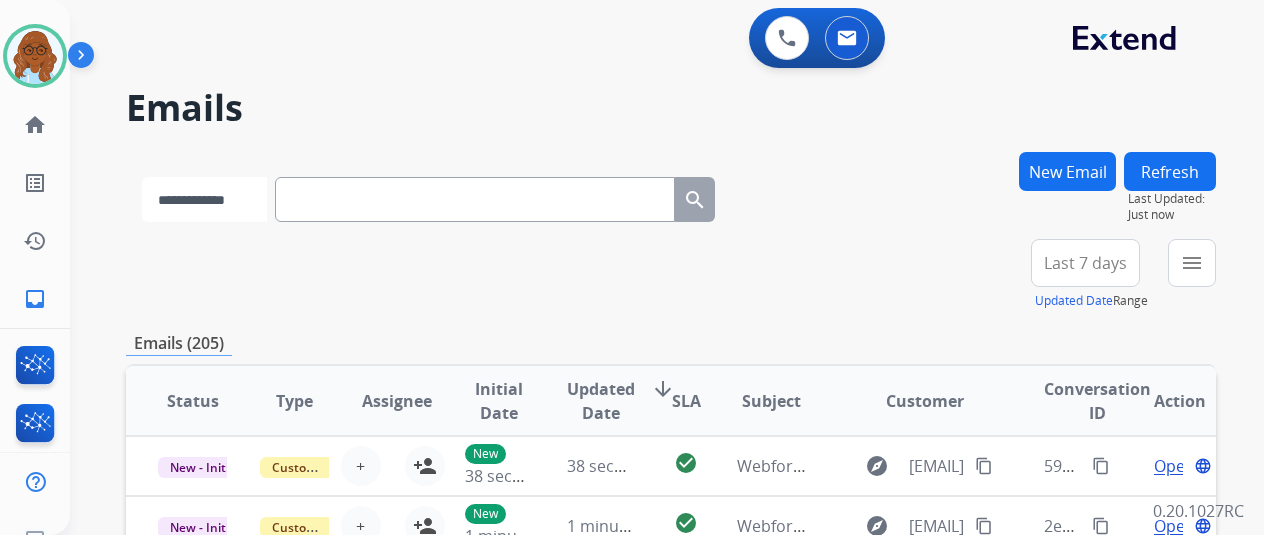 click on "**********" at bounding box center [204, 199] 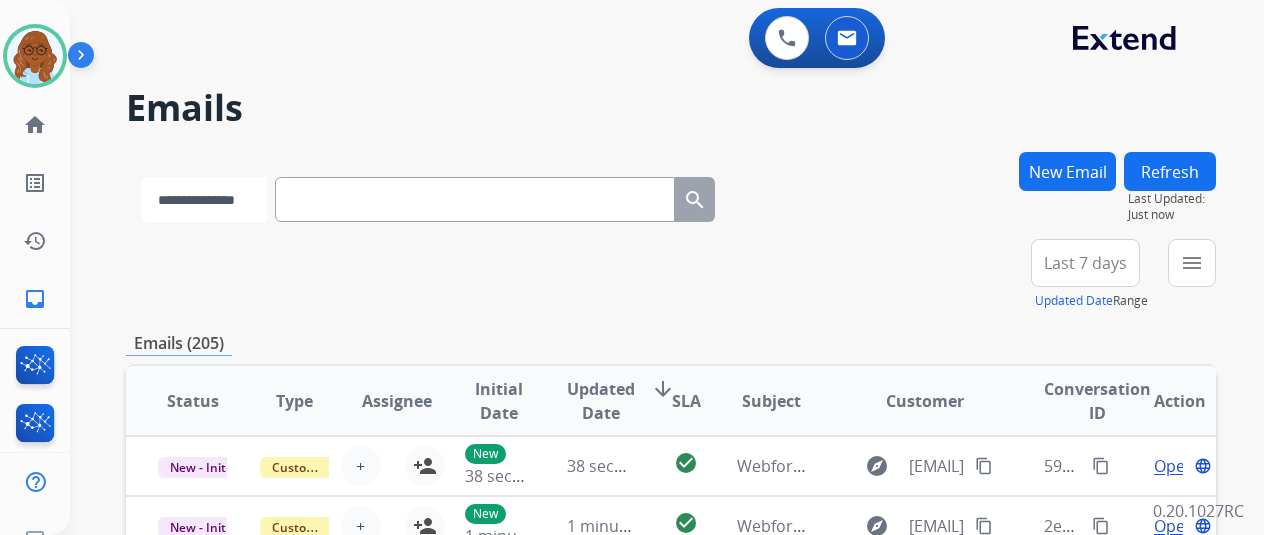 click on "**********" at bounding box center [204, 199] 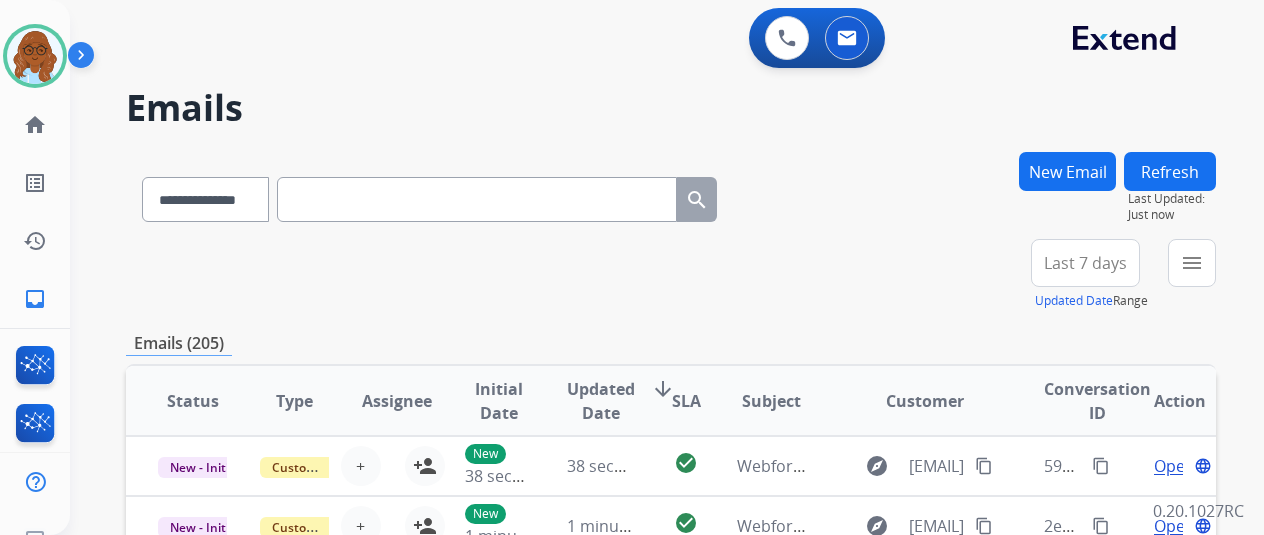 click at bounding box center [477, 199] 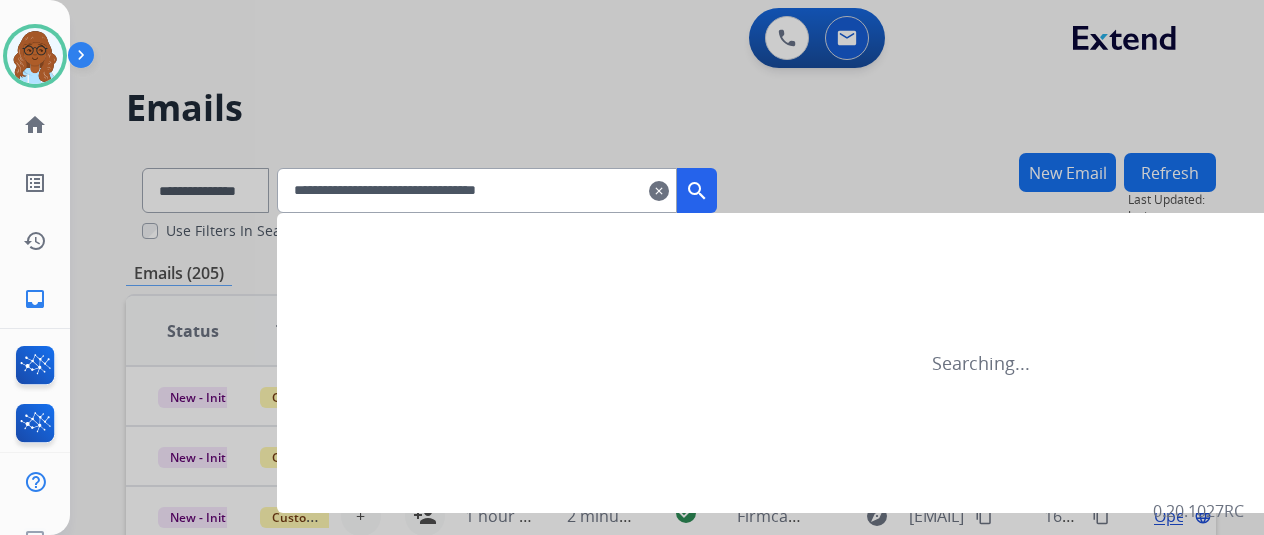 type on "**********" 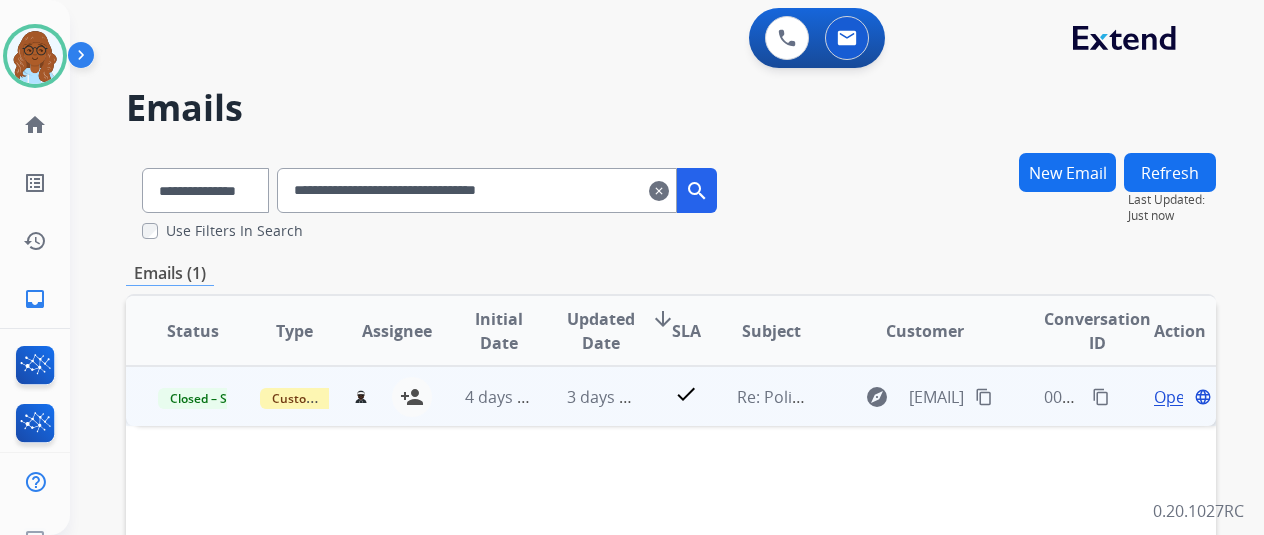 click on "Open" at bounding box center (1174, 397) 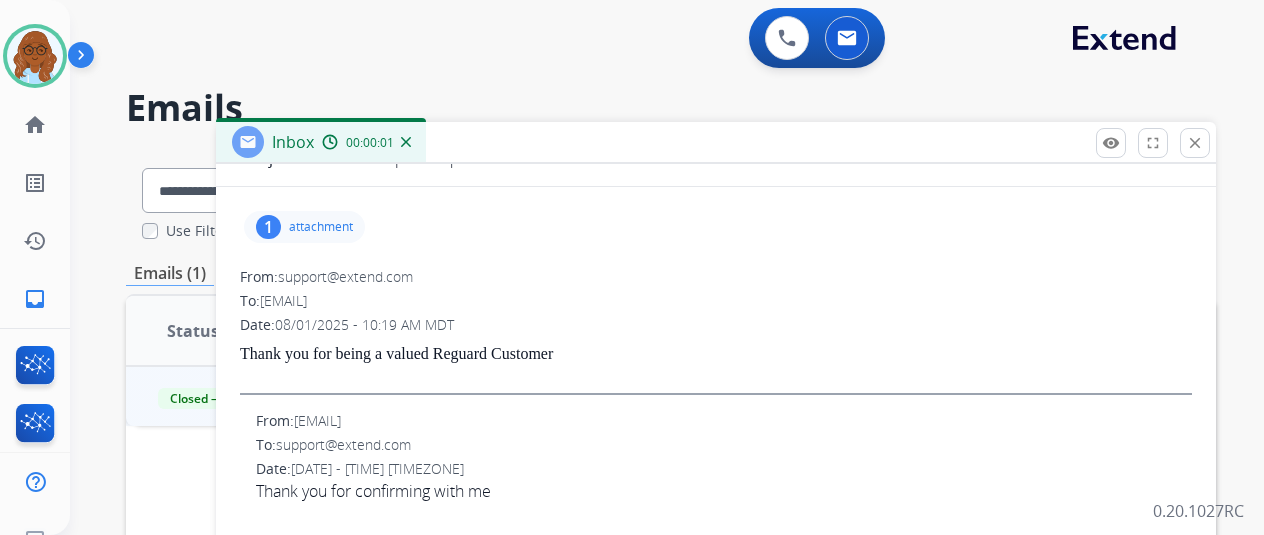 scroll, scrollTop: 100, scrollLeft: 0, axis: vertical 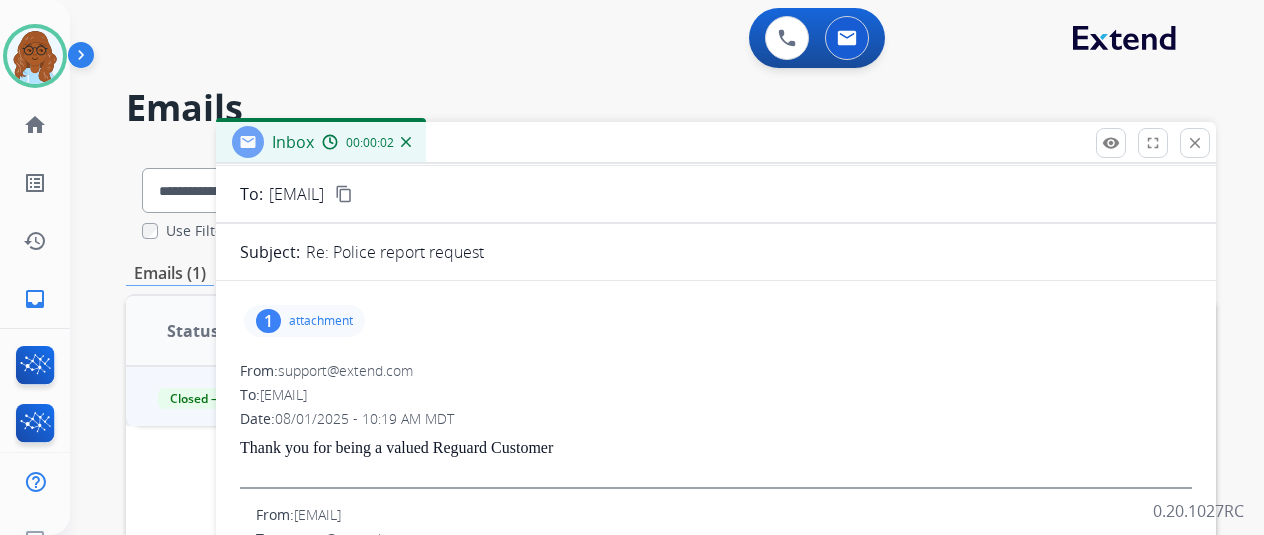 click on "1" at bounding box center (268, 321) 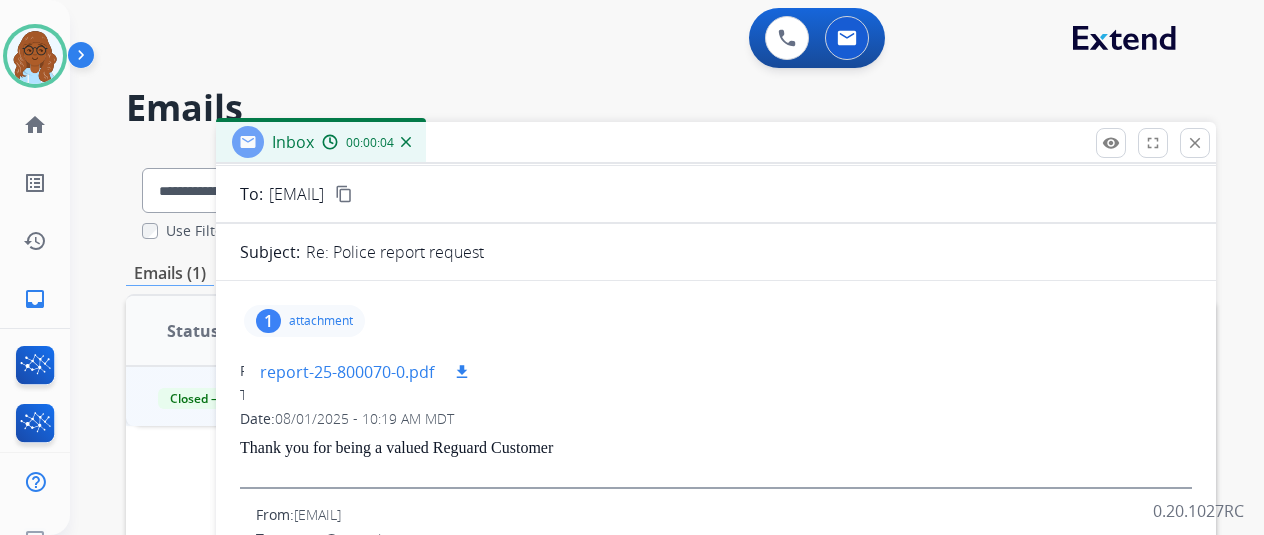 click on "download" at bounding box center [462, 372] 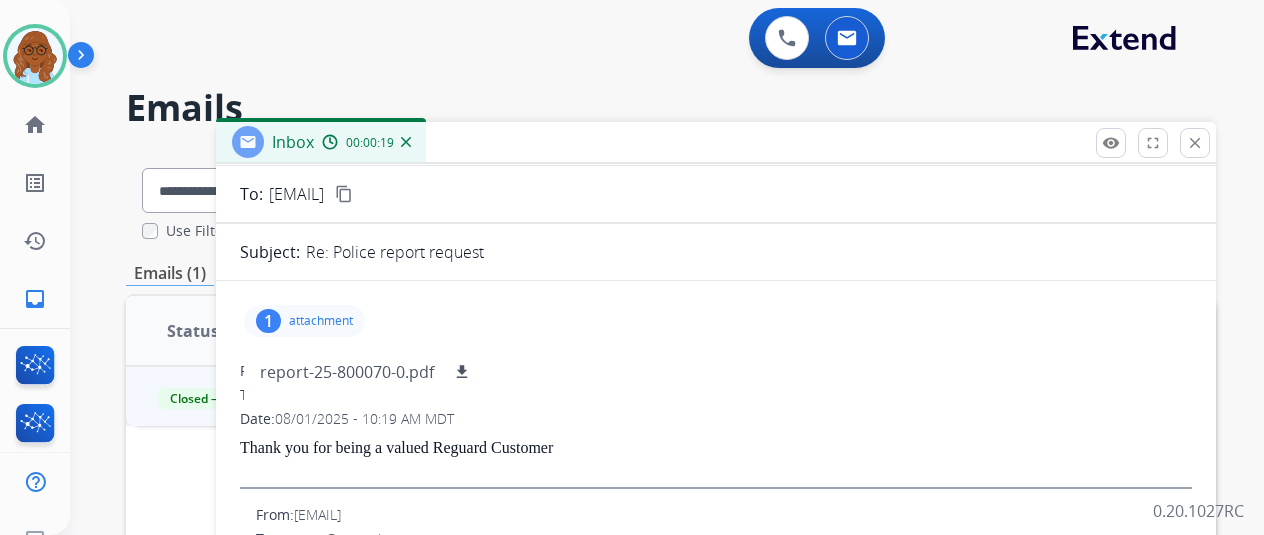 drag, startPoint x: 564, startPoint y: 87, endPoint x: 556, endPoint y: 69, distance: 19.697716 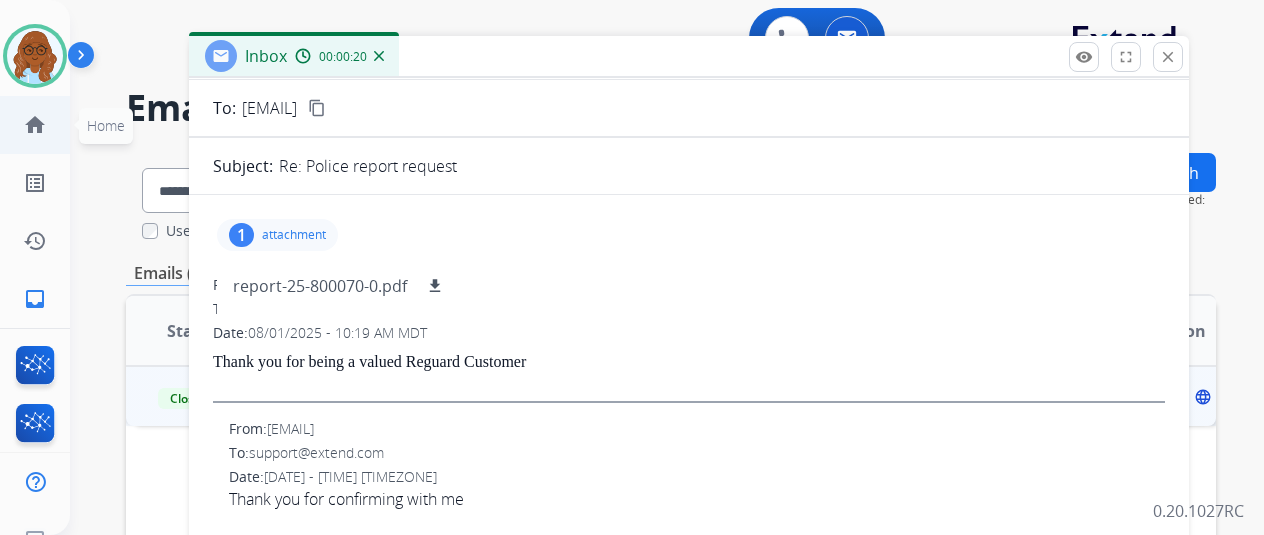 click on "home  Home" 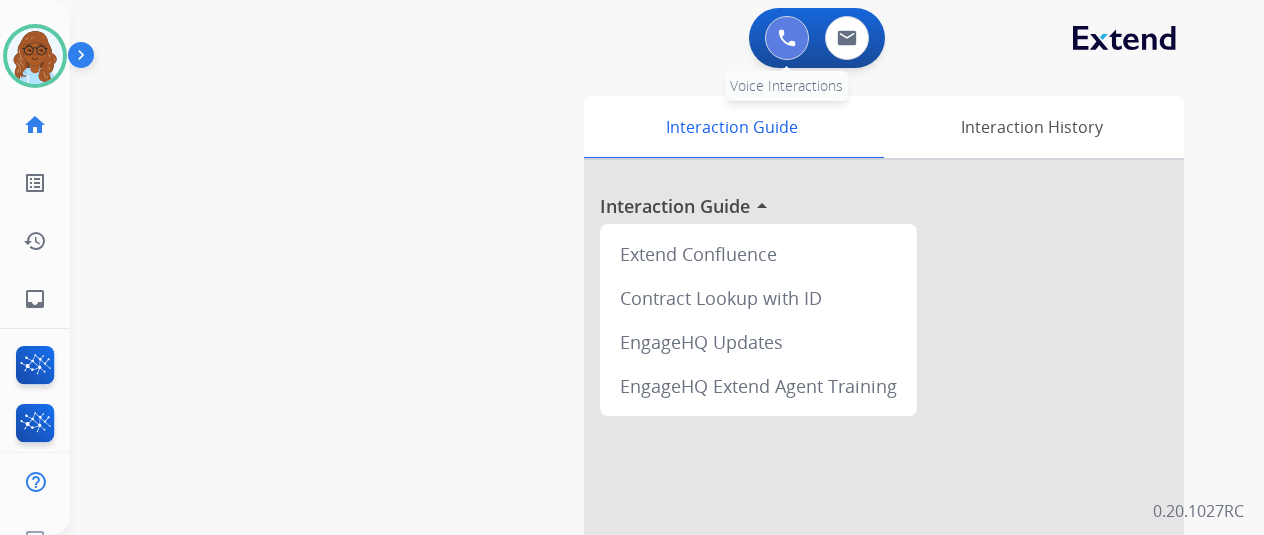 click at bounding box center (787, 38) 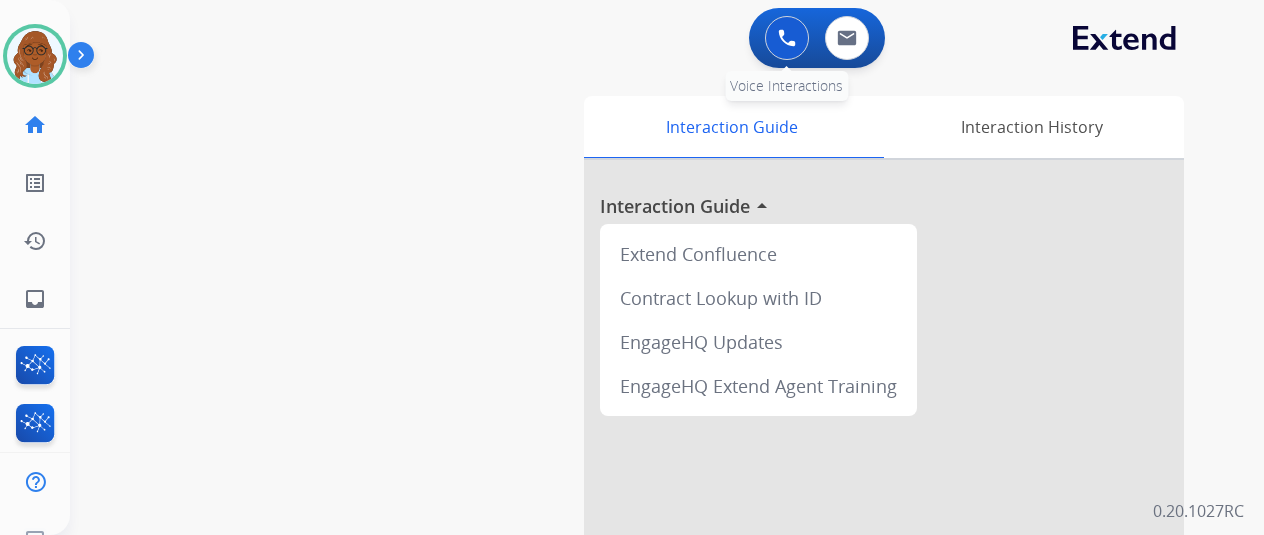click at bounding box center [787, 38] 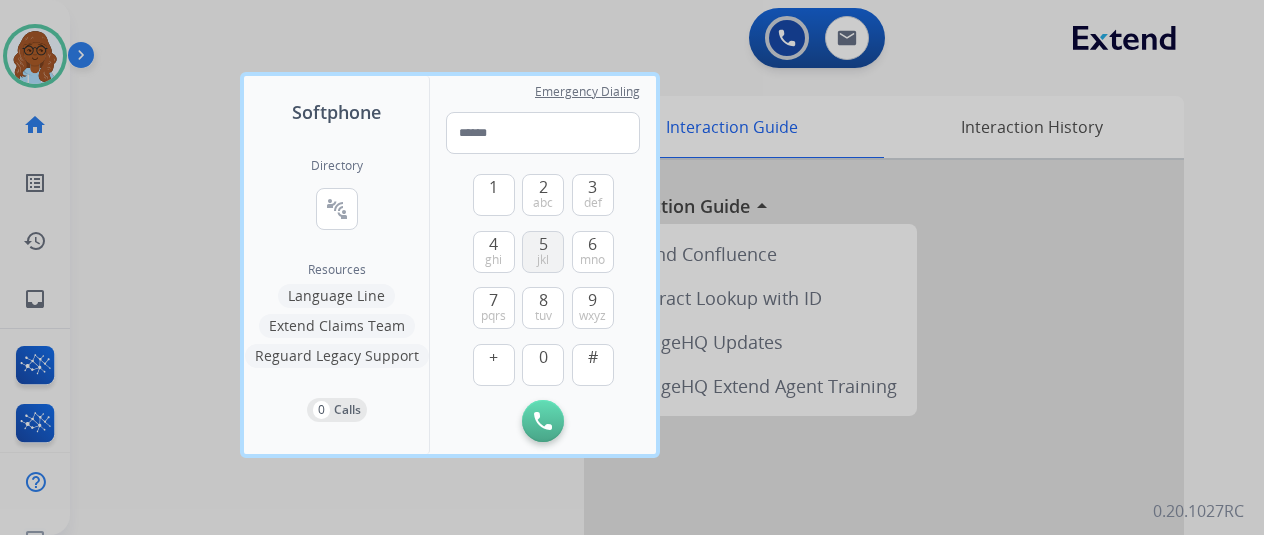 click on "5 jkl" at bounding box center (543, 252) 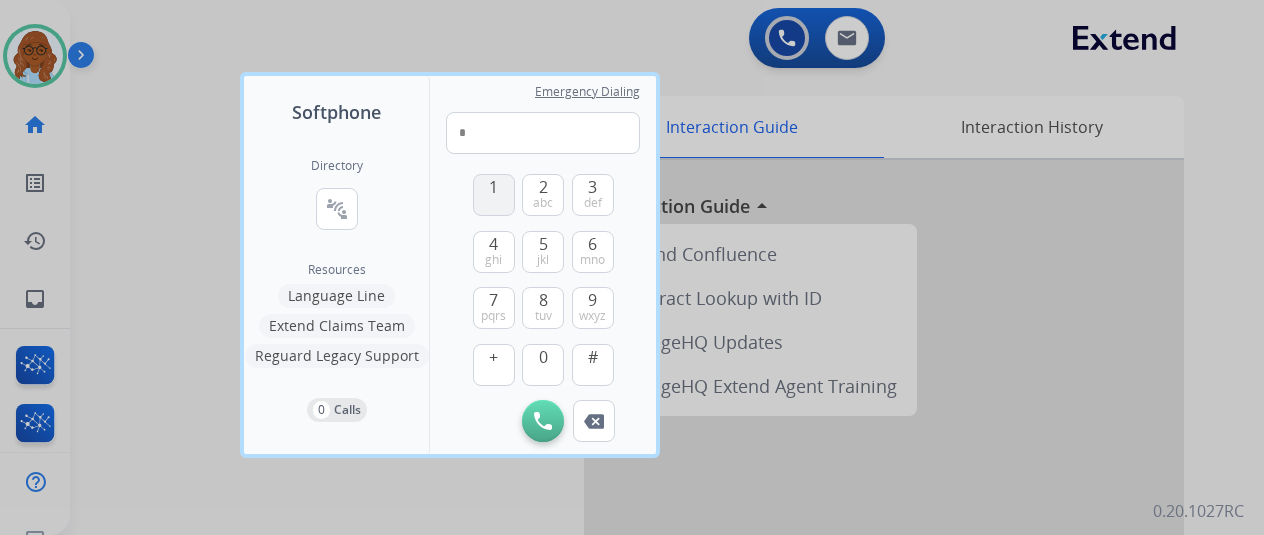 click on "1" at bounding box center (494, 195) 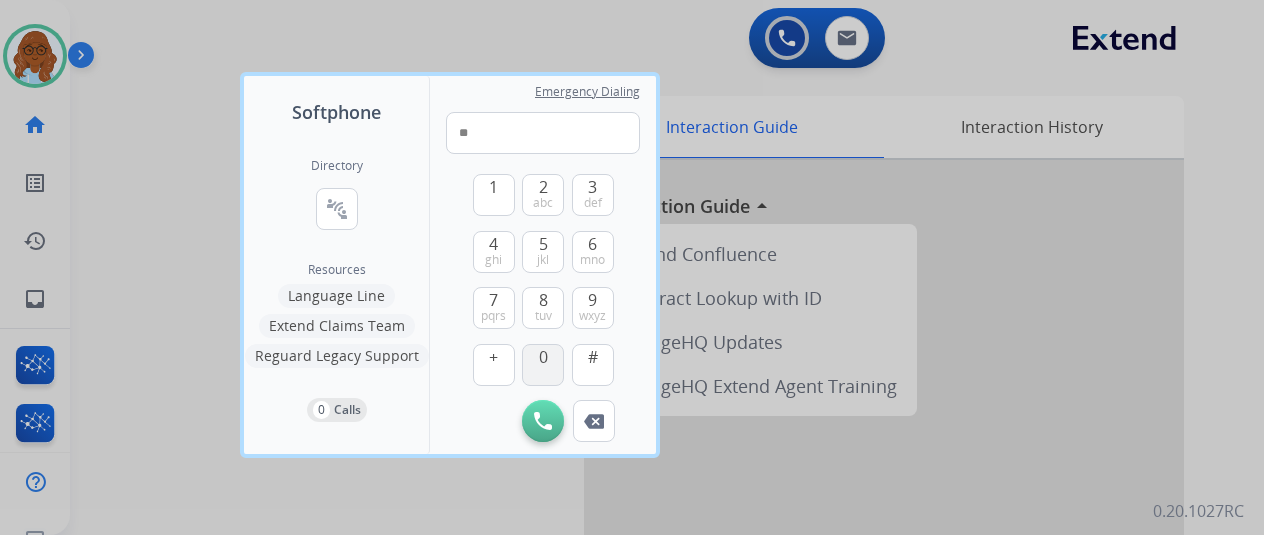 click on "0" at bounding box center [543, 365] 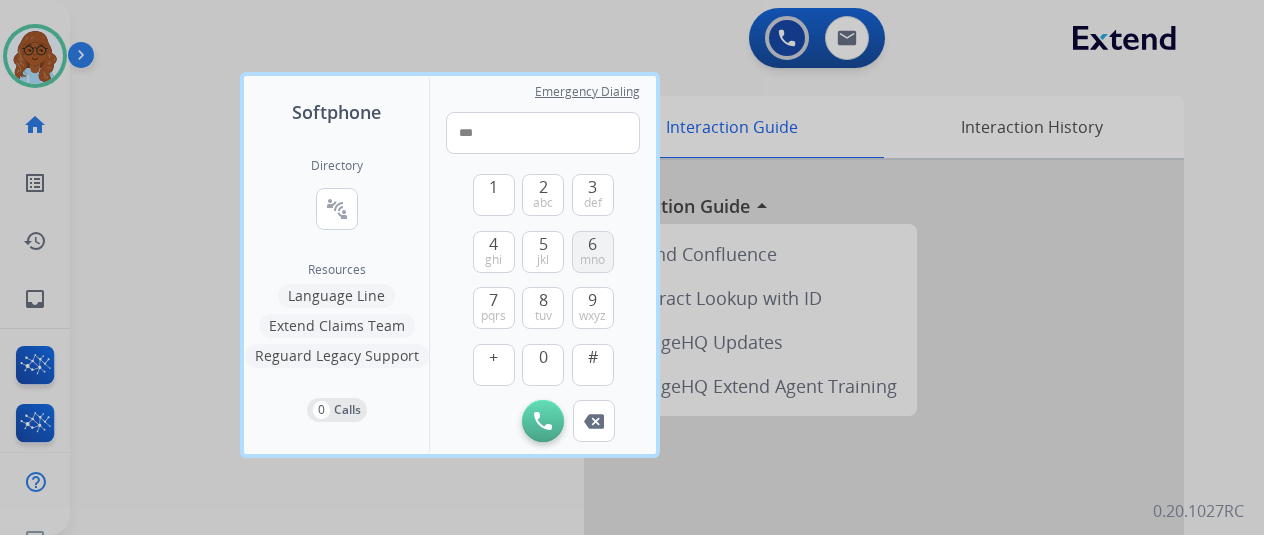 click on "mno" at bounding box center [592, 260] 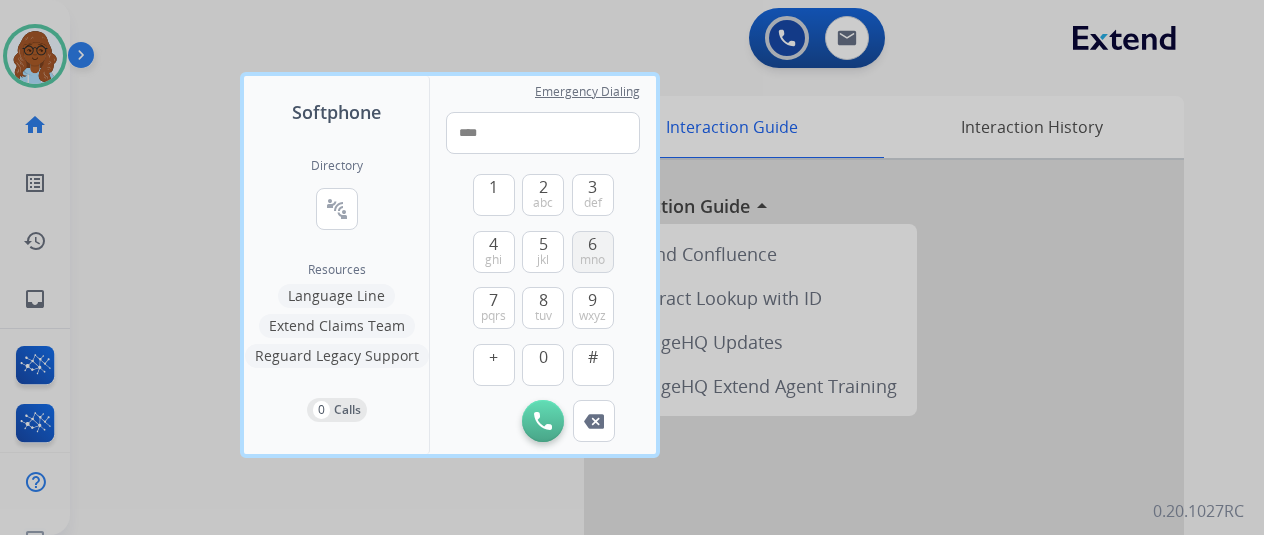 click on "mno" at bounding box center [592, 260] 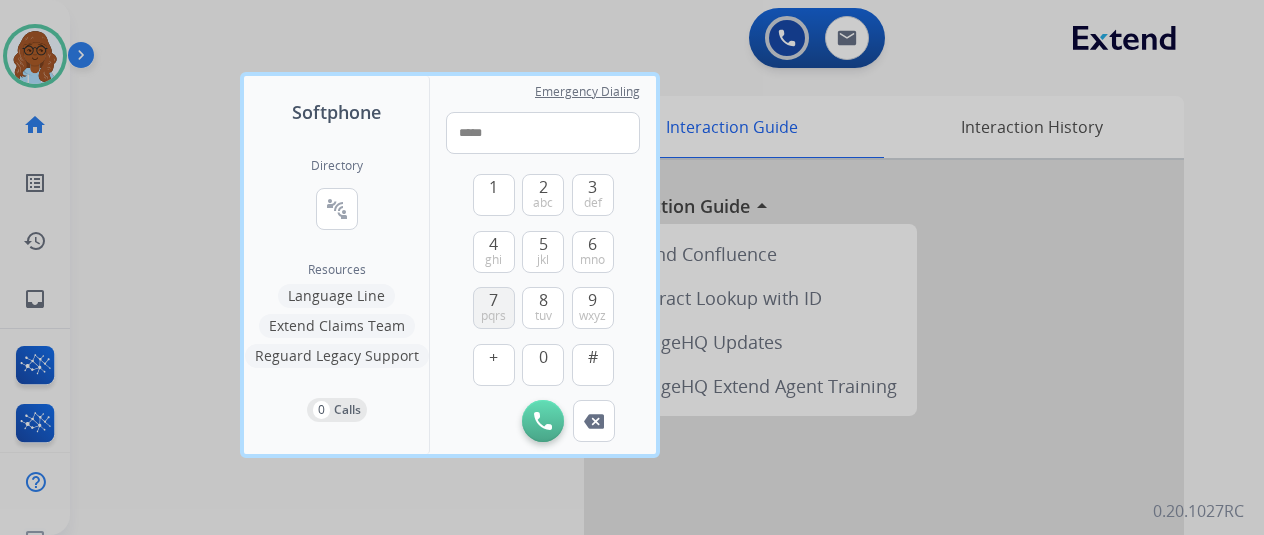 click on "pqrs" at bounding box center (493, 316) 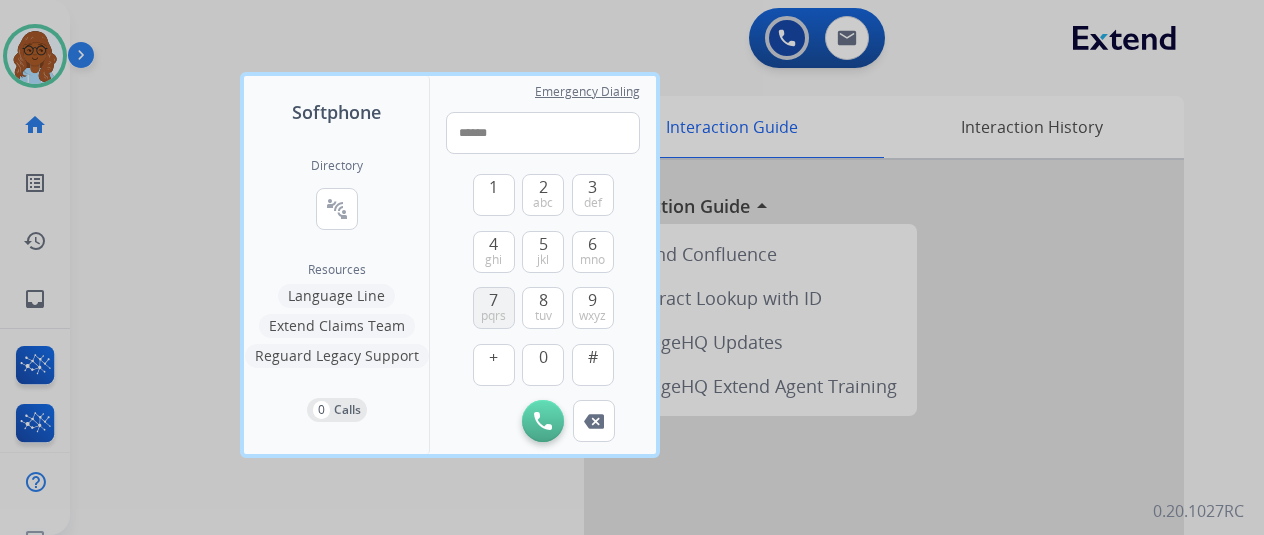 click on "7" at bounding box center (493, 300) 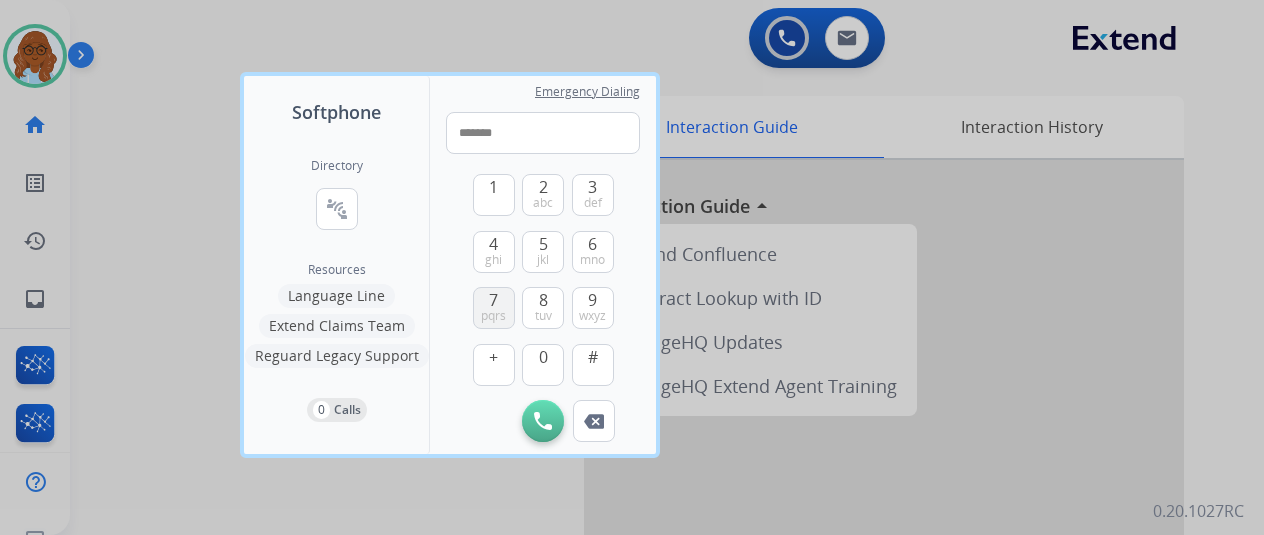 click on "7" at bounding box center (493, 300) 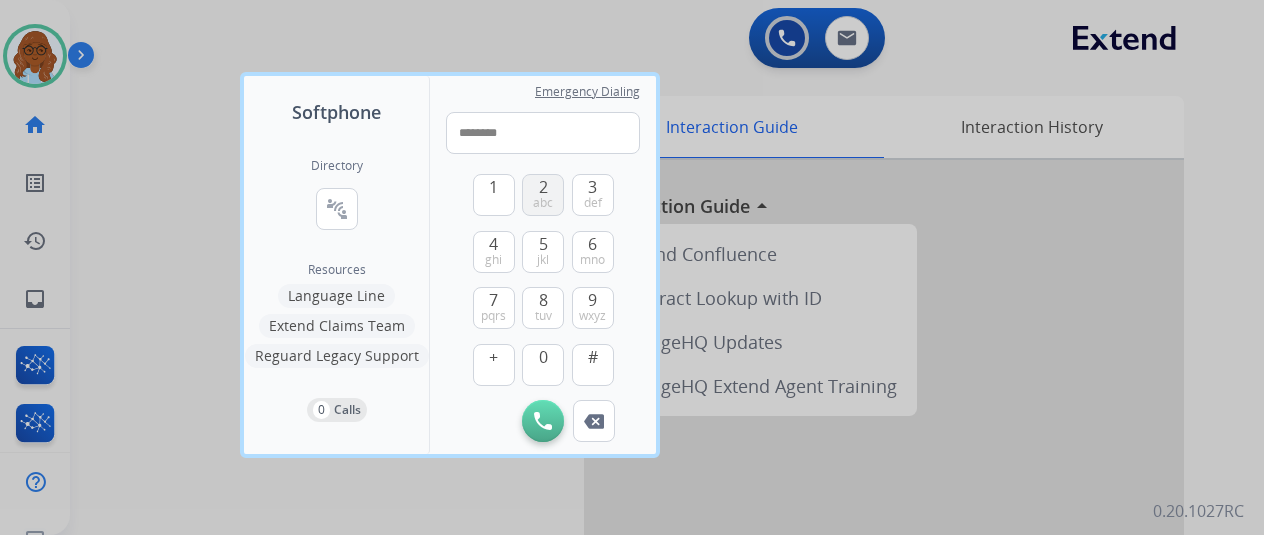 click on "abc" at bounding box center (543, 203) 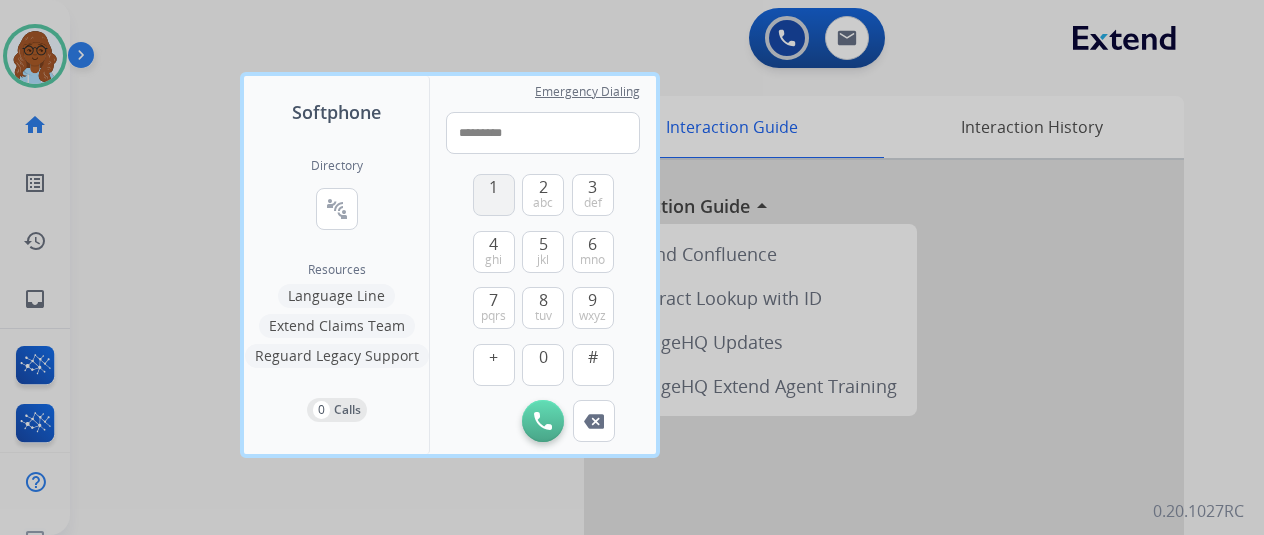 click on "1" at bounding box center (494, 195) 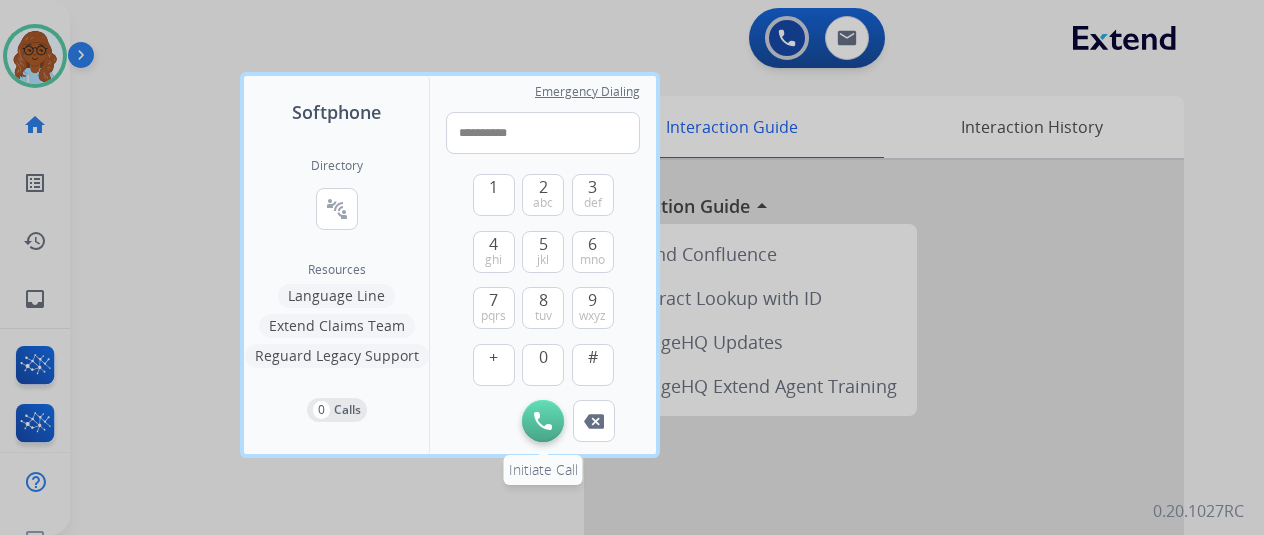 click at bounding box center [543, 421] 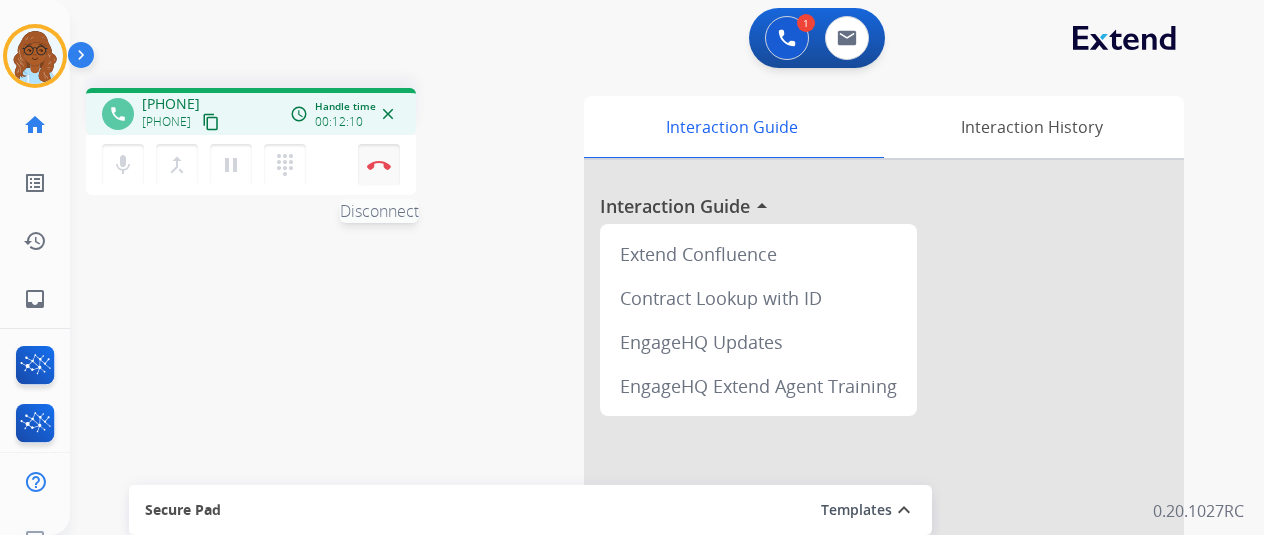 click at bounding box center (379, 165) 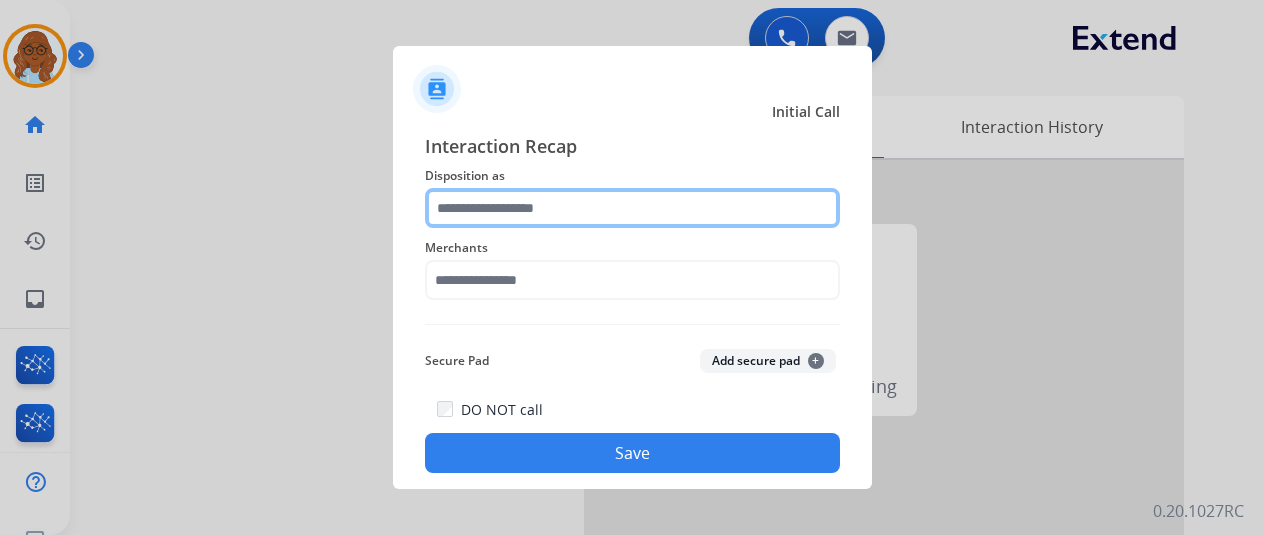 click 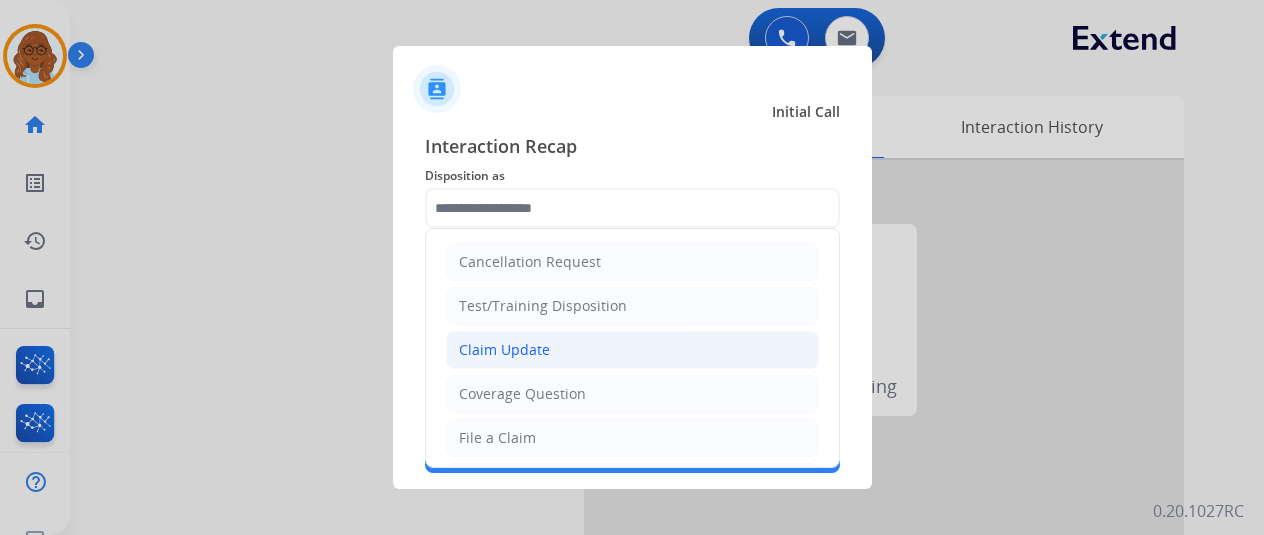 click on "Claim Update" 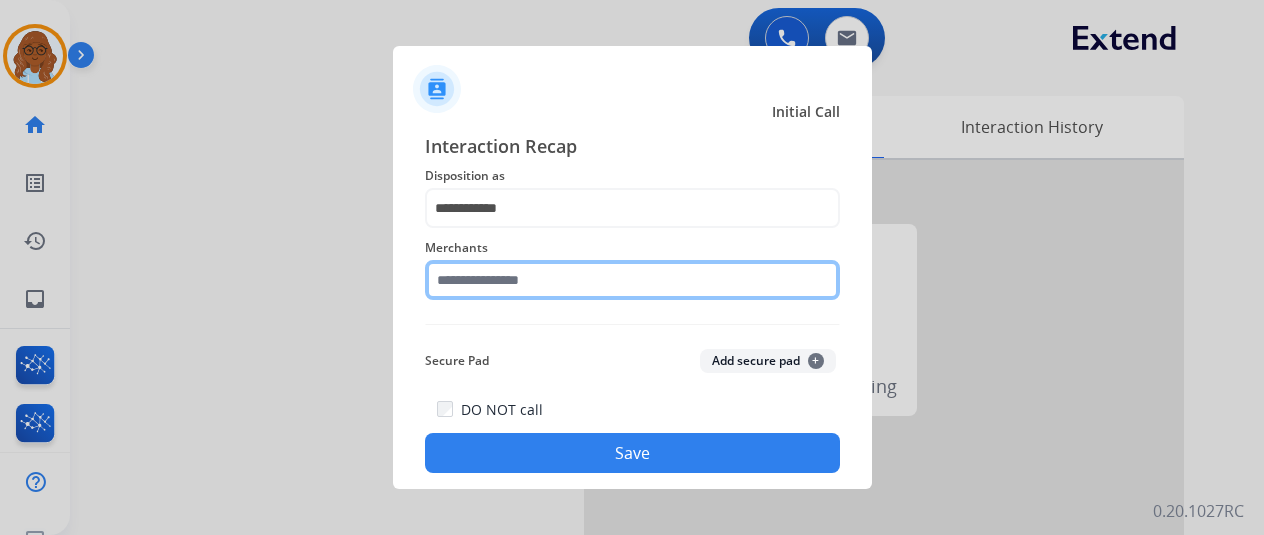 click 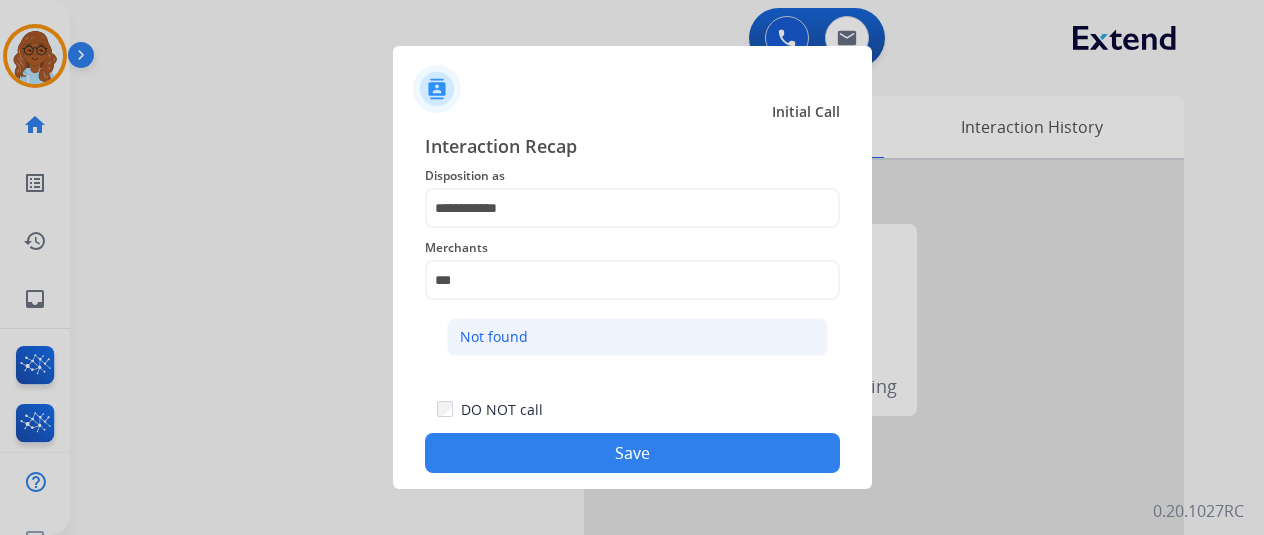 click on "Not found" 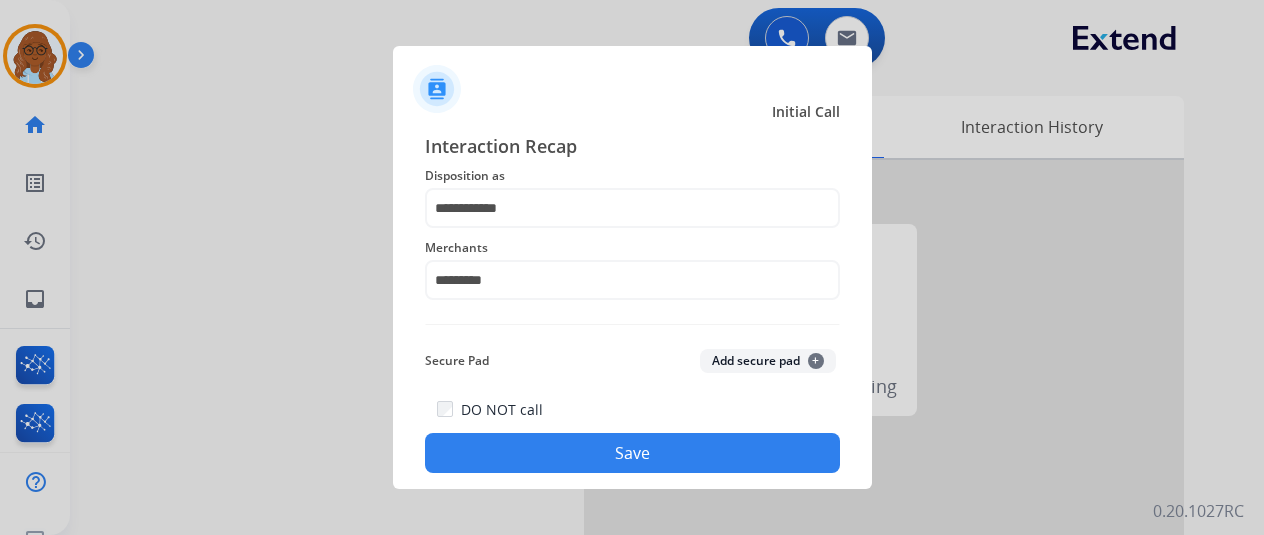 click on "Save" 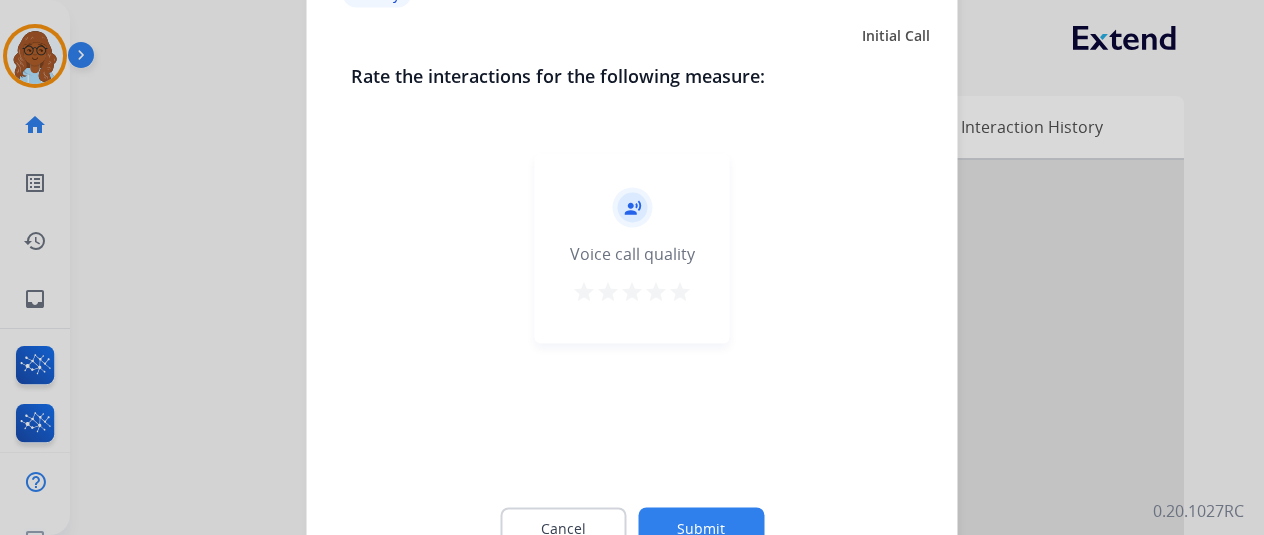 click on "star" at bounding box center (680, 291) 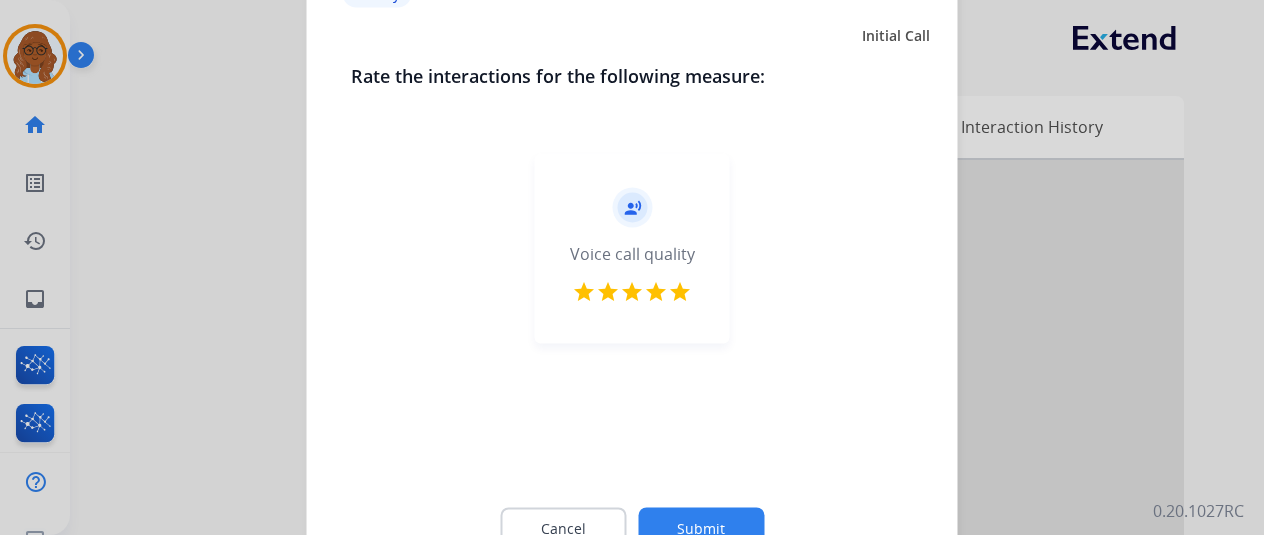 click on "Submit" 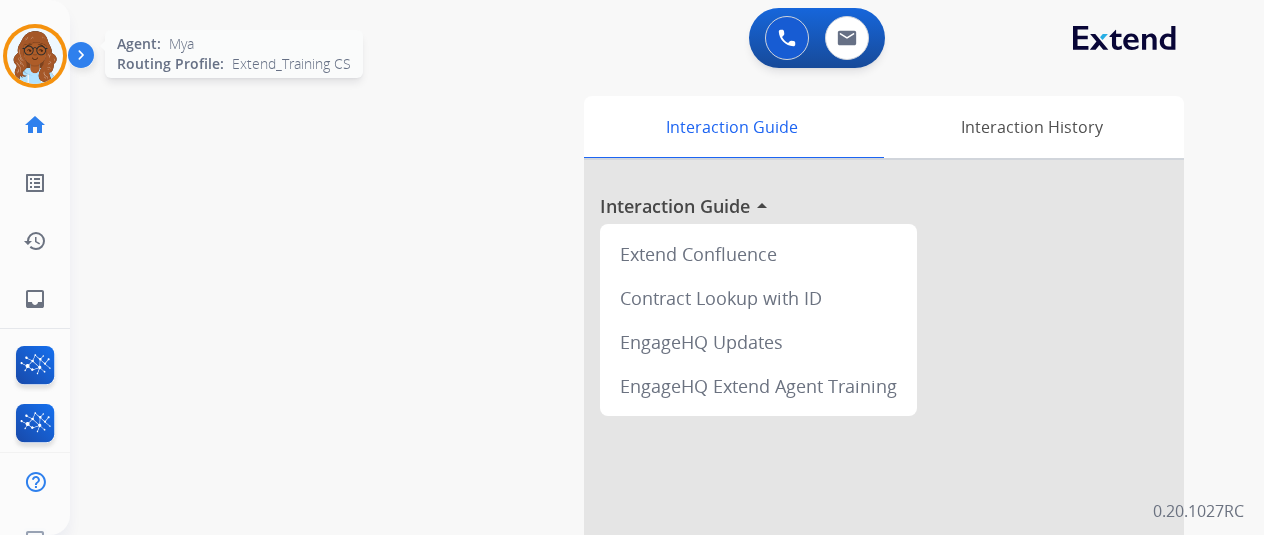 drag, startPoint x: 30, startPoint y: 21, endPoint x: 56, endPoint y: 42, distance: 33.42155 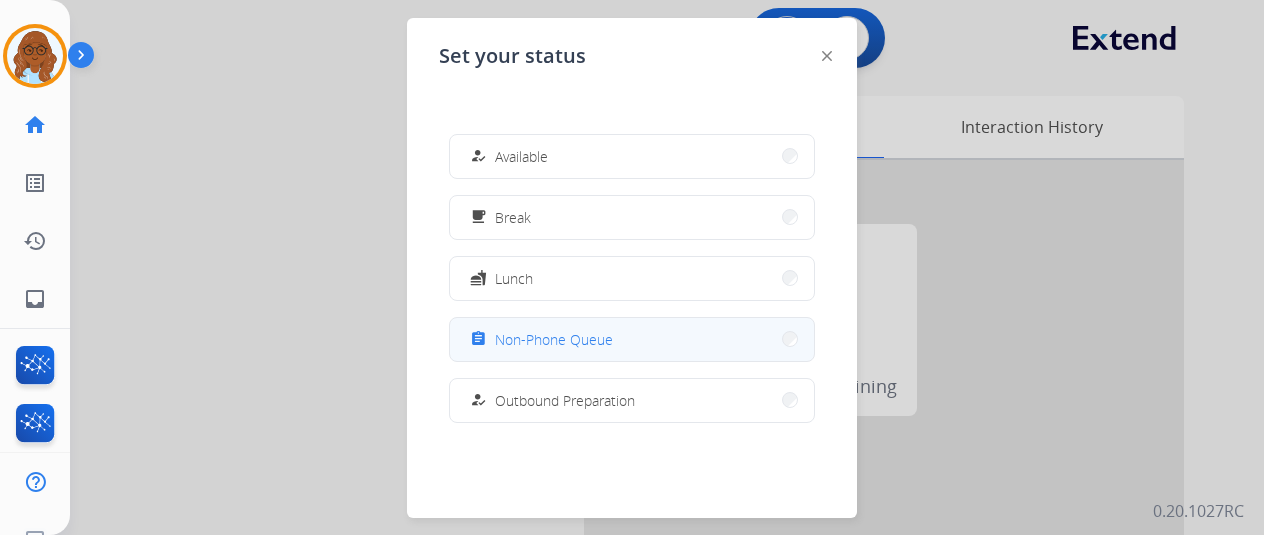 click on "Non-Phone Queue" at bounding box center (554, 339) 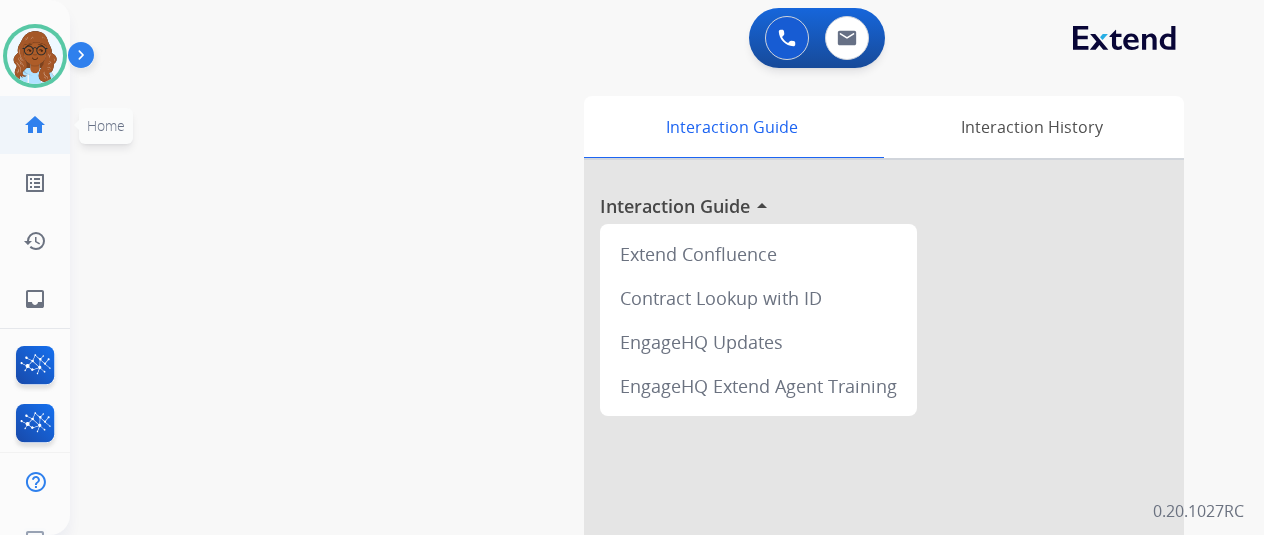 click on "home" 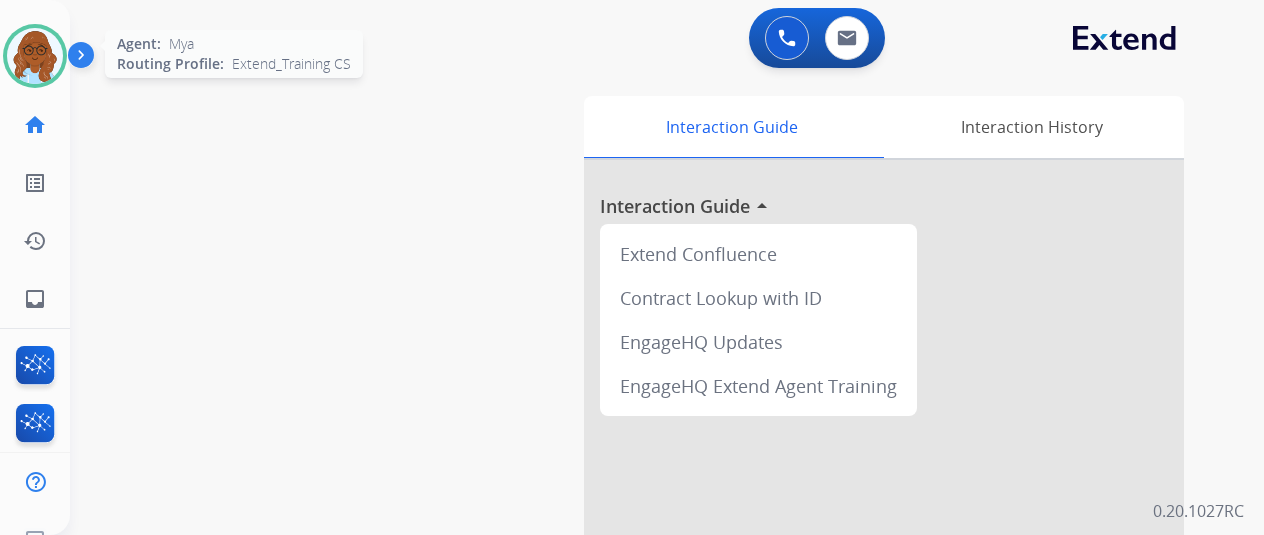 click at bounding box center [35, 56] 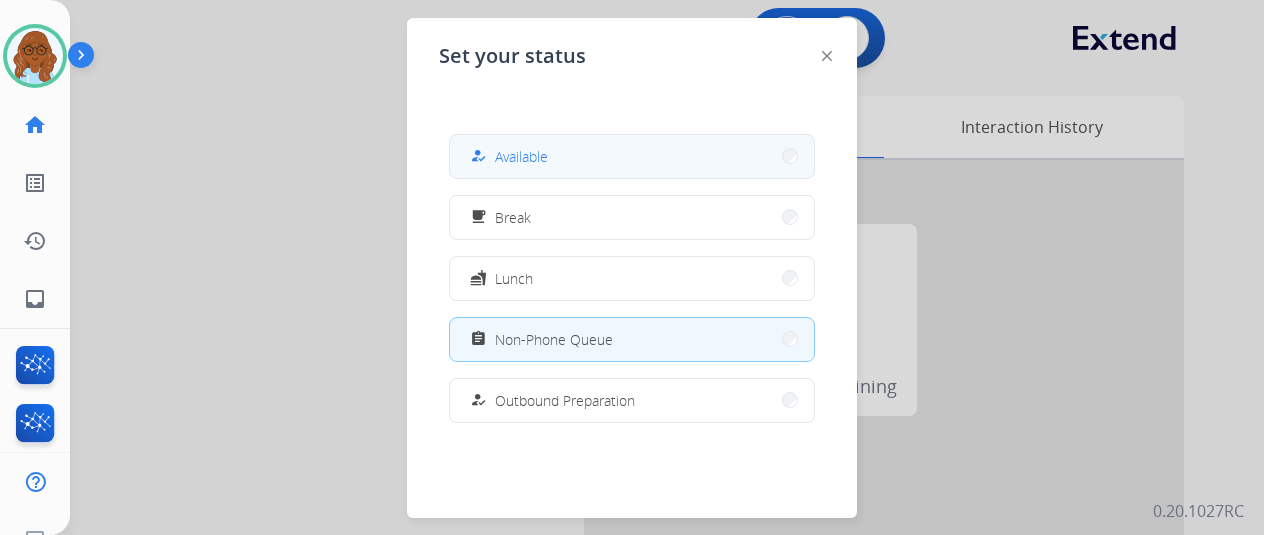 click on "how_to_reg Available" at bounding box center (632, 156) 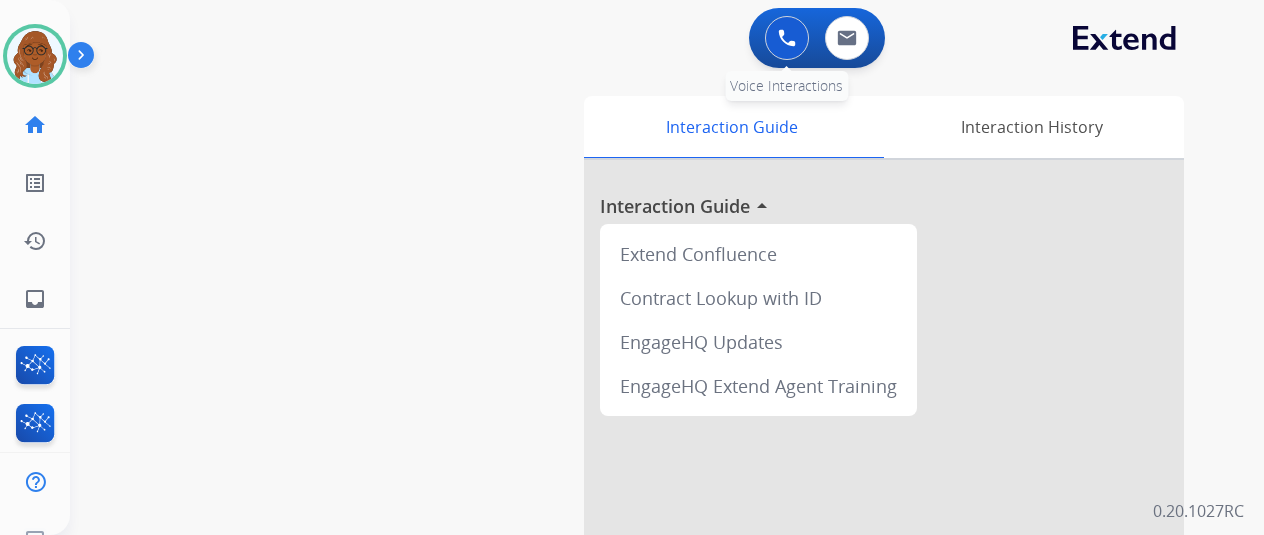 click at bounding box center (787, 38) 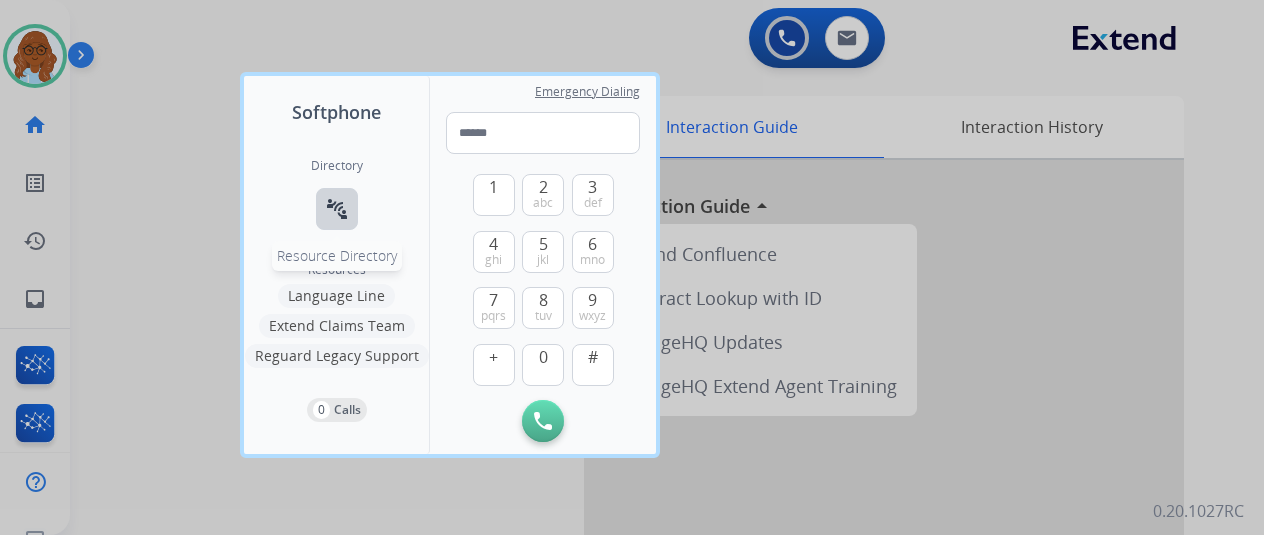 click on "connect_without_contact Resource Directory" at bounding box center [337, 209] 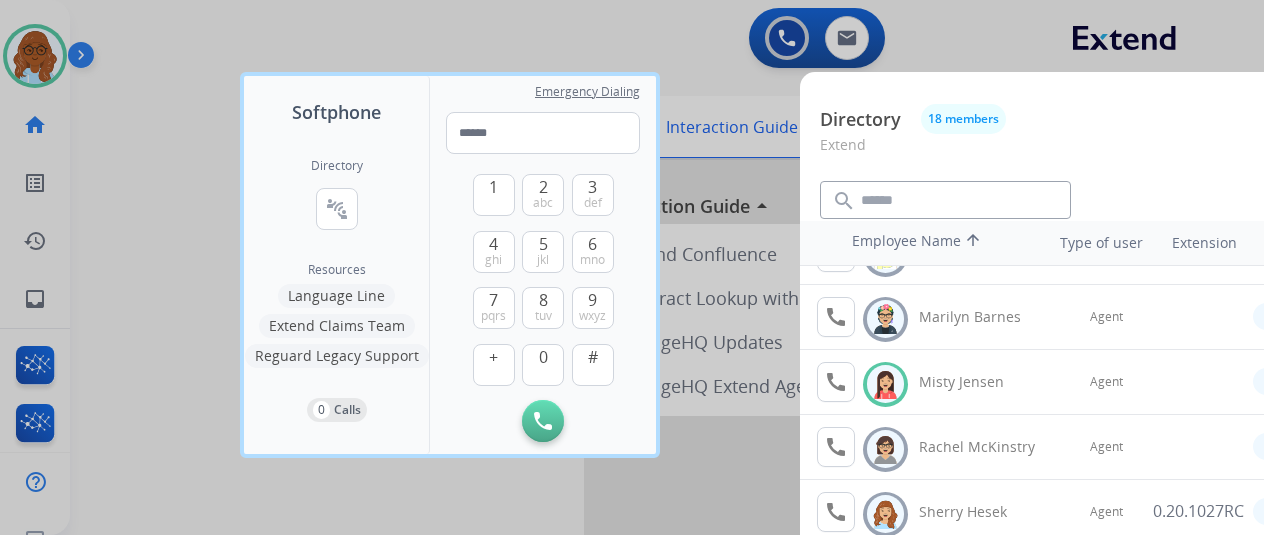 scroll, scrollTop: 756, scrollLeft: 0, axis: vertical 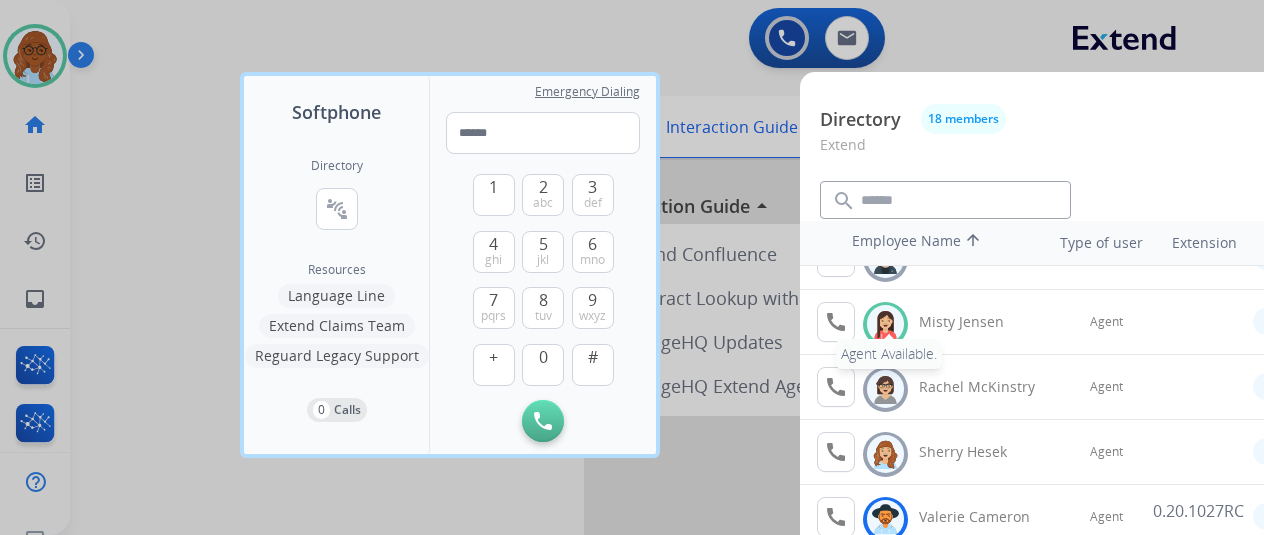 click on "call" at bounding box center [836, 322] 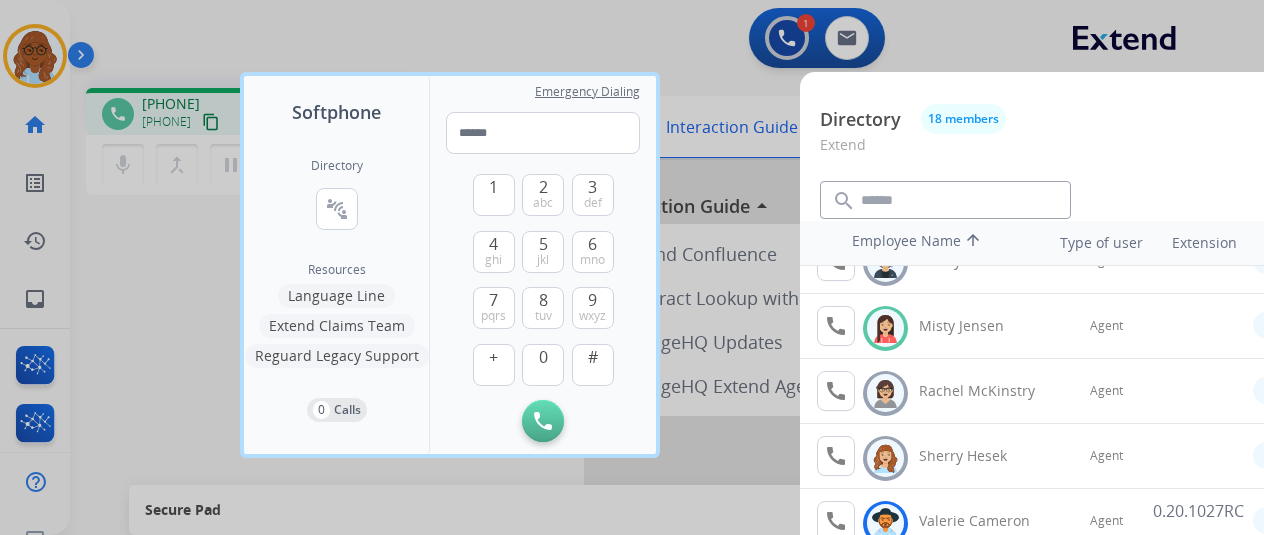 scroll, scrollTop: 756, scrollLeft: 0, axis: vertical 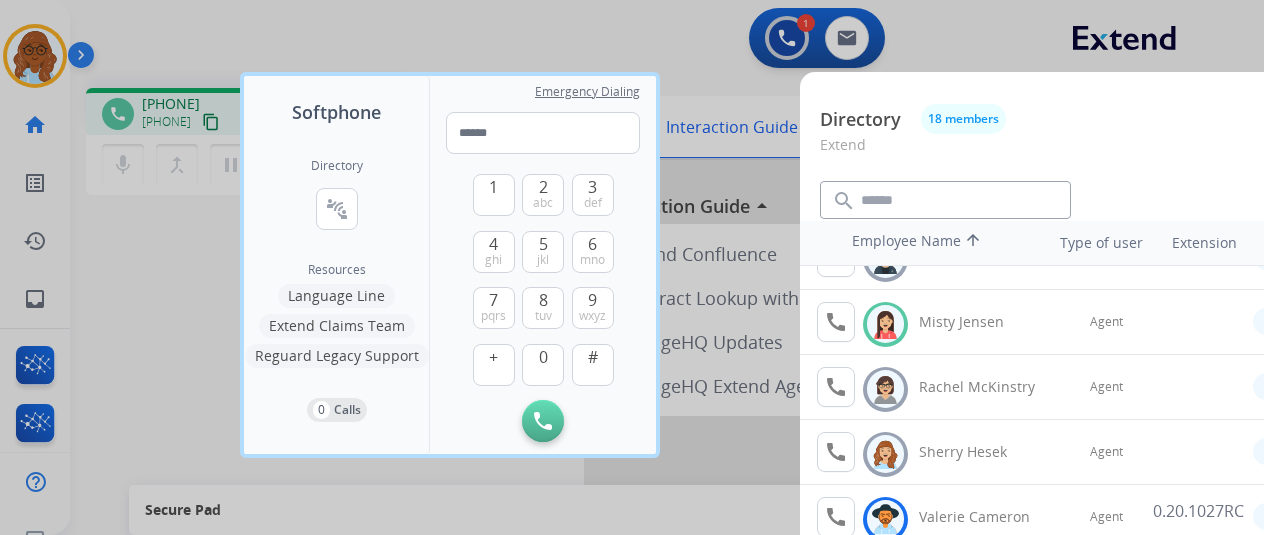 drag, startPoint x: 1182, startPoint y: 321, endPoint x: 1224, endPoint y: 329, distance: 42.755116 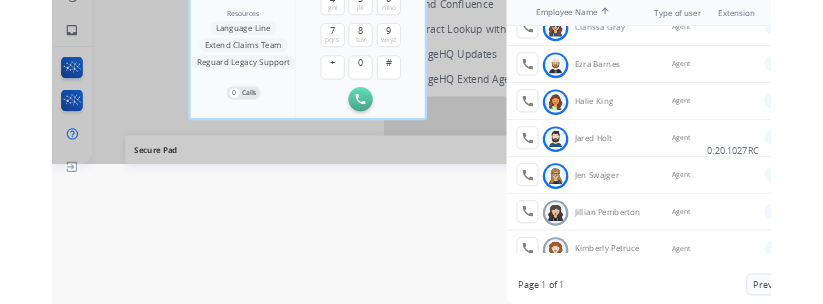 scroll, scrollTop: 0, scrollLeft: 0, axis: both 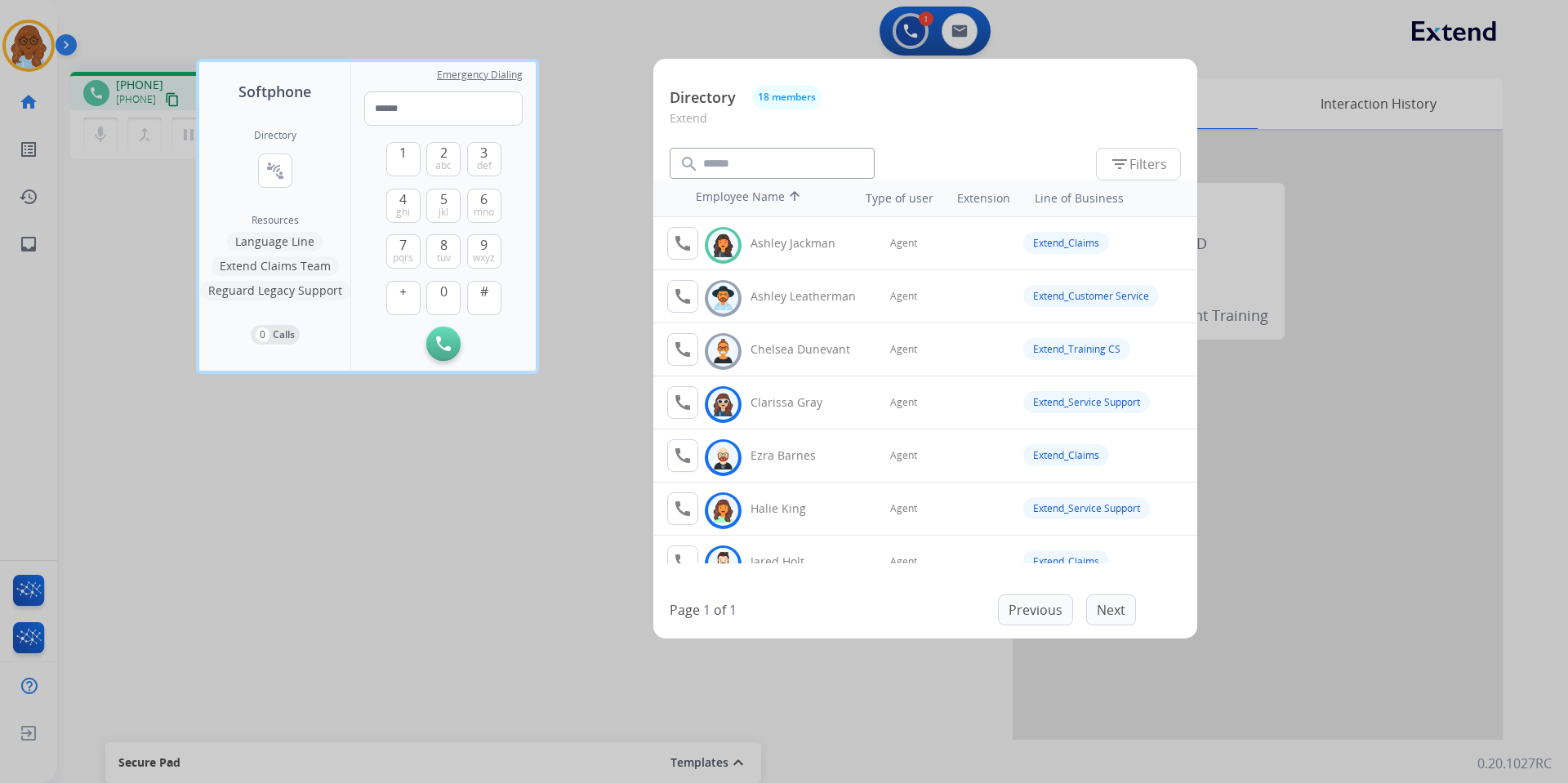click on "Previous Next" at bounding box center (1067, 610) 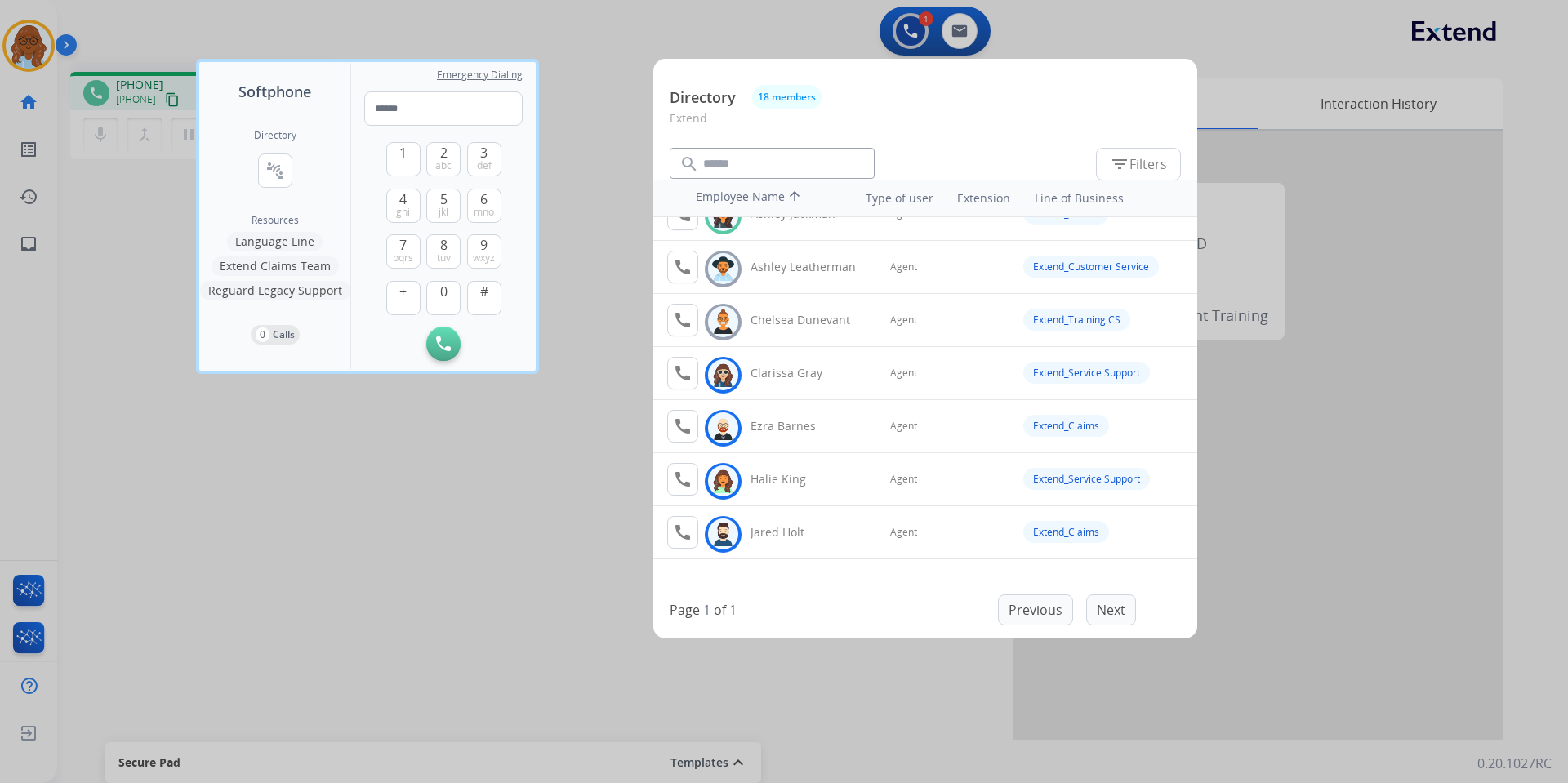 scroll, scrollTop: 0, scrollLeft: 0, axis: both 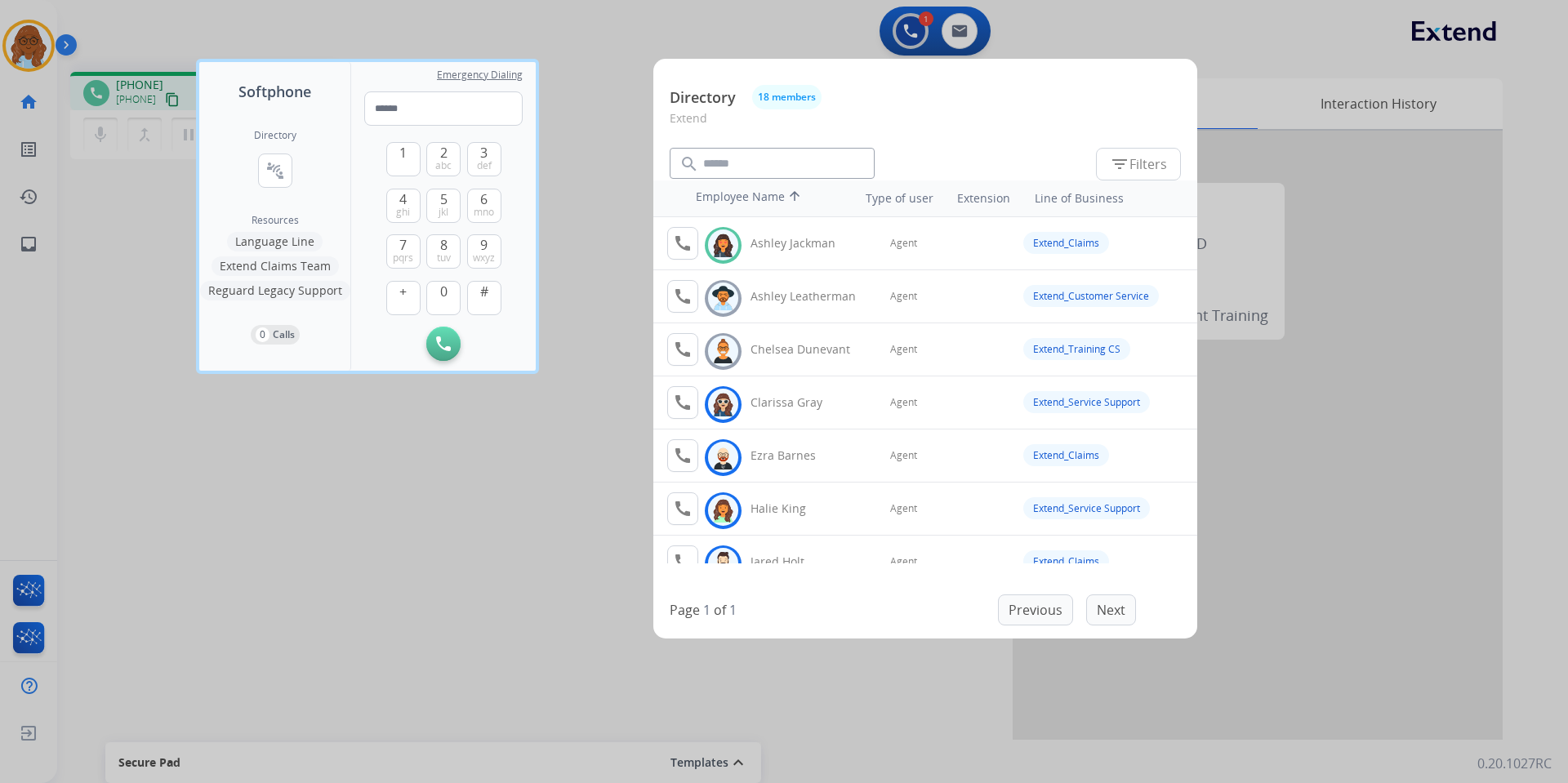 click at bounding box center [784, 391] 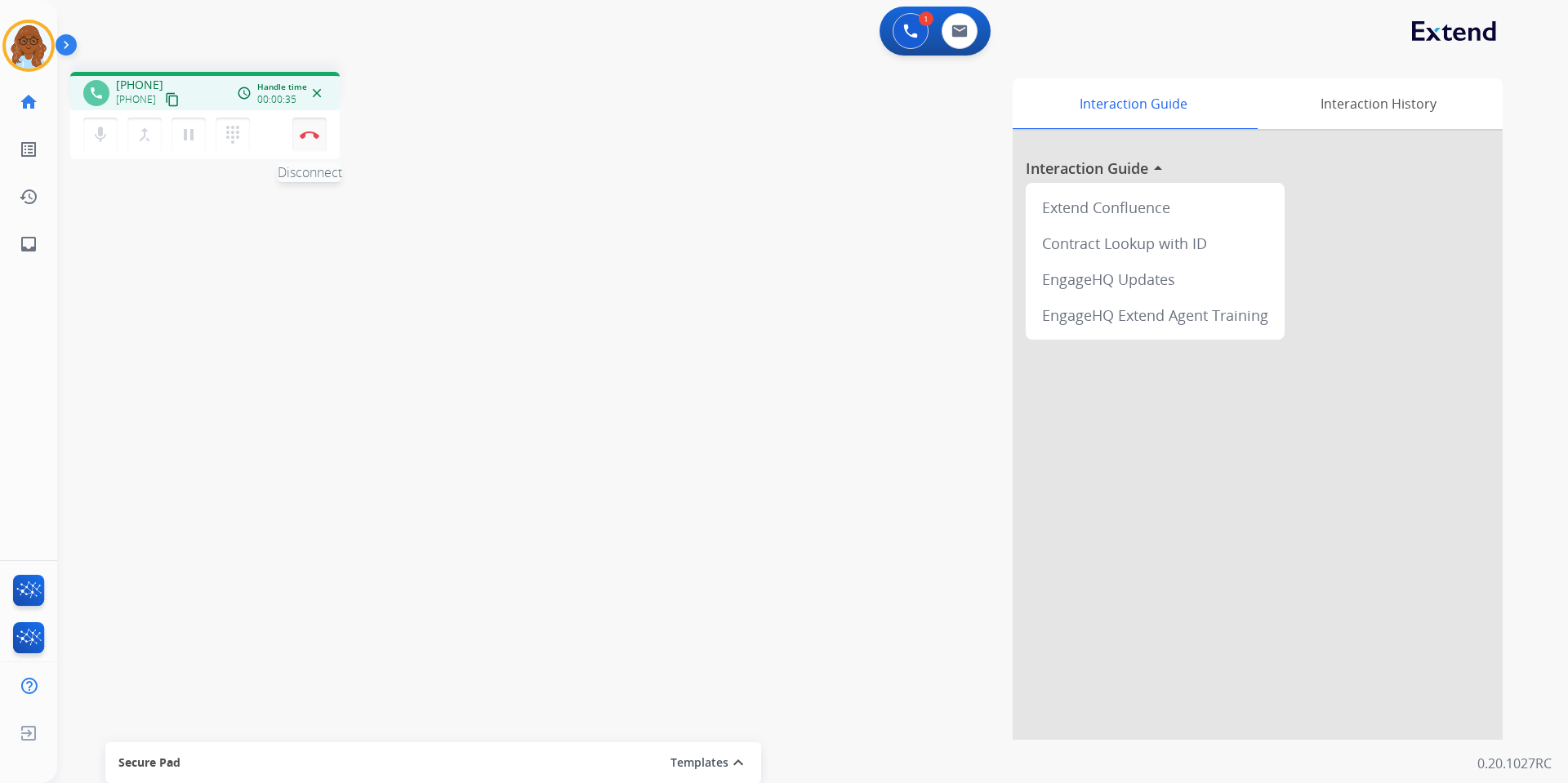 click on "Disconnect" at bounding box center (310, 135) 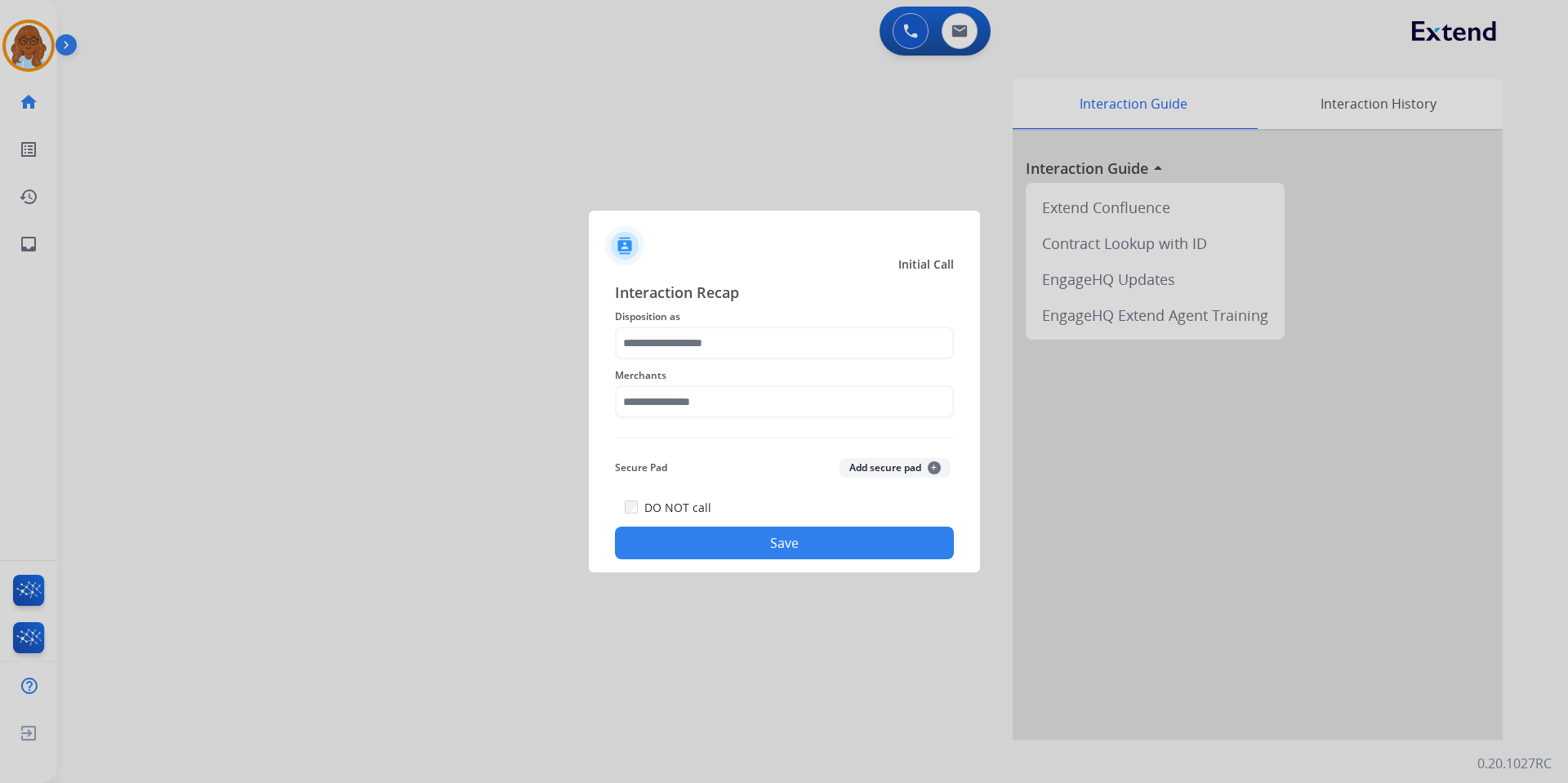 click at bounding box center [784, 391] 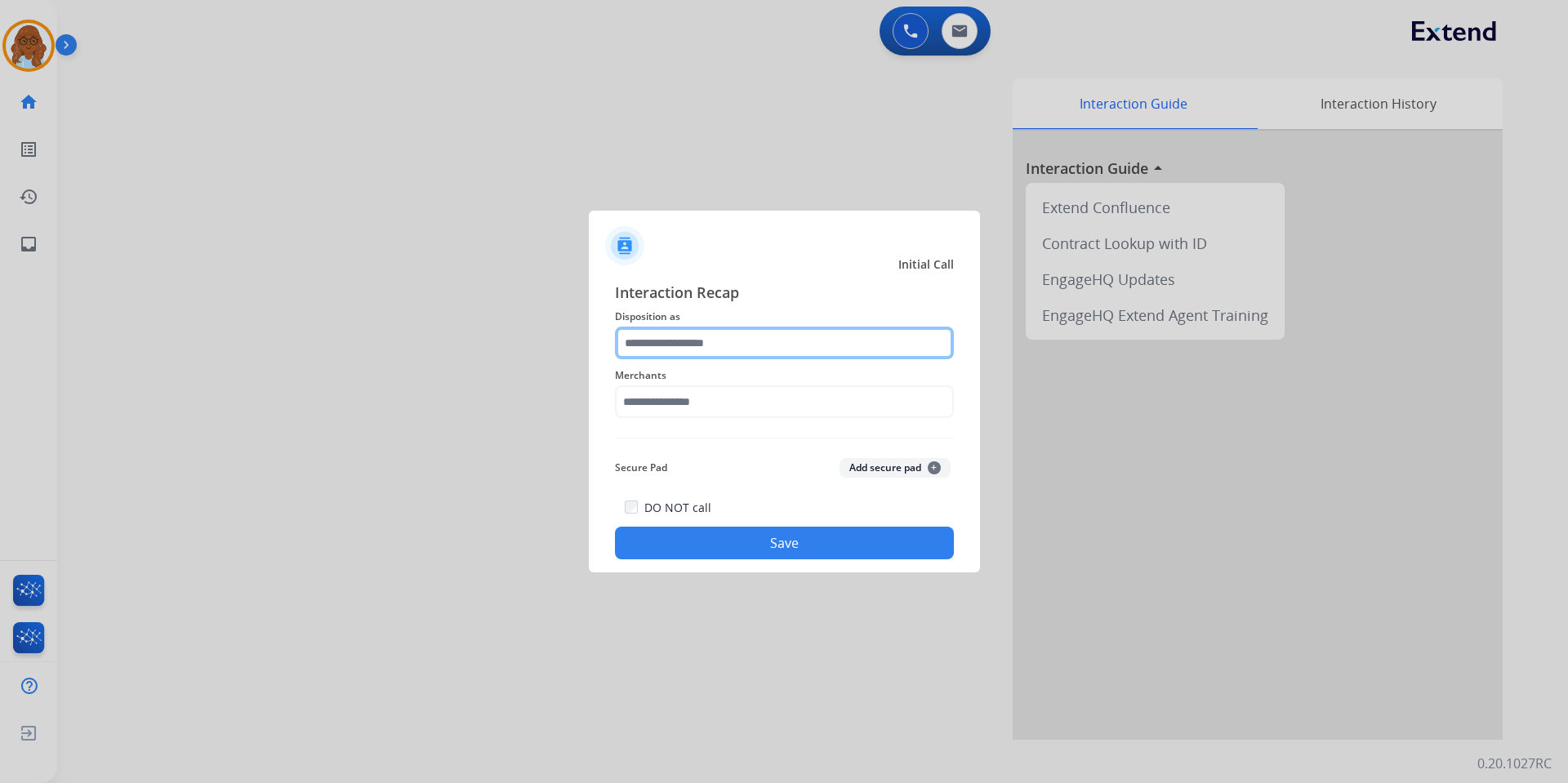 click 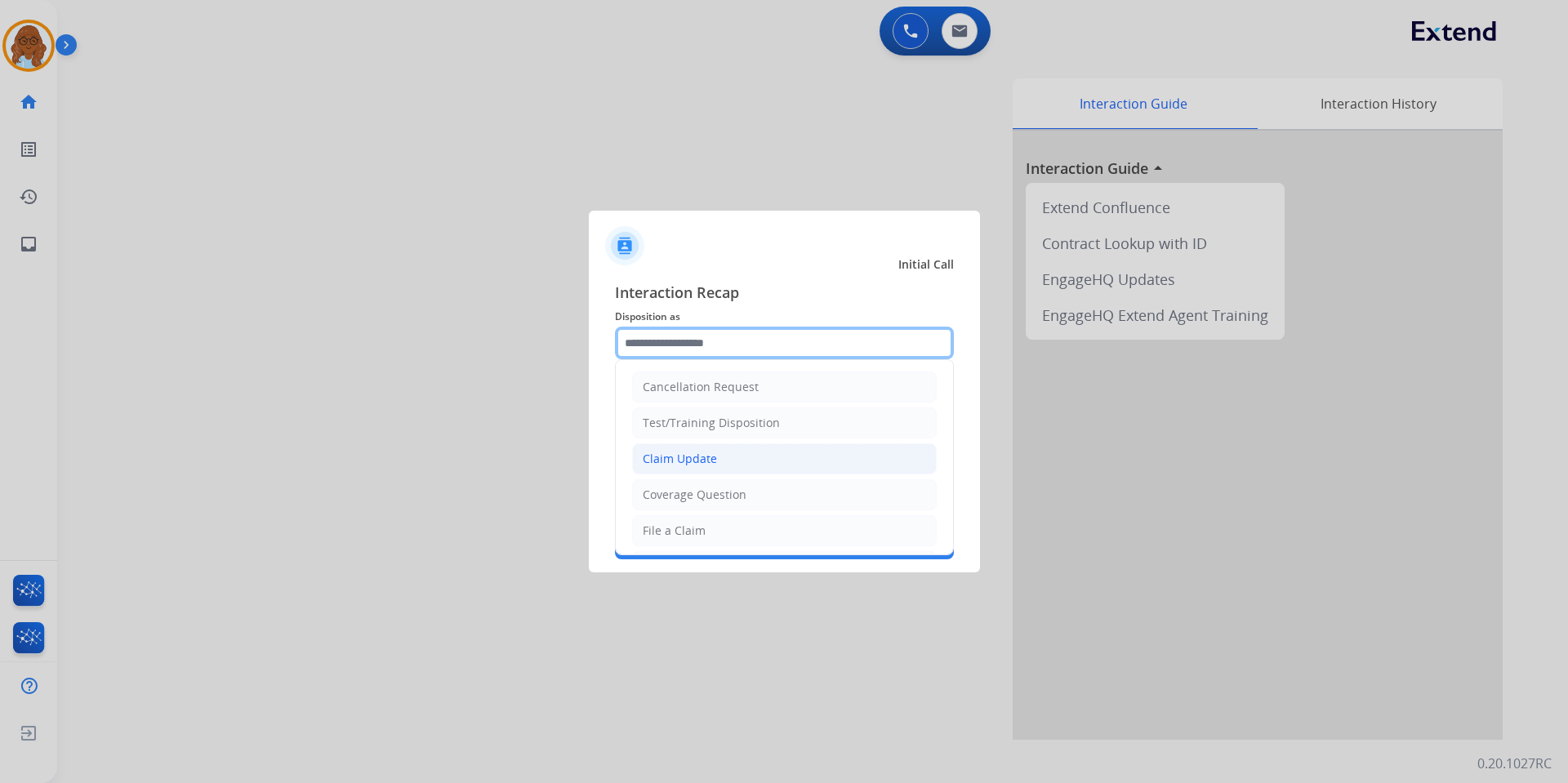 scroll, scrollTop: 327, scrollLeft: 0, axis: vertical 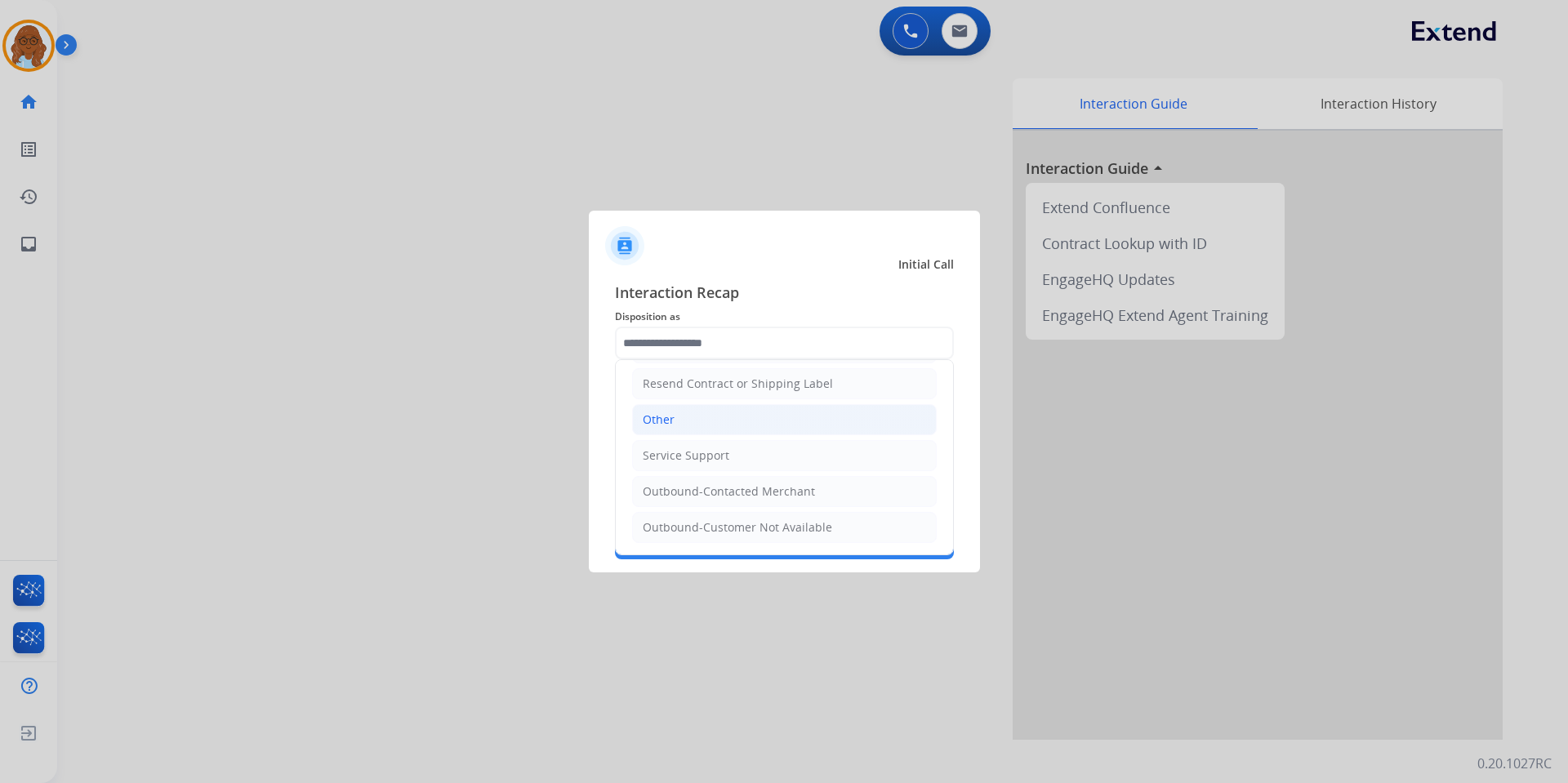 click on "Other" 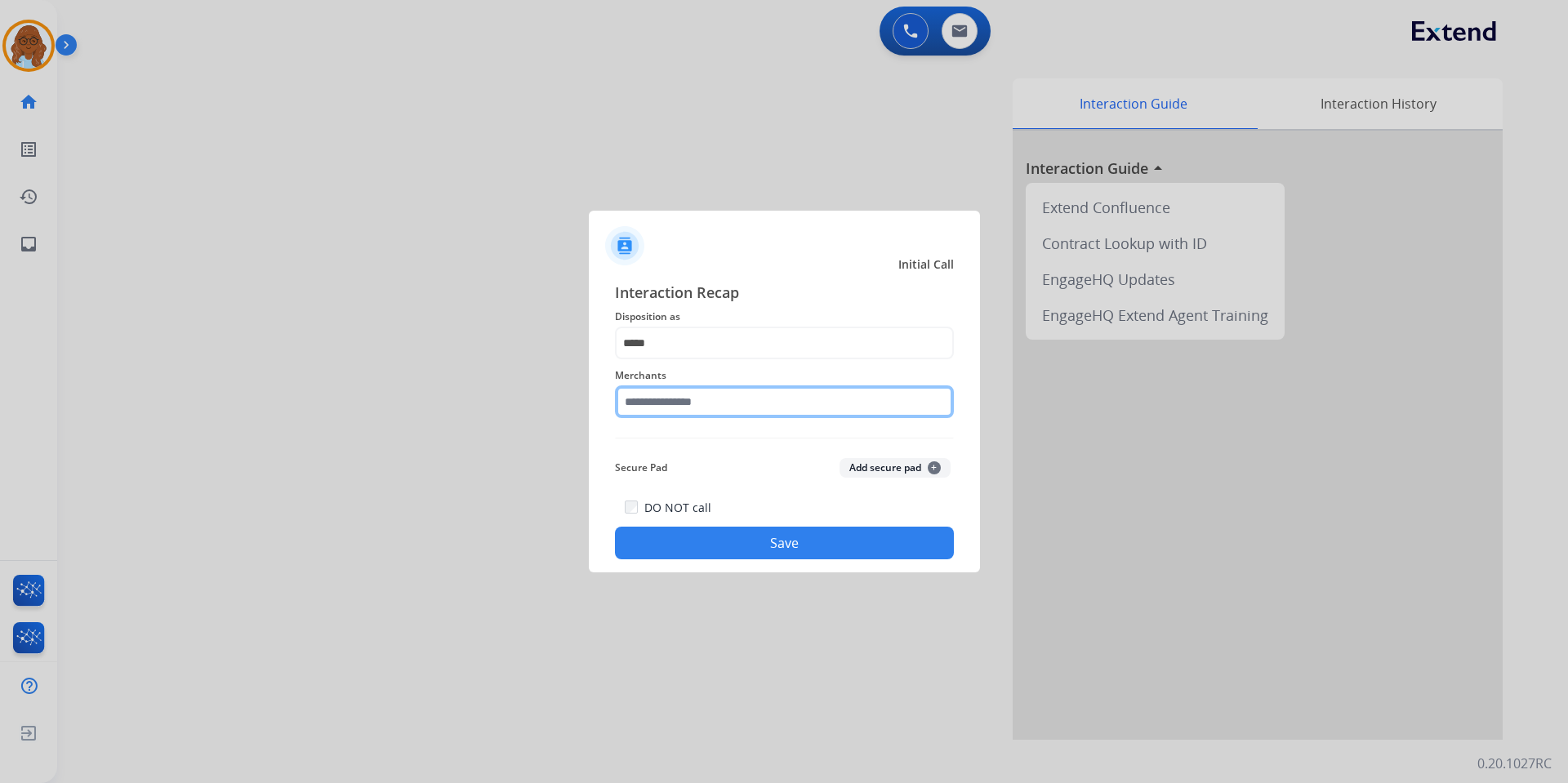 click 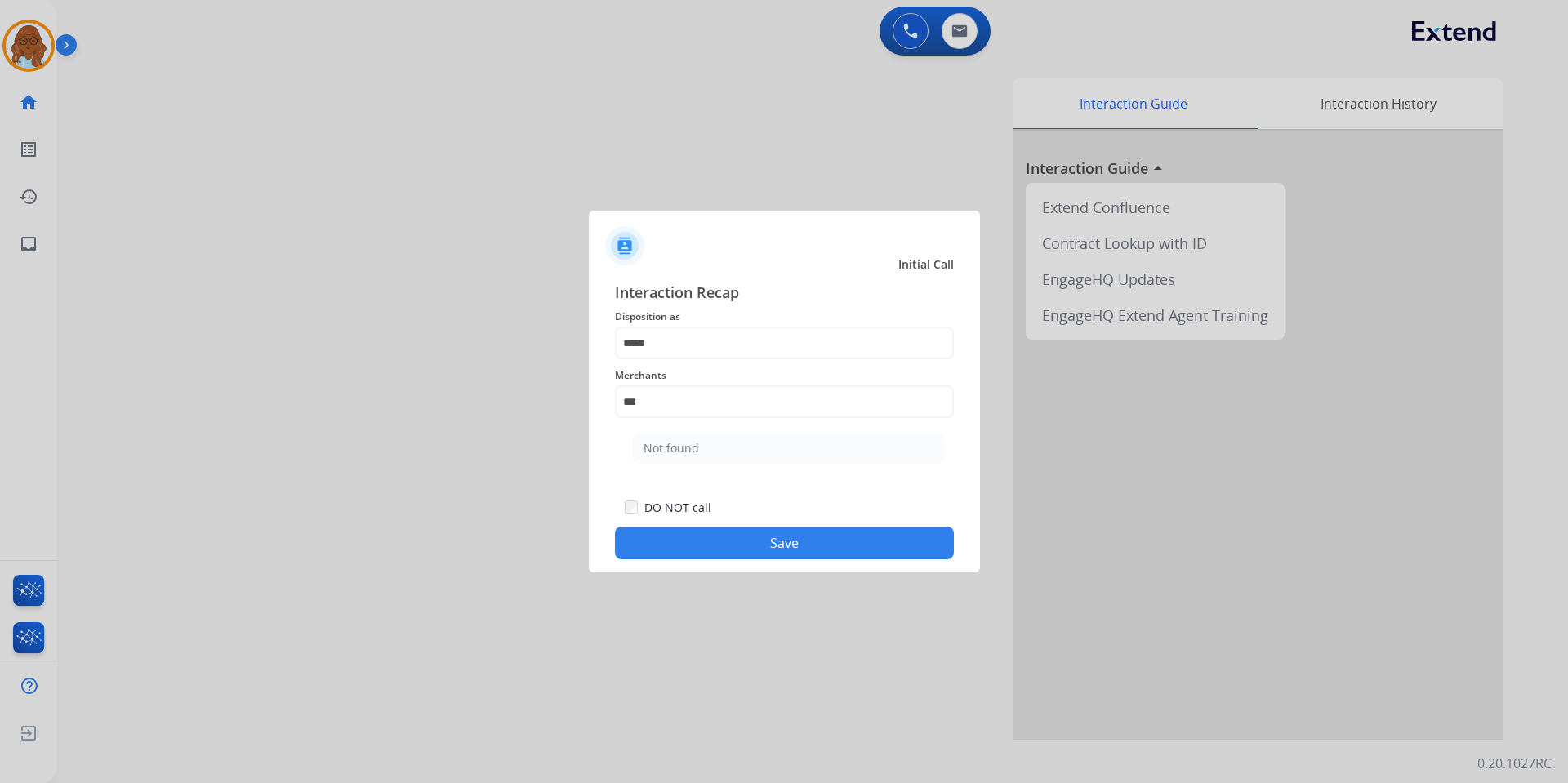 click on "Not found" 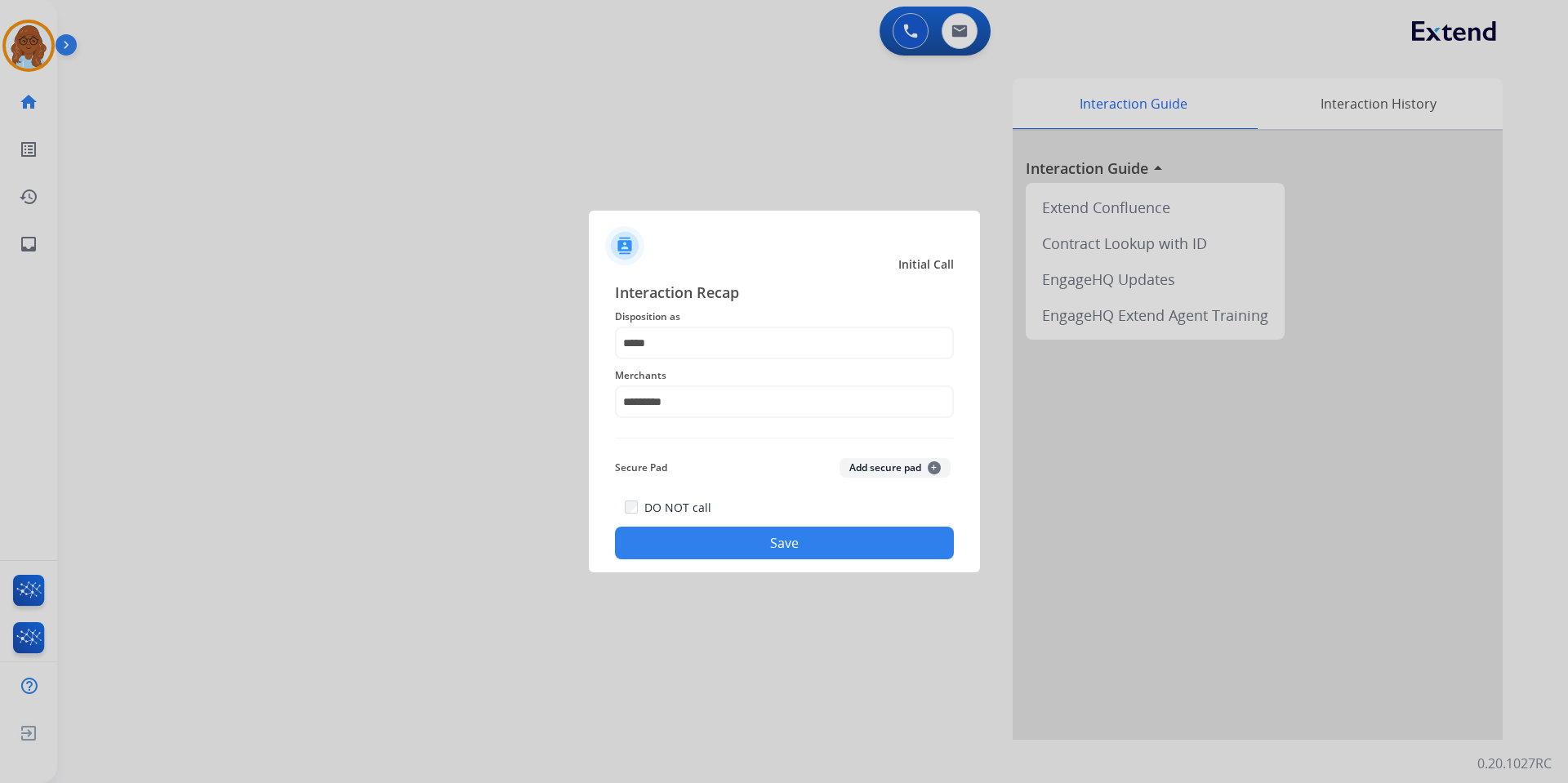 click on "Save" 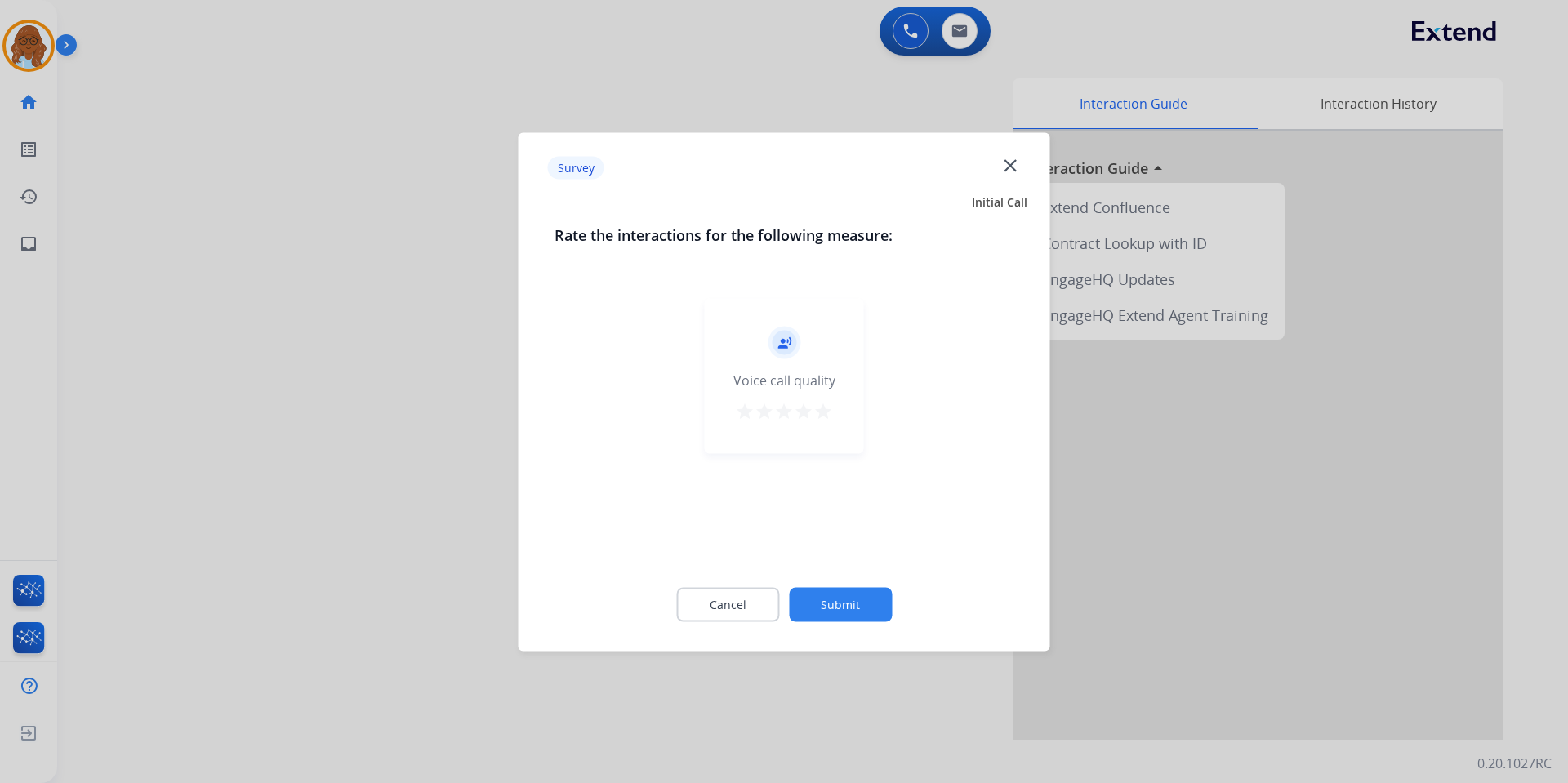 click on "star" at bounding box center (823, 411) 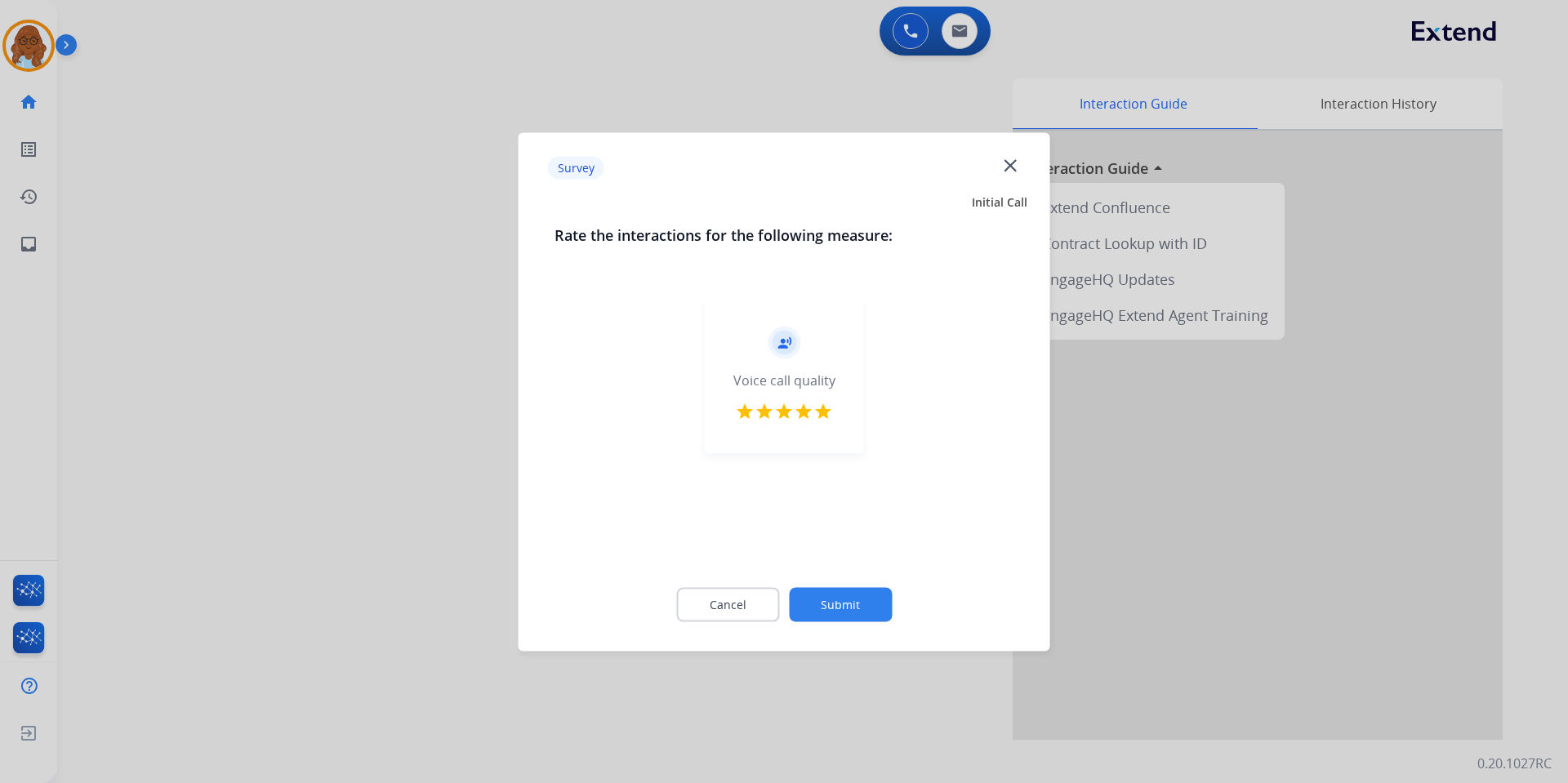 click on "Submit" 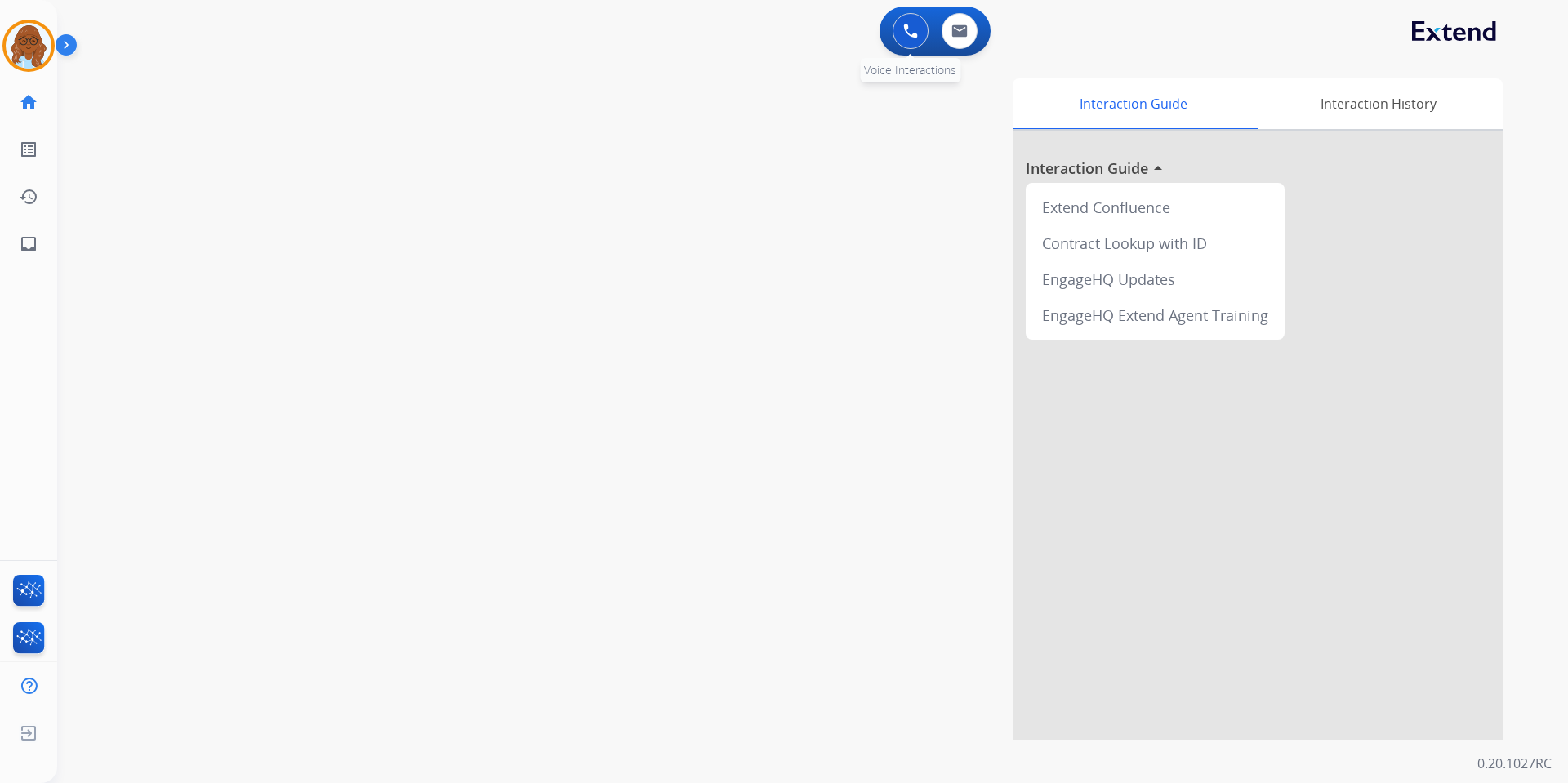 click at bounding box center [911, 31] 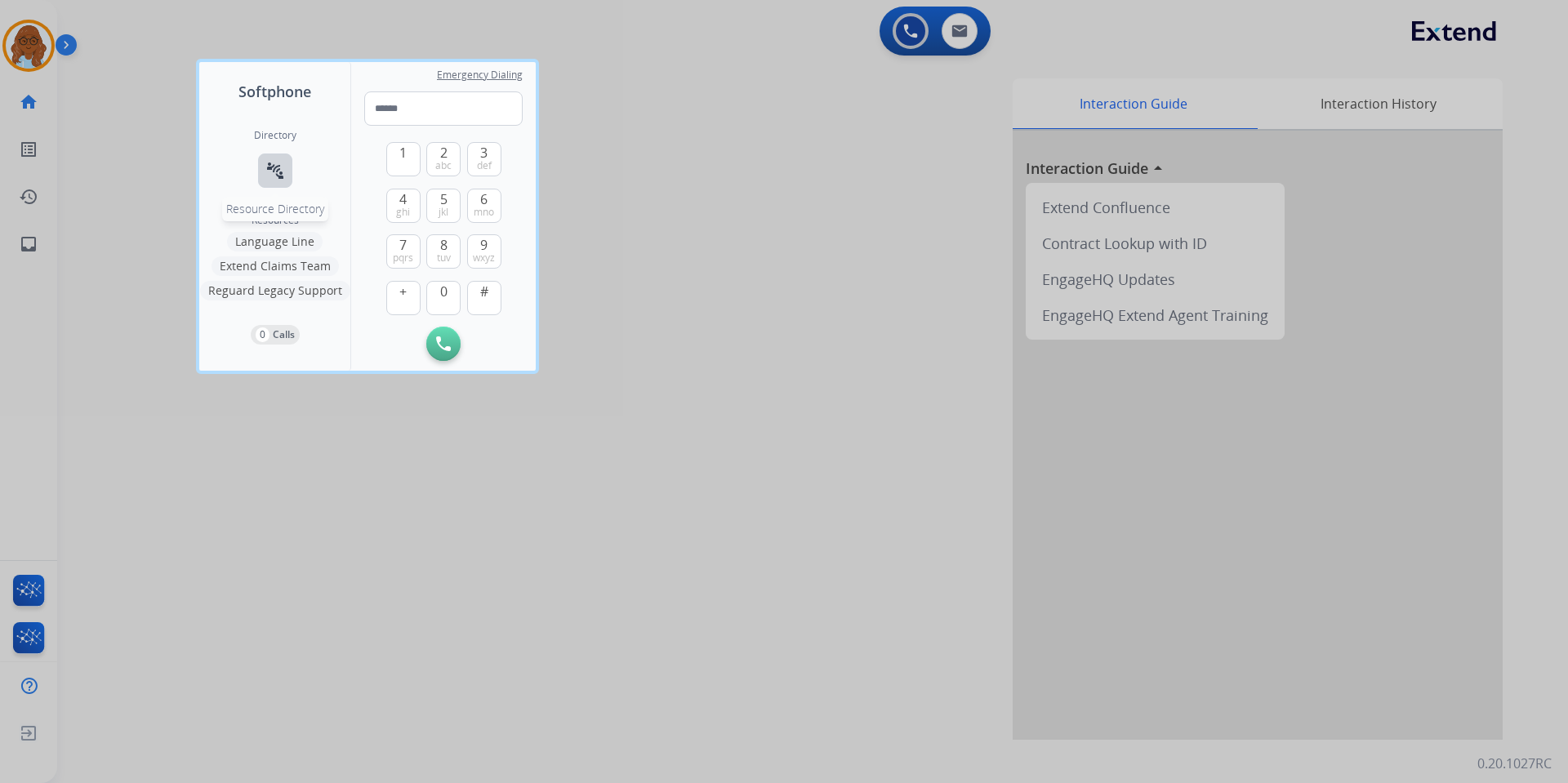 click on "connect_without_contact" at bounding box center [275, 171] 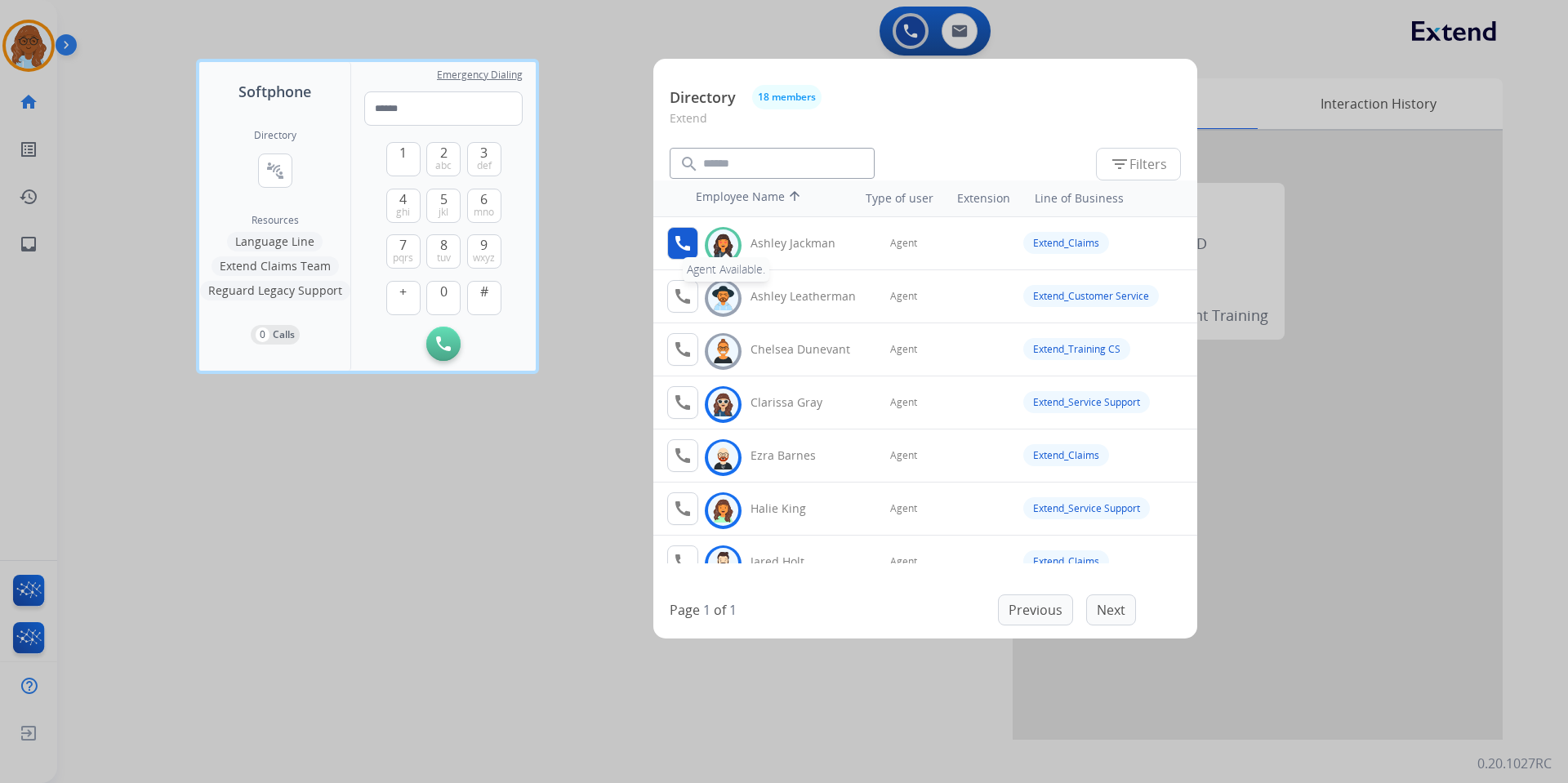 click on "call" at bounding box center [683, 243] 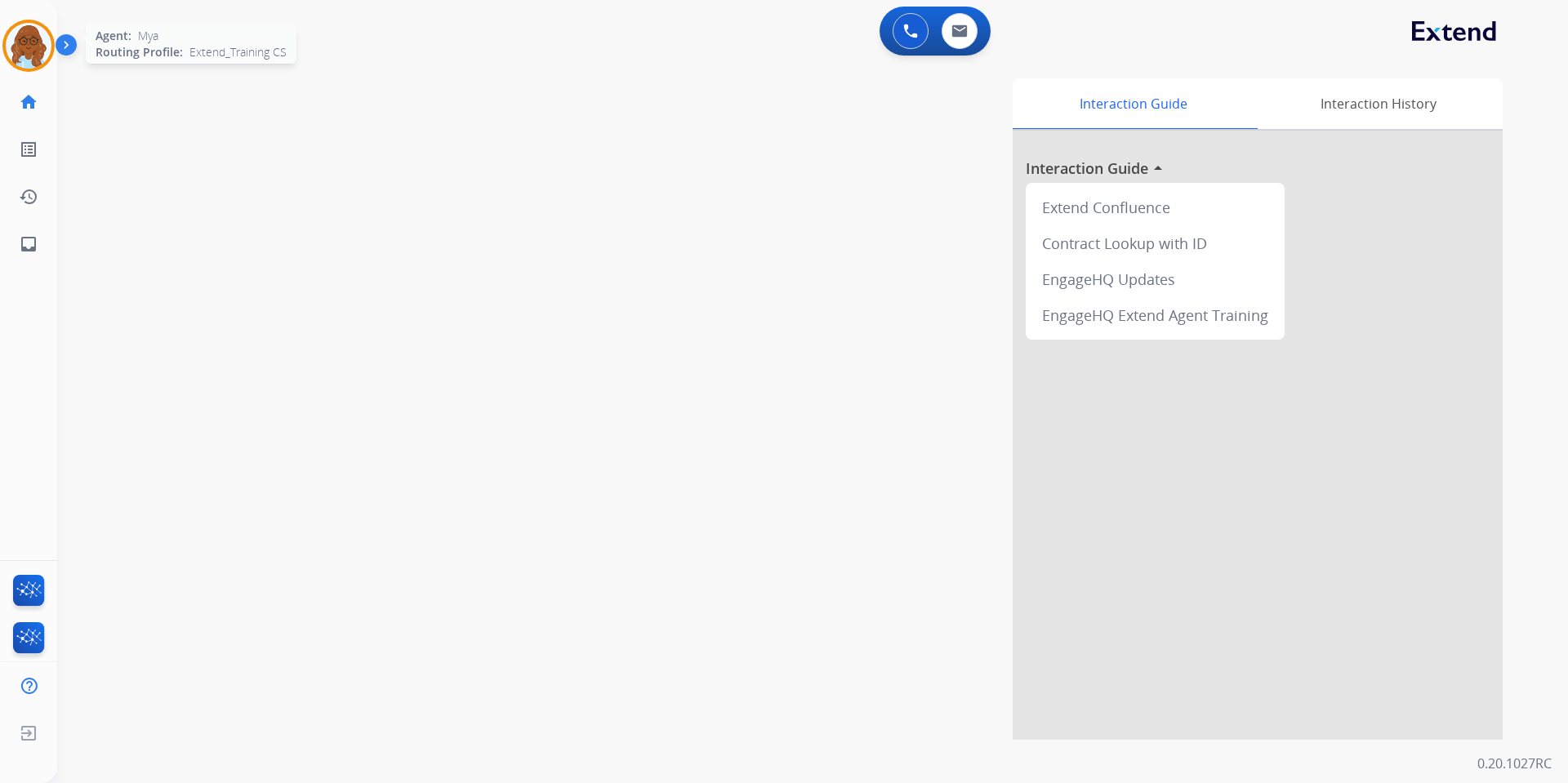 click at bounding box center [29, 46] 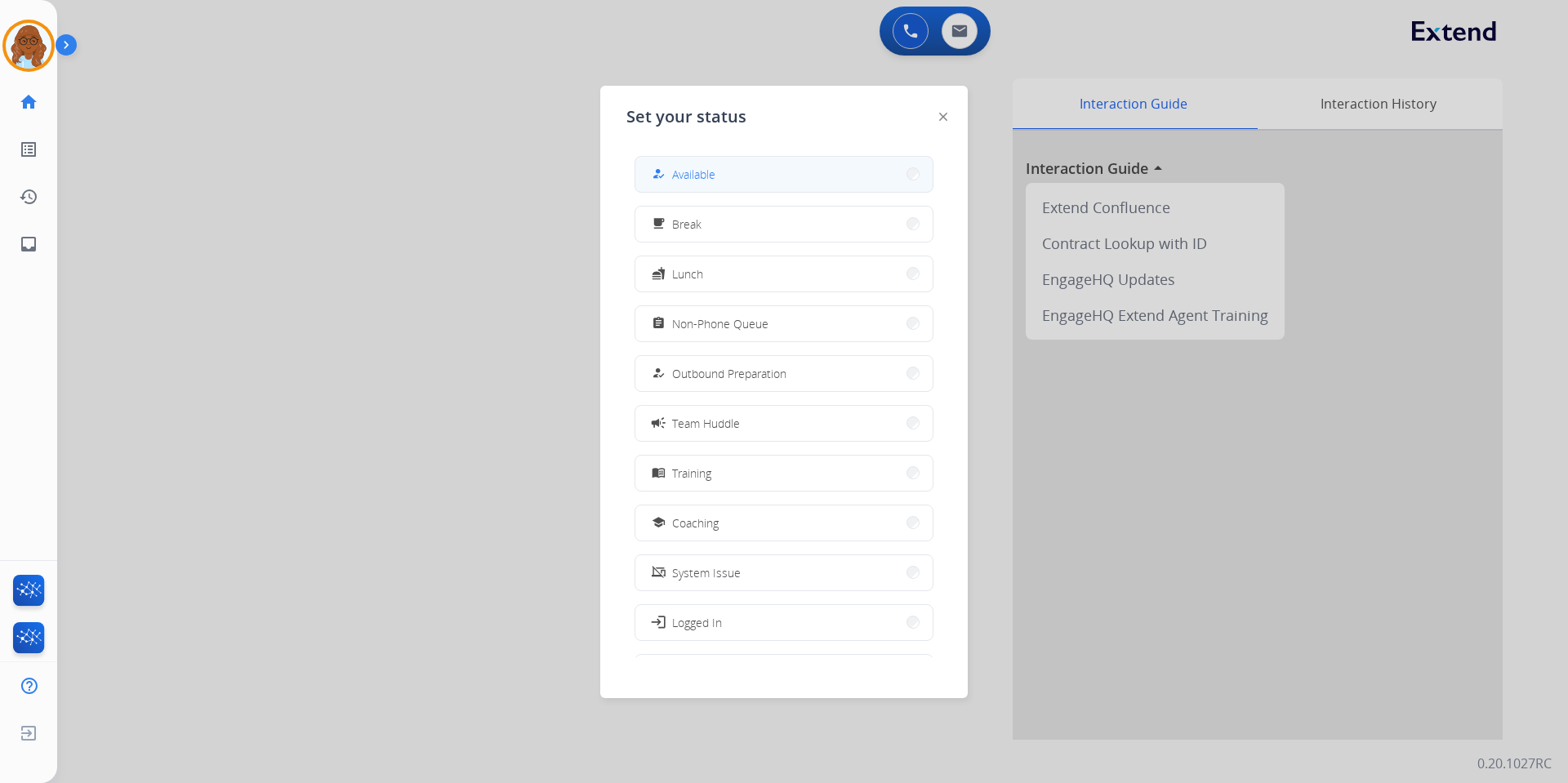 click on "how_to_reg Available" at bounding box center [784, 174] 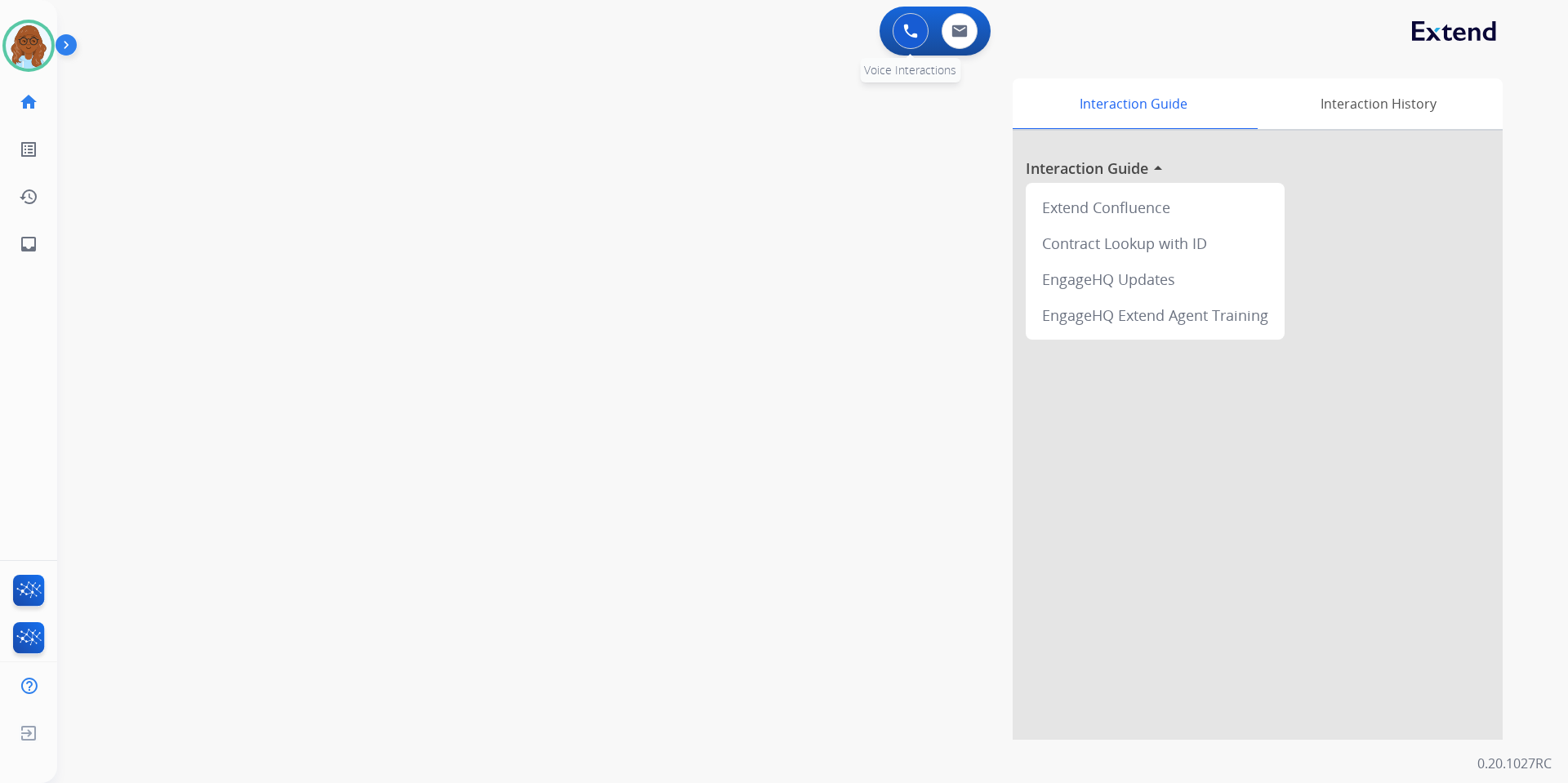 click at bounding box center [911, 31] 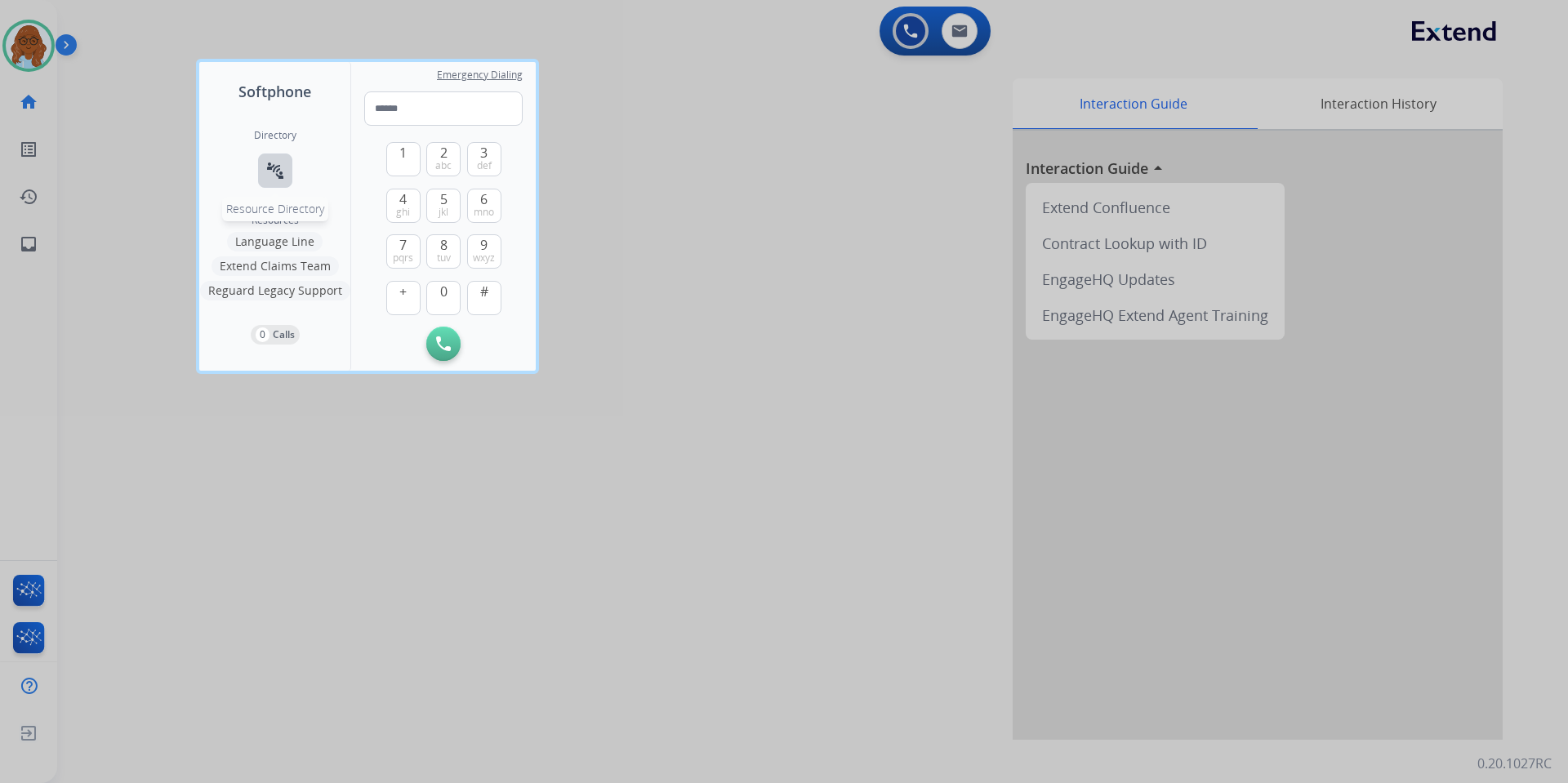 click on "connect_without_contact" at bounding box center [275, 171] 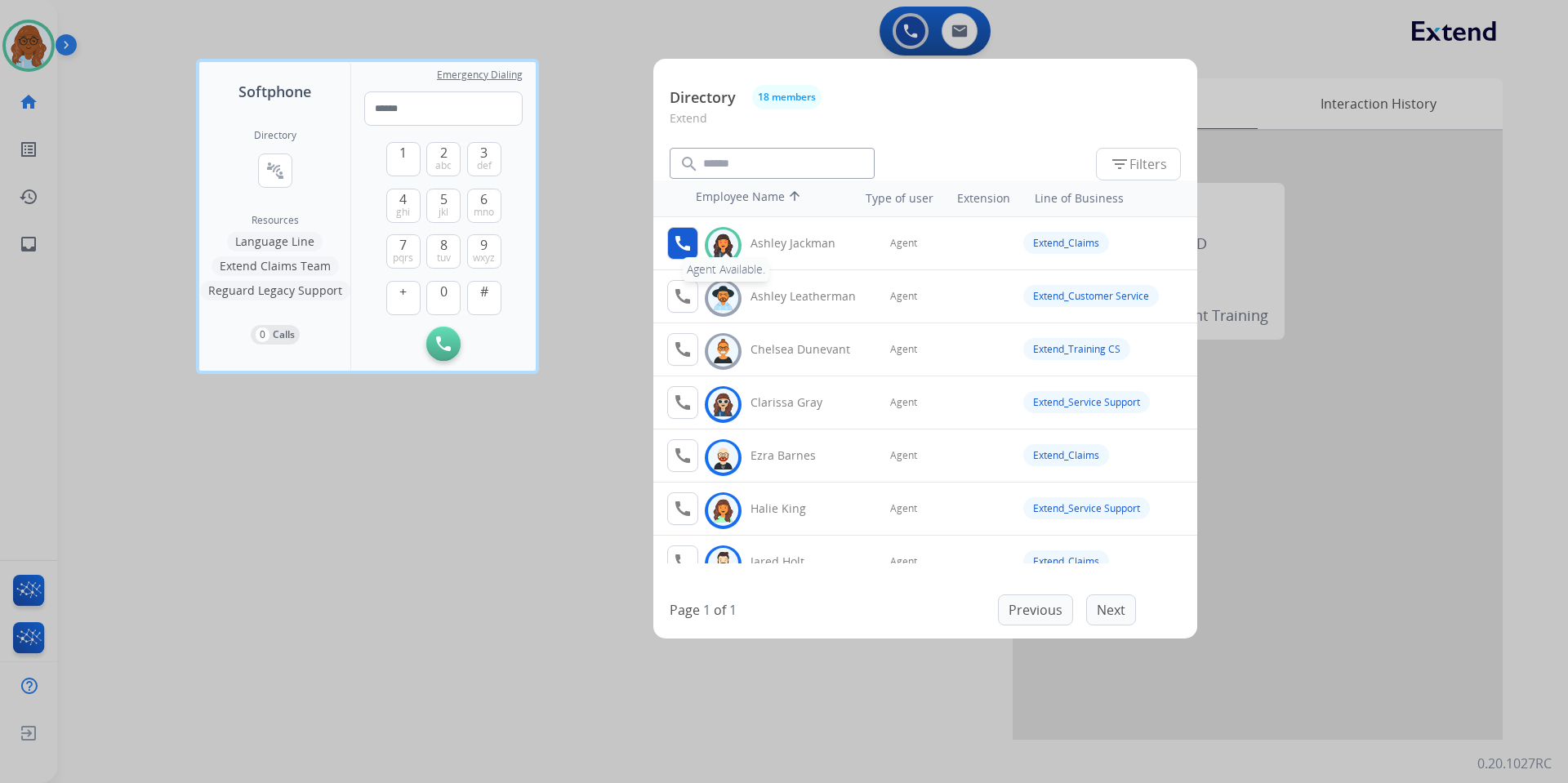 click on "call" at bounding box center [683, 243] 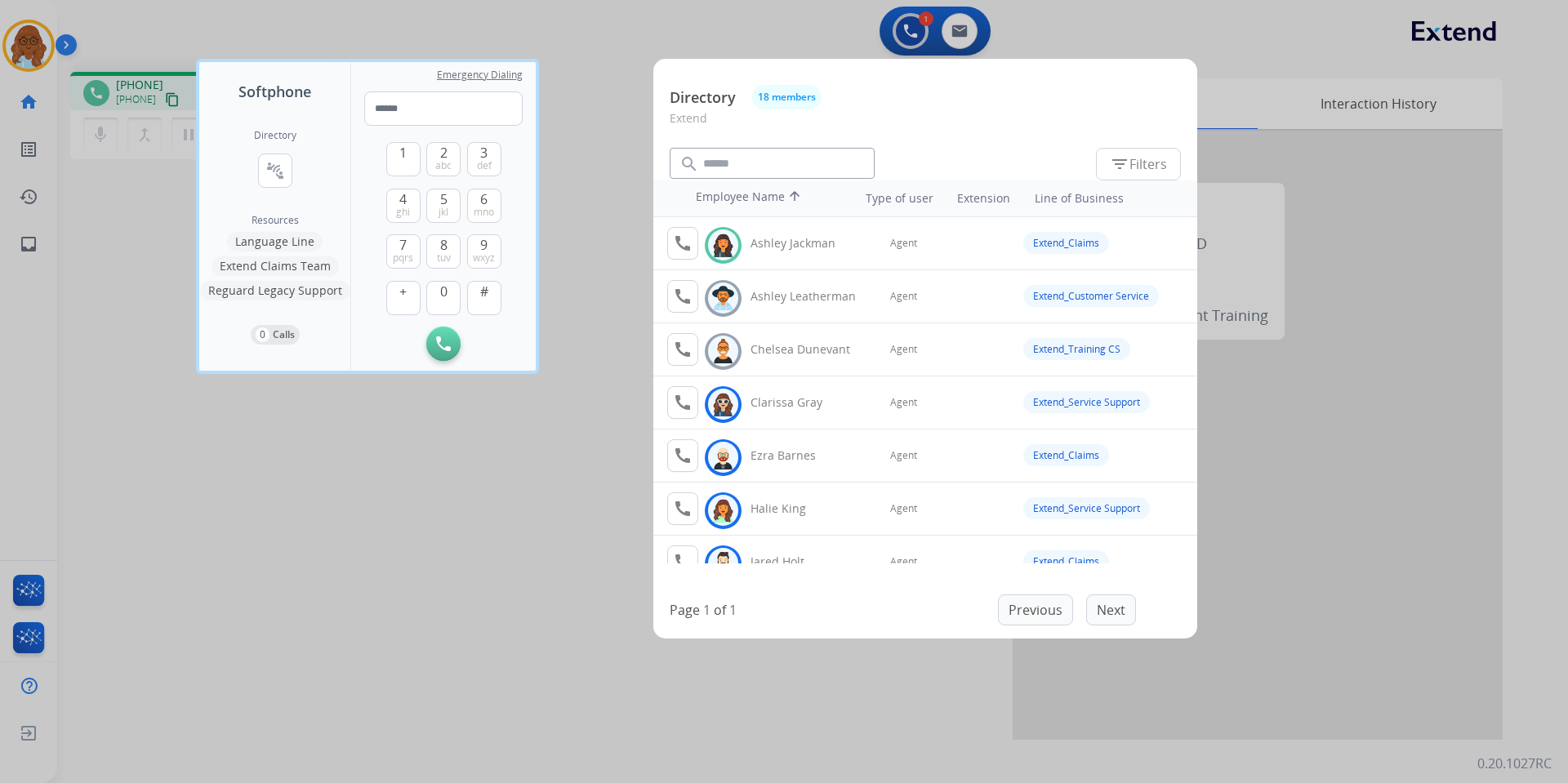 click at bounding box center (784, 391) 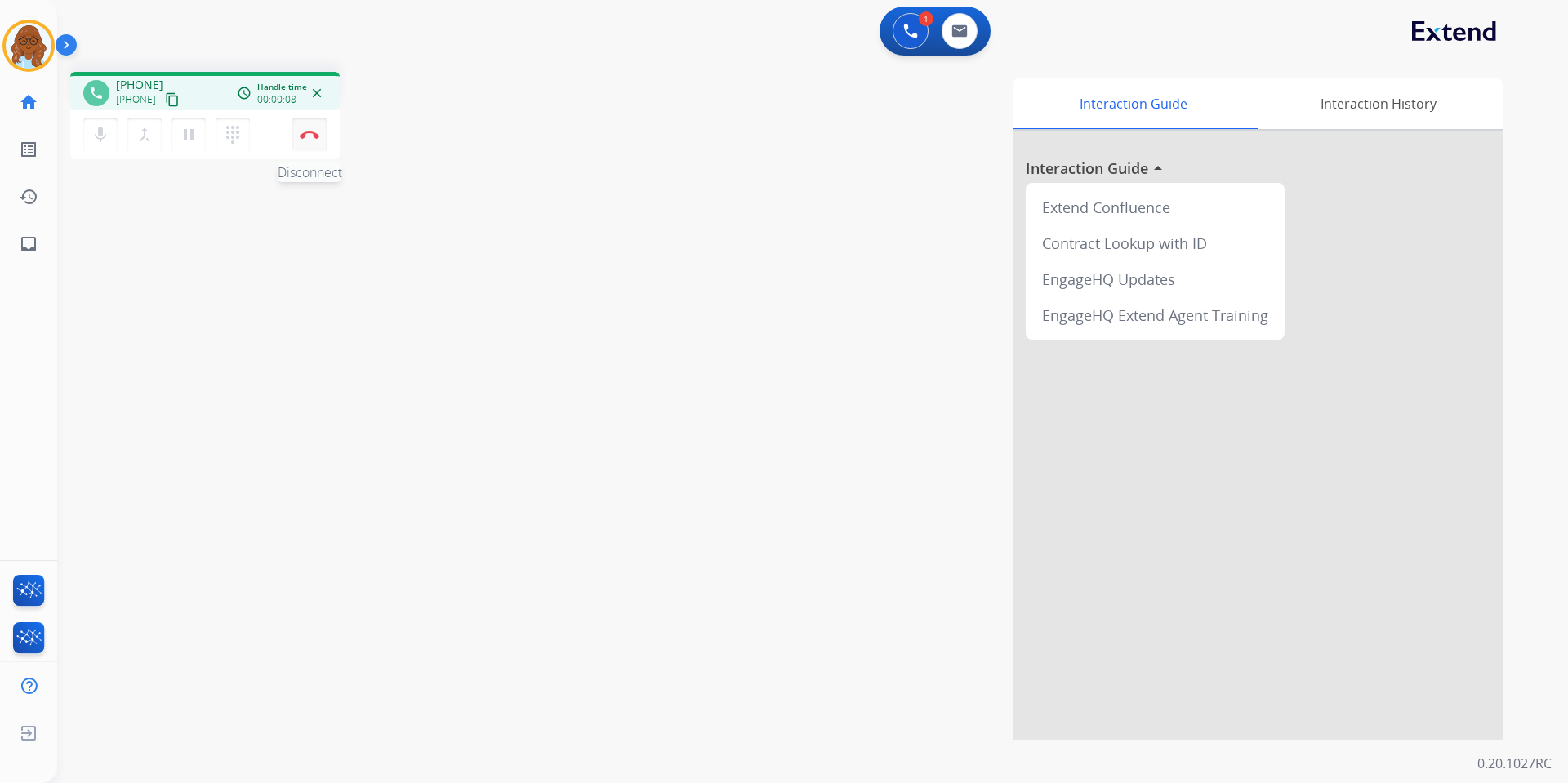 click on "mic Mute merge_type Bridge pause Hold dialpad Dialpad Disconnect" at bounding box center [205, 135] 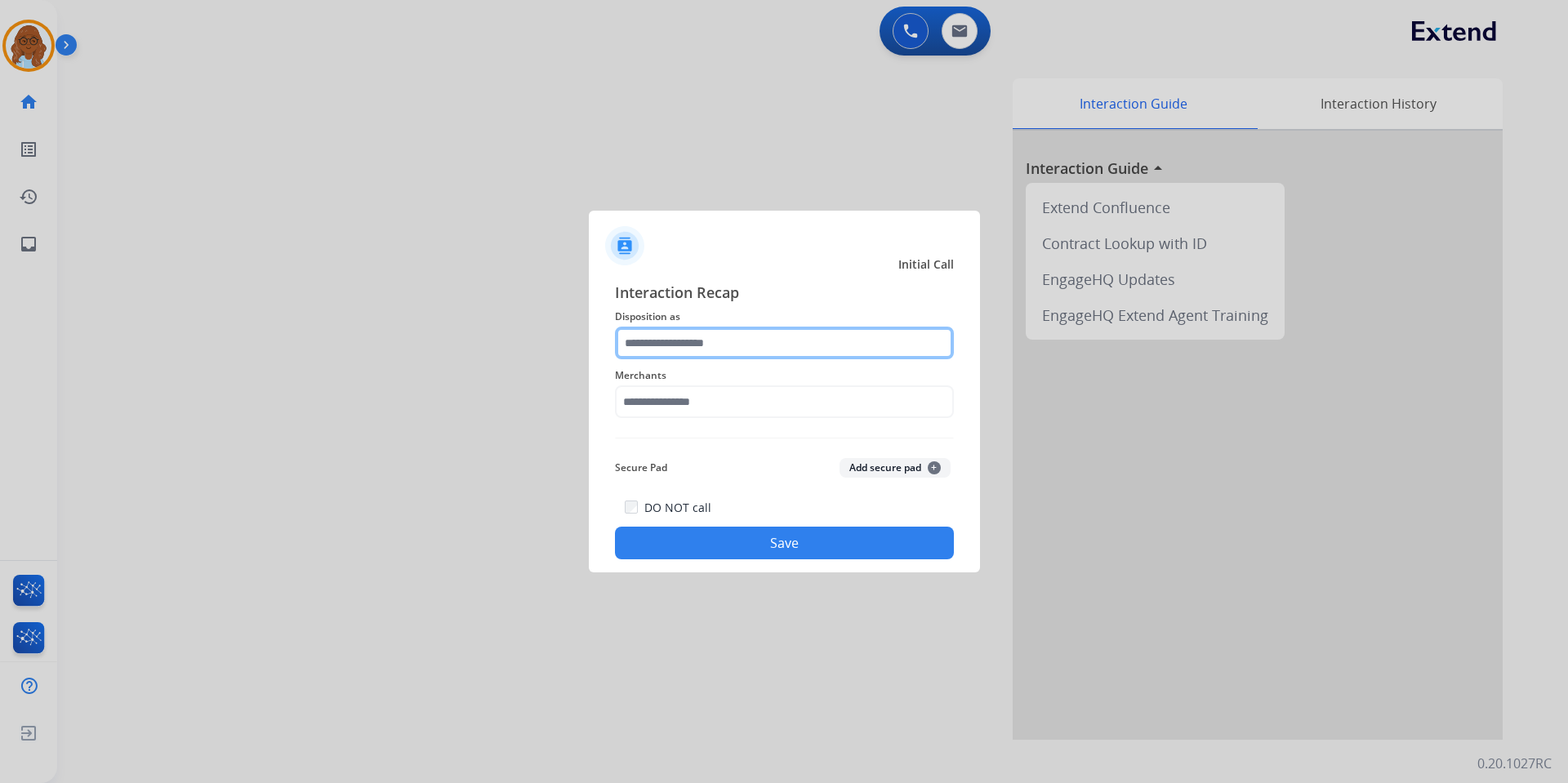 click 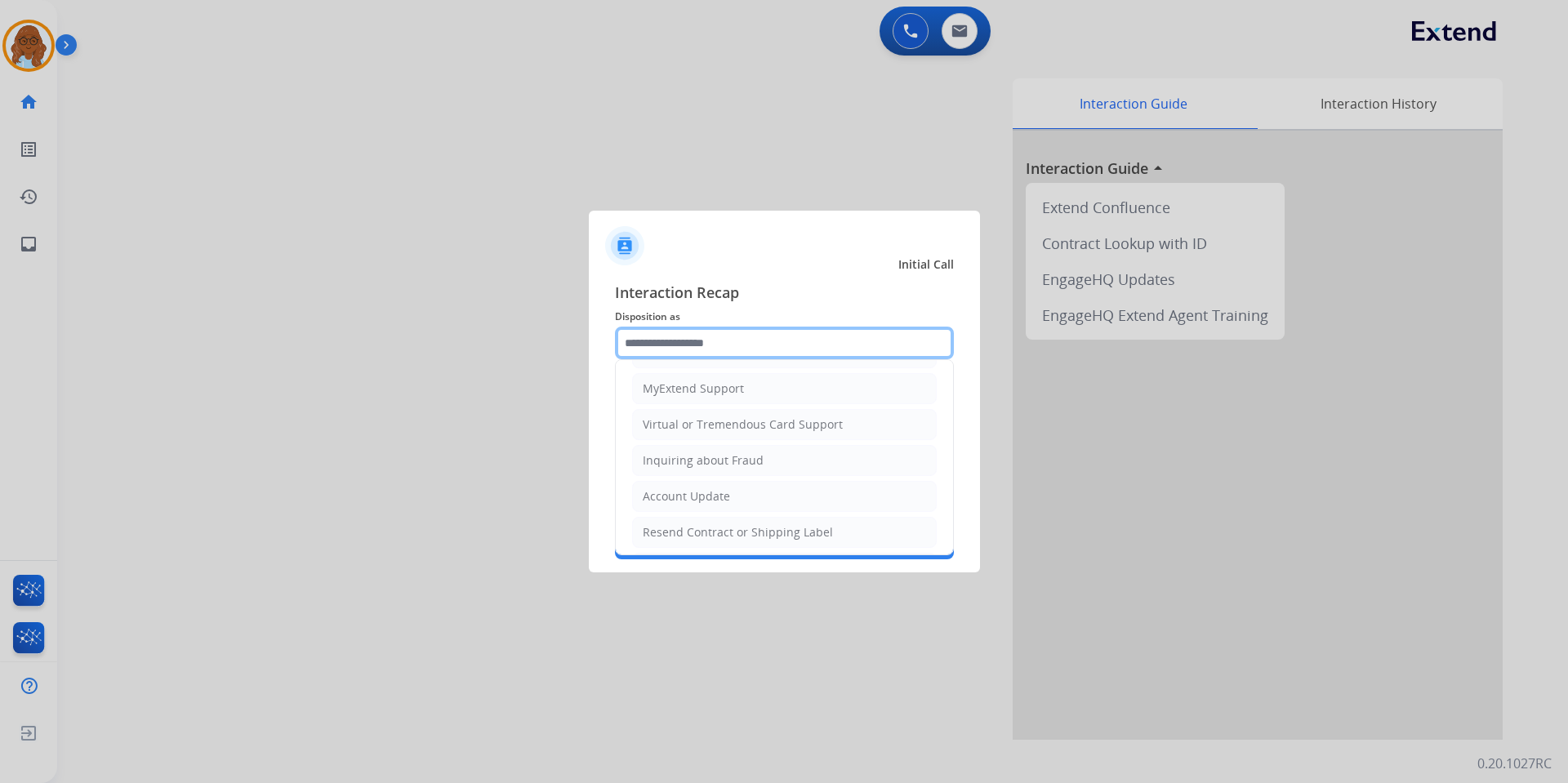 scroll, scrollTop: 327, scrollLeft: 0, axis: vertical 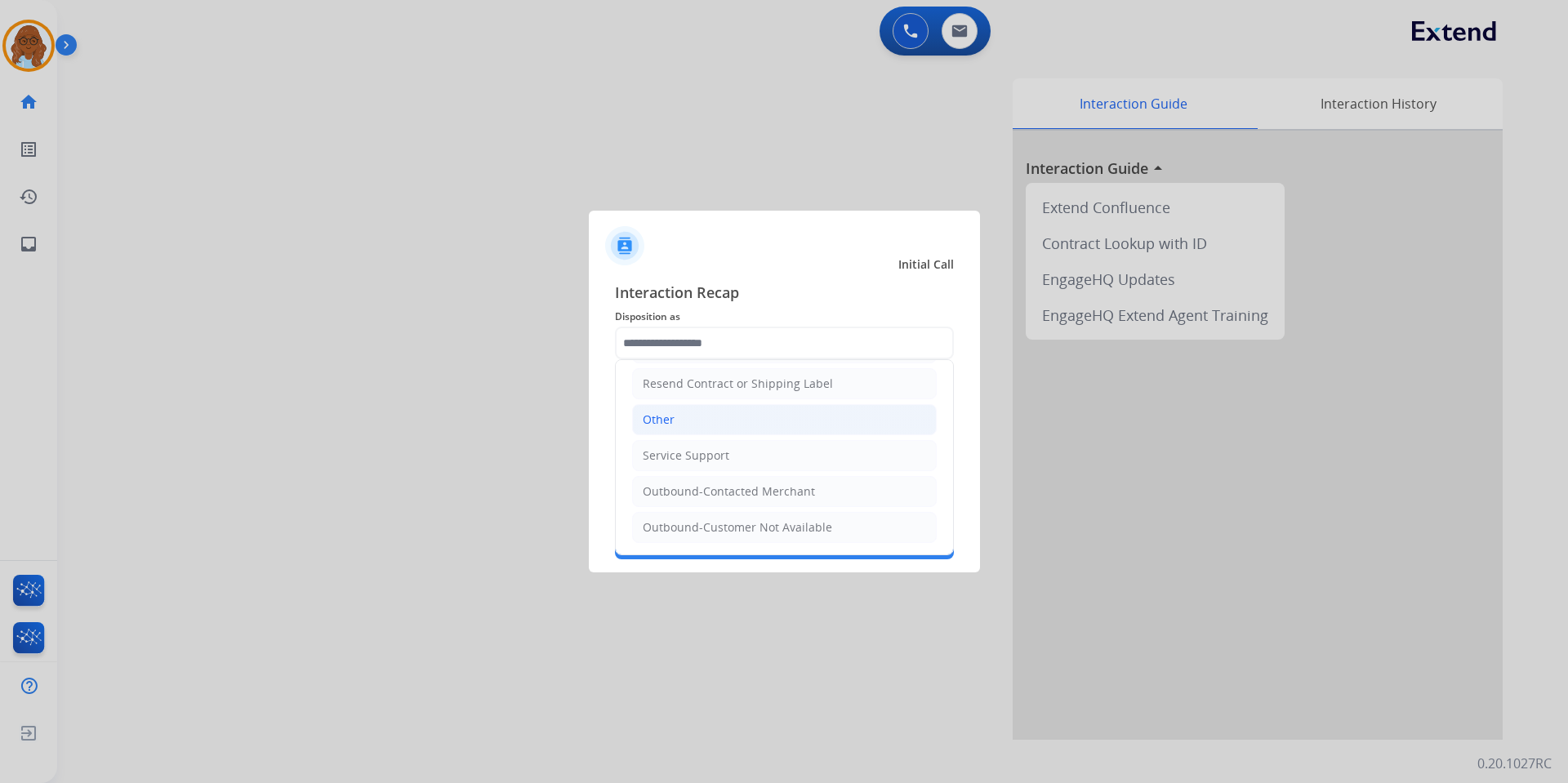click on "Other" 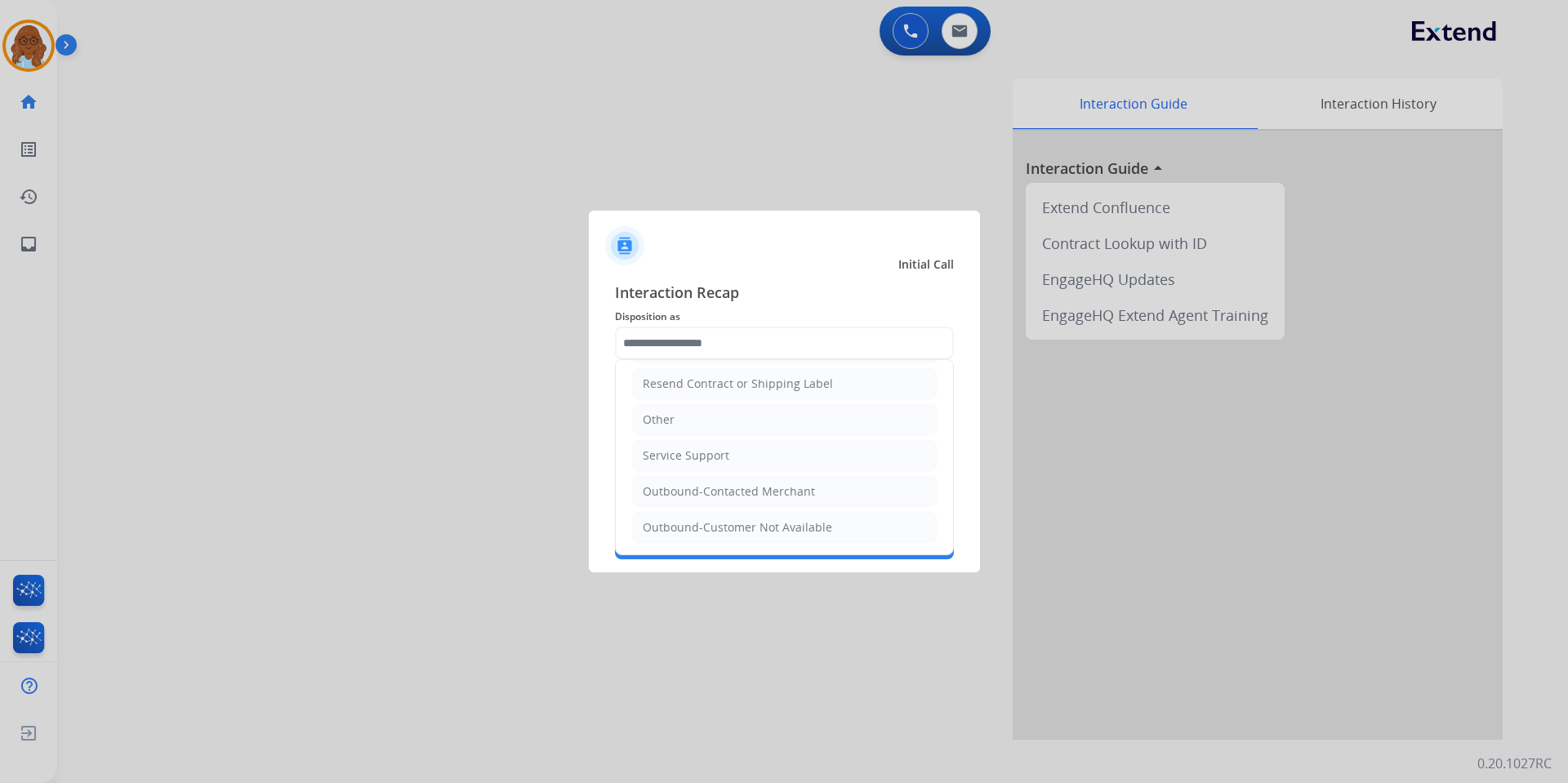 type on "*****" 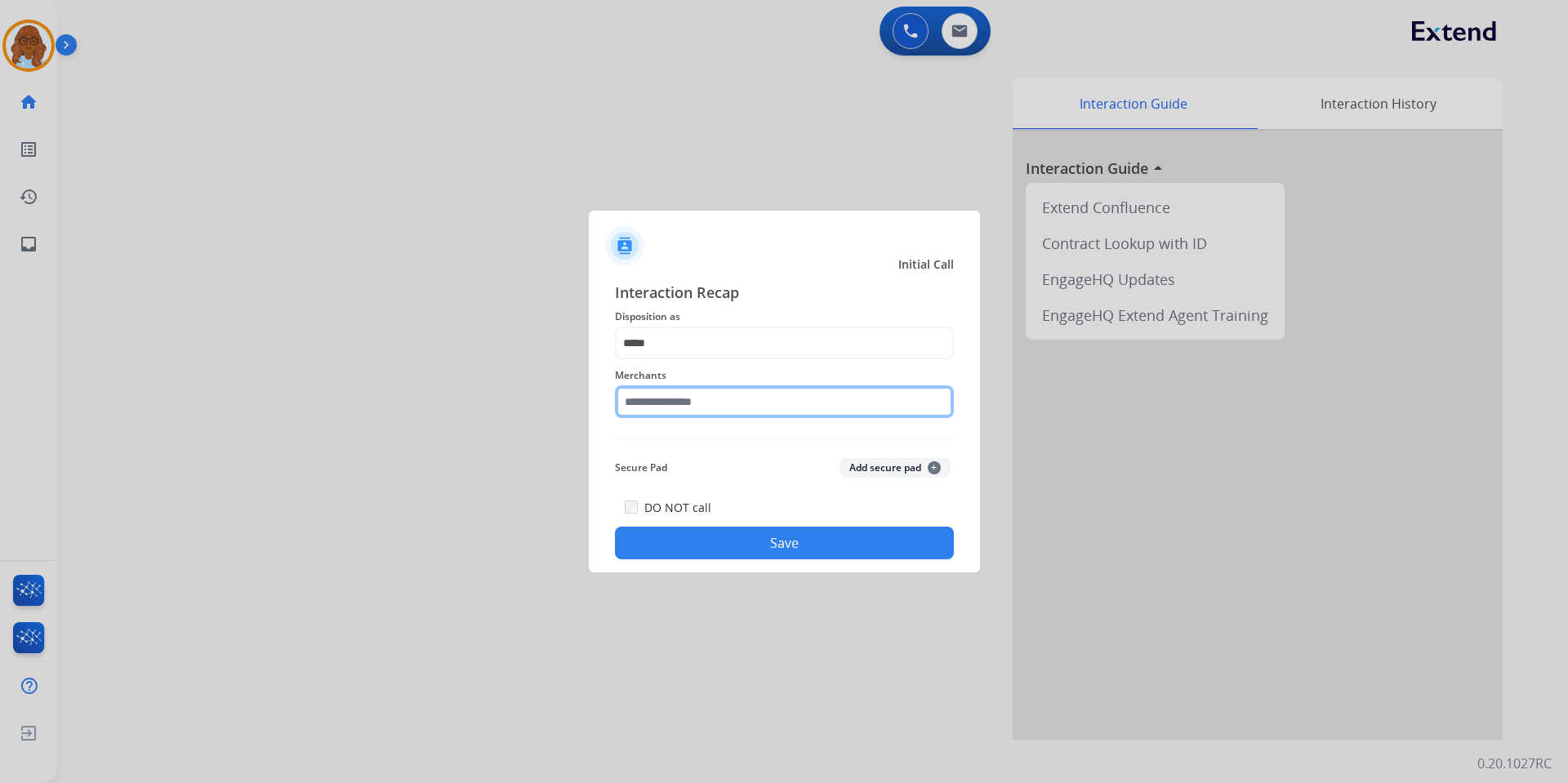 click 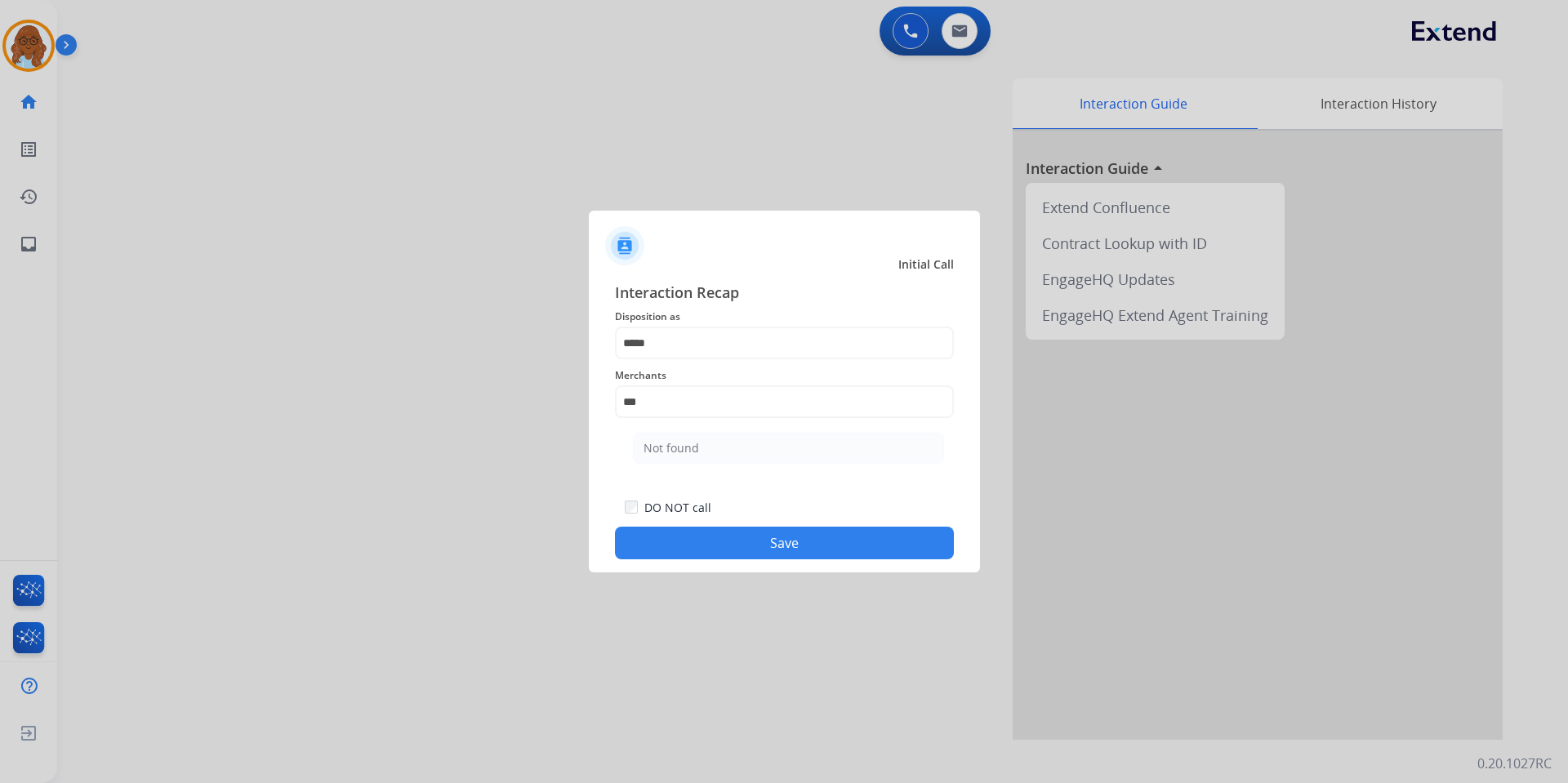 drag, startPoint x: 770, startPoint y: 447, endPoint x: 785, endPoint y: 477, distance: 33.54102 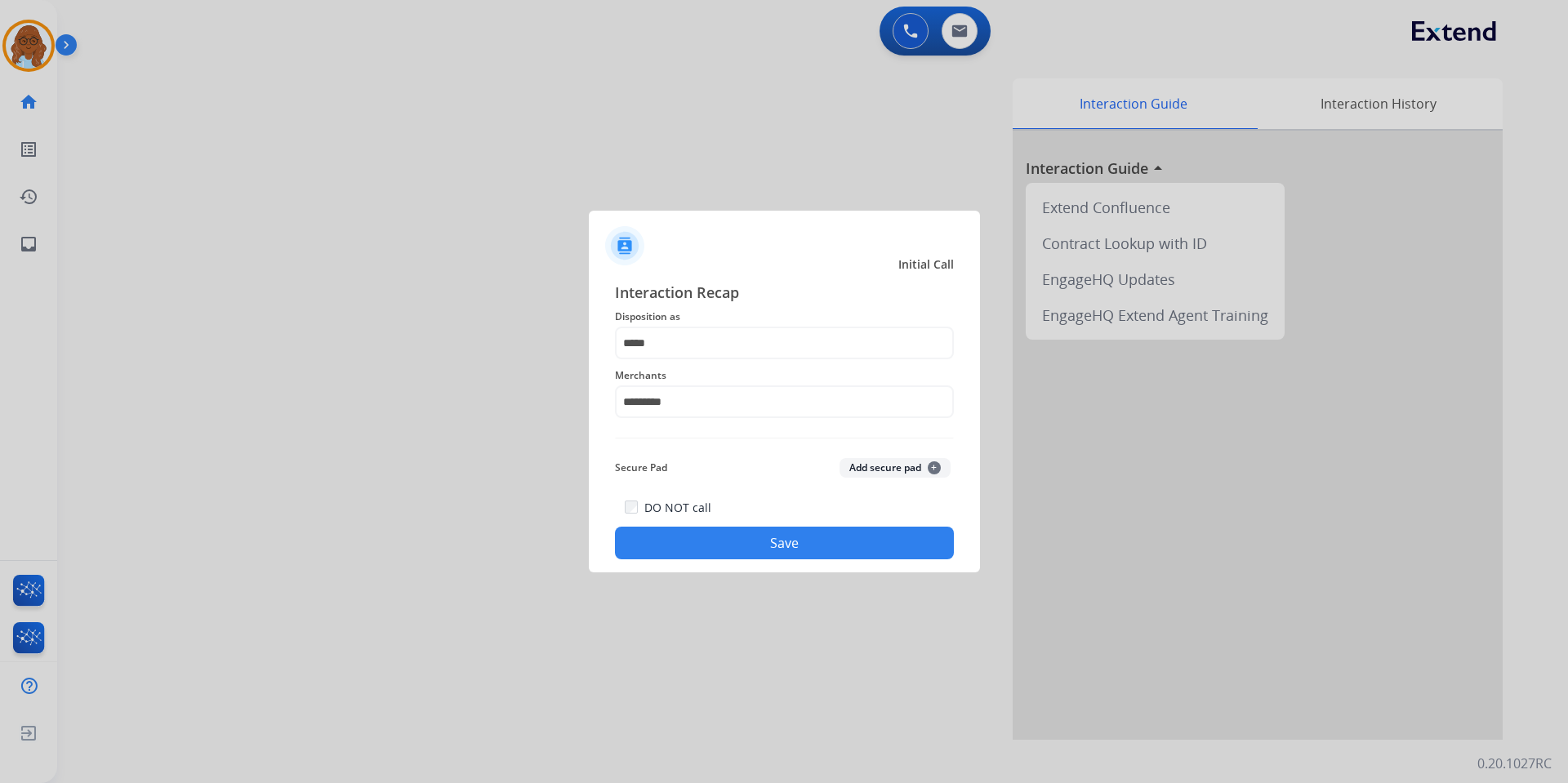 click on "Save" 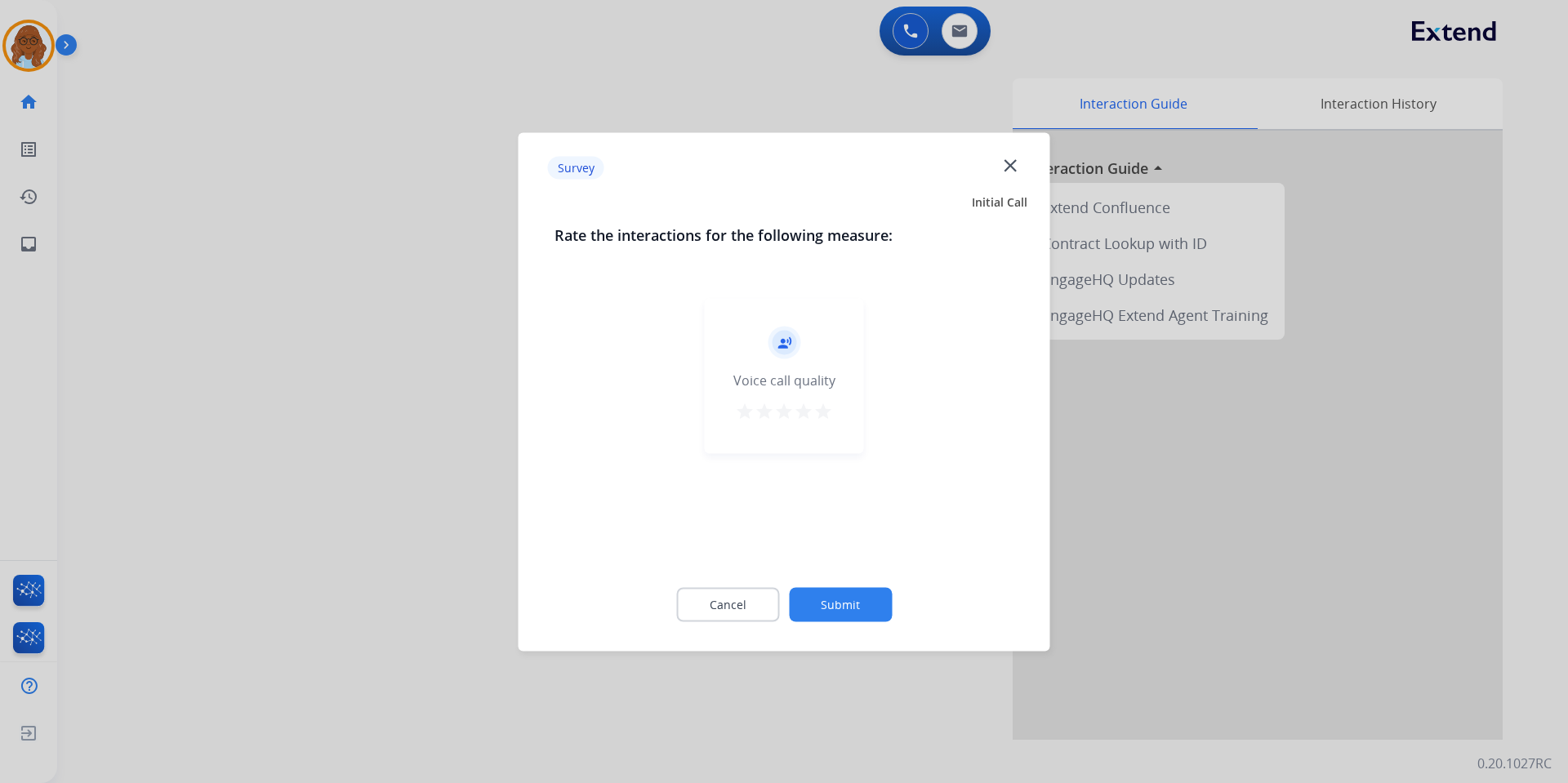 click on "star" at bounding box center [823, 411] 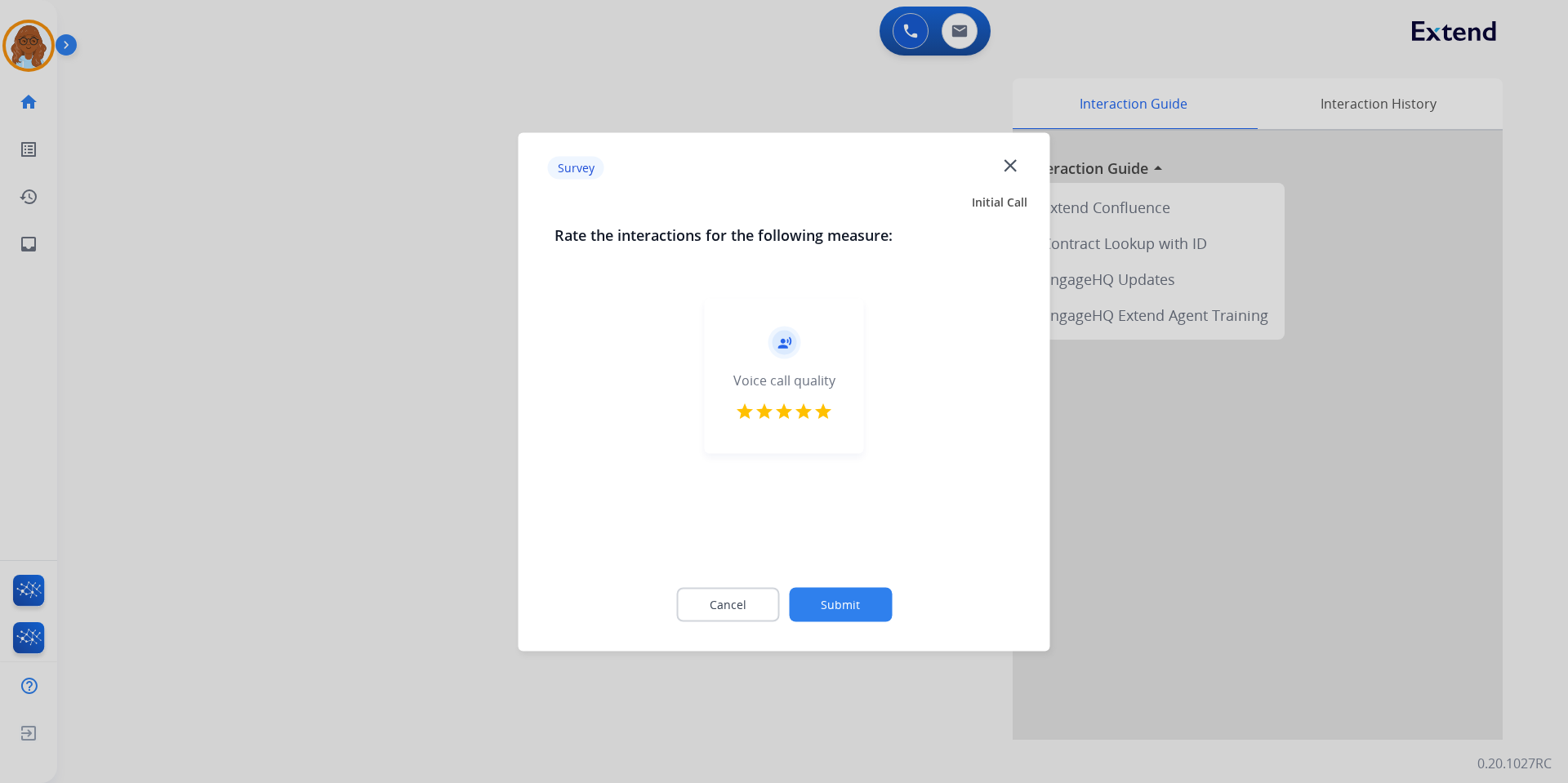 click on "Submit" 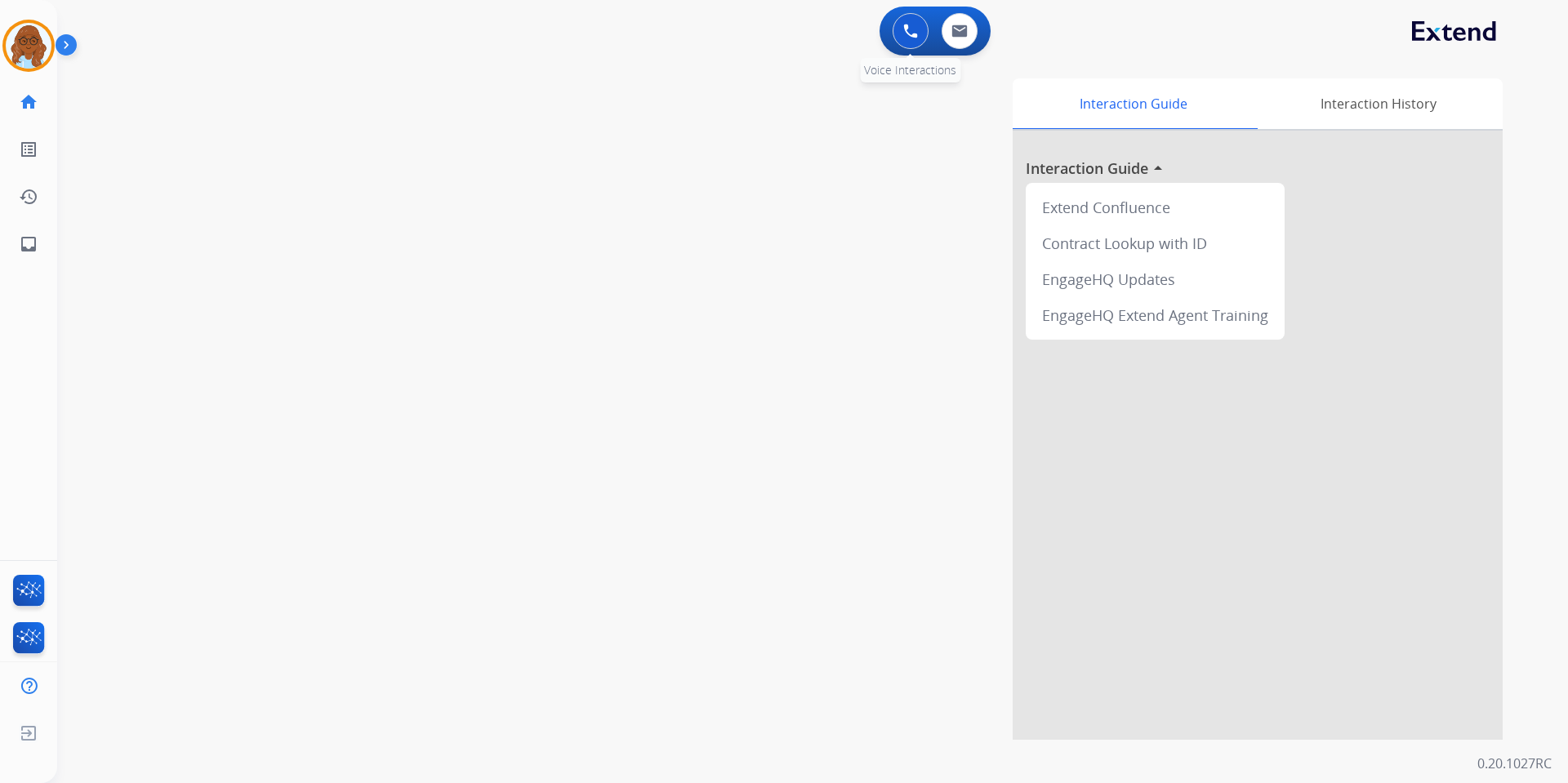 click at bounding box center (911, 31) 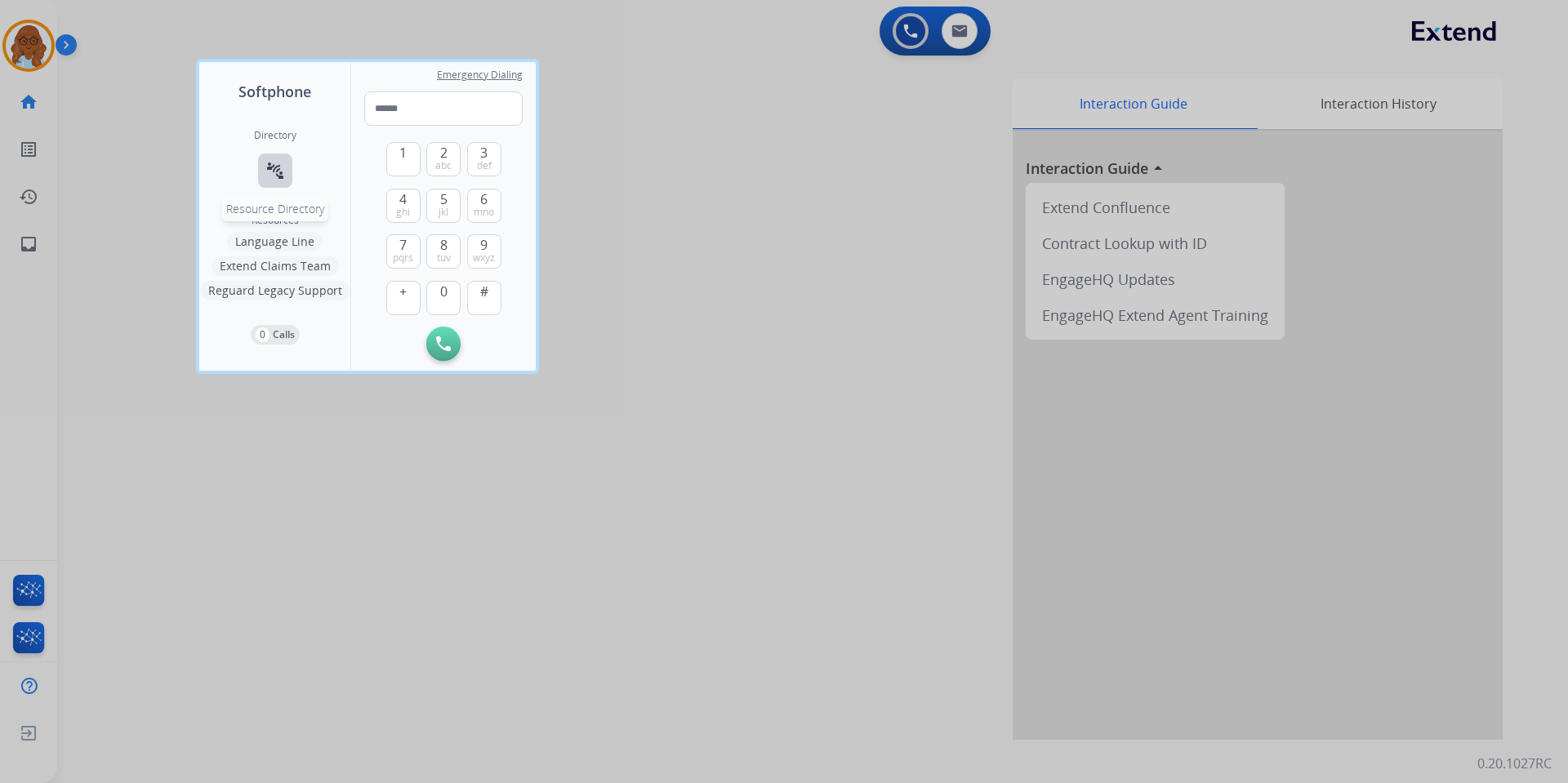 click on "connect_without_contact Resource Directory" at bounding box center (275, 171) 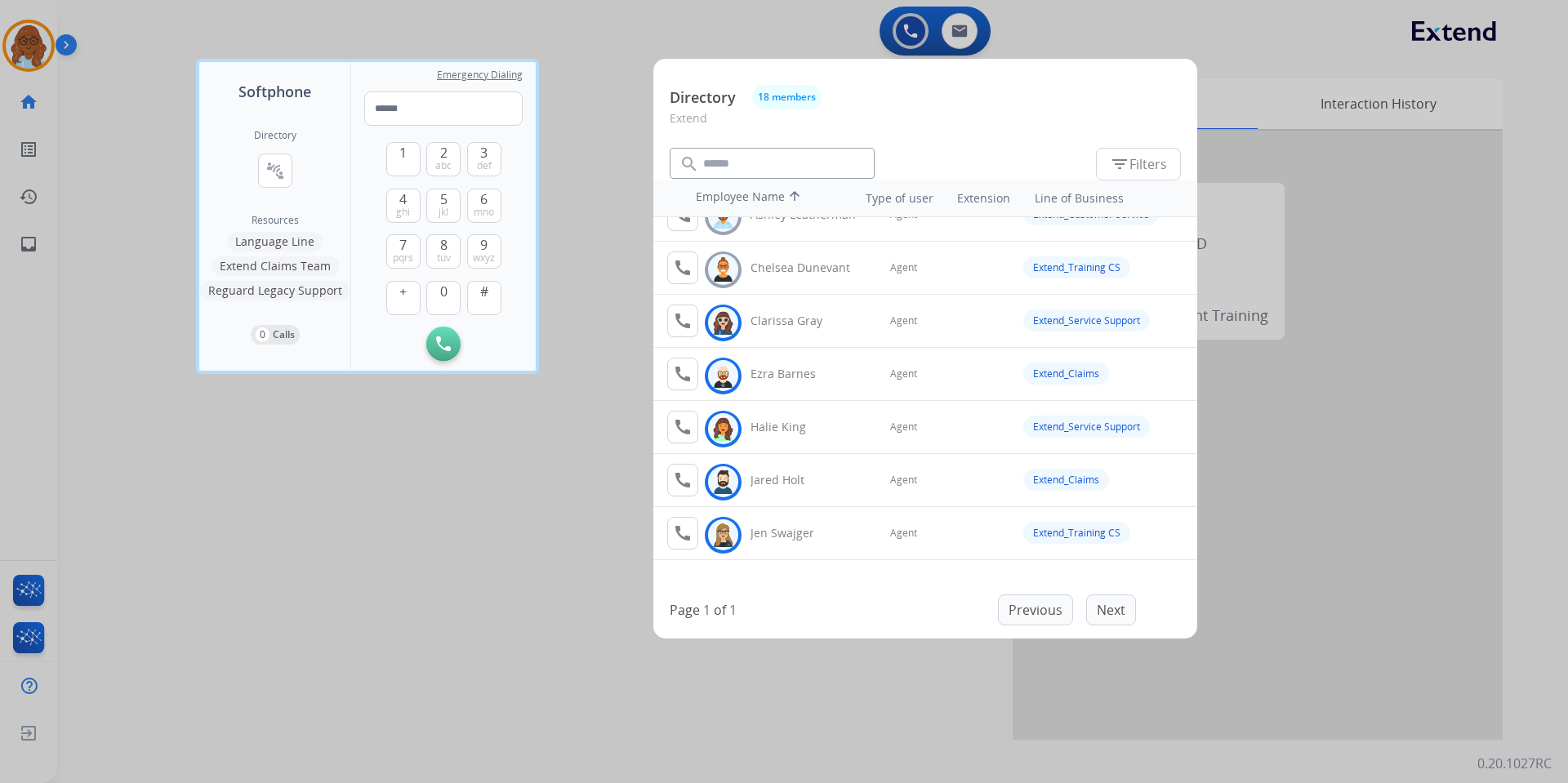 scroll, scrollTop: 0, scrollLeft: 0, axis: both 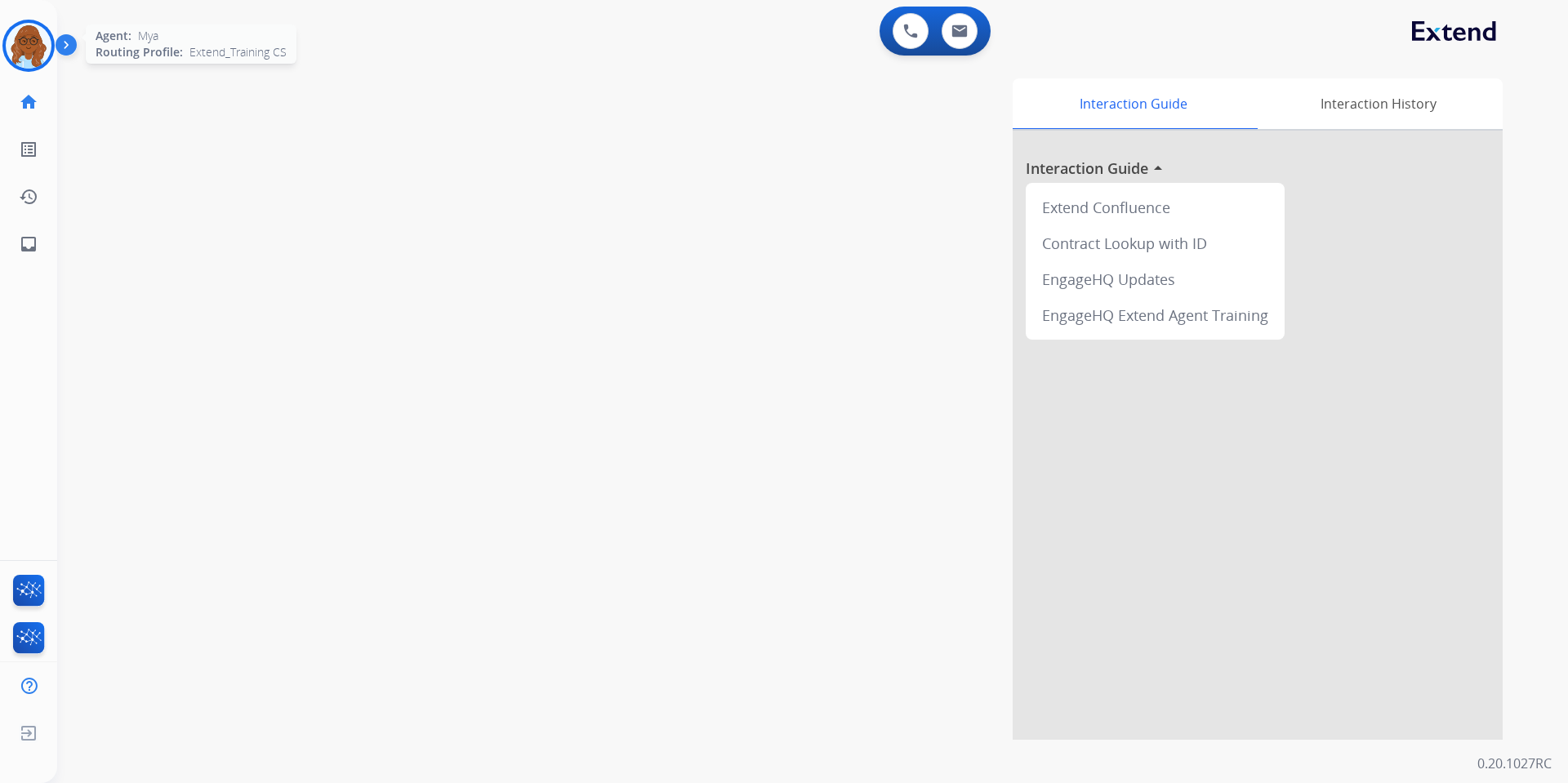 click at bounding box center [29, 46] 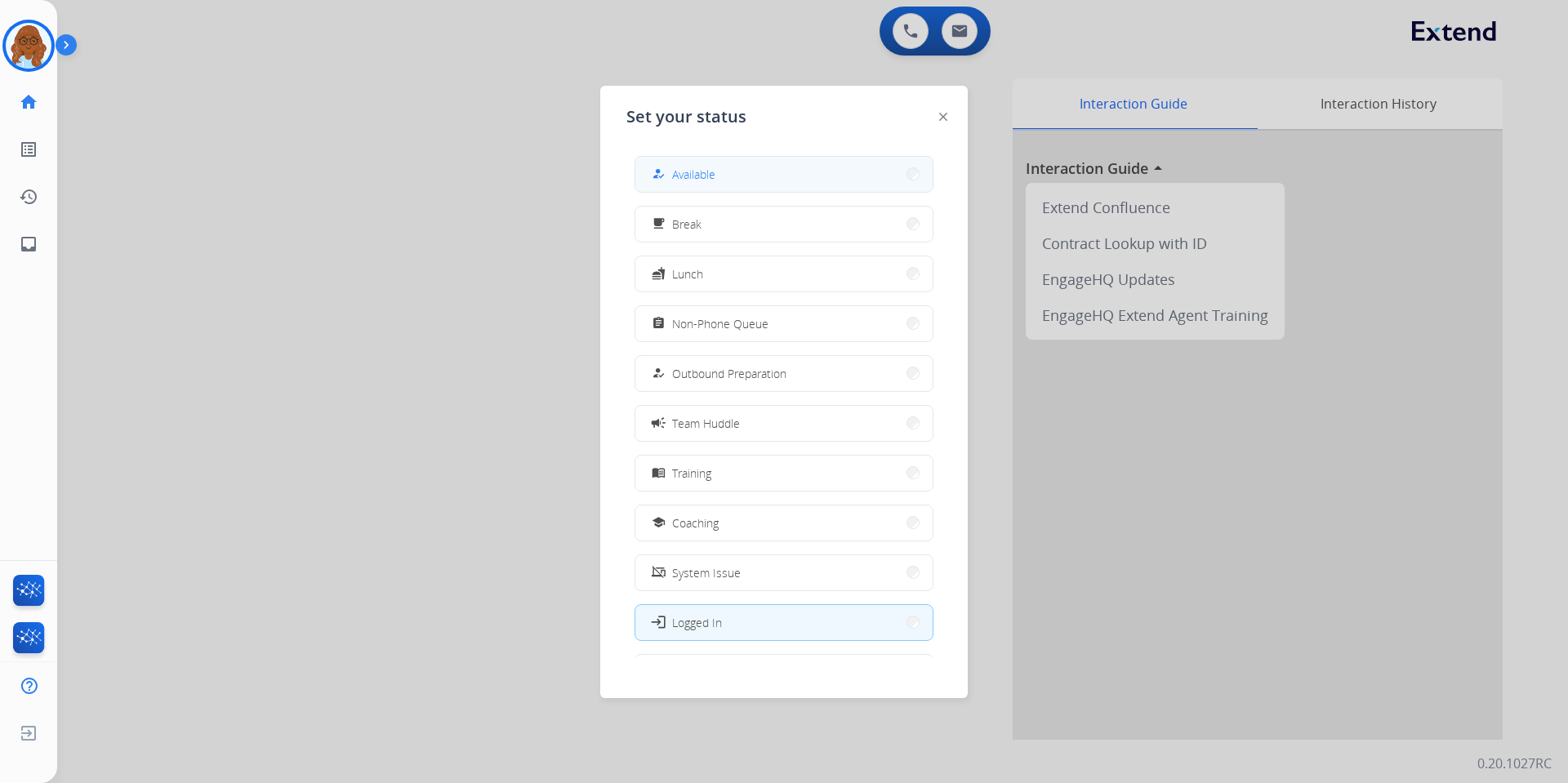 click on "how_to_reg Available" at bounding box center [784, 174] 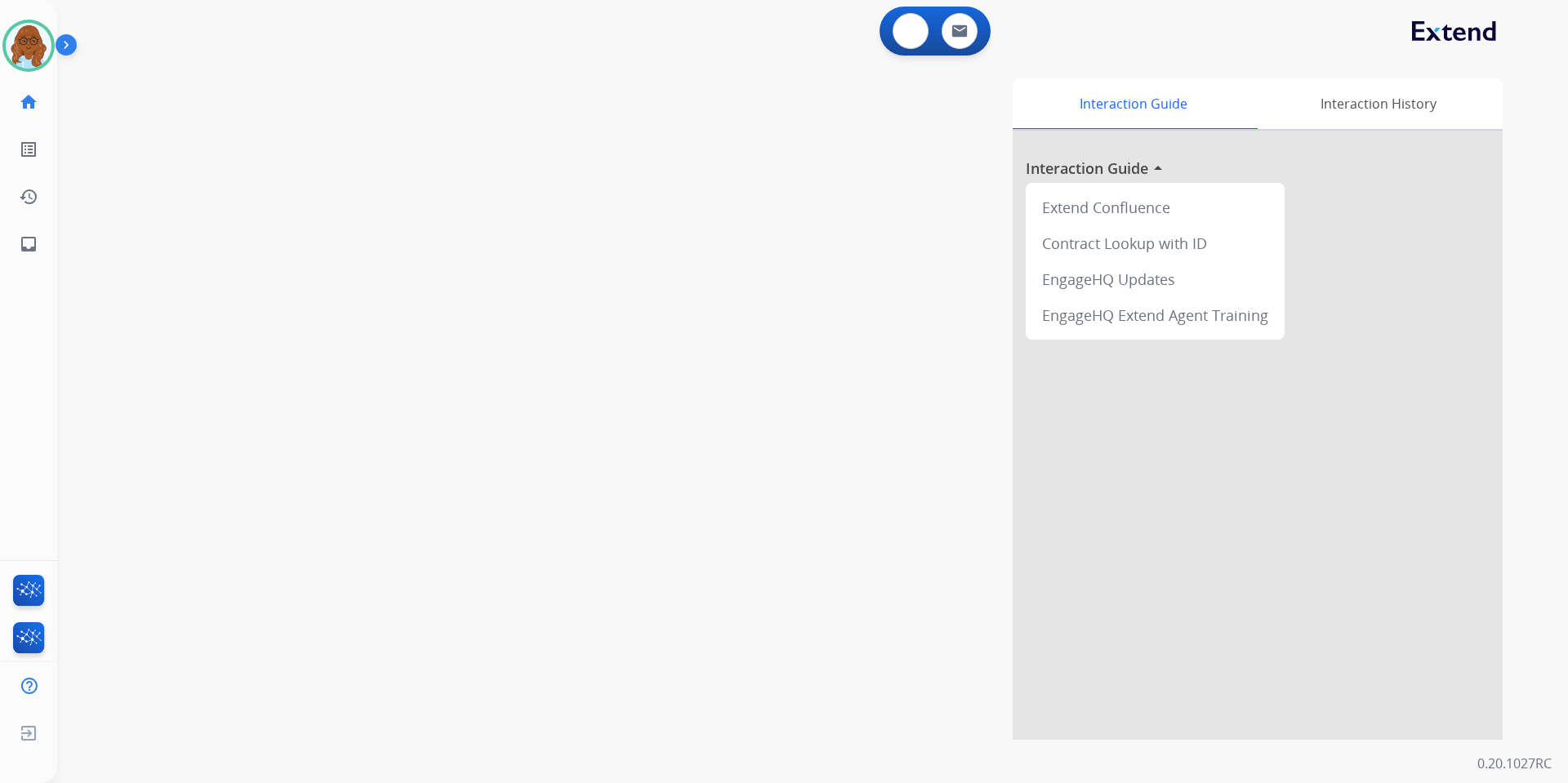 click at bounding box center [911, 31] 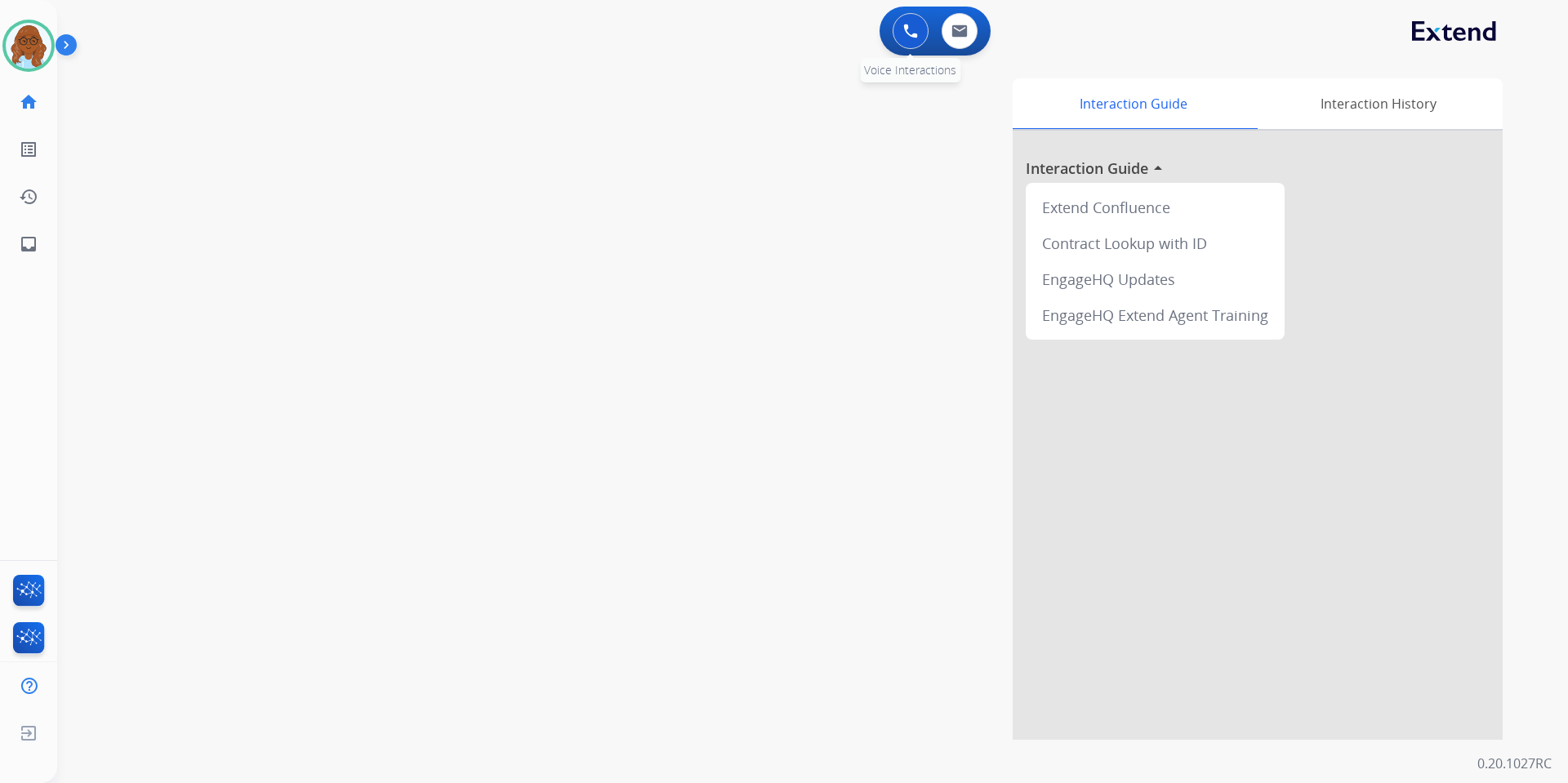 click at bounding box center (911, 31) 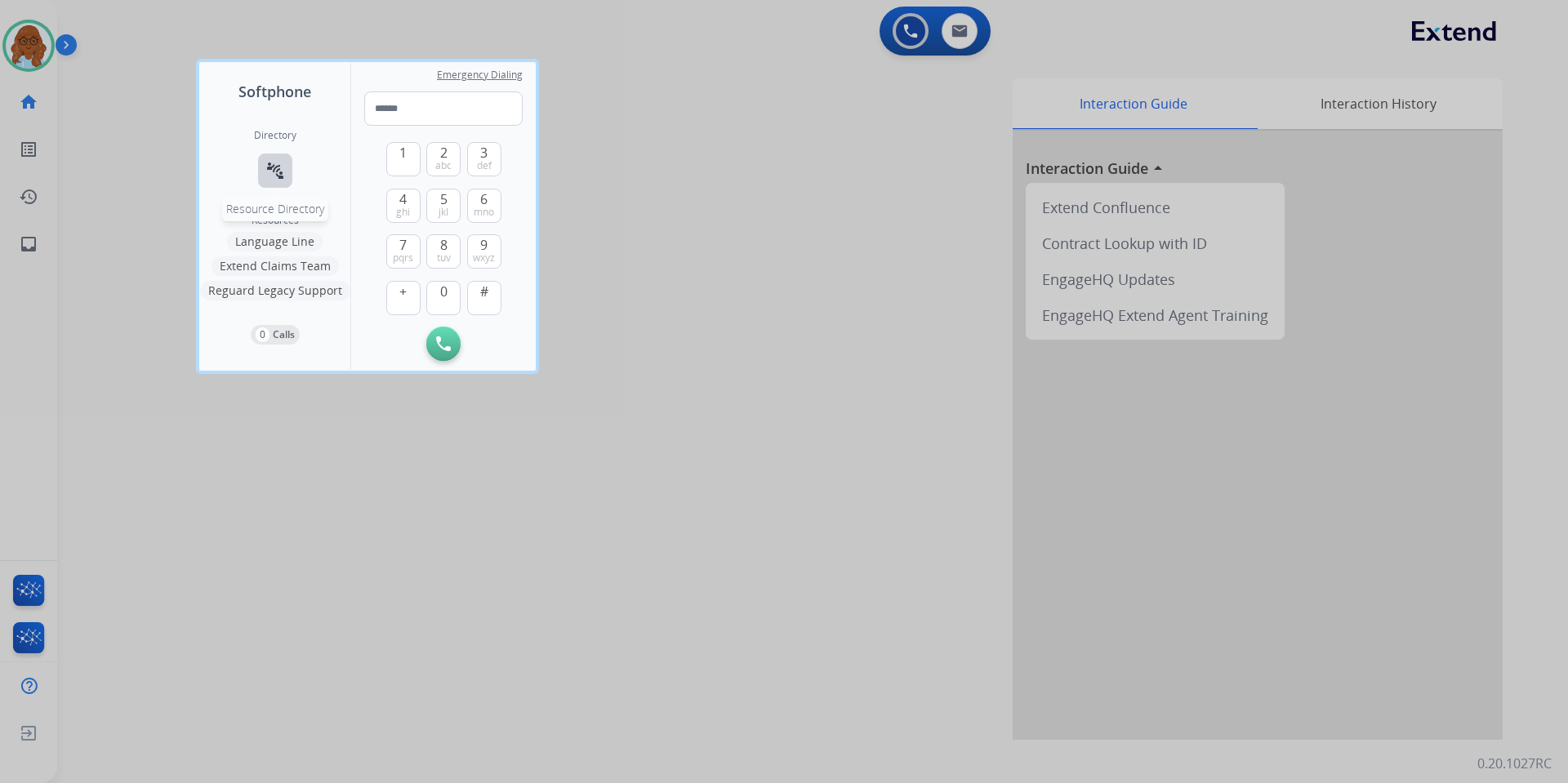 click on "connect_without_contact" at bounding box center [275, 171] 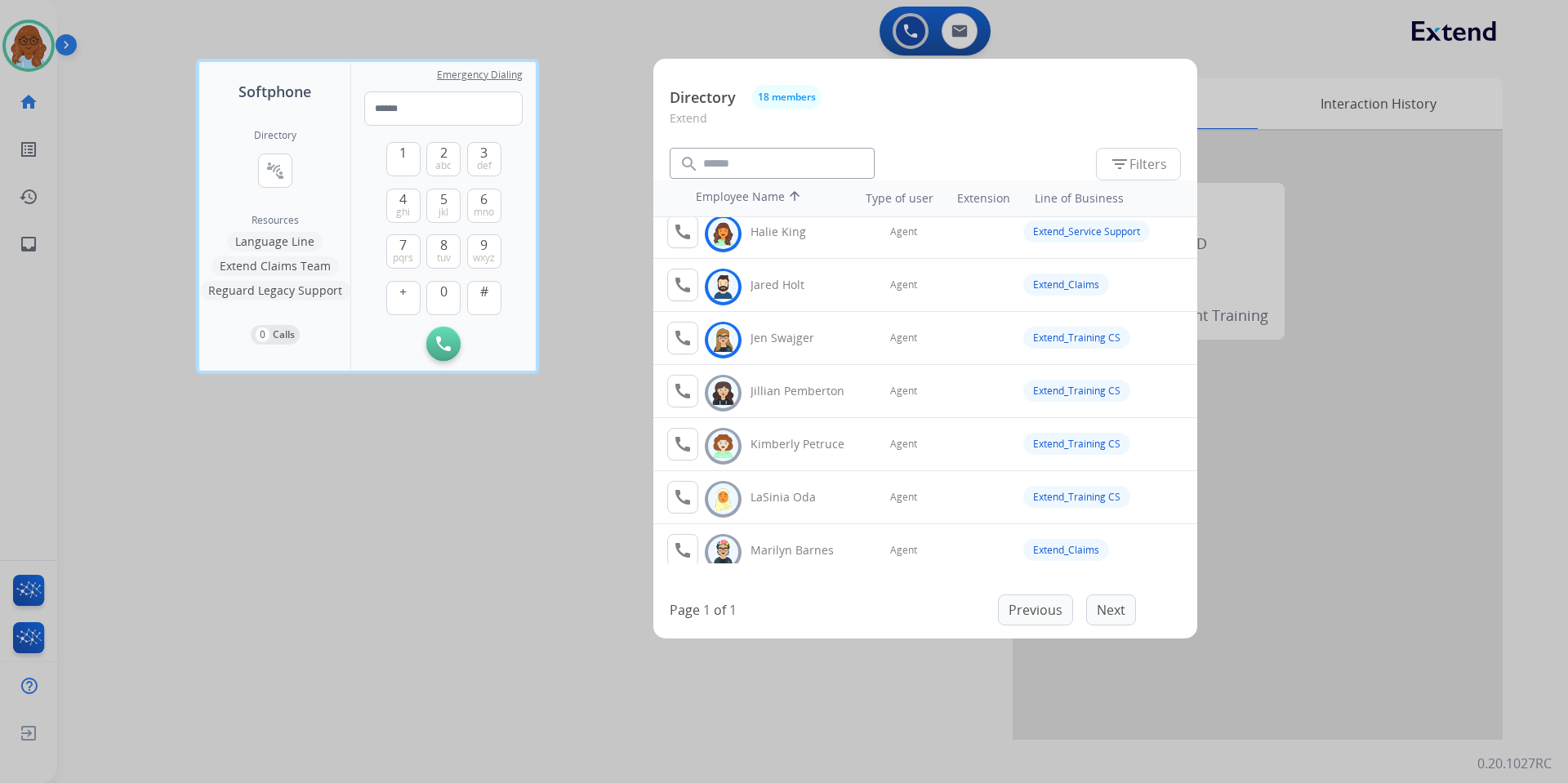 scroll, scrollTop: 408, scrollLeft: 0, axis: vertical 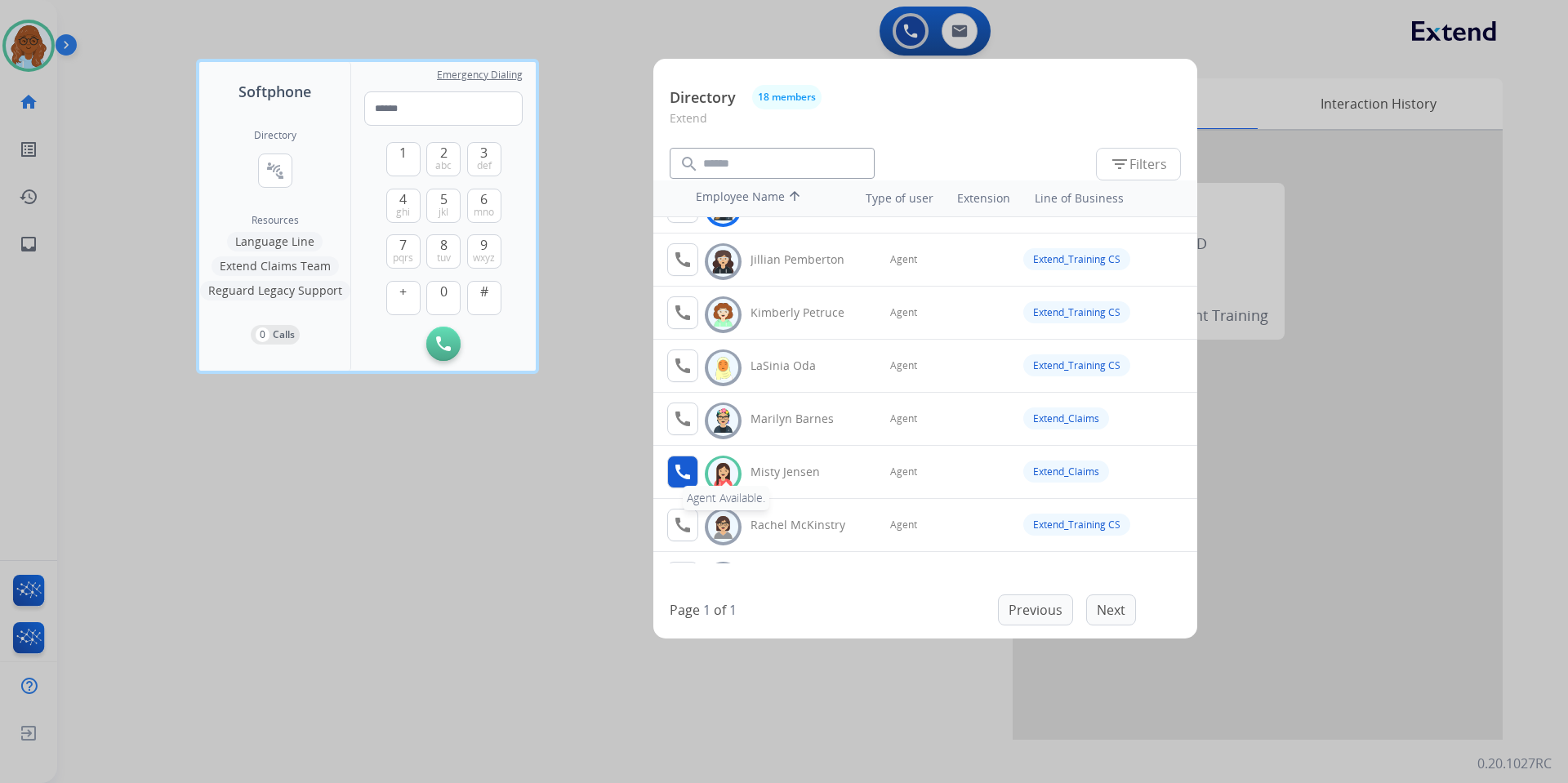 click on "call" at bounding box center (683, 472) 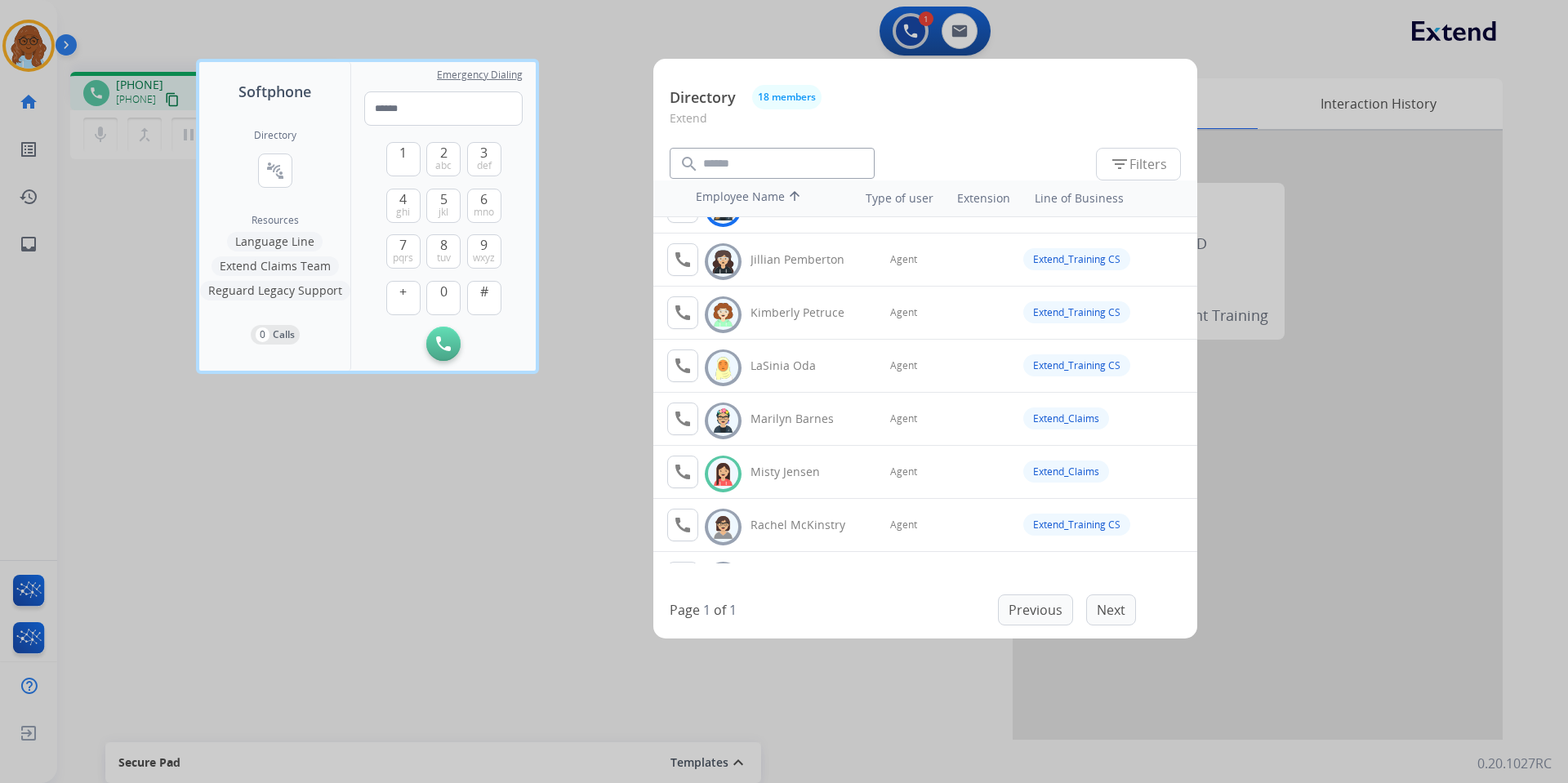click at bounding box center [784, 391] 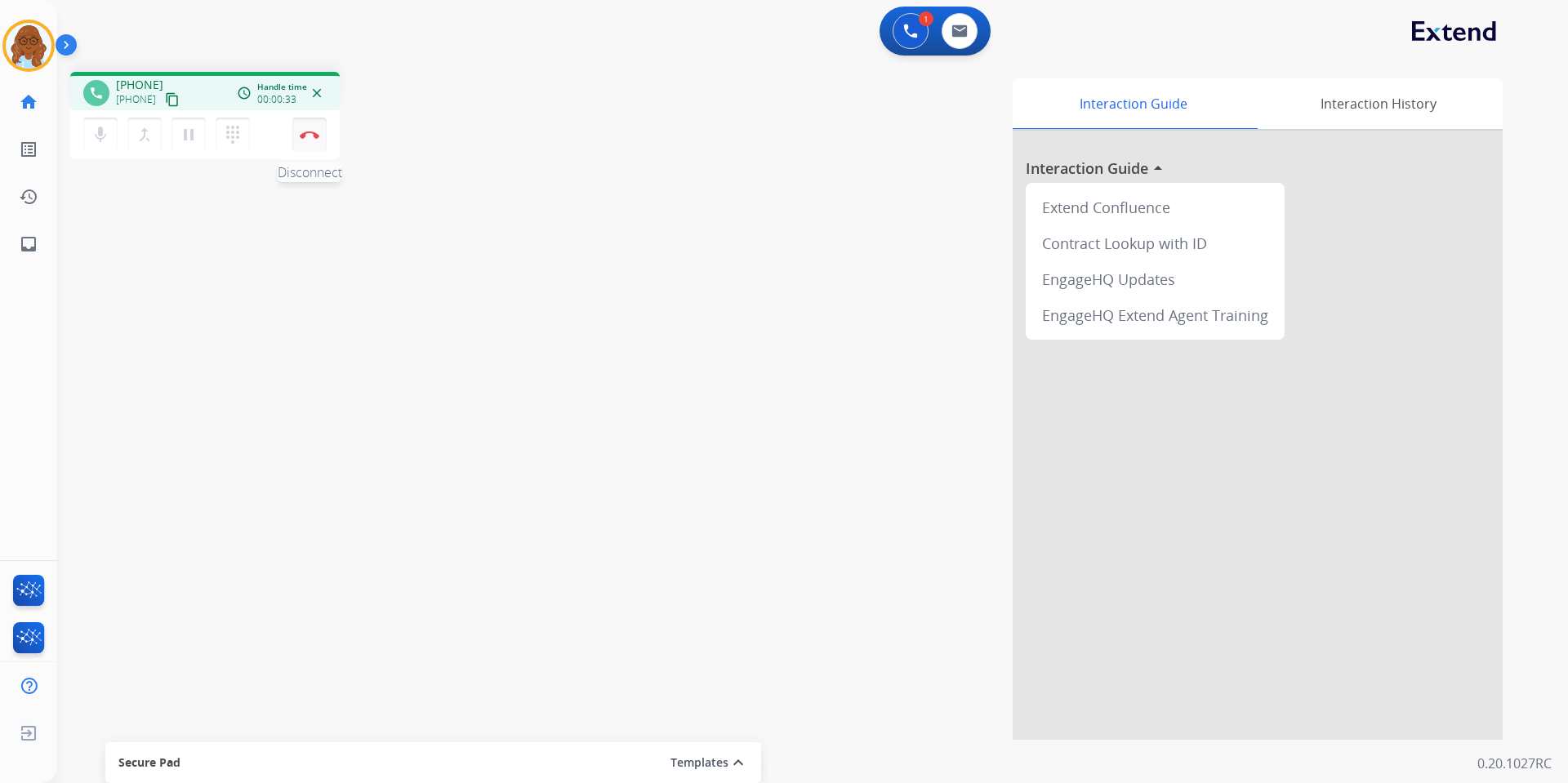 click on "Disconnect" at bounding box center [310, 135] 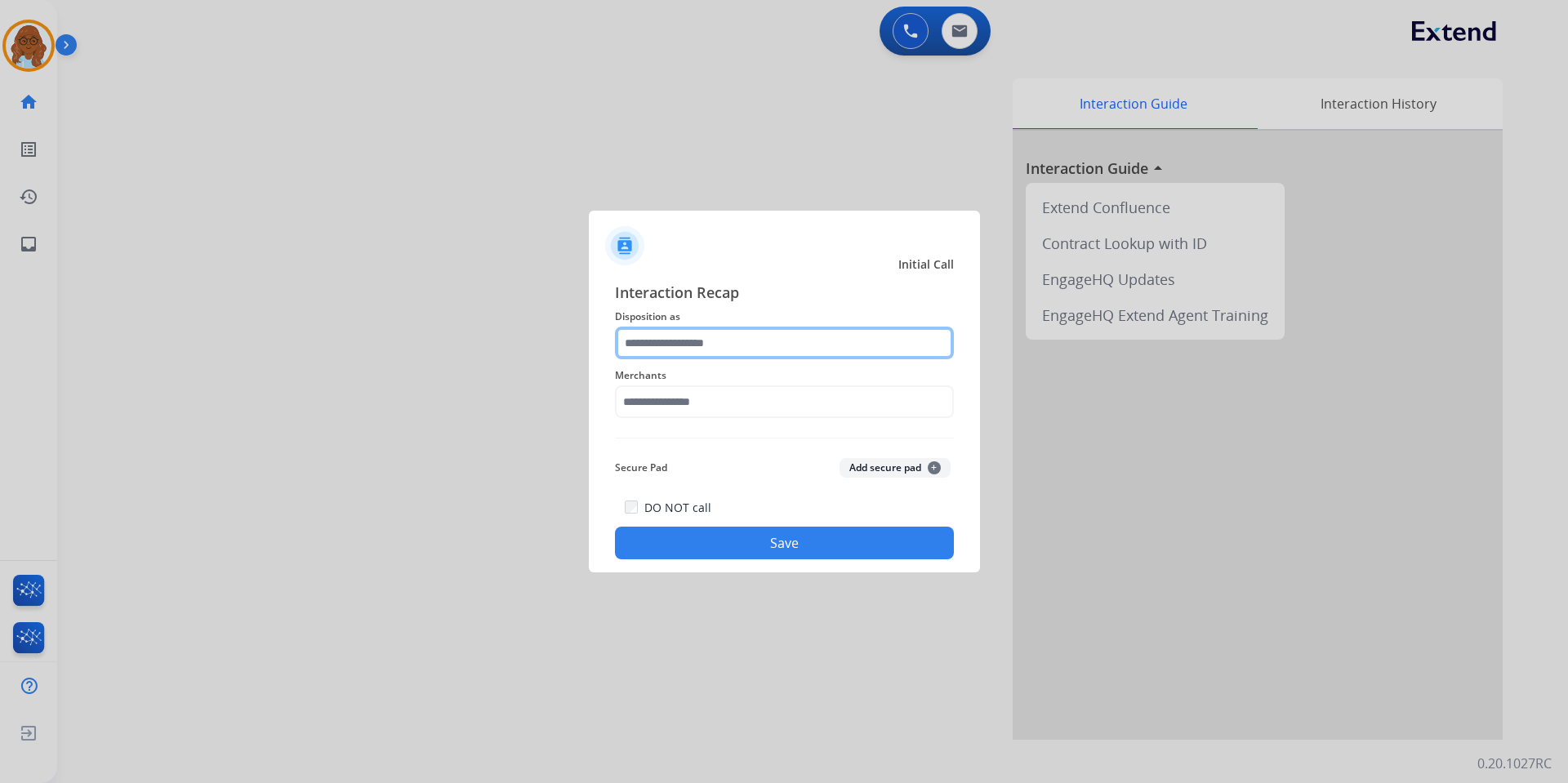 click 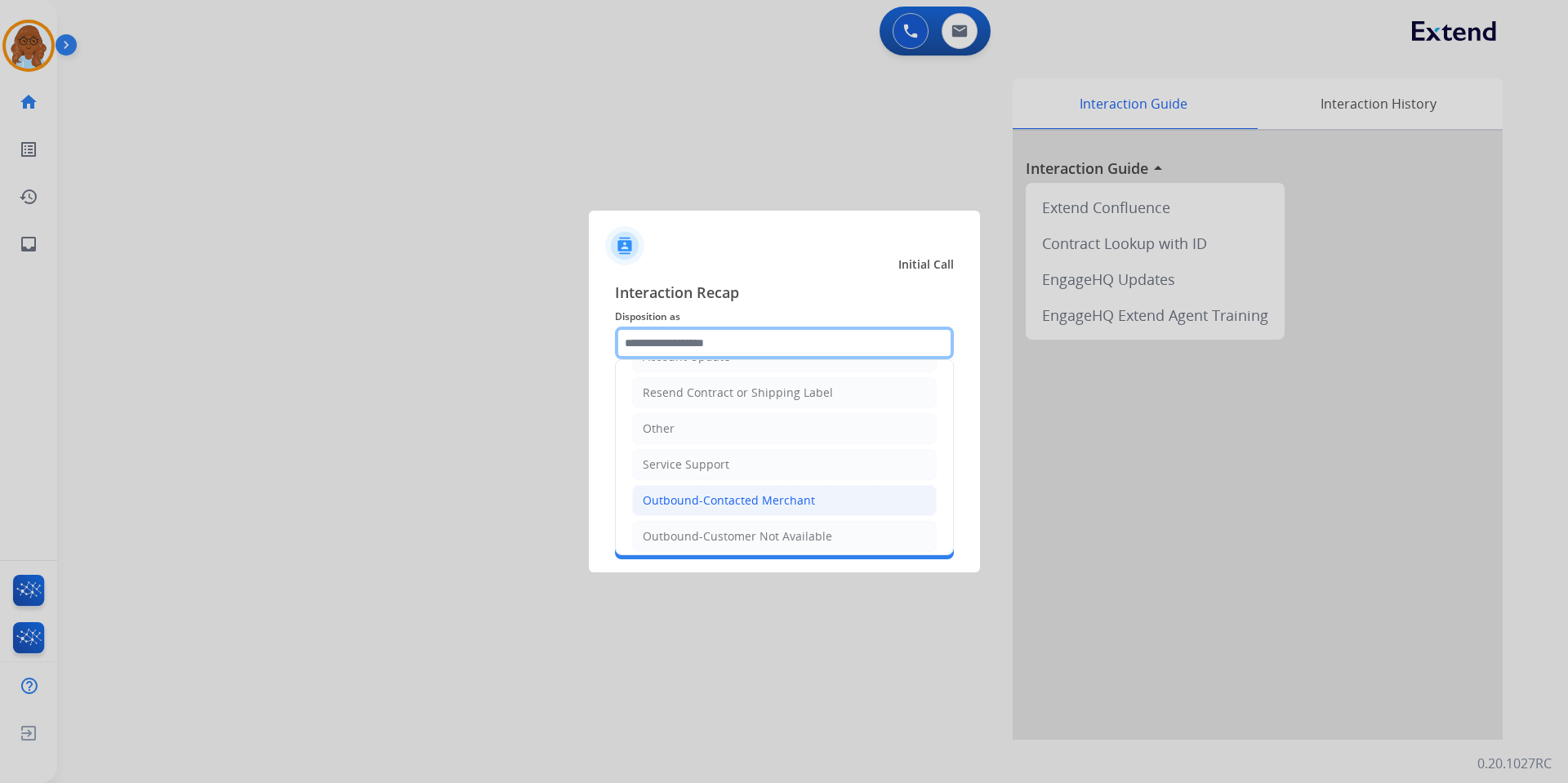 scroll, scrollTop: 327, scrollLeft: 0, axis: vertical 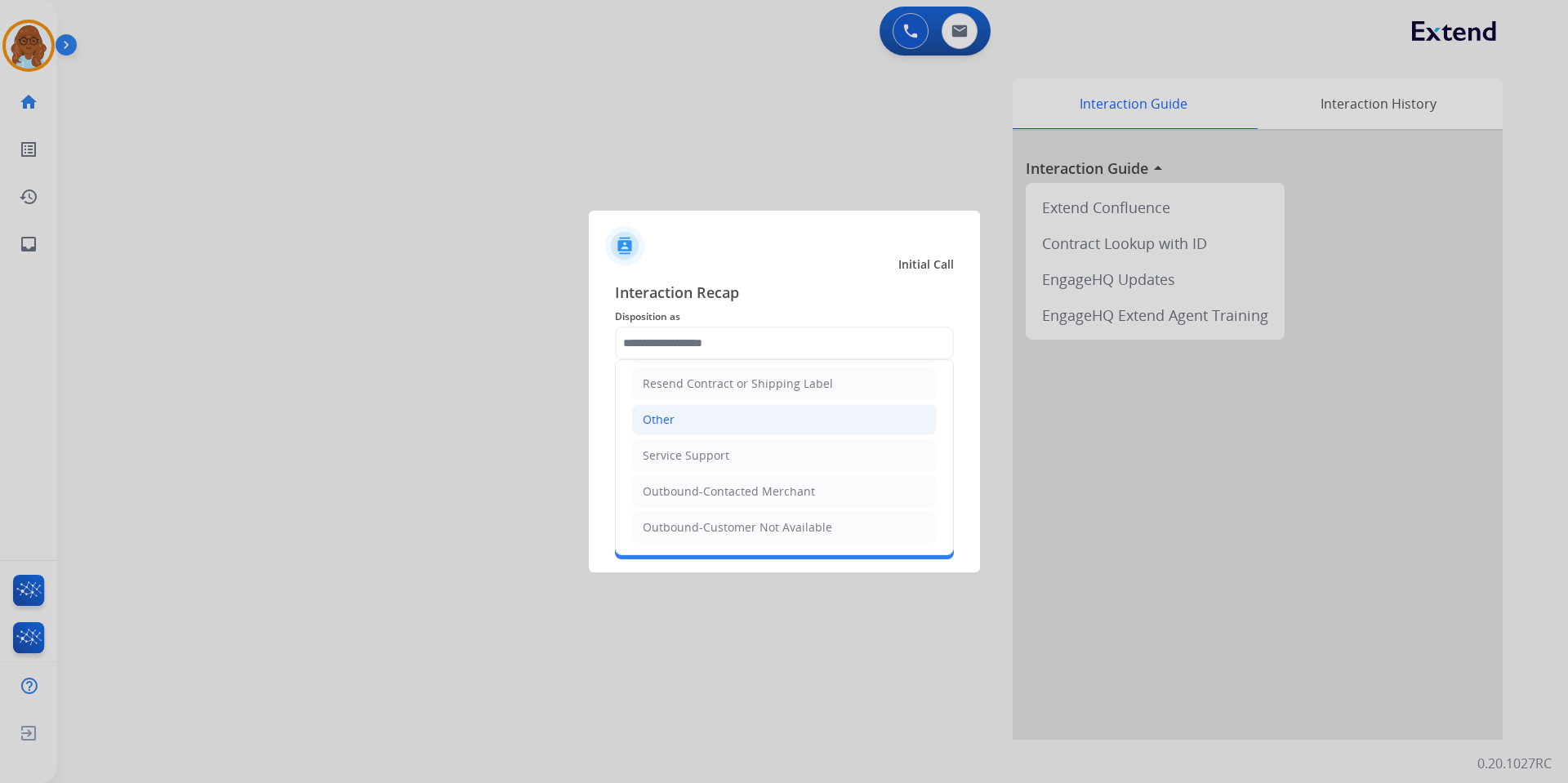 click on "Other" 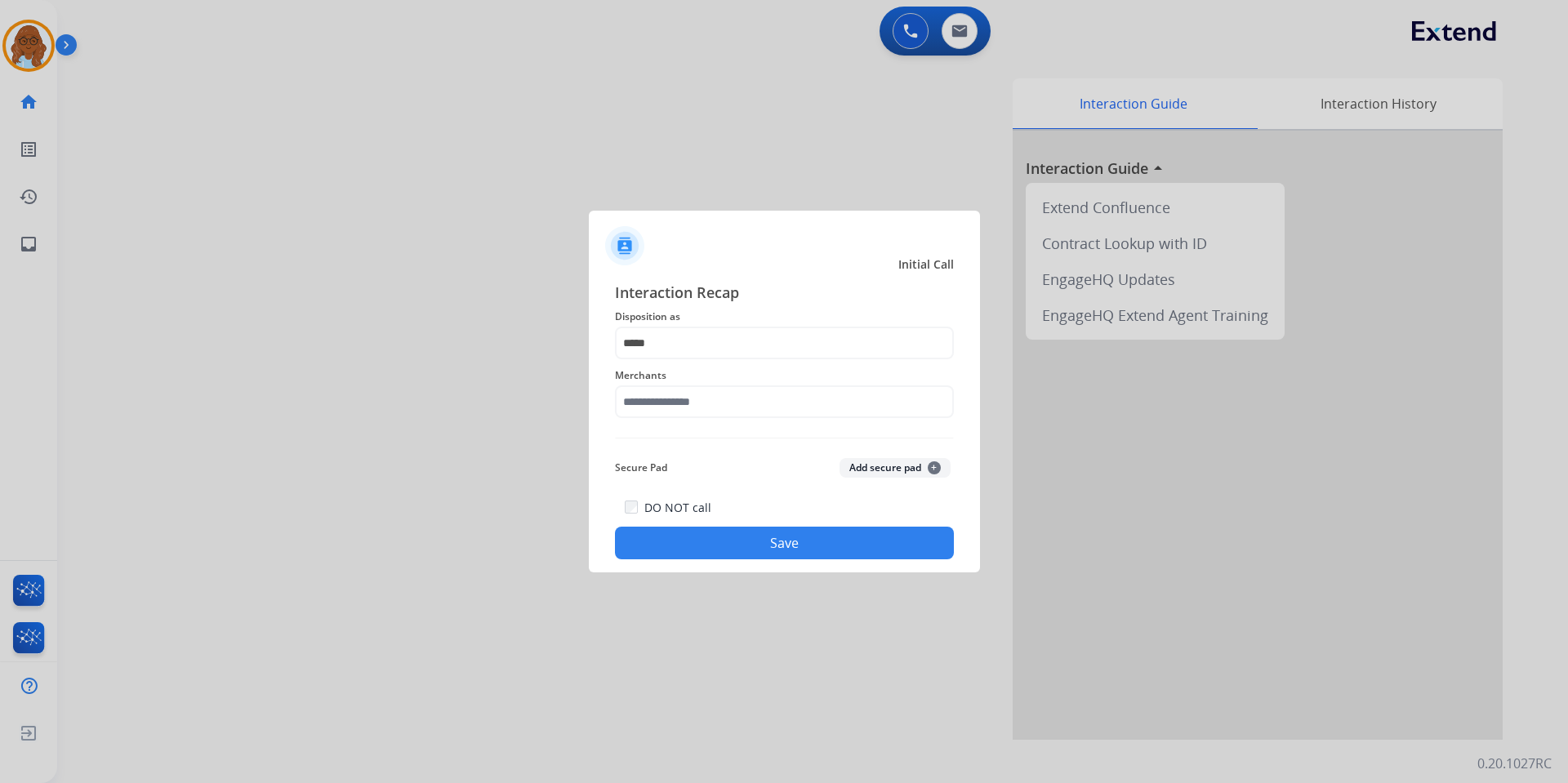 click on "Merchants" 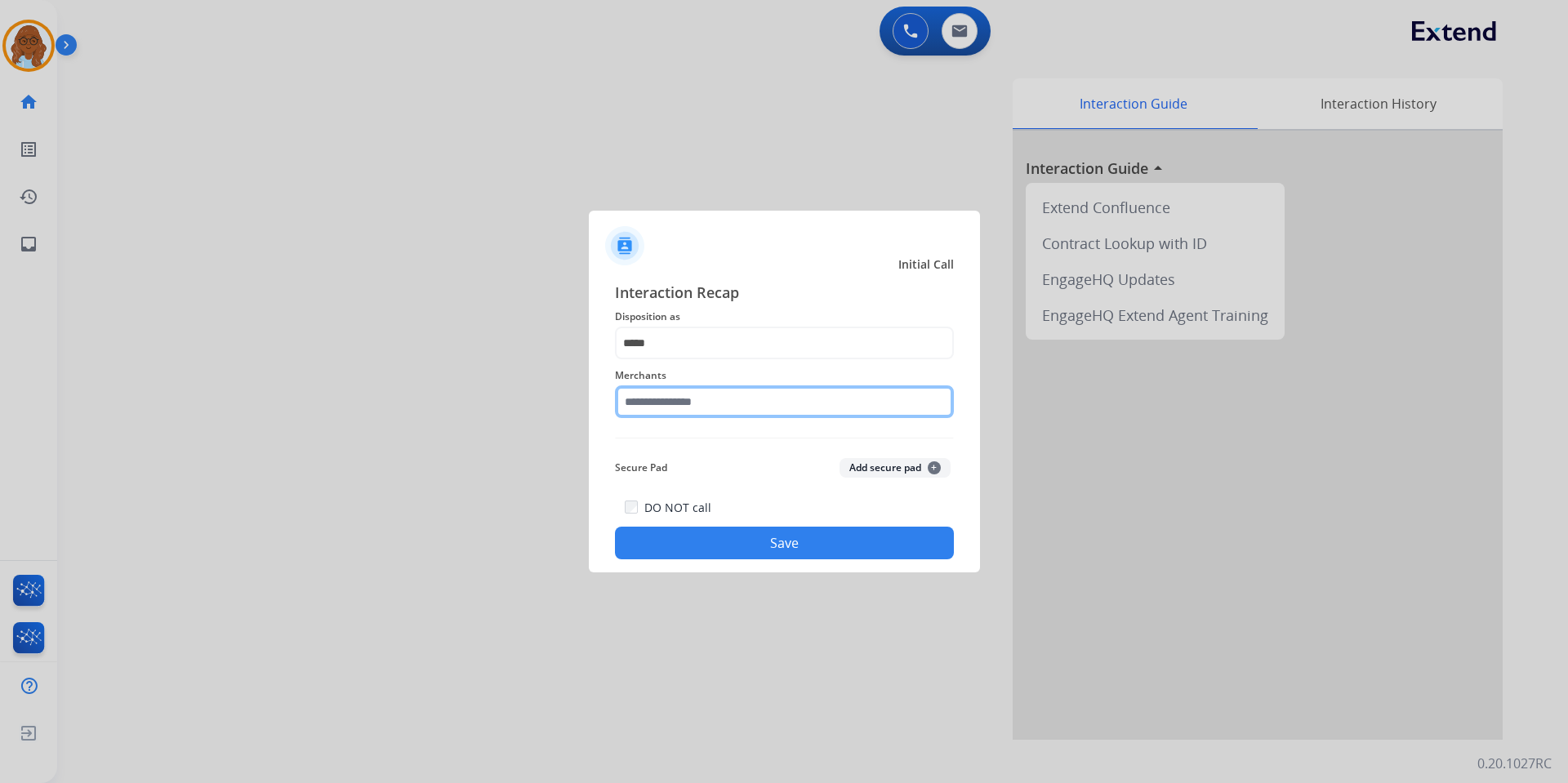 click 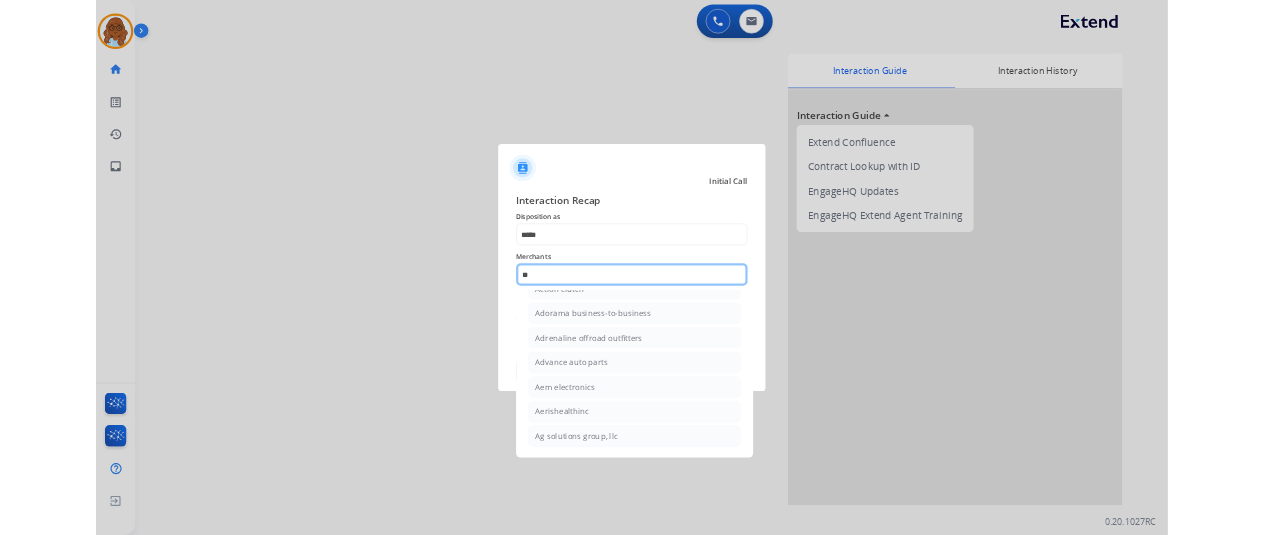 scroll, scrollTop: 0, scrollLeft: 0, axis: both 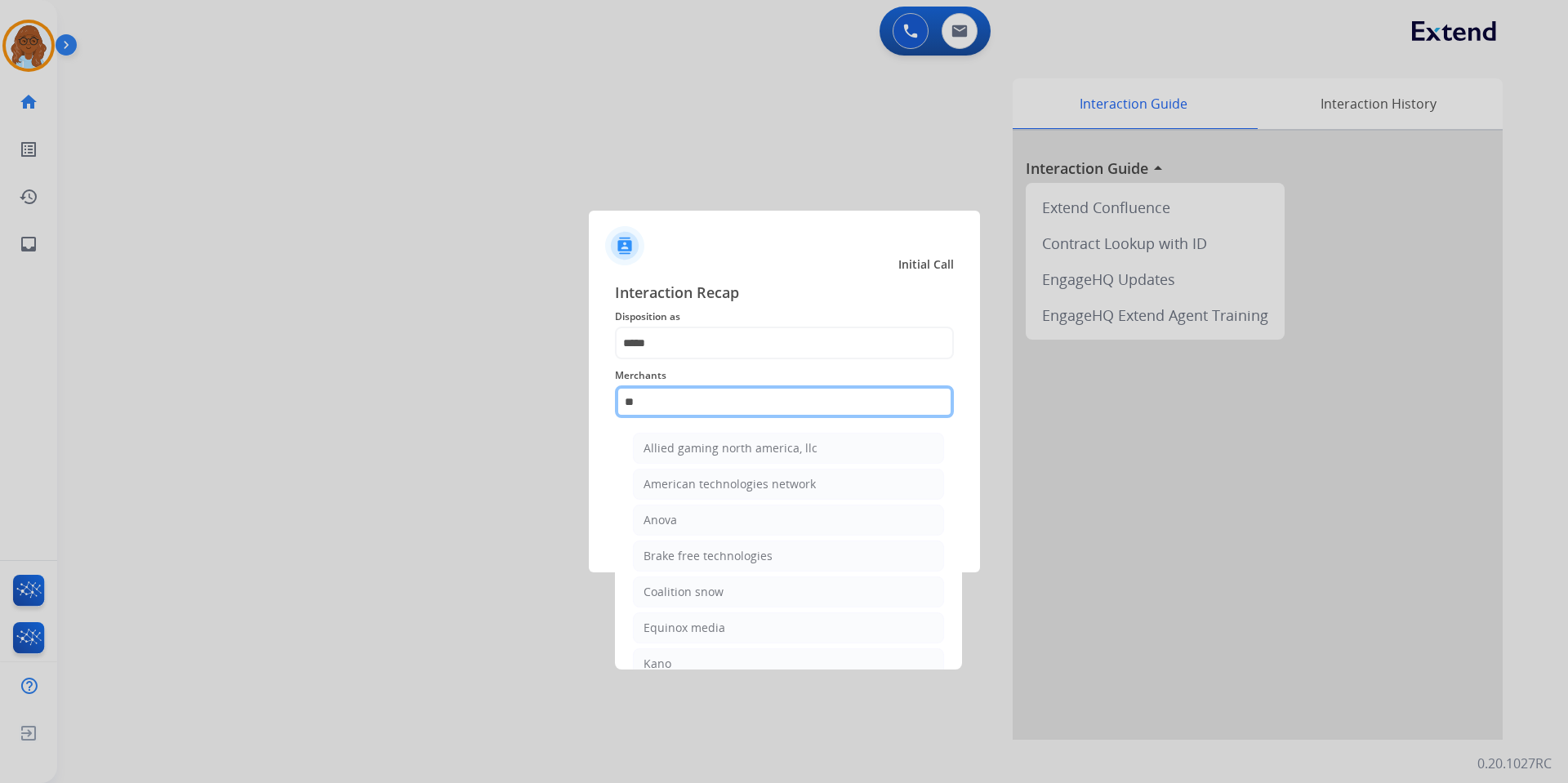 type on "*" 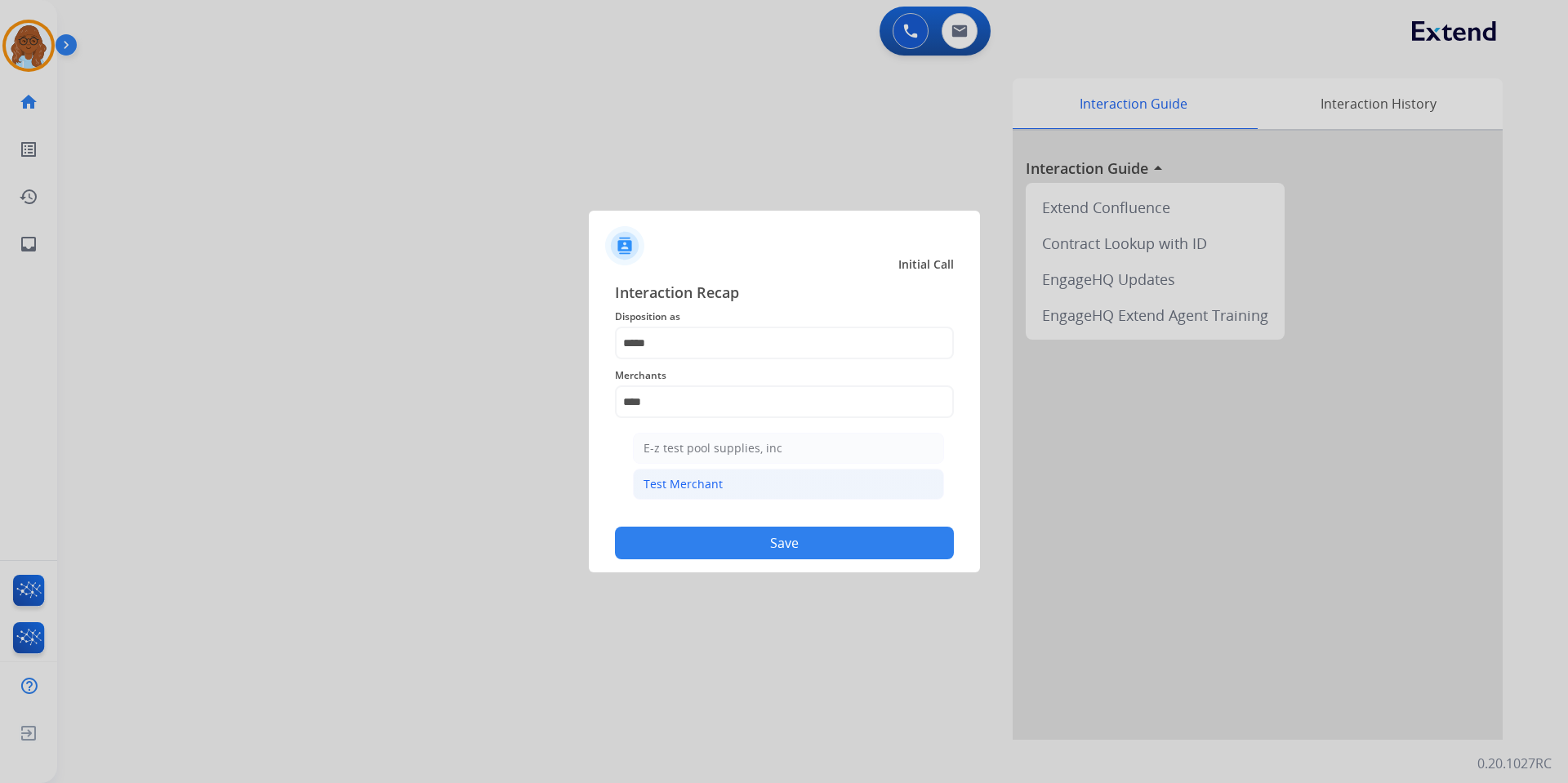 click on "Test Merchant" 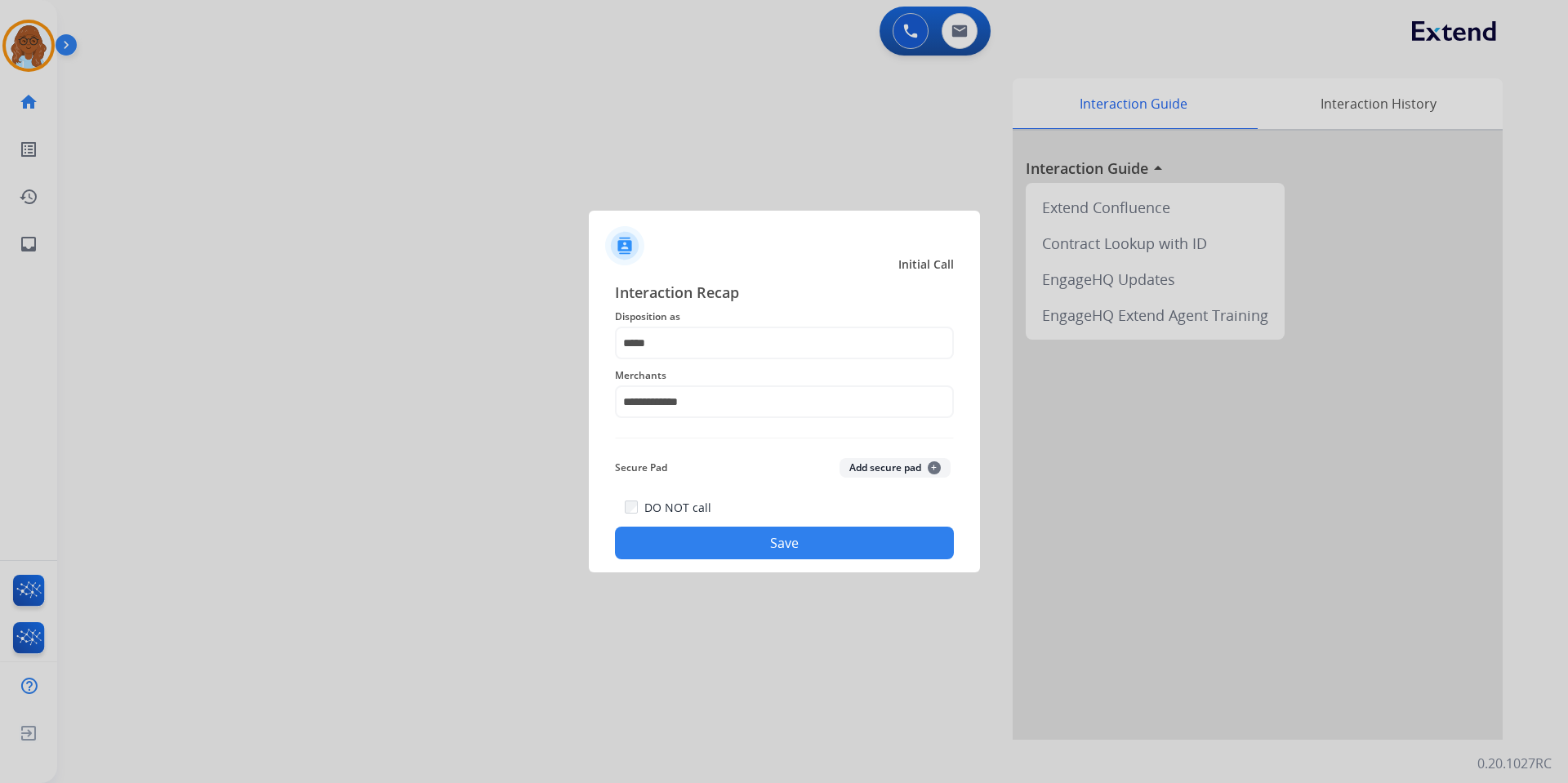 click on "Save" 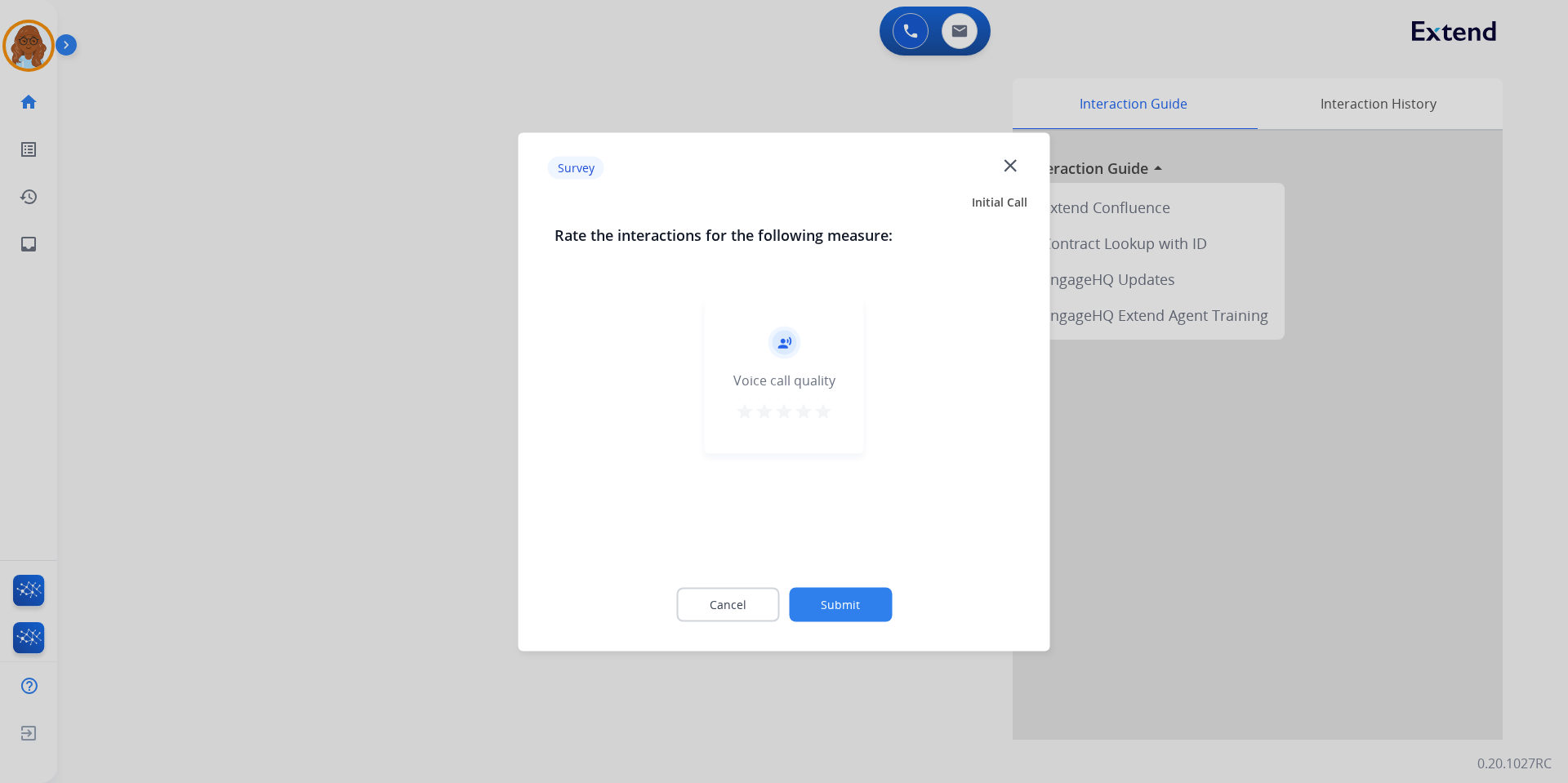 click on "star" at bounding box center (784, 411) 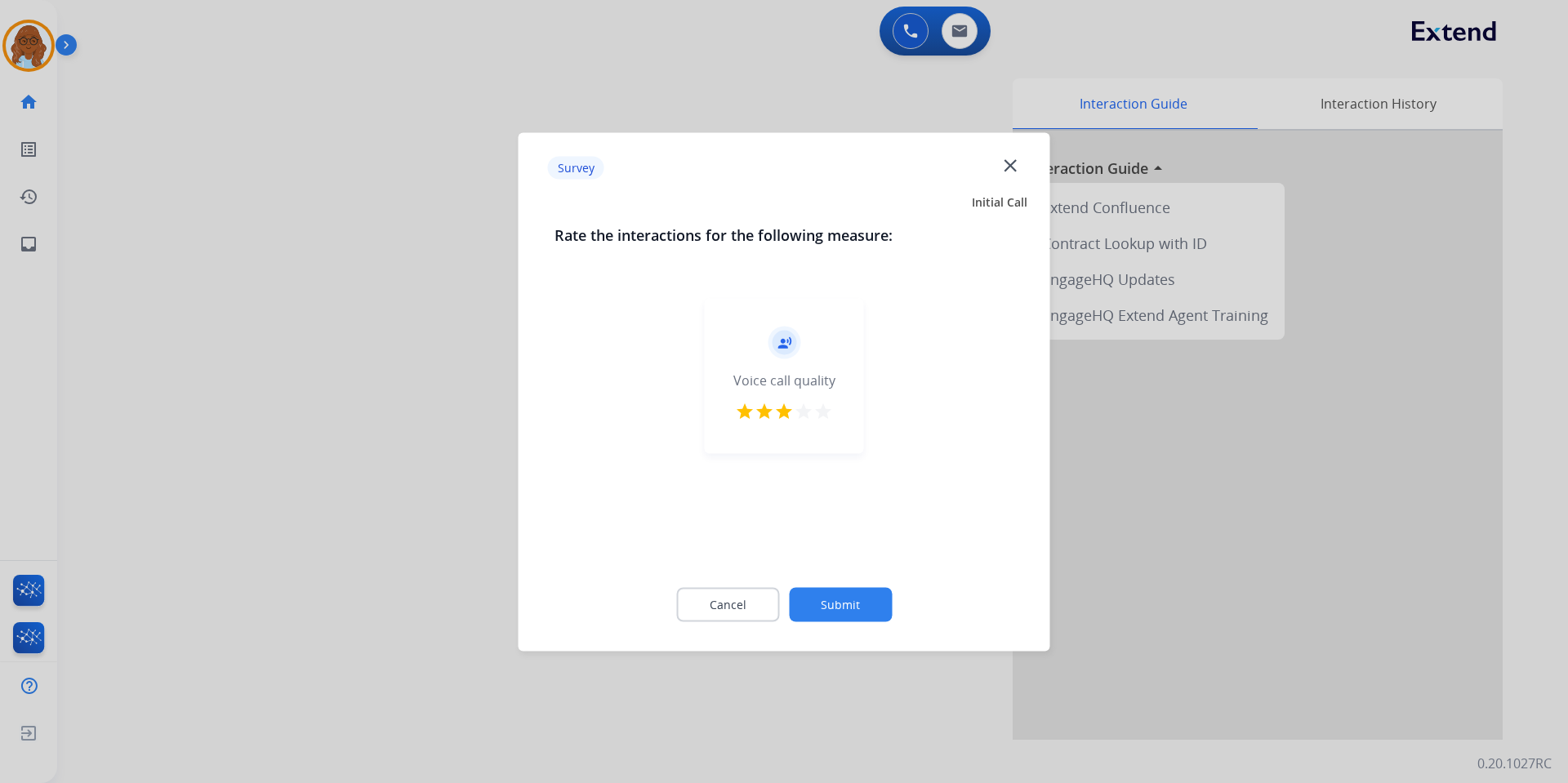 click on "Submit" 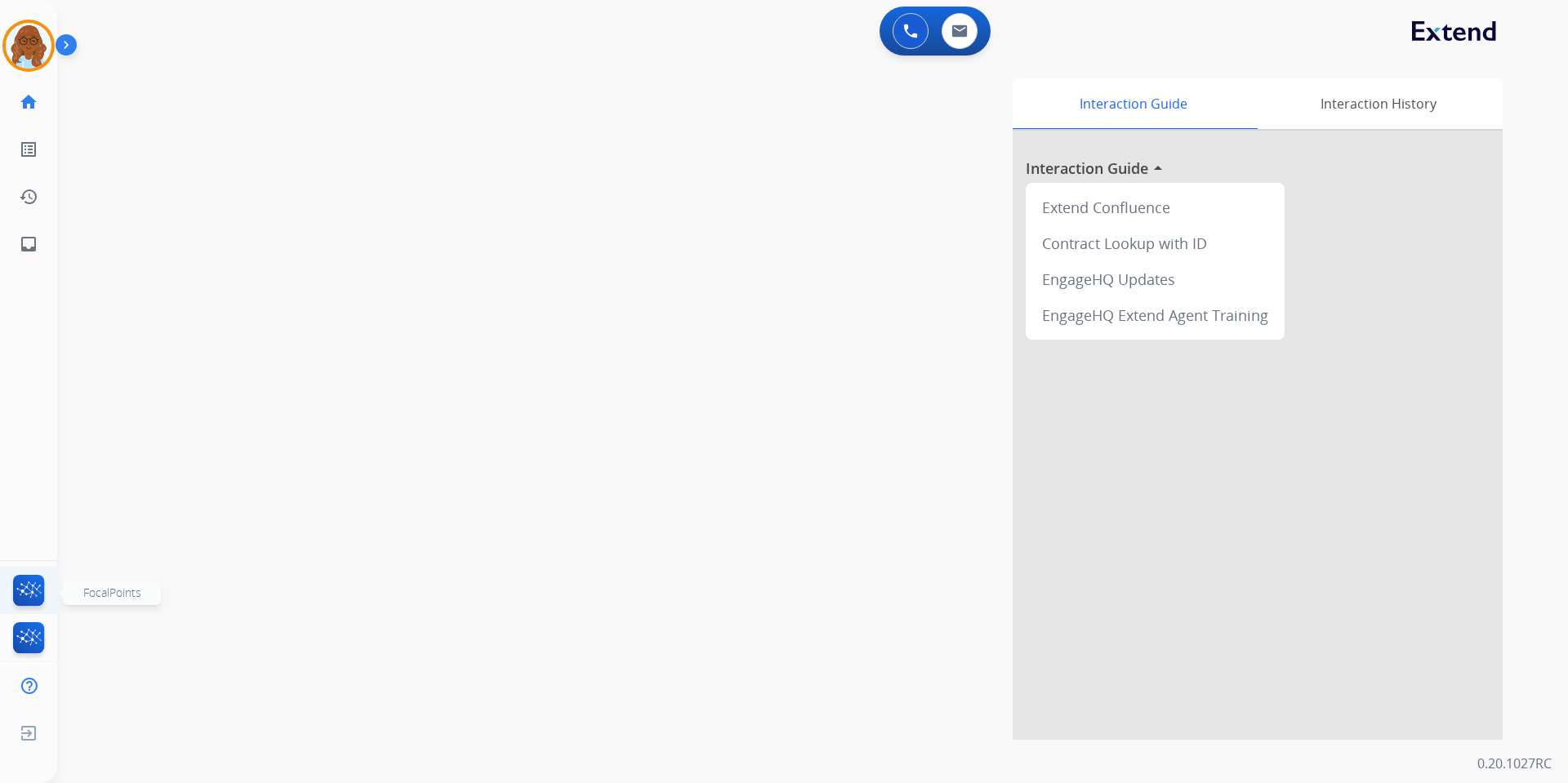 click 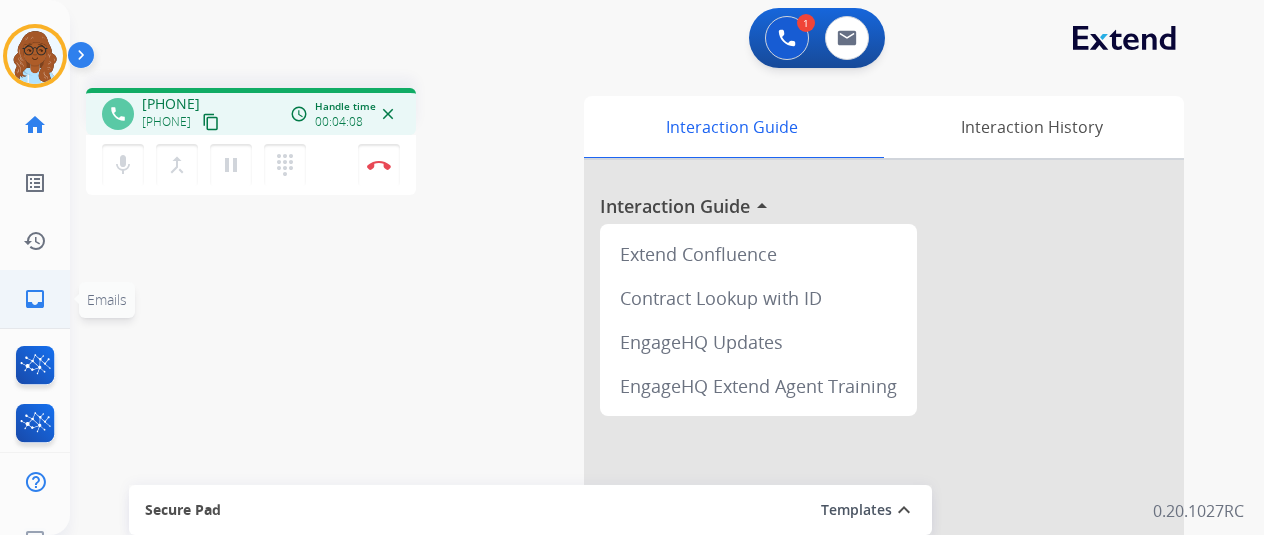 click on "inbox  Emails" 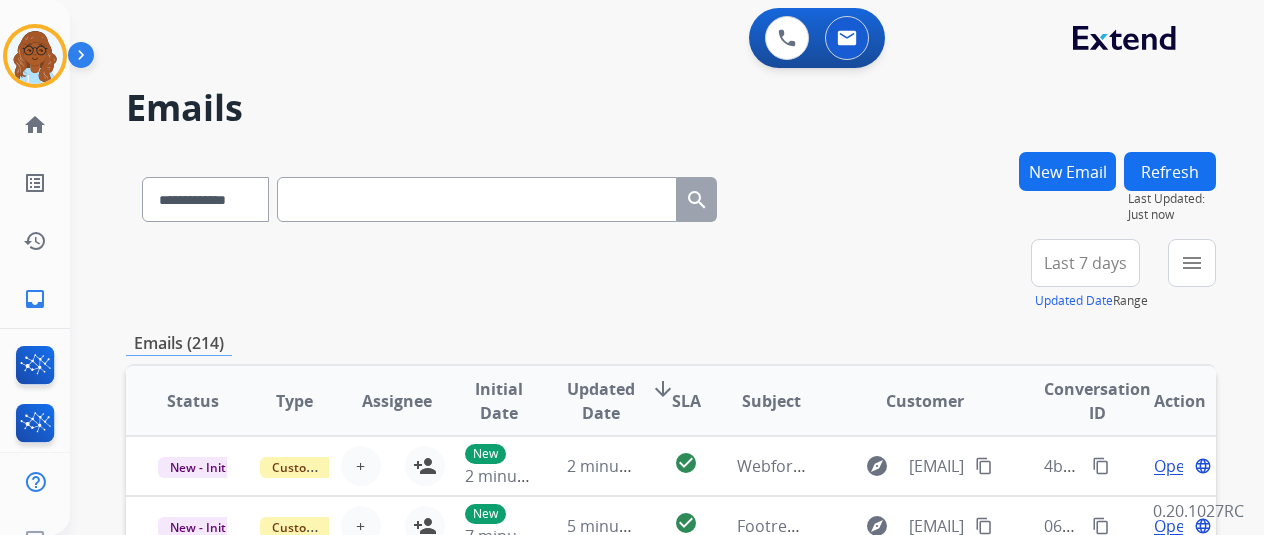 click on "New Email" at bounding box center [1067, 171] 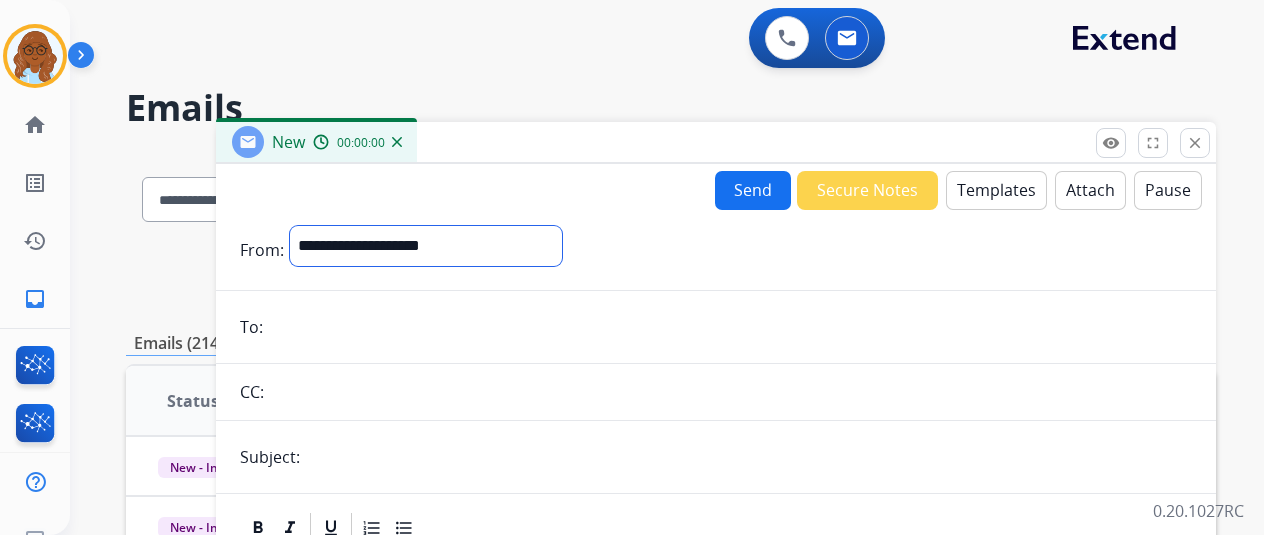 click on "**********" at bounding box center [426, 246] 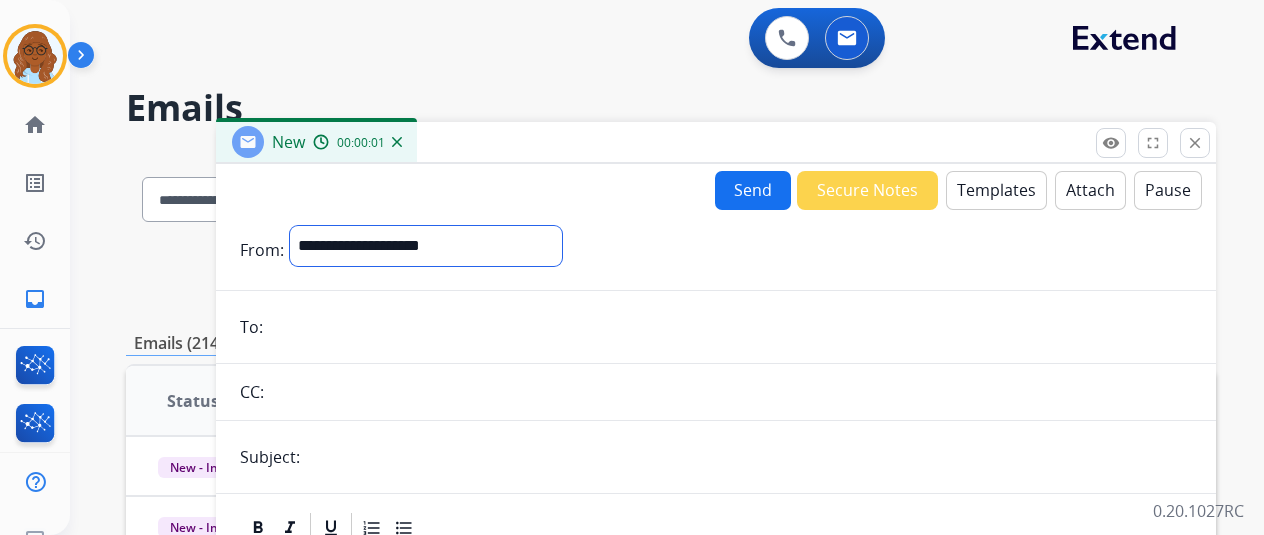 select on "**********" 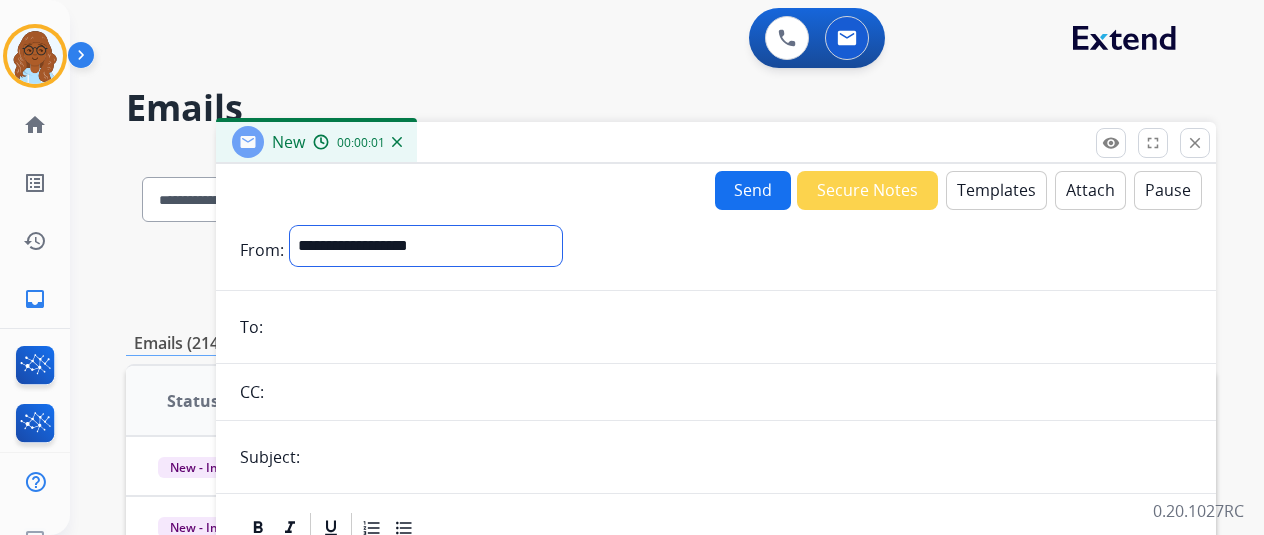 click on "**********" at bounding box center [426, 246] 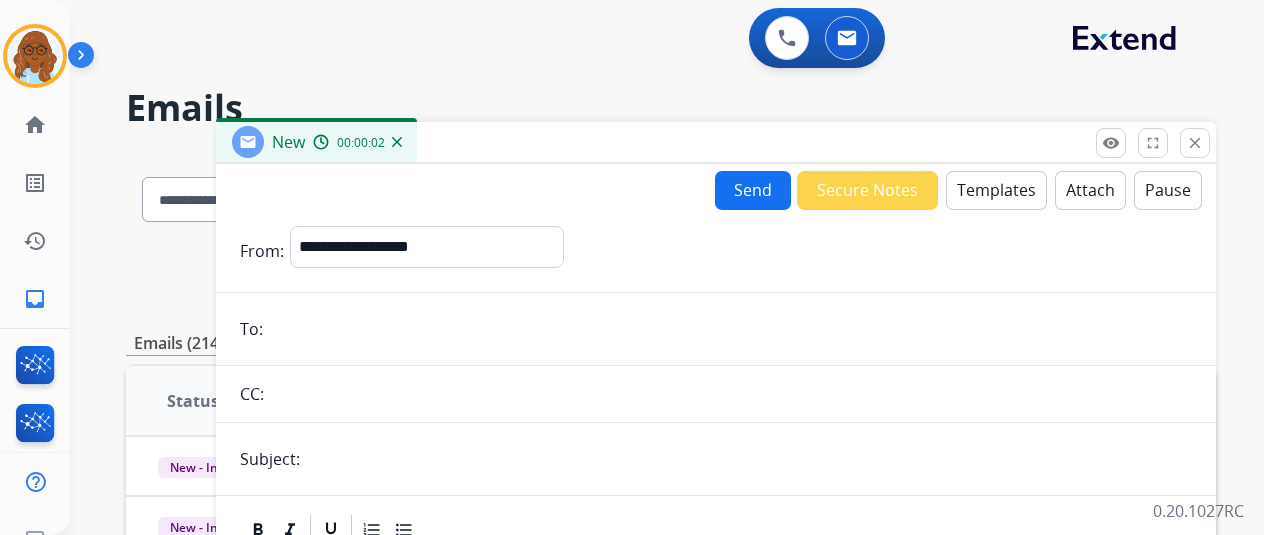 drag, startPoint x: 348, startPoint y: 333, endPoint x: 389, endPoint y: 331, distance: 41.04875 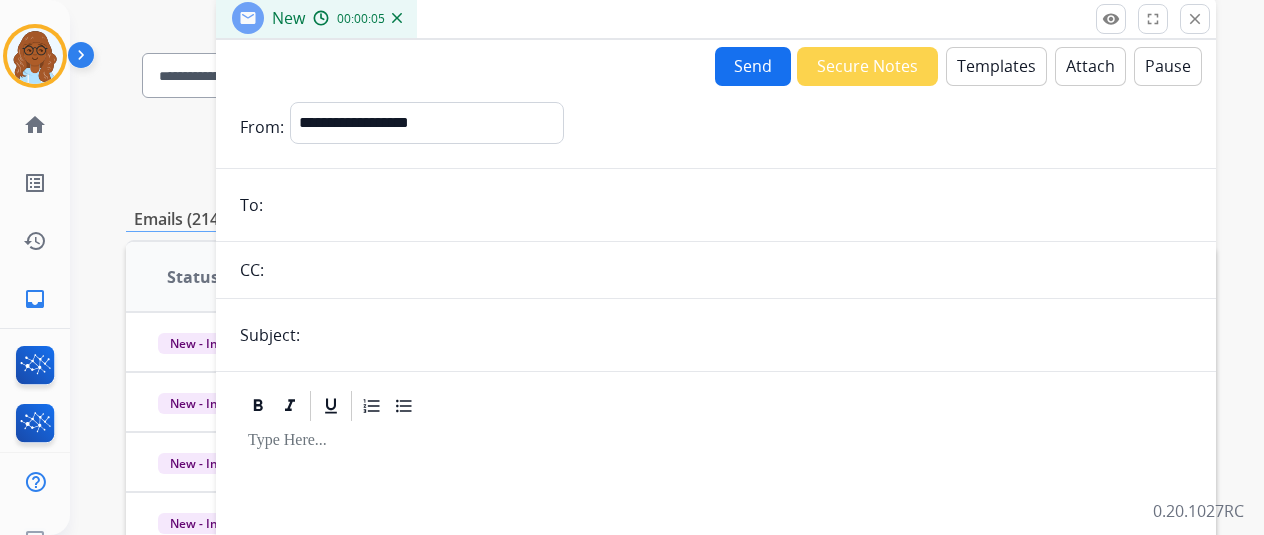 scroll, scrollTop: 0, scrollLeft: 0, axis: both 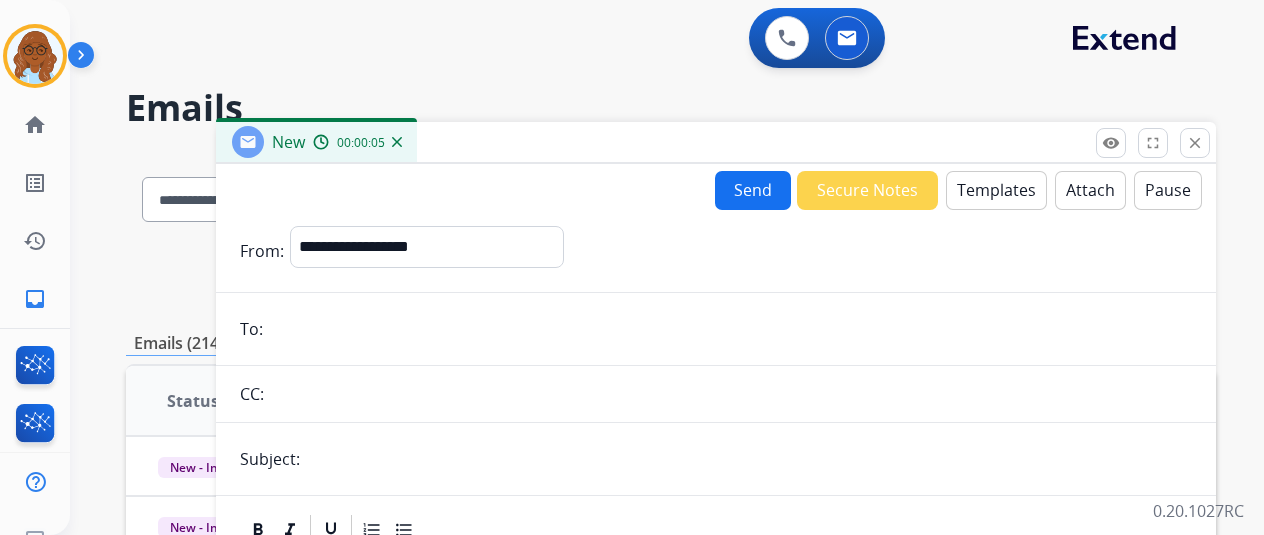 click on "Templates" at bounding box center [996, 190] 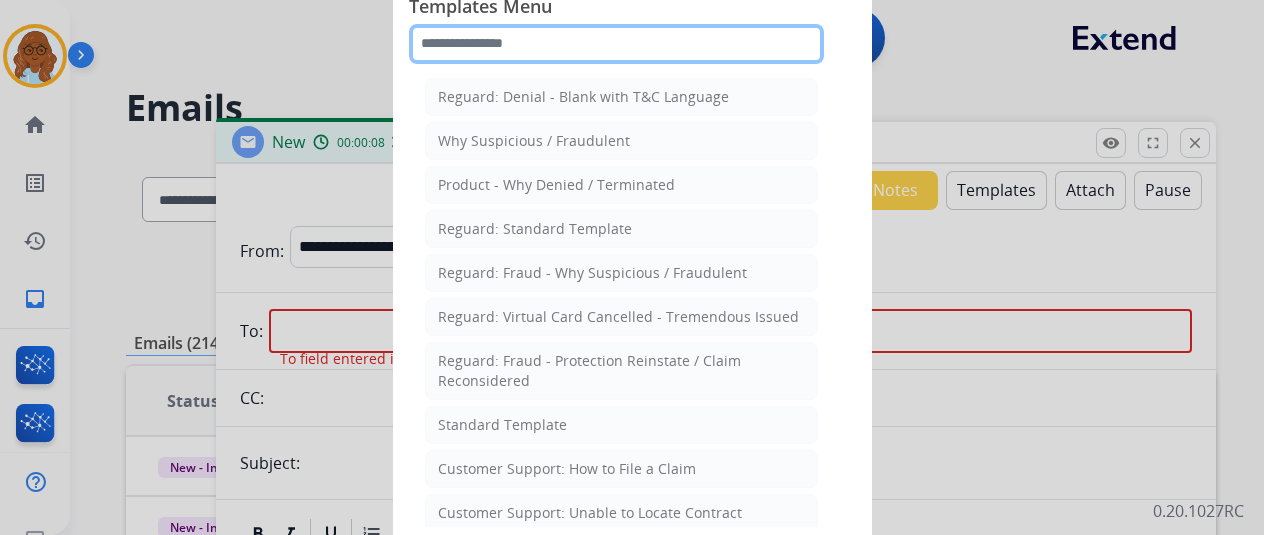 click 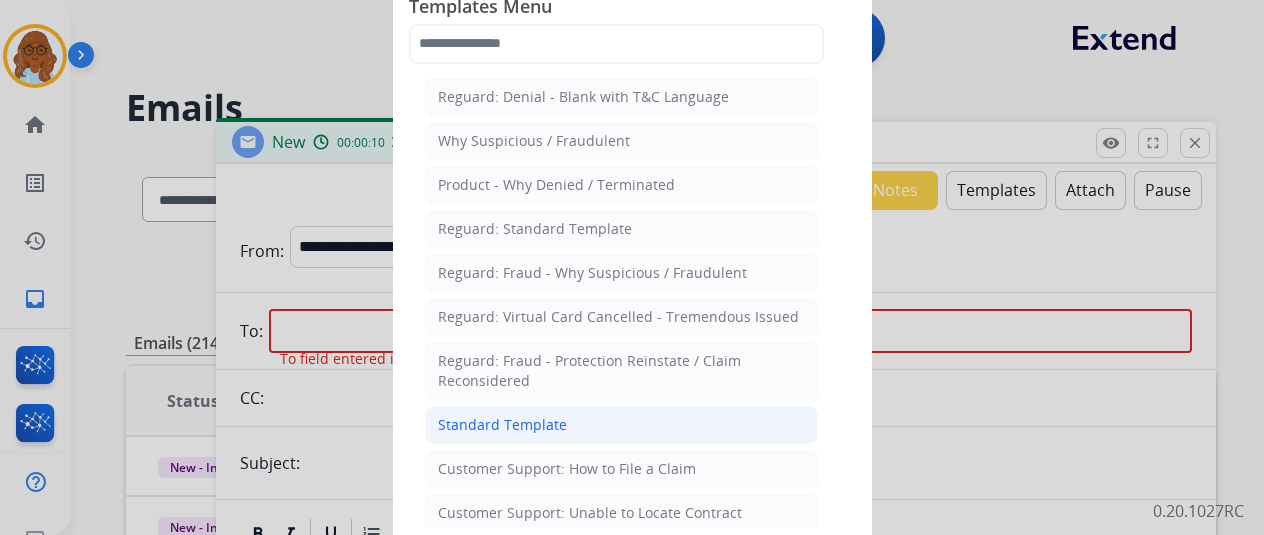 click on "Standard Template" 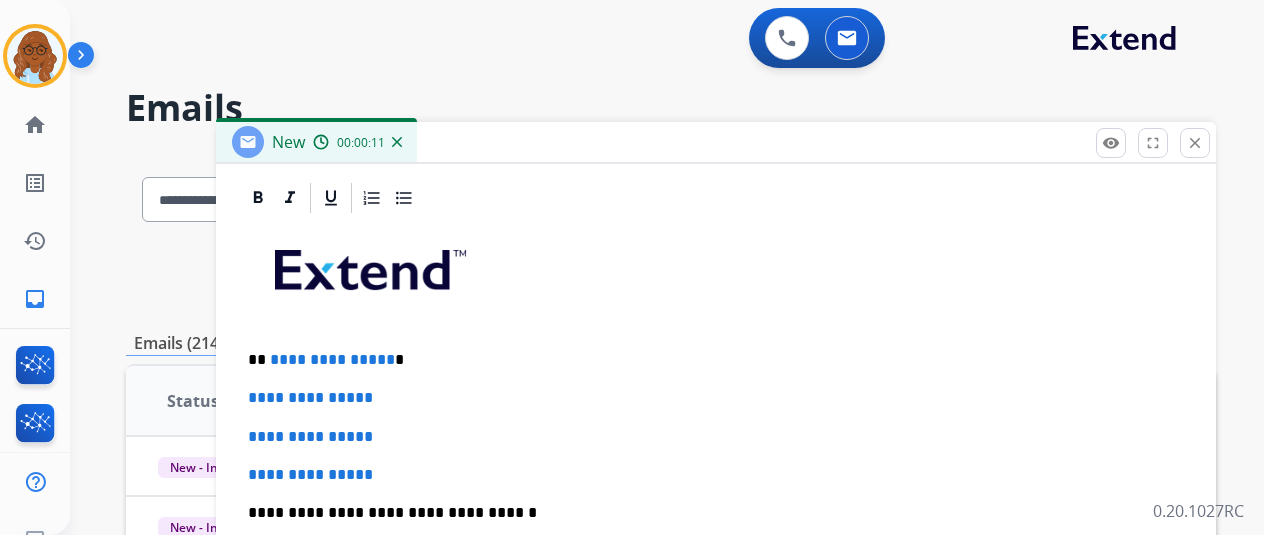 scroll, scrollTop: 464, scrollLeft: 0, axis: vertical 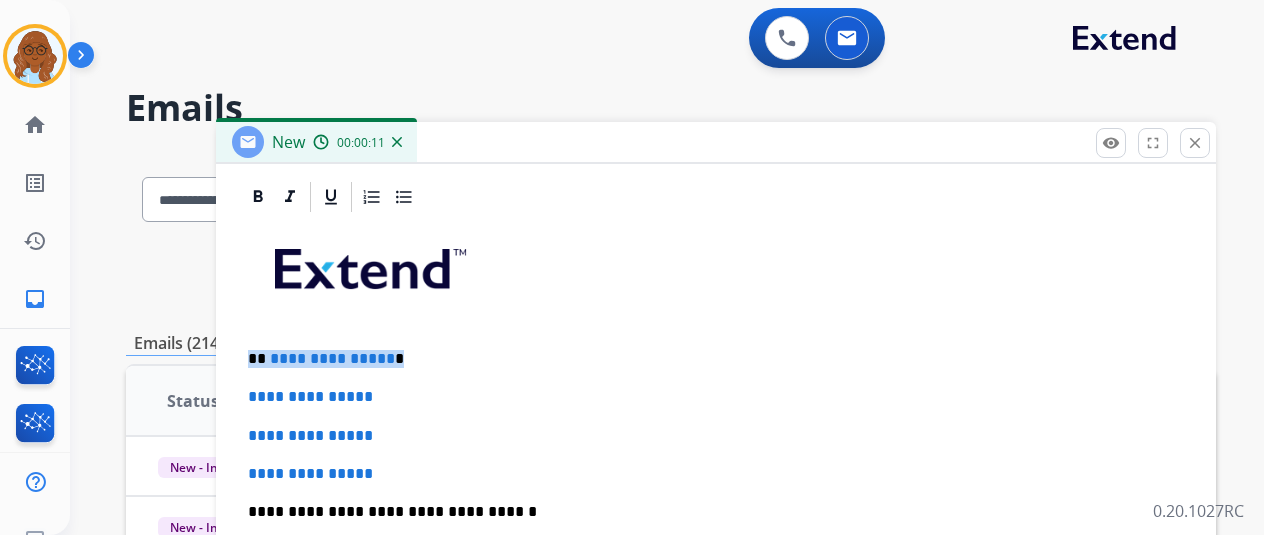 drag, startPoint x: 409, startPoint y: 352, endPoint x: 70, endPoint y: 342, distance: 339.14746 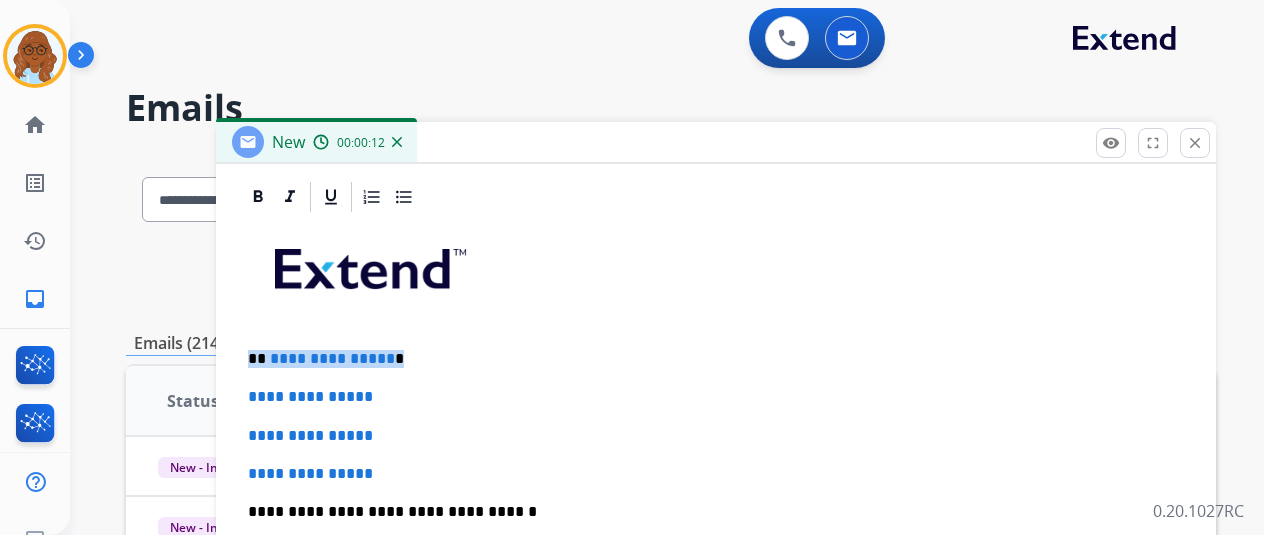 type 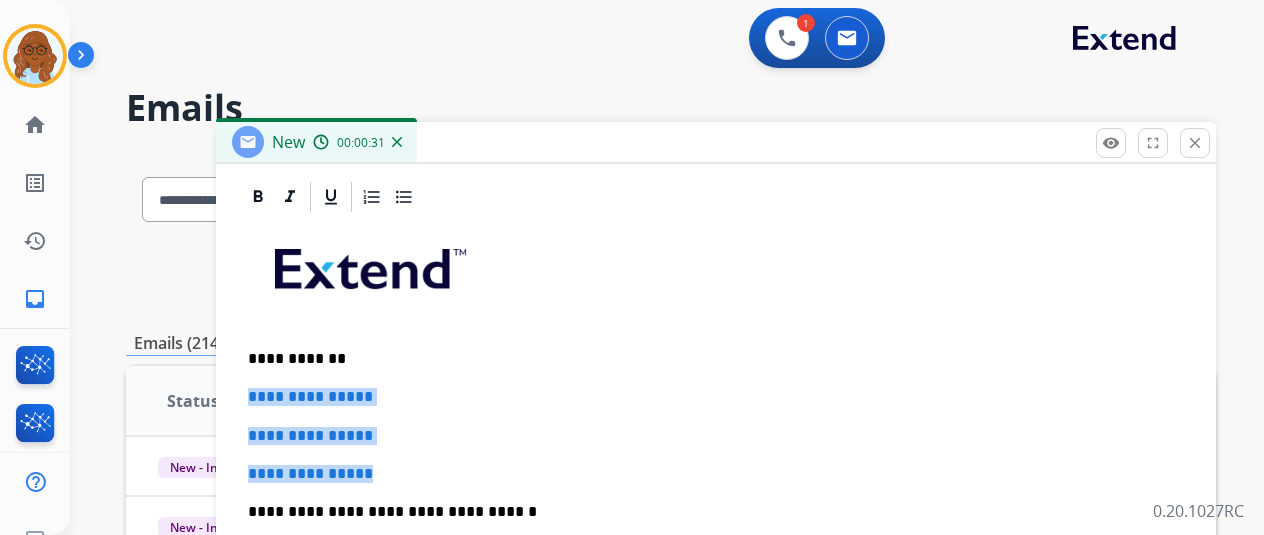 drag, startPoint x: 400, startPoint y: 465, endPoint x: 256, endPoint y: 377, distance: 168.76018 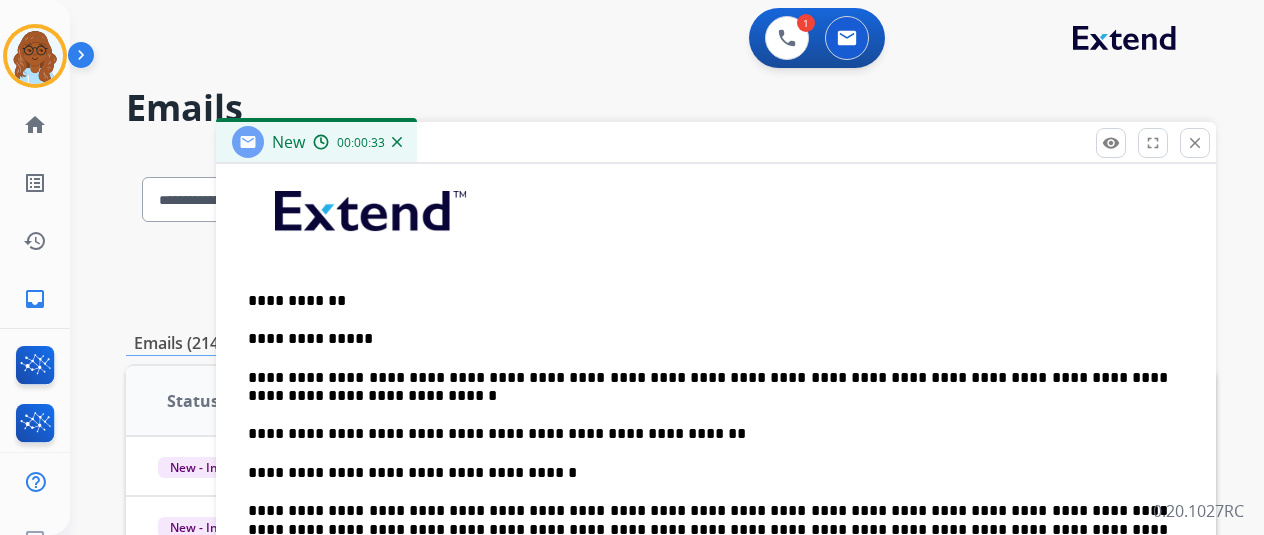 scroll, scrollTop: 564, scrollLeft: 0, axis: vertical 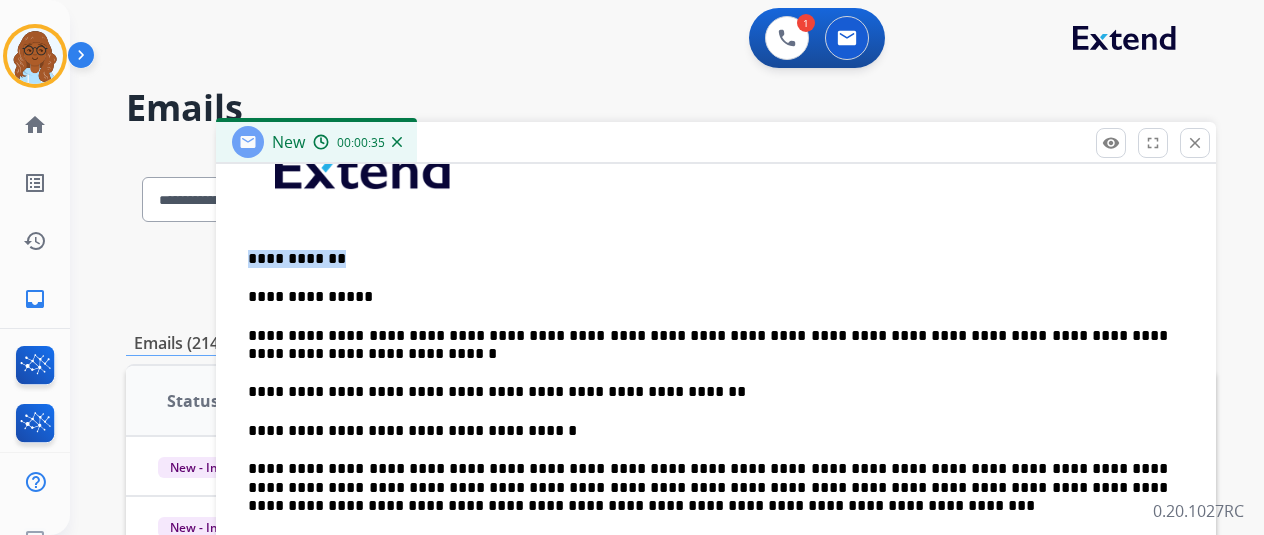 drag, startPoint x: 351, startPoint y: 259, endPoint x: 222, endPoint y: 235, distance: 131.21356 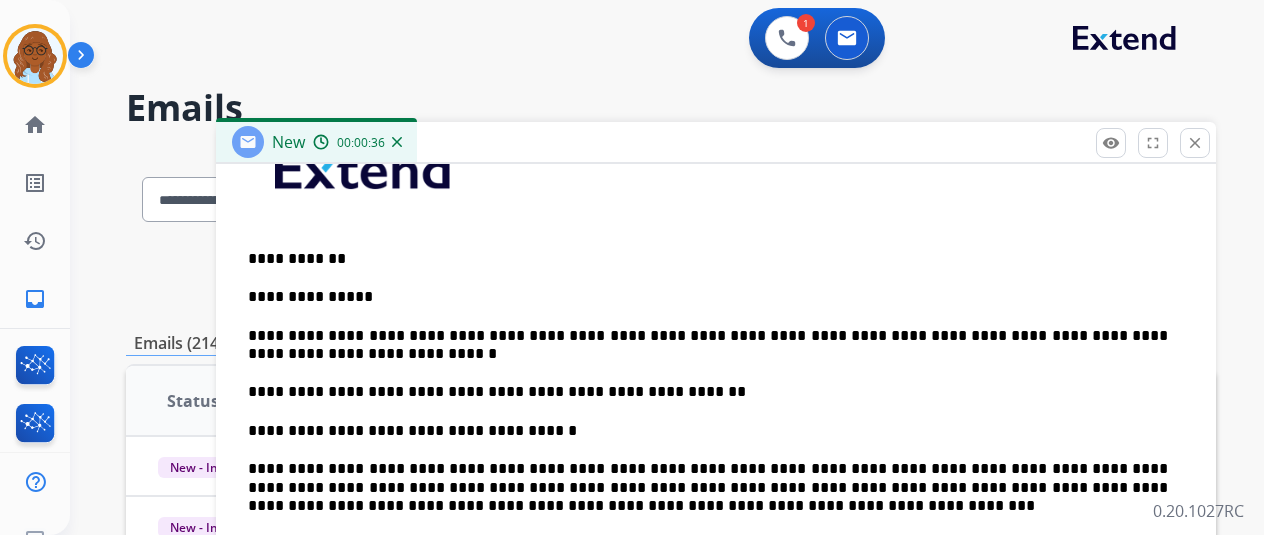 click on "**********" at bounding box center (708, 297) 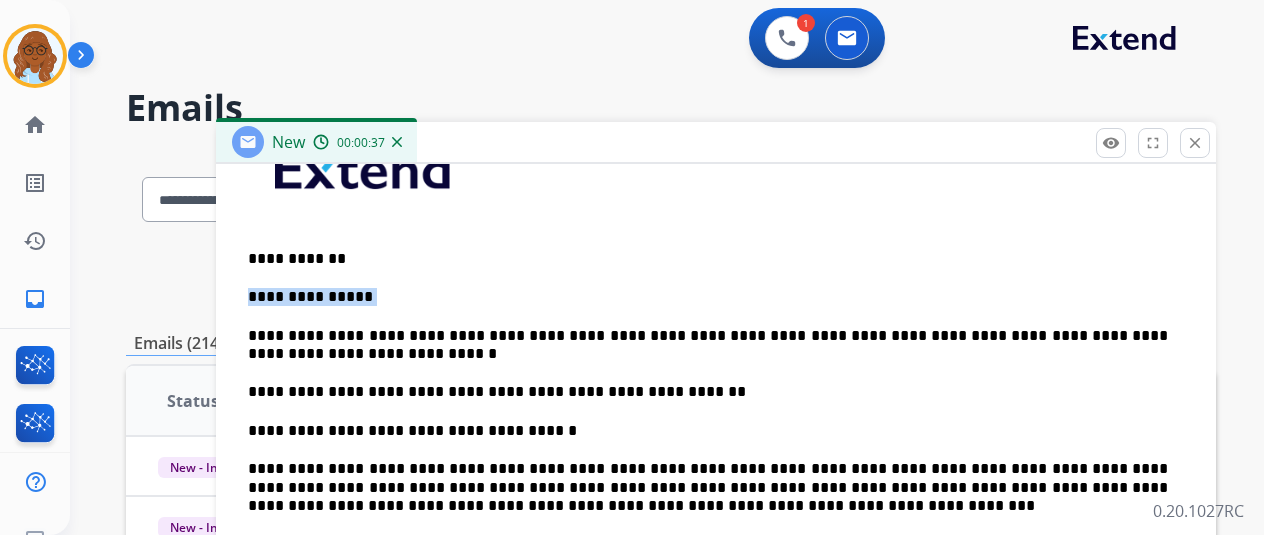 drag, startPoint x: 380, startPoint y: 296, endPoint x: 233, endPoint y: 291, distance: 147.085 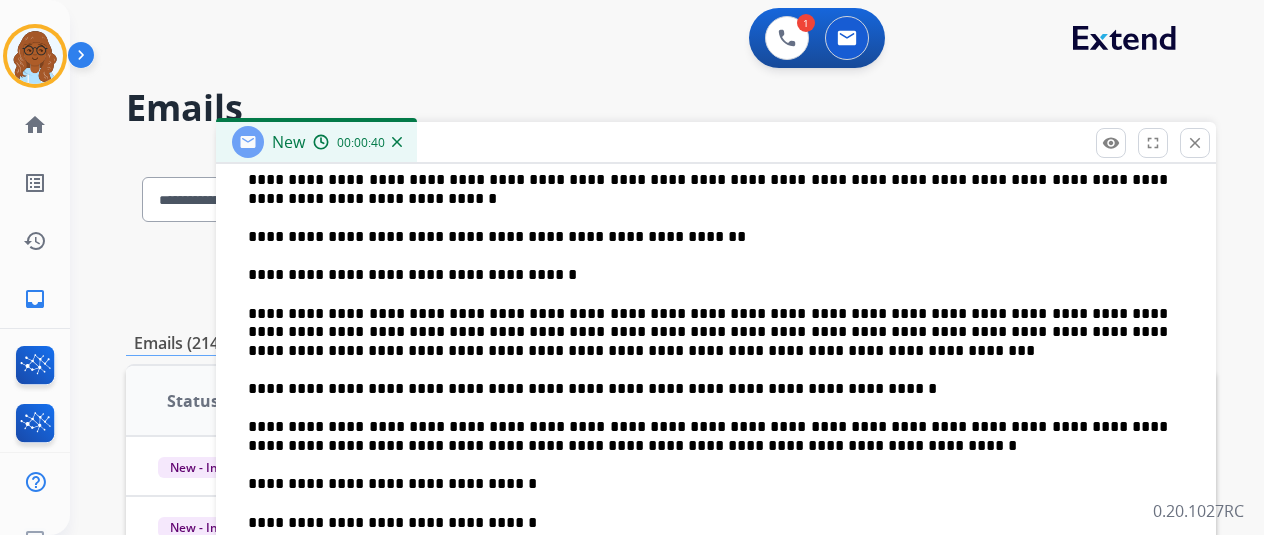 scroll, scrollTop: 691, scrollLeft: 0, axis: vertical 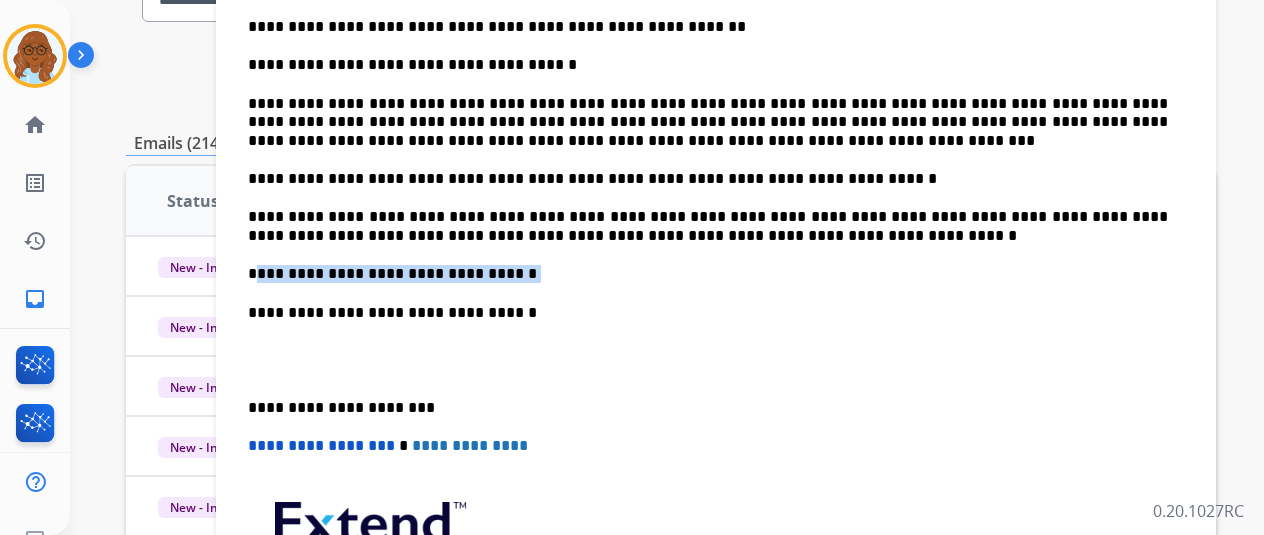 drag, startPoint x: 534, startPoint y: 269, endPoint x: 281, endPoint y: 273, distance: 253.03162 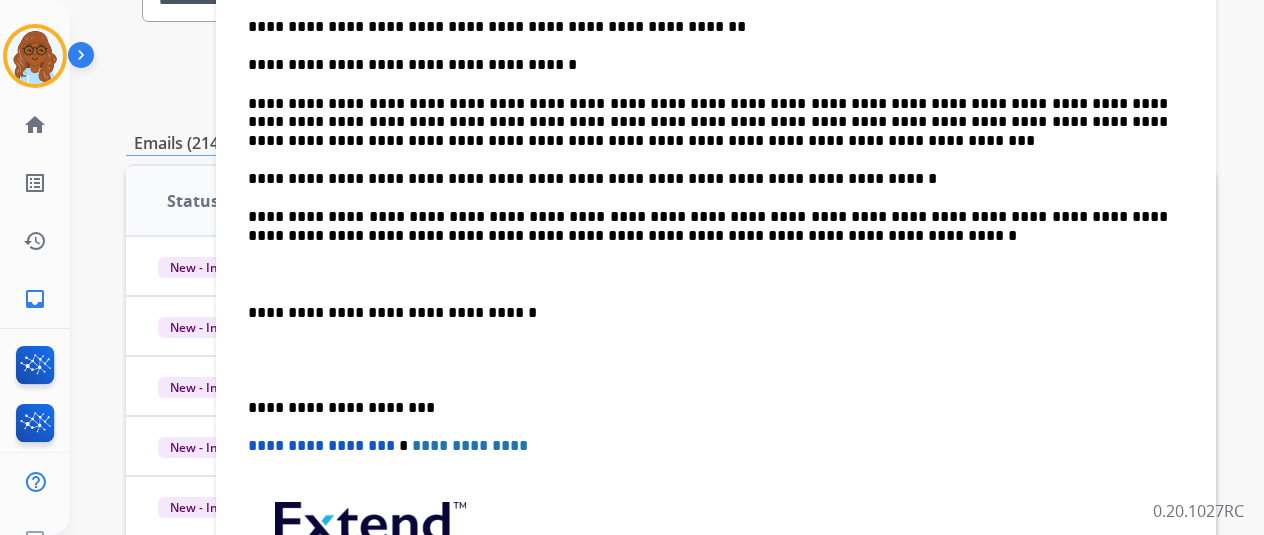 scroll, scrollTop: 653, scrollLeft: 0, axis: vertical 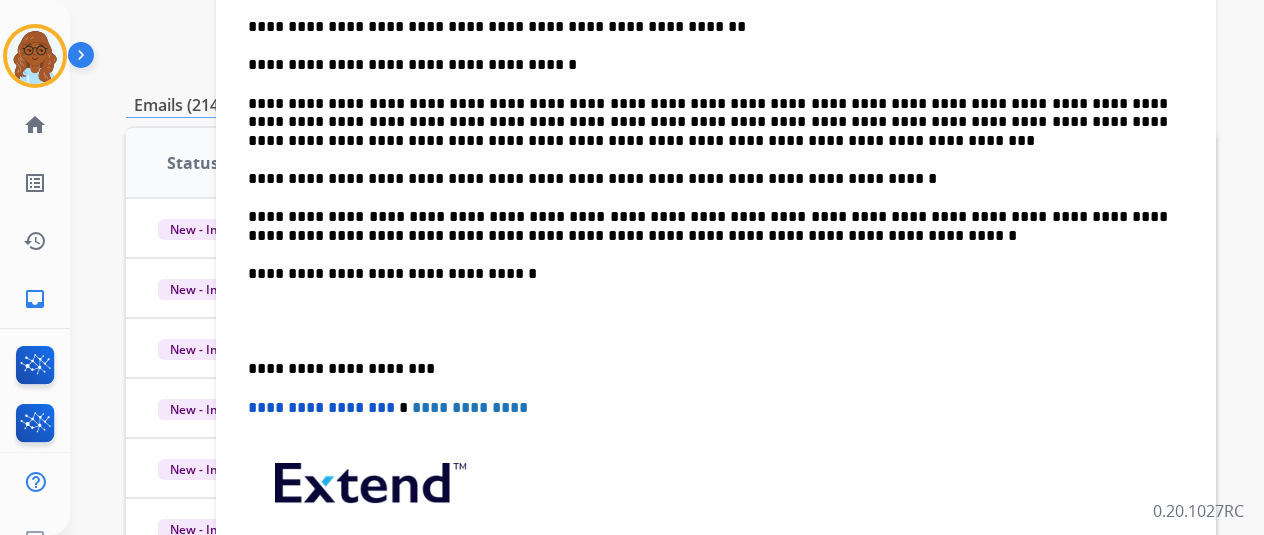 click on "**********" at bounding box center (716, 226) 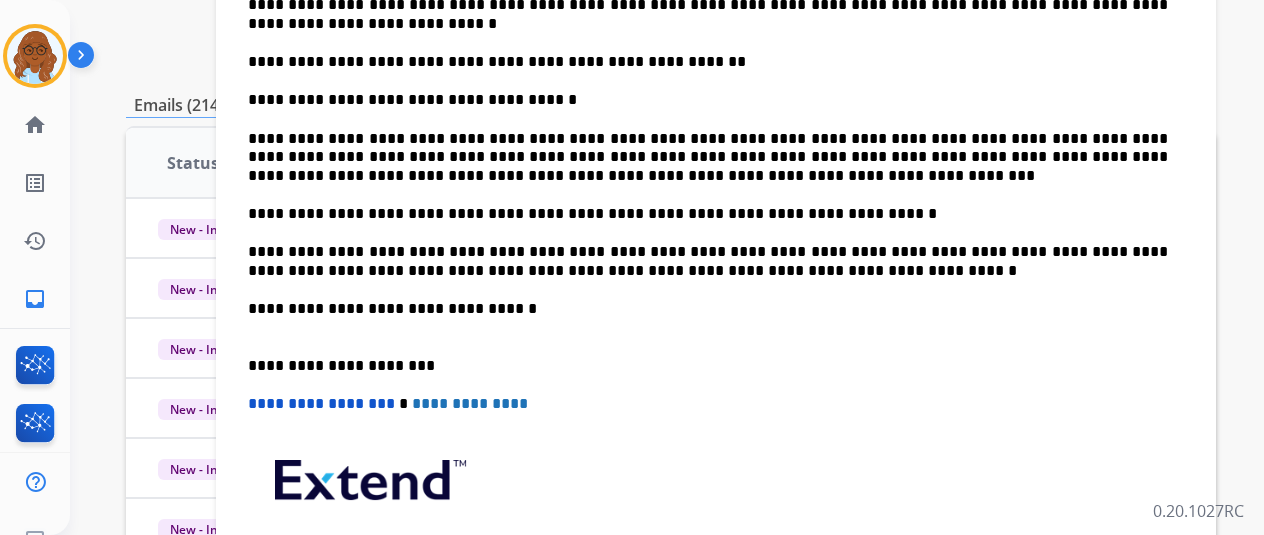 scroll, scrollTop: 614, scrollLeft: 0, axis: vertical 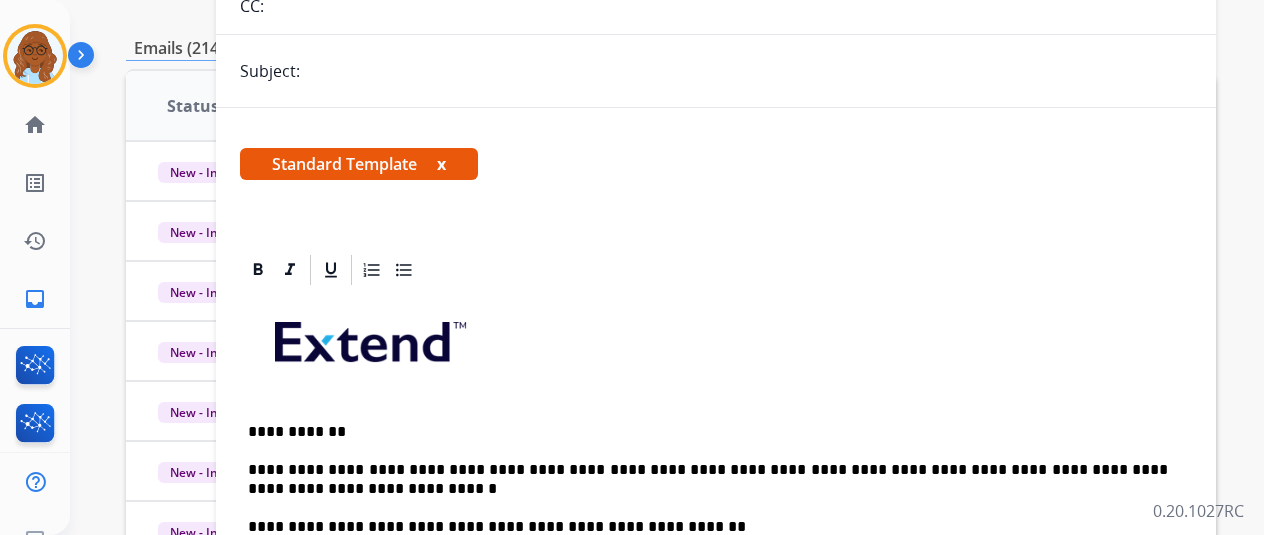 click on "x" at bounding box center (441, 164) 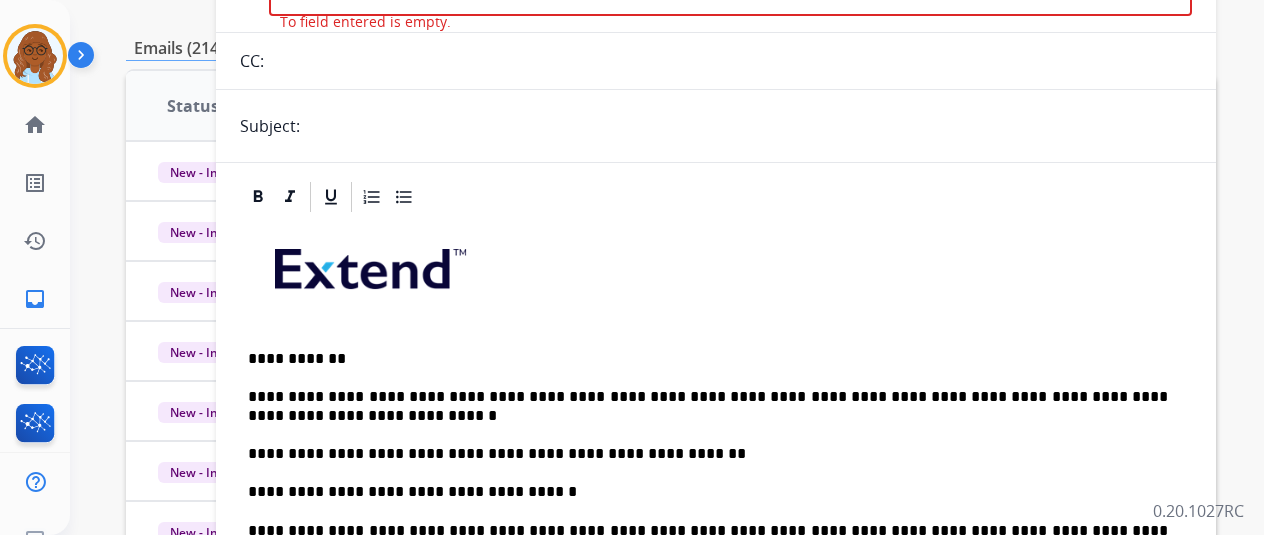scroll, scrollTop: 0, scrollLeft: 0, axis: both 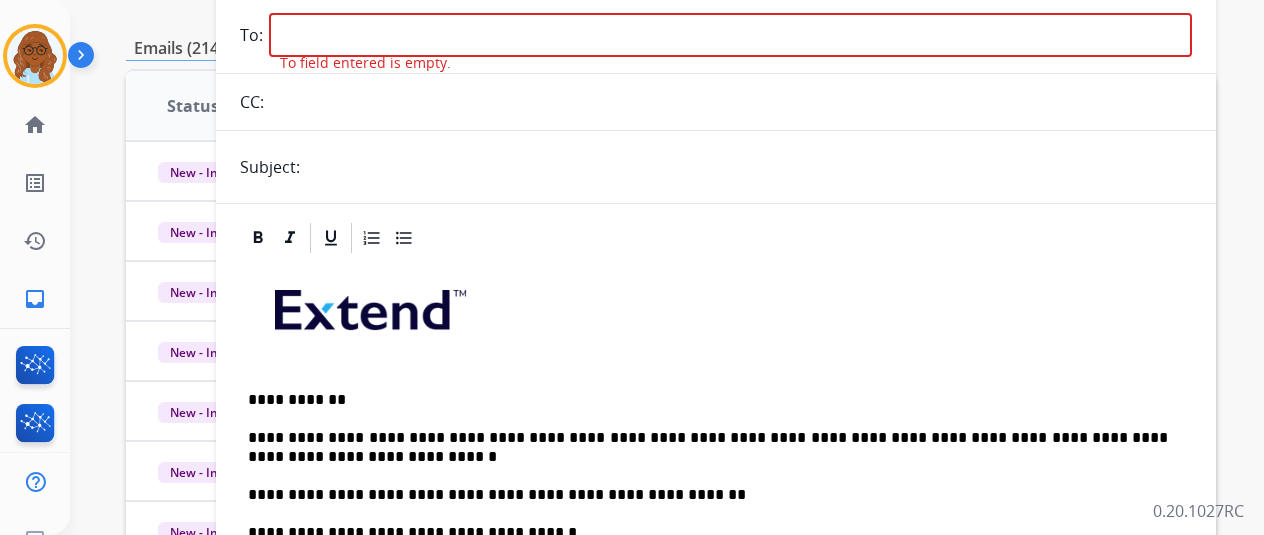 click at bounding box center [749, 167] 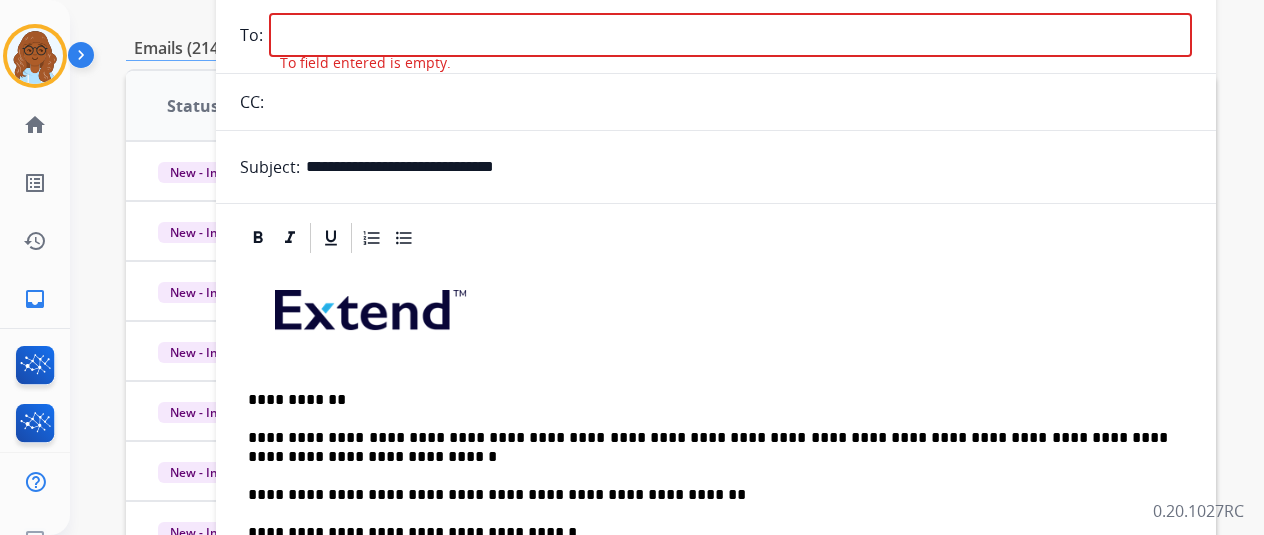 scroll, scrollTop: 0, scrollLeft: 0, axis: both 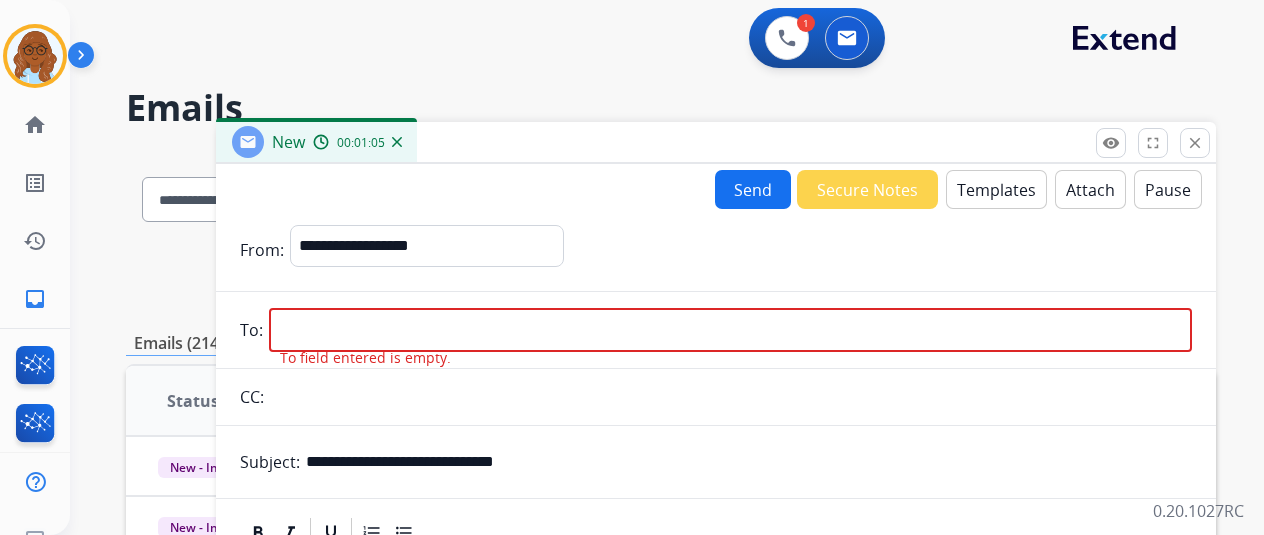 paste on "**********" 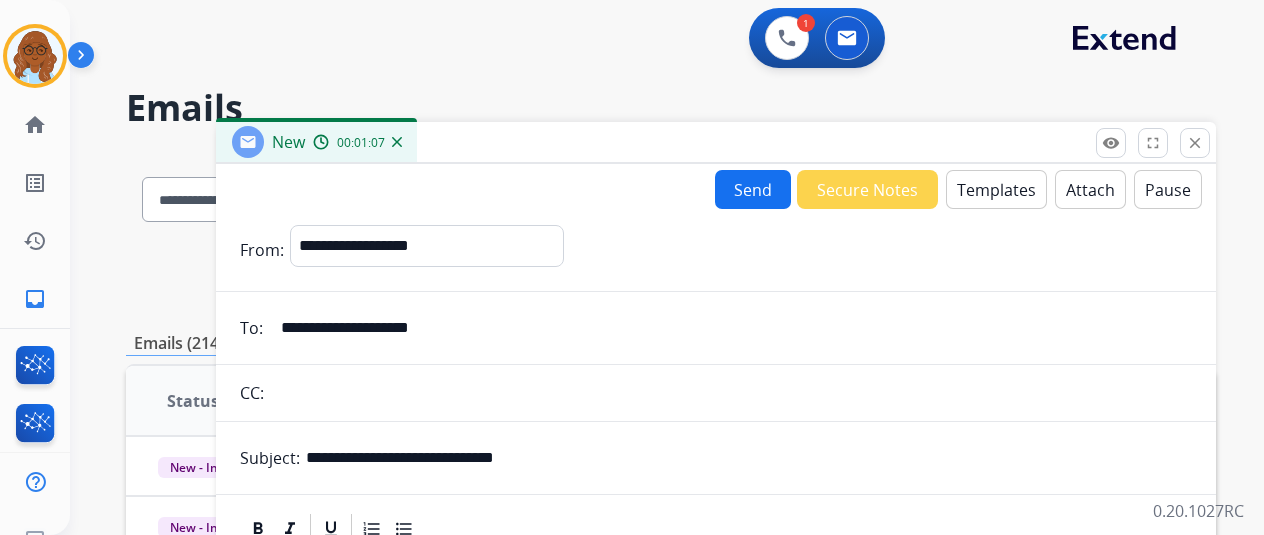 type on "**********" 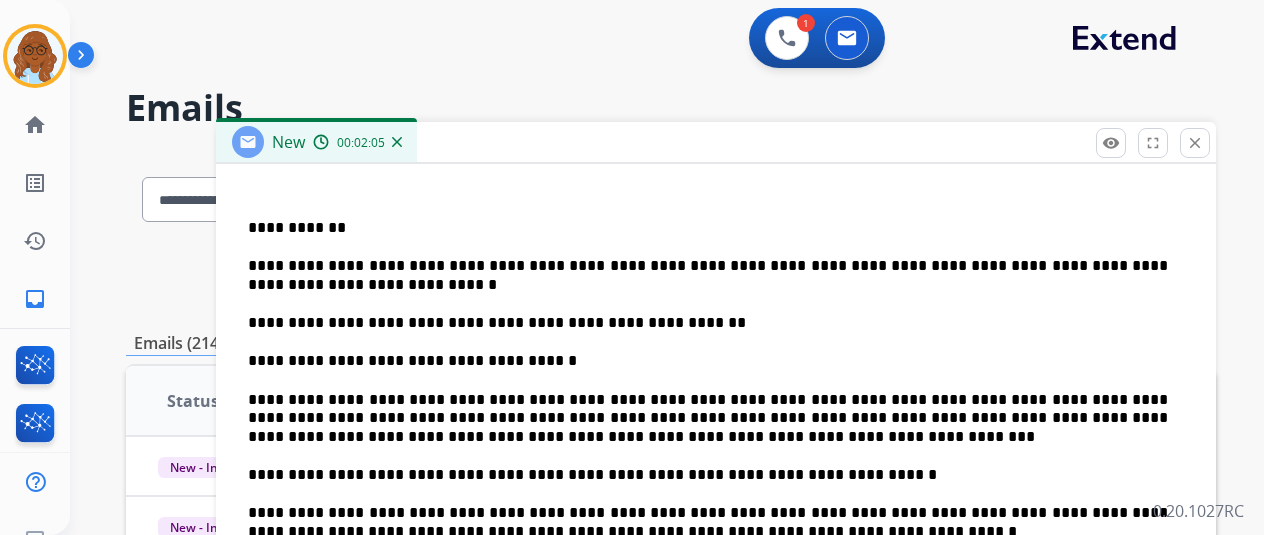 scroll, scrollTop: 464, scrollLeft: 0, axis: vertical 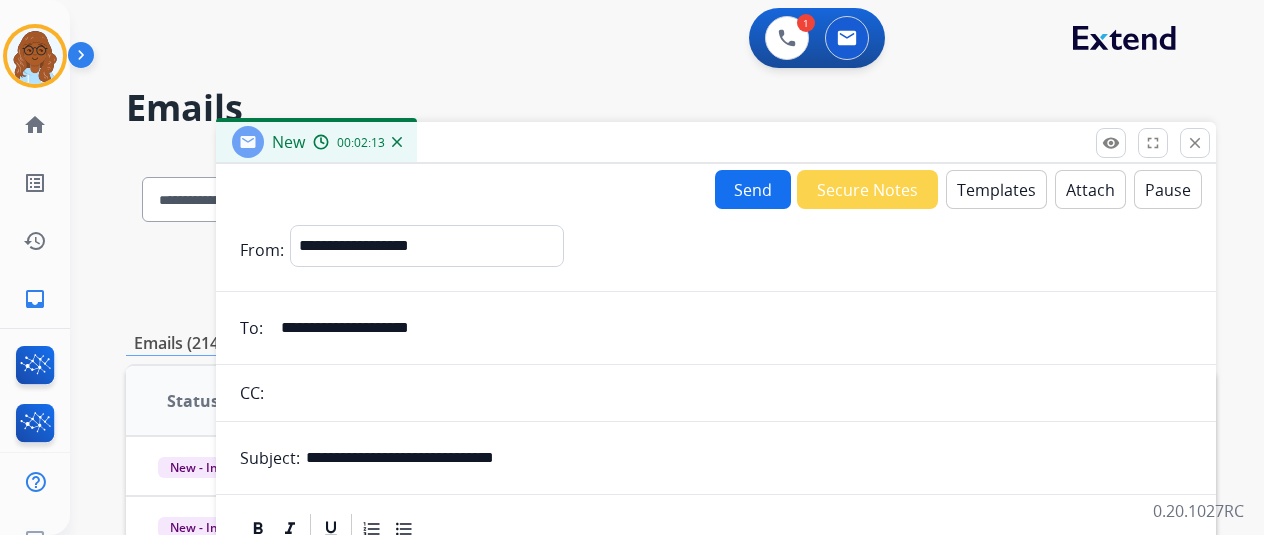 click on "Send" at bounding box center [753, 189] 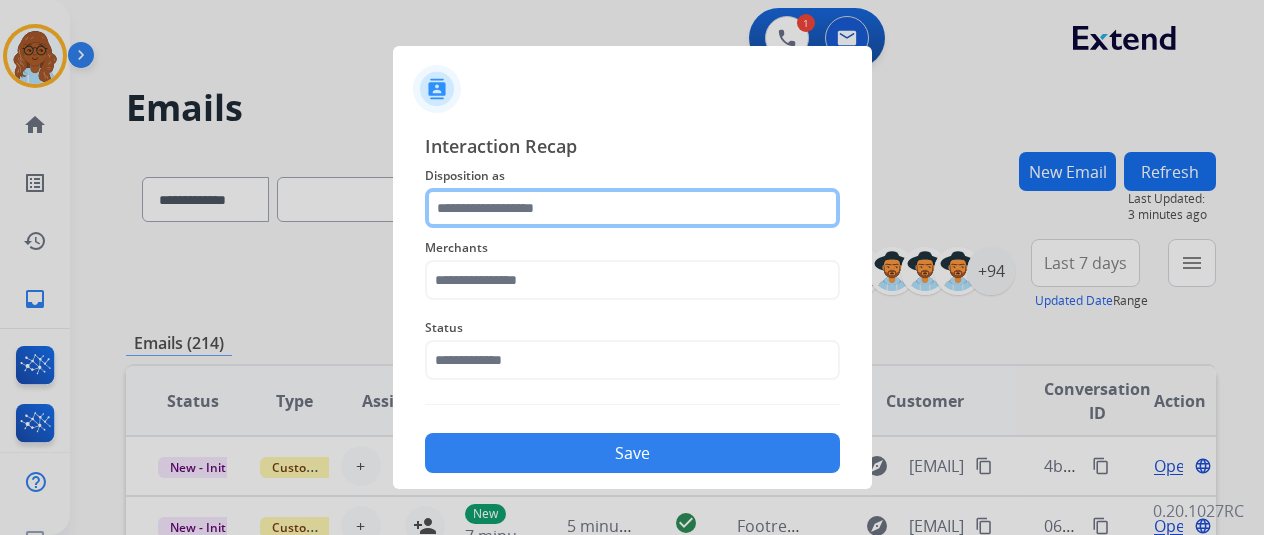click 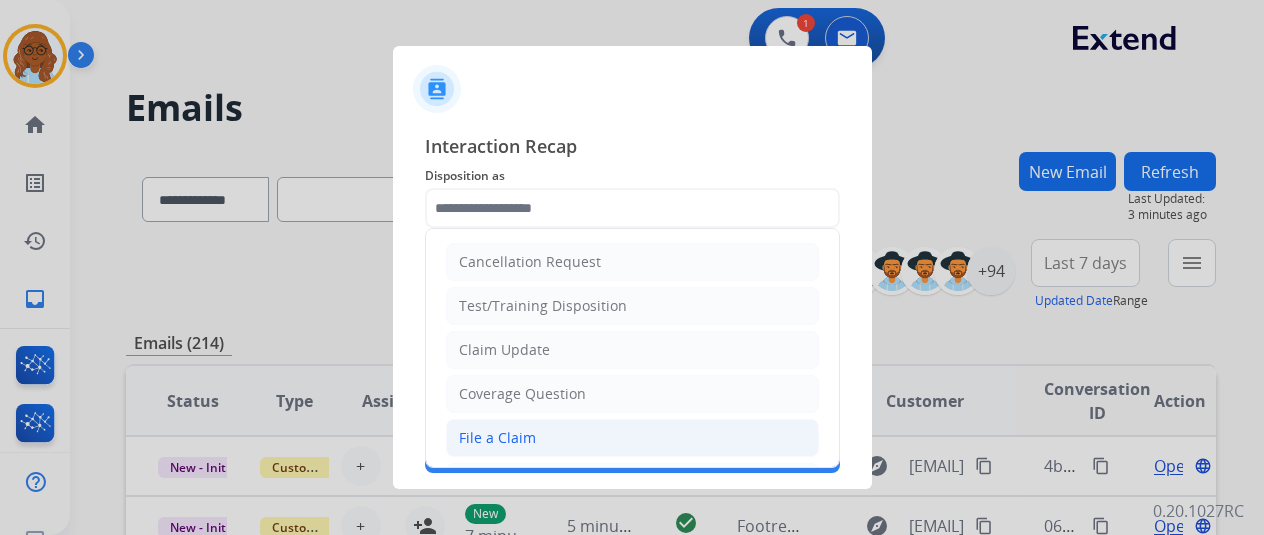 click on "File a Claim" 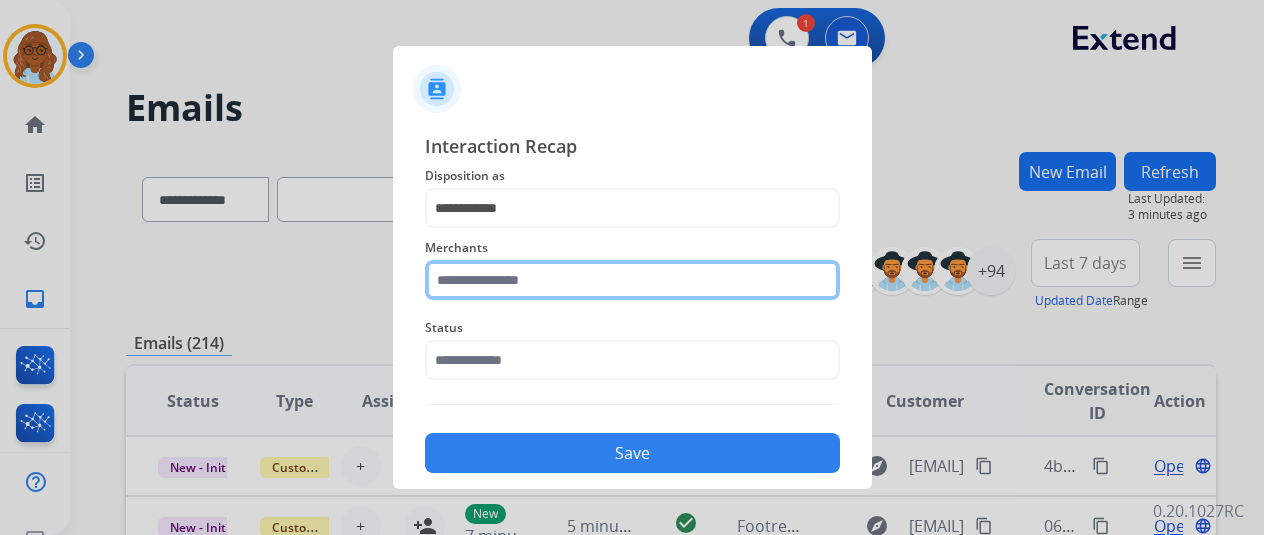 click 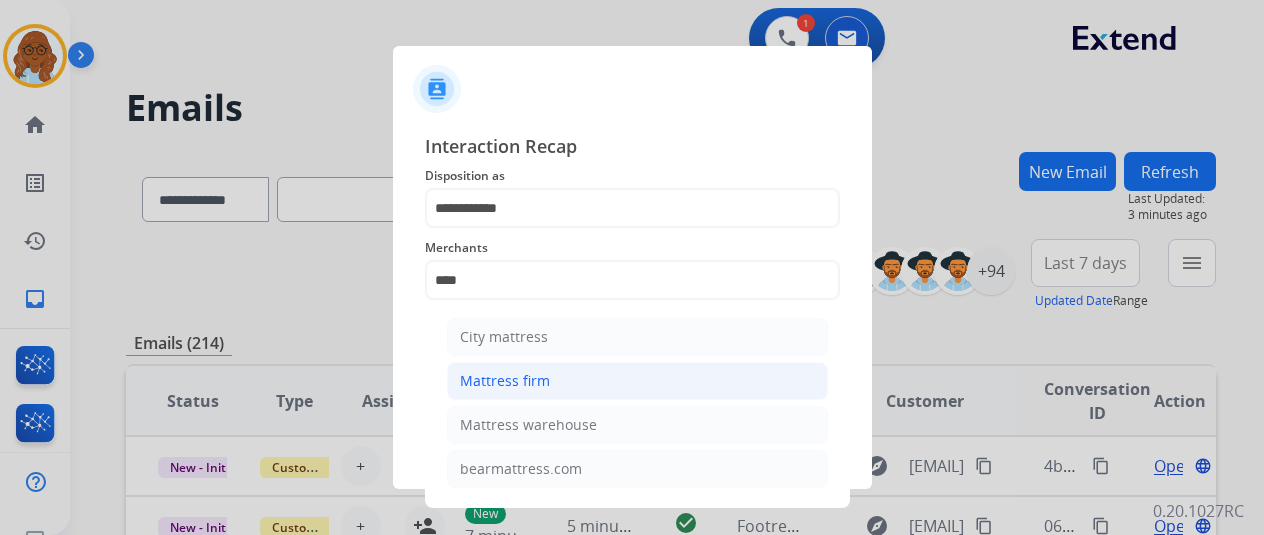 click on "Mattress firm" 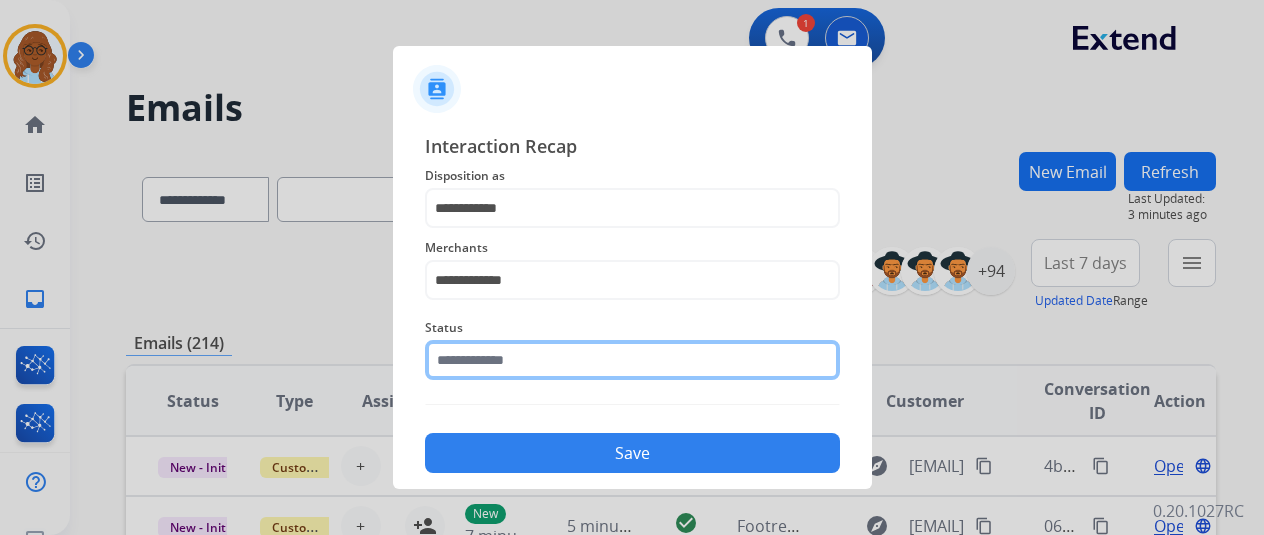 click 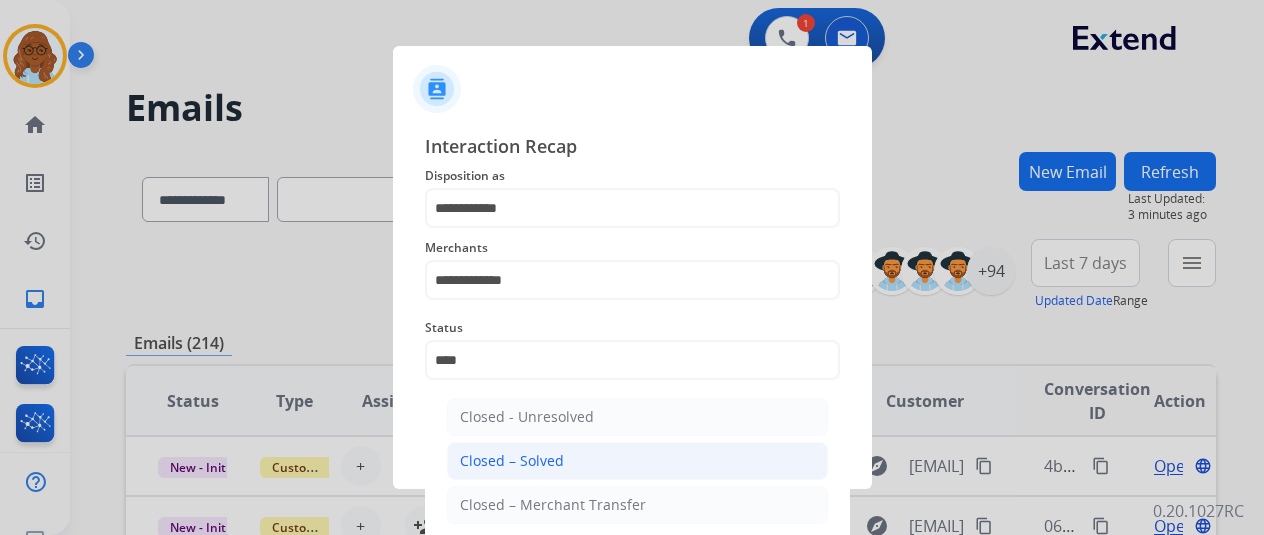 click on "Closed – Solved" 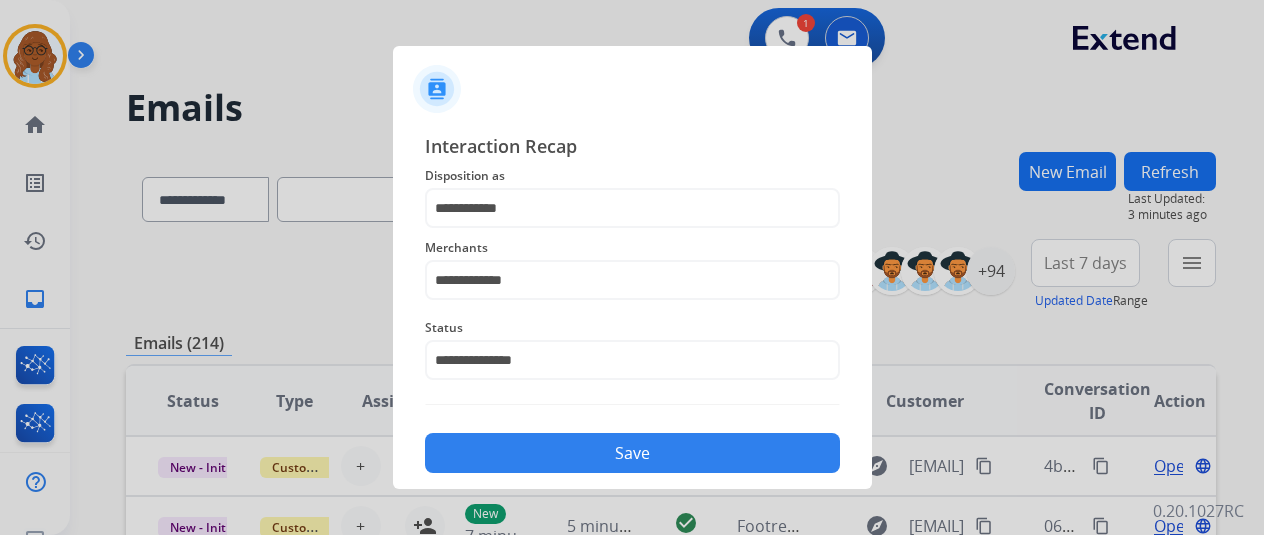 click on "Save" 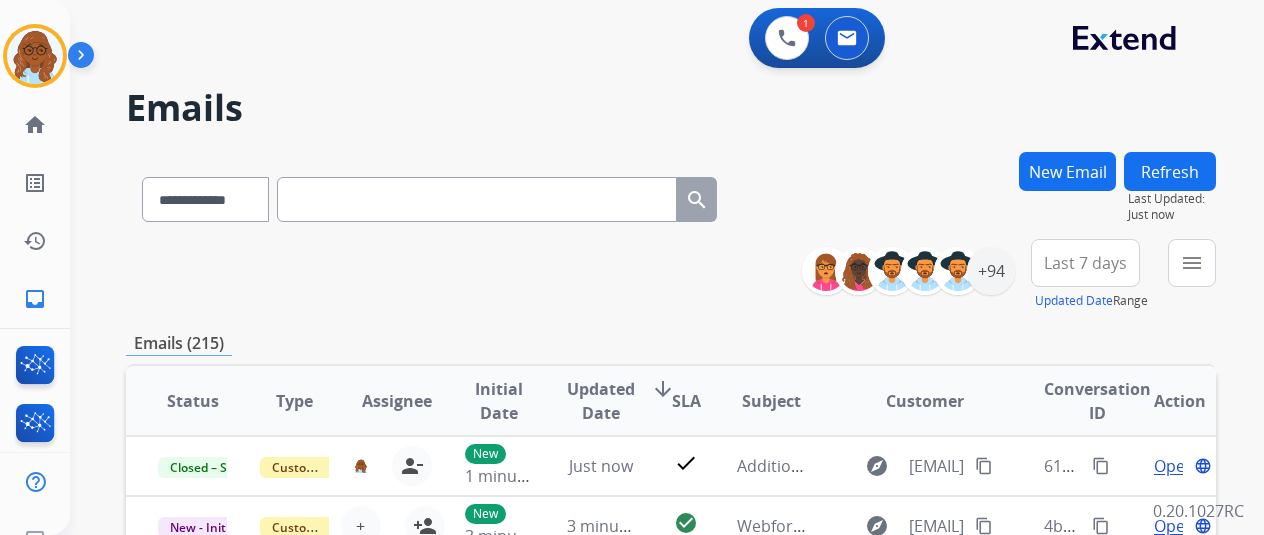 click on "New Email" at bounding box center [1067, 171] 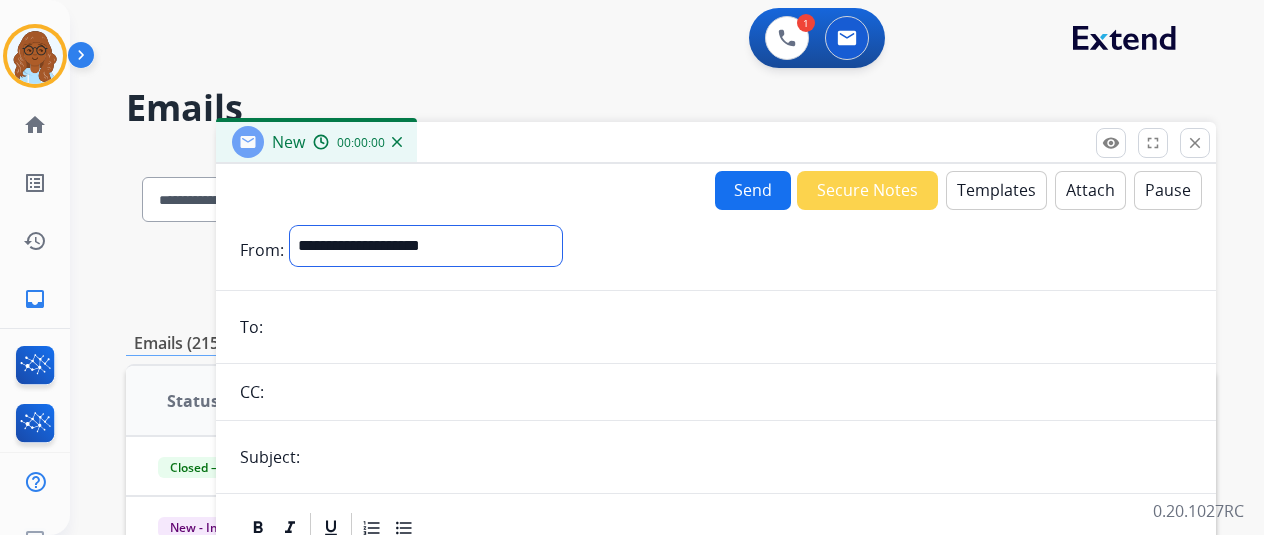 click on "**********" at bounding box center [426, 246] 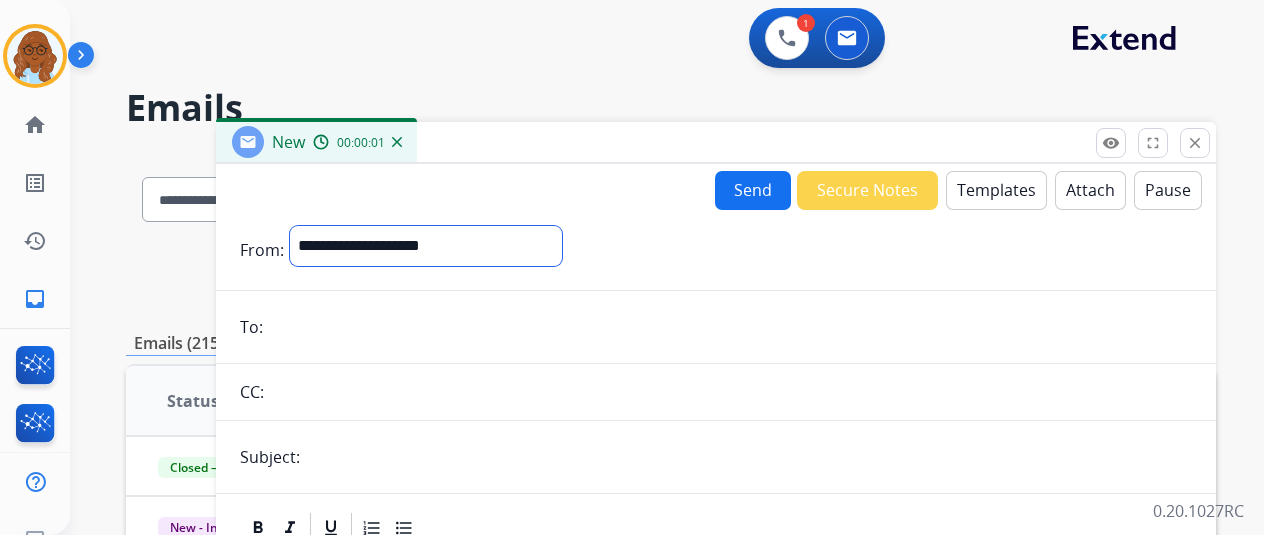 select on "**********" 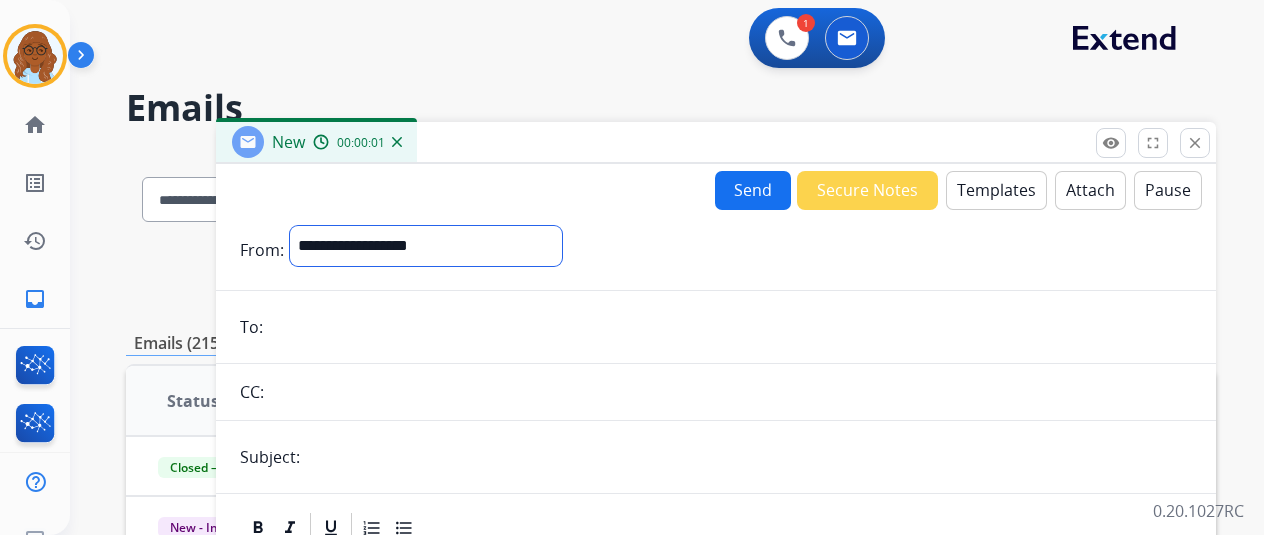 click on "**********" at bounding box center (426, 246) 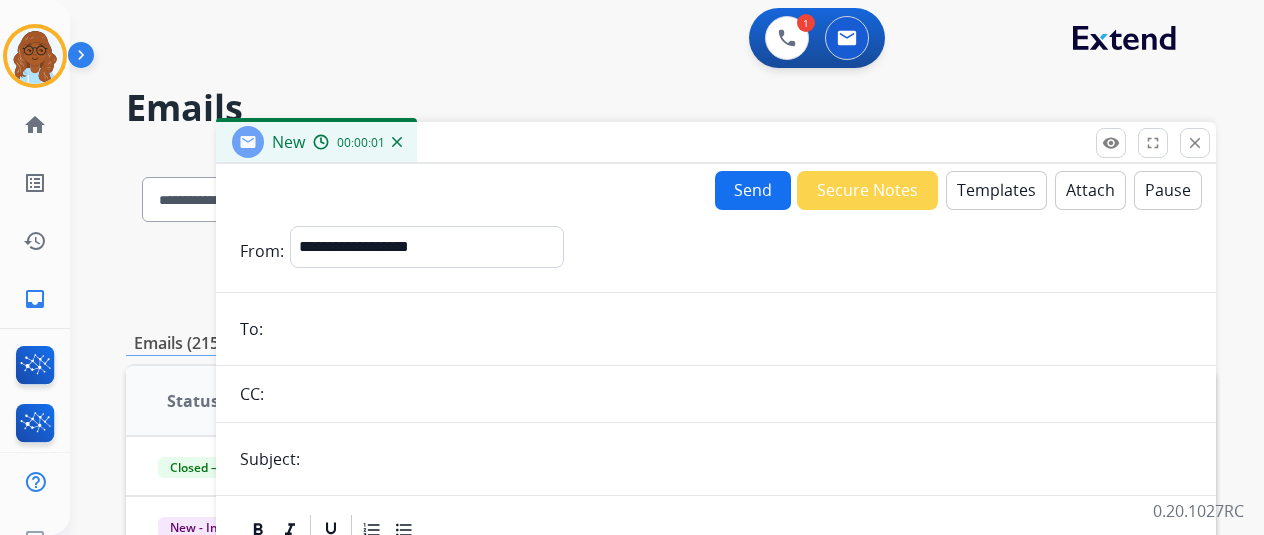 click at bounding box center (730, 329) 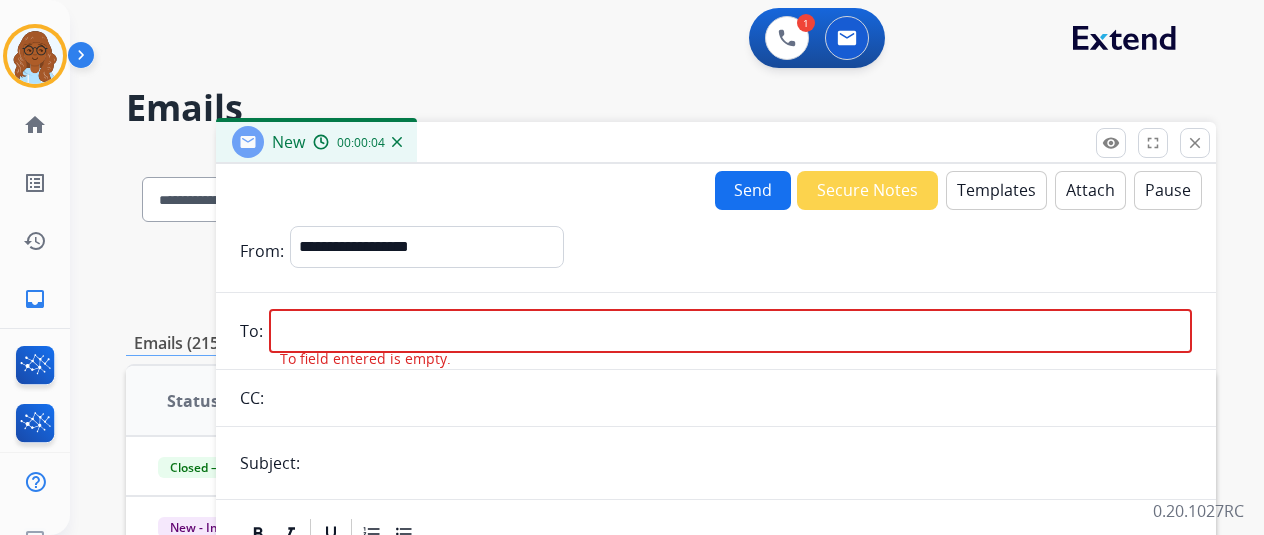 drag, startPoint x: 342, startPoint y: 456, endPoint x: 363, endPoint y: 457, distance: 21.023796 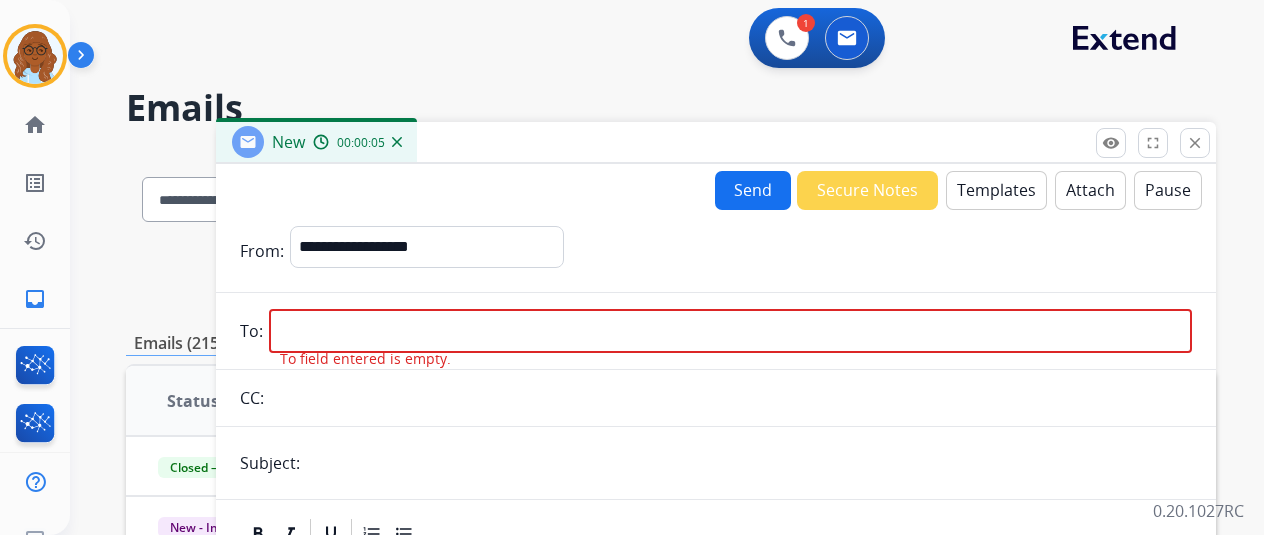 type on "**********" 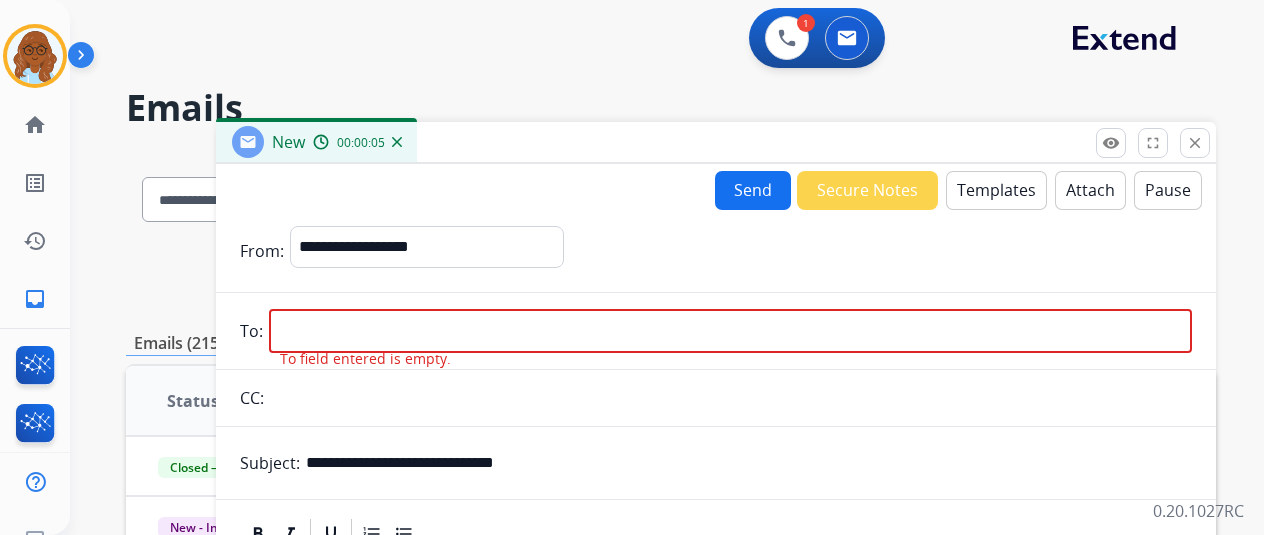drag, startPoint x: 404, startPoint y: 319, endPoint x: 416, endPoint y: 319, distance: 12 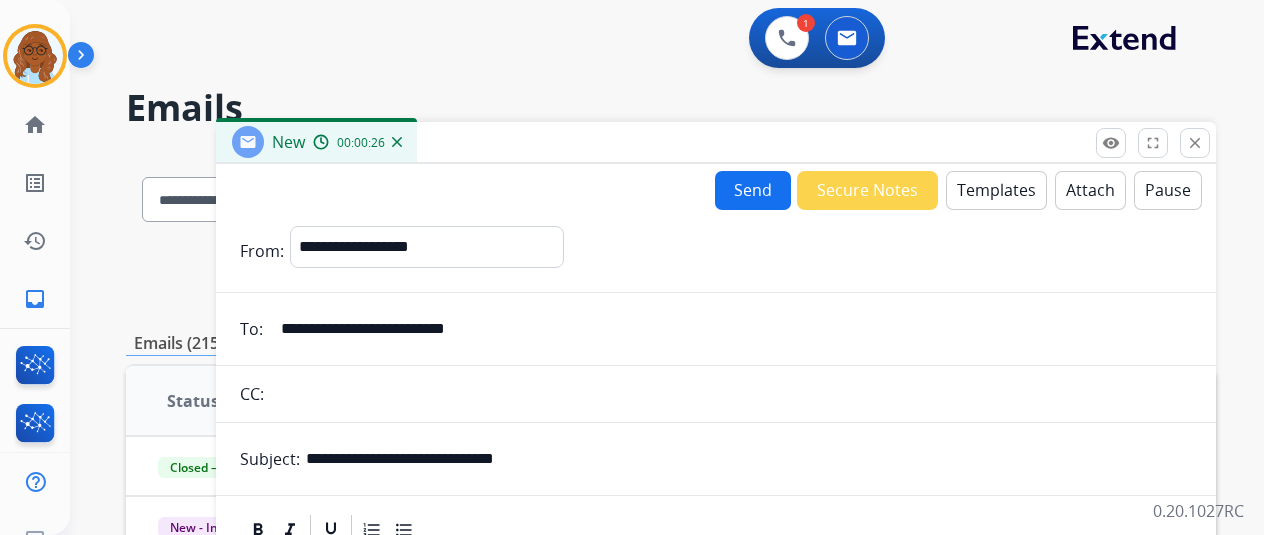 type on "**********" 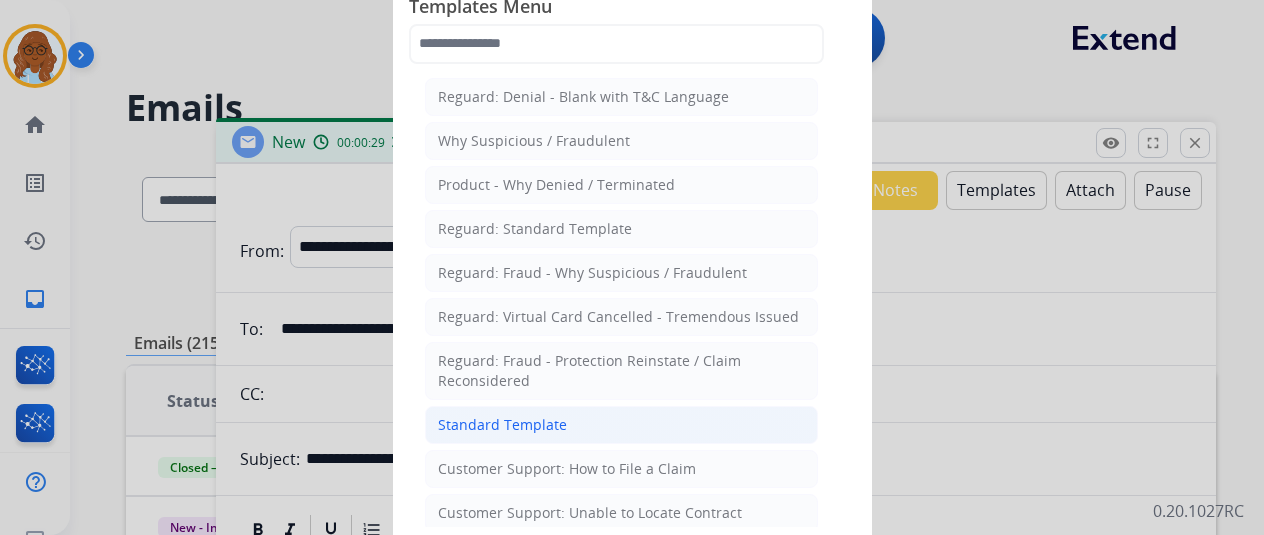 click on "Standard Template" 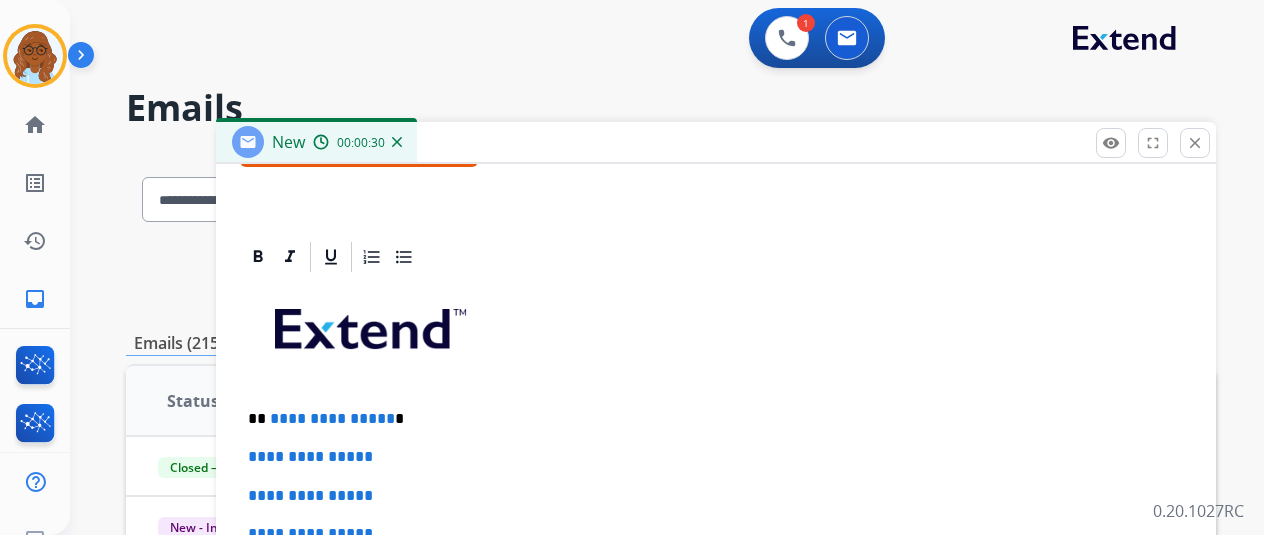 scroll, scrollTop: 460, scrollLeft: 0, axis: vertical 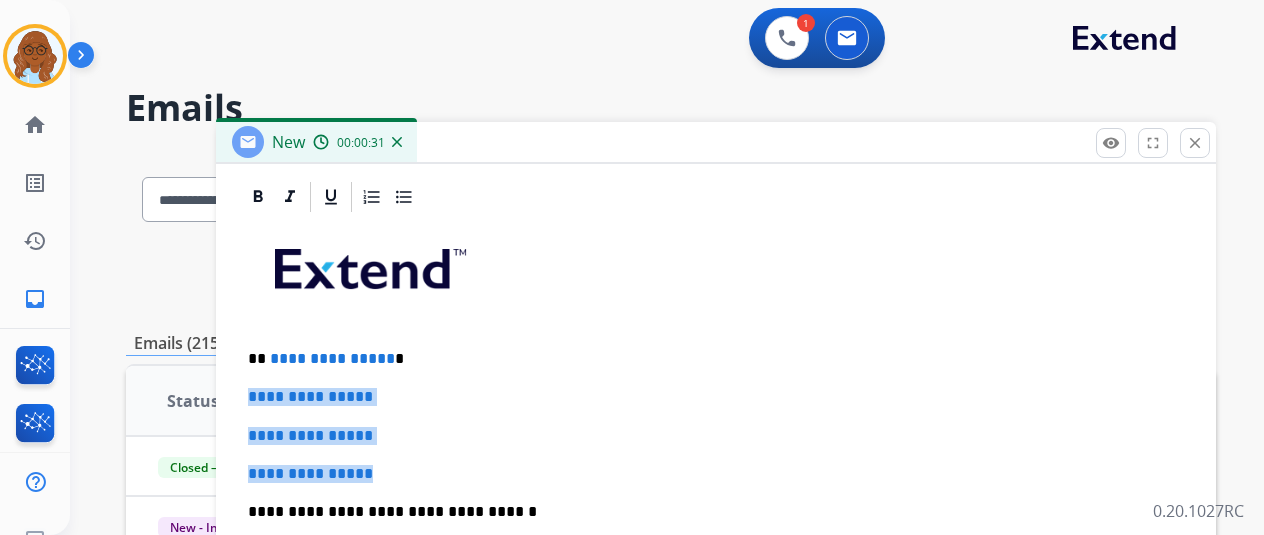 drag, startPoint x: 407, startPoint y: 465, endPoint x: 248, endPoint y: 389, distance: 176.22997 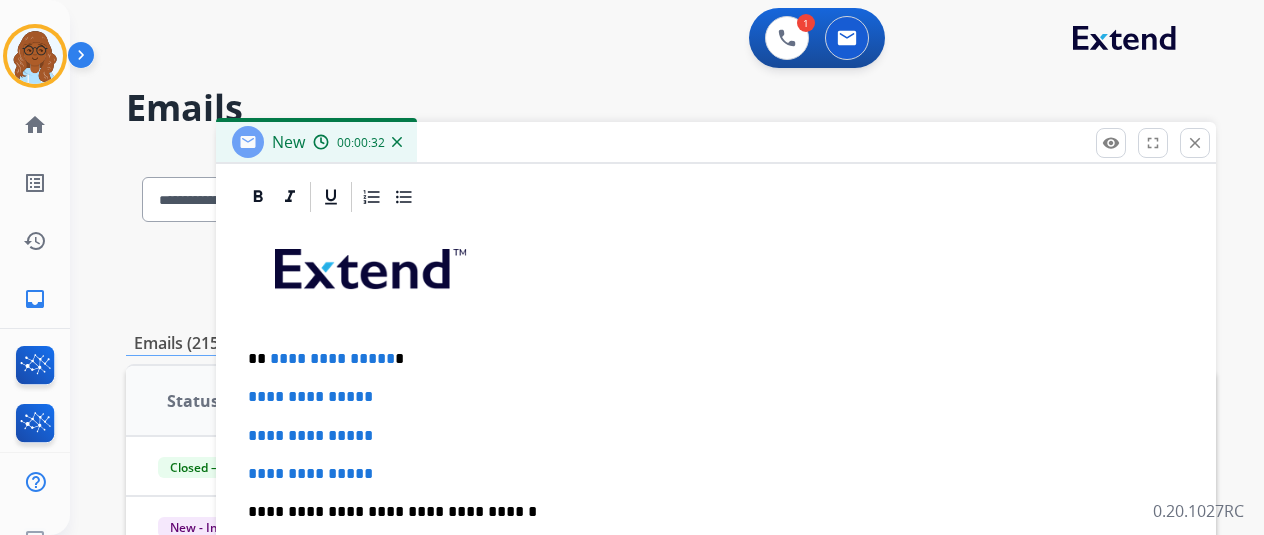 scroll, scrollTop: 383, scrollLeft: 0, axis: vertical 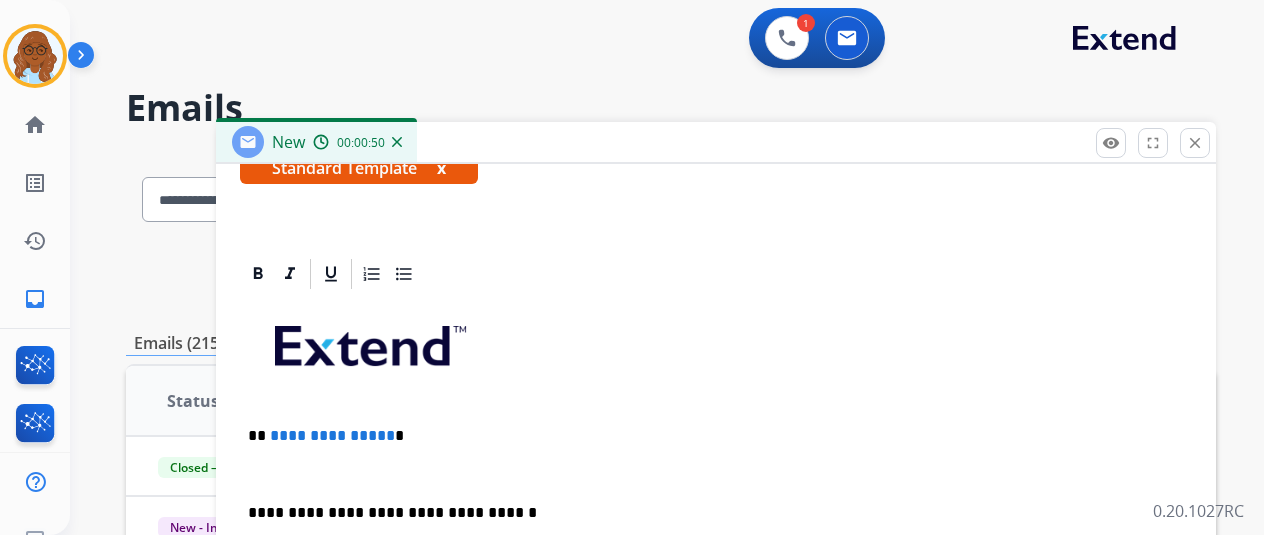 click at bounding box center (716, 474) 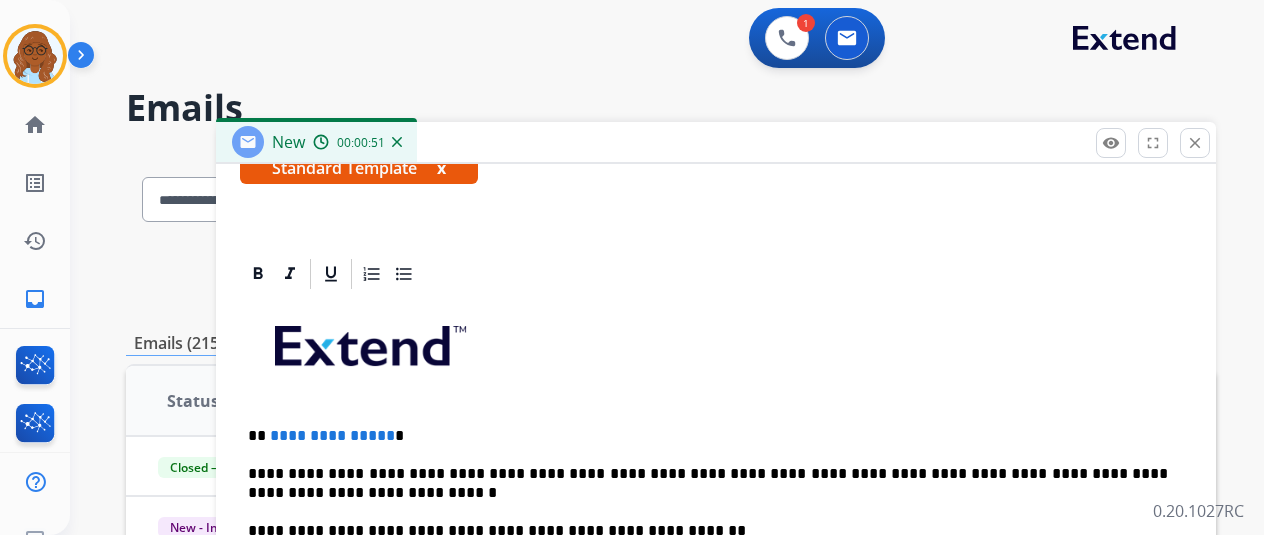 scroll, scrollTop: 460, scrollLeft: 0, axis: vertical 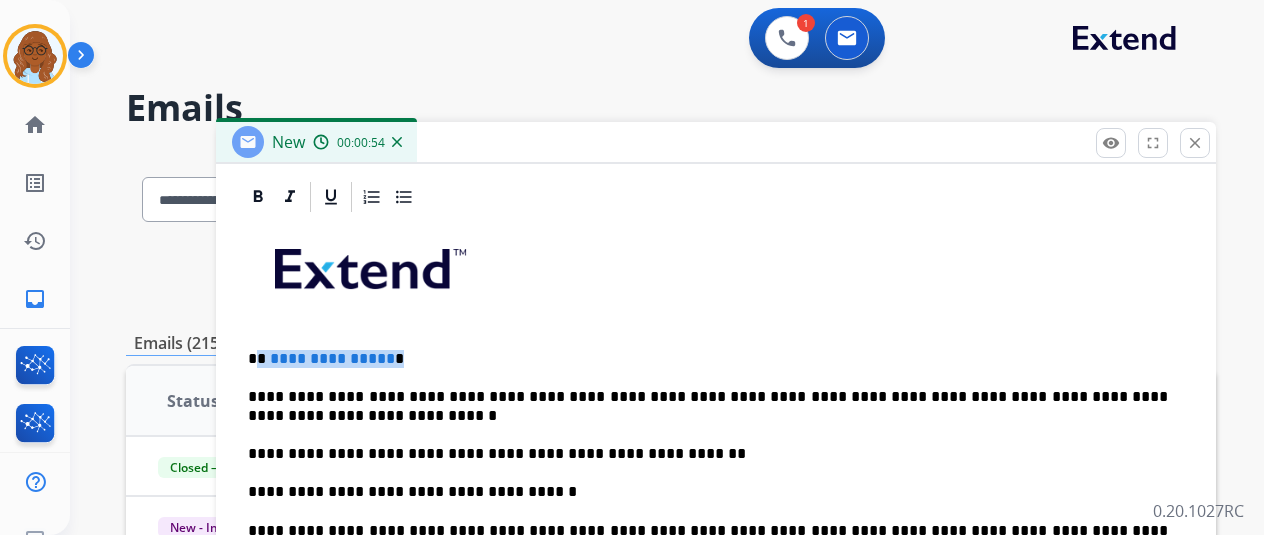 drag, startPoint x: 416, startPoint y: 351, endPoint x: 280, endPoint y: 359, distance: 136.23509 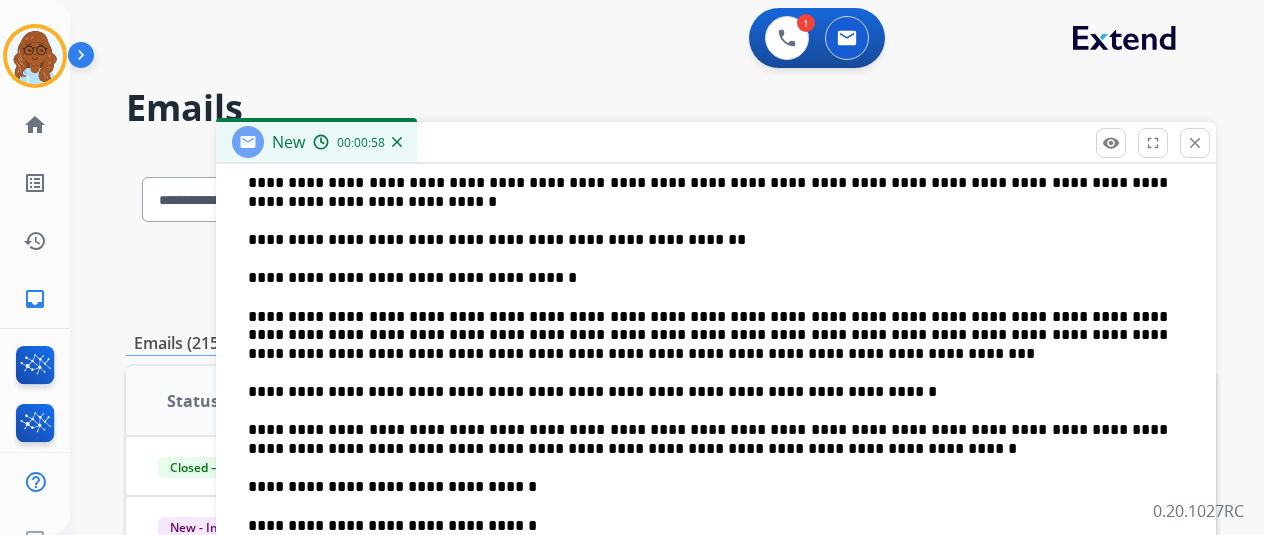 scroll, scrollTop: 687, scrollLeft: 0, axis: vertical 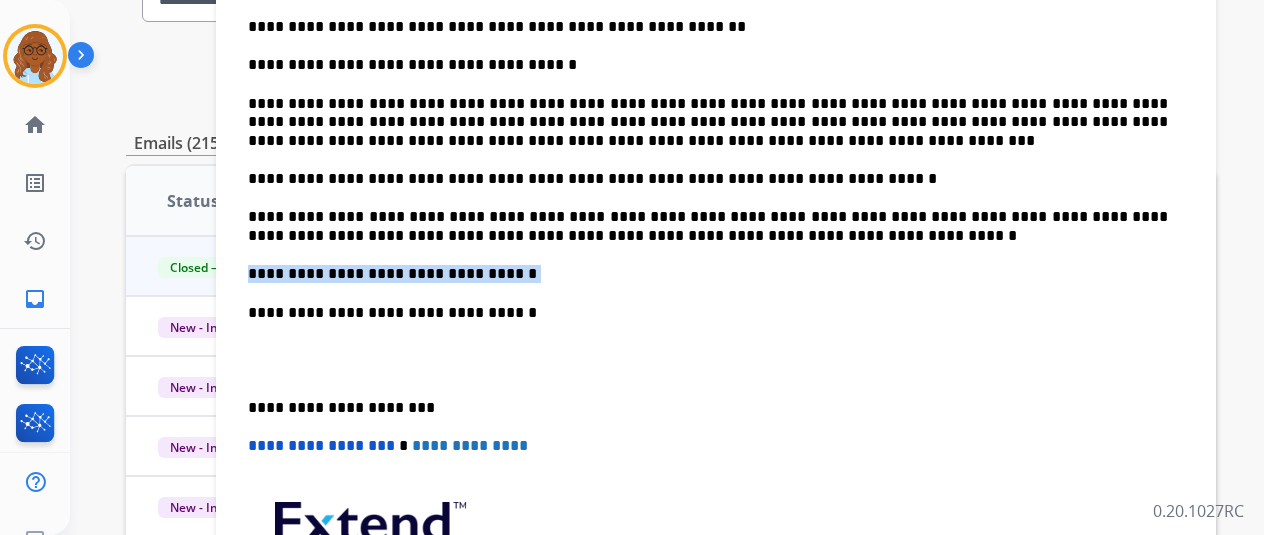 drag, startPoint x: 291, startPoint y: 266, endPoint x: 185, endPoint y: 270, distance: 106.07545 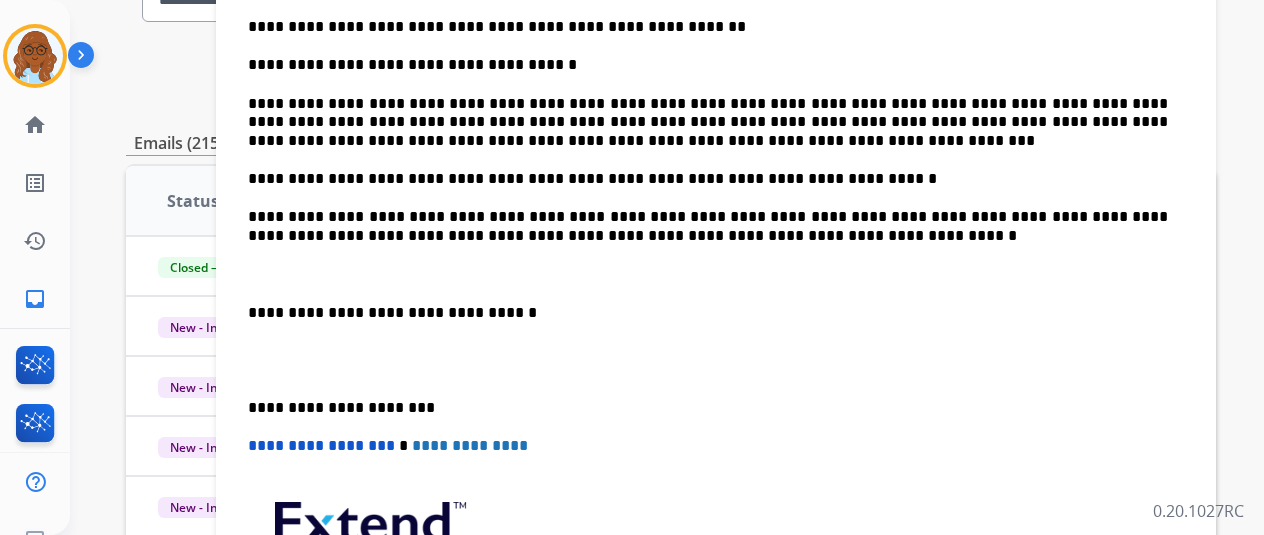 scroll, scrollTop: 649, scrollLeft: 0, axis: vertical 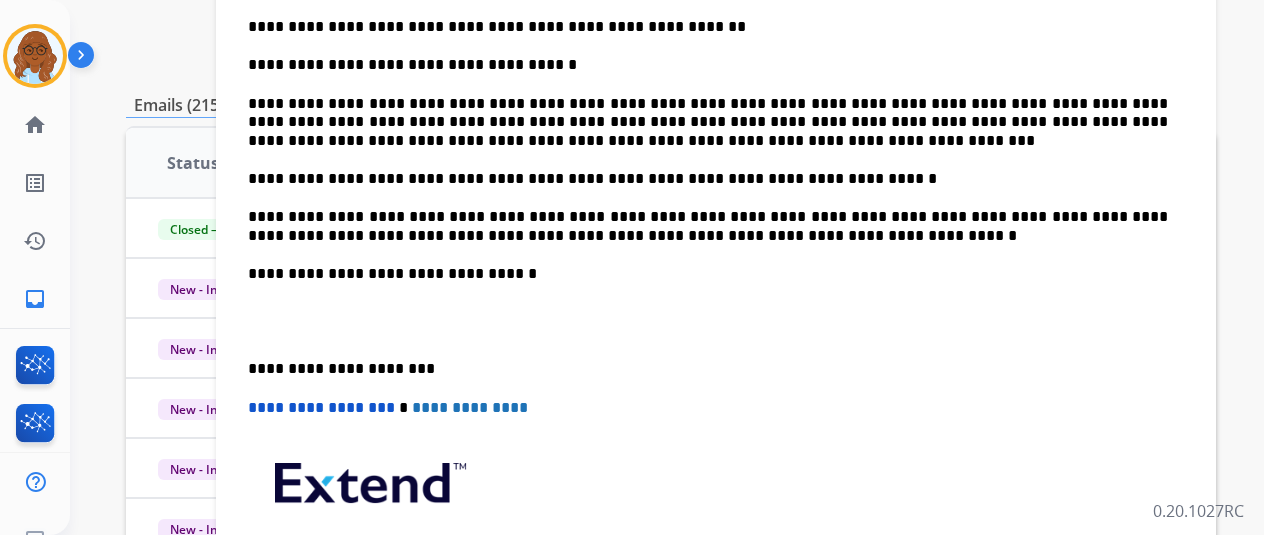click on "**********" at bounding box center (716, 226) 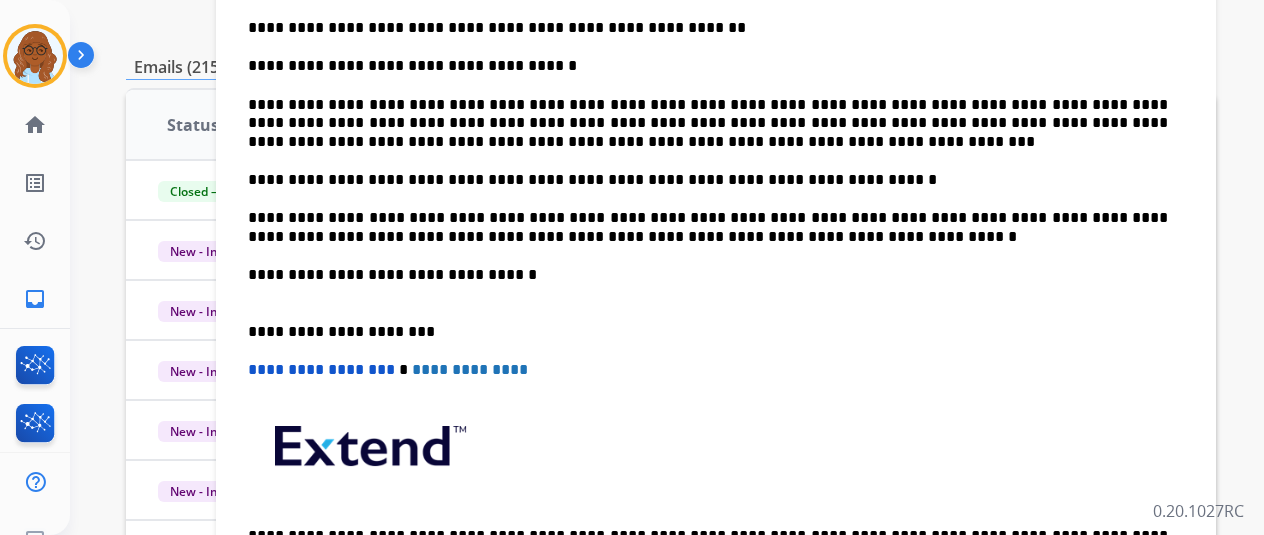 scroll, scrollTop: 592, scrollLeft: 0, axis: vertical 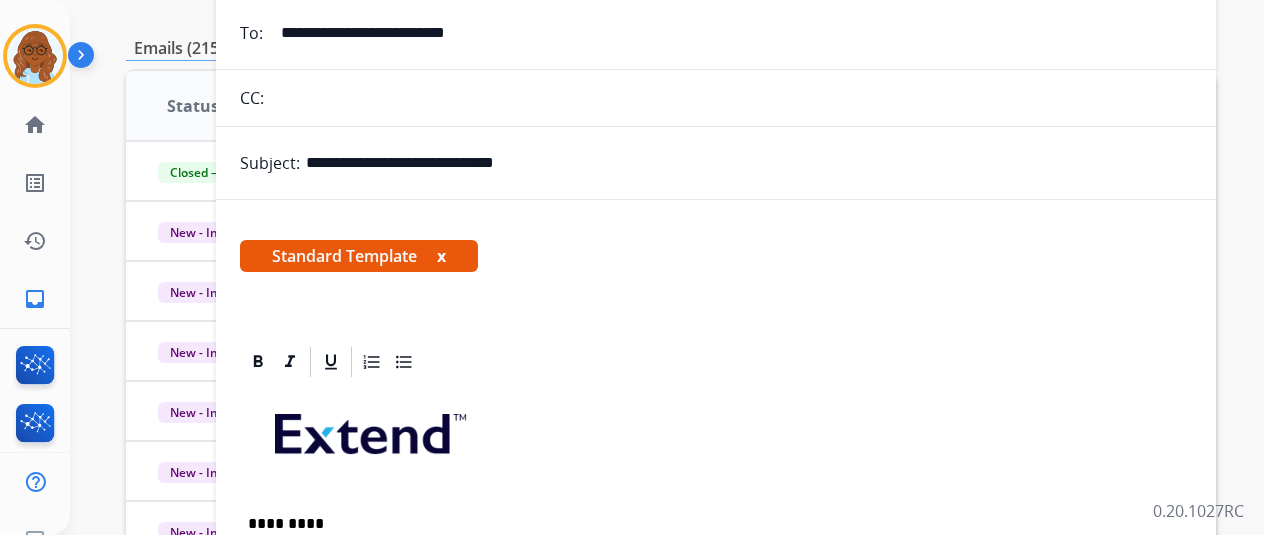click on "x" at bounding box center [441, 256] 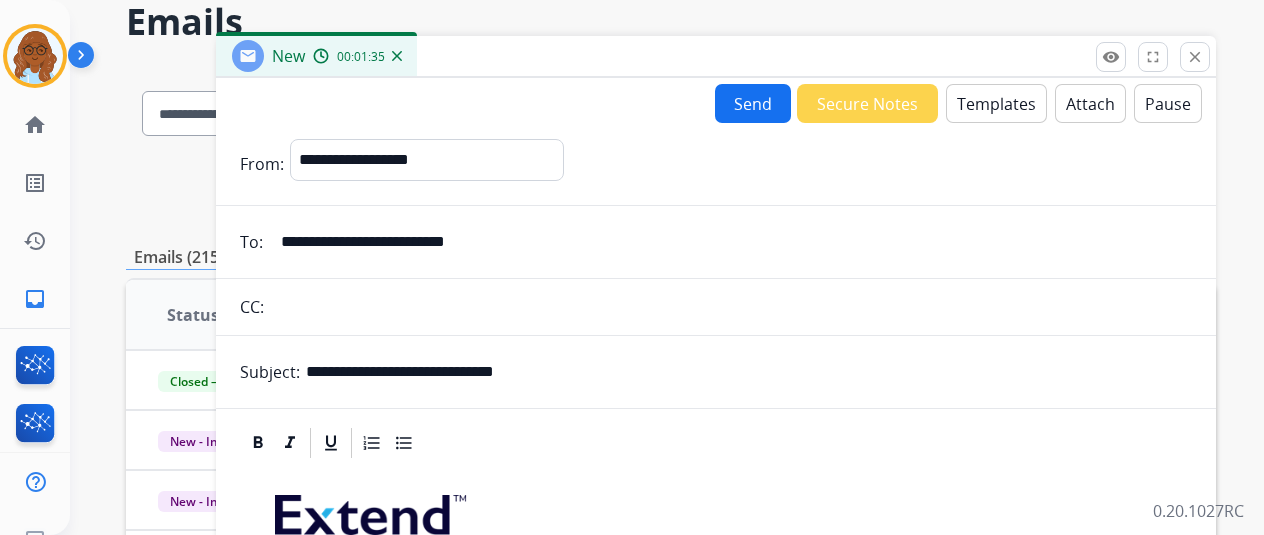 scroll, scrollTop: 0, scrollLeft: 0, axis: both 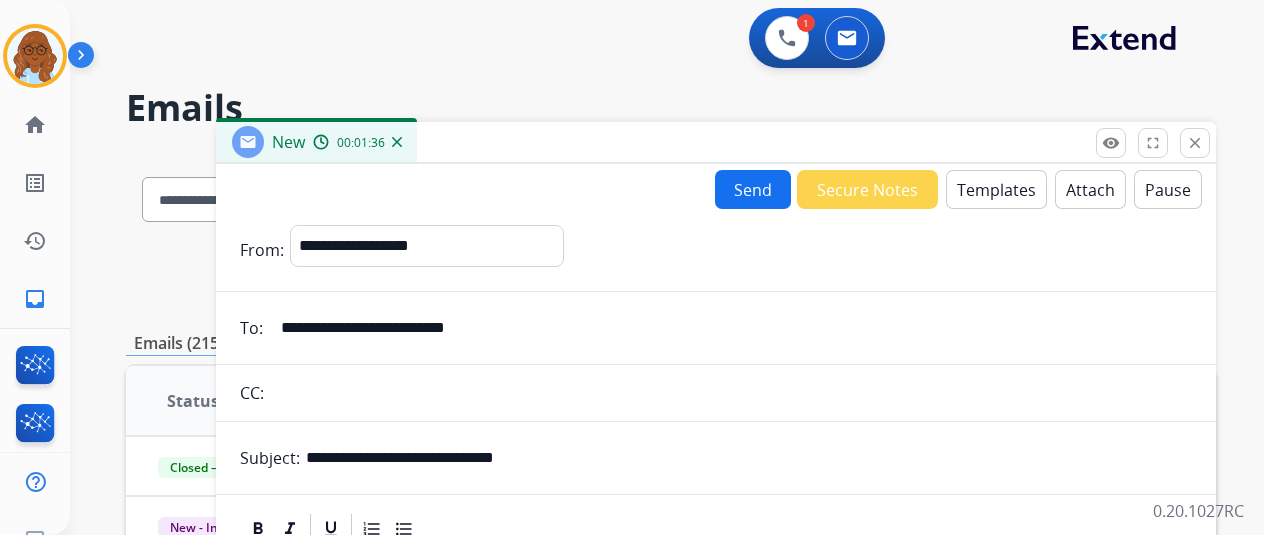 click on "Send" at bounding box center (753, 189) 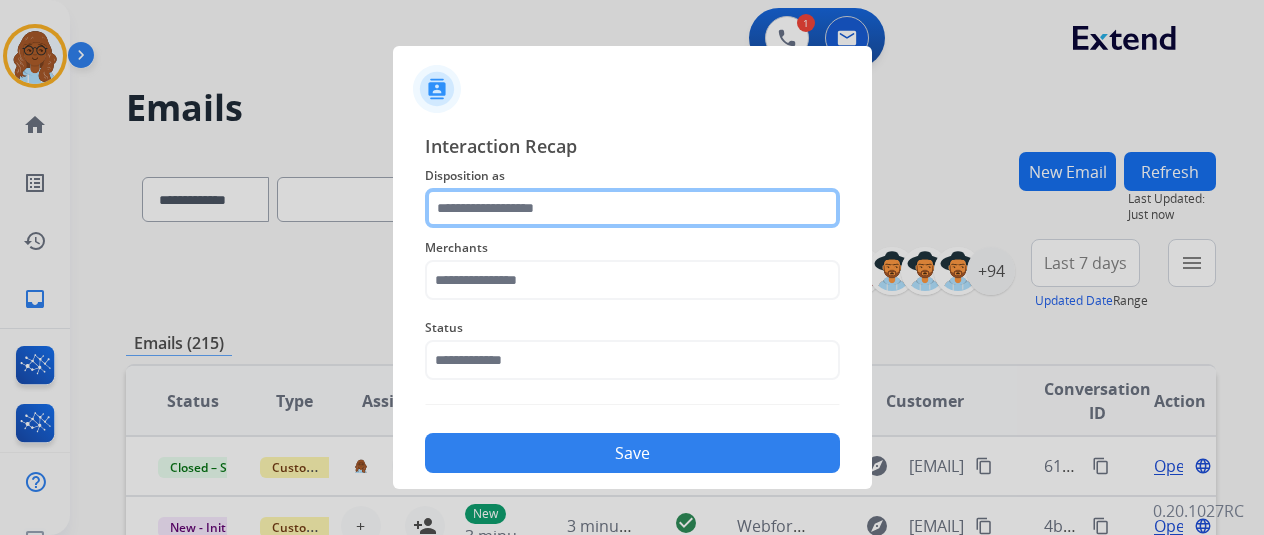 click 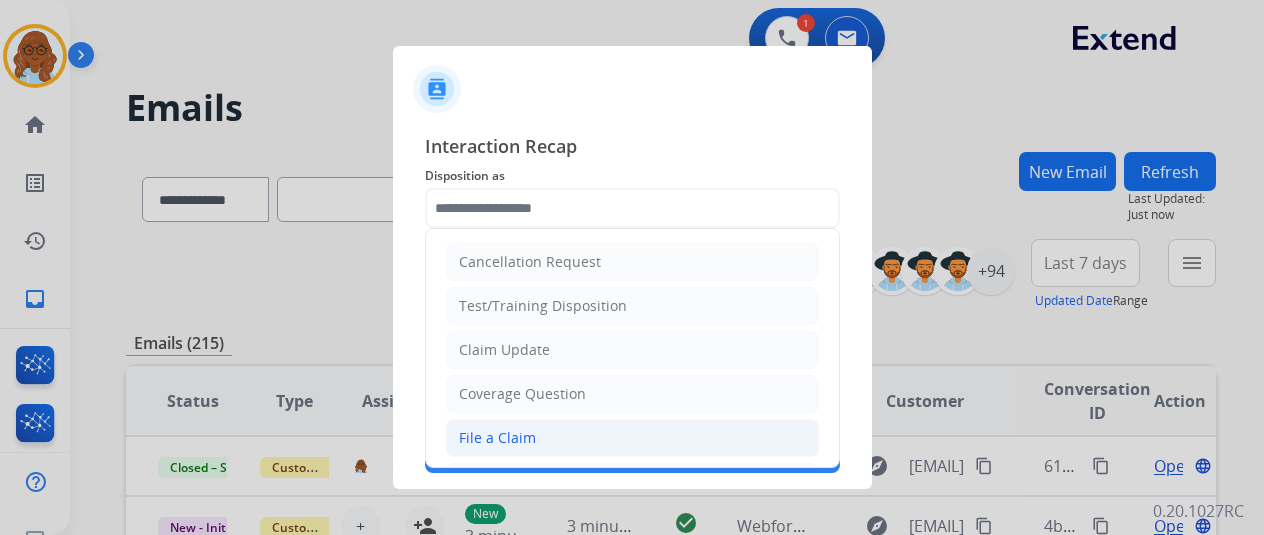 click on "File a Claim" 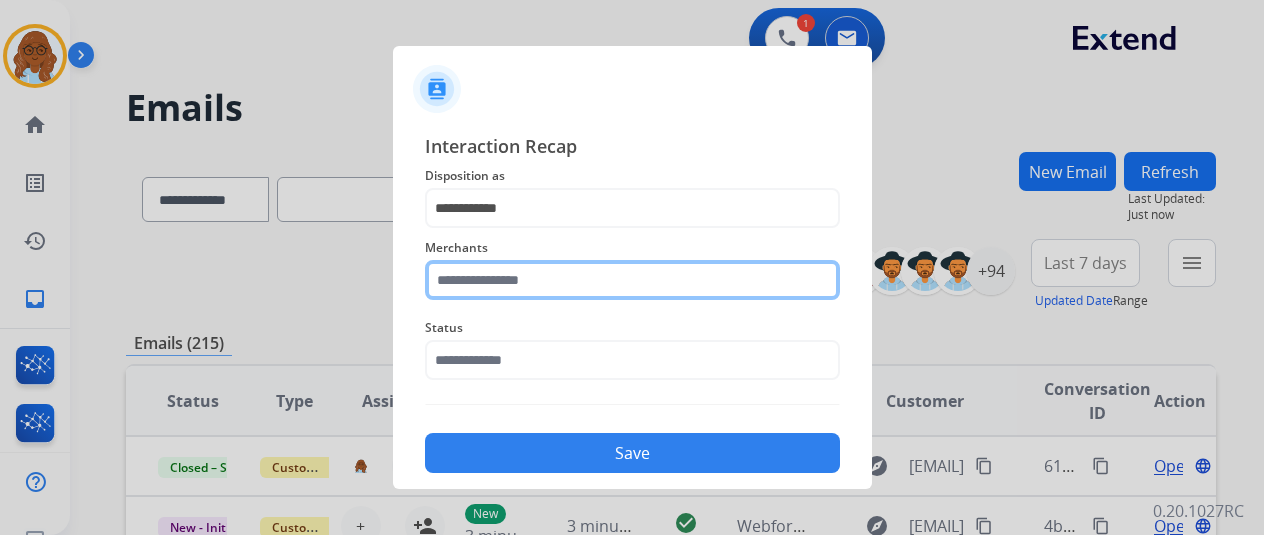 click 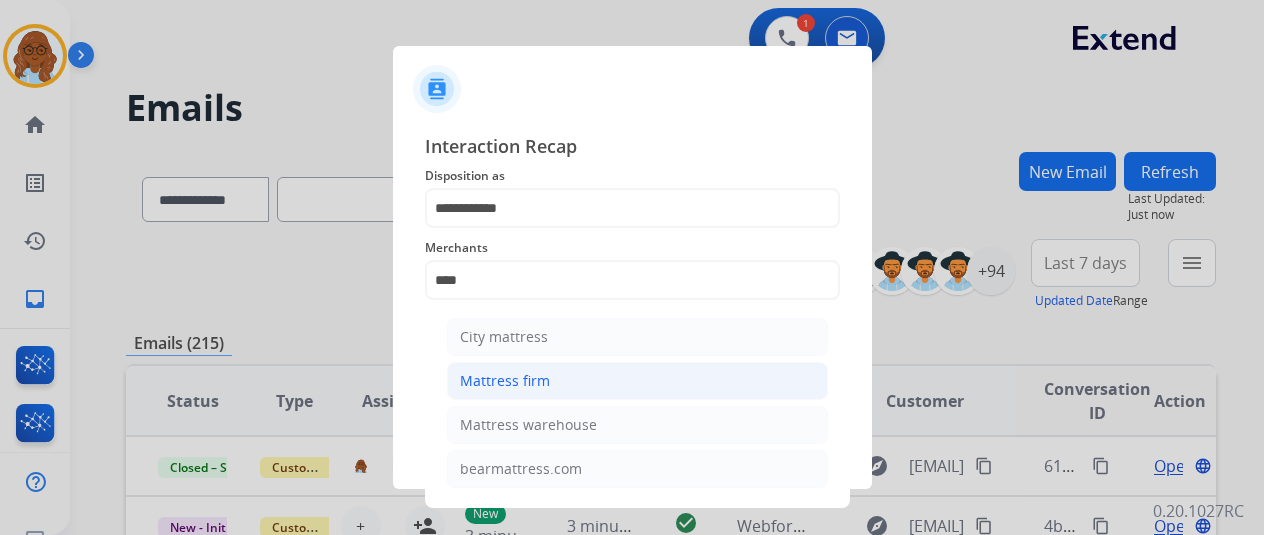 click on "Mattress firm" 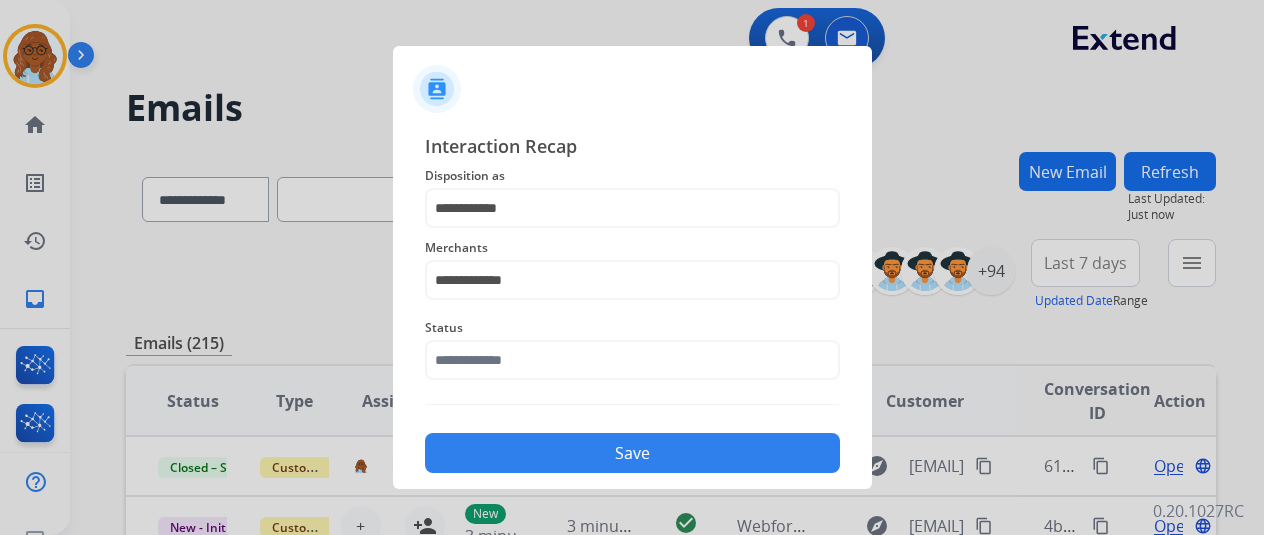 click on "**********" 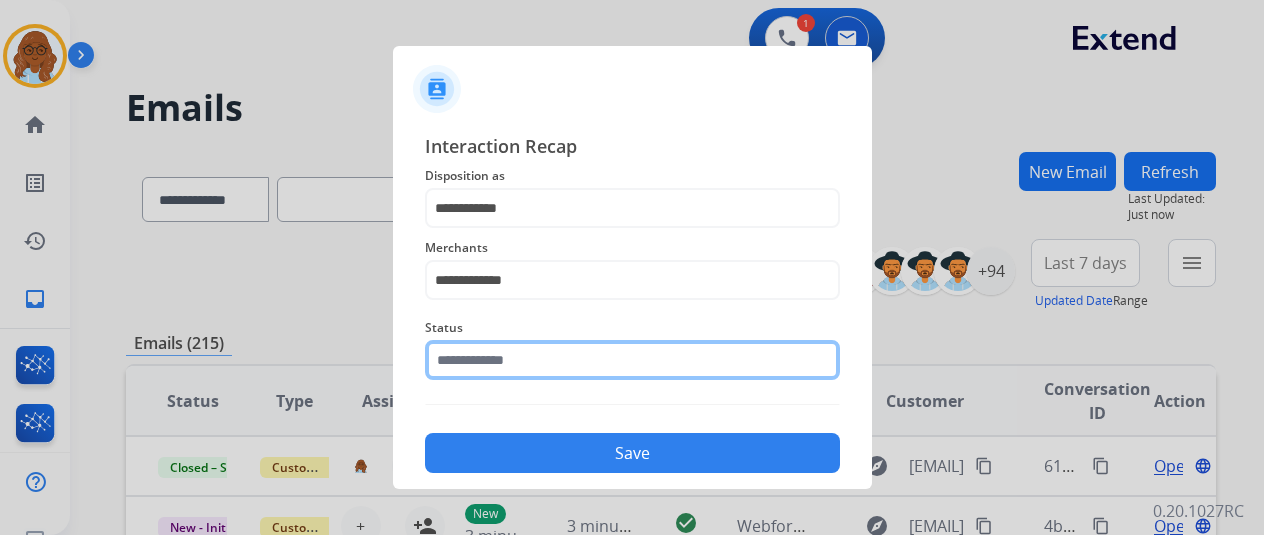 click 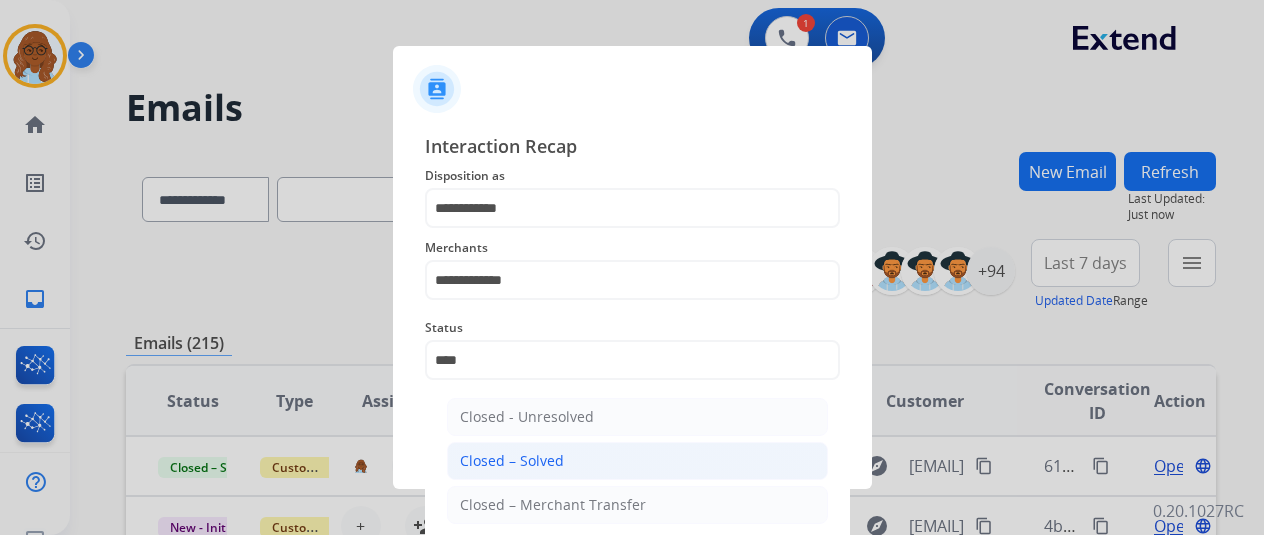 click on "Closed – Solved" 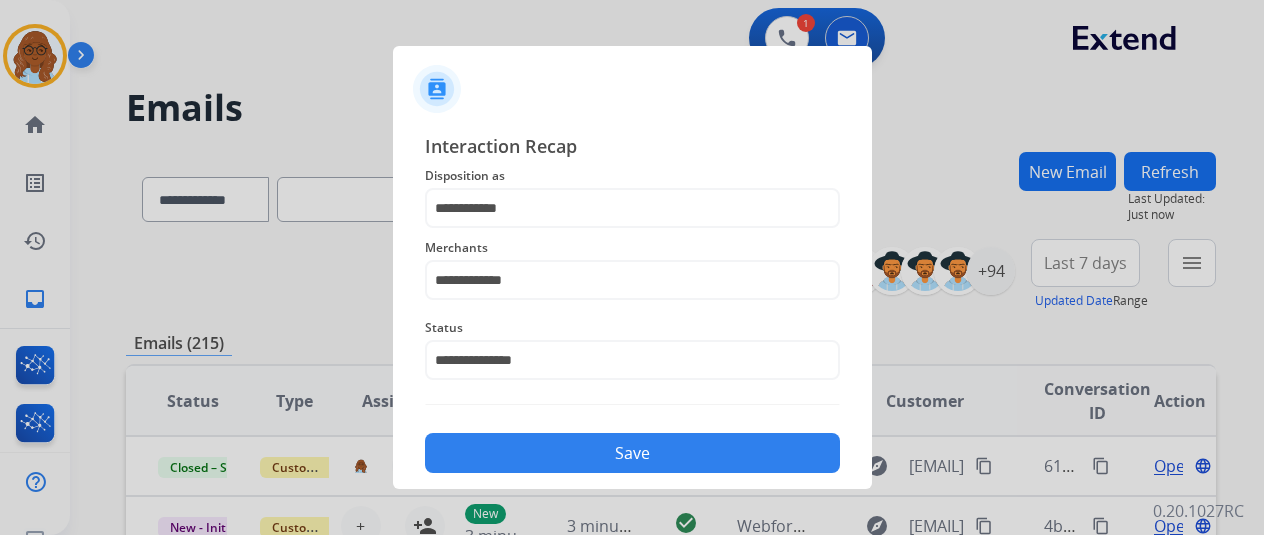 drag, startPoint x: 550, startPoint y: 447, endPoint x: 914, endPoint y: 485, distance: 365.97815 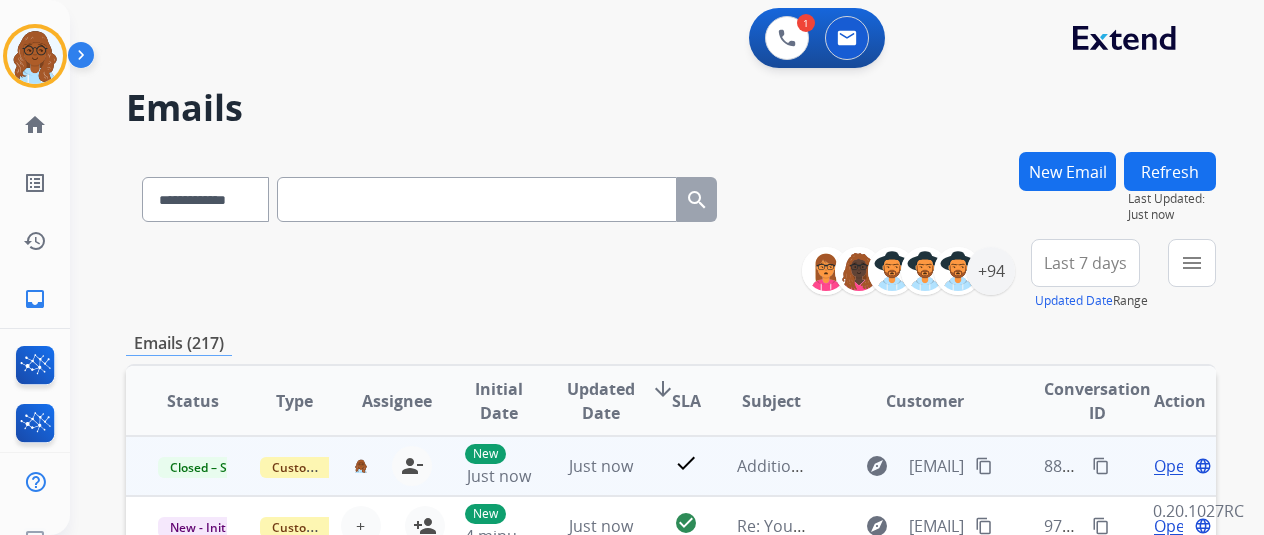 click on "Open" at bounding box center [1174, 466] 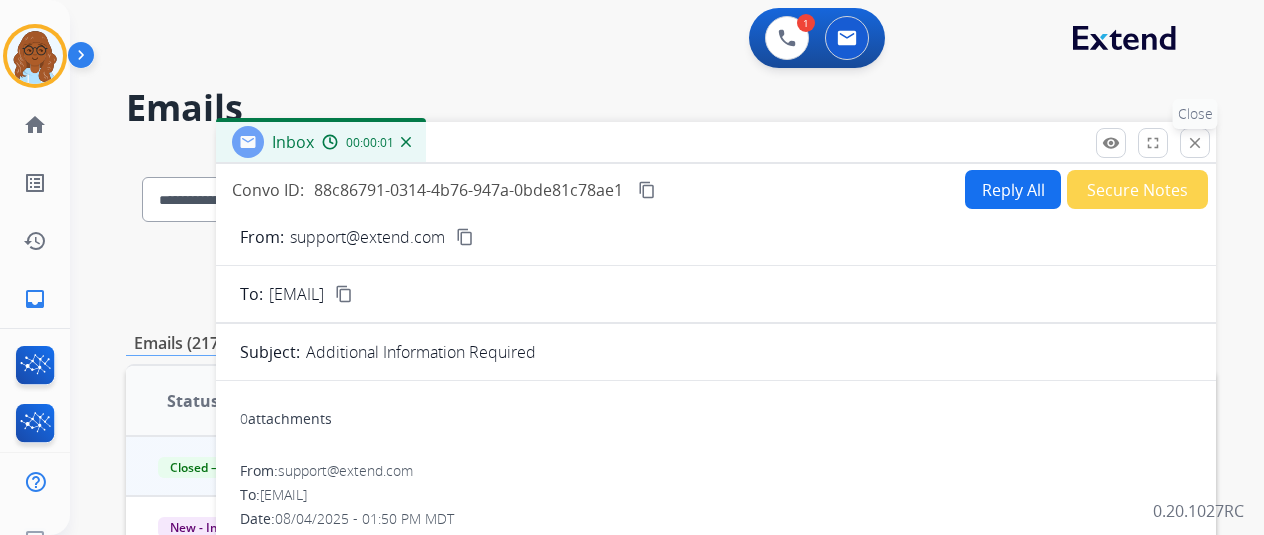 click on "close Close" at bounding box center [1195, 143] 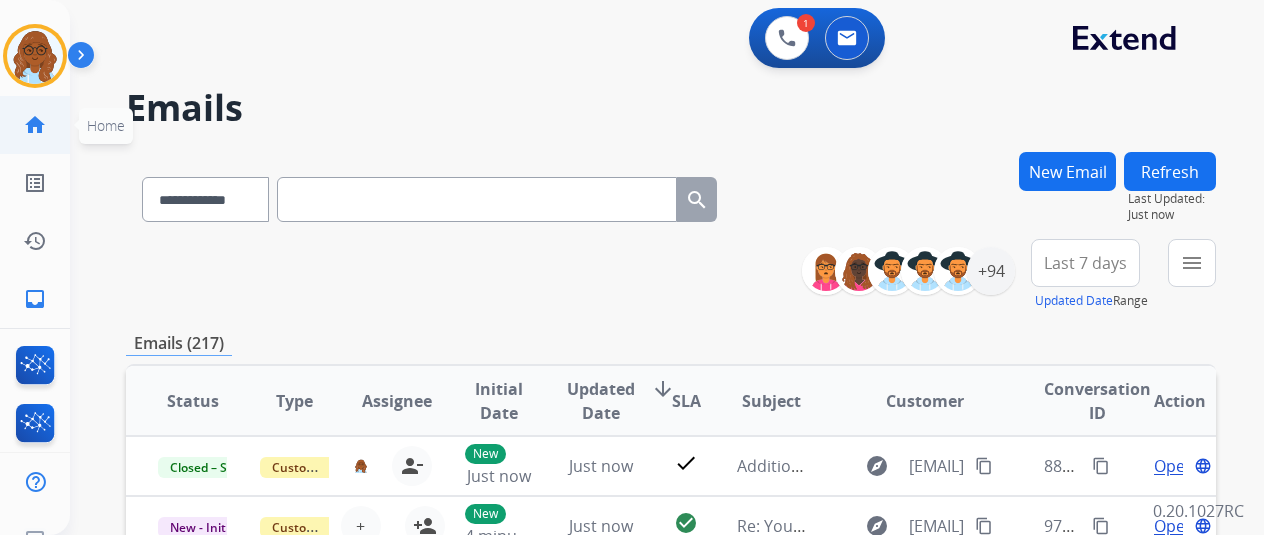 click on "home  Home" 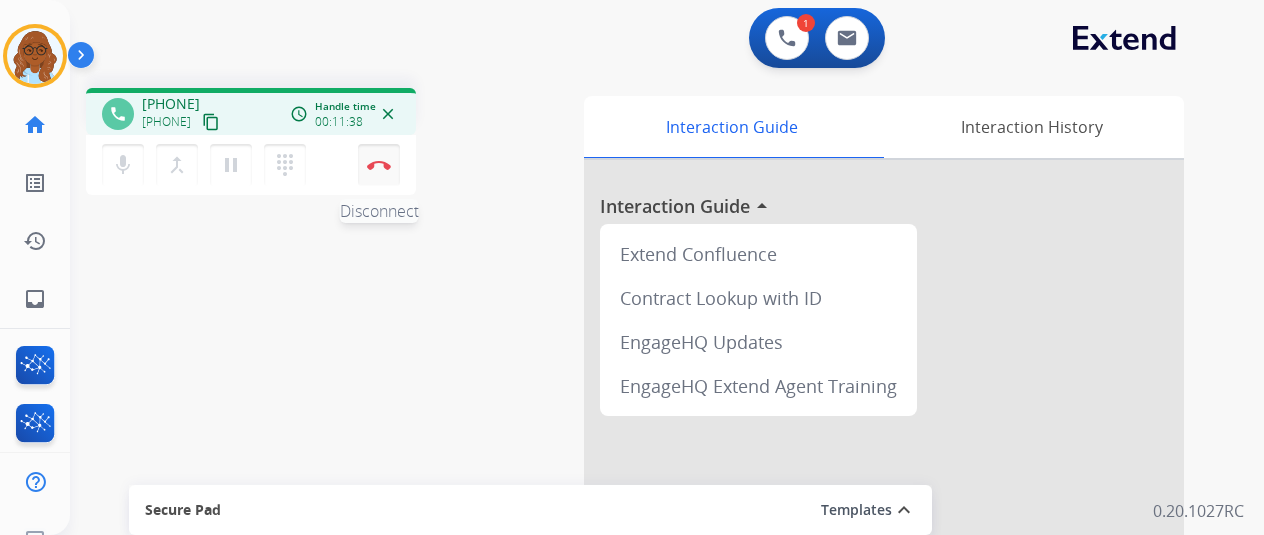 click at bounding box center [379, 165] 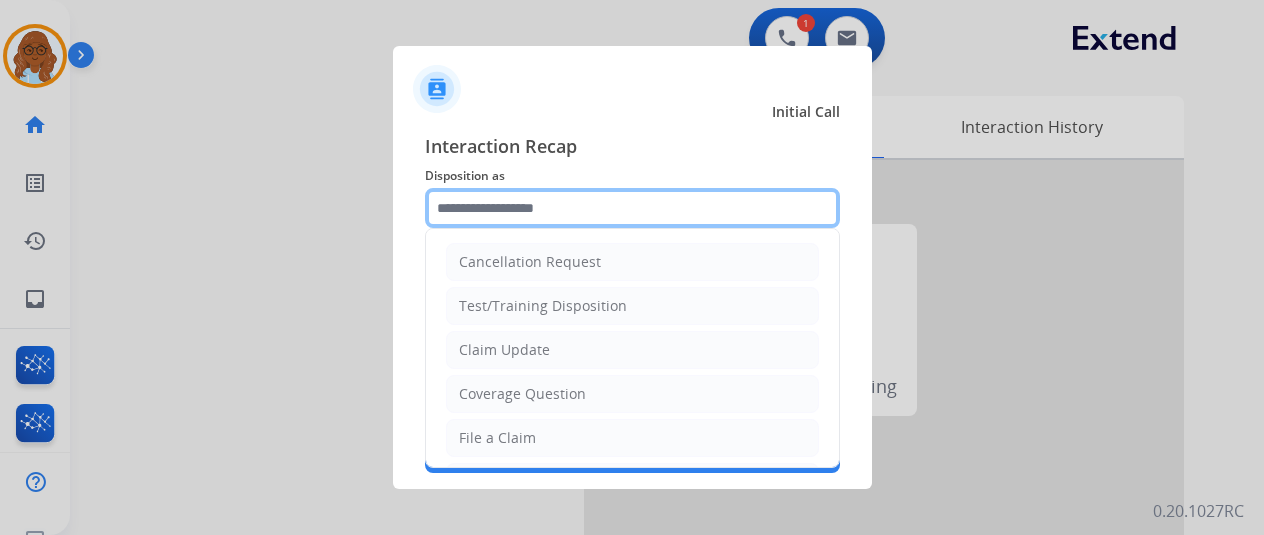 click 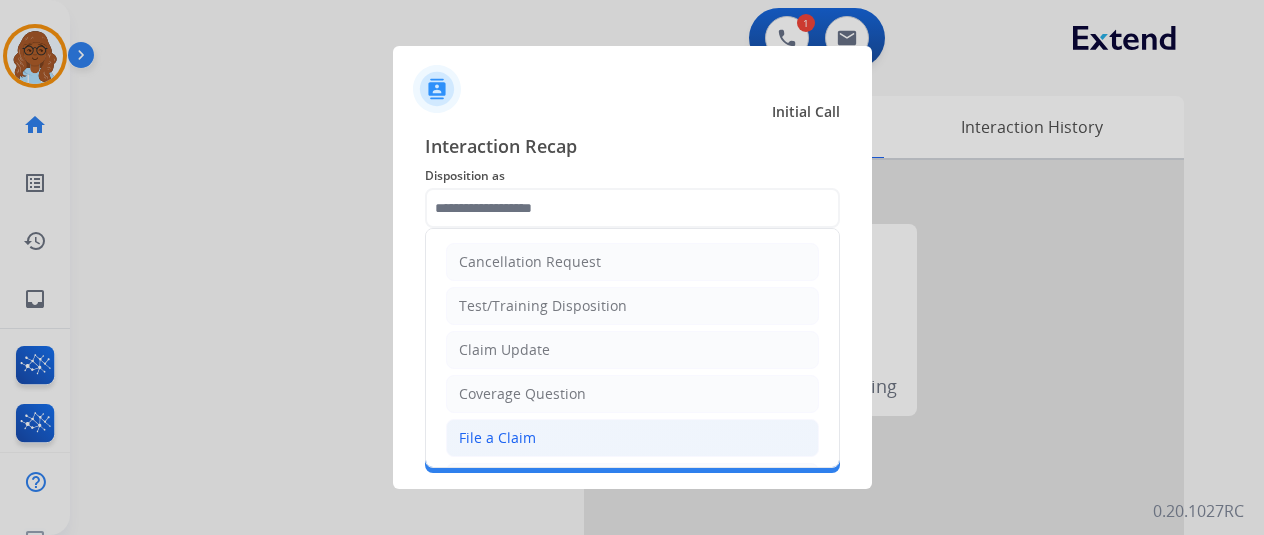 click on "File a Claim" 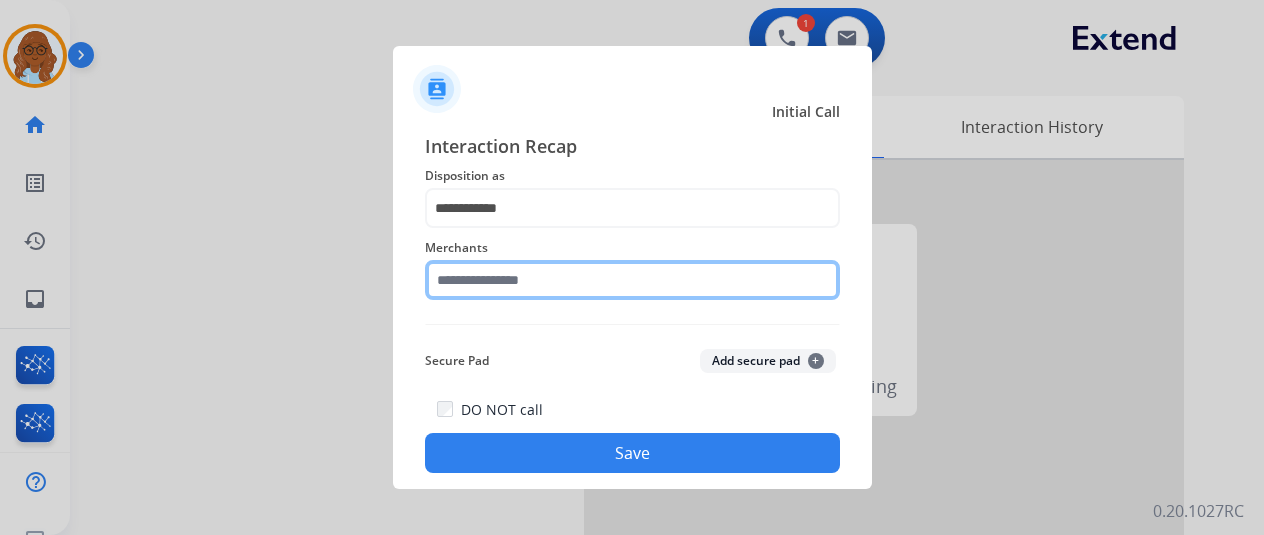 click 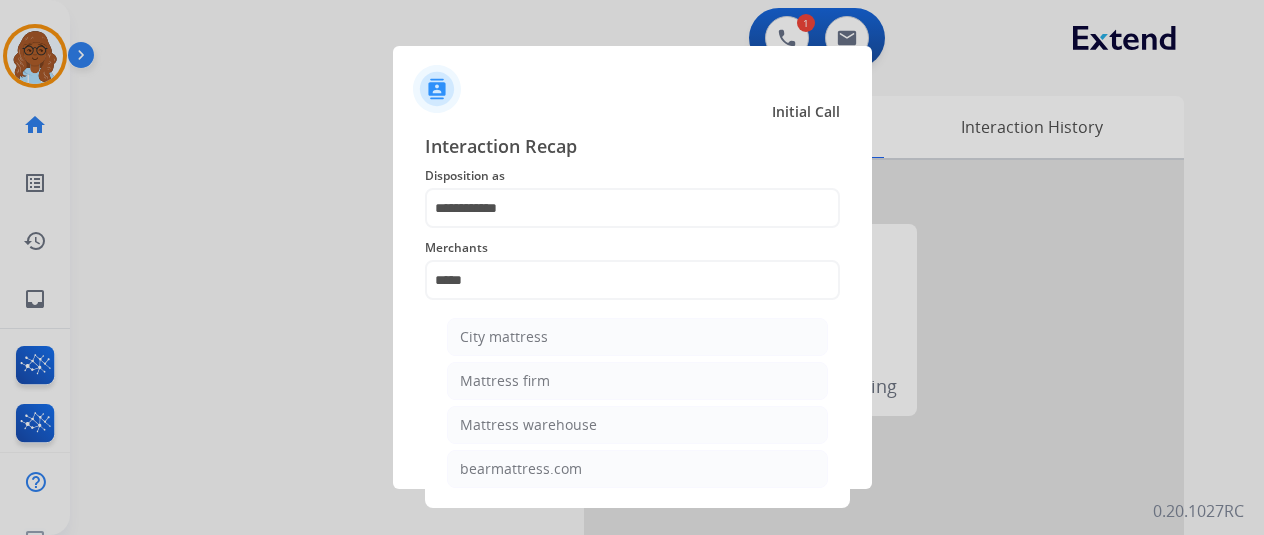 click on "Mattress firm" 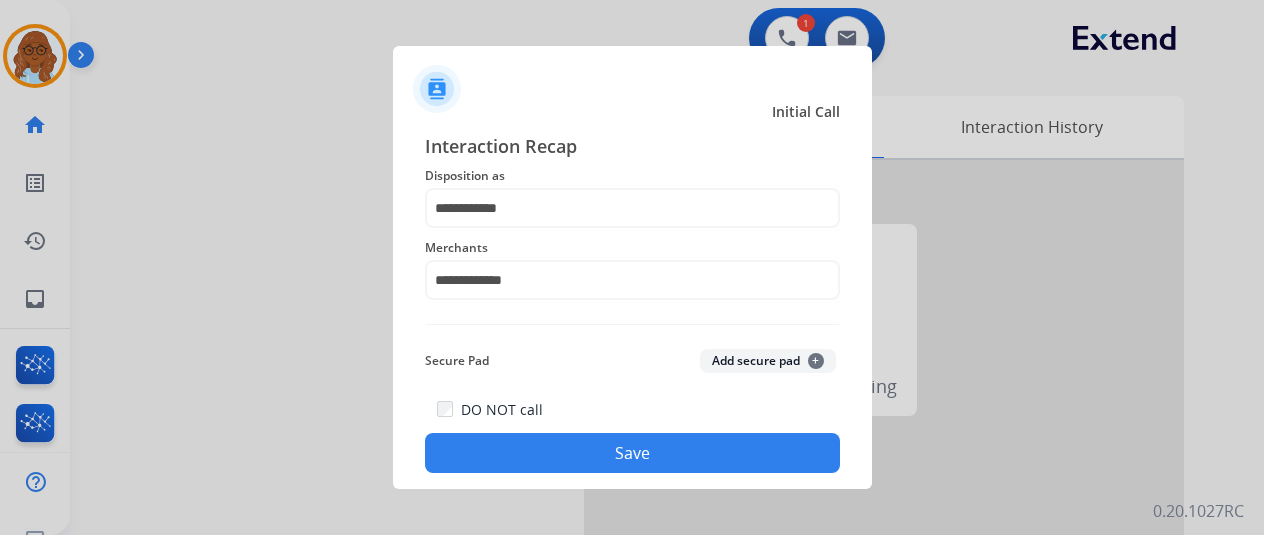 click on "Save" 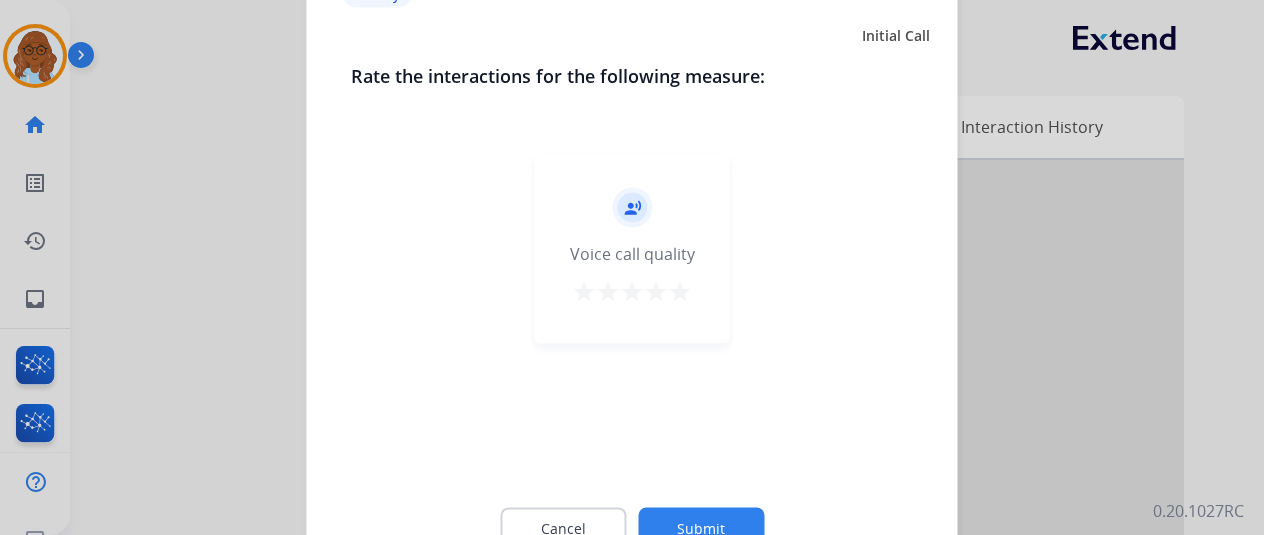 click on "star" at bounding box center (680, 291) 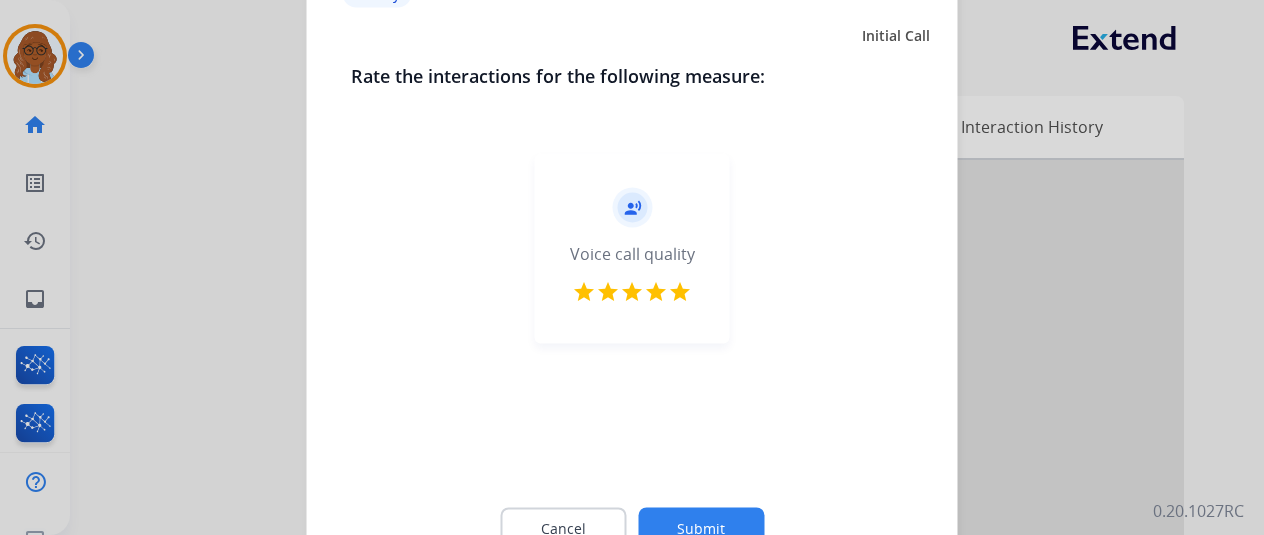 click on "Cancel Submit" 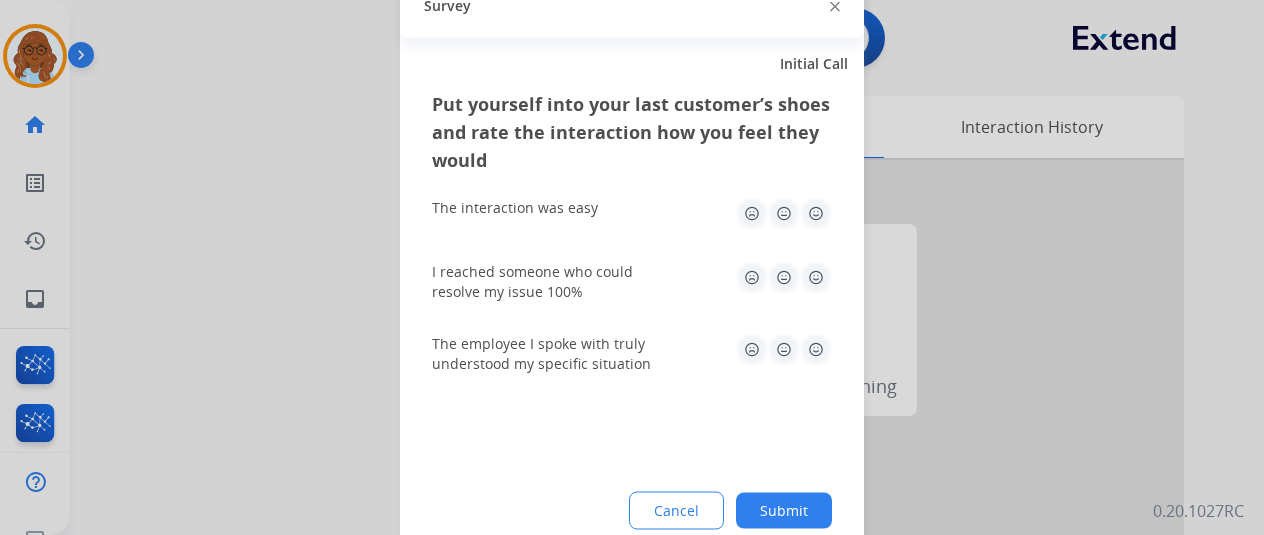 click 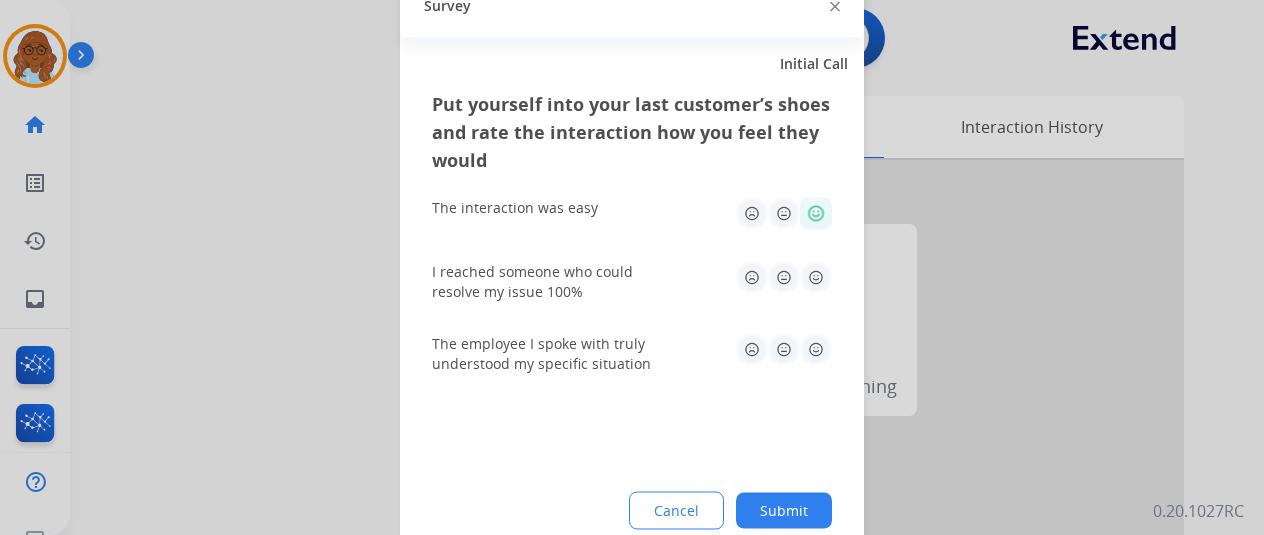 click 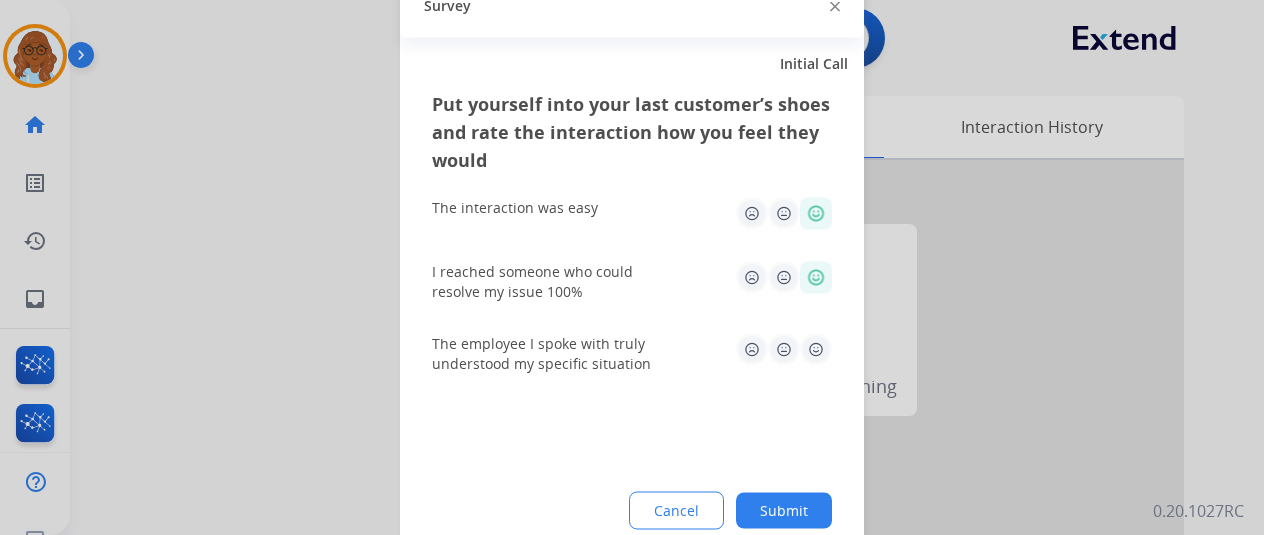 click 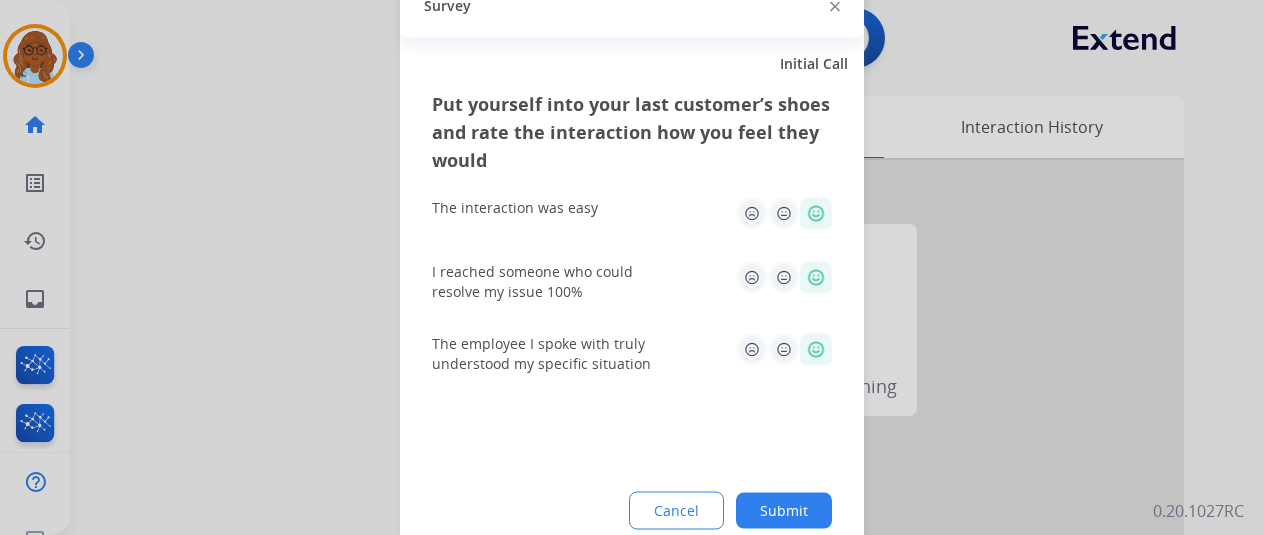 click on "Put yourself into your last customer’s shoes and rate the interaction how you feel they would  The interaction was easy   I reached someone who could resolve my issue 100%   The employee I spoke with truly understood my specific situation  Cancel Submit" 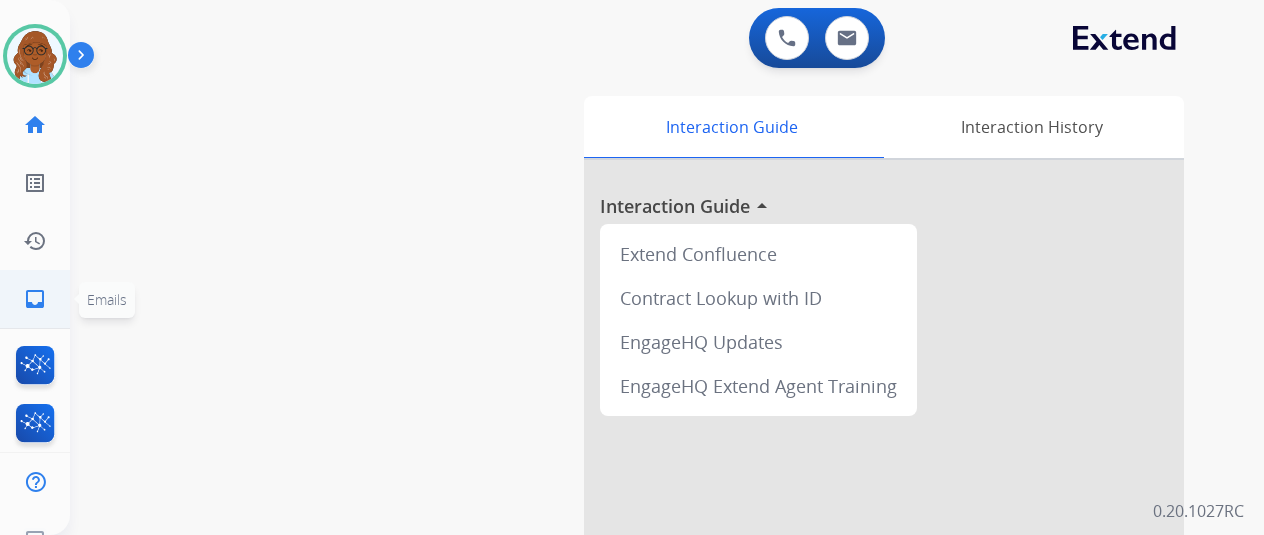 click on "inbox" 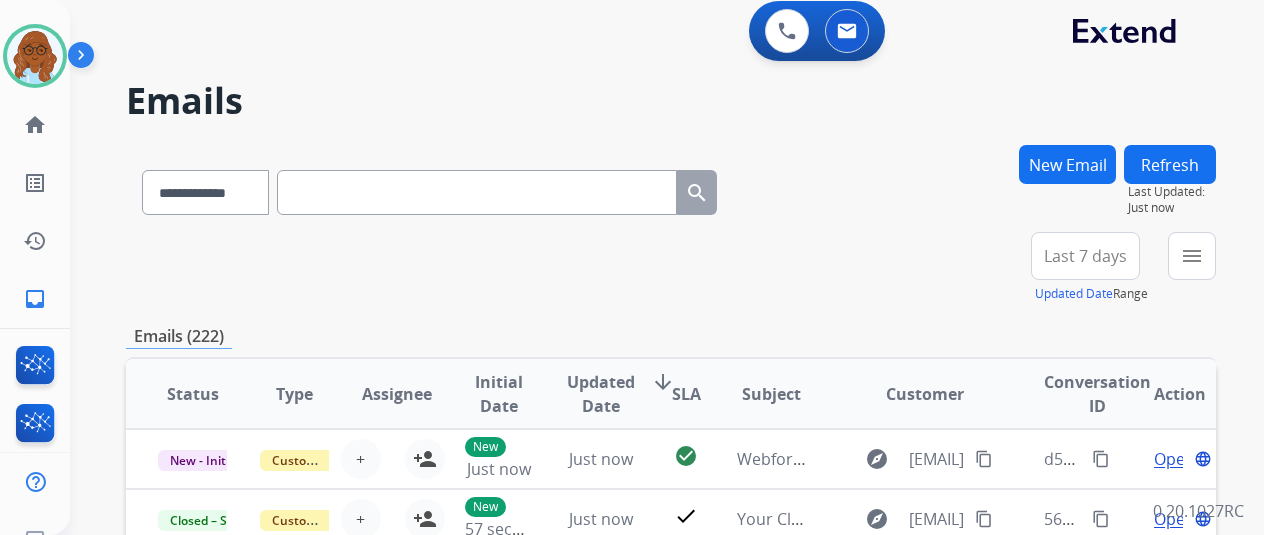 scroll, scrollTop: 0, scrollLeft: 0, axis: both 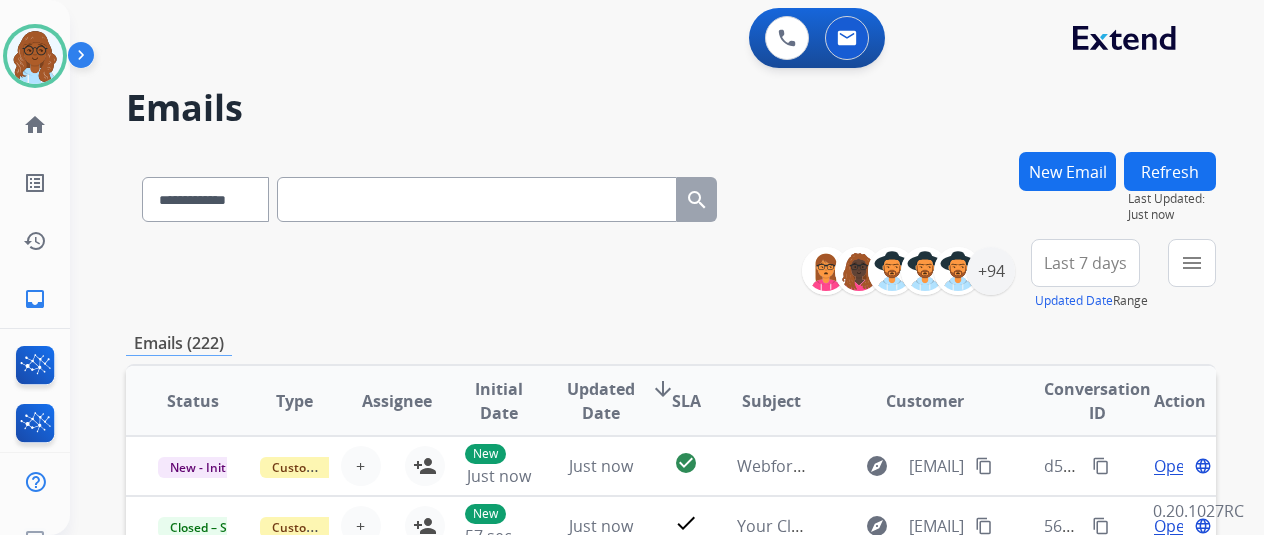 click at bounding box center [477, 199] 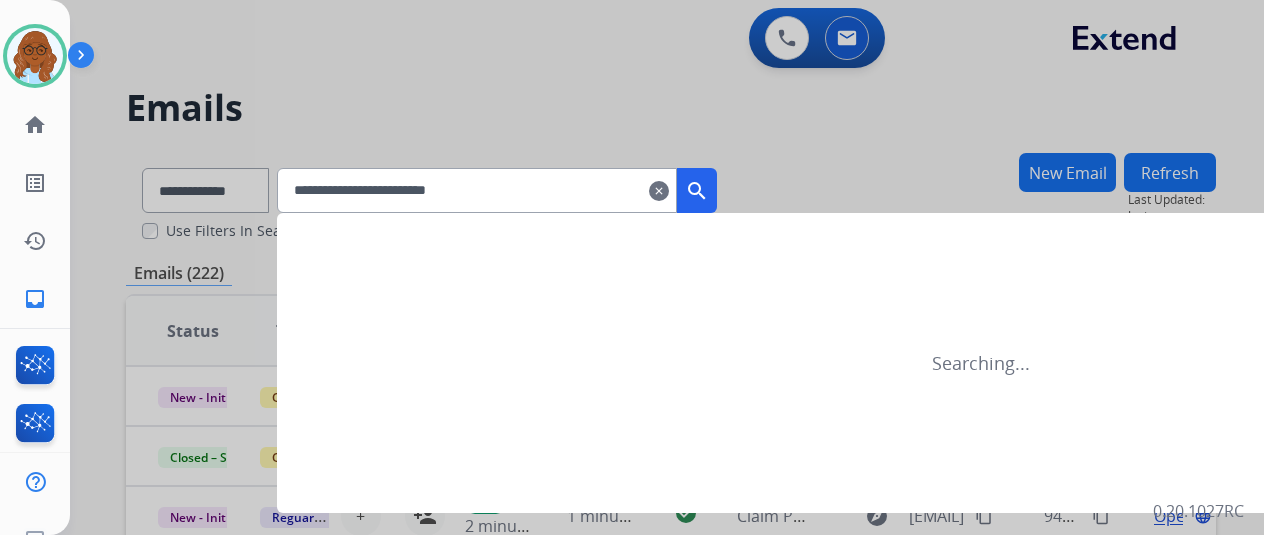 type on "**********" 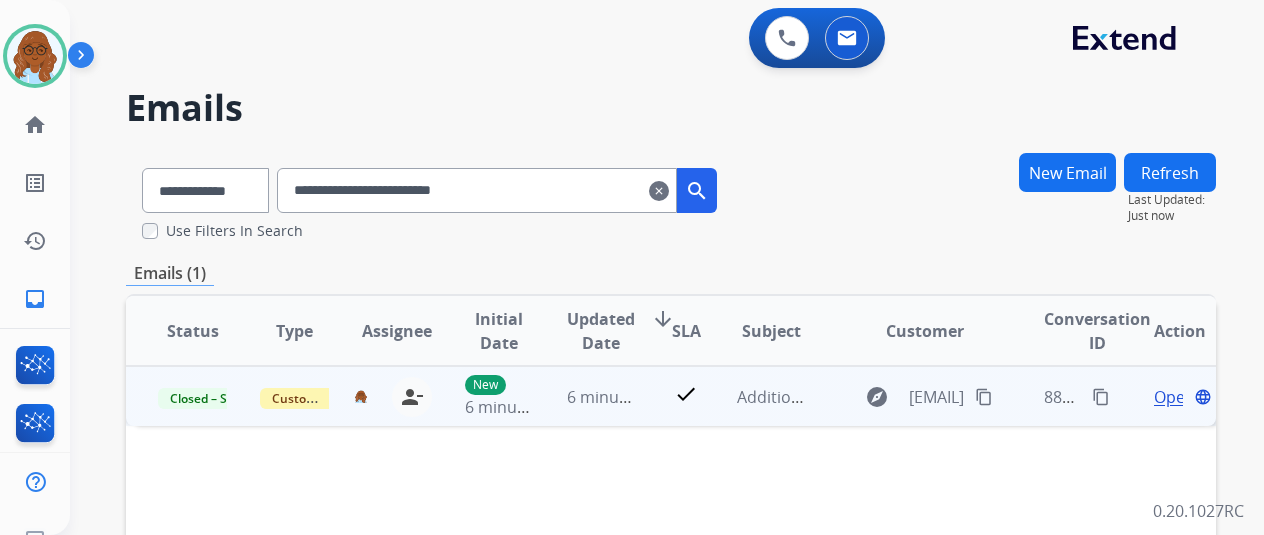 click on "content_copy" at bounding box center (1101, 397) 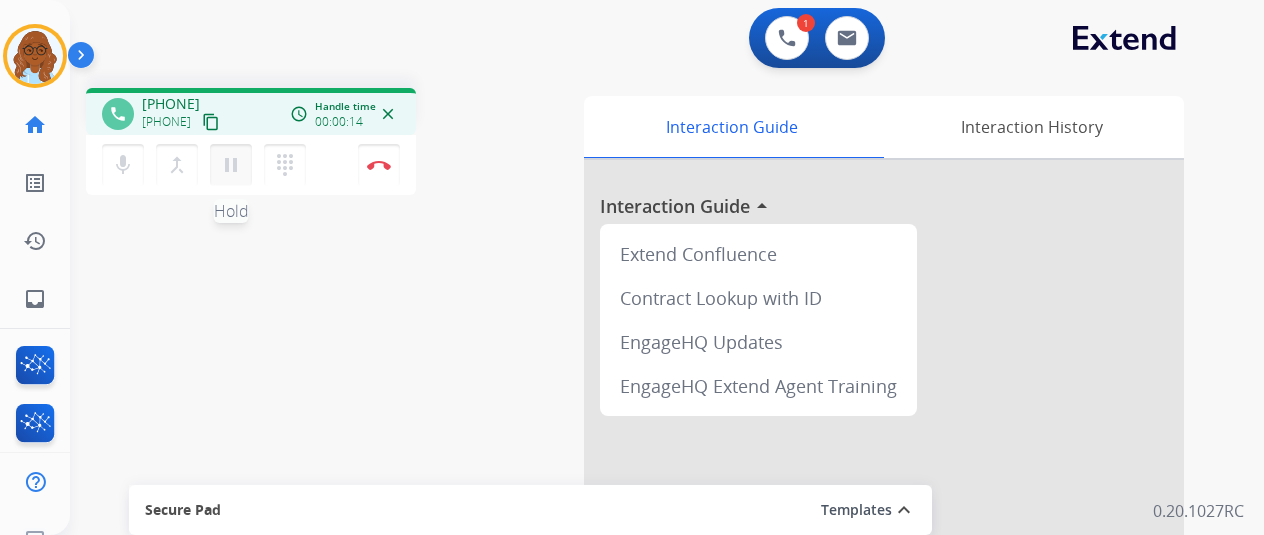 click on "pause" at bounding box center [231, 165] 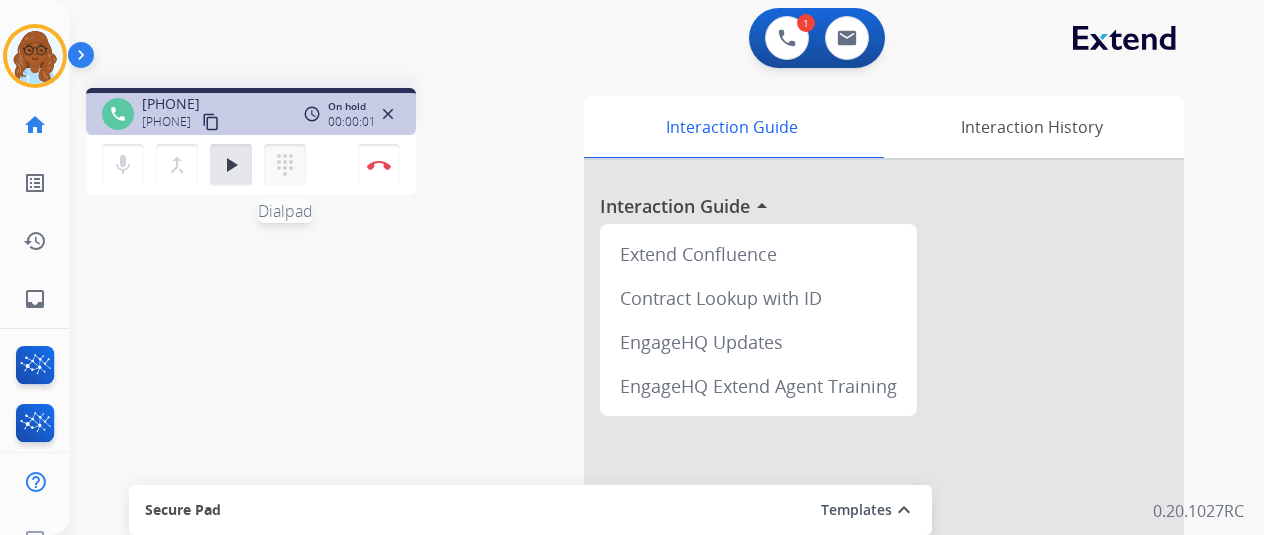 click on "dialpad" at bounding box center (285, 165) 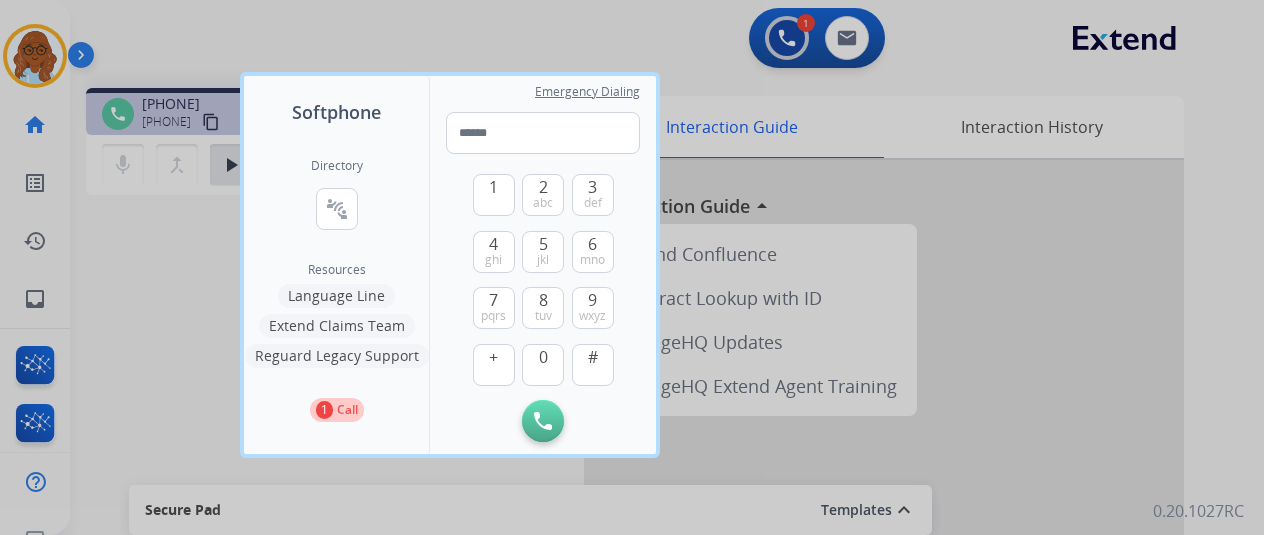 click on "Language Line" at bounding box center (336, 296) 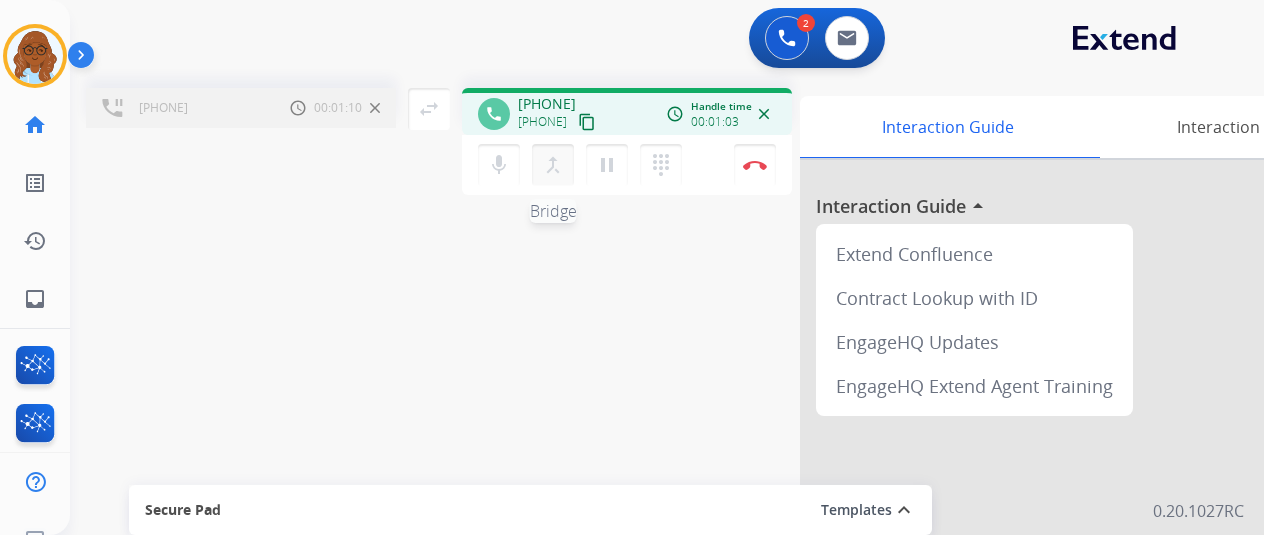 click on "merge_type" at bounding box center [553, 165] 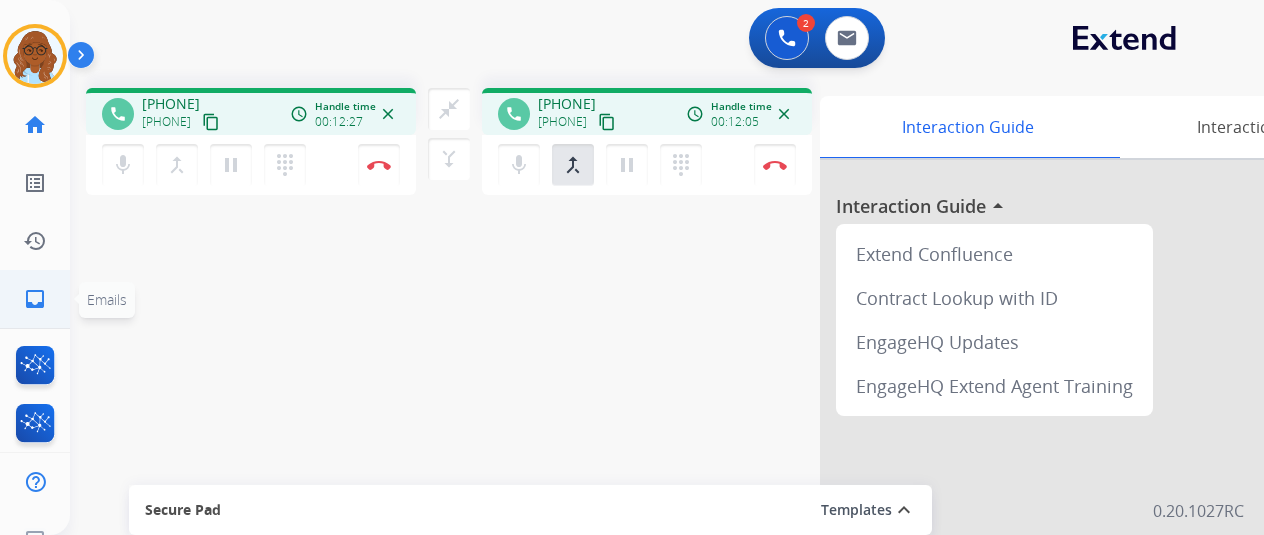 click on "inbox  Emails" 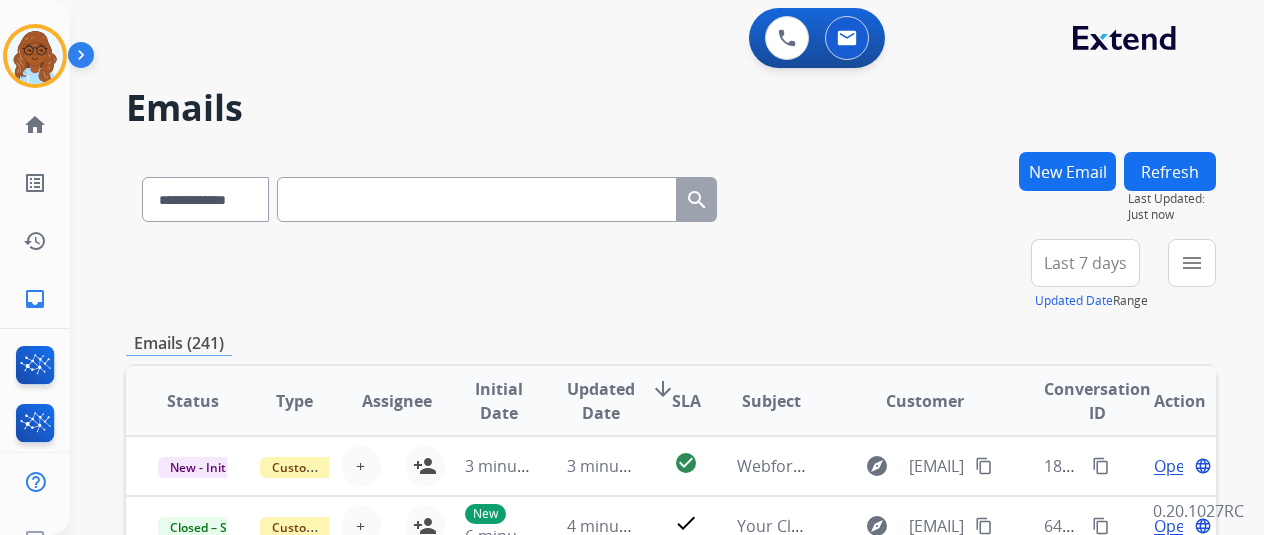click on "New Email" at bounding box center [1067, 171] 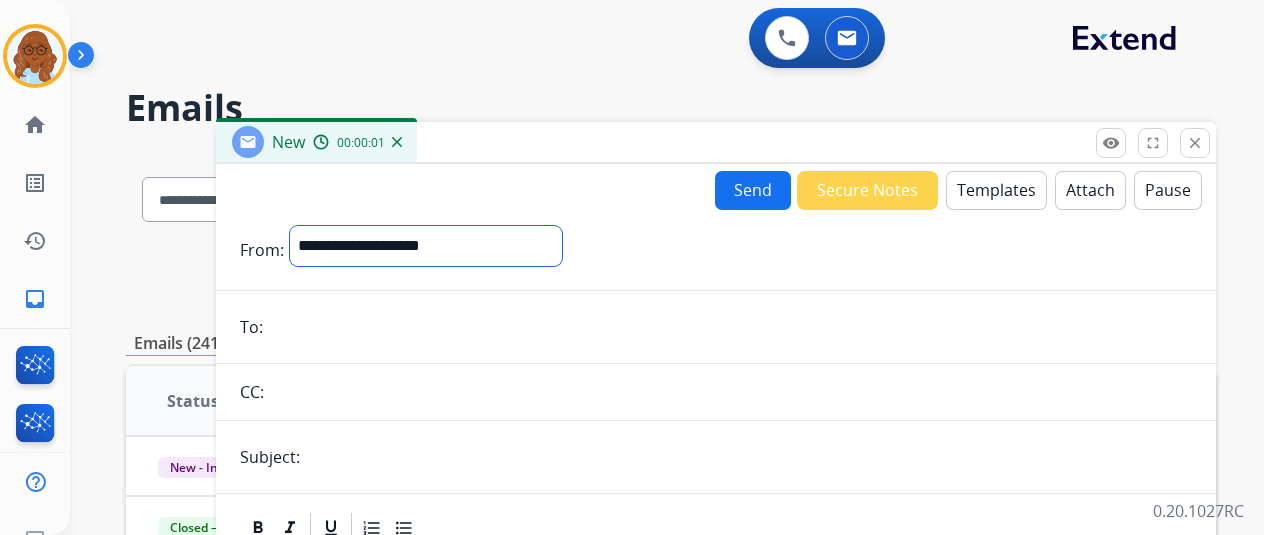 click on "**********" at bounding box center (426, 246) 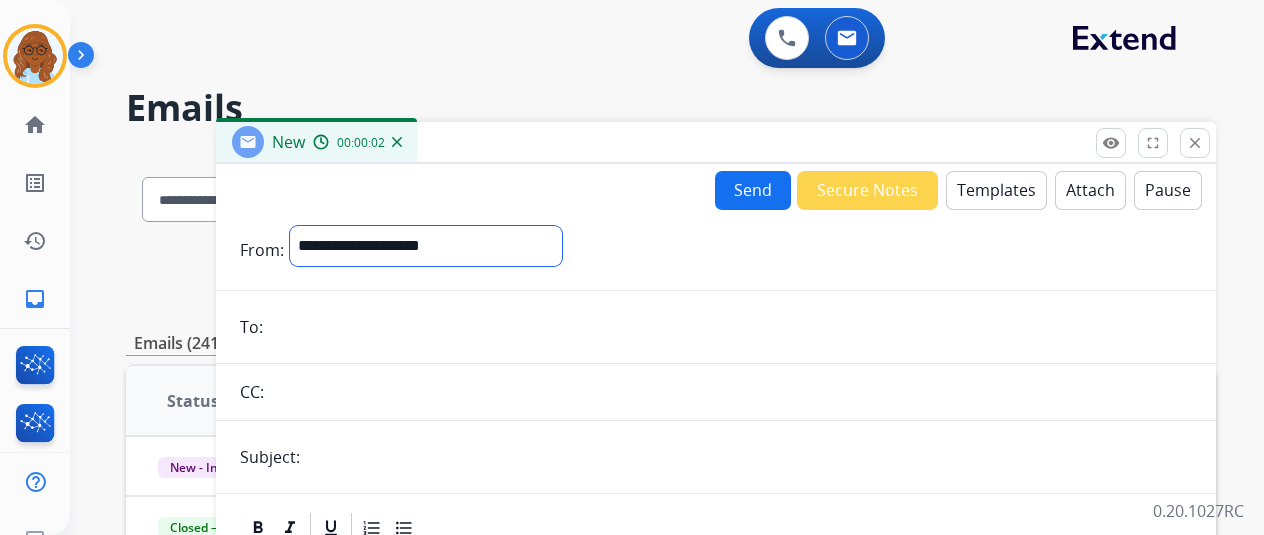 select on "**********" 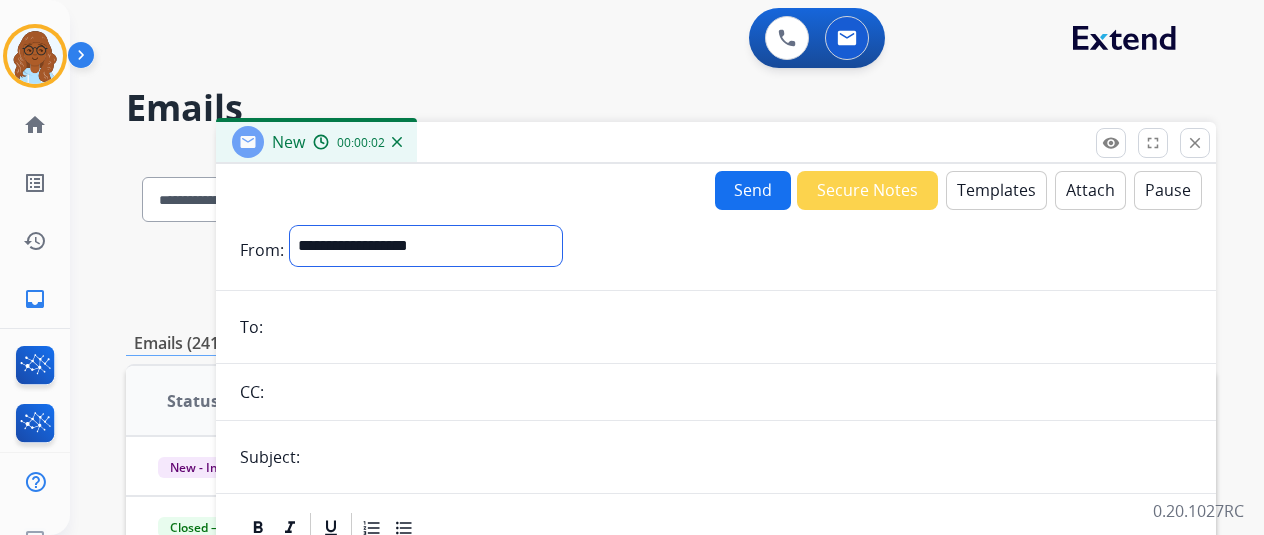 click on "**********" at bounding box center [426, 246] 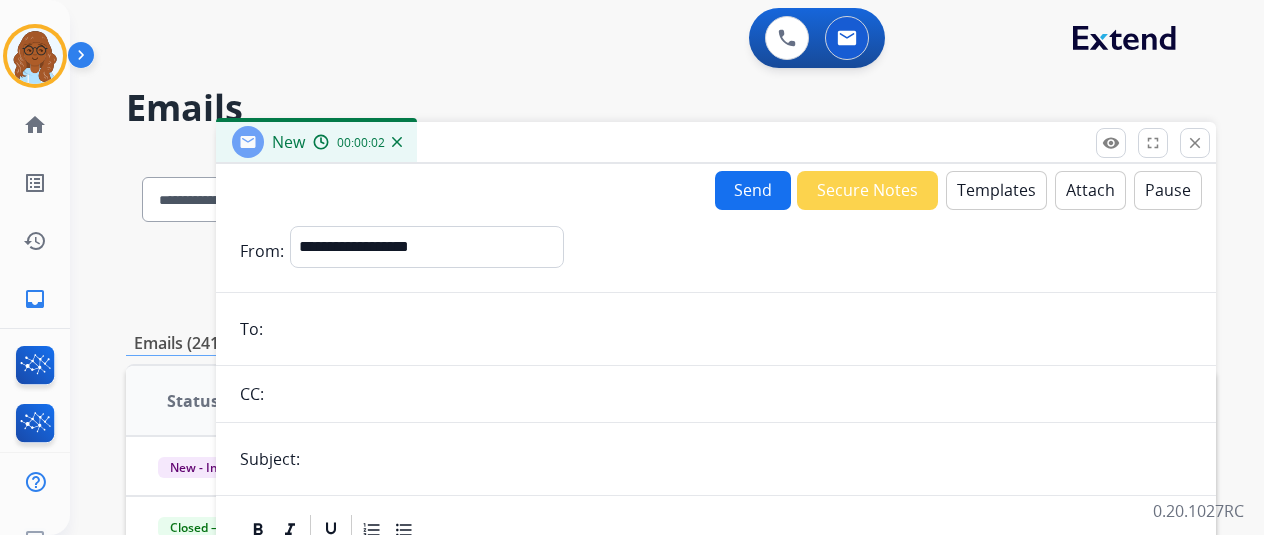 click at bounding box center [730, 329] 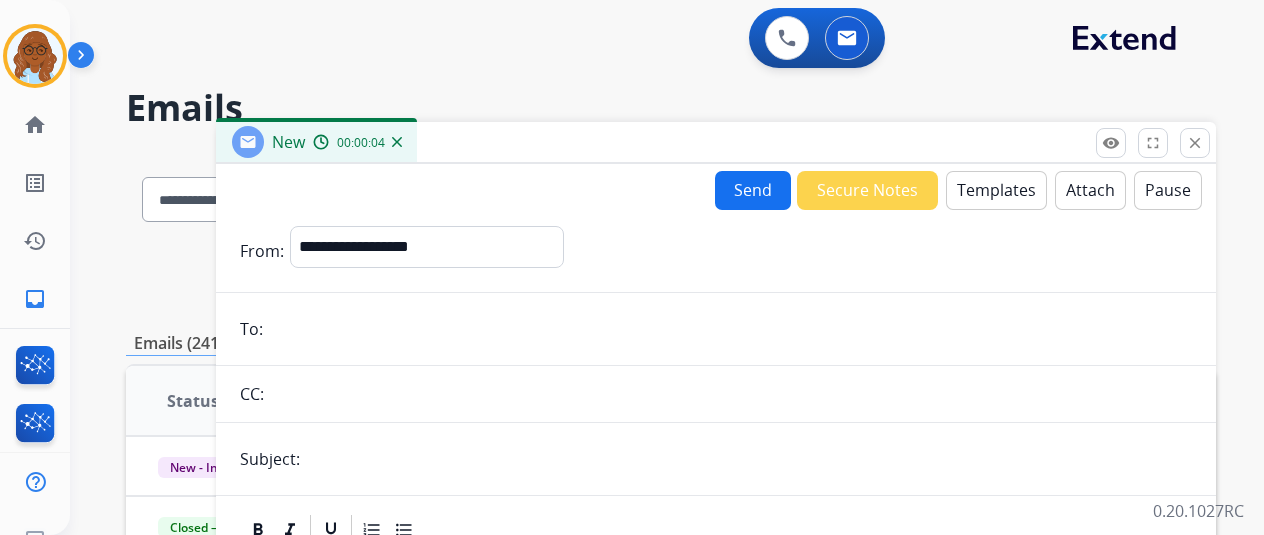 paste on "**********" 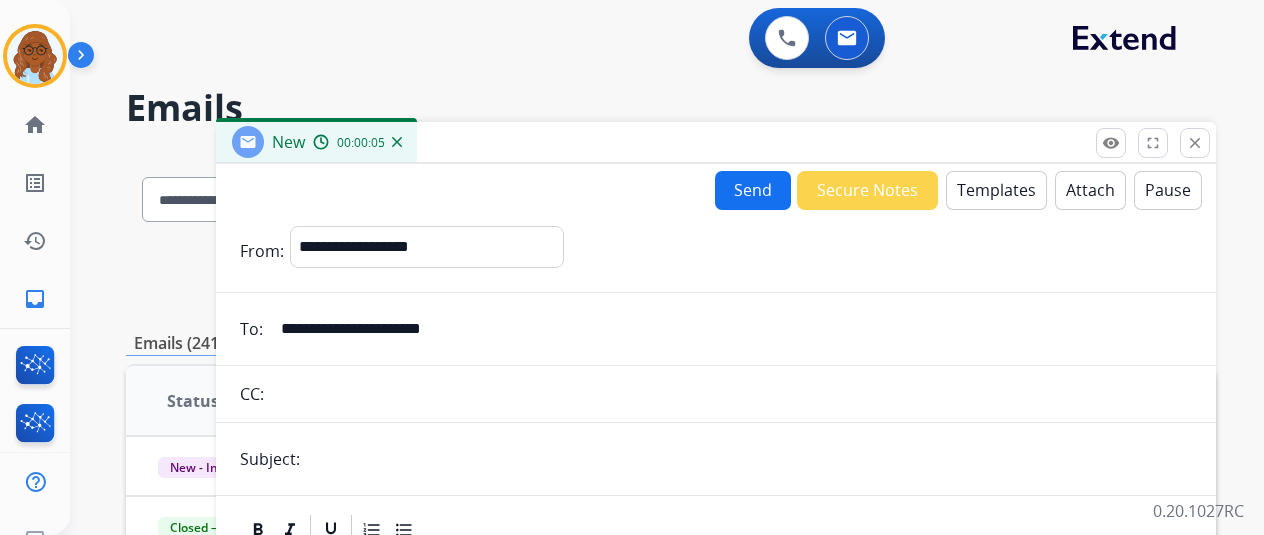 type on "**********" 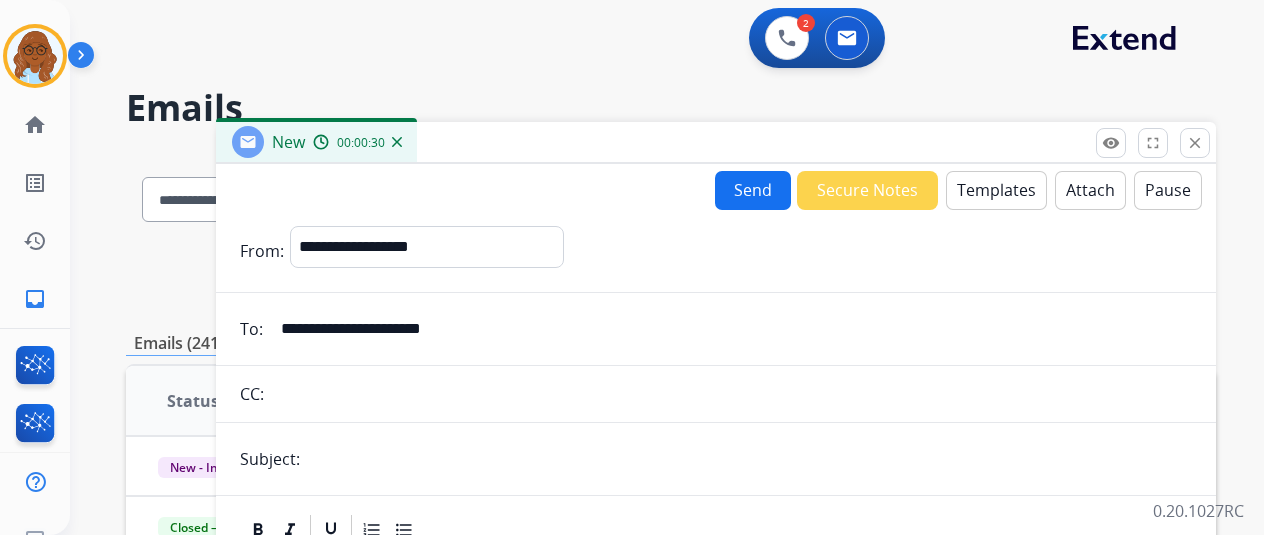 type on "**********" 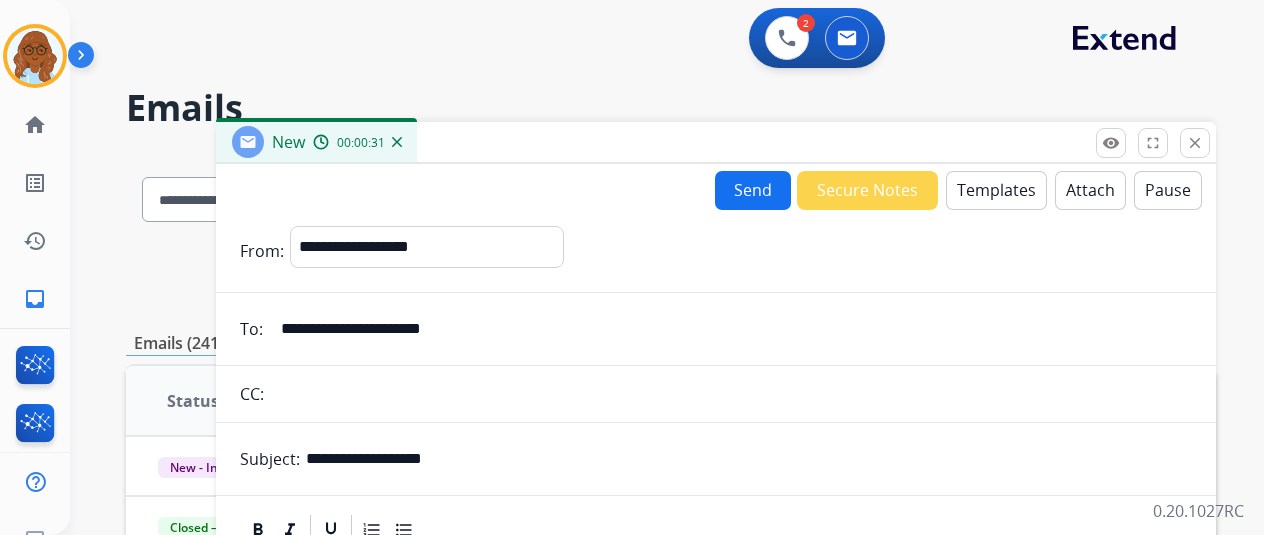 click on "Templates" at bounding box center (996, 190) 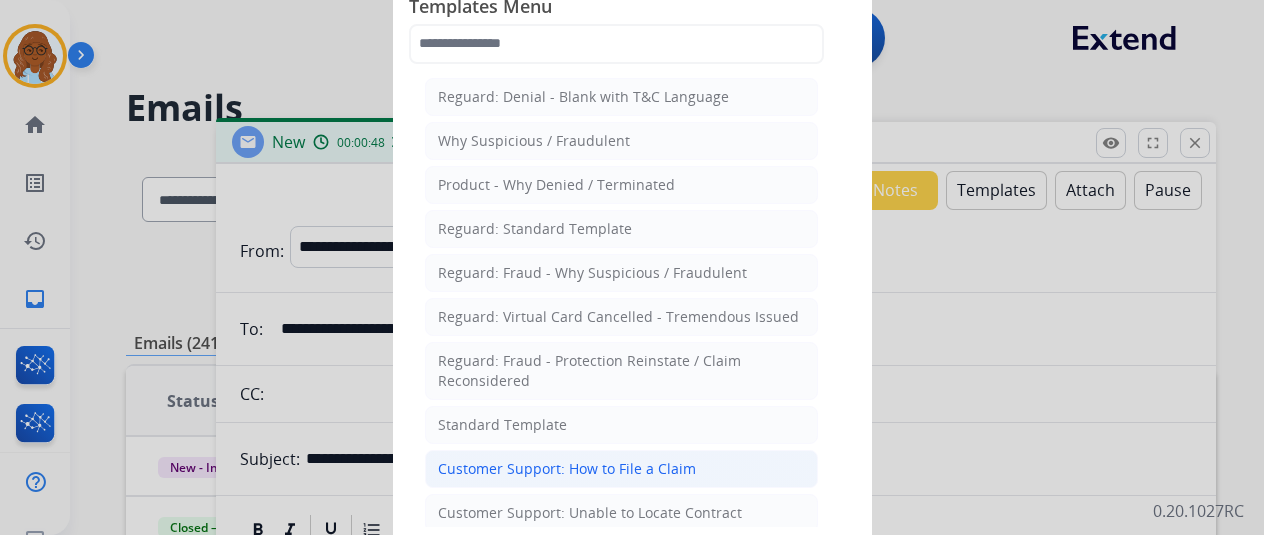 click on "Customer Support: How to File a Claim" 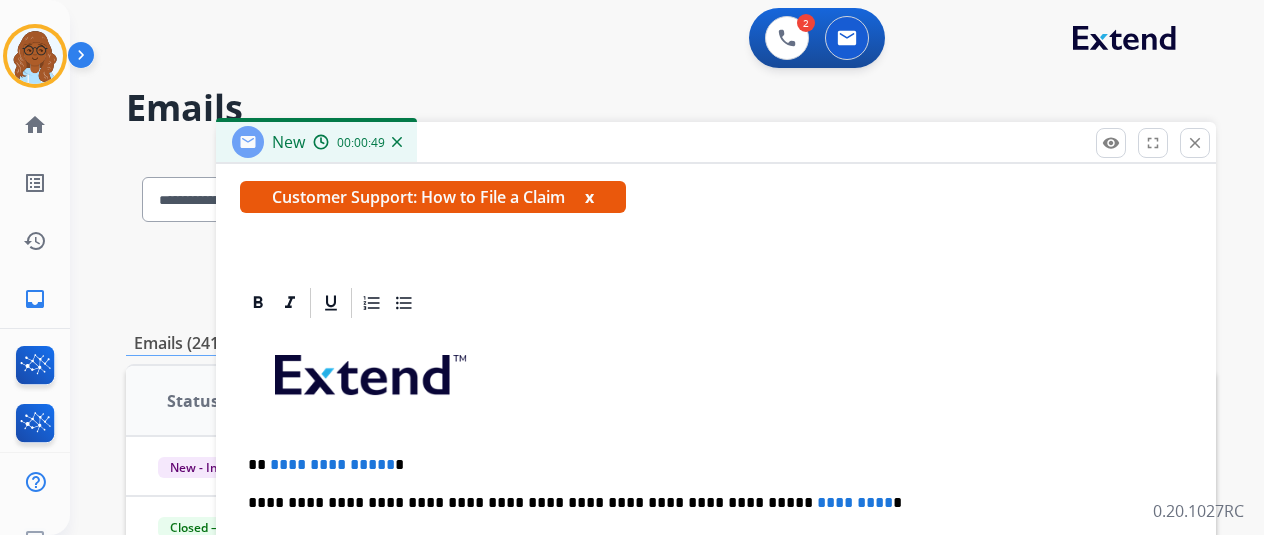 scroll, scrollTop: 383, scrollLeft: 0, axis: vertical 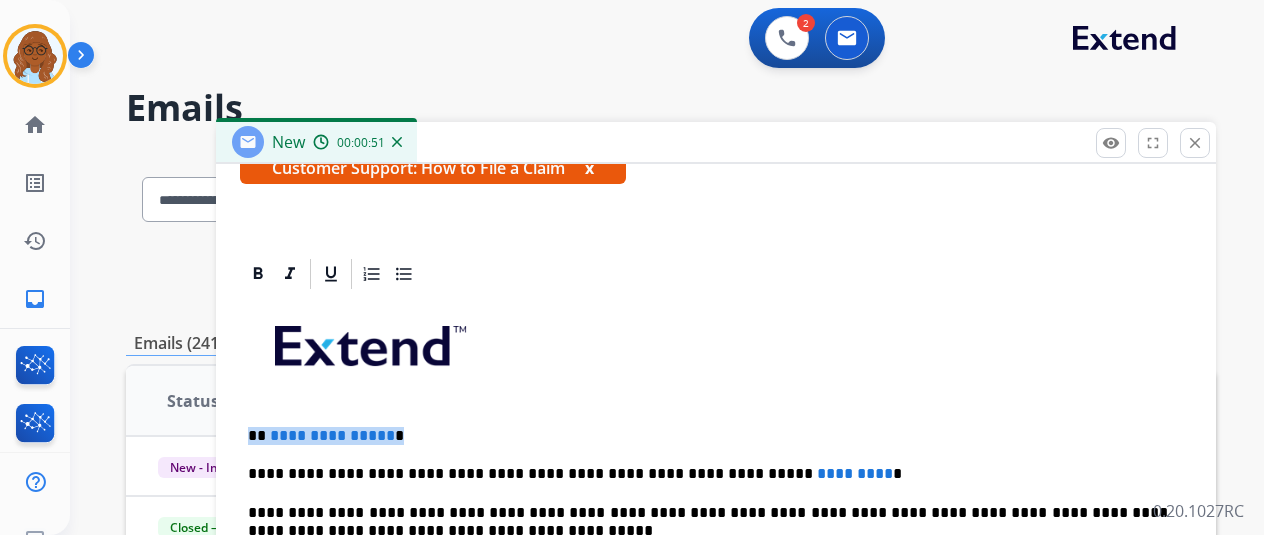 drag, startPoint x: 400, startPoint y: 427, endPoint x: 210, endPoint y: 427, distance: 190 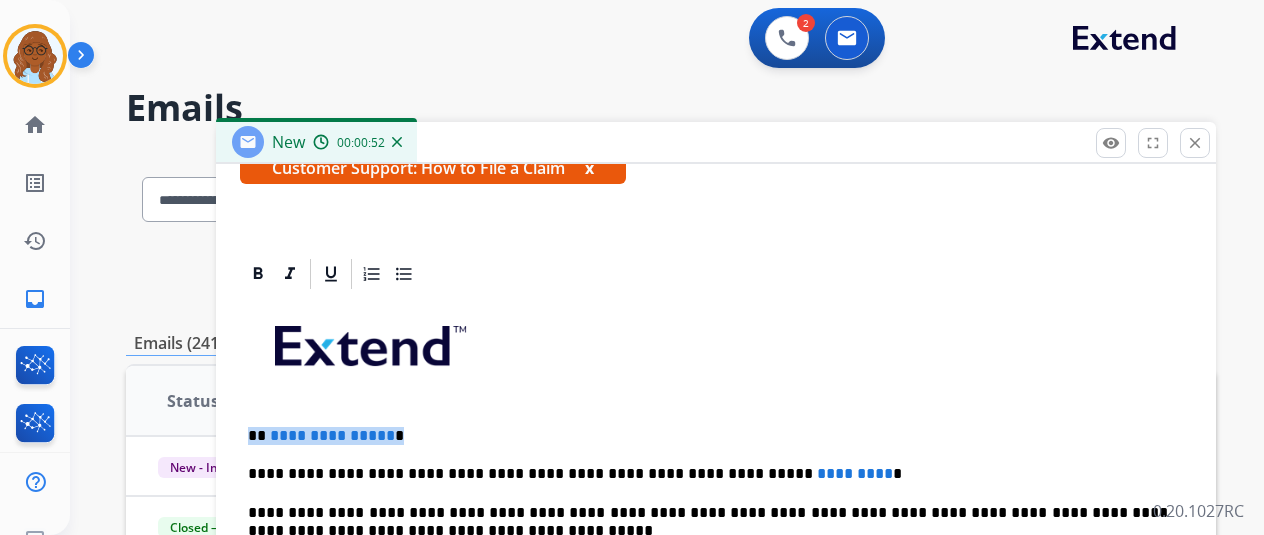 type 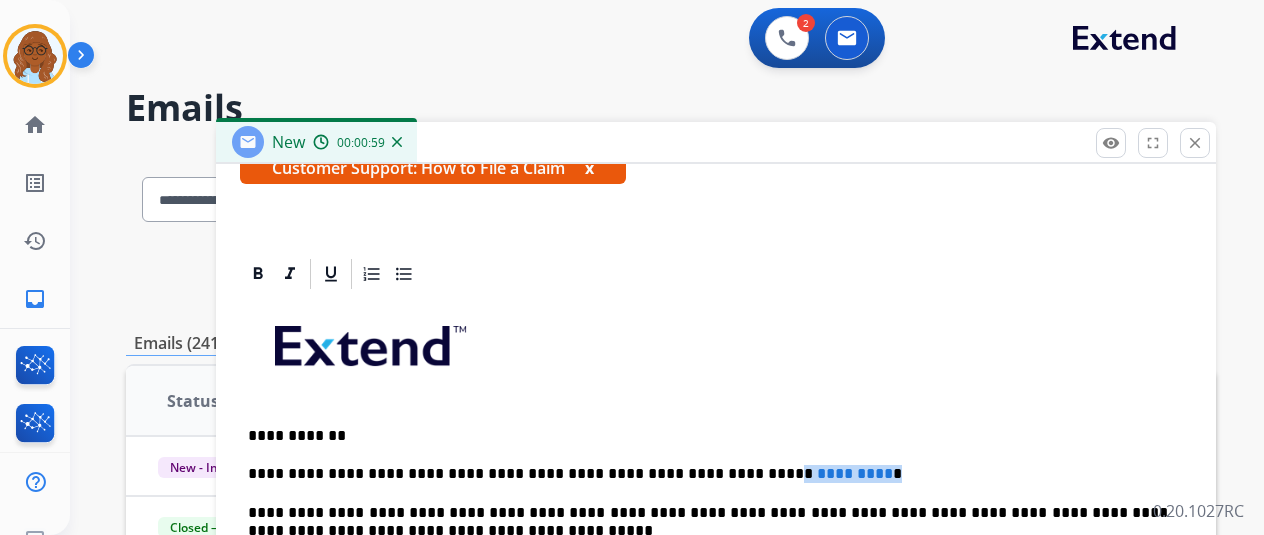 drag, startPoint x: 762, startPoint y: 471, endPoint x: 712, endPoint y: 475, distance: 50.159744 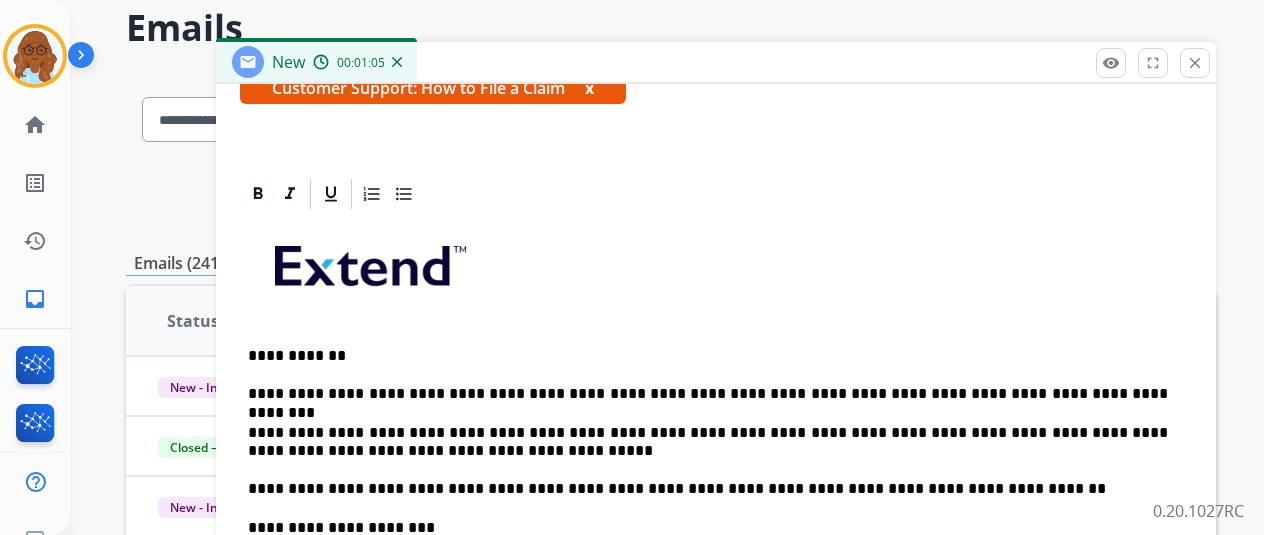 scroll, scrollTop: 300, scrollLeft: 0, axis: vertical 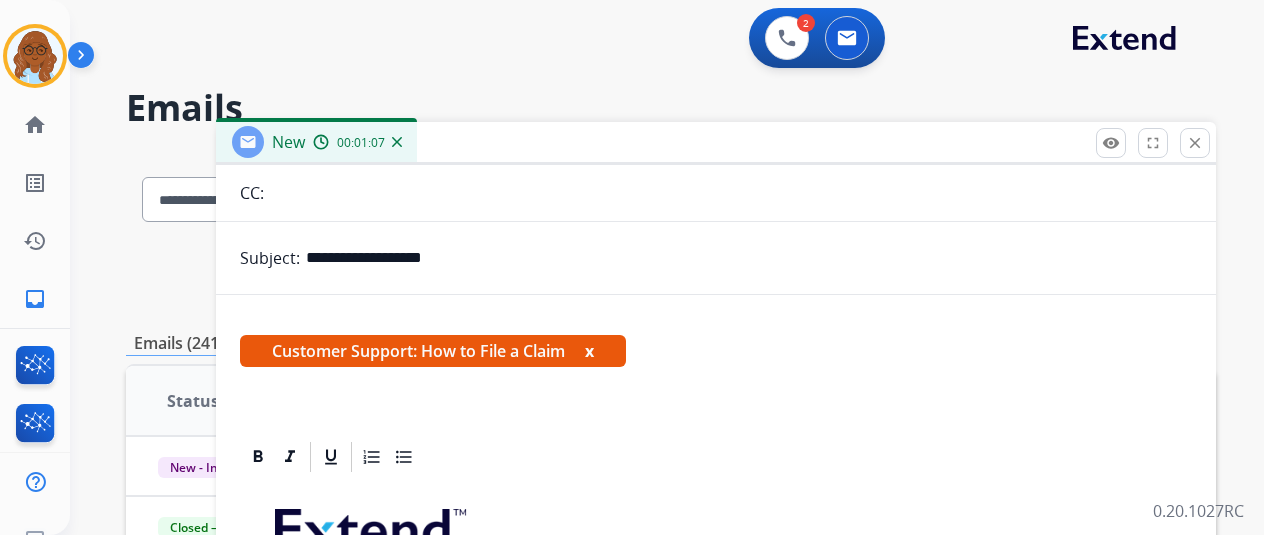 click on "Customer Support: How to File a Claim   x" at bounding box center [433, 351] 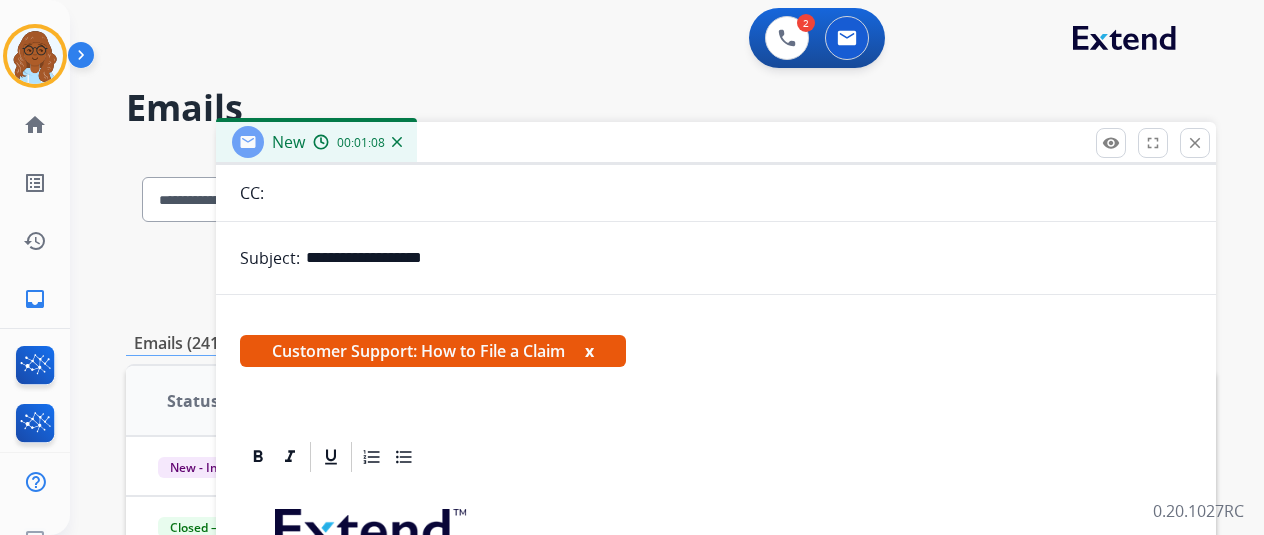 click on "x" at bounding box center (589, 351) 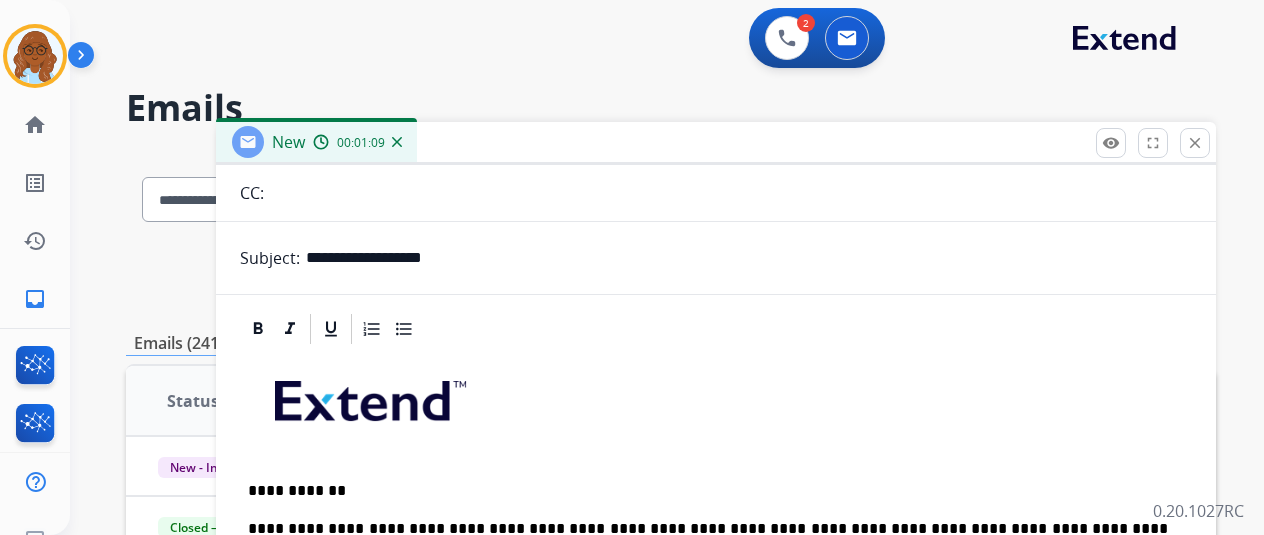 scroll, scrollTop: 255, scrollLeft: 0, axis: vertical 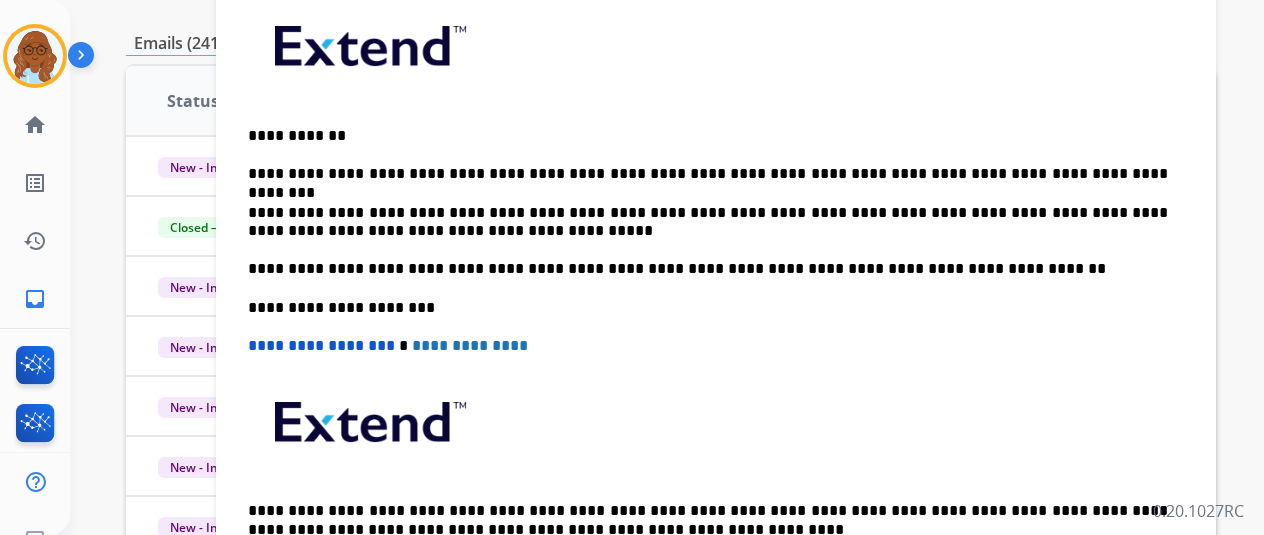 click on "**********" at bounding box center (708, 269) 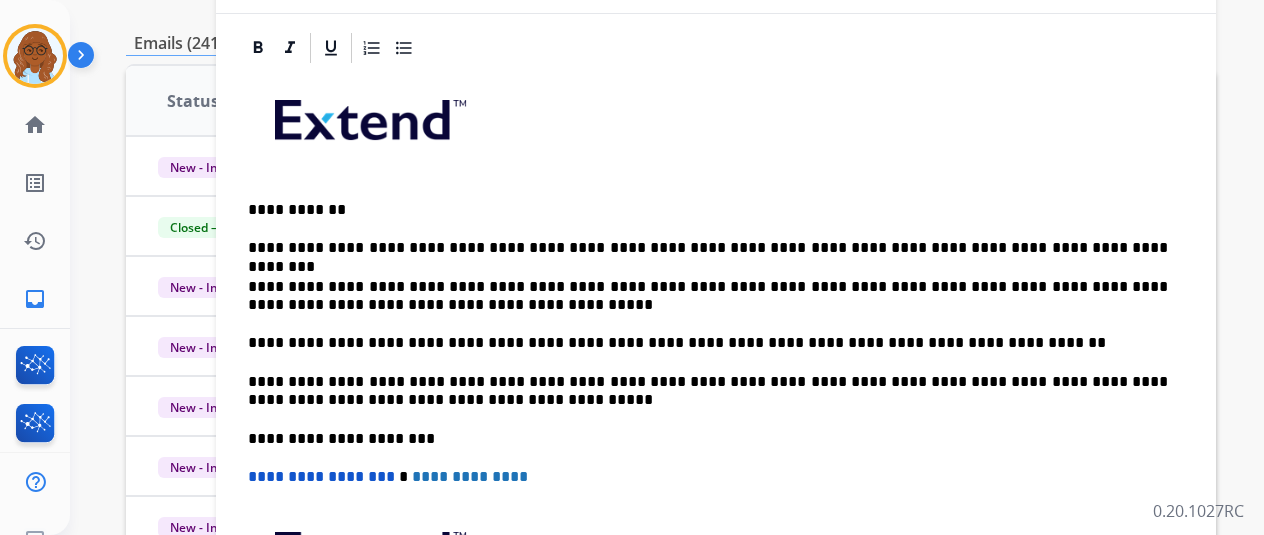 scroll, scrollTop: 155, scrollLeft: 0, axis: vertical 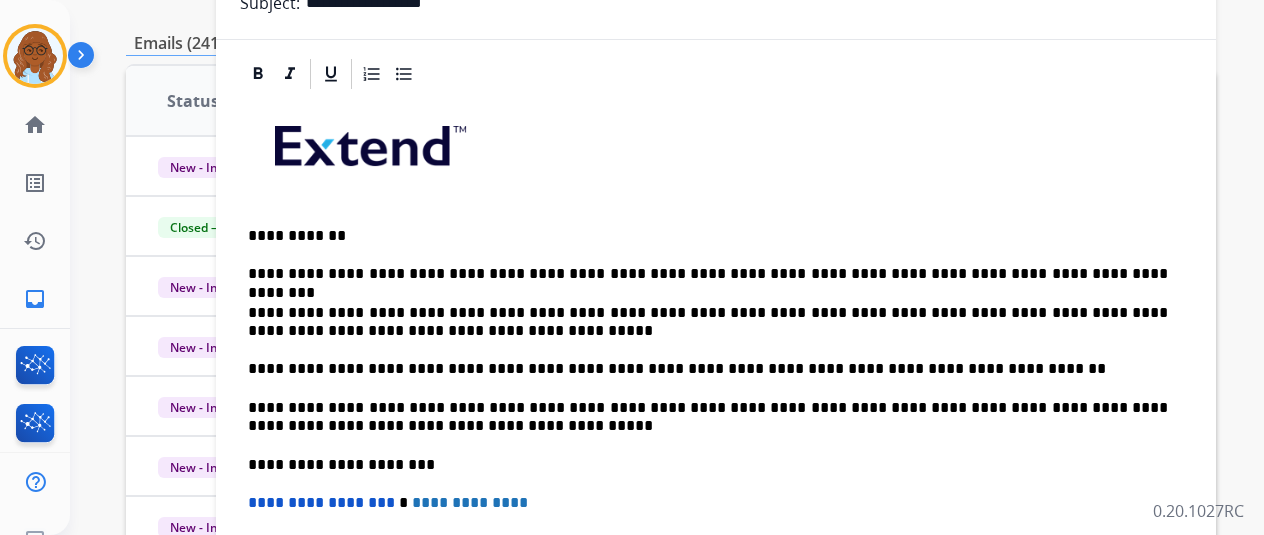 click on "**********" at bounding box center (708, 417) 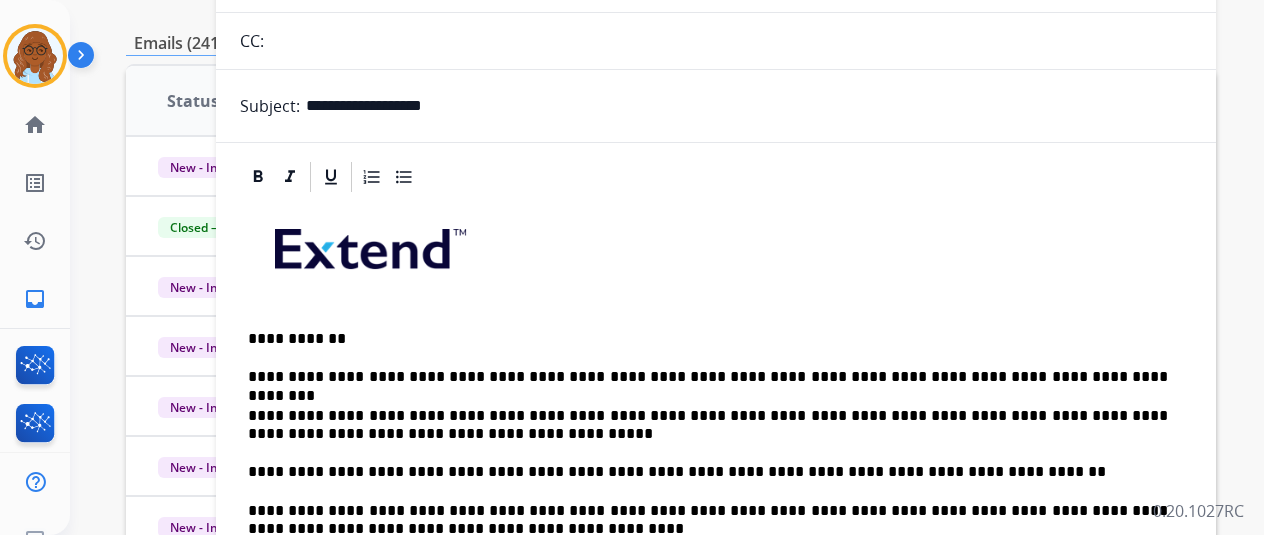 scroll, scrollTop: 0, scrollLeft: 0, axis: both 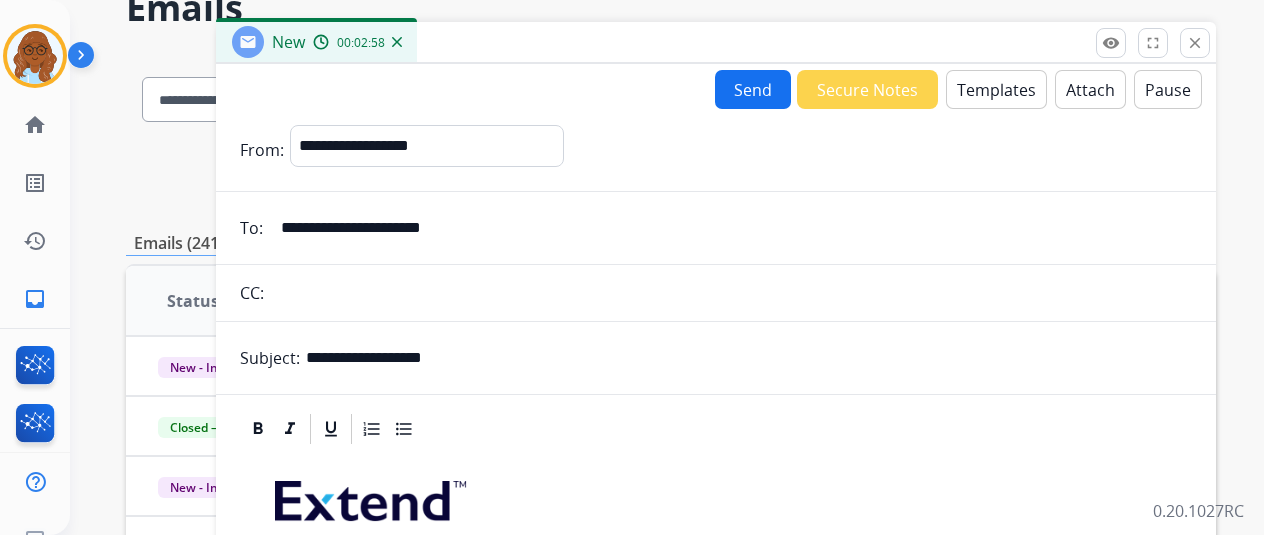 click on "Send" at bounding box center (753, 89) 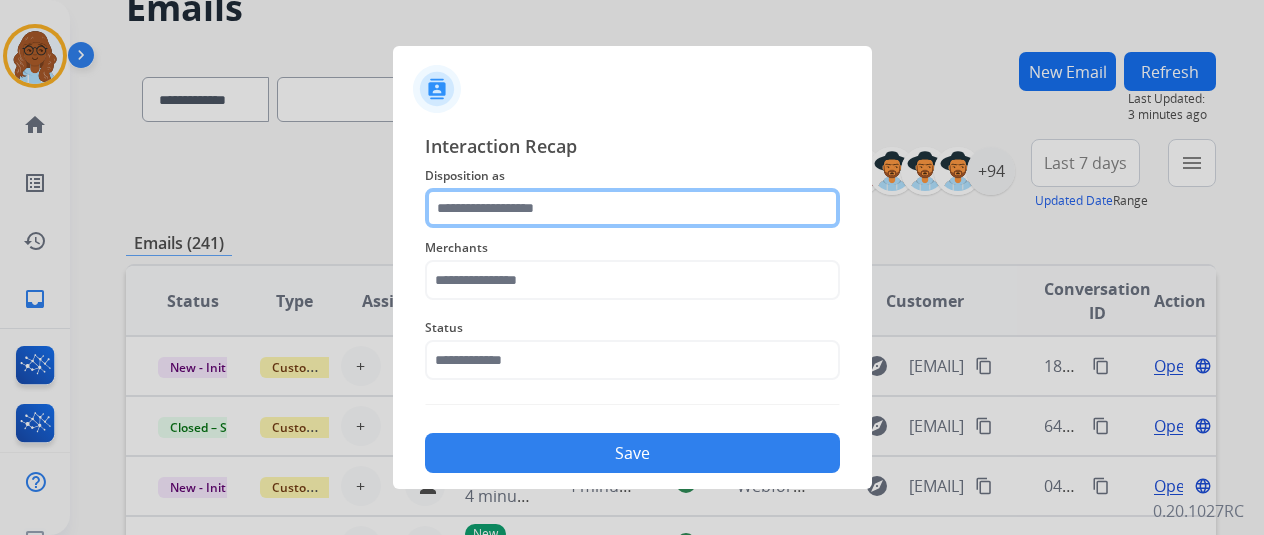 click 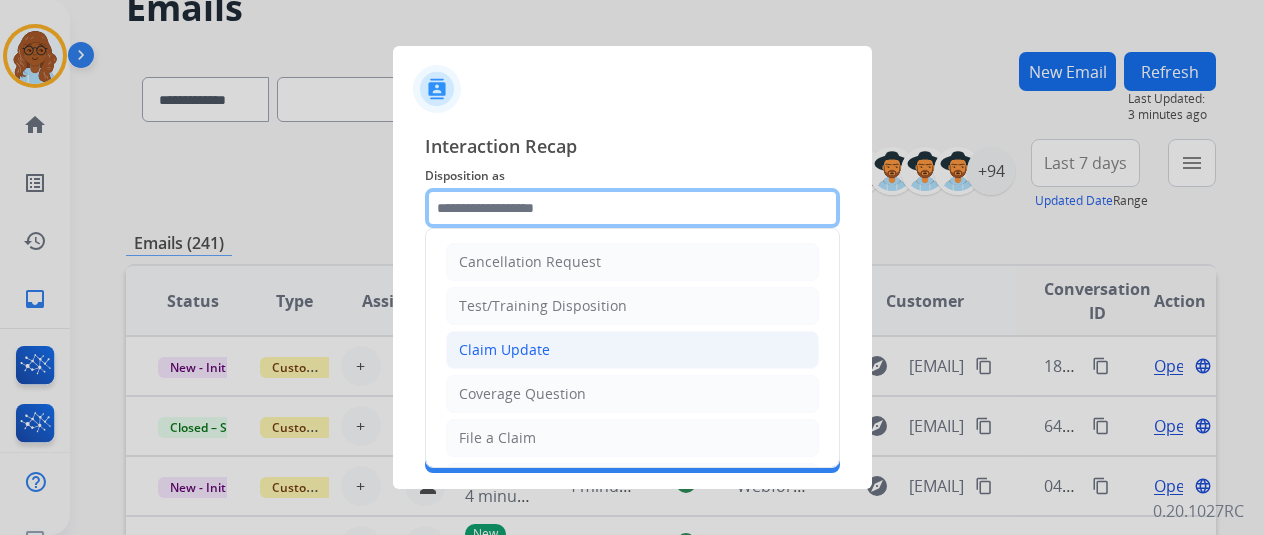 scroll, scrollTop: 100, scrollLeft: 0, axis: vertical 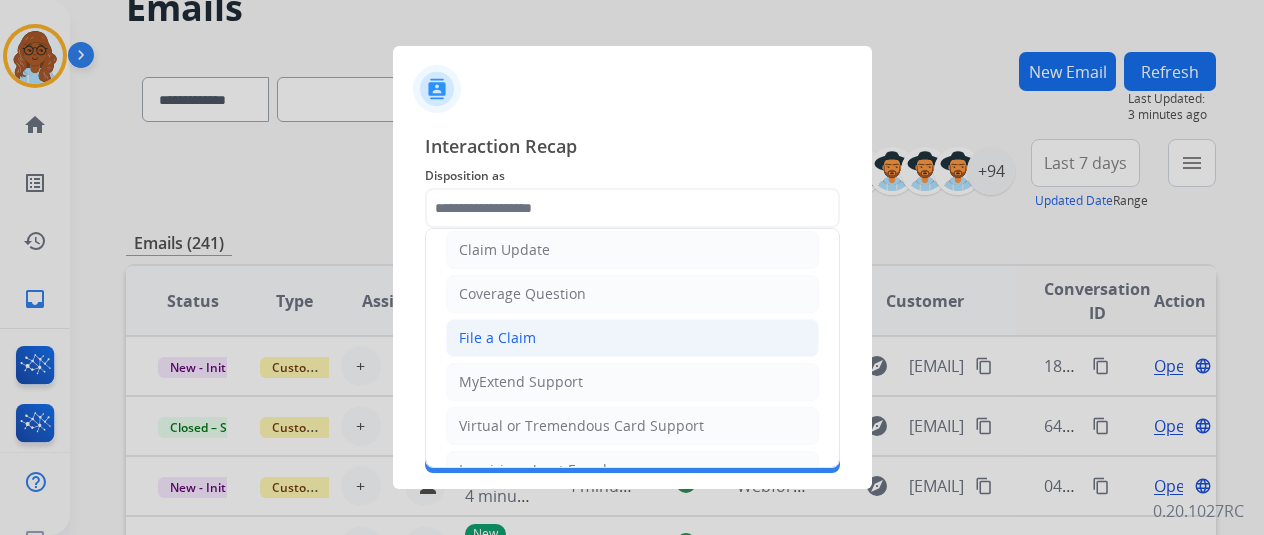 click on "File a Claim" 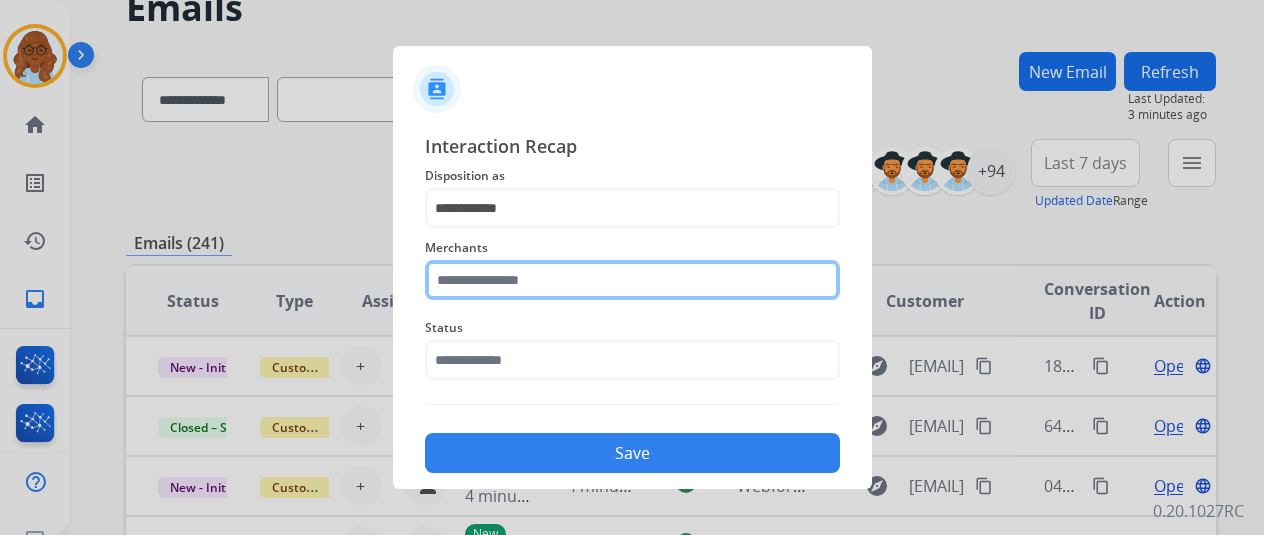 click 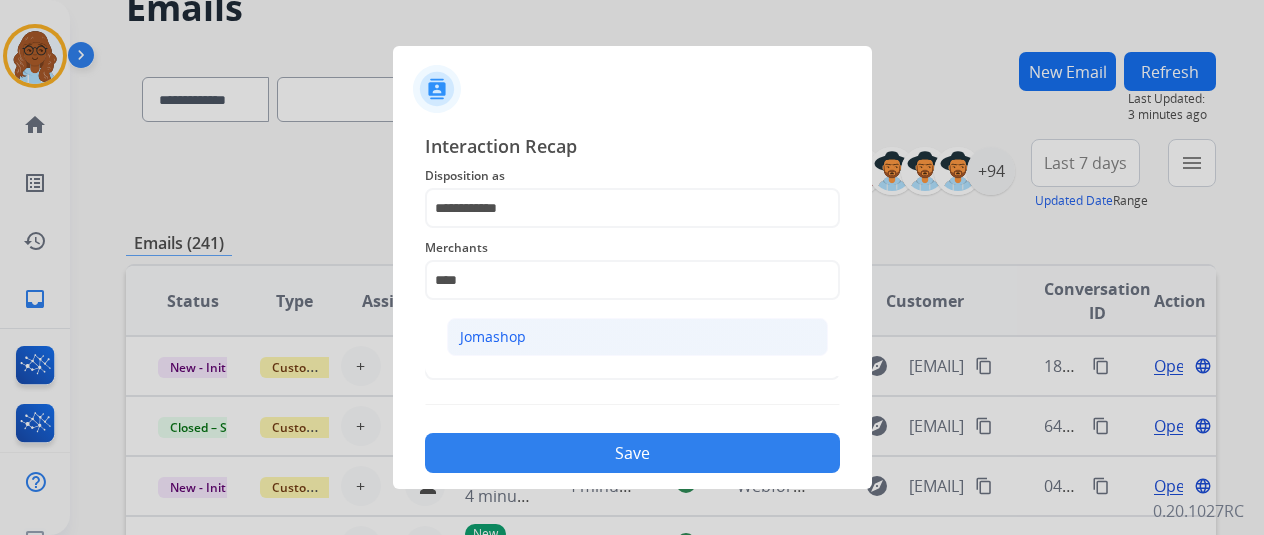 click on "Jomashop" 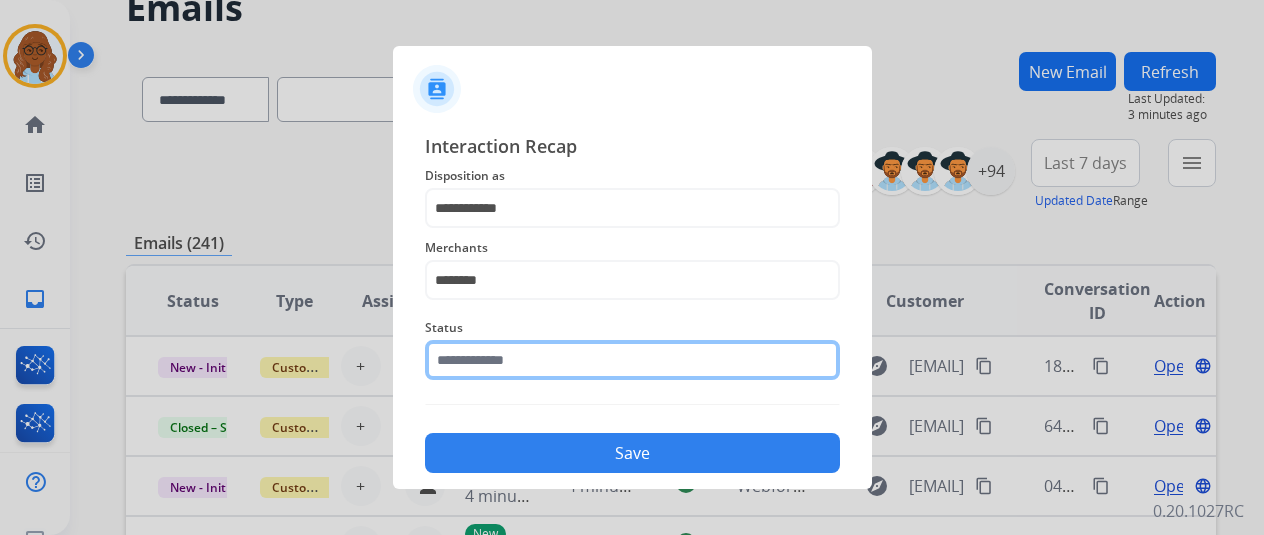 click 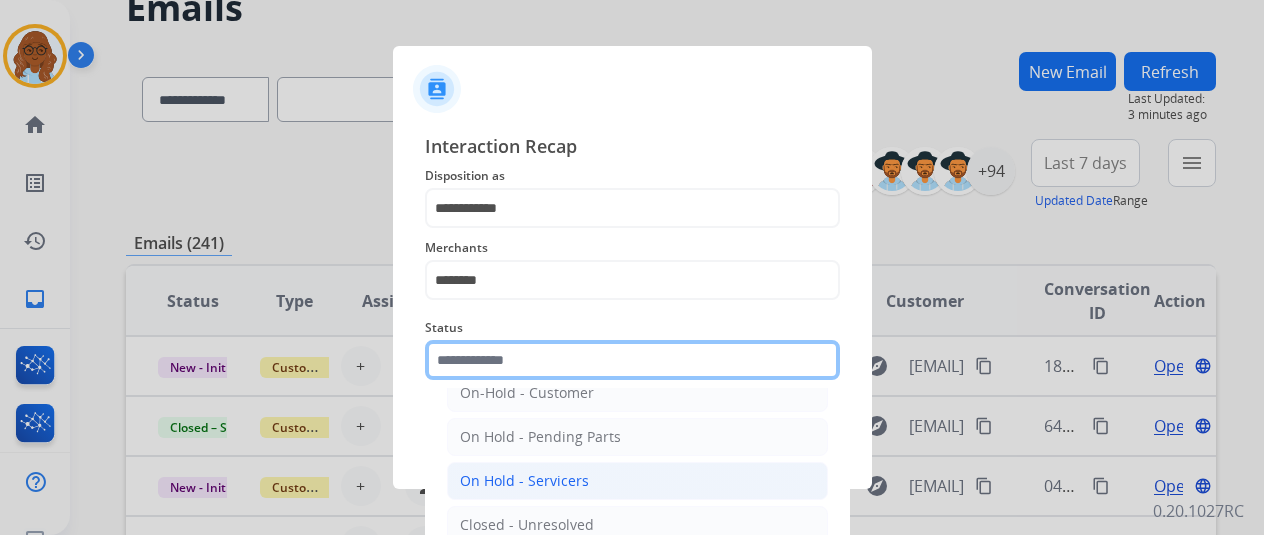 scroll, scrollTop: 114, scrollLeft: 0, axis: vertical 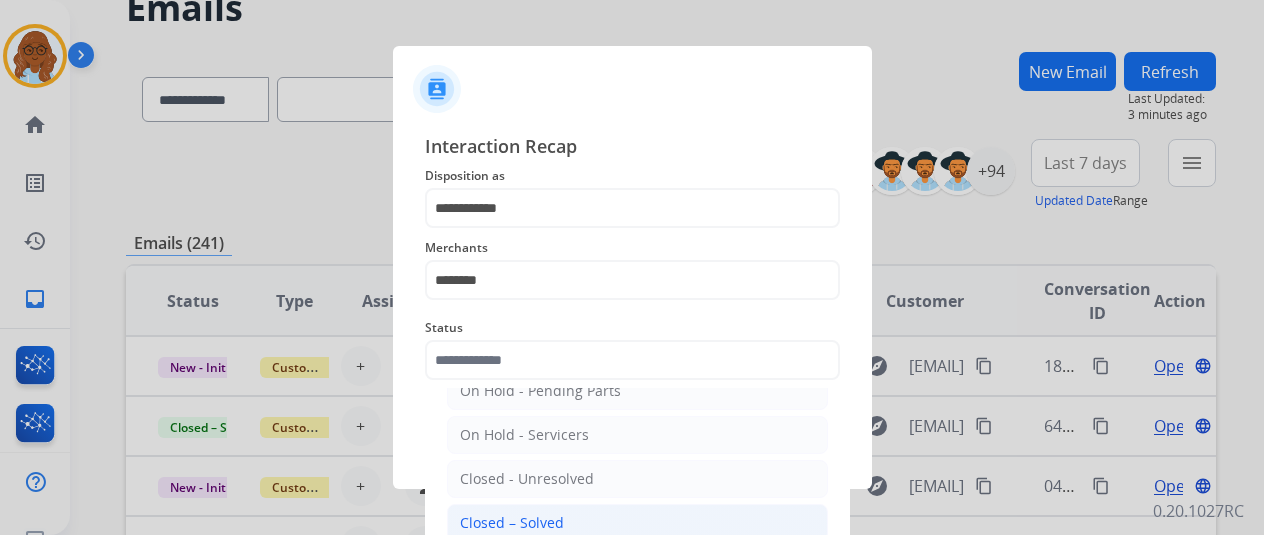 click on "Closed – Solved" 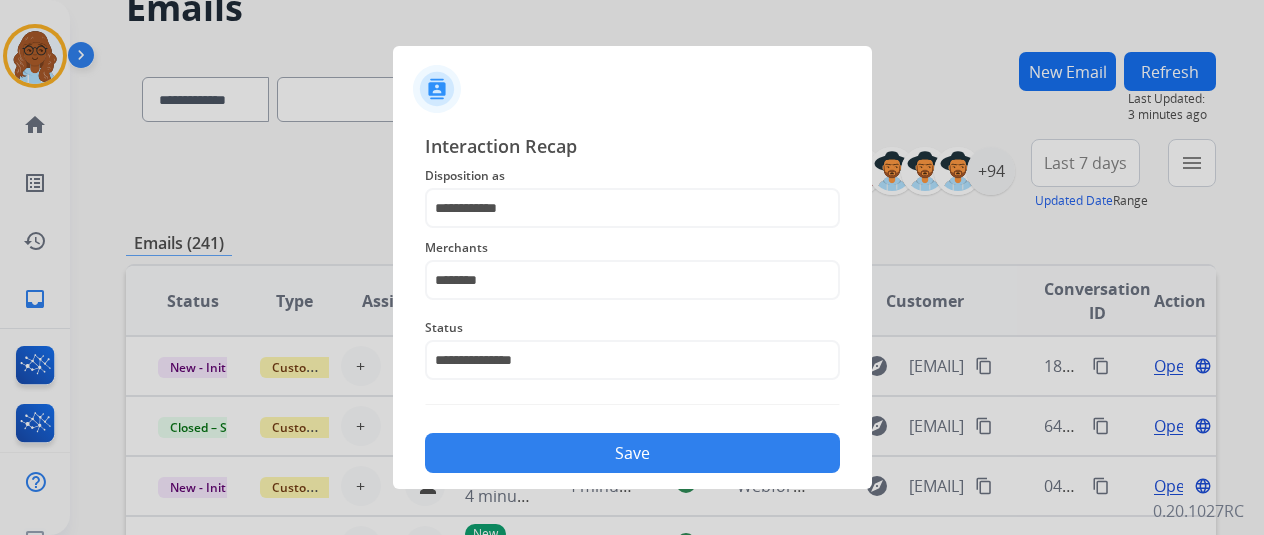 click on "Save" 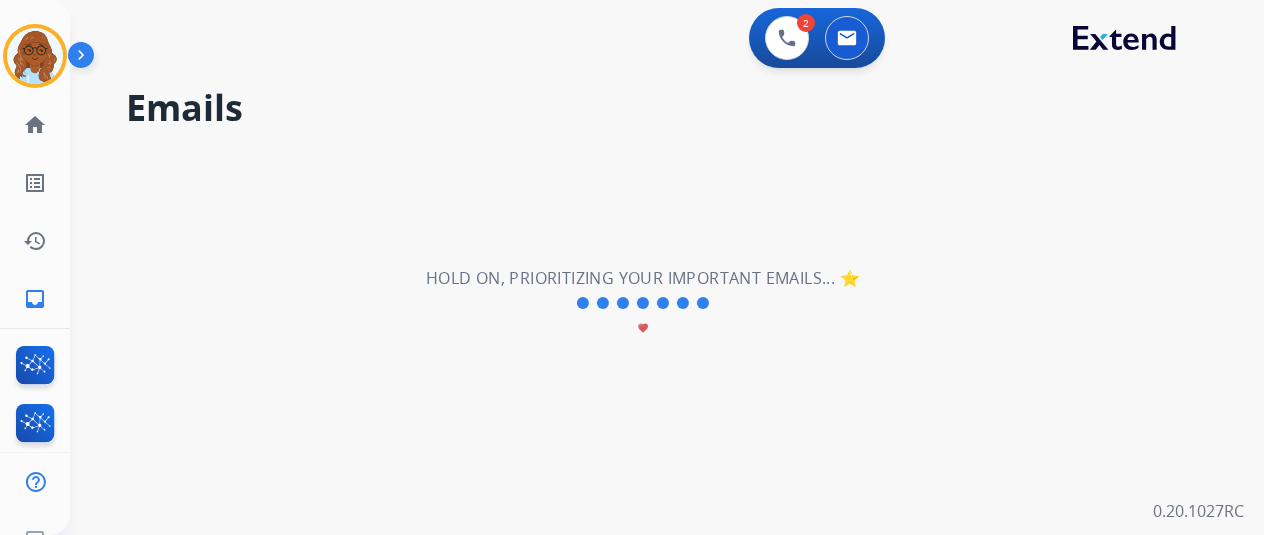scroll, scrollTop: 0, scrollLeft: 0, axis: both 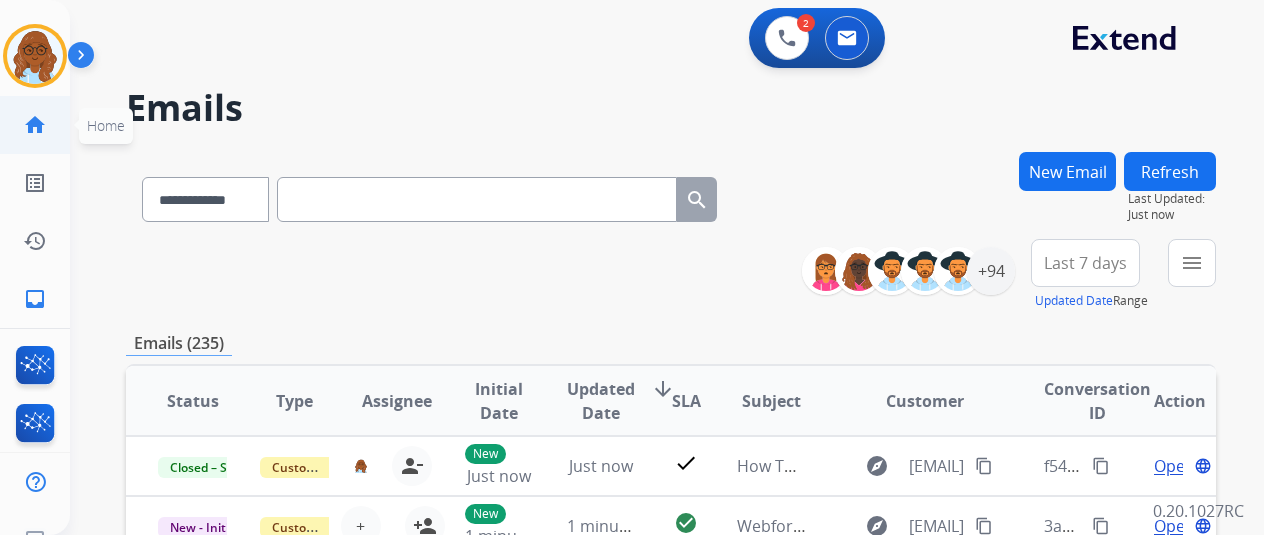 click on "home" 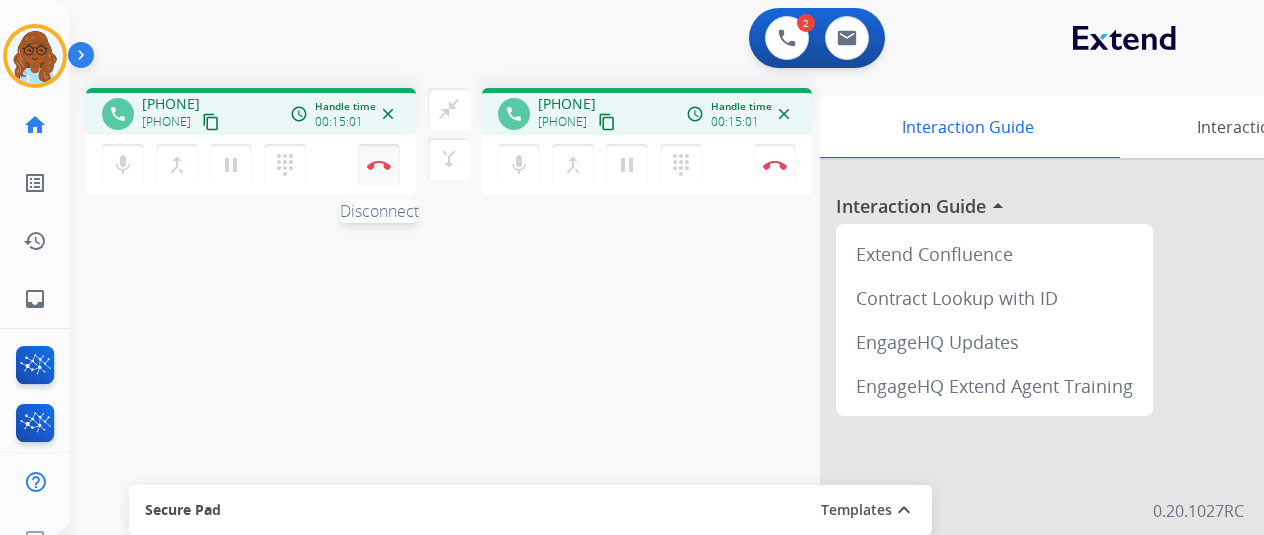 click on "Disconnect" at bounding box center (379, 165) 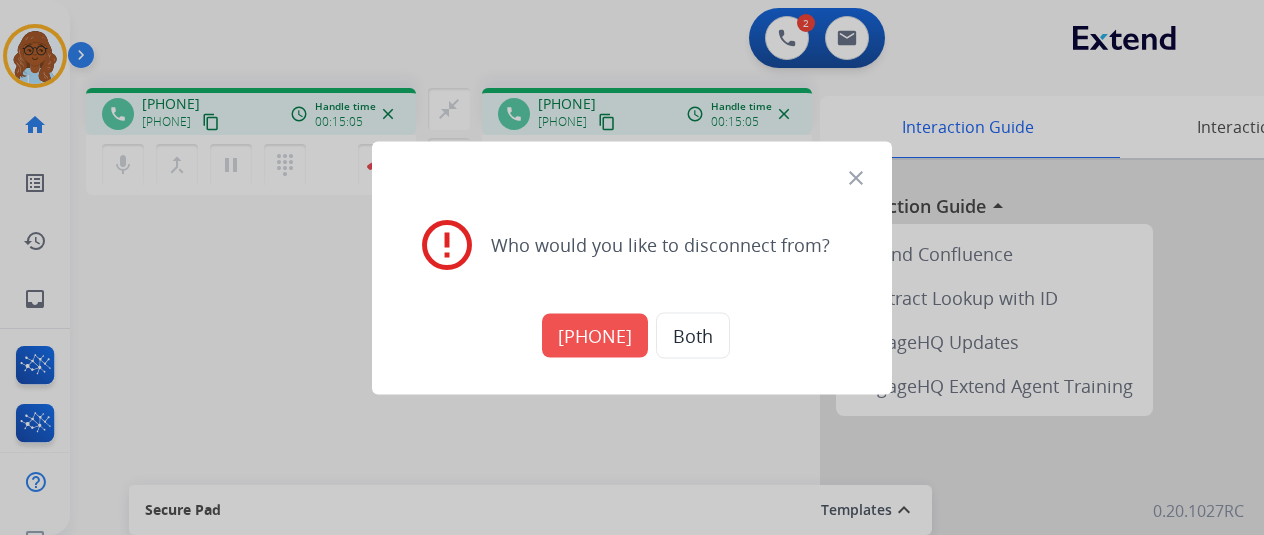 click on "+17864866789" at bounding box center [595, 335] 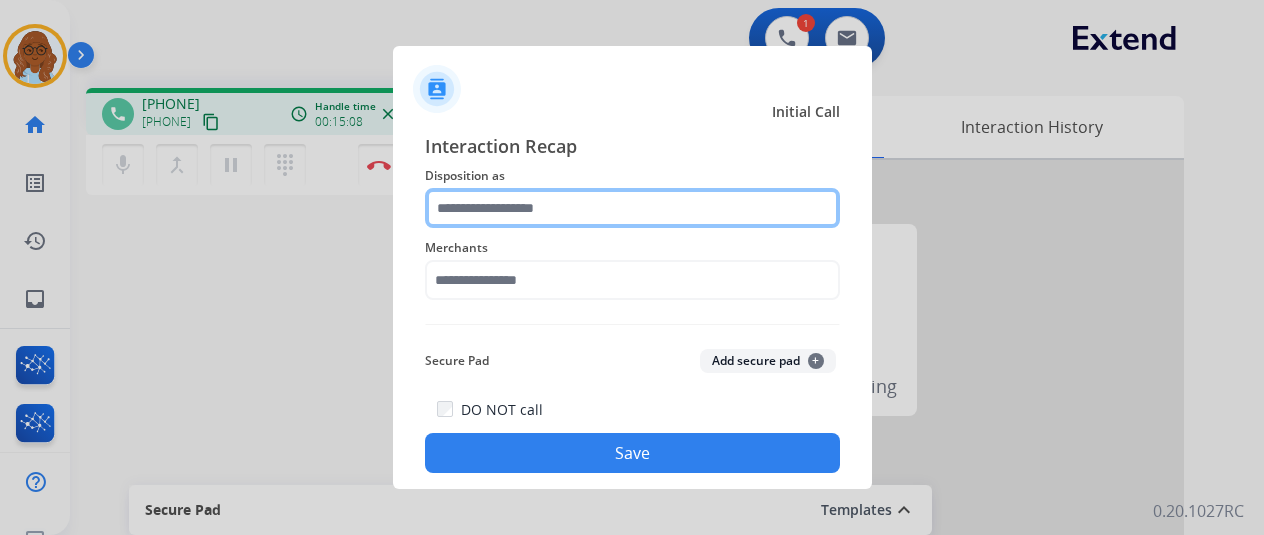 click 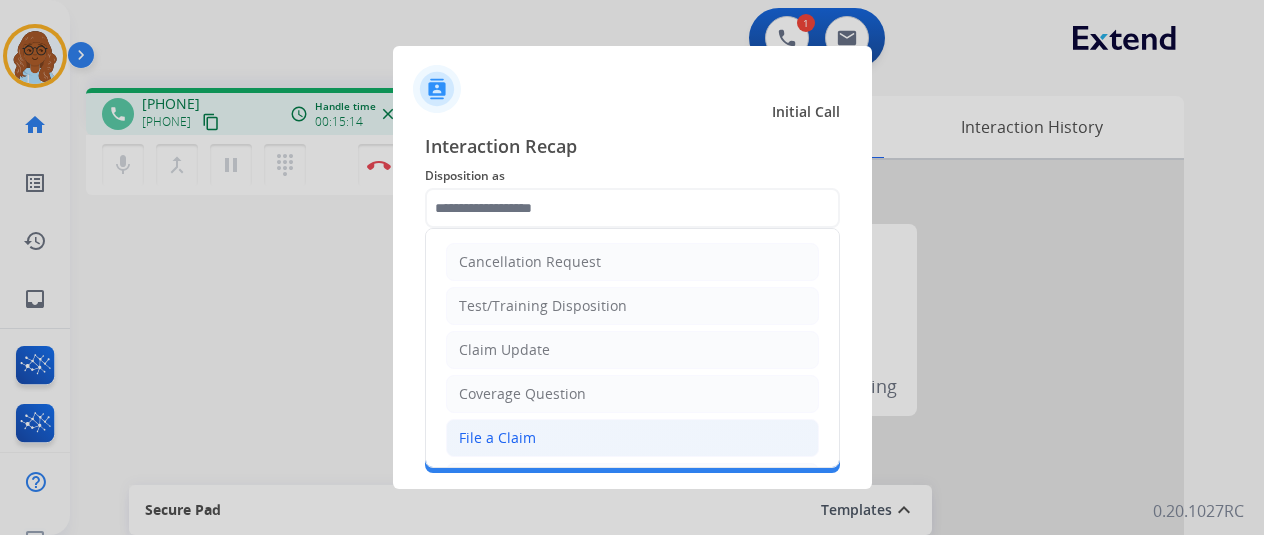click on "File a Claim" 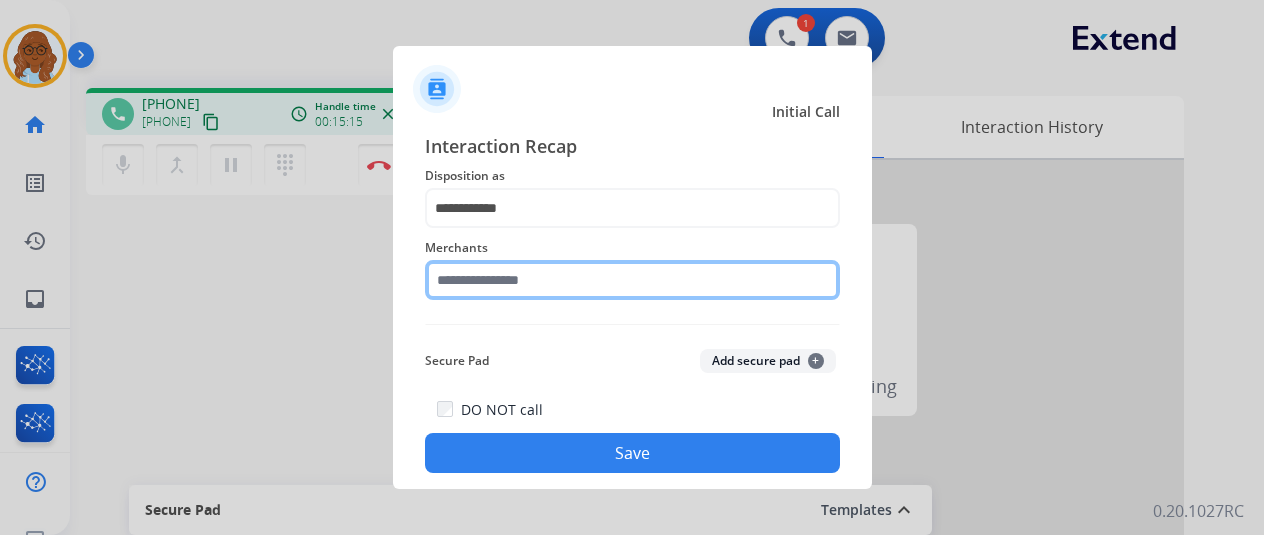 click 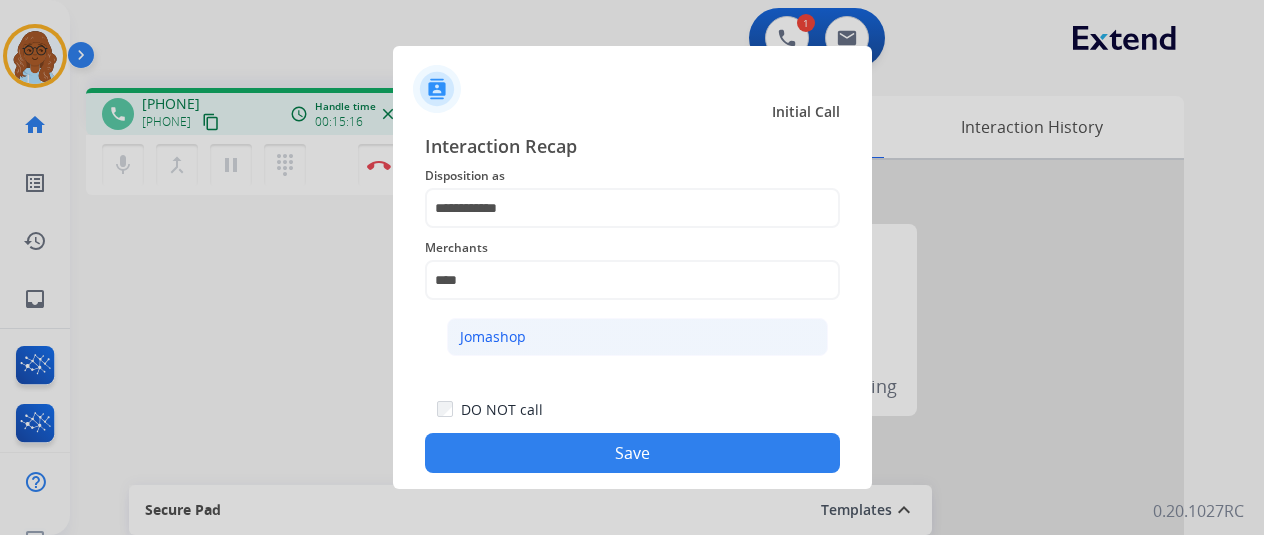 click on "Jomashop" 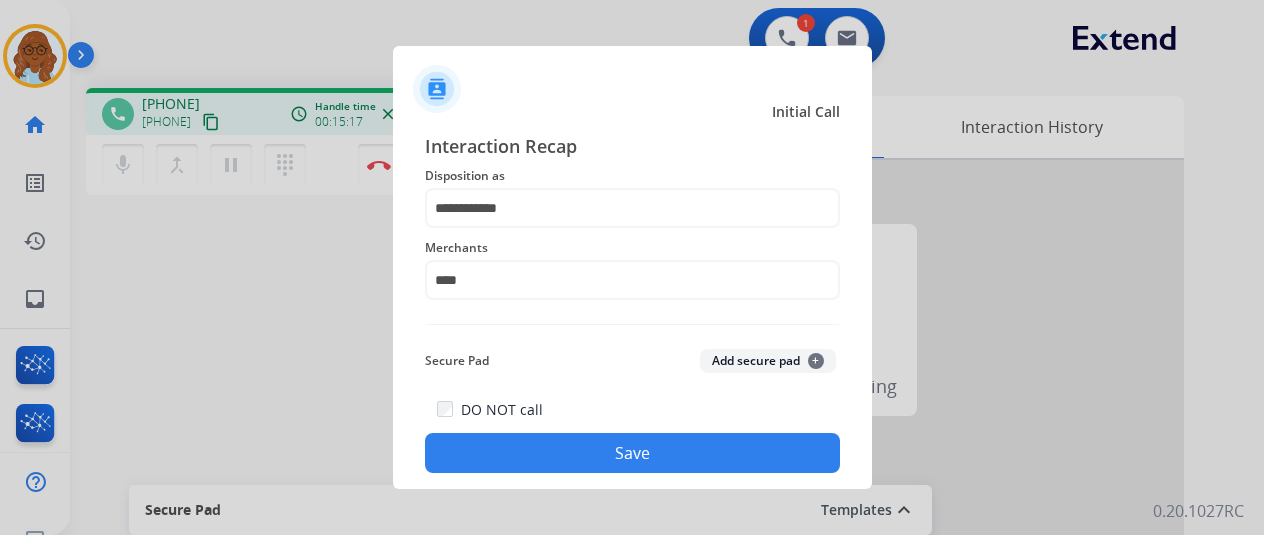 type on "********" 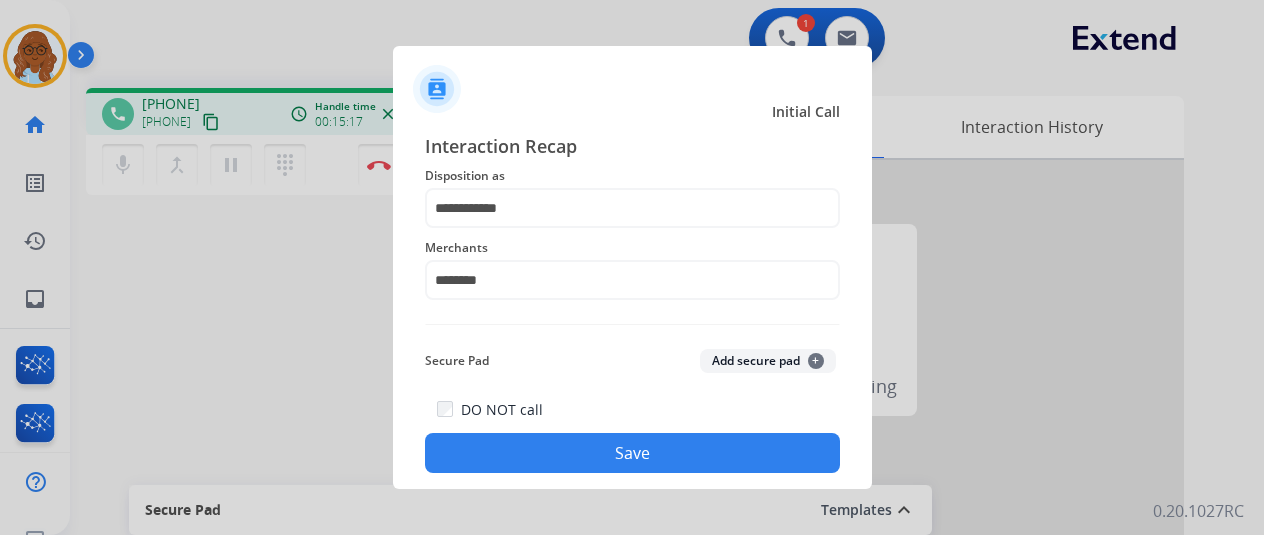 click on "Save" 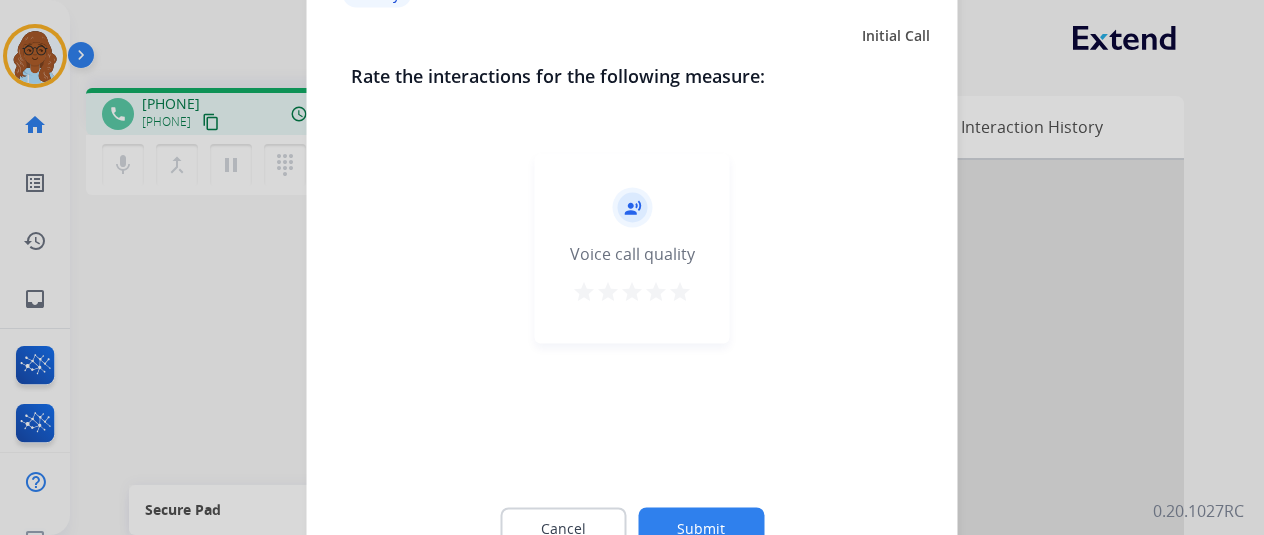 click on "star" at bounding box center [680, 291] 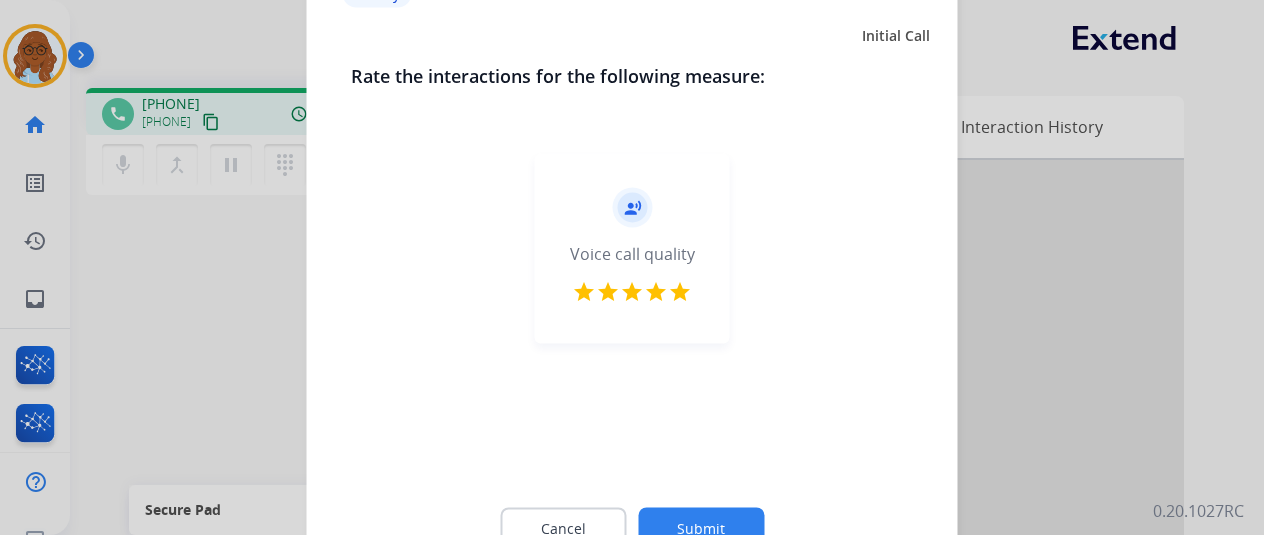 click on "Cancel Submit" 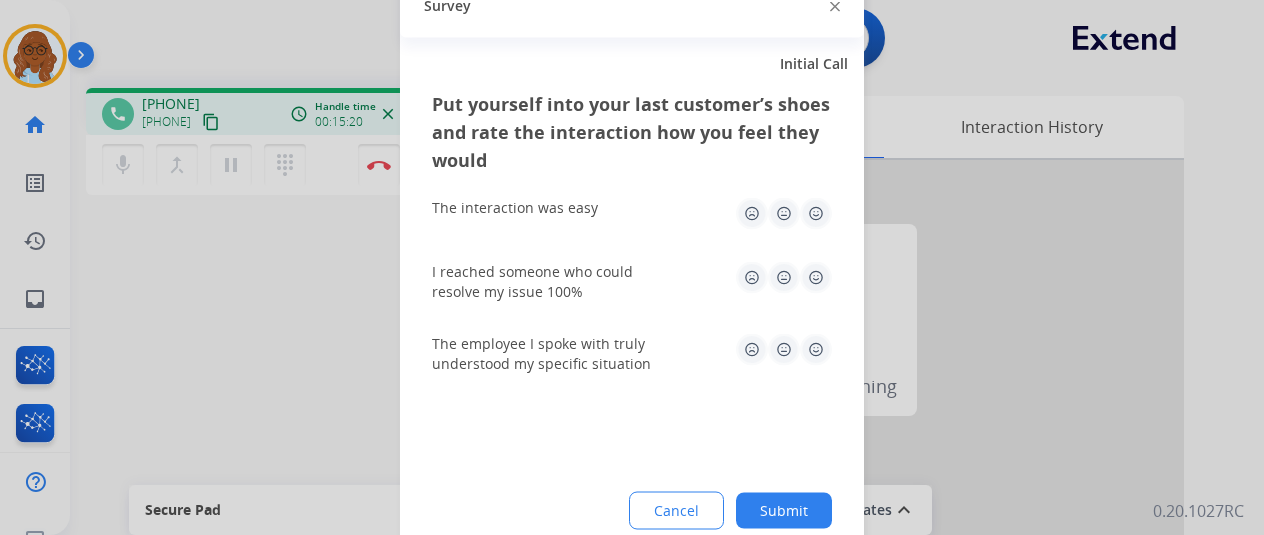 click 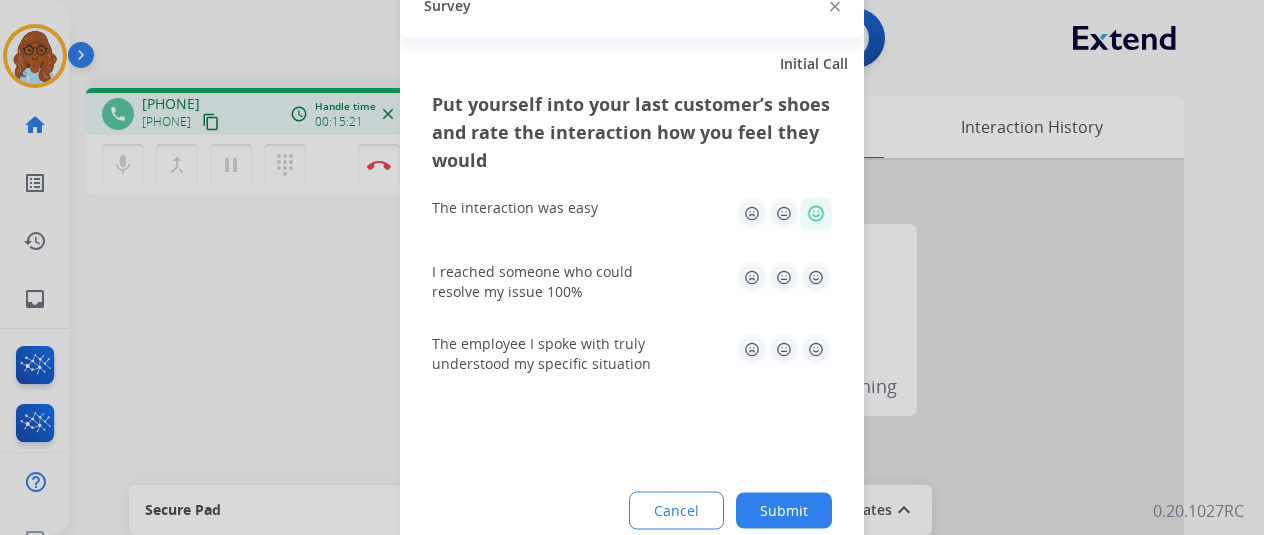 click on "I reached someone who could resolve my issue 100%" 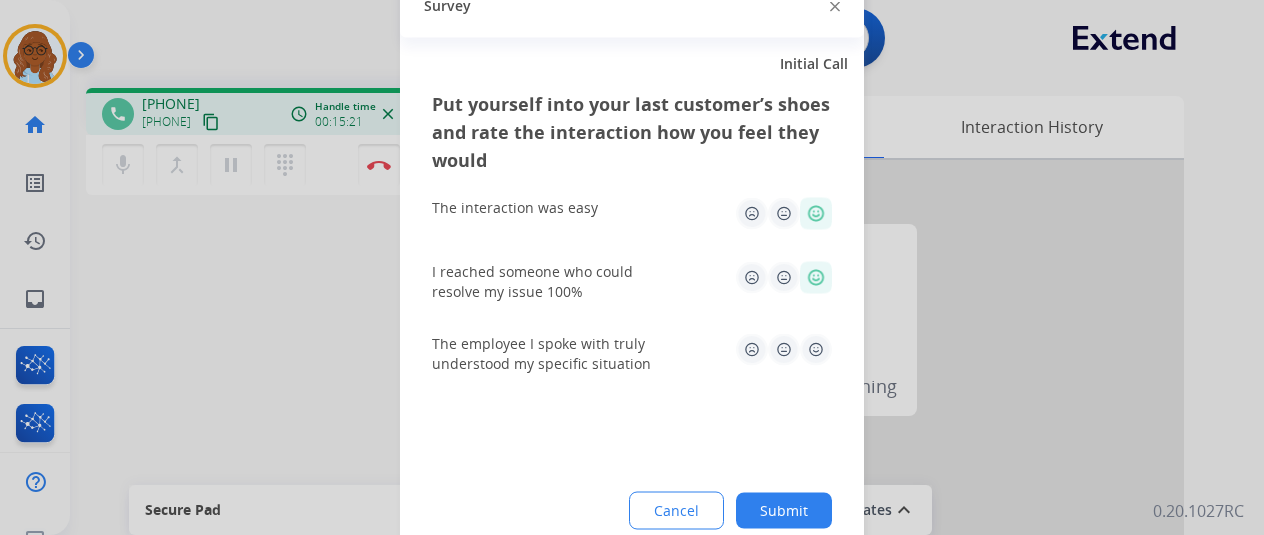 drag, startPoint x: 808, startPoint y: 330, endPoint x: 808, endPoint y: 364, distance: 34 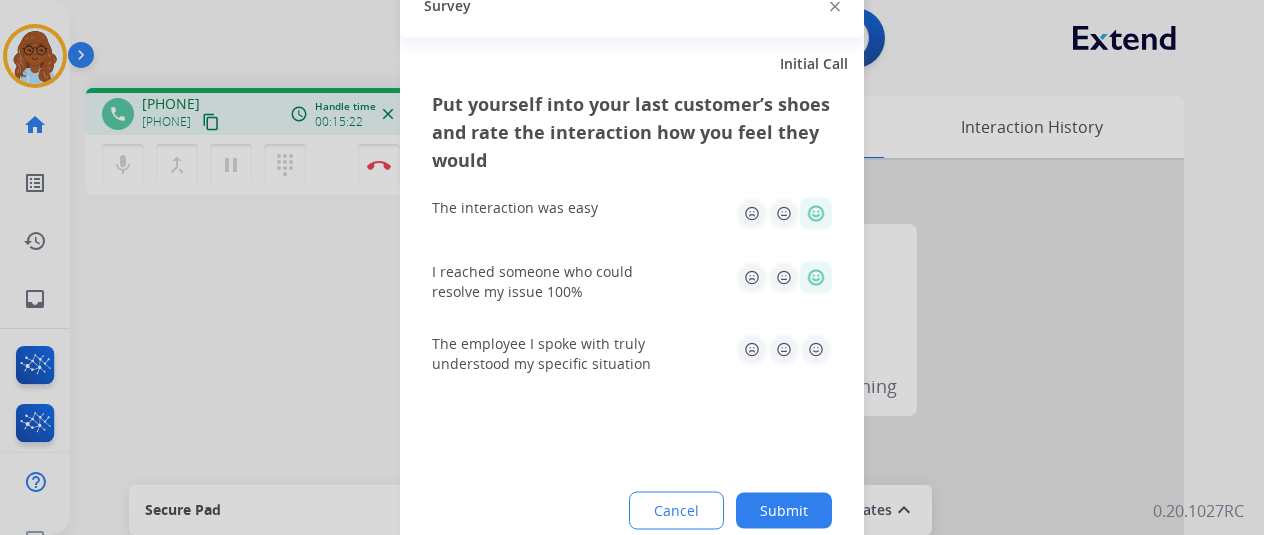 click 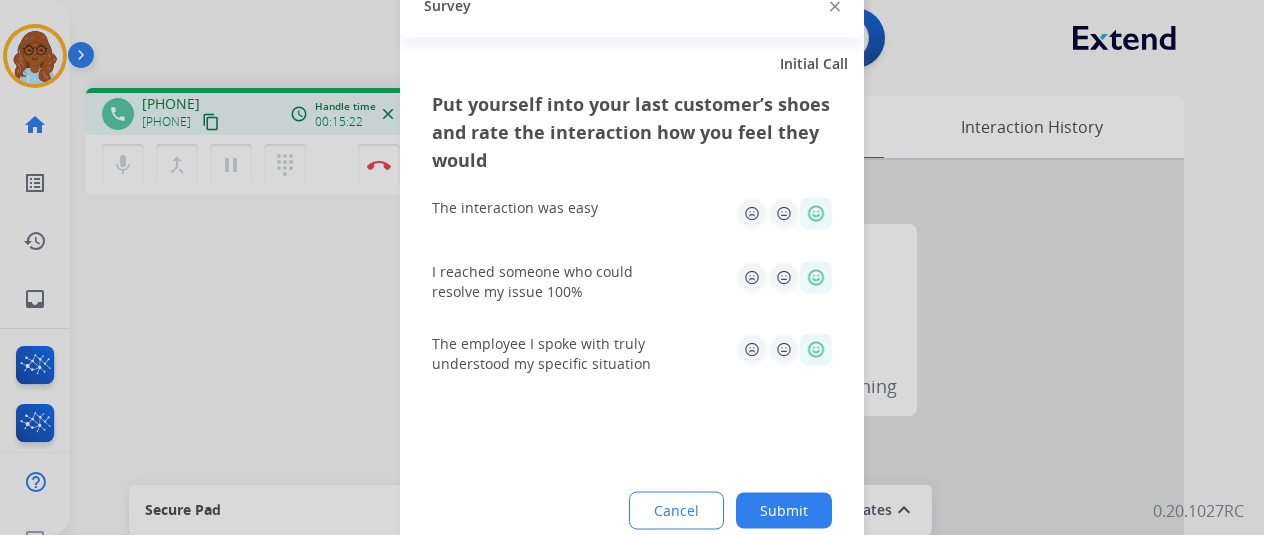 drag, startPoint x: 801, startPoint y: 501, endPoint x: 777, endPoint y: 474, distance: 36.124783 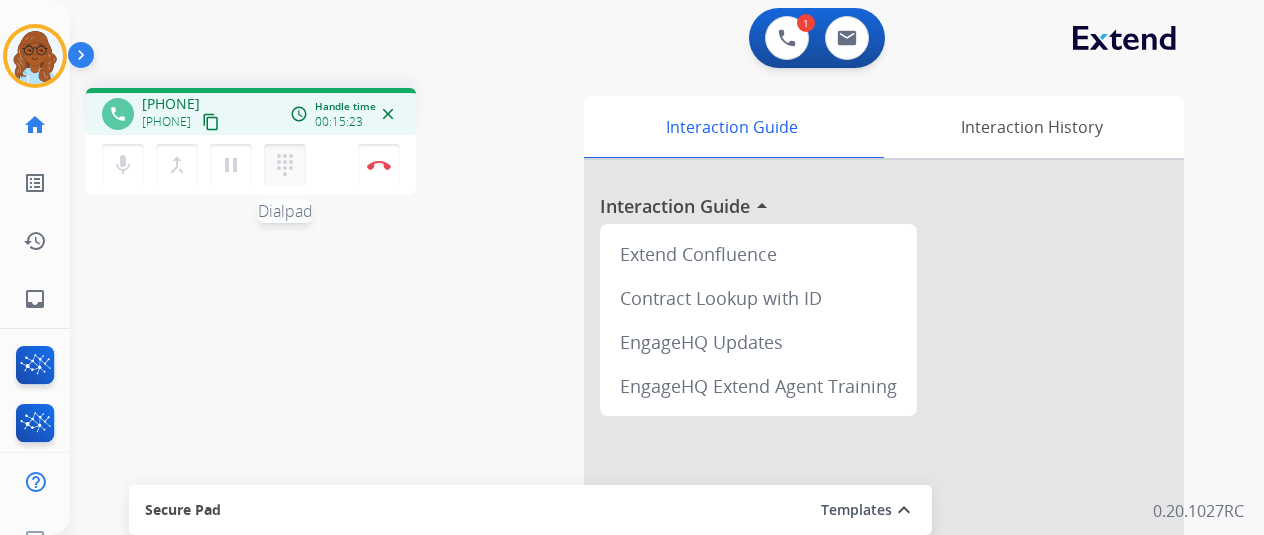 click on "dialpad" at bounding box center (285, 165) 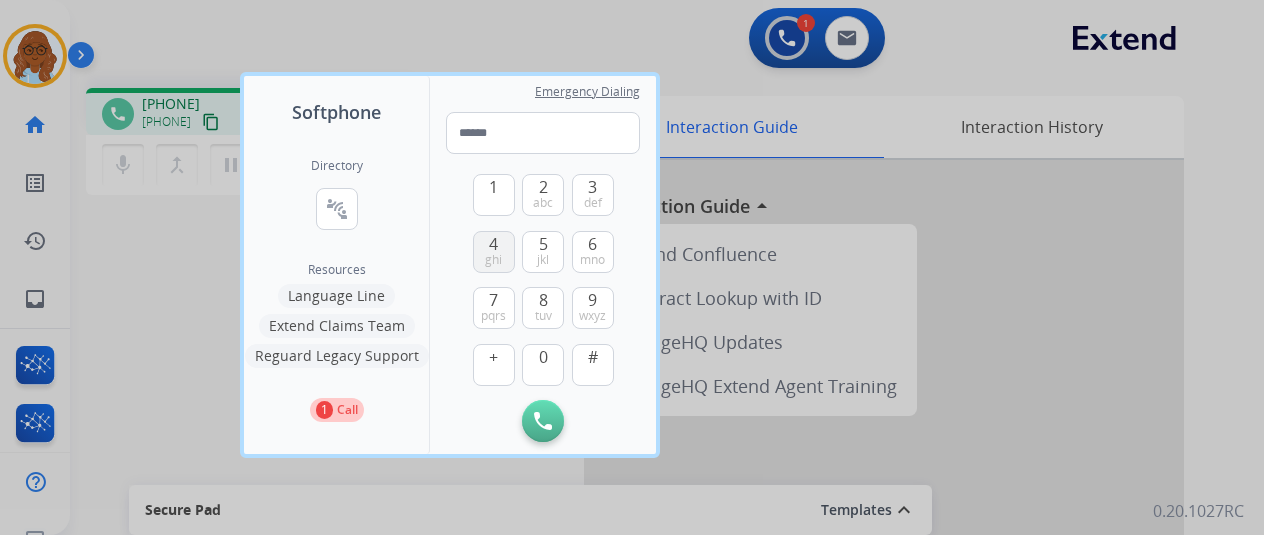 click on "4 ghi" at bounding box center [494, 252] 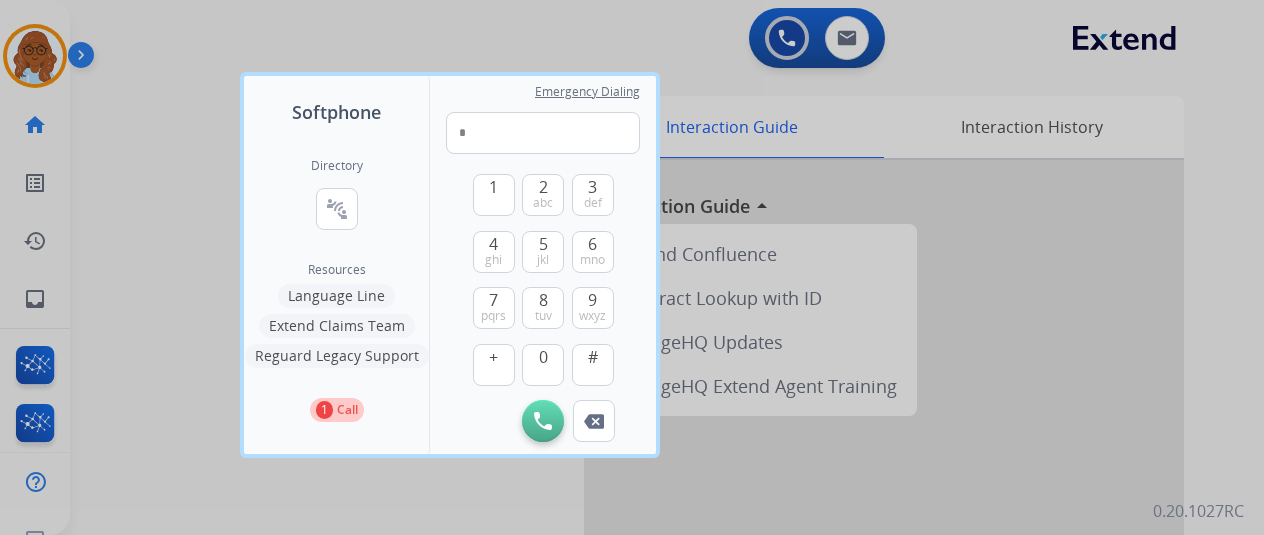 click at bounding box center (632, 267) 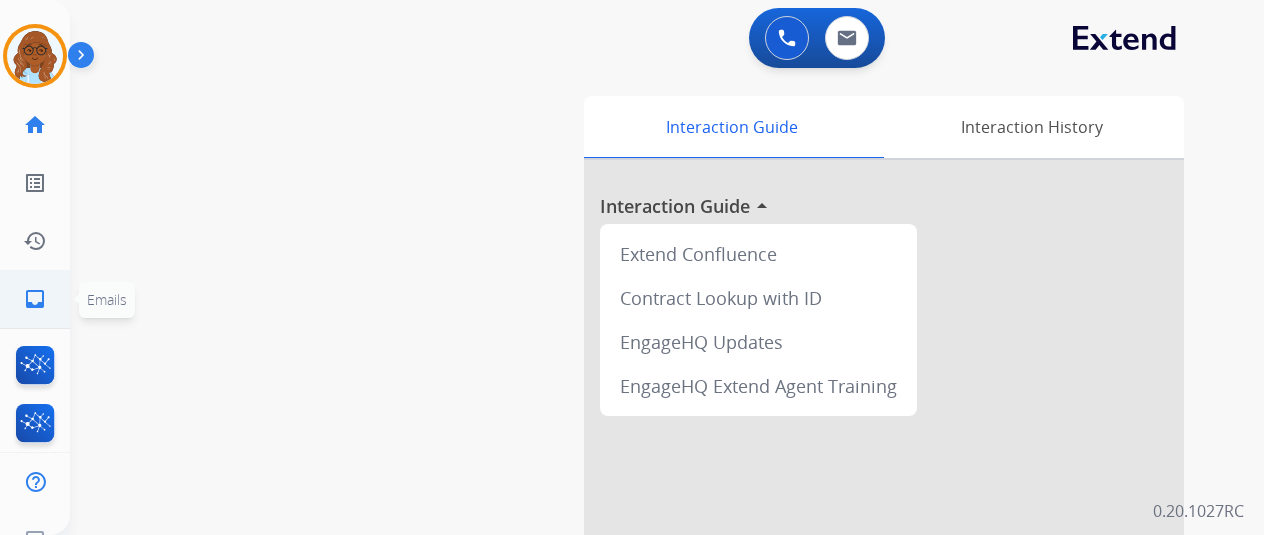 click on "inbox  Emails" 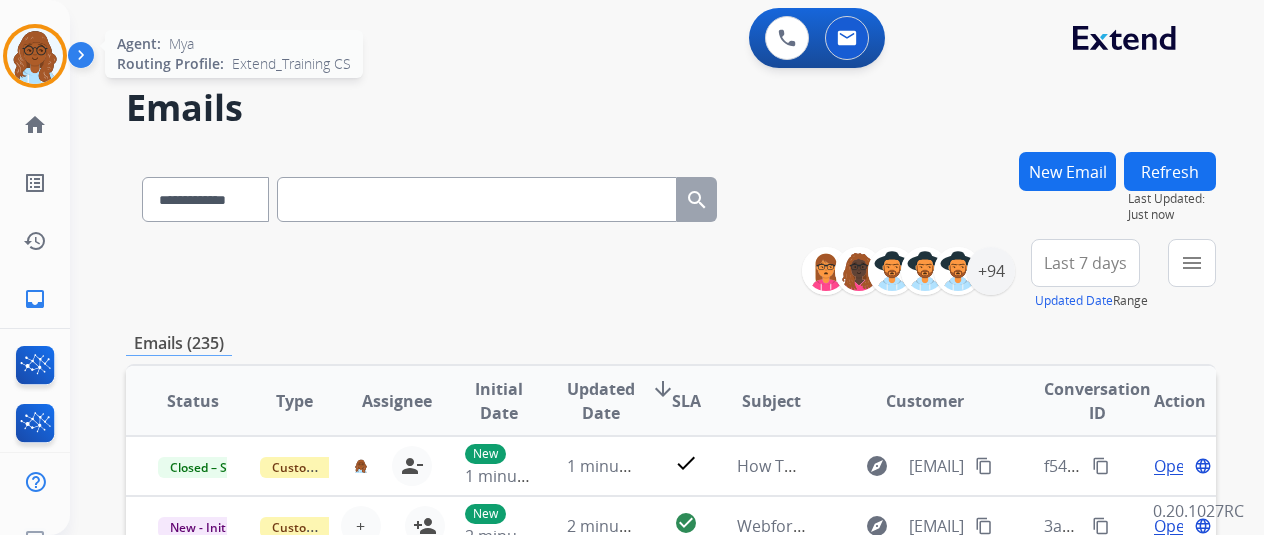 click at bounding box center (35, 56) 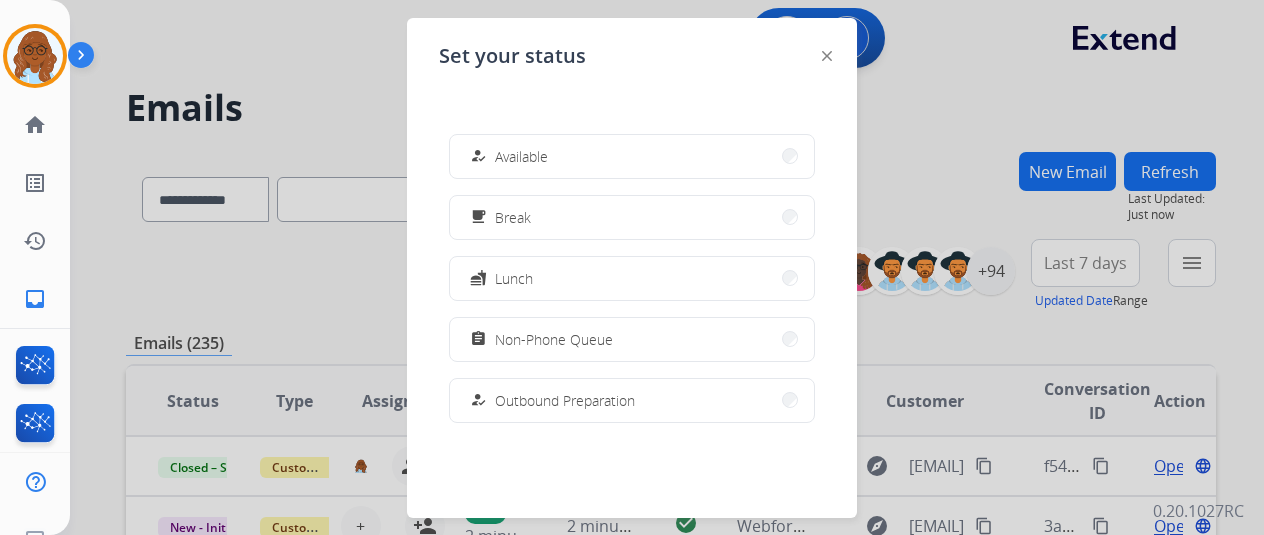 click on "assignment Non-Phone Queue" at bounding box center [632, 339] 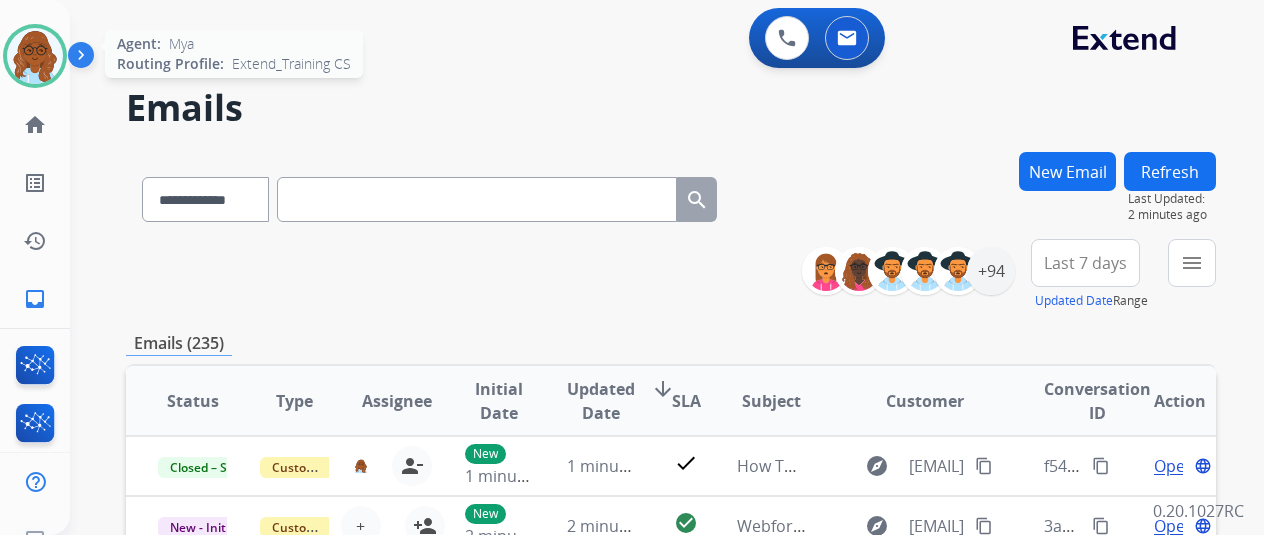 click at bounding box center (35, 56) 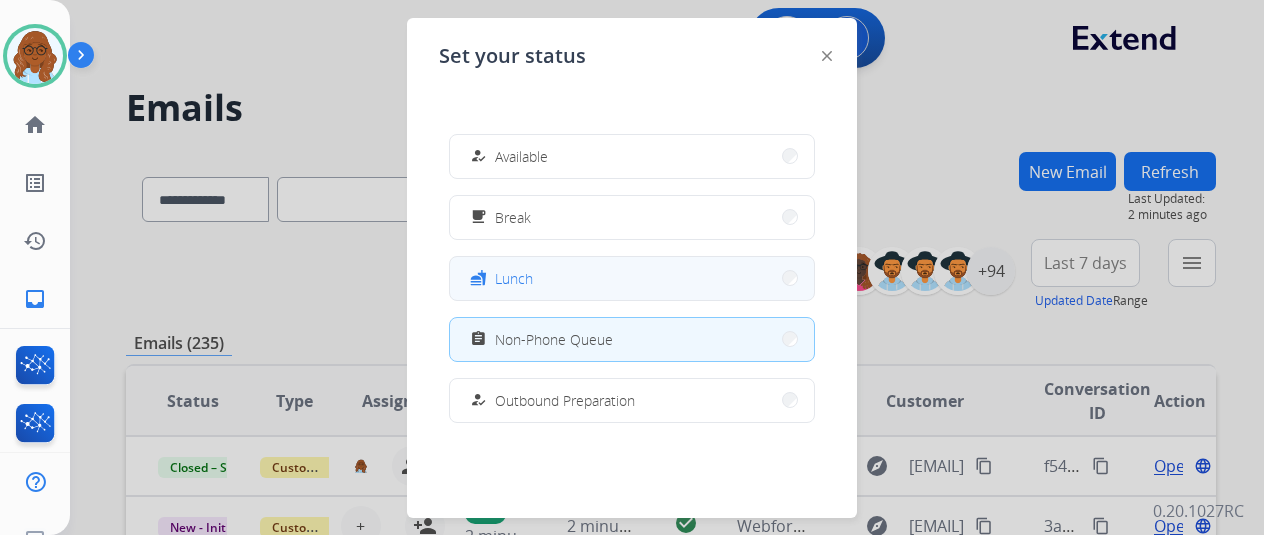 click on "fastfood Lunch" at bounding box center [632, 278] 